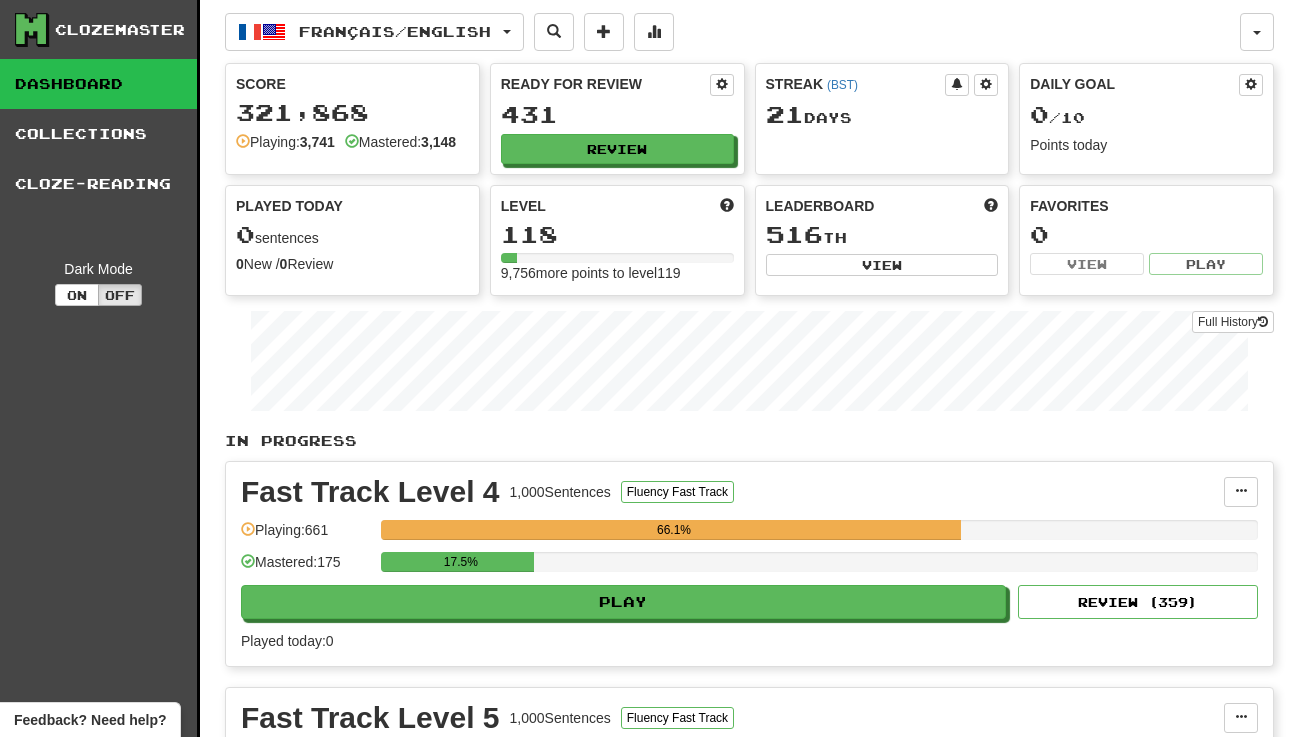 scroll, scrollTop: 0, scrollLeft: 0, axis: both 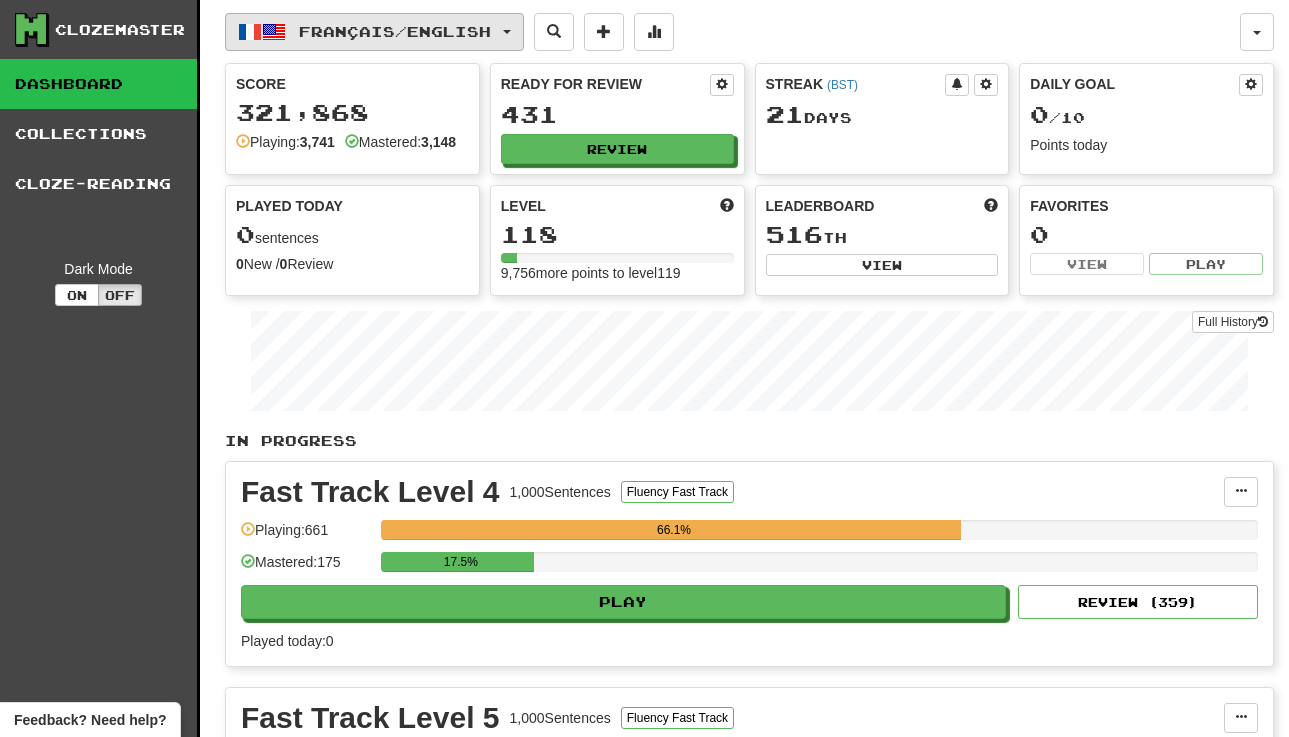 click on "Français  /  English" at bounding box center (395, 31) 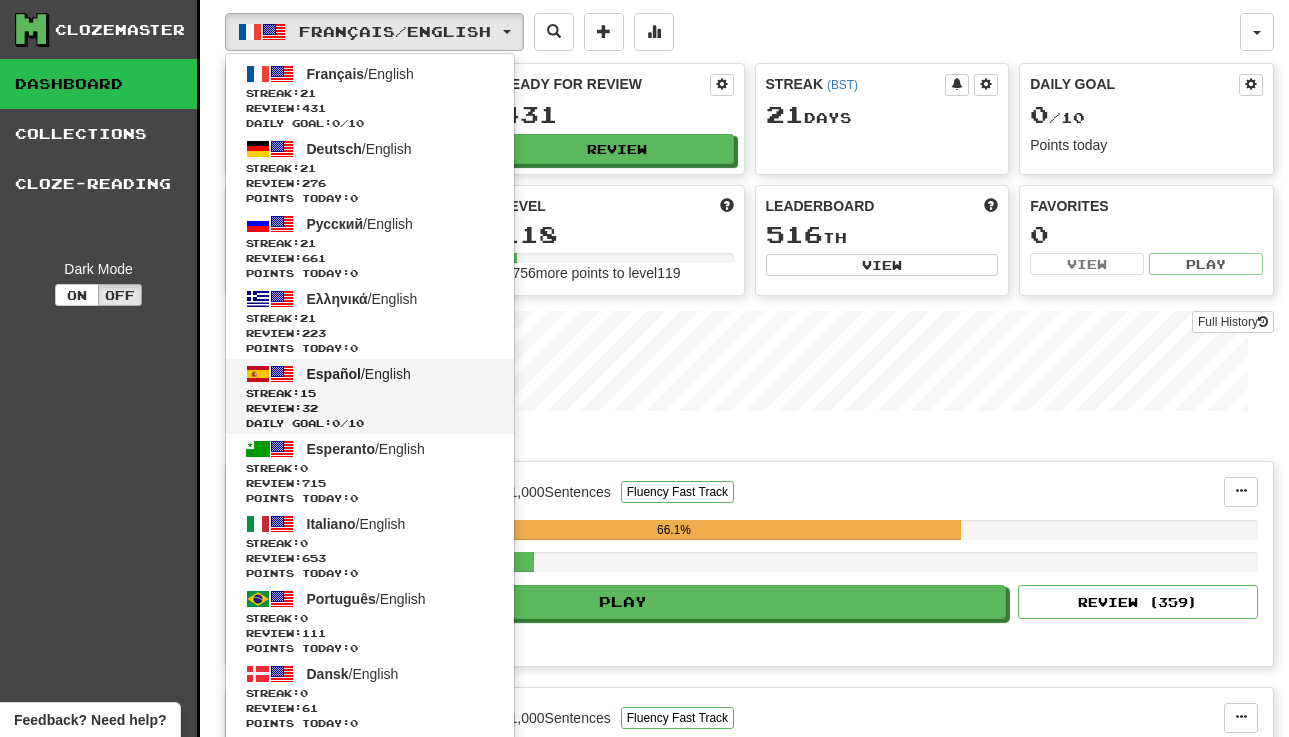click on "Streak:  15" at bounding box center (370, 393) 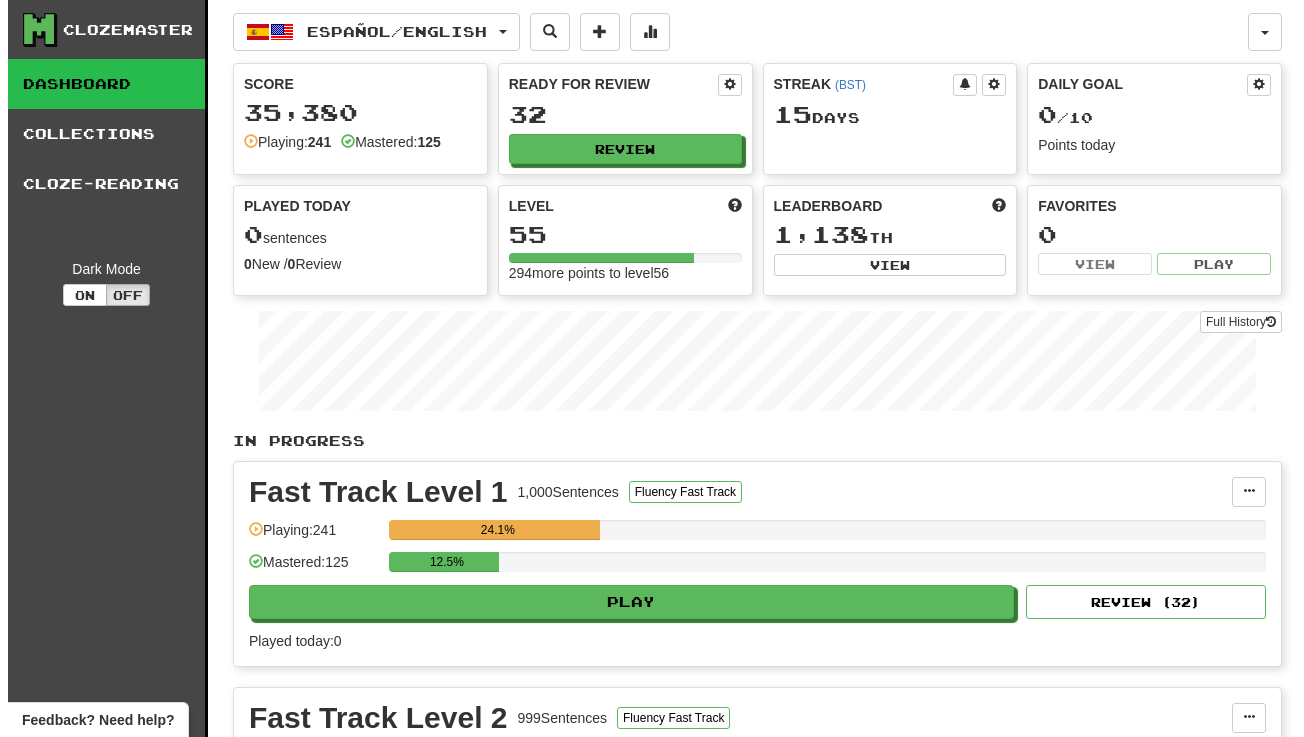 scroll, scrollTop: 0, scrollLeft: 0, axis: both 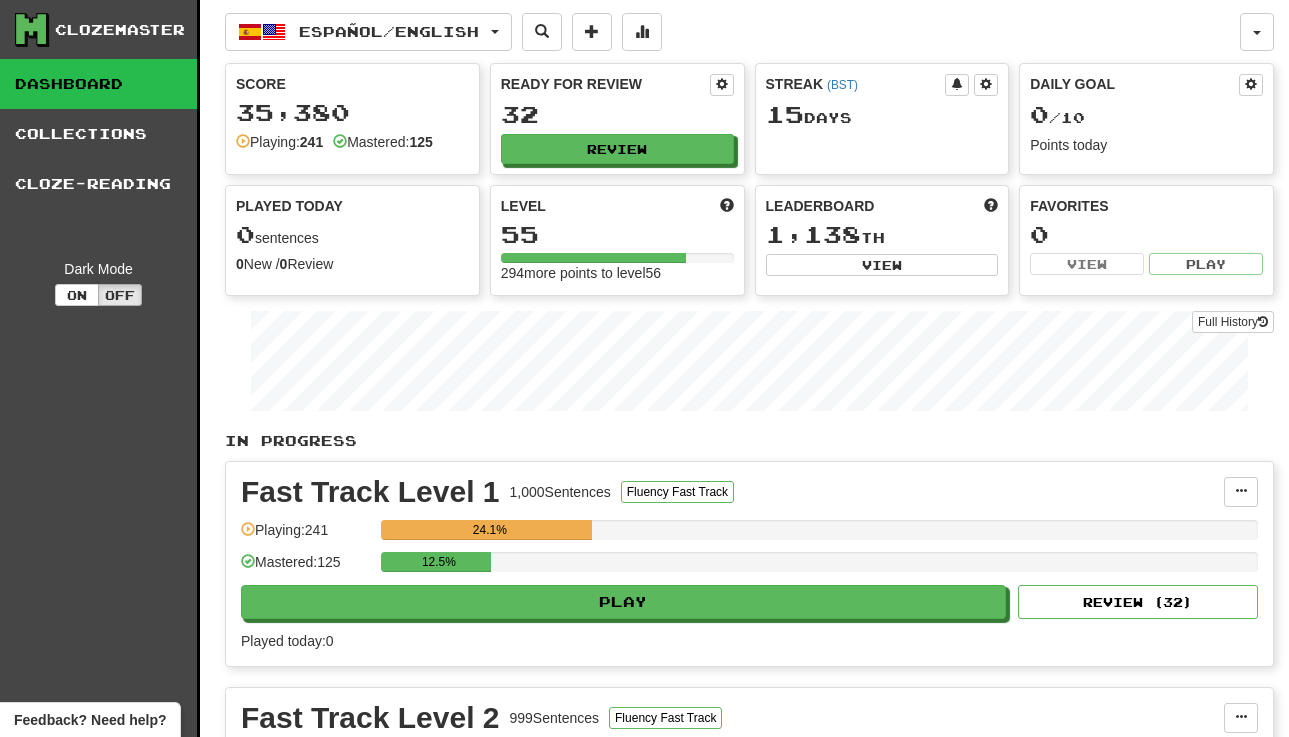 click on "Played today:  0" at bounding box center (749, 641) 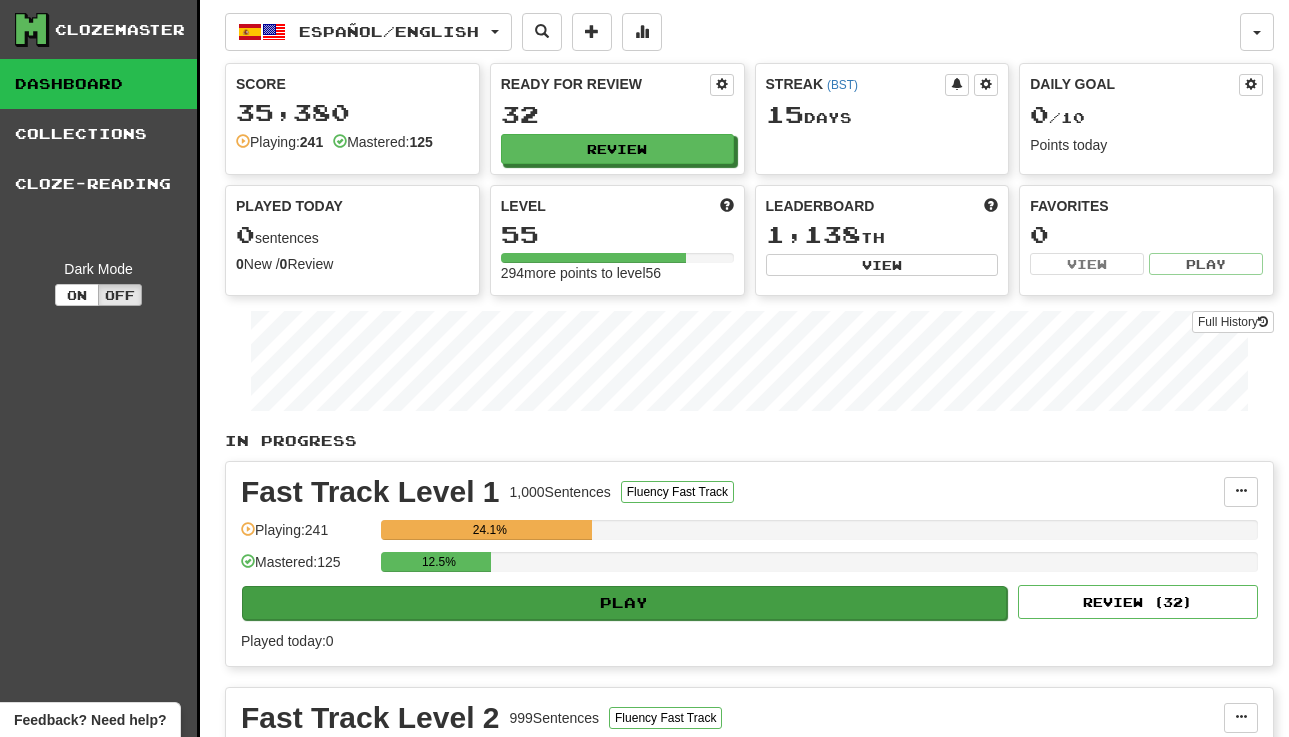 click on "Play" at bounding box center [624, 603] 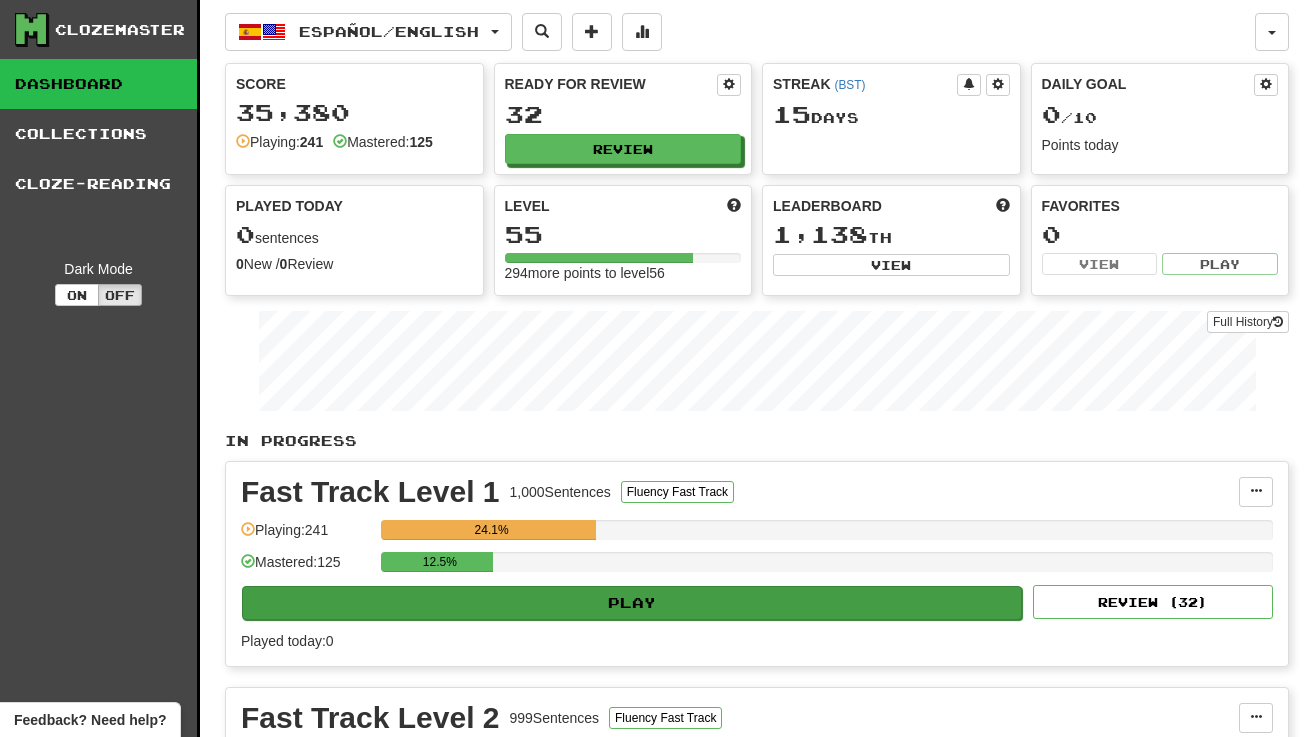 select on "**" 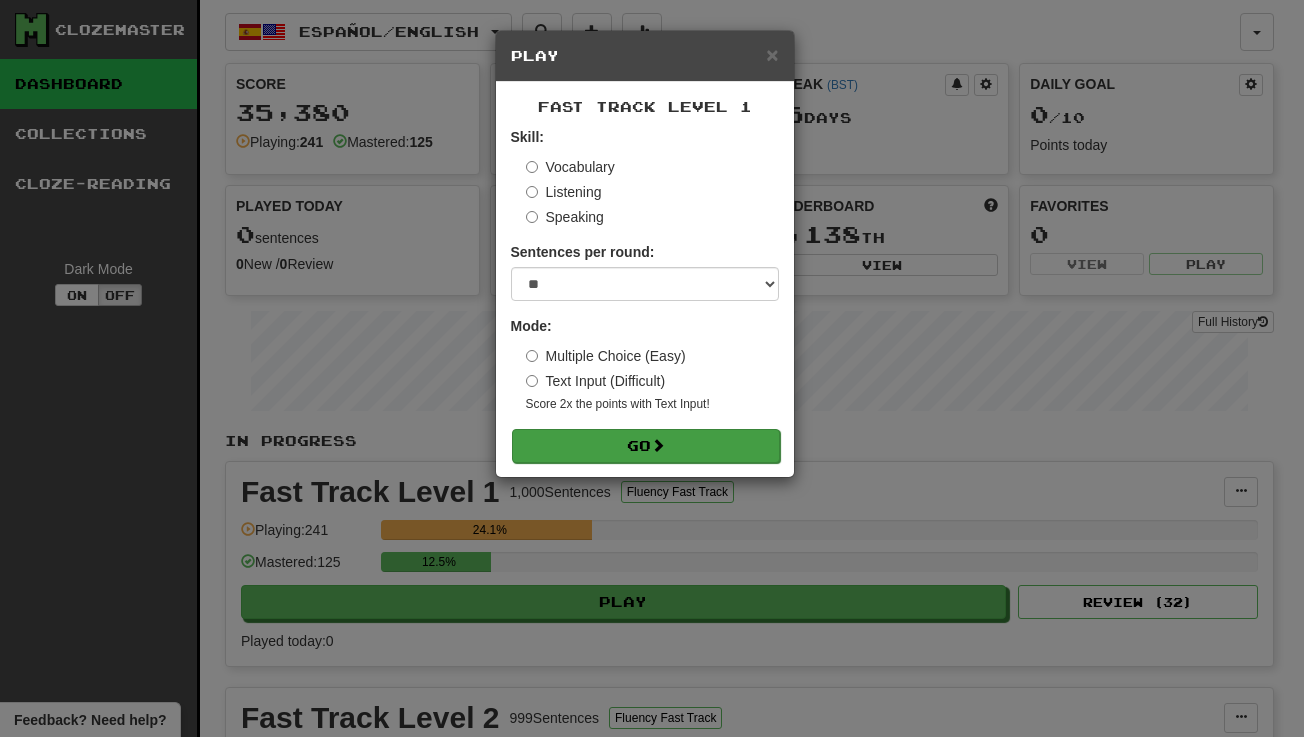 click on "Go" at bounding box center (646, 446) 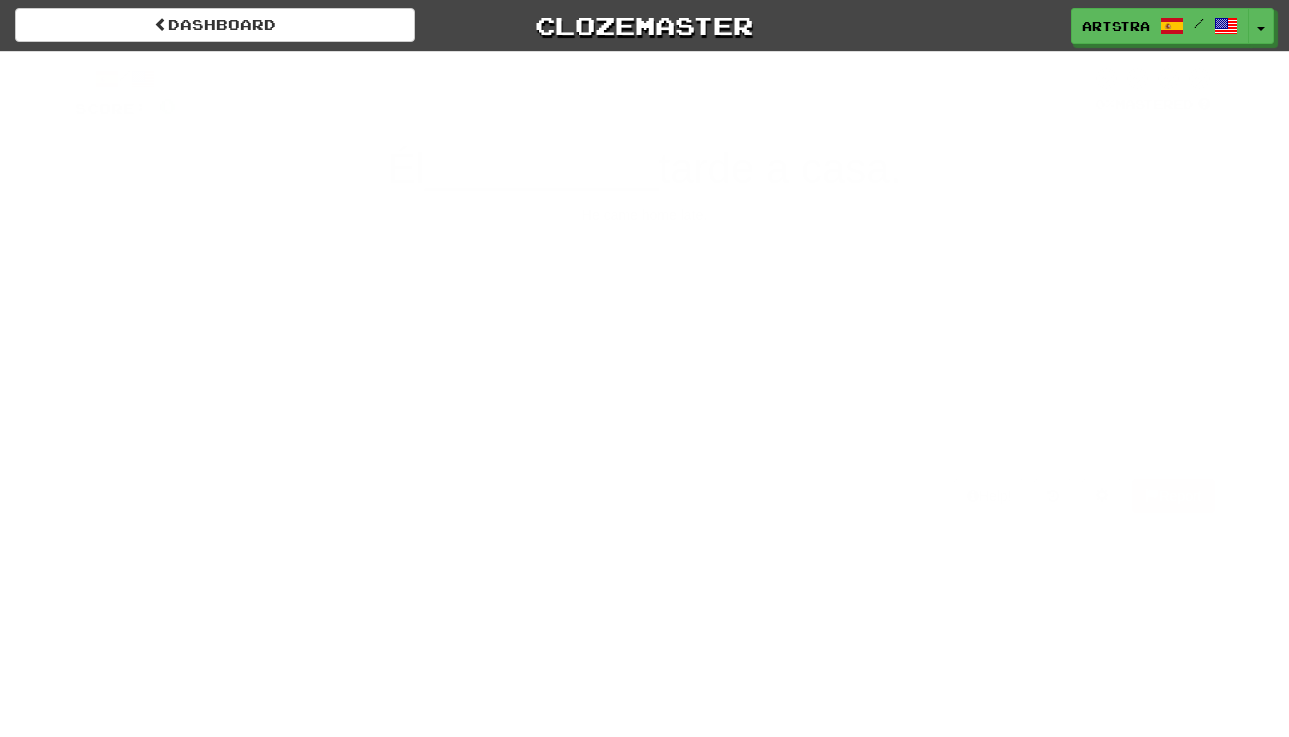 scroll, scrollTop: 0, scrollLeft: 0, axis: both 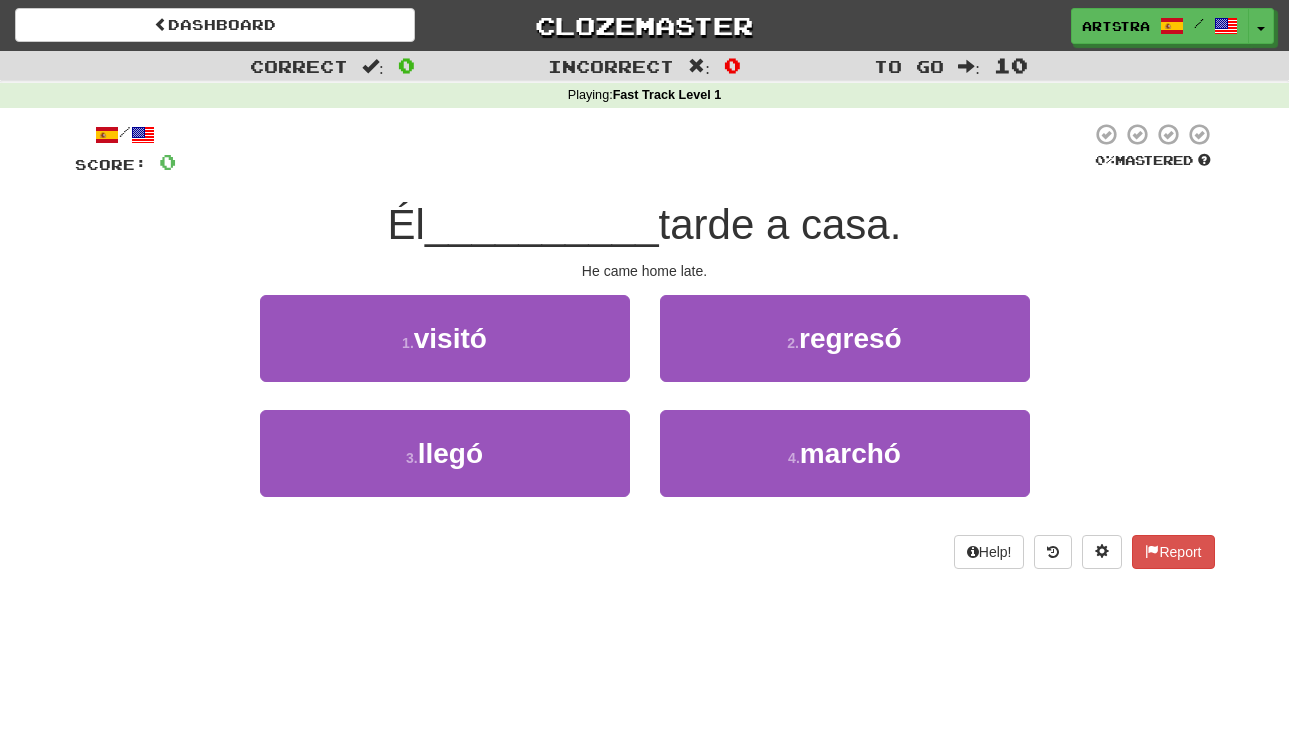 click on "__________" at bounding box center [542, 224] 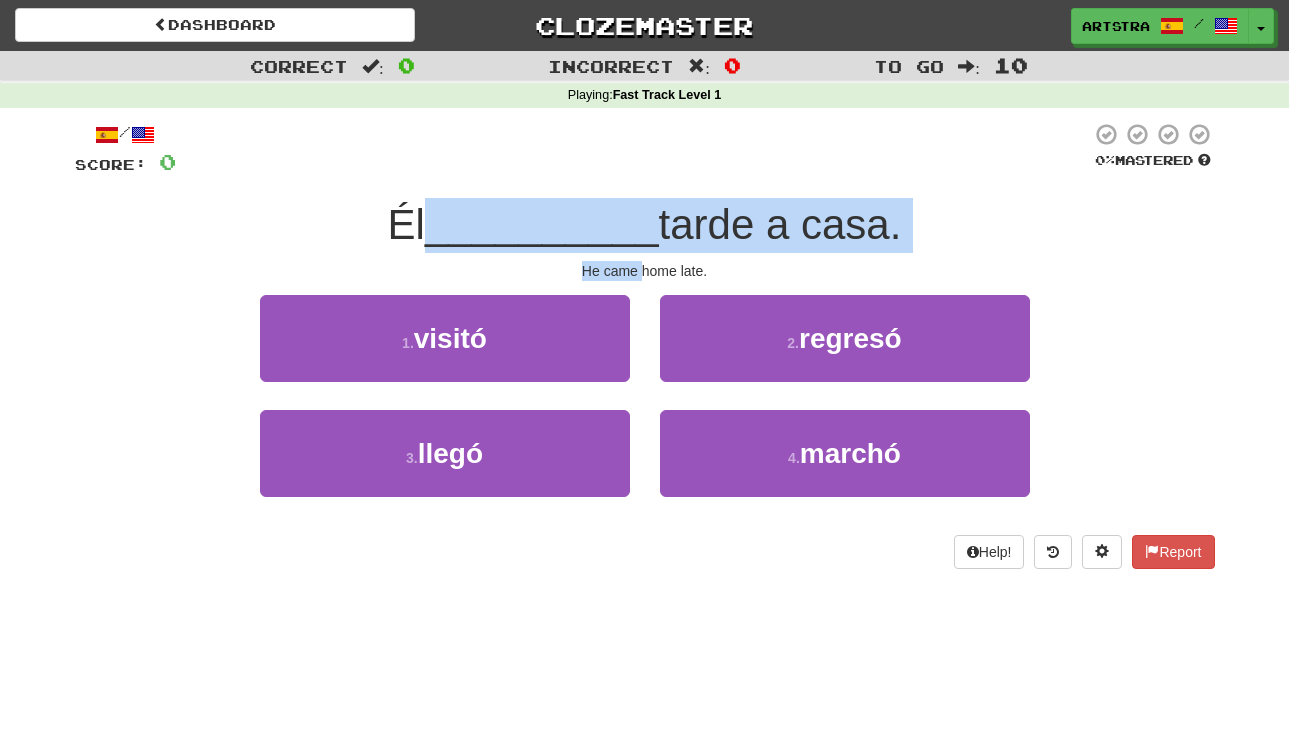drag, startPoint x: 619, startPoint y: 223, endPoint x: 634, endPoint y: 261, distance: 40.853397 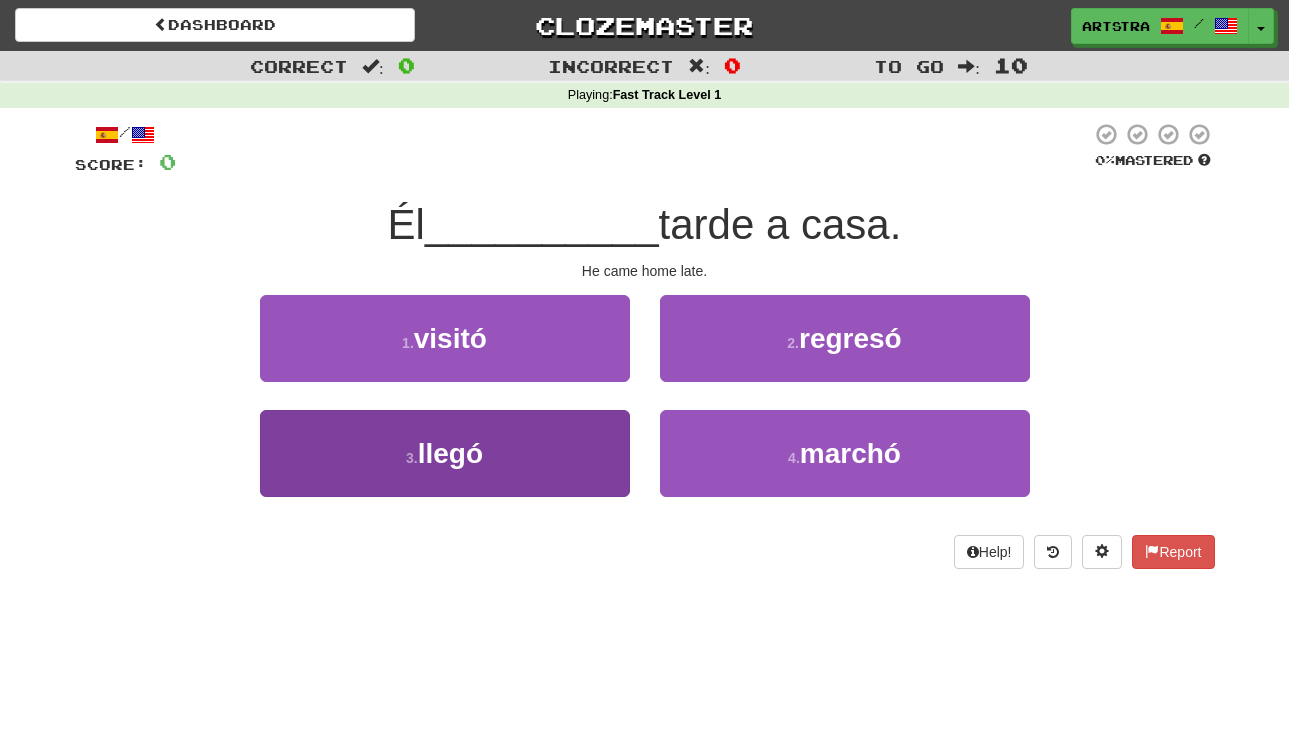 click on "3 .  llegó" at bounding box center [445, 453] 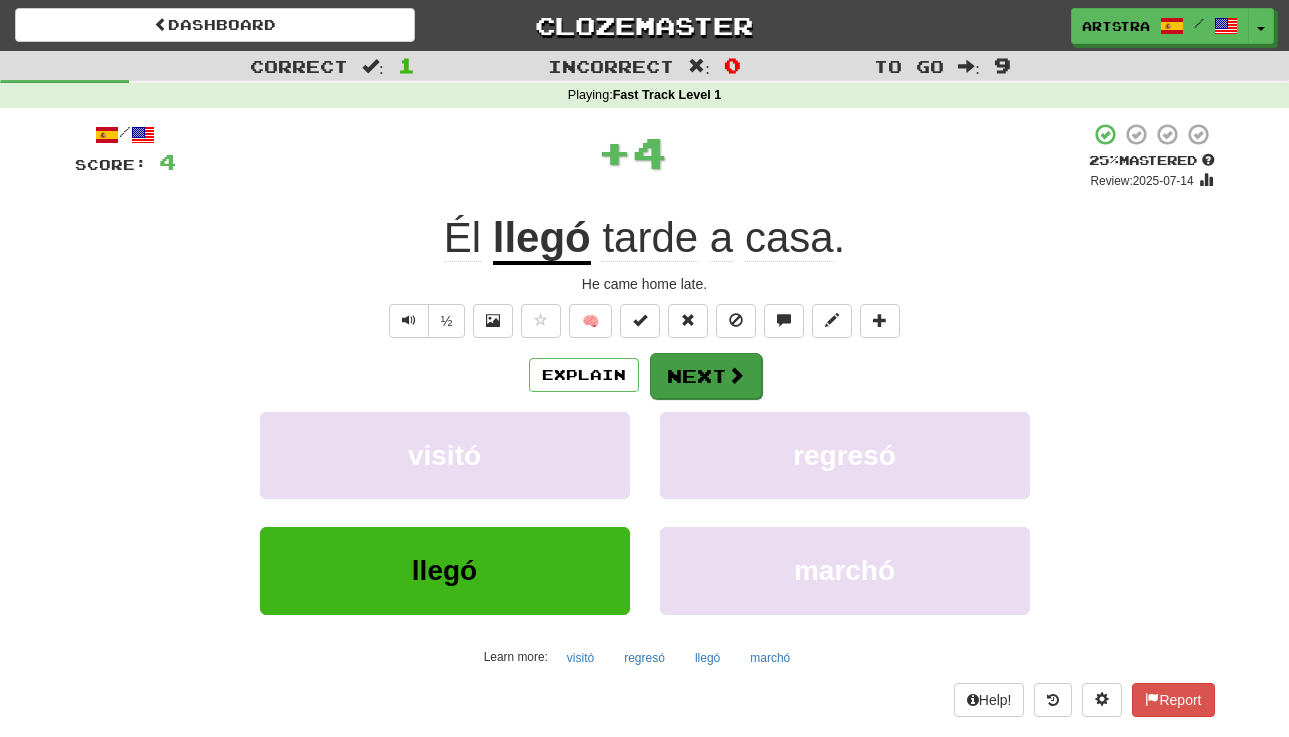click on "Next" at bounding box center (706, 376) 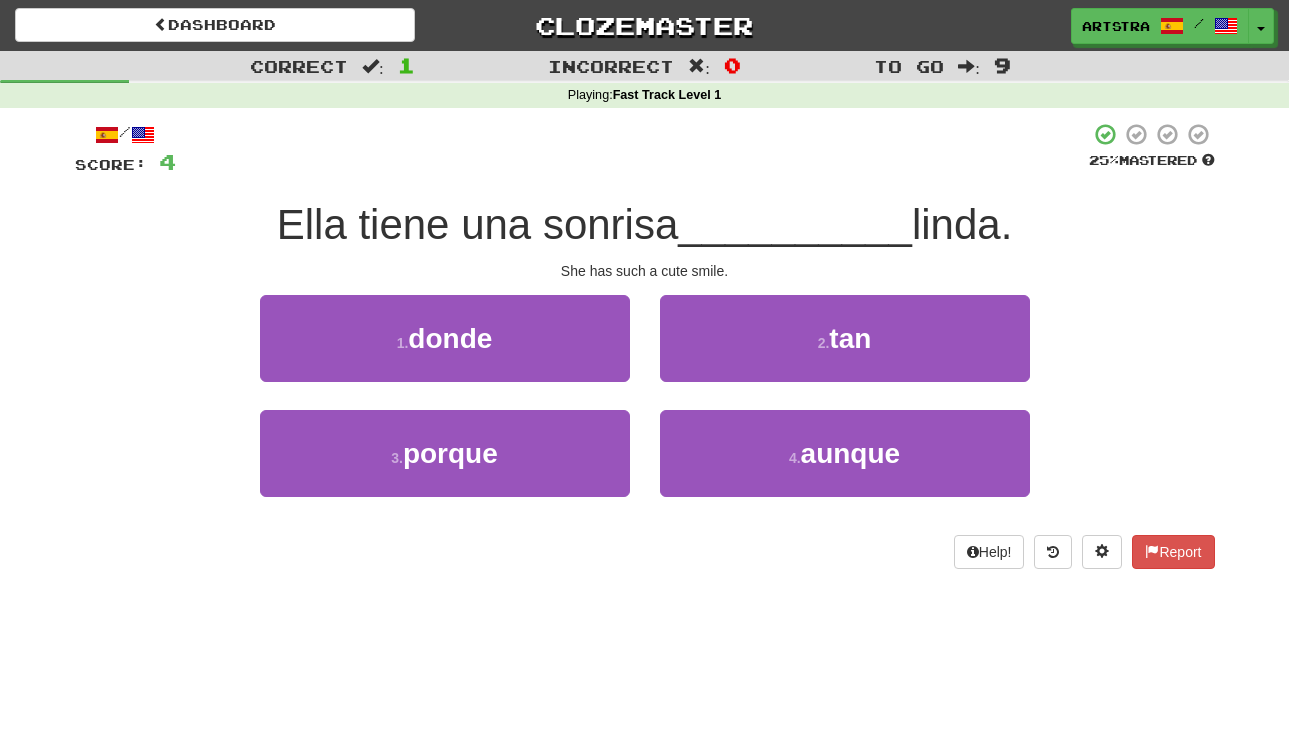 click on "Ella tiene una sonrisa" at bounding box center [478, 224] 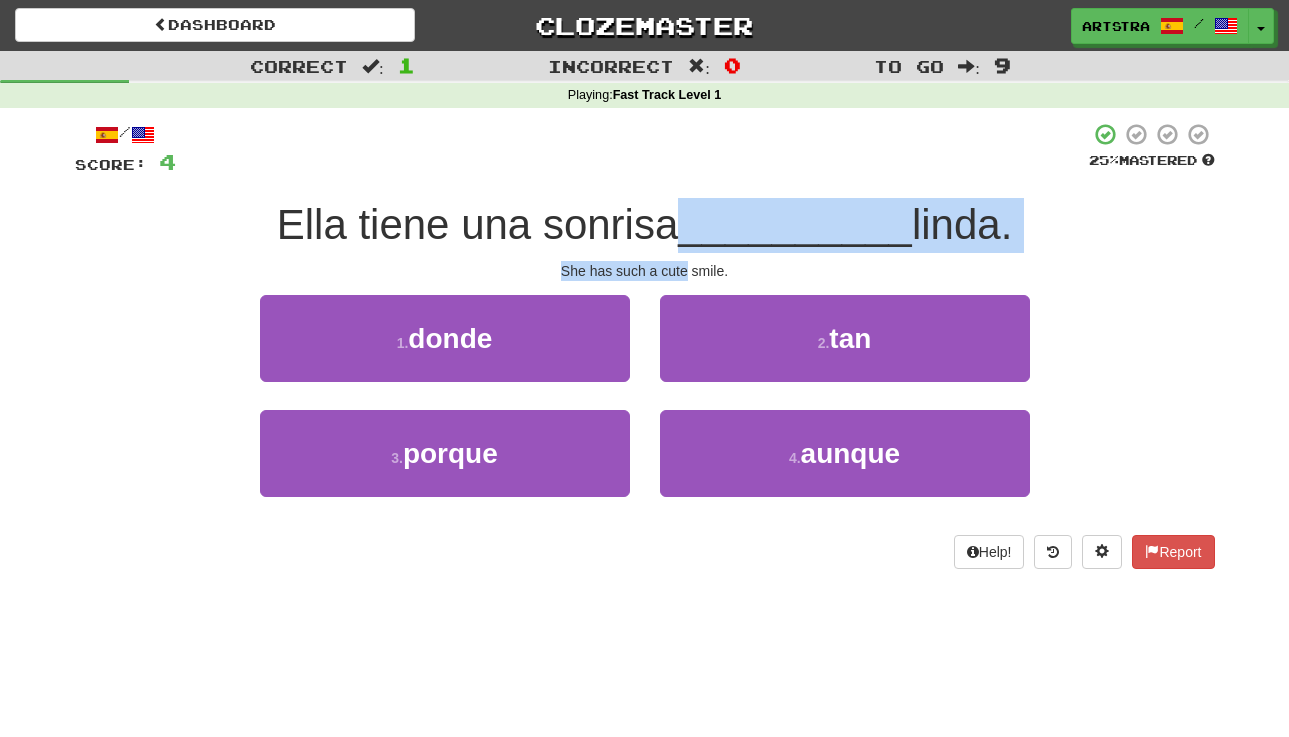 drag, startPoint x: 683, startPoint y: 277, endPoint x: 679, endPoint y: 263, distance: 14.56022 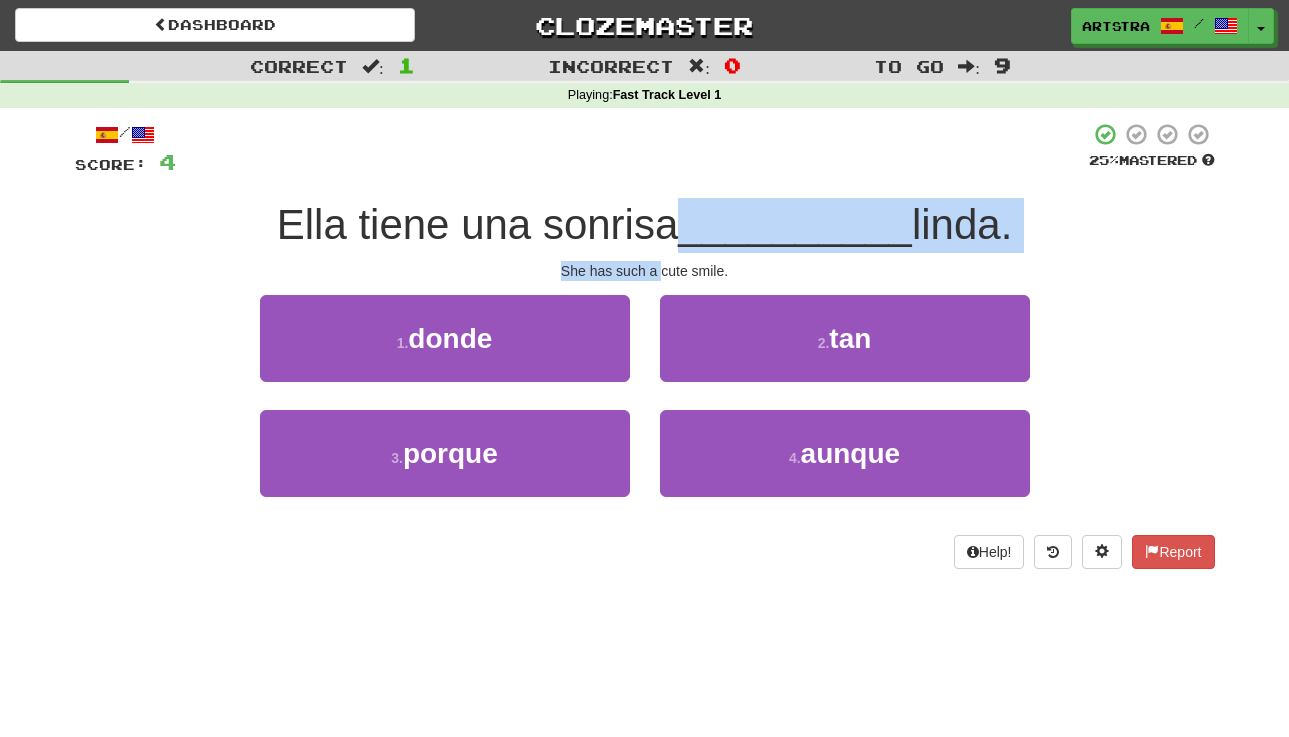drag, startPoint x: 679, startPoint y: 263, endPoint x: 683, endPoint y: 223, distance: 40.1995 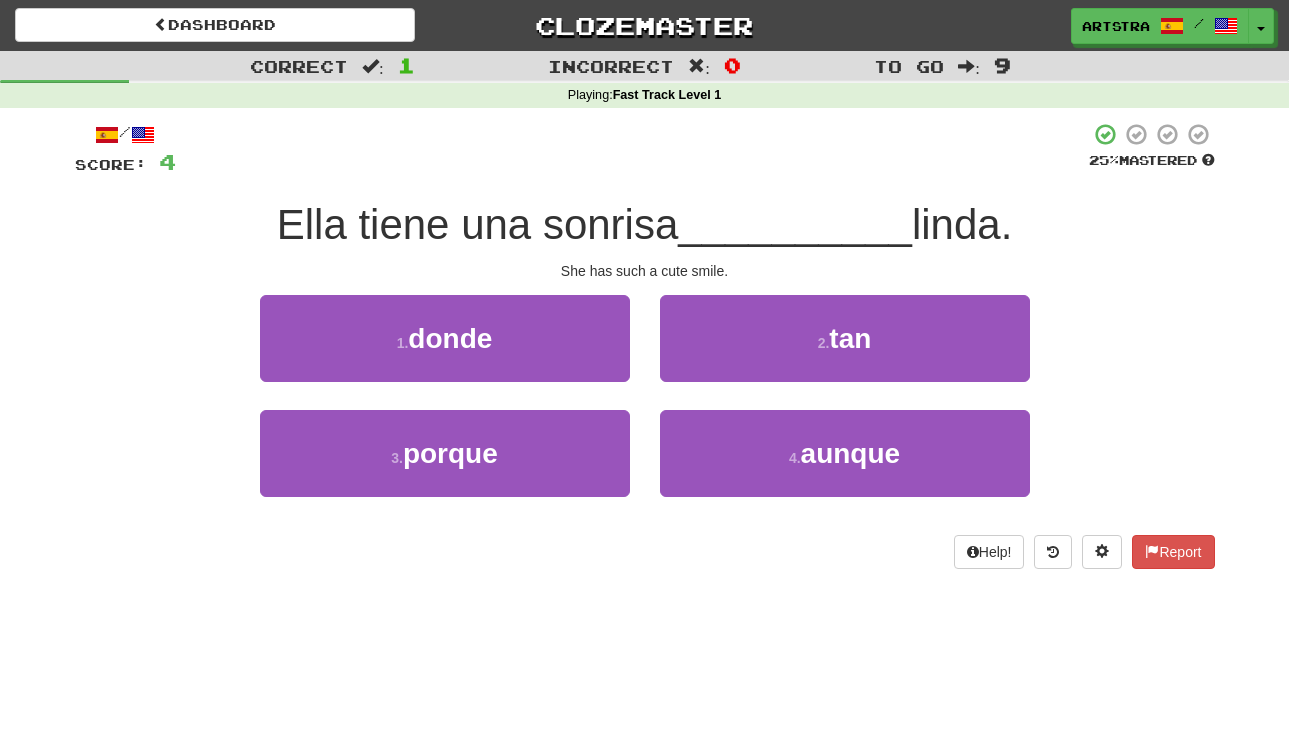 click on "Ella tiene una sonrisa" at bounding box center [478, 224] 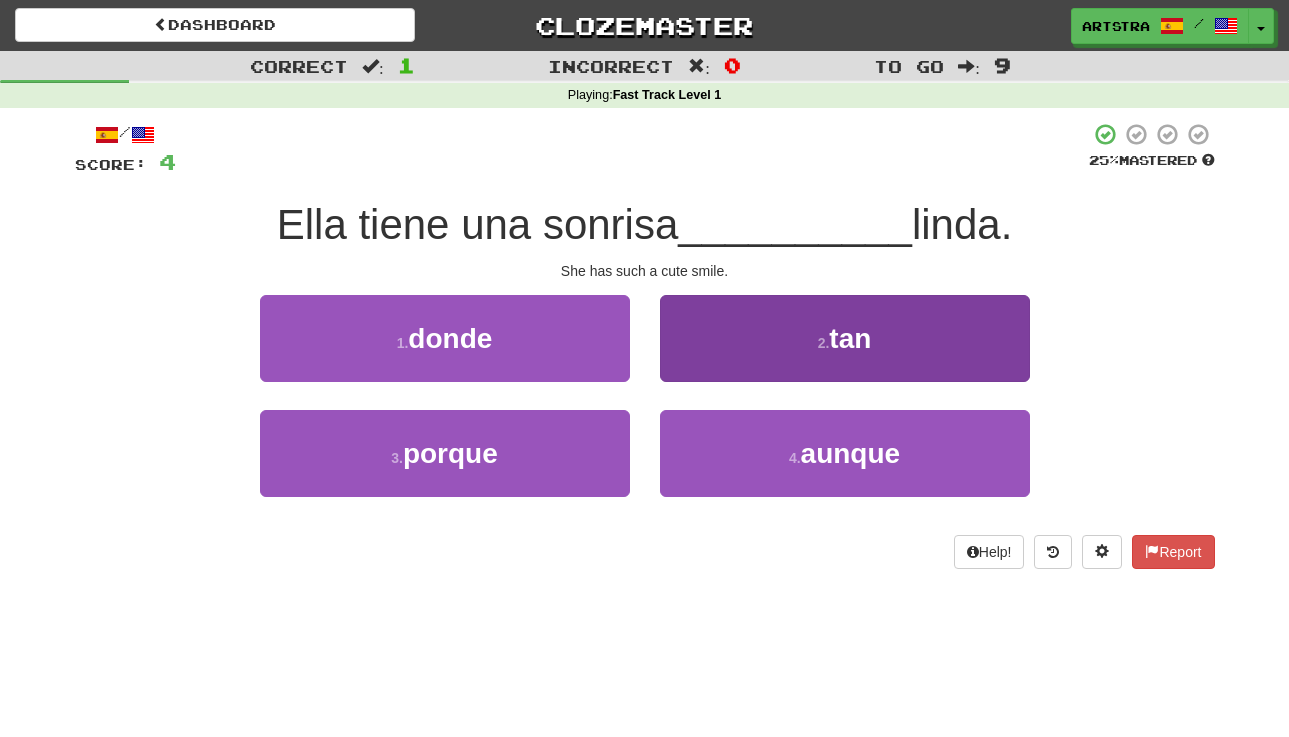 click on "2 .  tan" at bounding box center [845, 338] 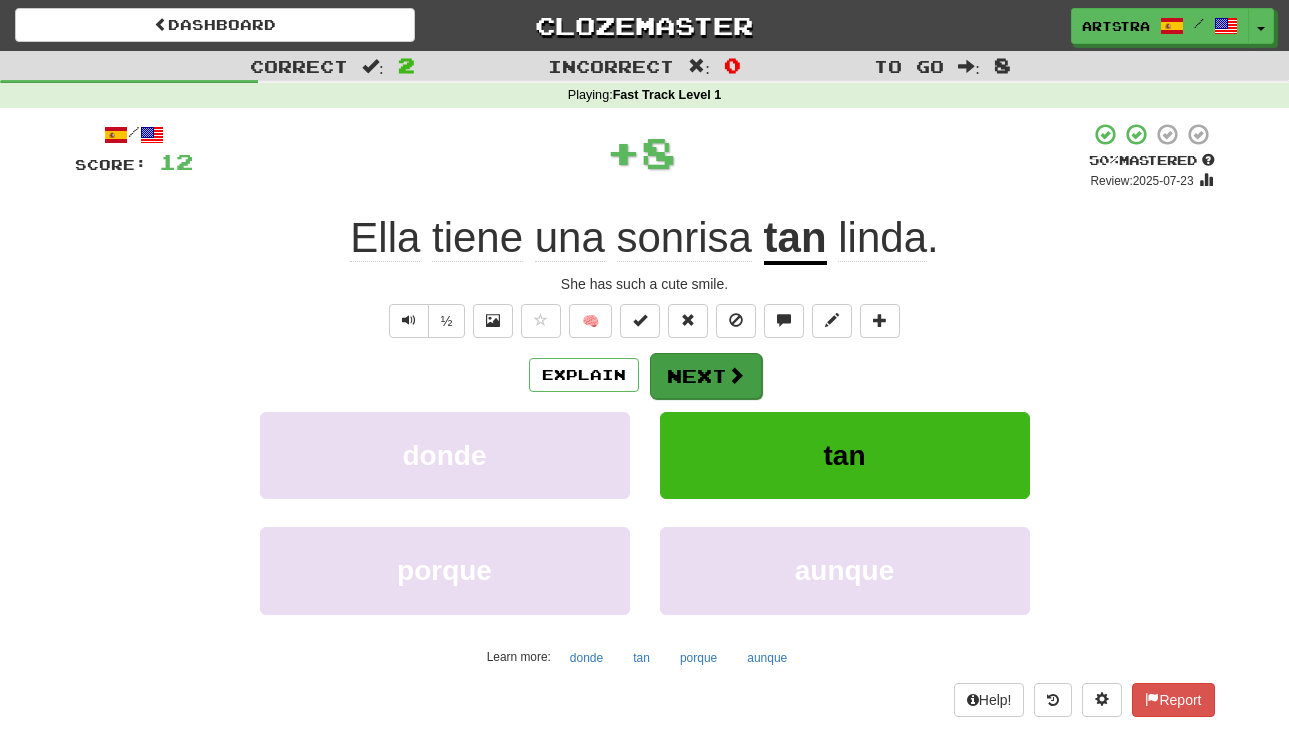 click at bounding box center (736, 375) 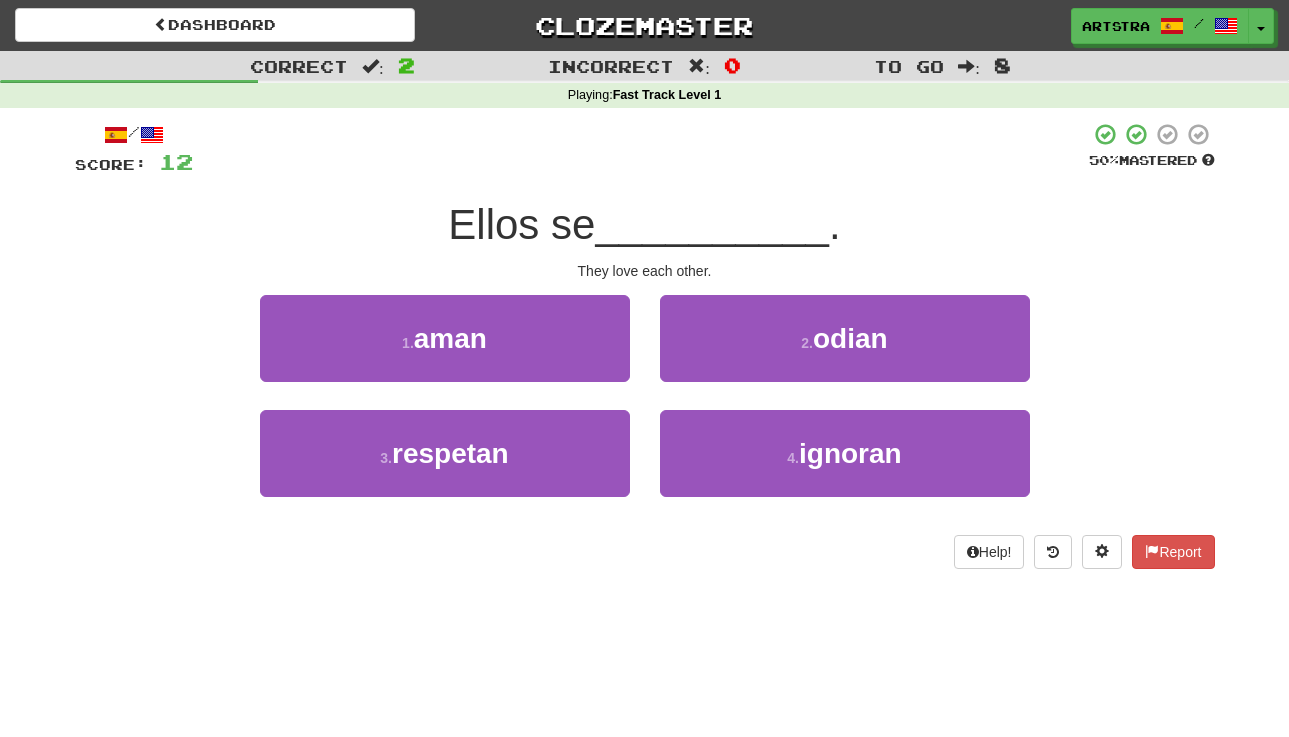 click on "__________" at bounding box center [712, 224] 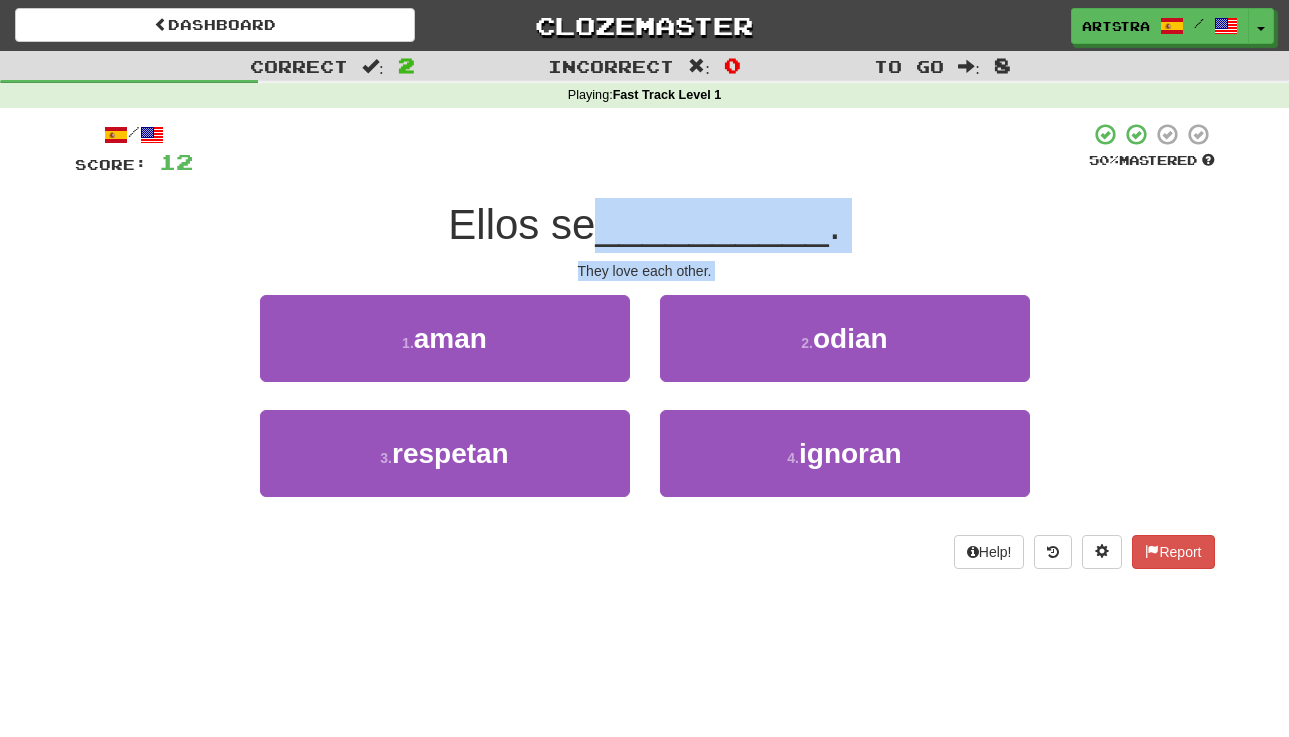 drag, startPoint x: 658, startPoint y: 228, endPoint x: 656, endPoint y: 272, distance: 44.04543 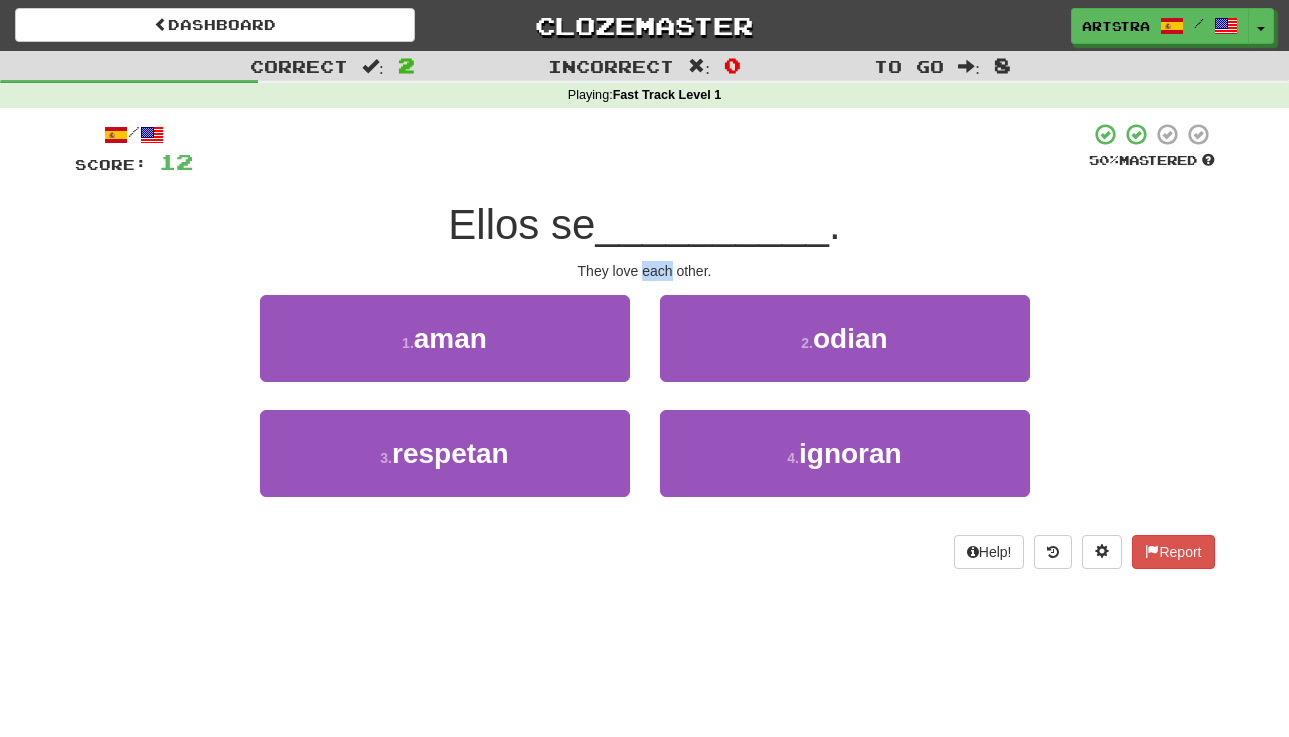 click on "They love each other." at bounding box center (645, 271) 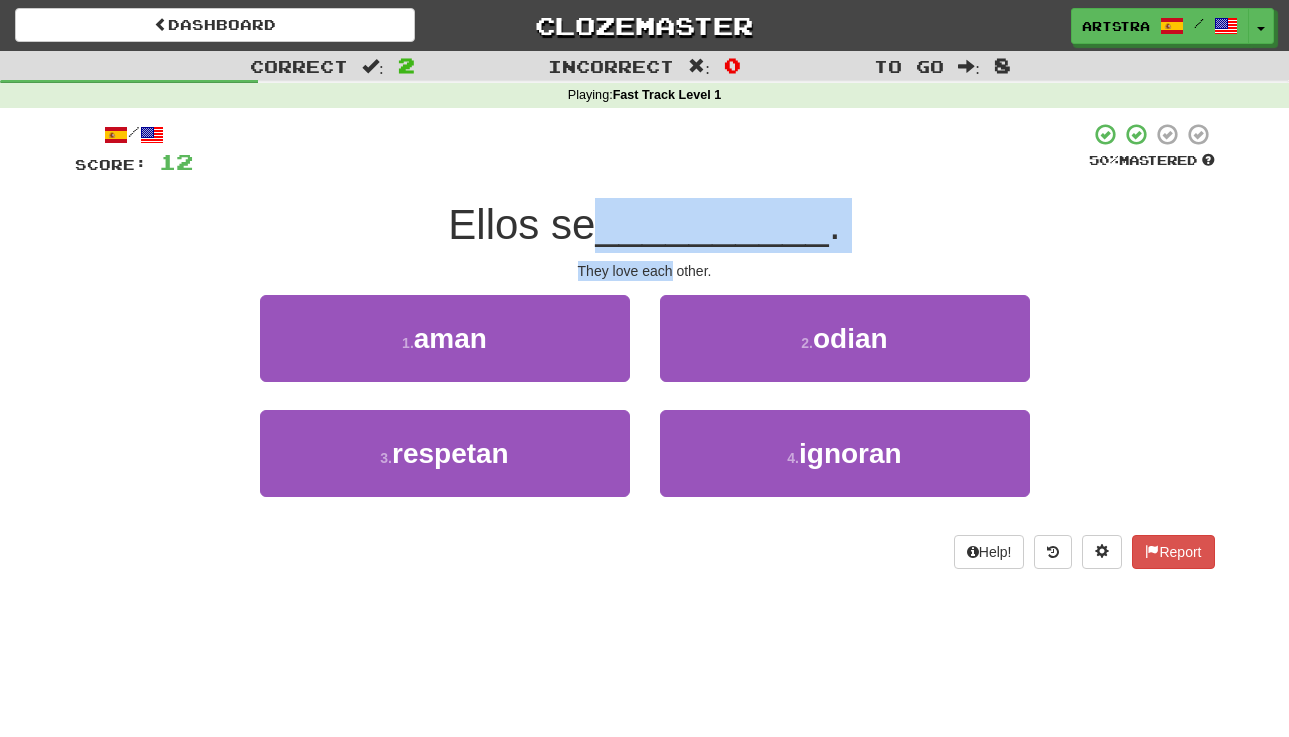 drag, startPoint x: 654, startPoint y: 271, endPoint x: 652, endPoint y: 223, distance: 48.04165 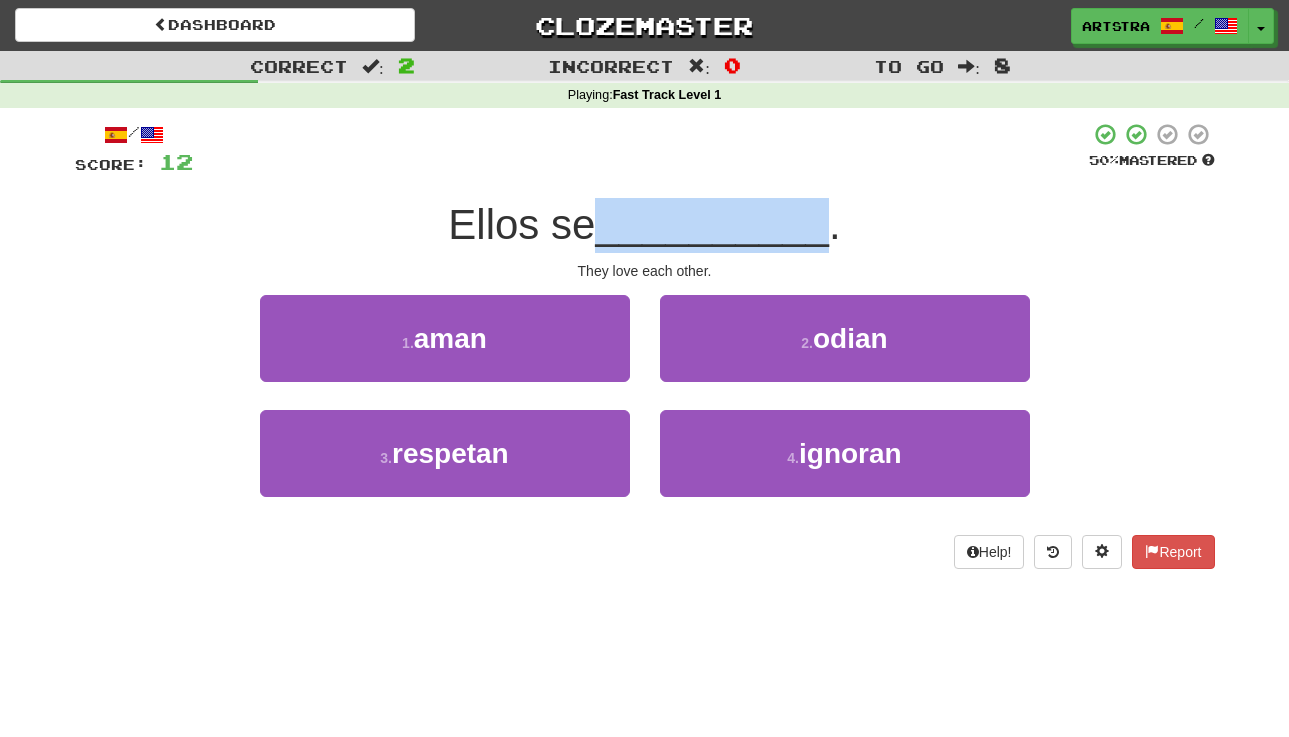 click on "__________" at bounding box center (712, 224) 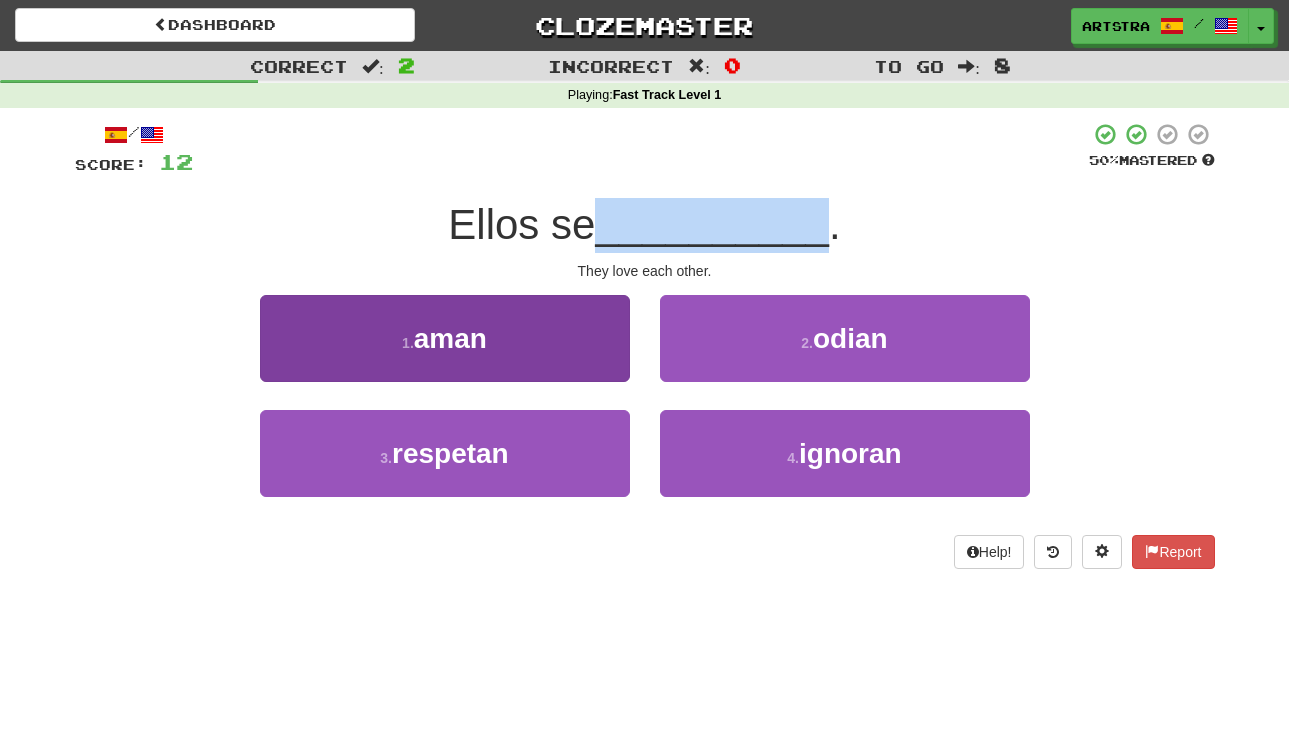 click on "1 .  aman" at bounding box center (445, 338) 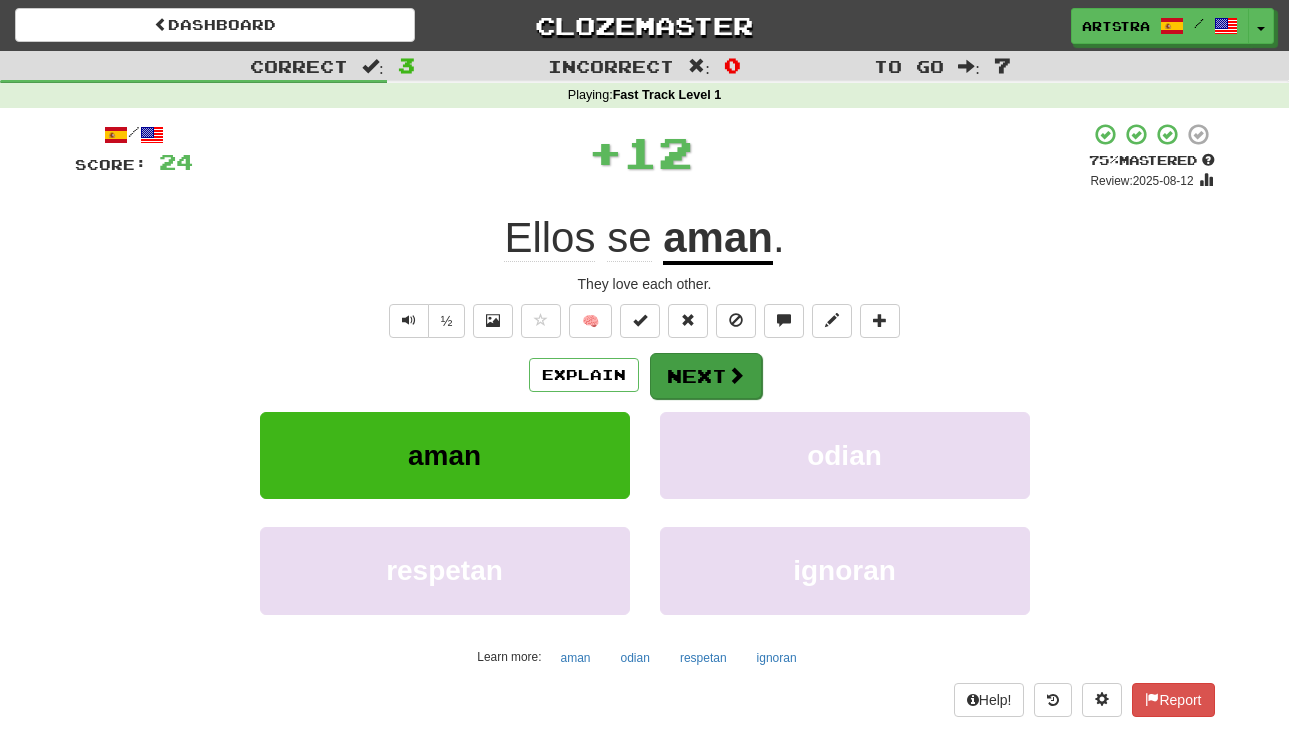 click on "Next" at bounding box center [706, 376] 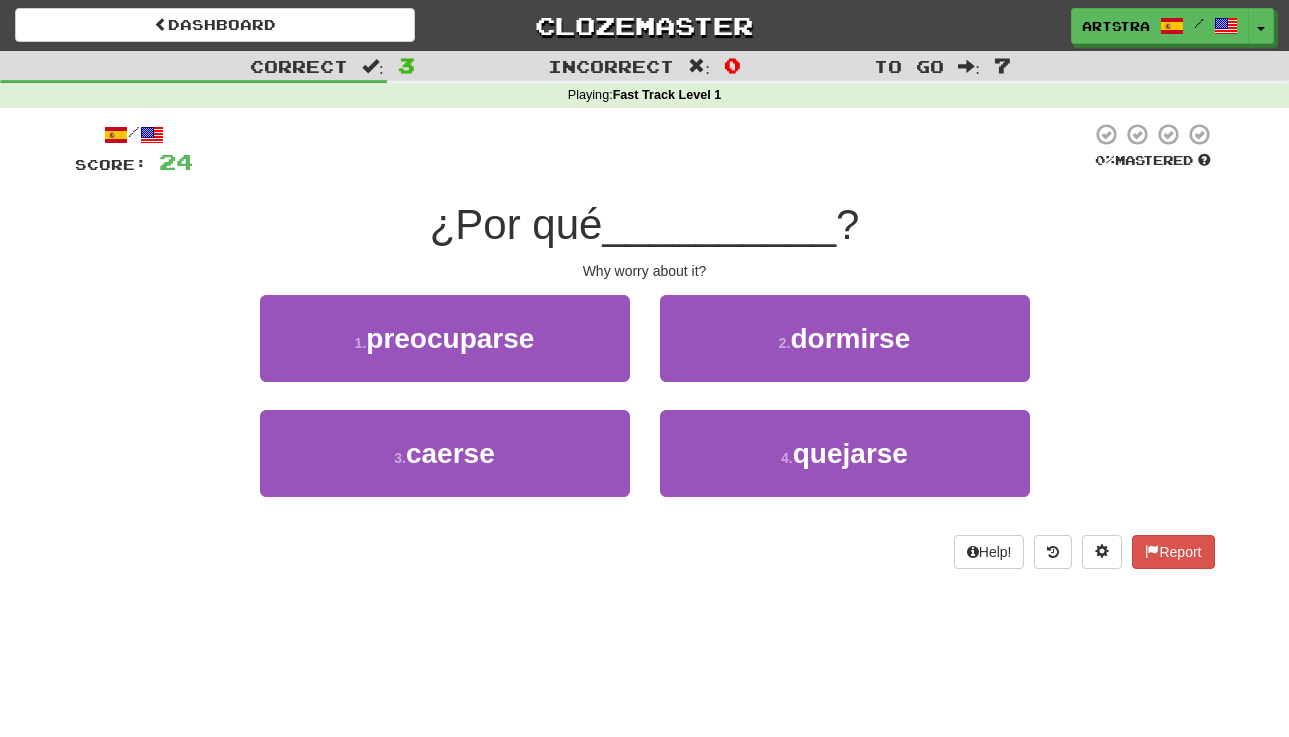 click on "__________" at bounding box center (719, 224) 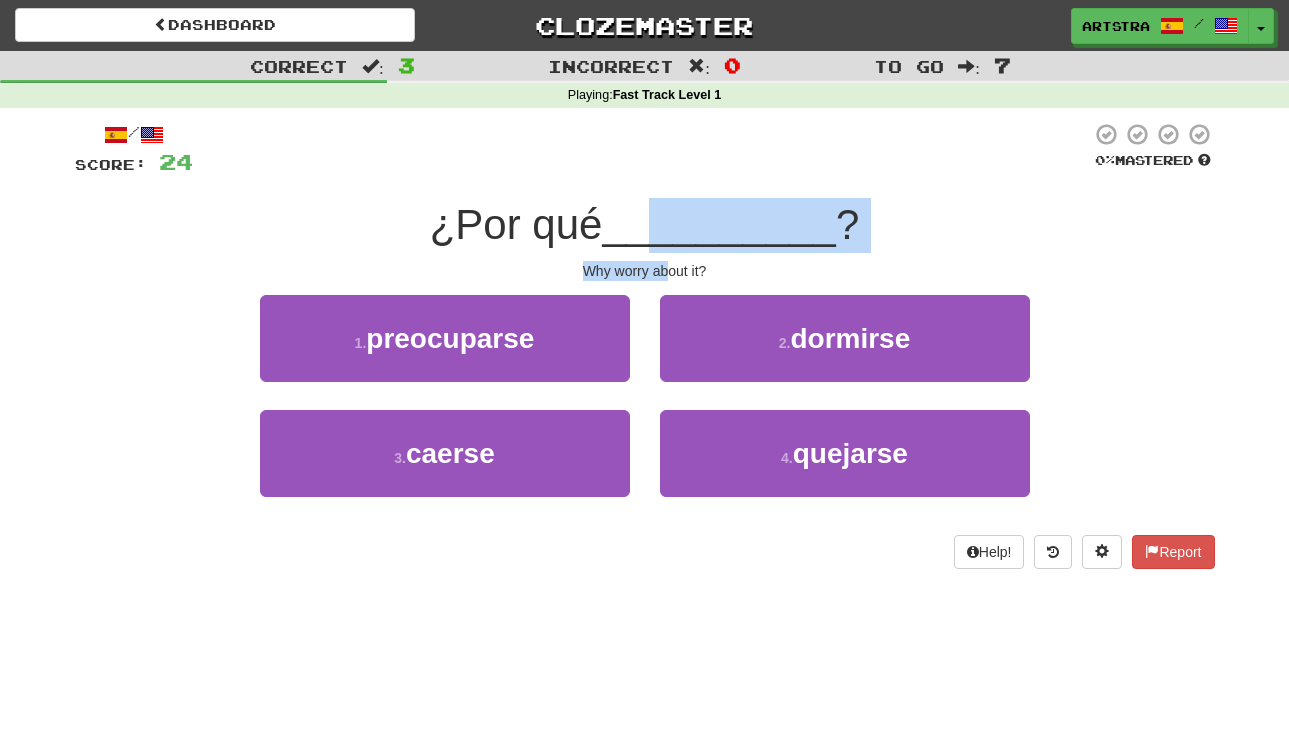 click on "/  Score:   24 0 %  Mastered ¿Por qué  __________ ? Why worry about it? 1 .  preocuparse 2 .  dormirse 3 .  caerse 4 .  quejarse  Help!  Report" at bounding box center (645, 345) 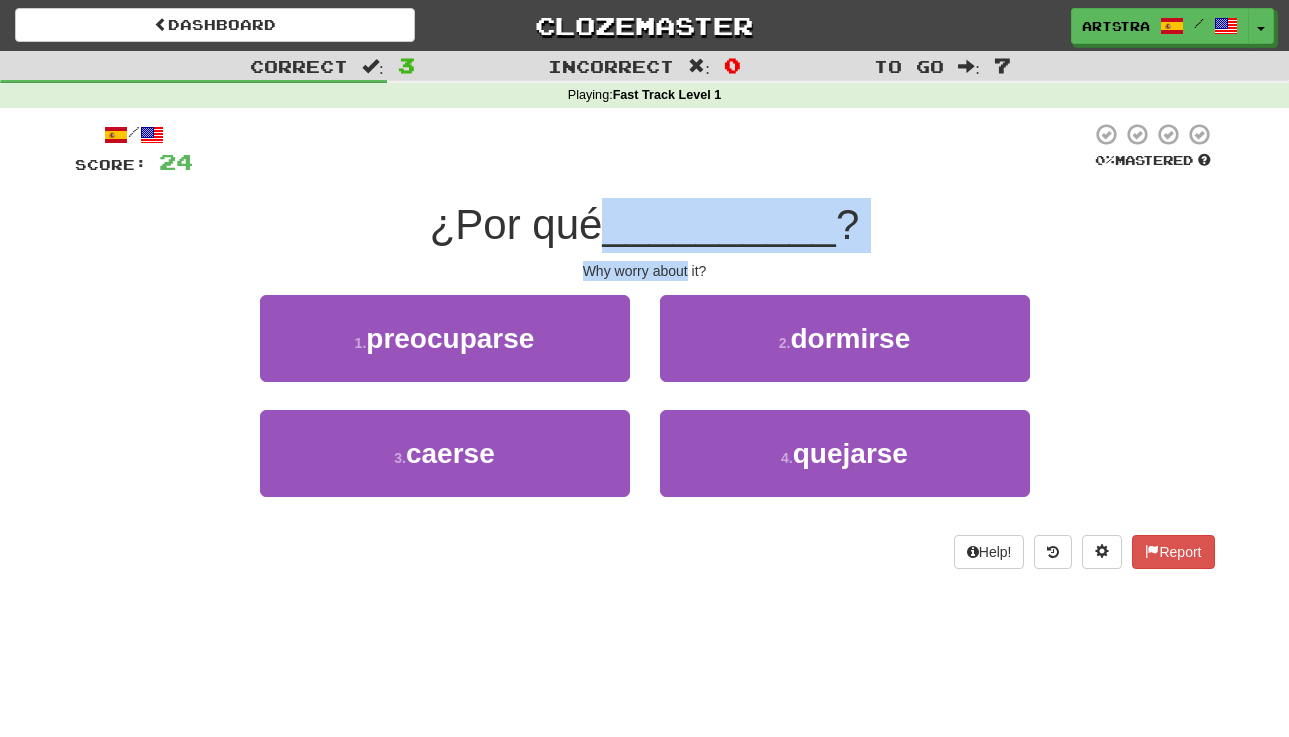 drag, startPoint x: 665, startPoint y: 272, endPoint x: 662, endPoint y: 227, distance: 45.099888 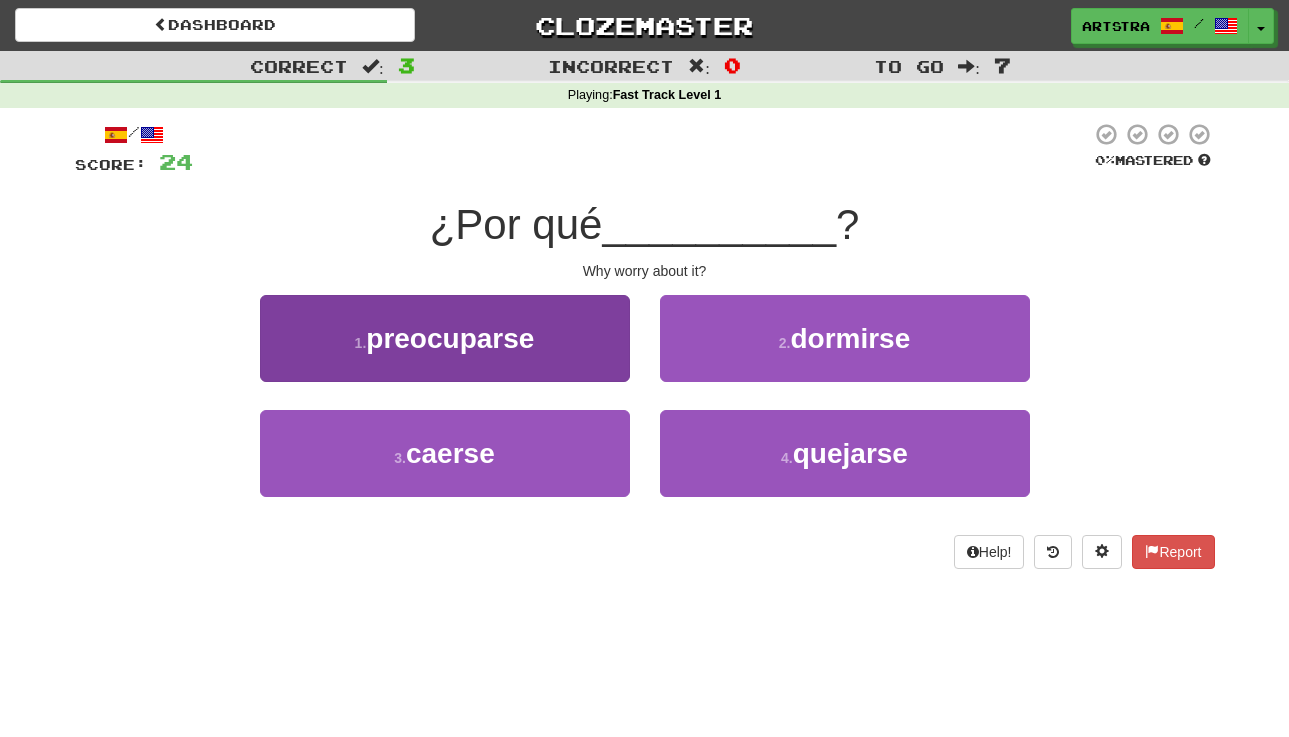 click on "1 .  preocuparse" at bounding box center [445, 338] 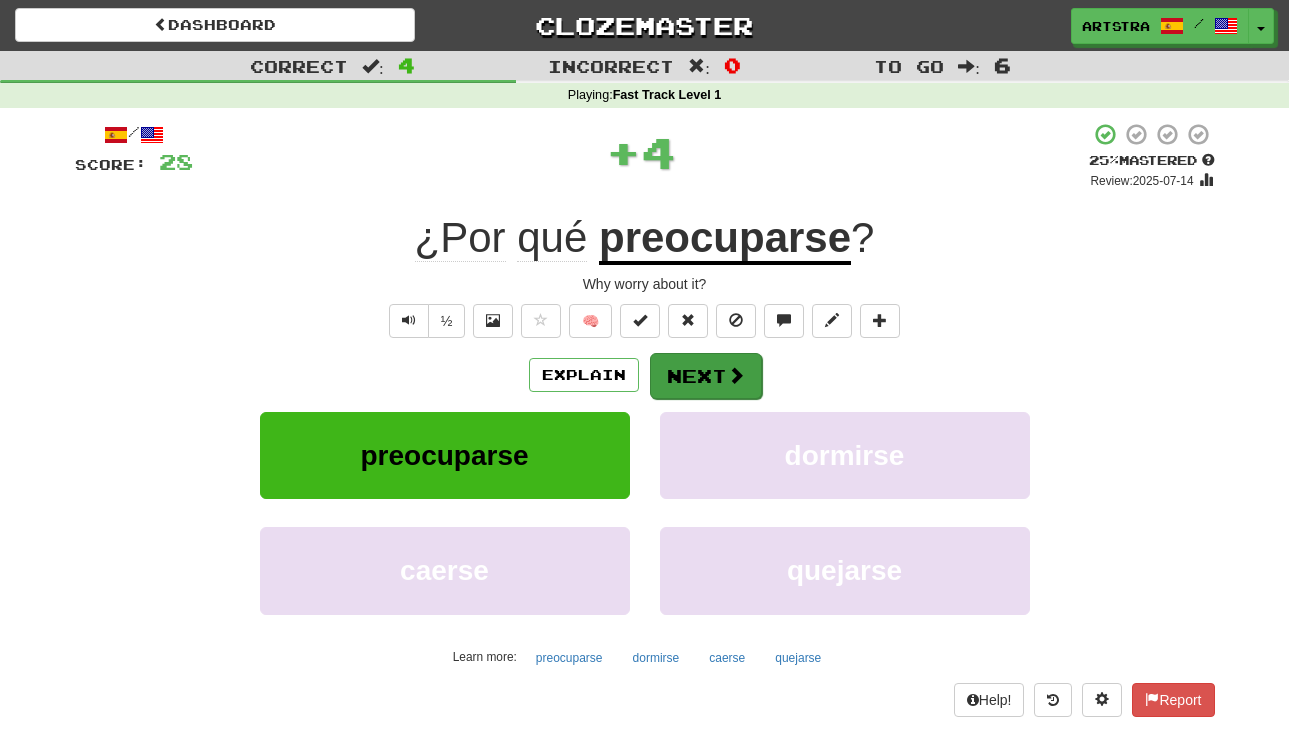 click on "Next" at bounding box center (706, 376) 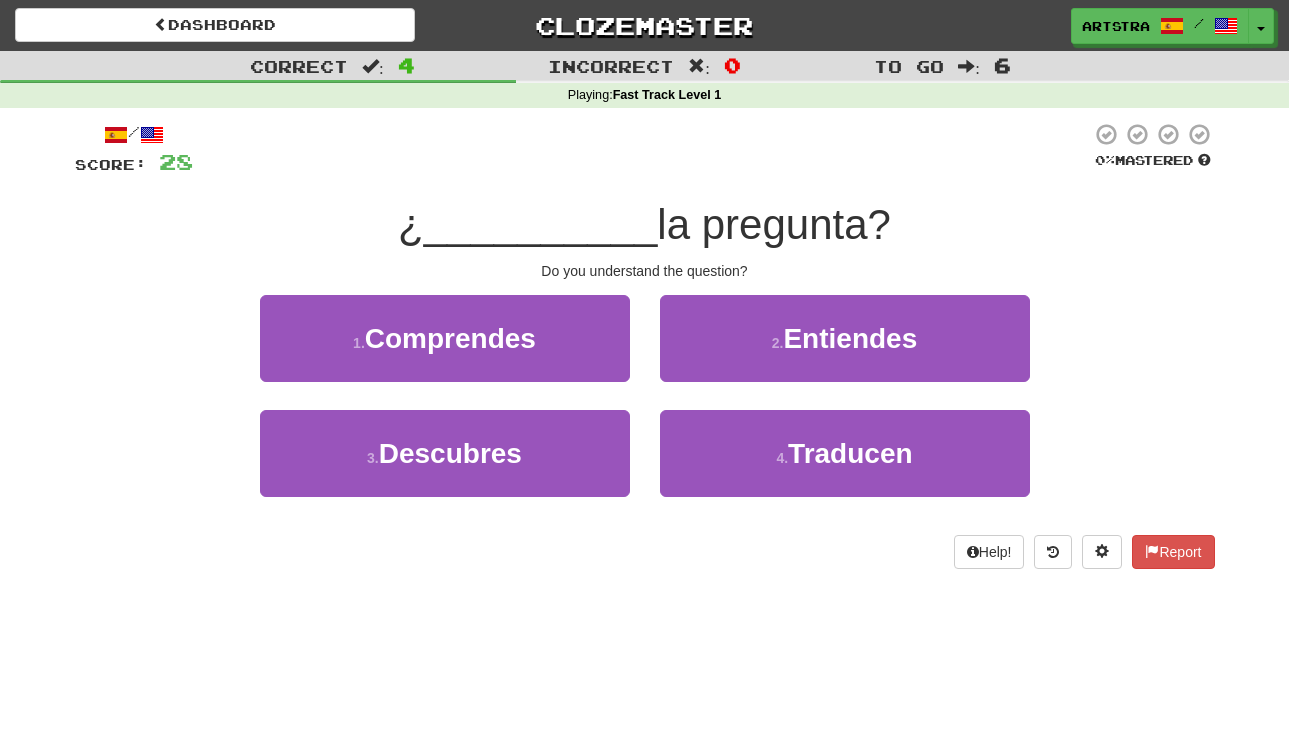 click on "__________" at bounding box center [541, 224] 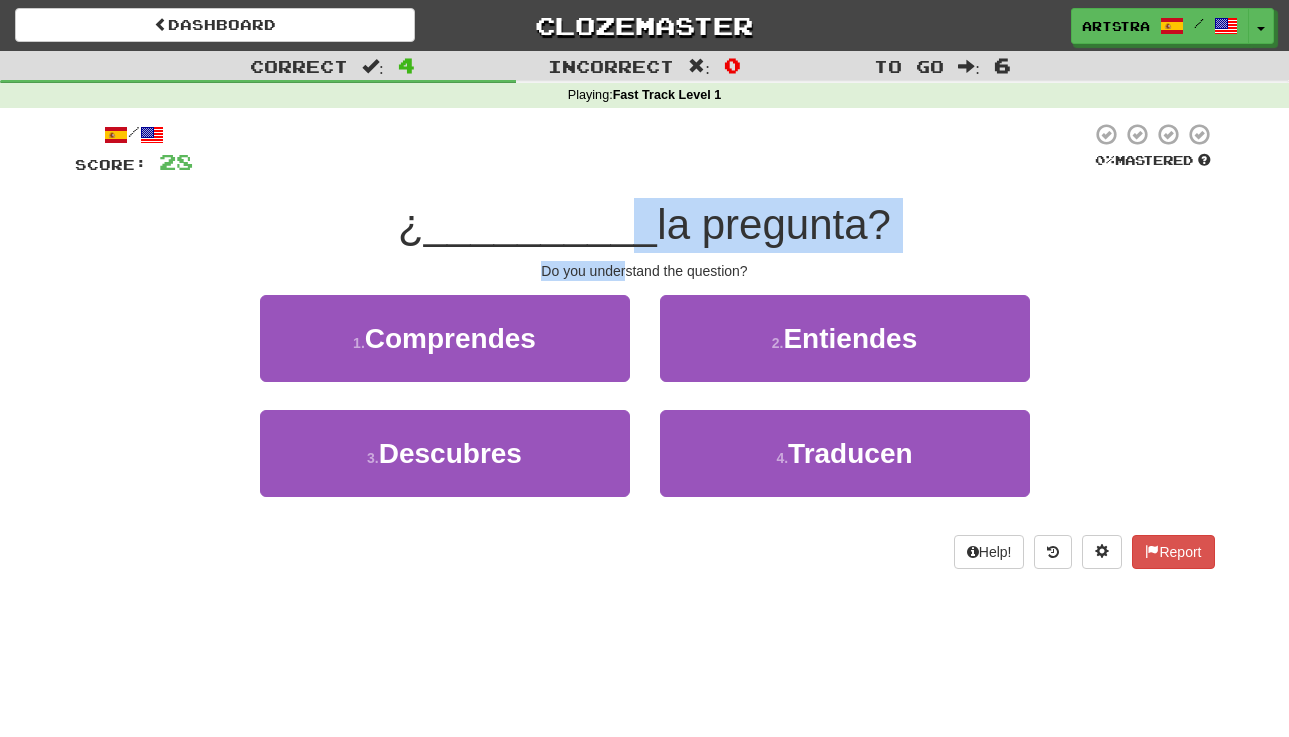 click on "/  Score:   28 0 %  Mastered ¿ __________  la pregunta? Do you understand the question? 1 .  Comprendes 2 .  Entiendes 3 .  Descubres 4 .  Traducen  Help!  Report" at bounding box center (645, 345) 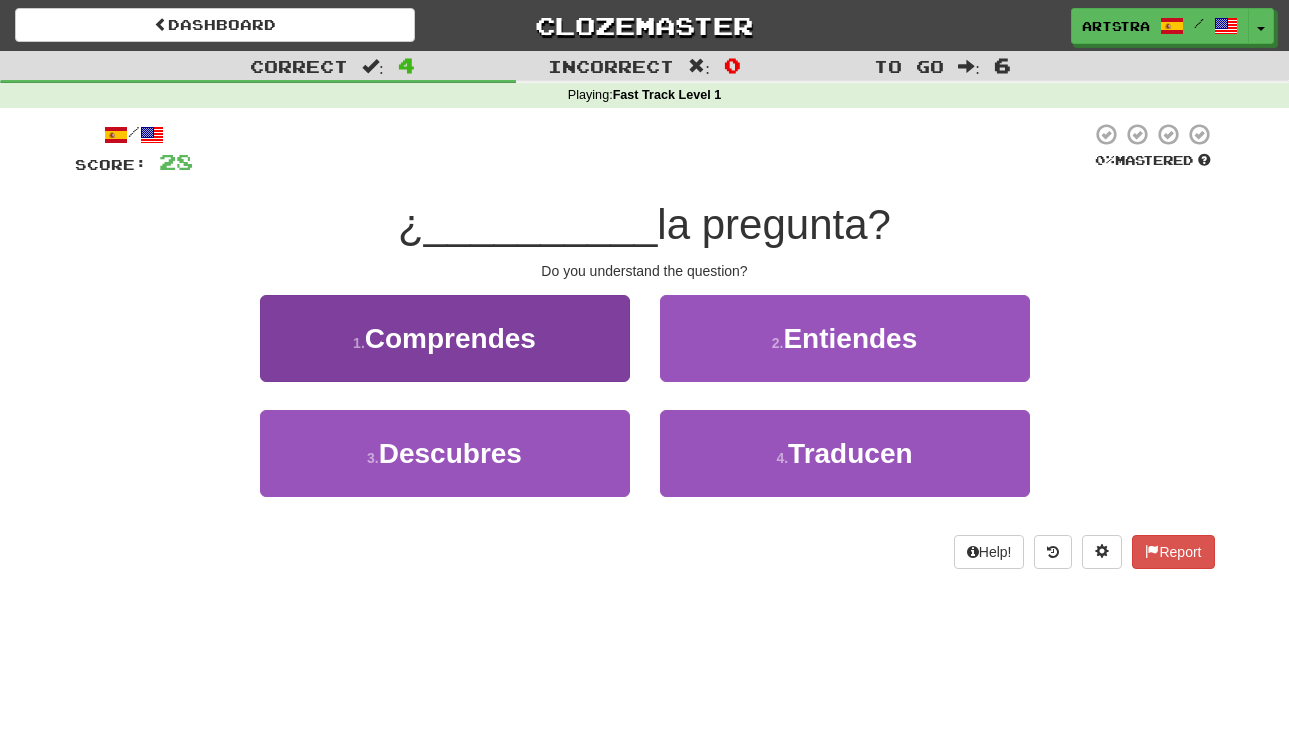 click on "1 .  Comprendes" at bounding box center (445, 338) 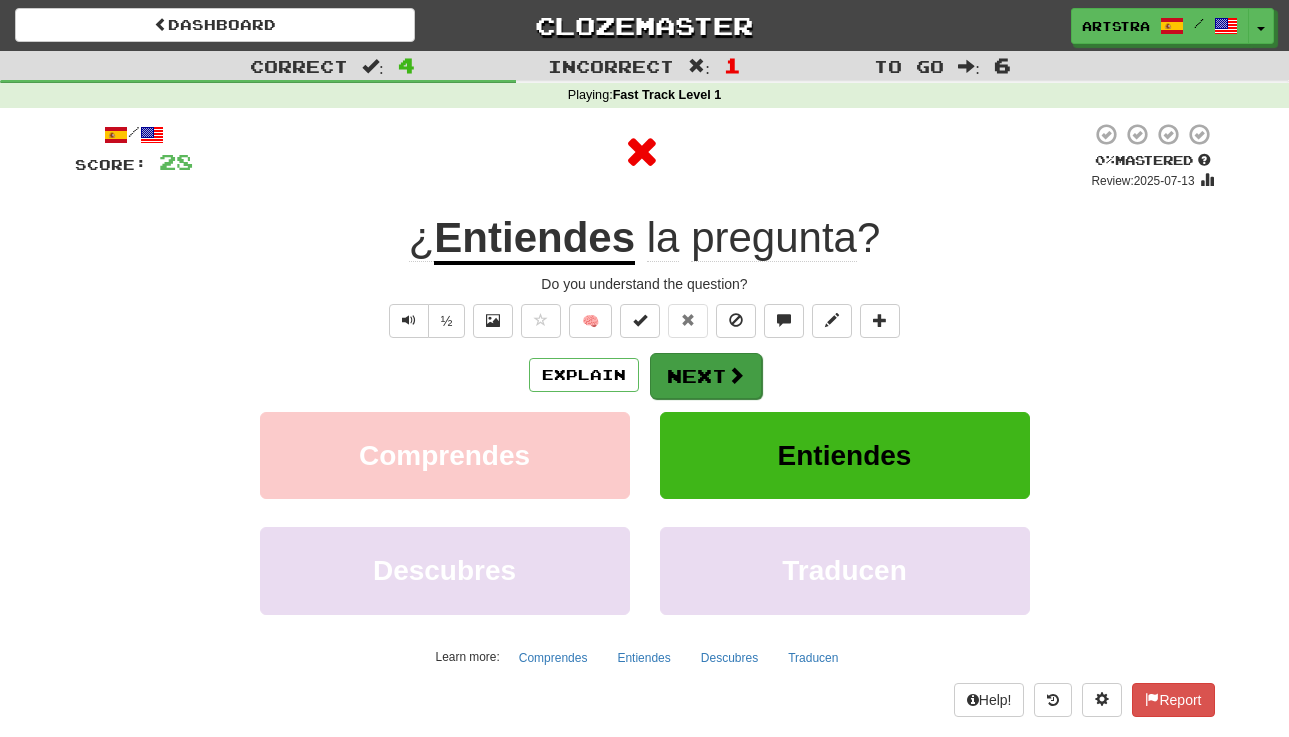 click on "Next" at bounding box center (706, 376) 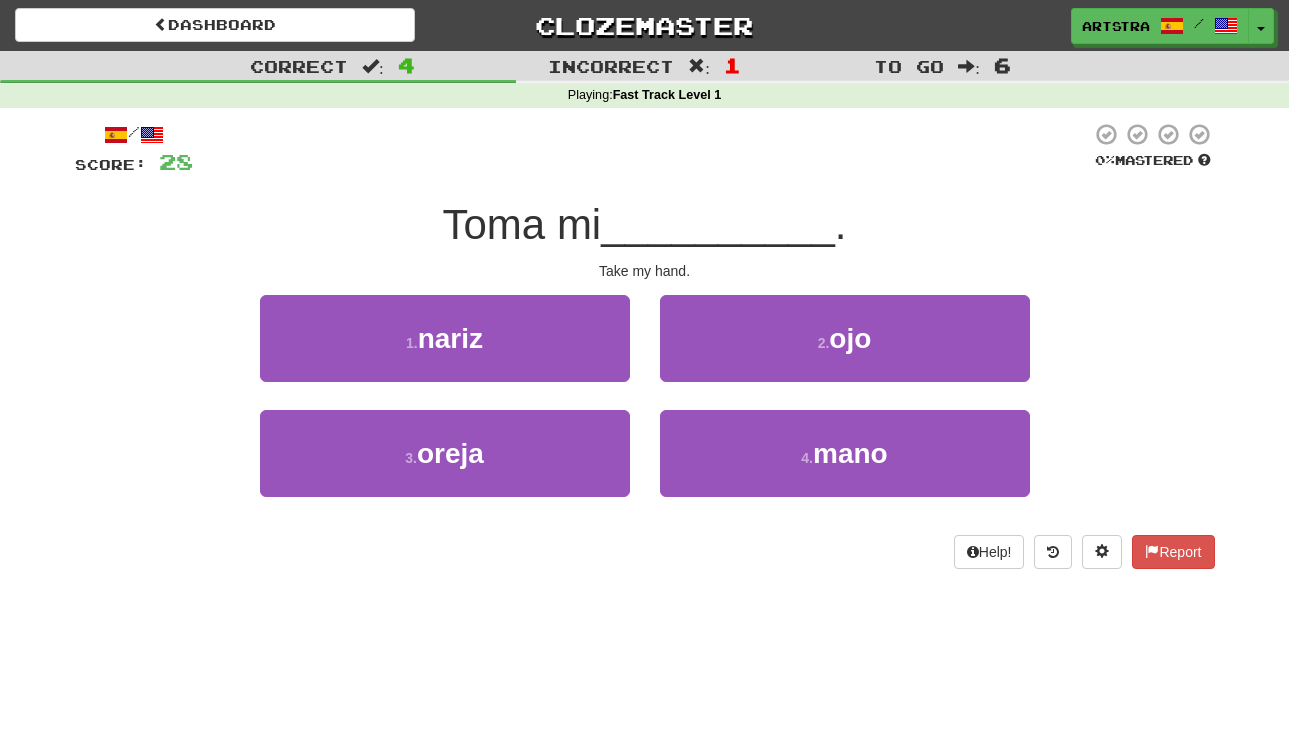 click on "Toma mi" at bounding box center (522, 224) 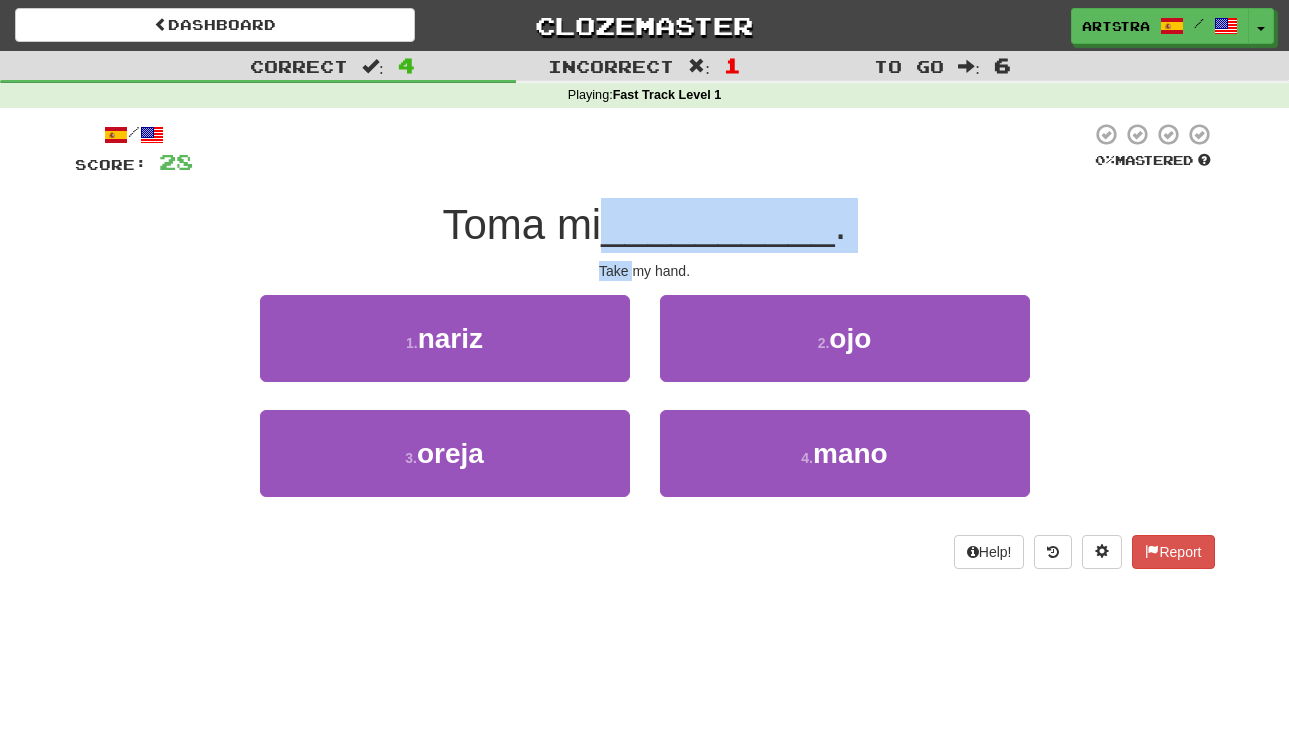 drag, startPoint x: 632, startPoint y: 260, endPoint x: 624, endPoint y: 221, distance: 39.812057 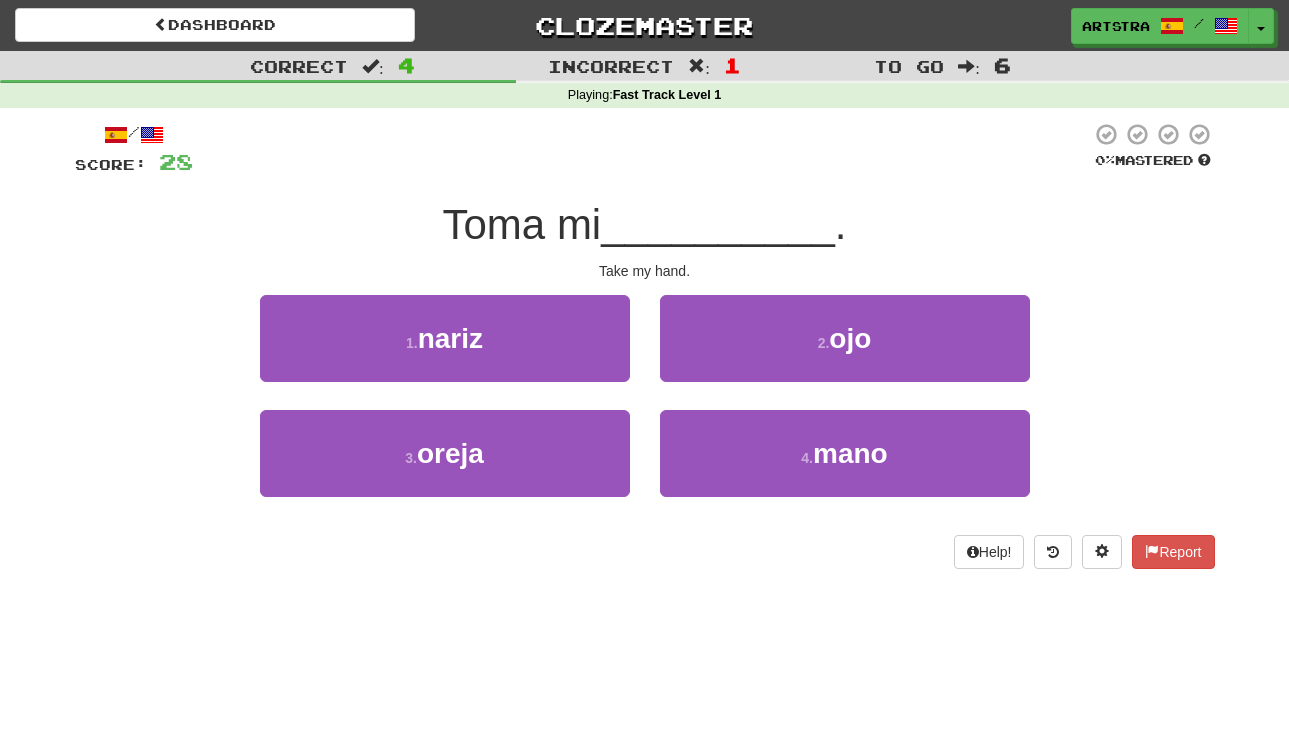 click on "__________" at bounding box center [718, 224] 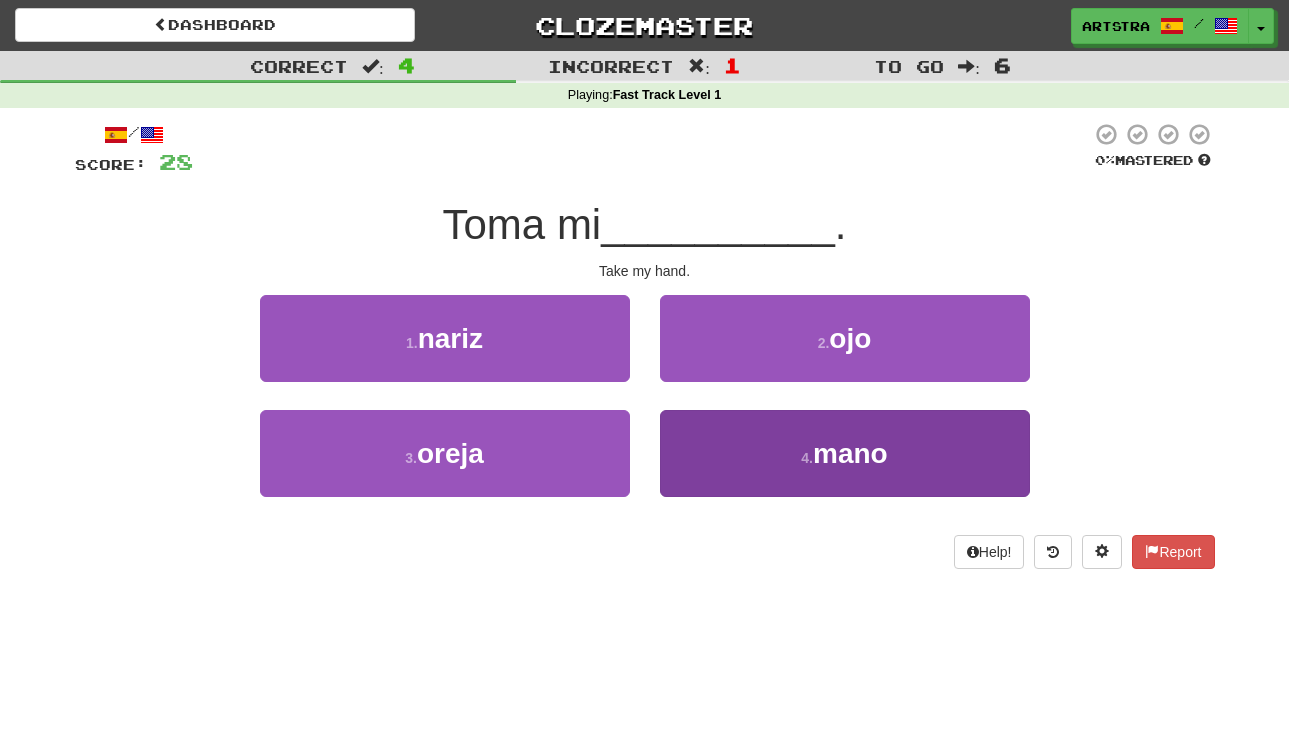 click on "4 .  mano" at bounding box center [845, 453] 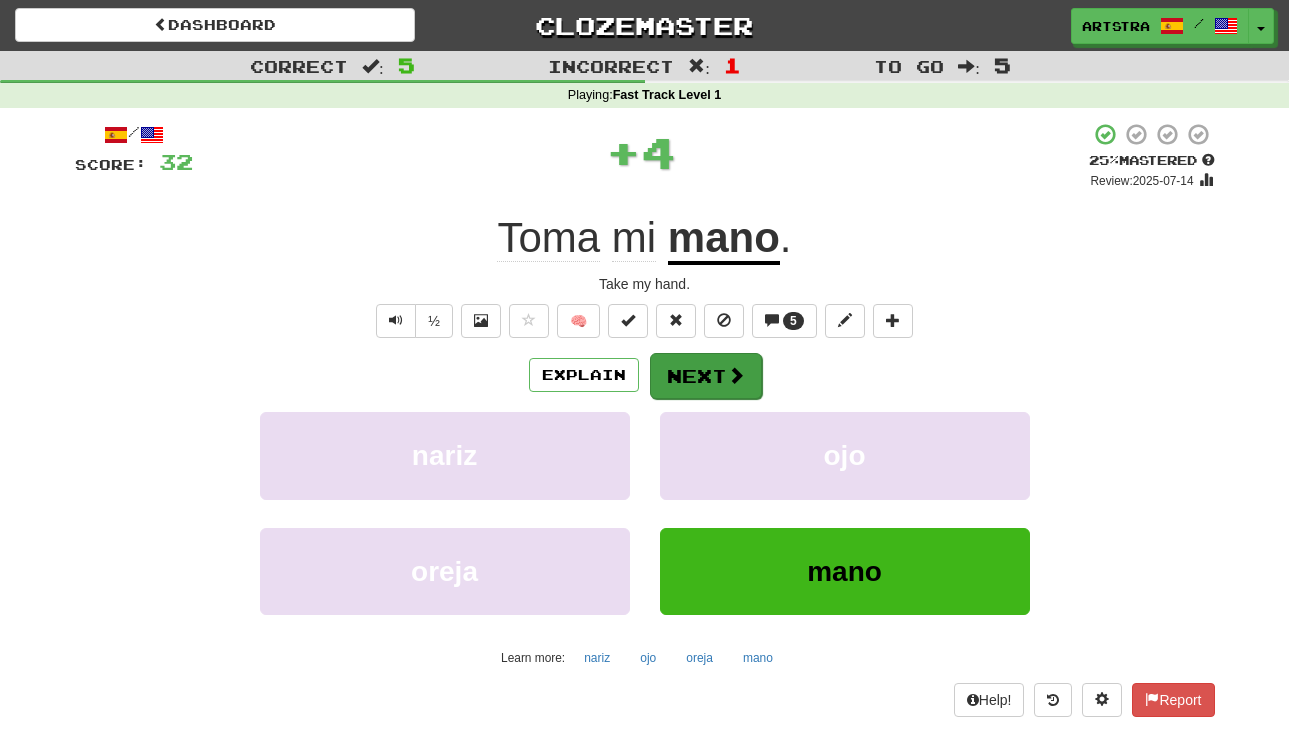 click on "Next" at bounding box center (706, 376) 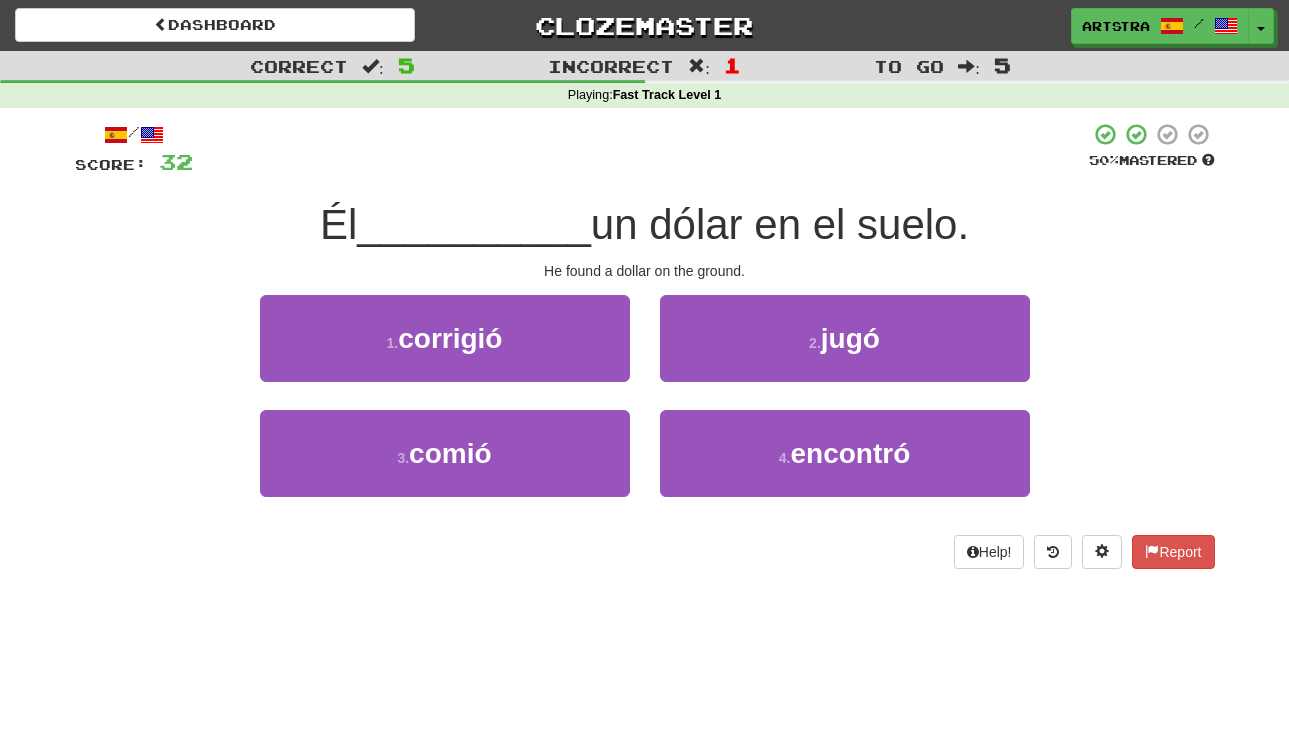 click on "un dólar en el suelo." at bounding box center (780, 224) 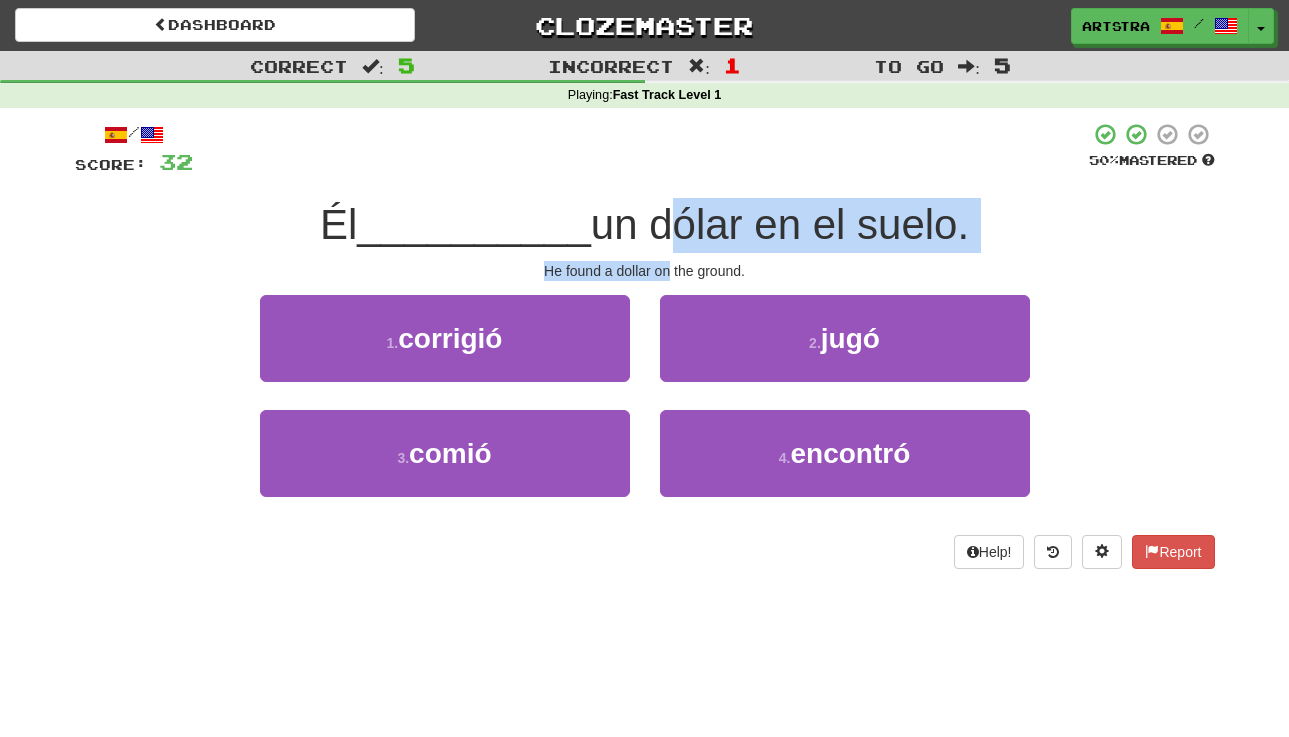 drag, startPoint x: 645, startPoint y: 244, endPoint x: 659, endPoint y: 260, distance: 21.260292 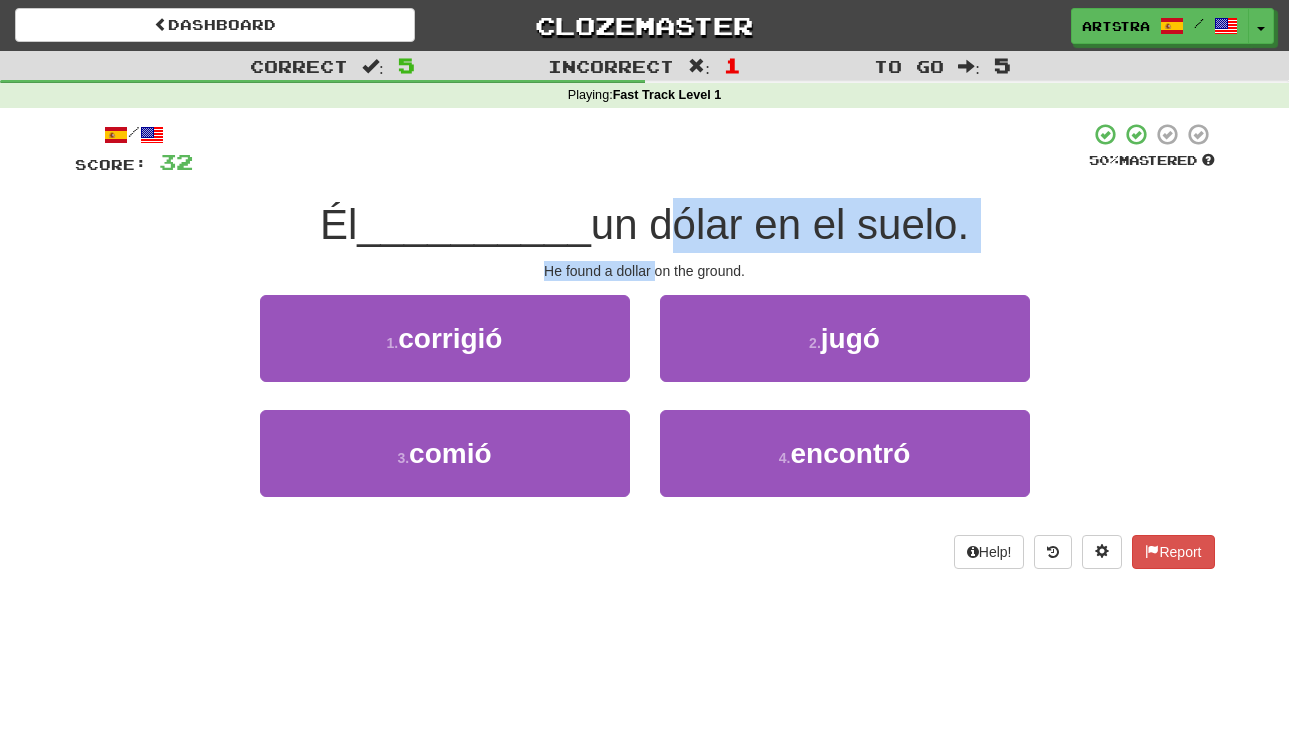 drag, startPoint x: 659, startPoint y: 260, endPoint x: 655, endPoint y: 221, distance: 39.20459 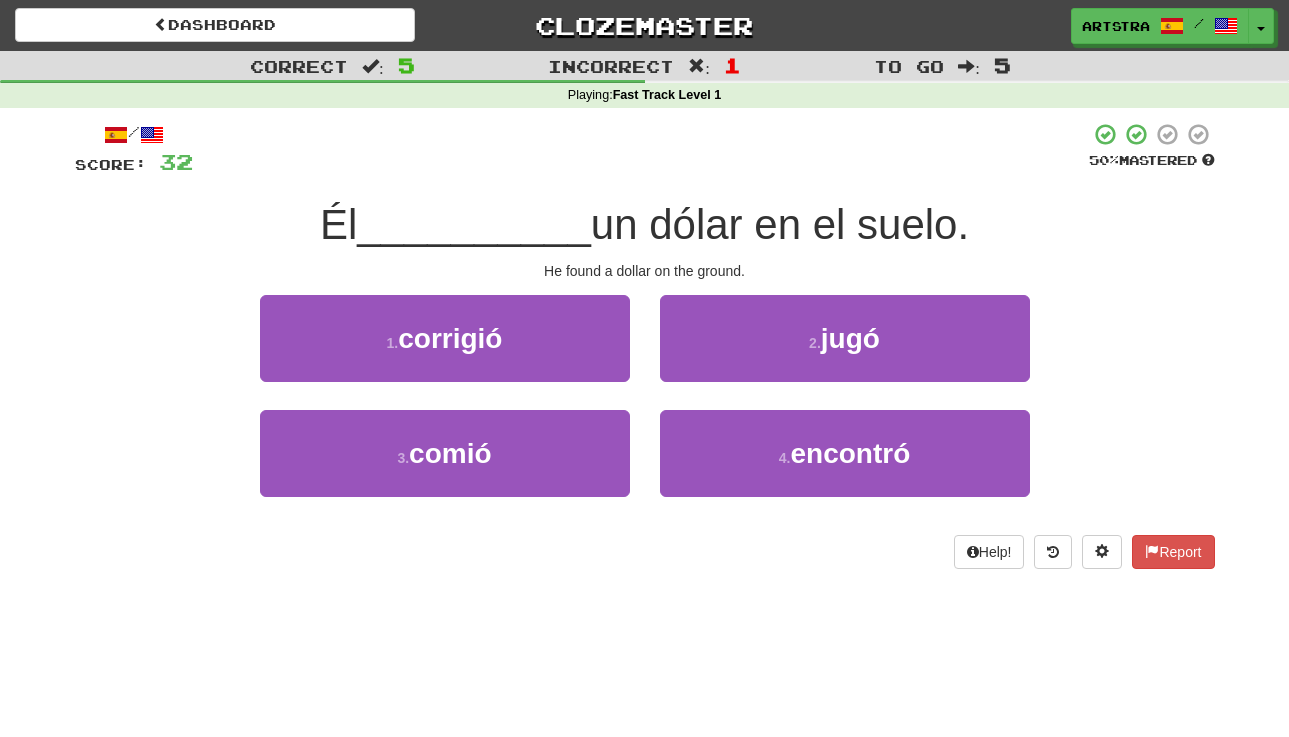 drag, startPoint x: 729, startPoint y: 457, endPoint x: 685, endPoint y: 343, distance: 122.19656 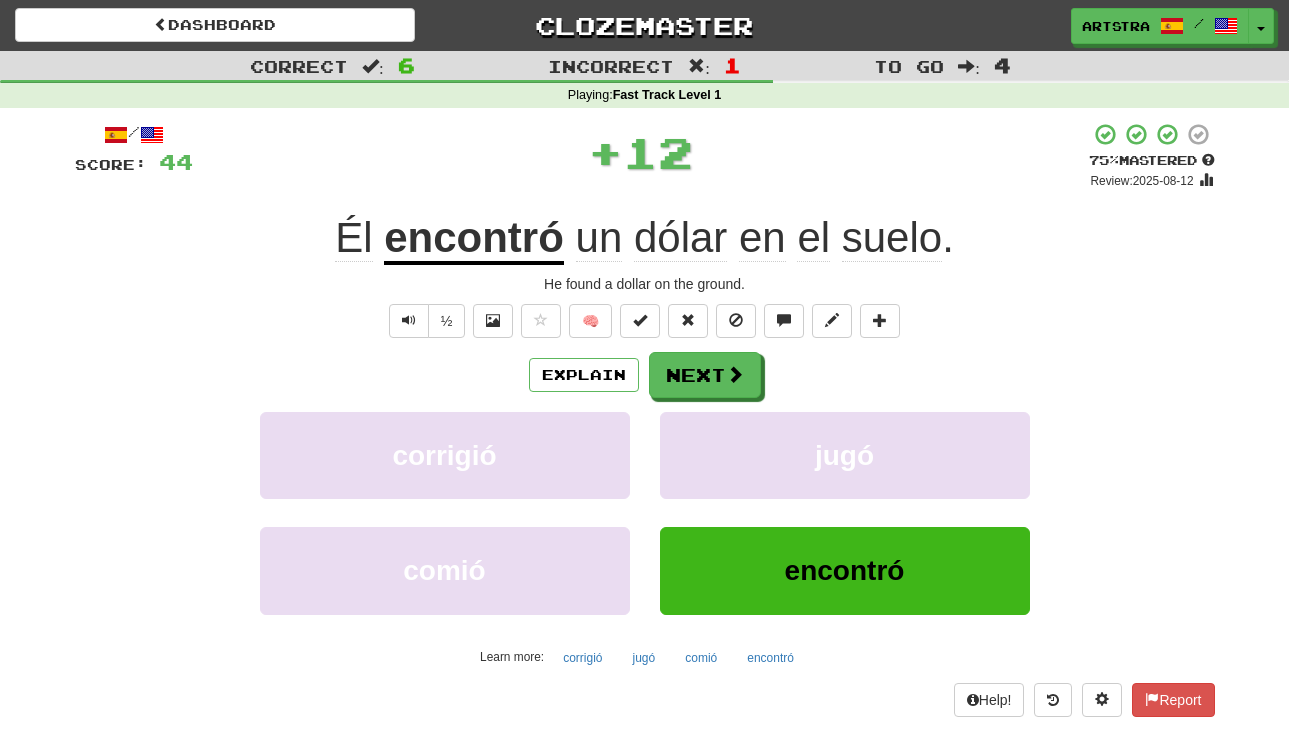 click on "encontró" at bounding box center (474, 239) 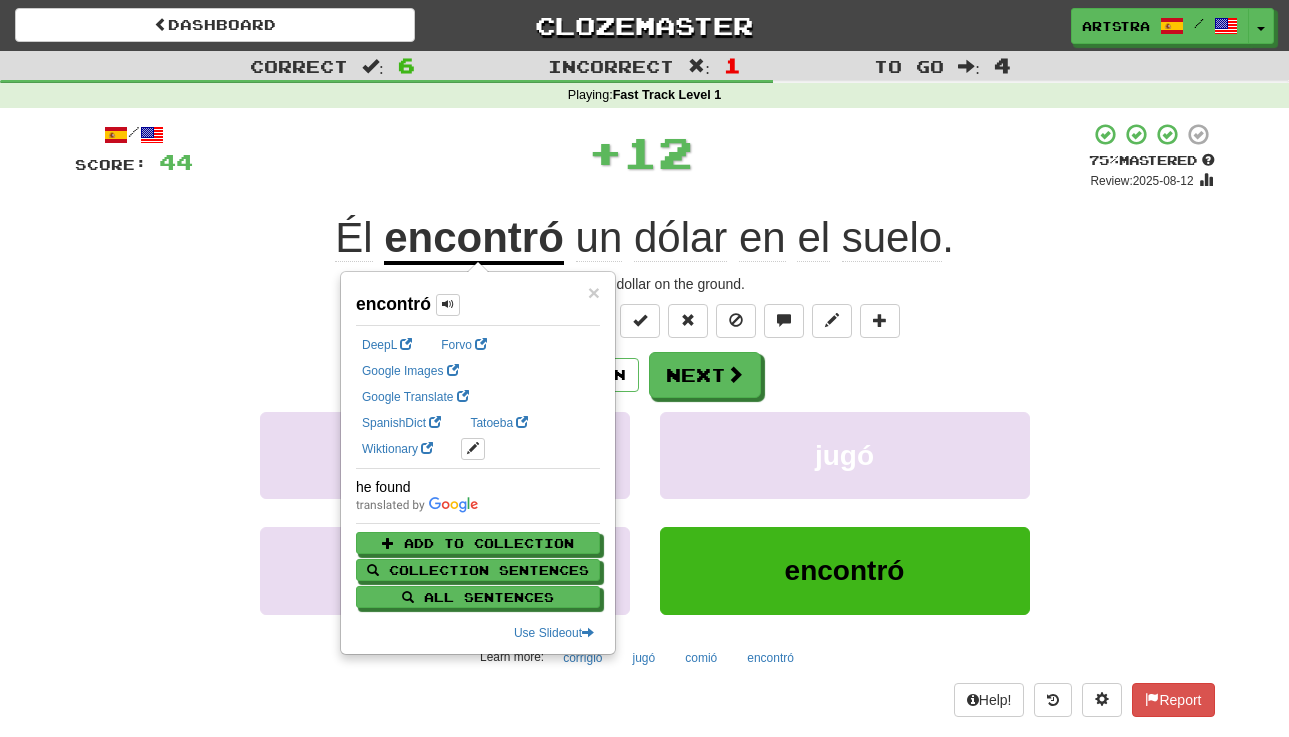 click on "+ 12" at bounding box center (641, 152) 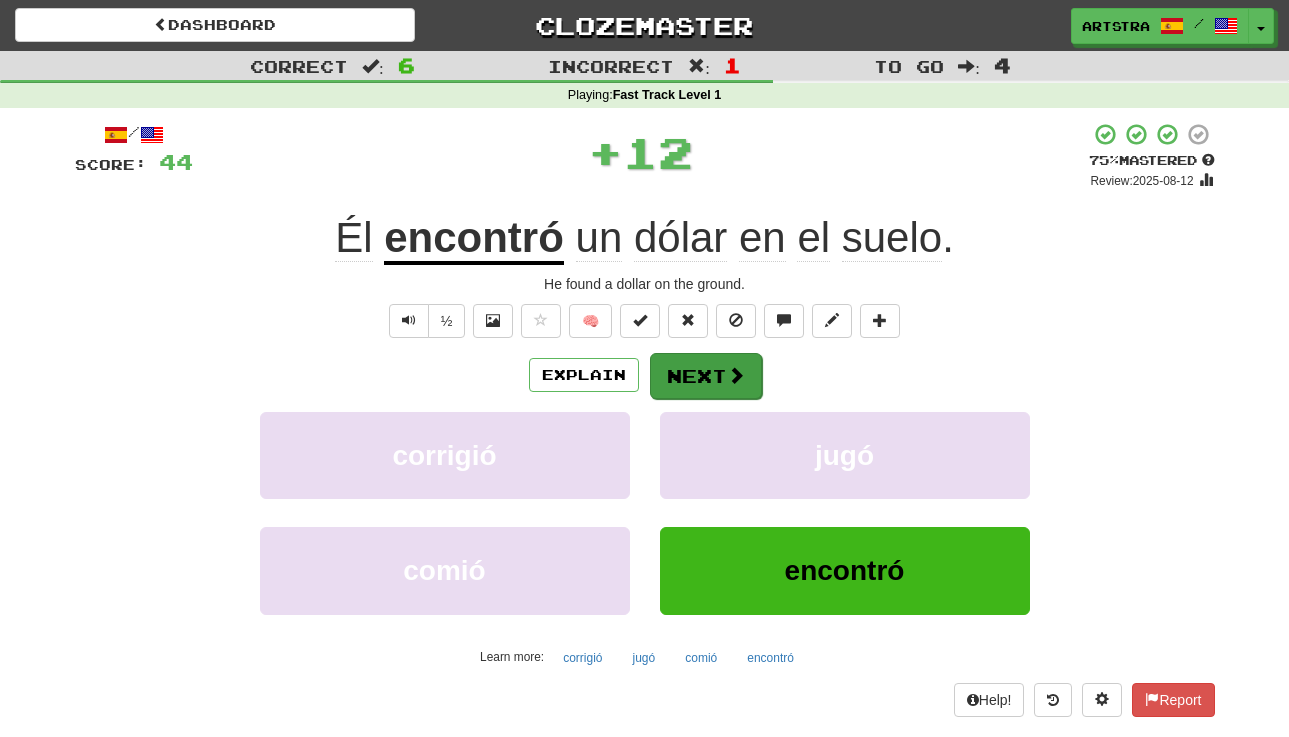 click on "Next" at bounding box center [706, 376] 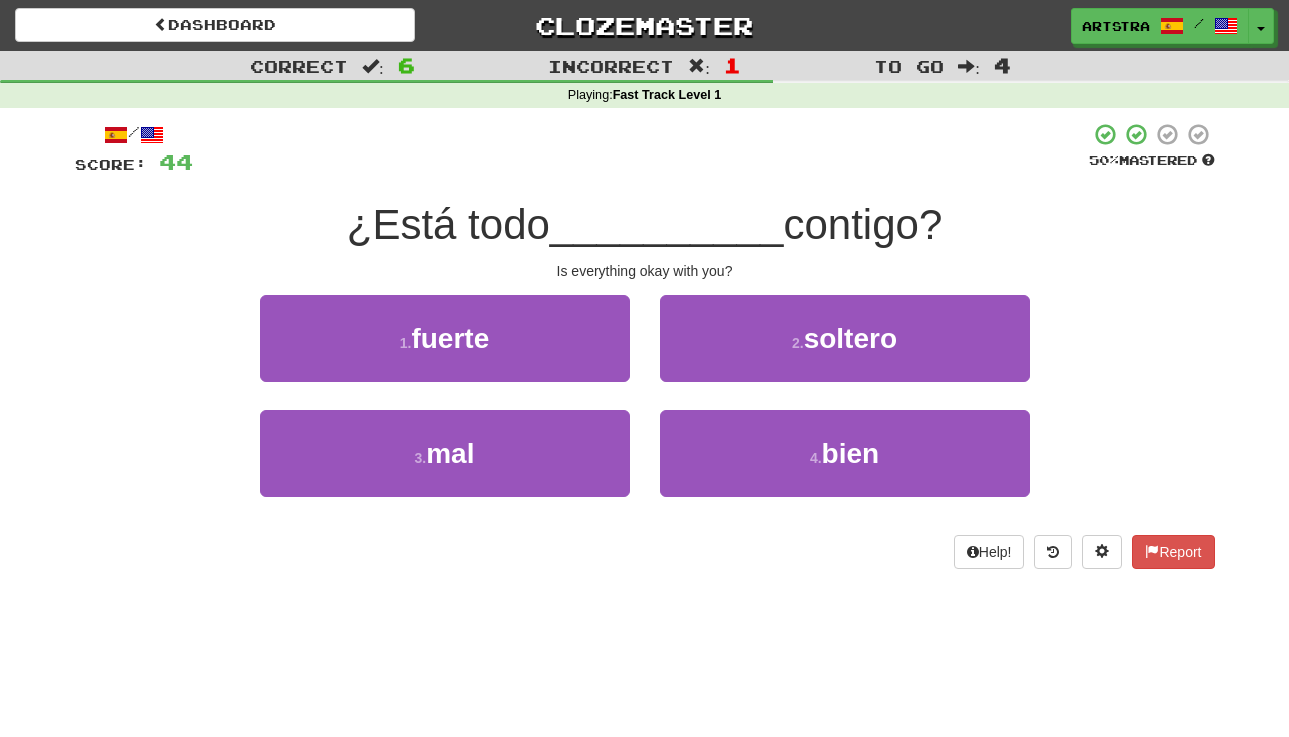 click on "__________" at bounding box center (667, 224) 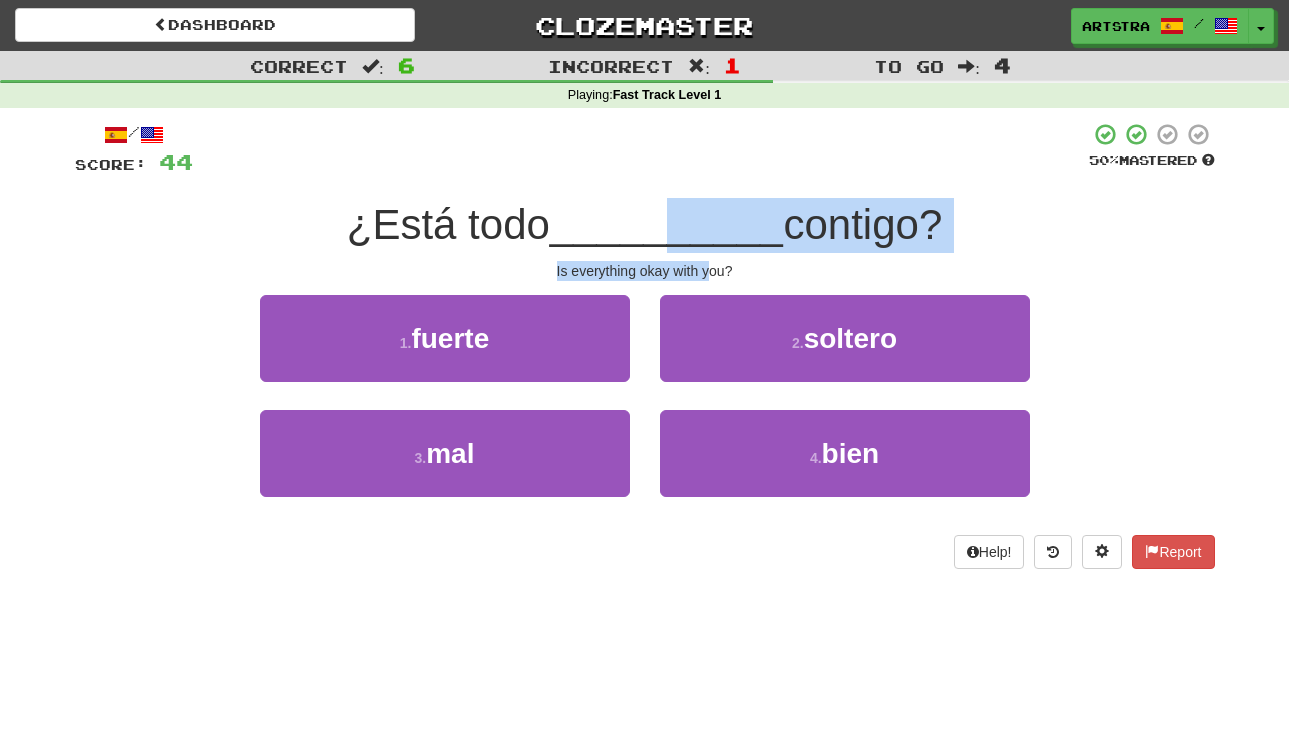 drag, startPoint x: 671, startPoint y: 233, endPoint x: 710, endPoint y: 260, distance: 47.434166 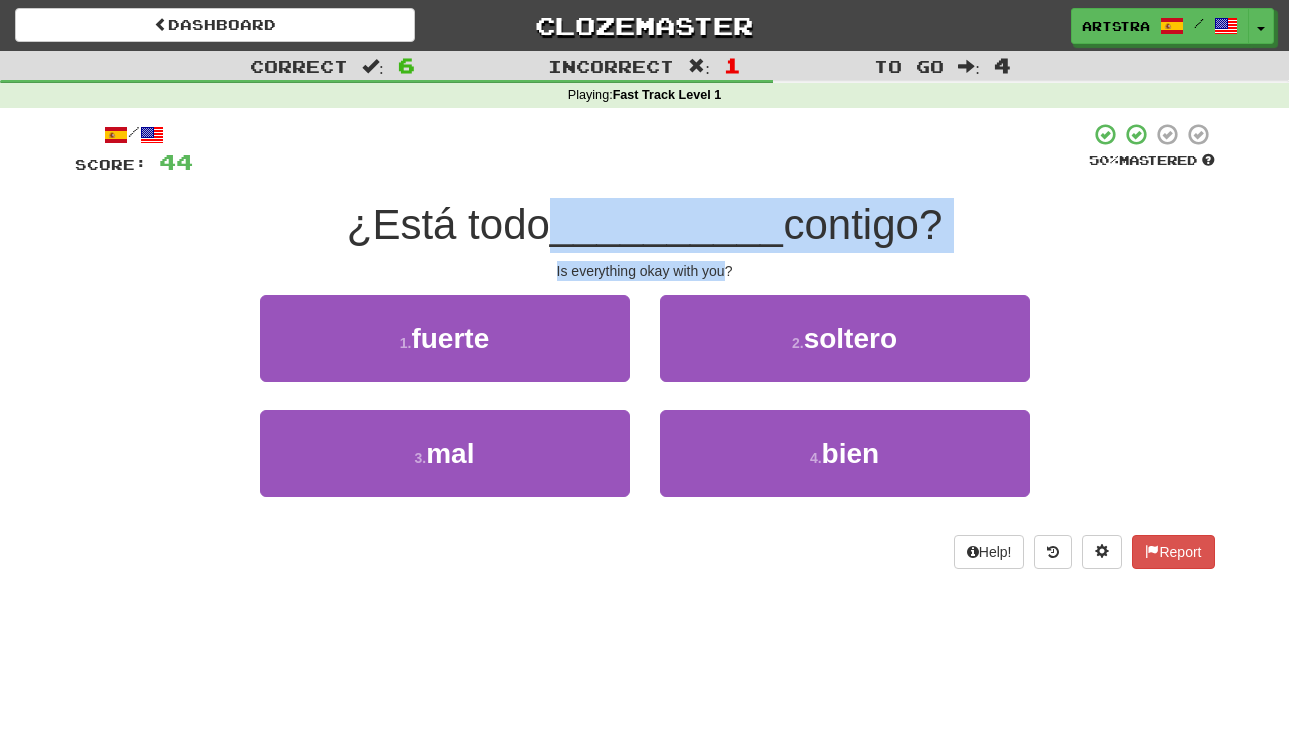 drag, startPoint x: 710, startPoint y: 260, endPoint x: 715, endPoint y: 205, distance: 55.226807 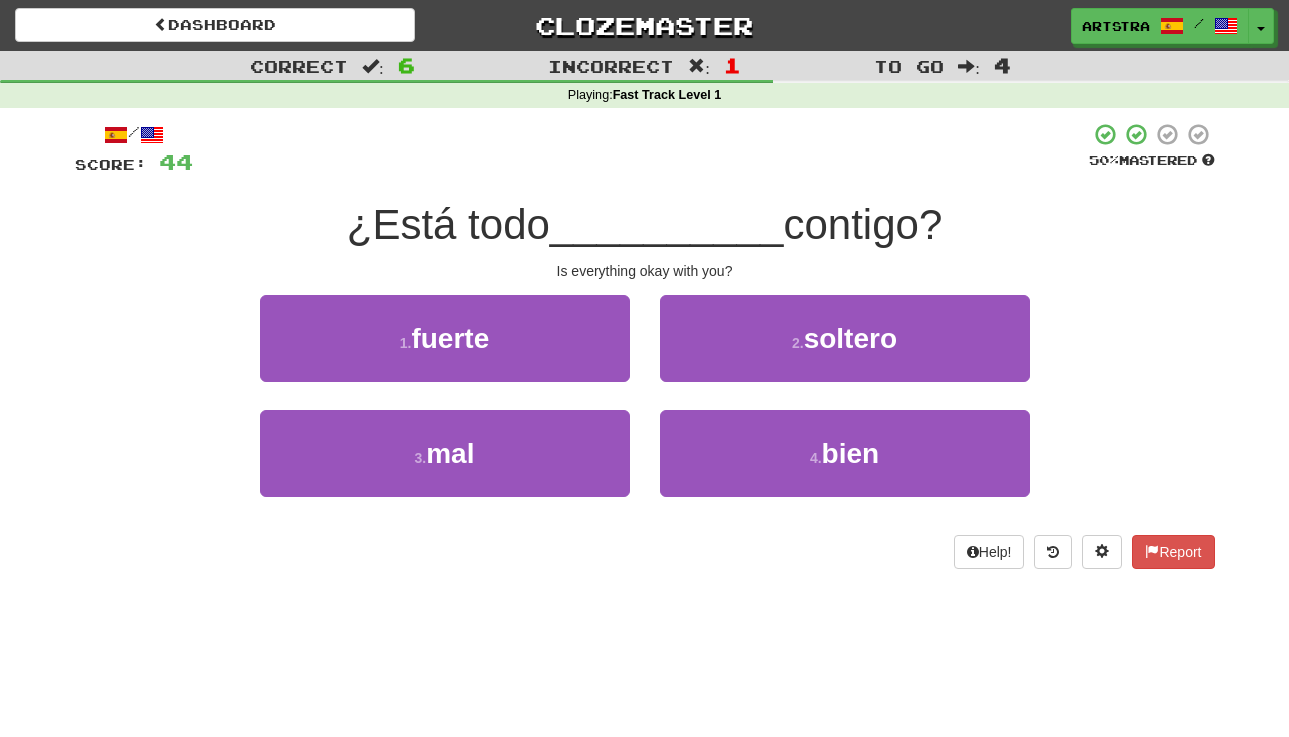 click on "4 .  bien" at bounding box center [845, 467] 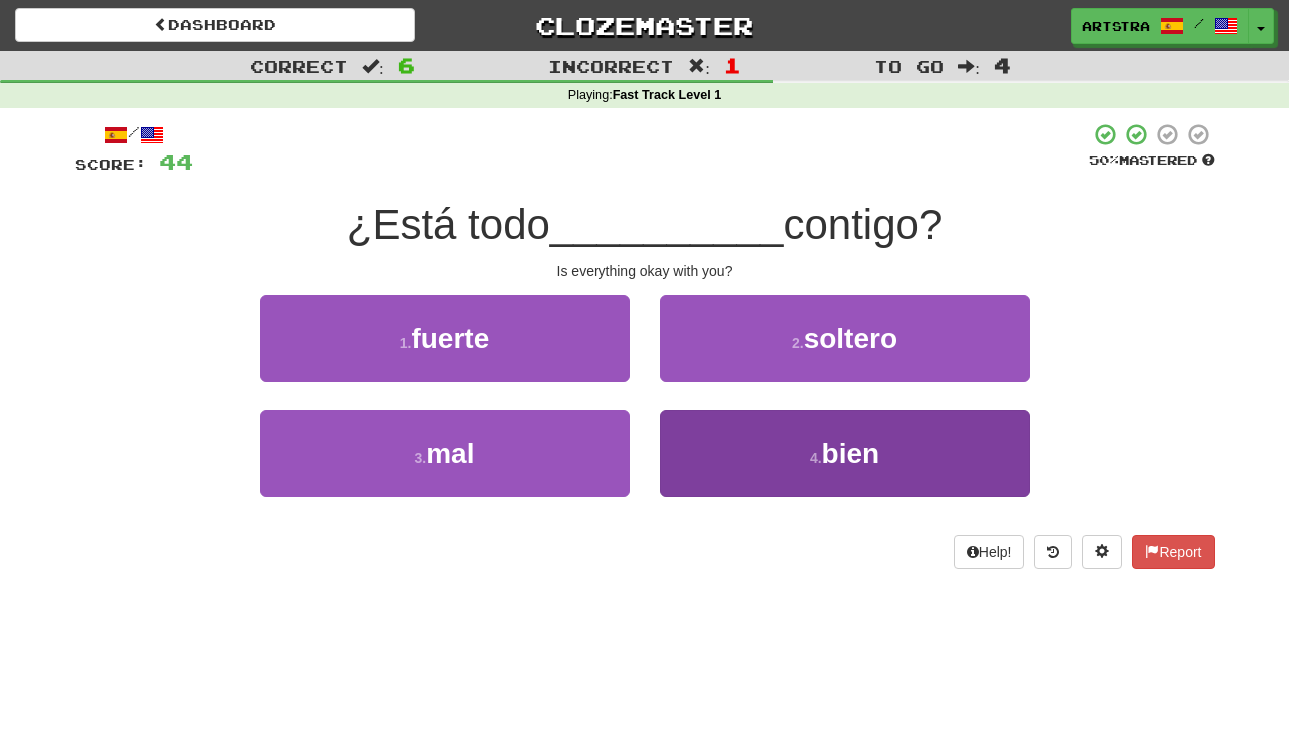 click on "4 .  bien" at bounding box center (845, 453) 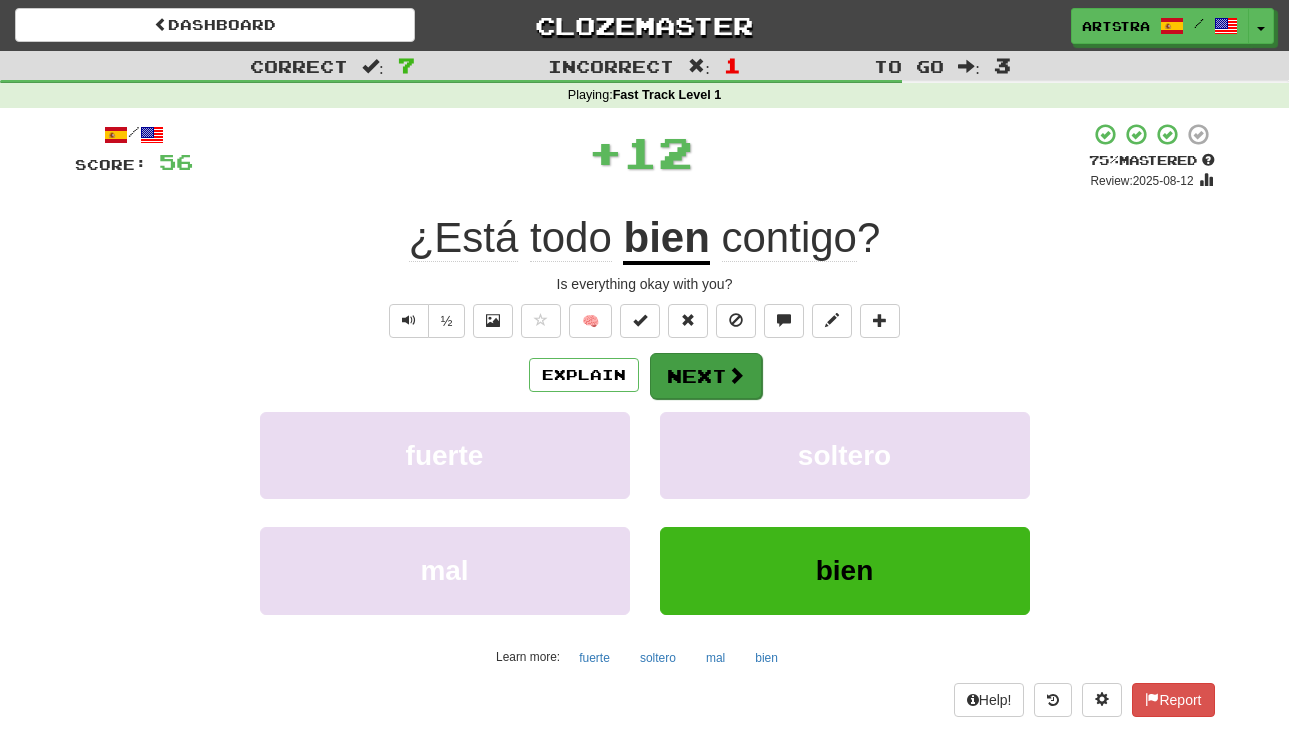 click on "Next" at bounding box center (706, 376) 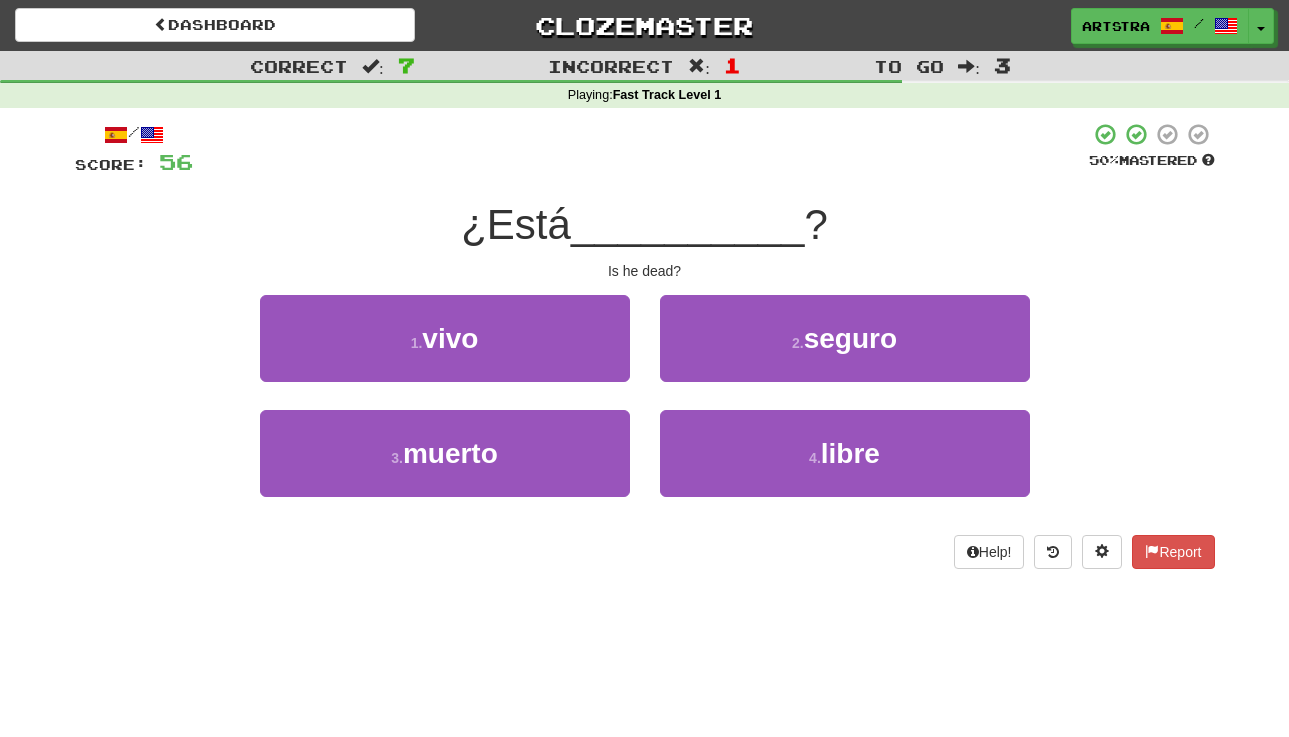 click on "__________" at bounding box center [688, 224] 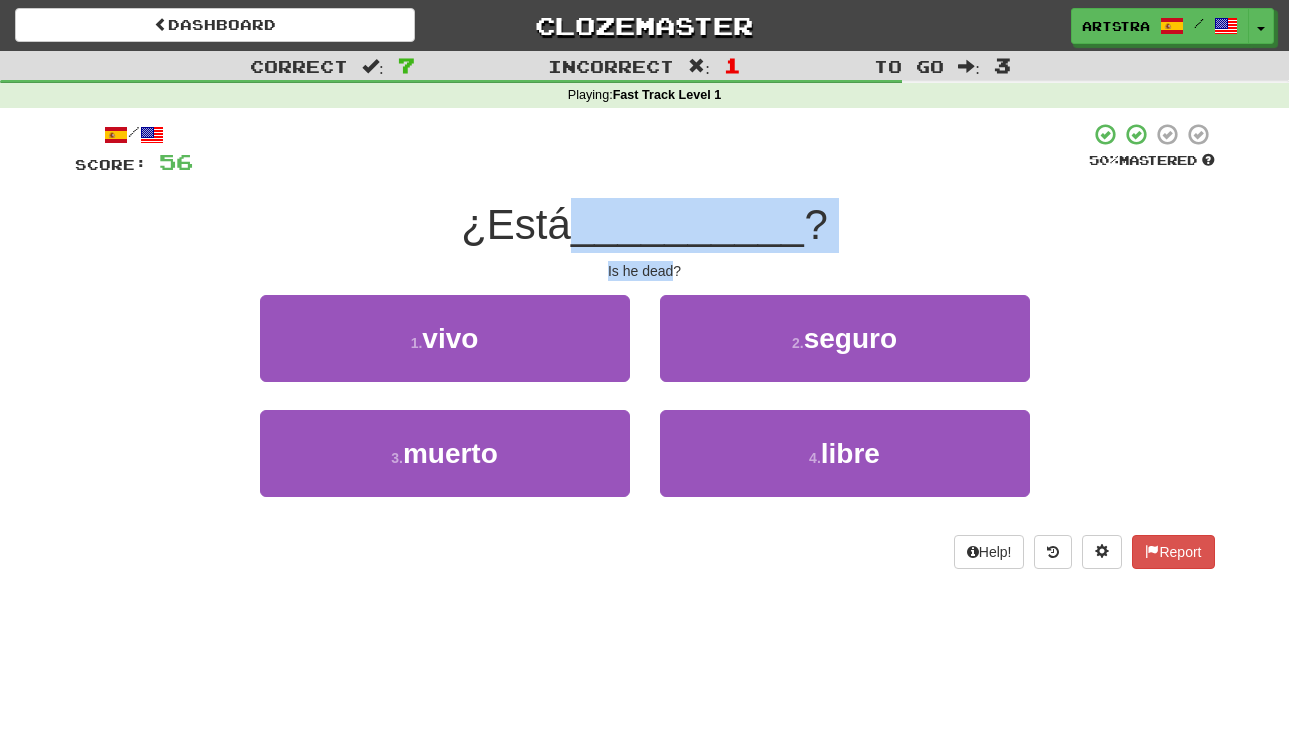 click on "/  Score:   56 50 %  Mastered ¿Está  __________ ? Is he dead? 1 .  vivo 2 .  seguro 3 .  muerto 4 .  libre  Help!  Report" at bounding box center (645, 345) 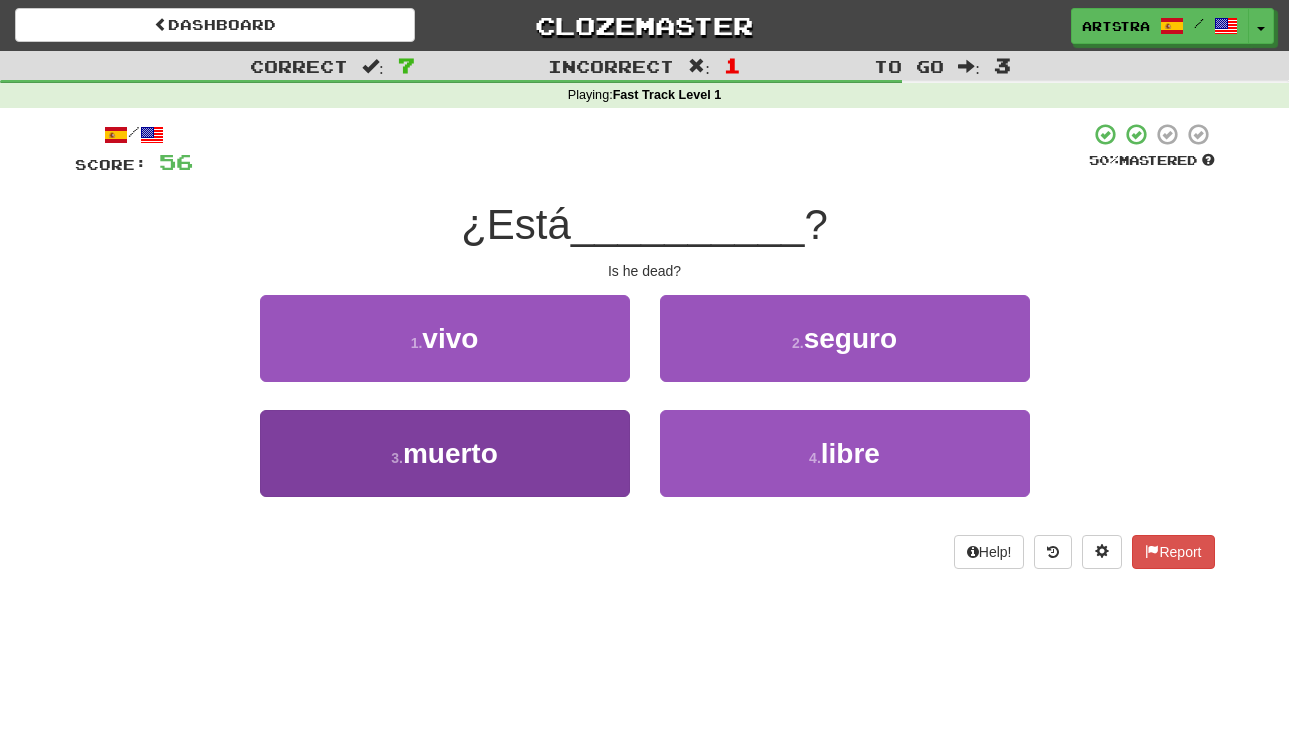 click on "3 .  muerto" at bounding box center (445, 453) 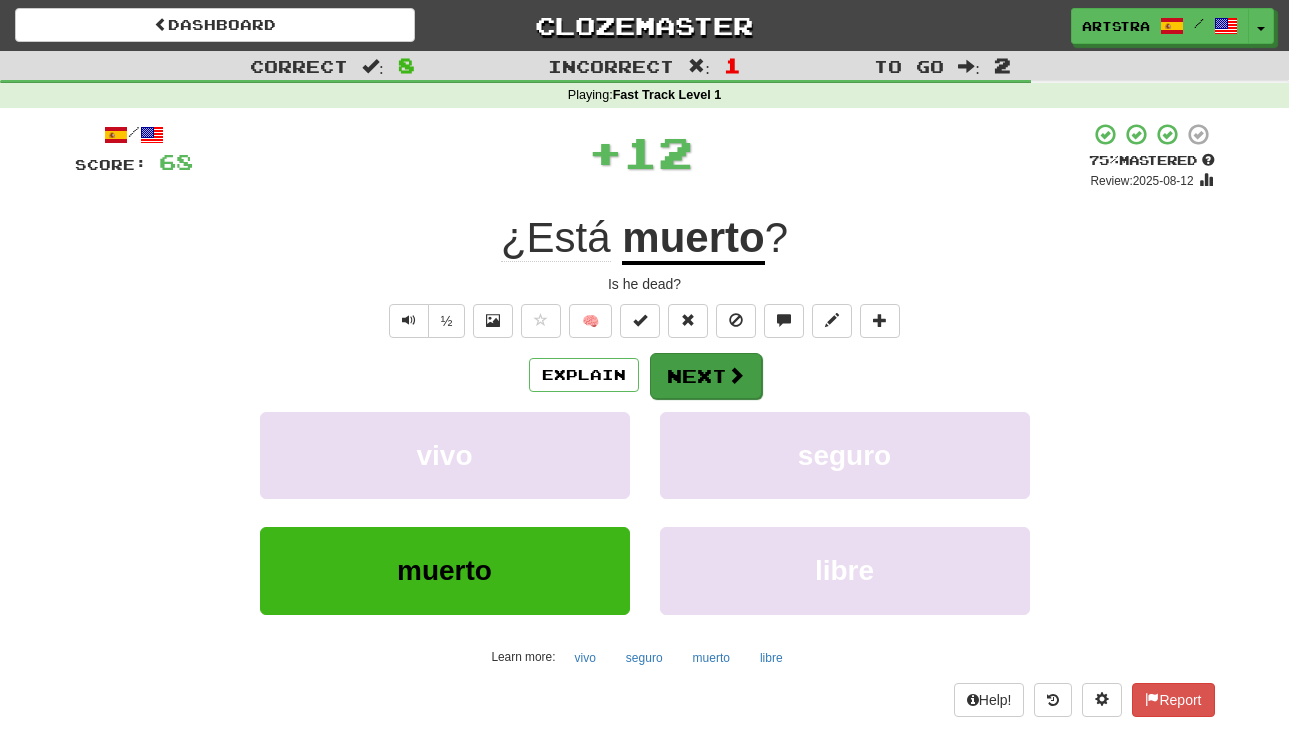 click at bounding box center (736, 375) 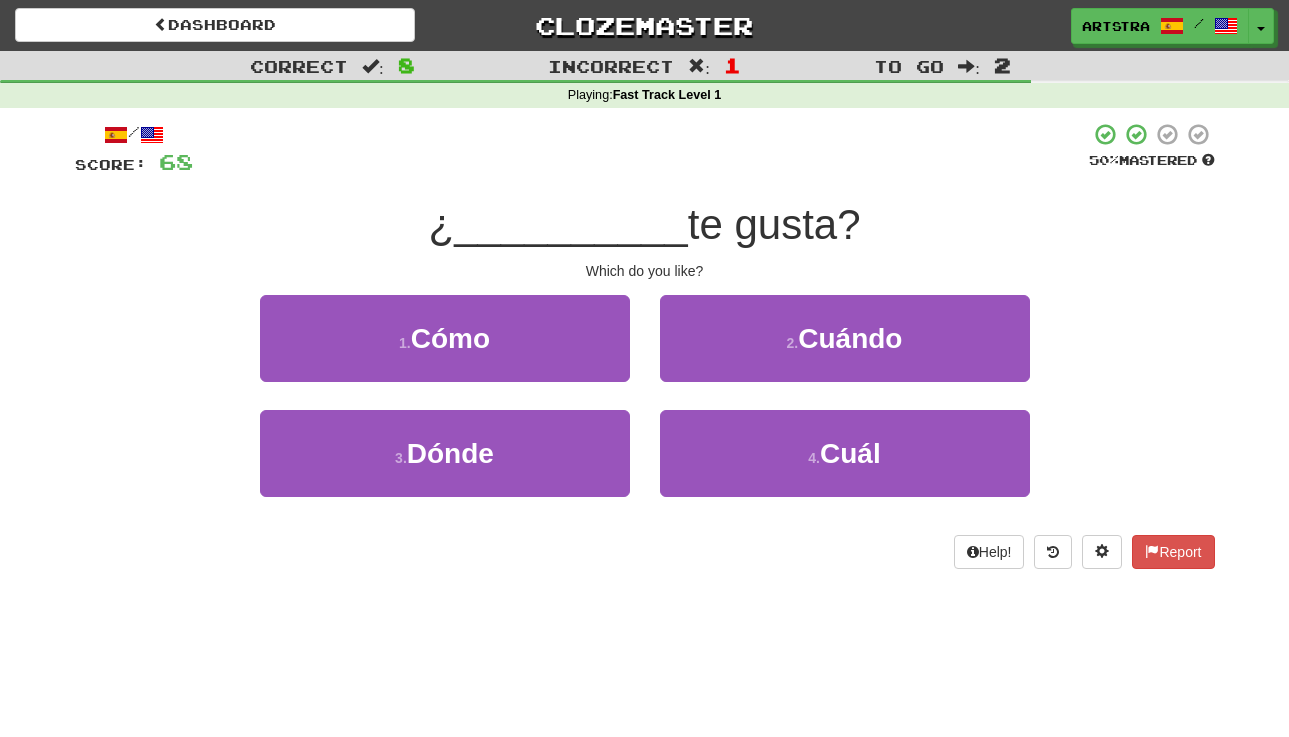 click on "te gusta?" at bounding box center (774, 224) 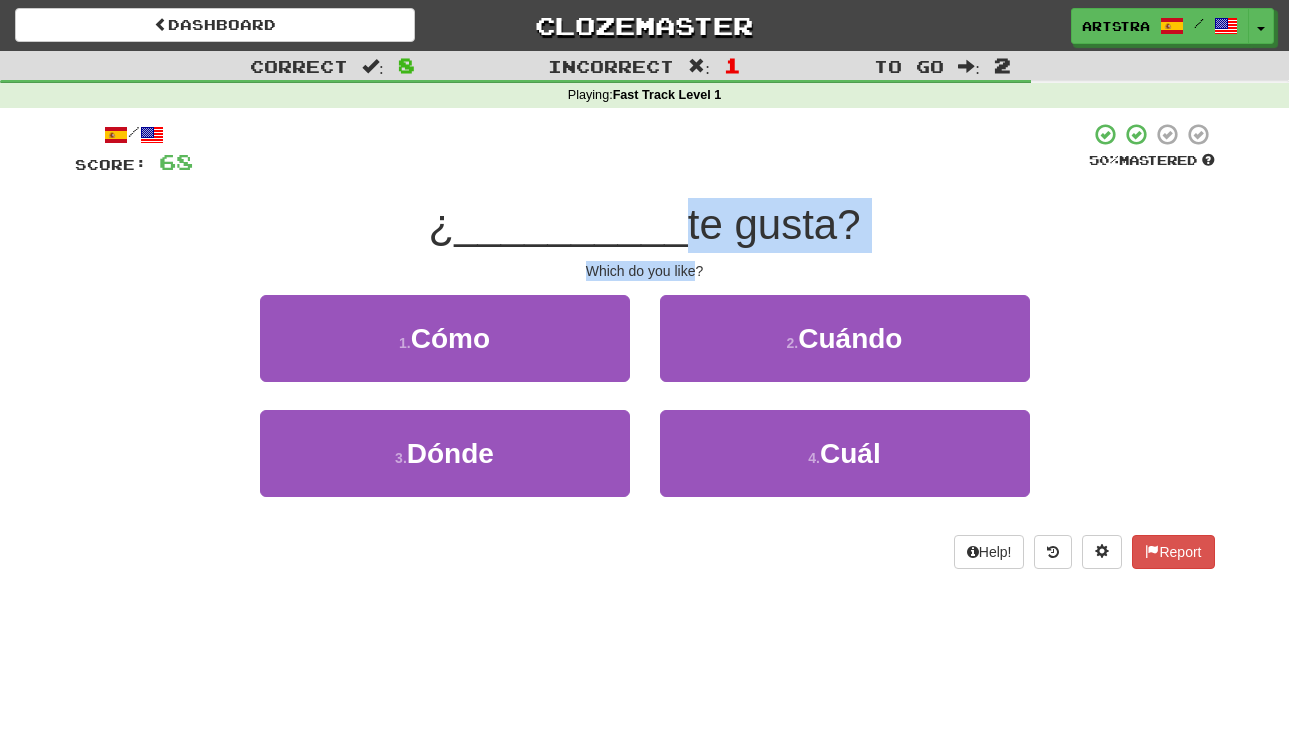 drag, startPoint x: 667, startPoint y: 228, endPoint x: 689, endPoint y: 266, distance: 43.908997 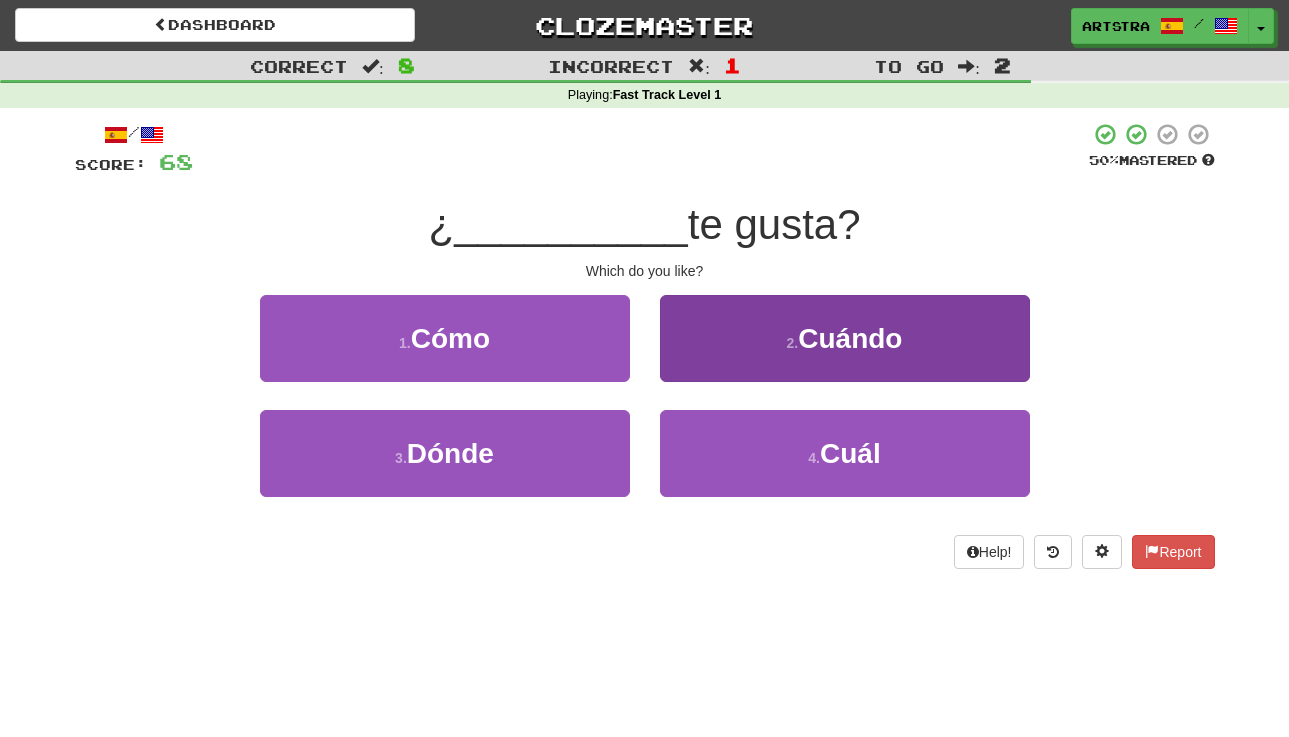 click on "2 .  Cuándo" at bounding box center [845, 338] 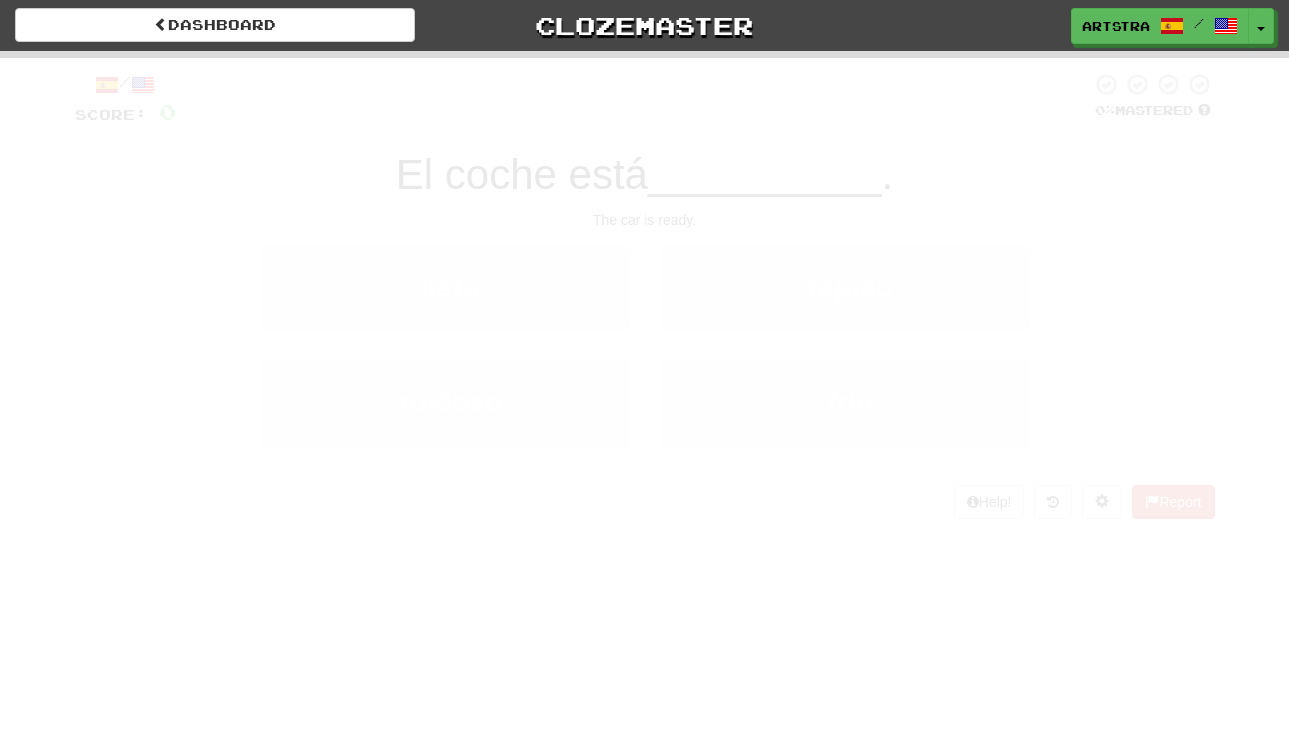 scroll, scrollTop: 0, scrollLeft: 0, axis: both 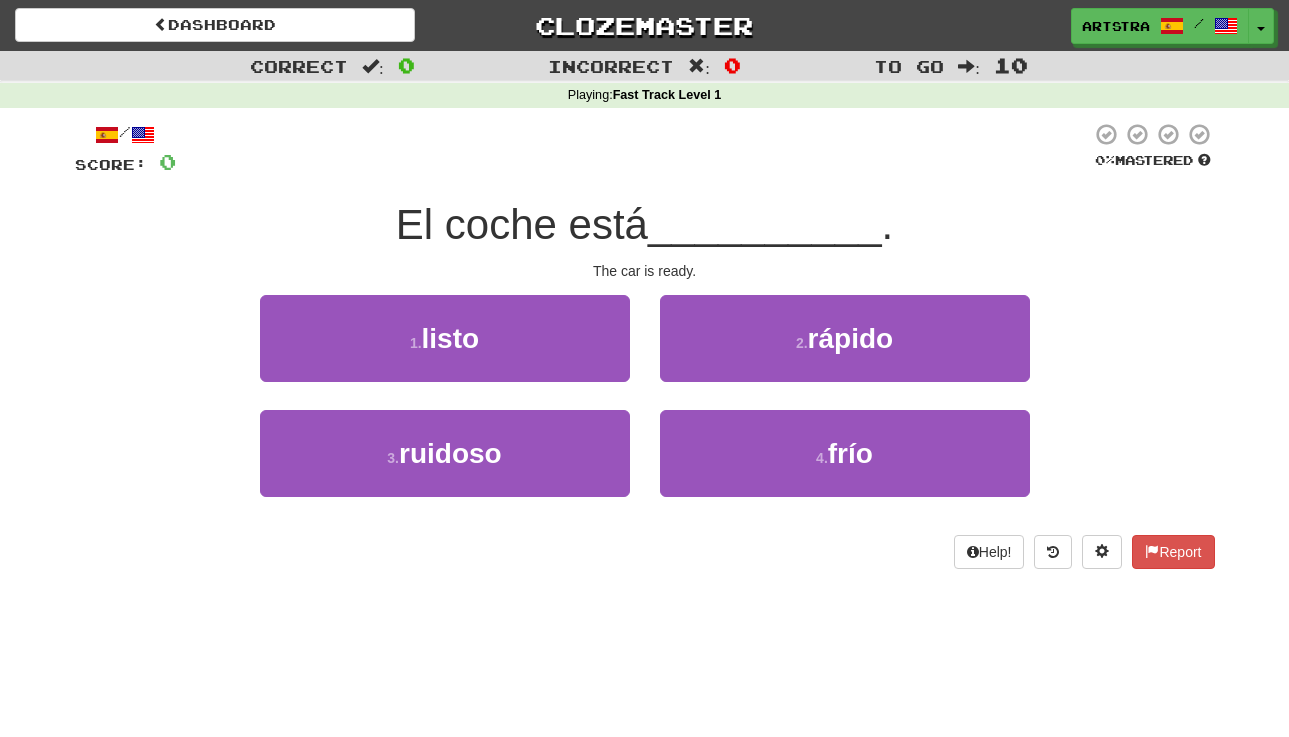 click on "El coche está" at bounding box center [522, 224] 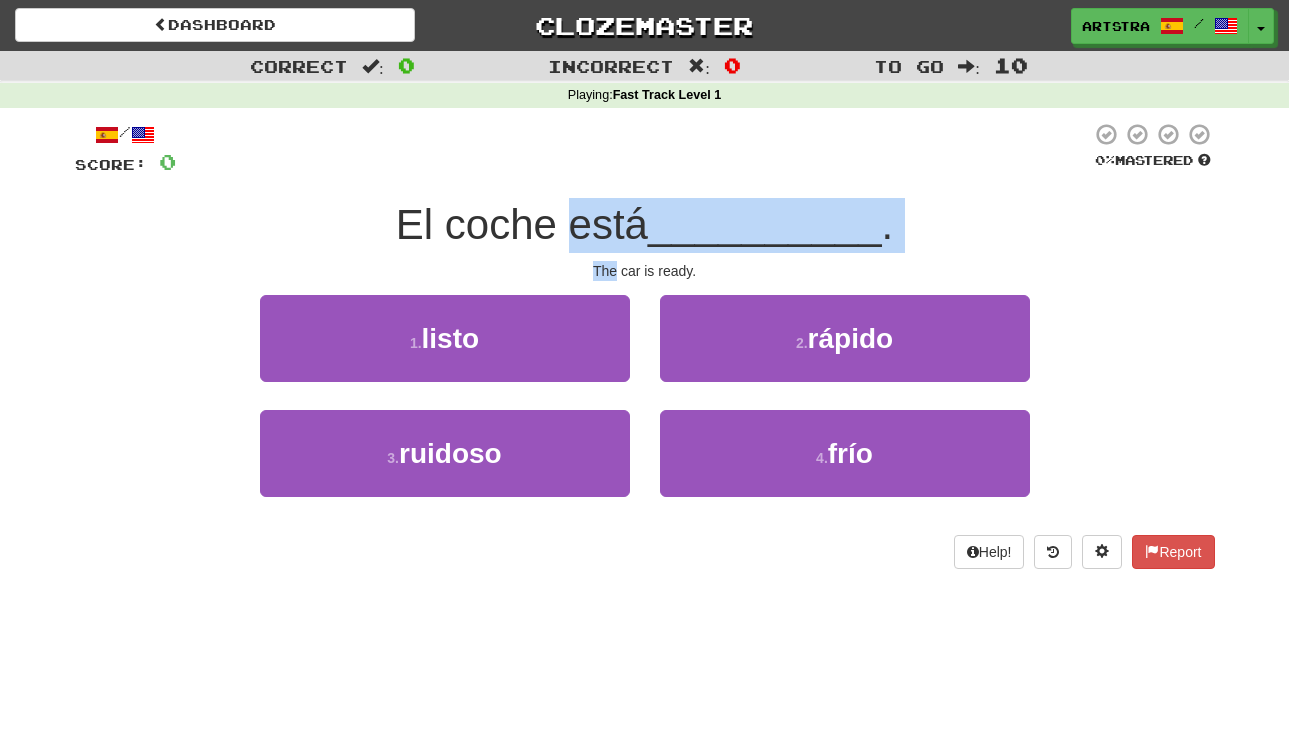 drag, startPoint x: 615, startPoint y: 234, endPoint x: 627, endPoint y: 254, distance: 23.323807 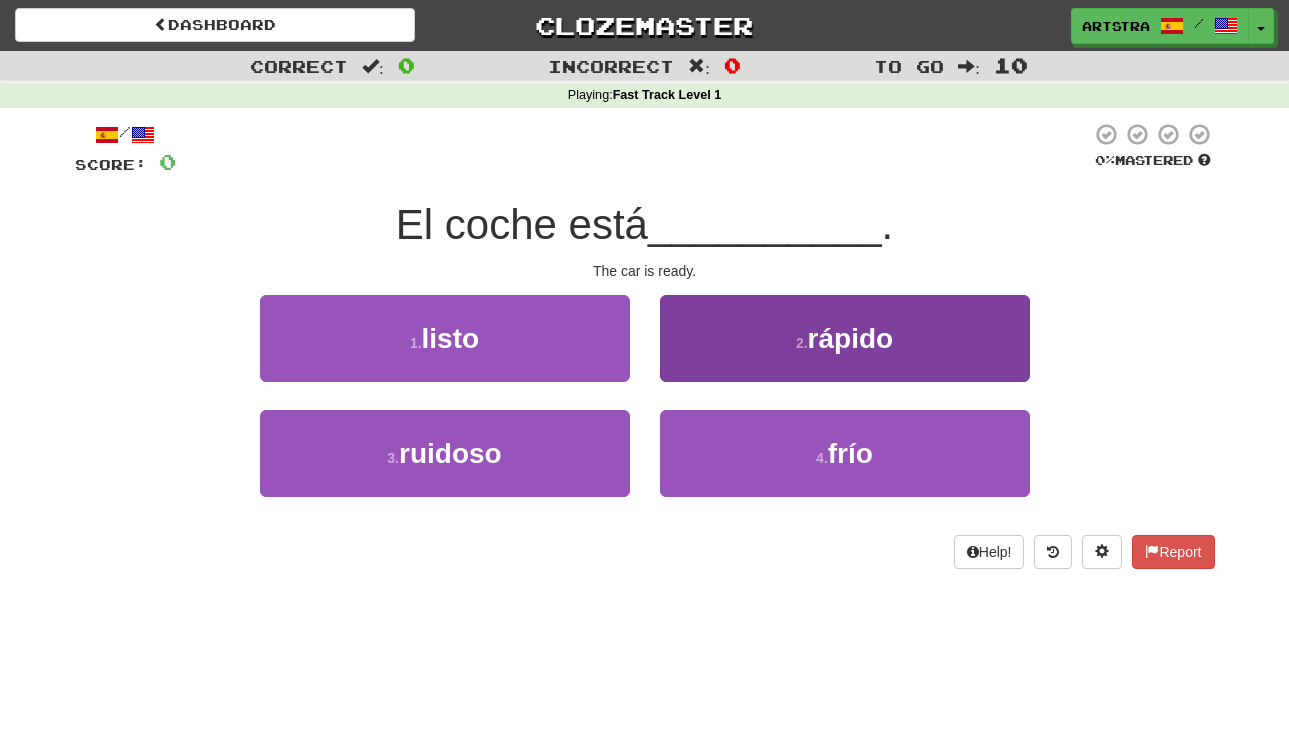 click on "rápido" at bounding box center [851, 338] 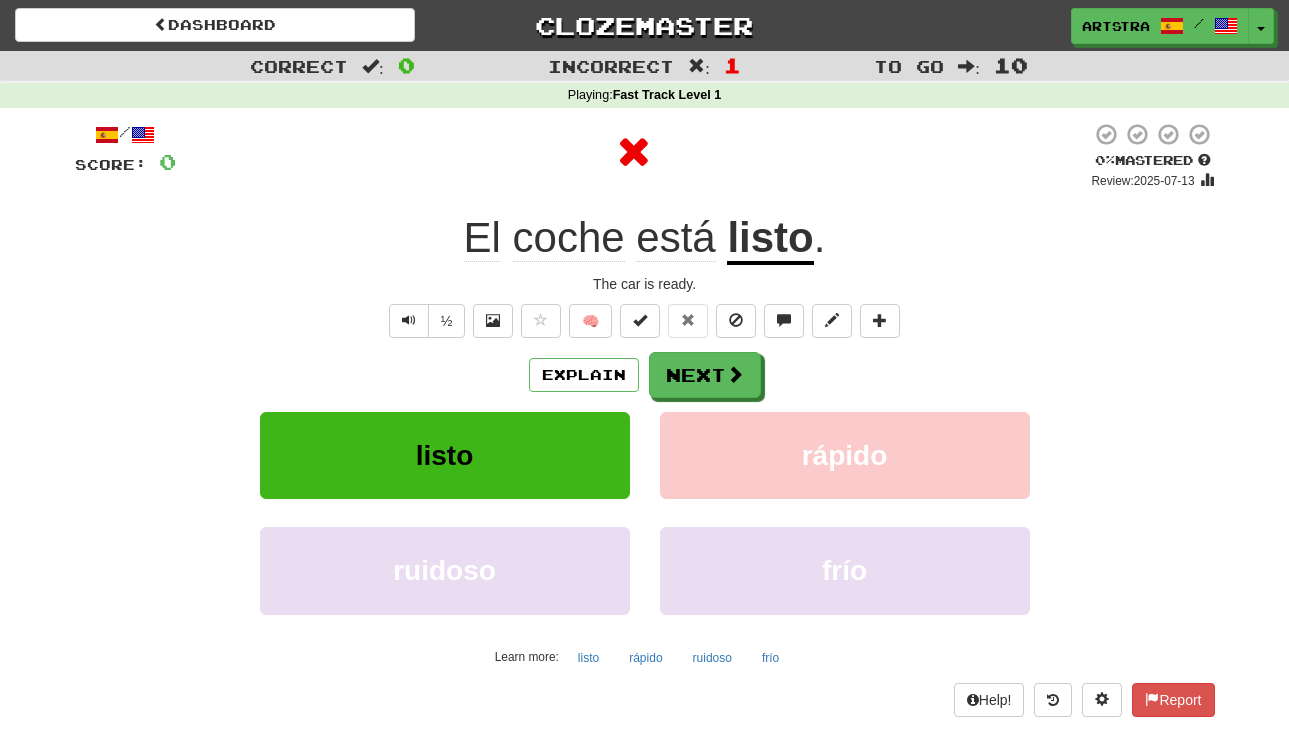 click on "listo" at bounding box center (770, 239) 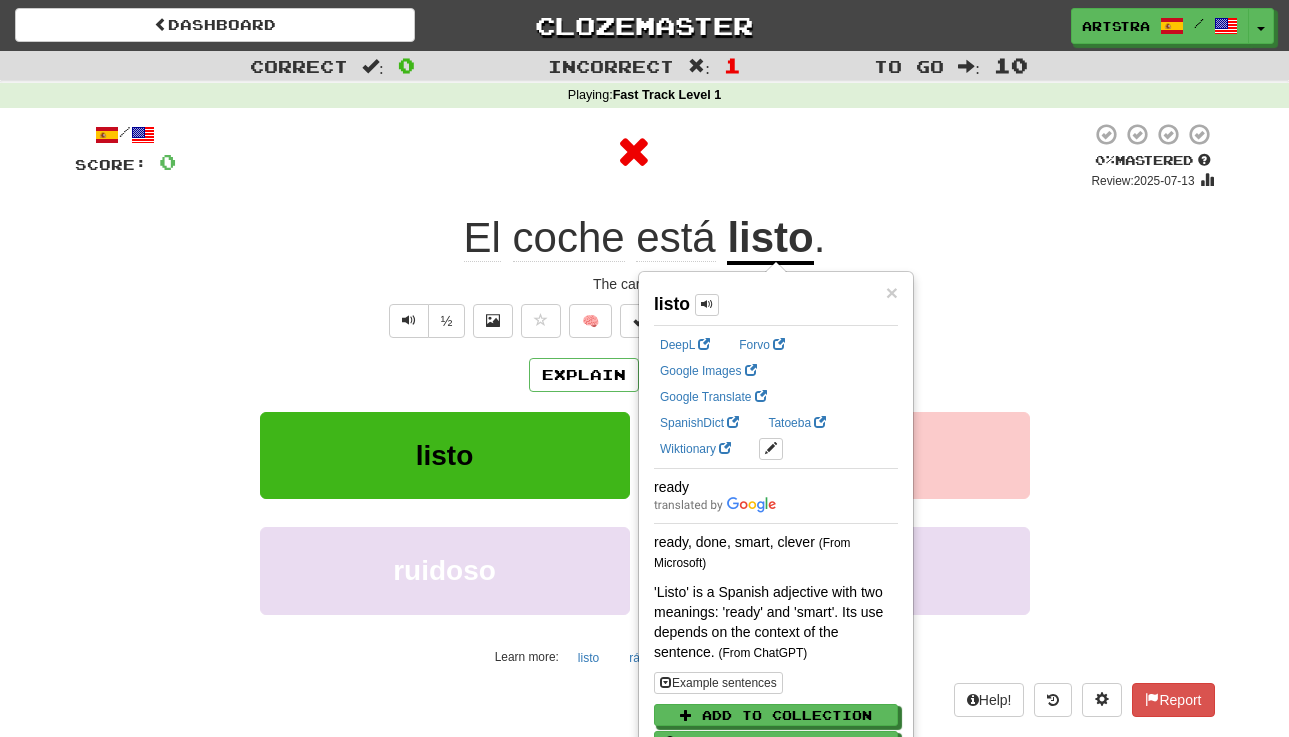 click at bounding box center (633, 152) 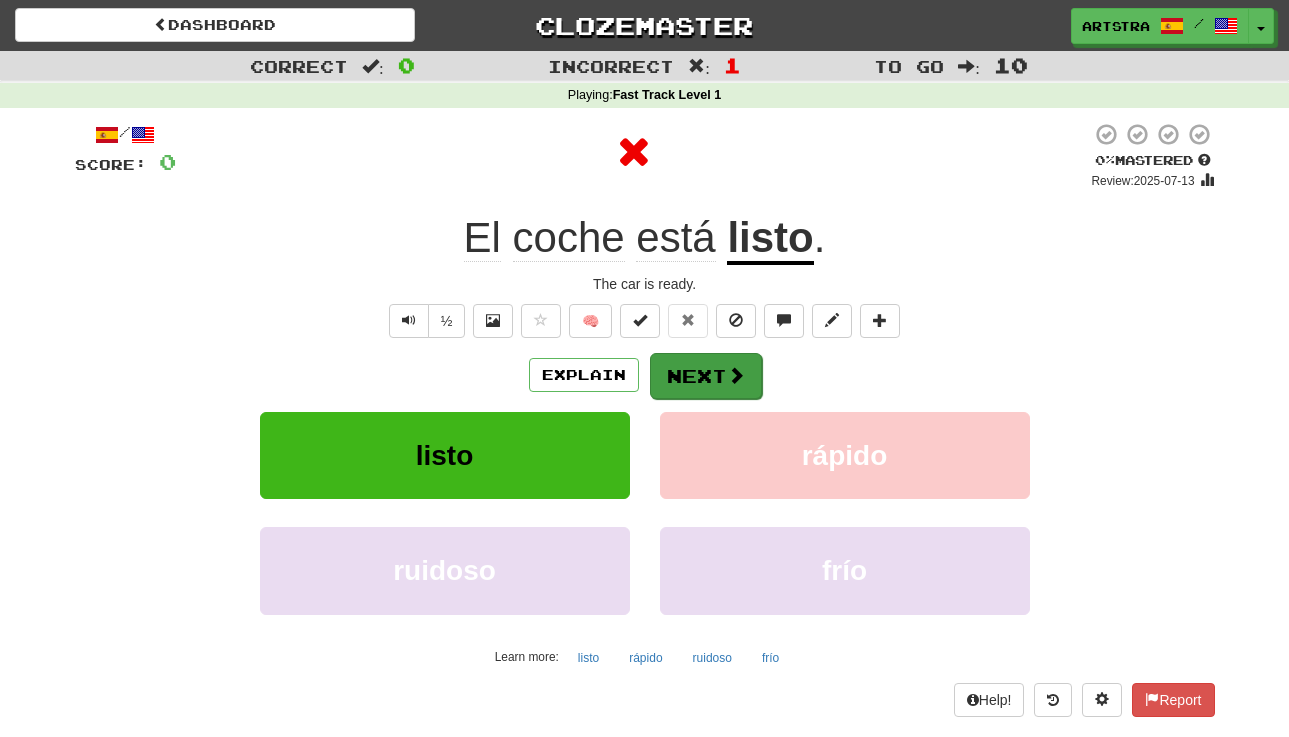 click on "Next" at bounding box center (706, 376) 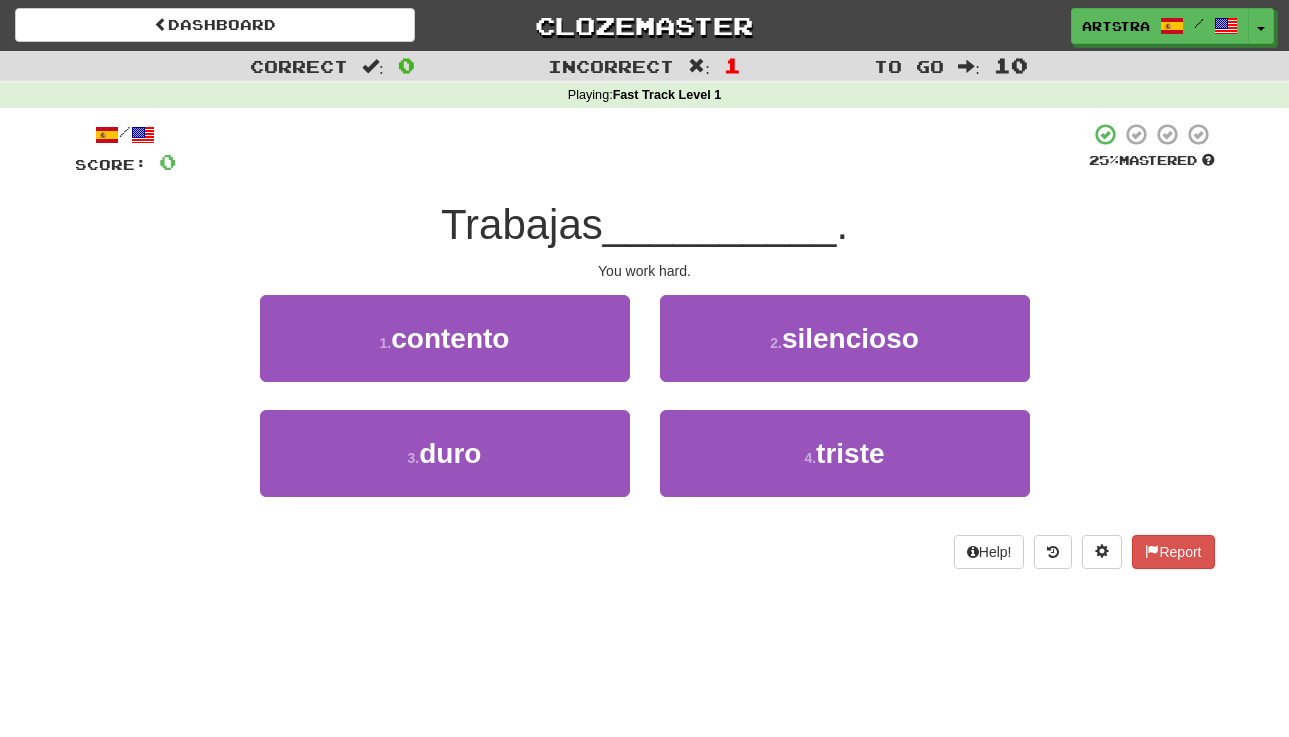 click on "__________" at bounding box center (720, 224) 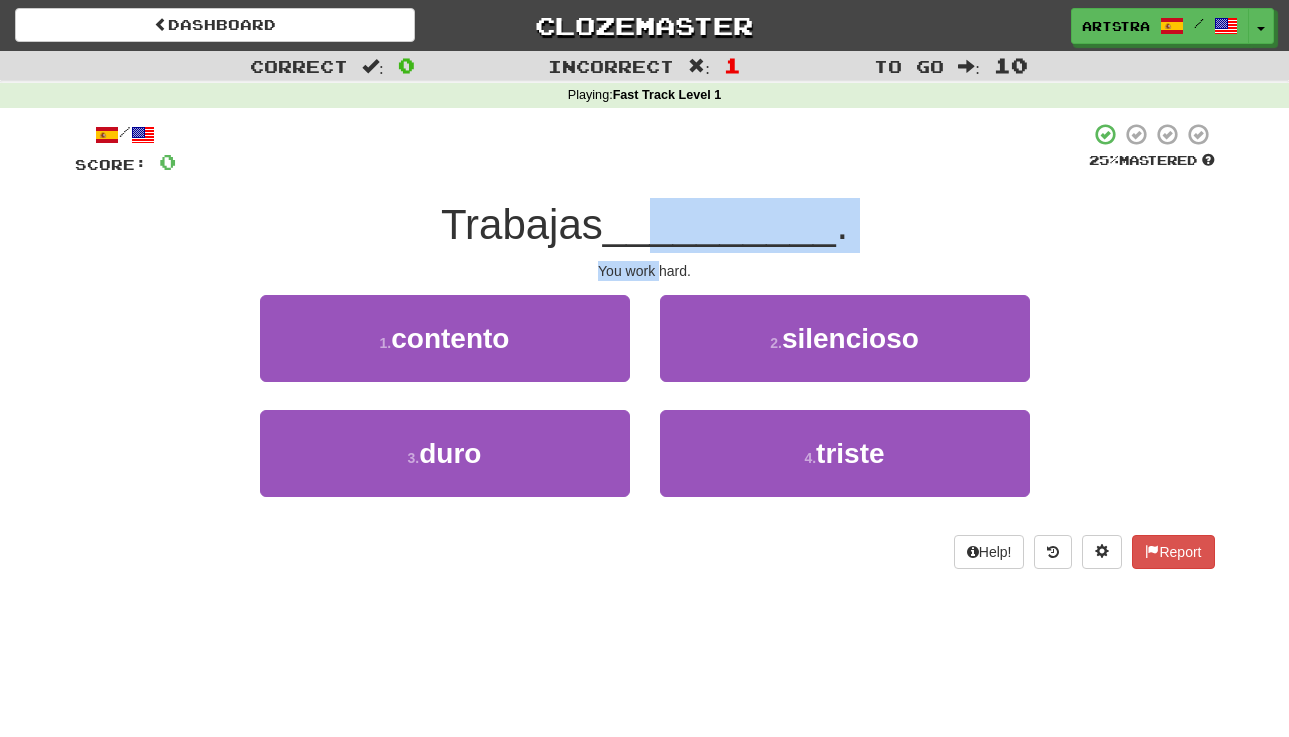 drag, startPoint x: 659, startPoint y: 219, endPoint x: 658, endPoint y: 258, distance: 39.012817 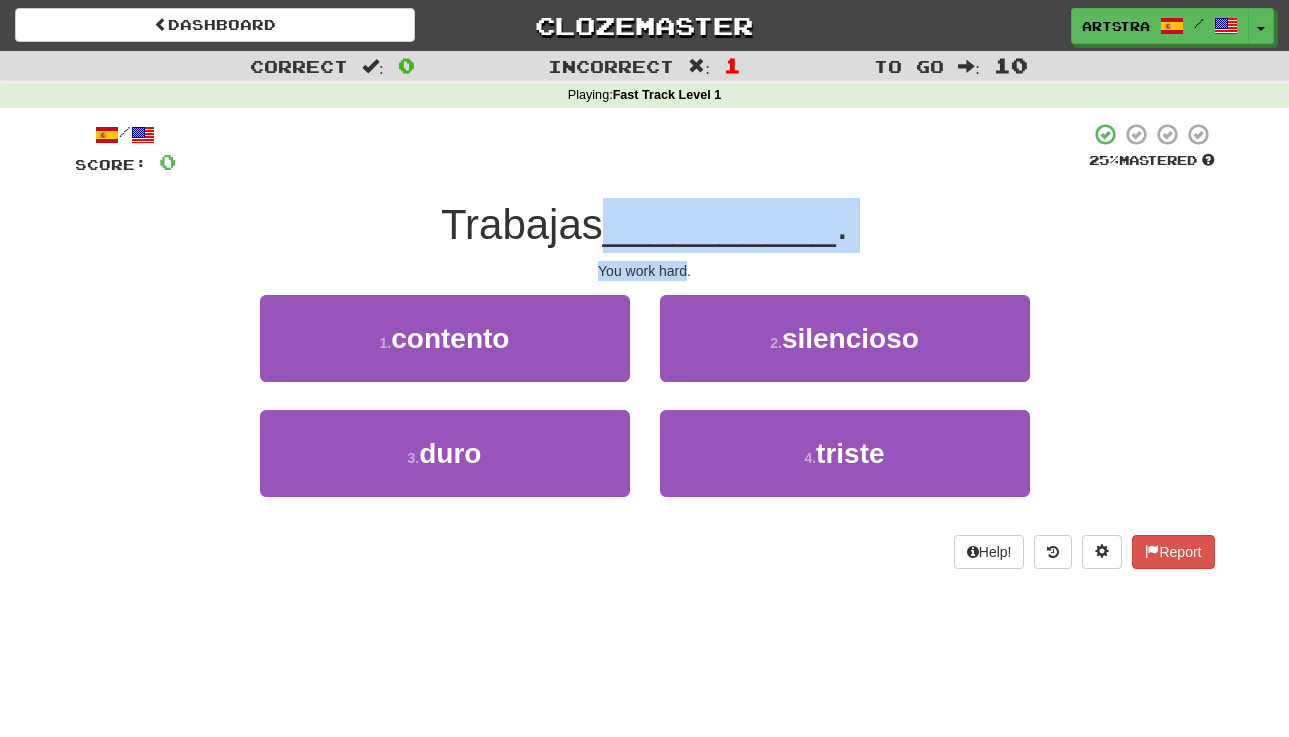 drag, startPoint x: 658, startPoint y: 258, endPoint x: 644, endPoint y: 201, distance: 58.694122 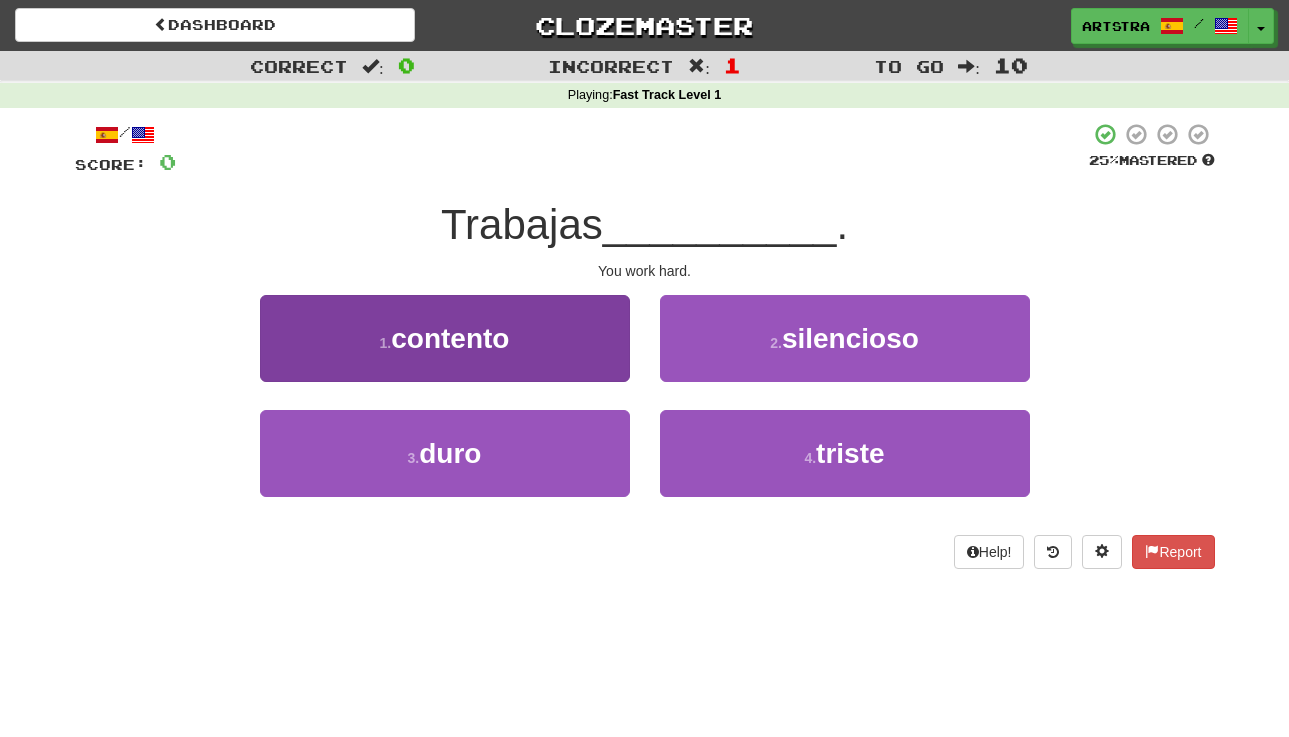 click on "3 .  duro" at bounding box center [445, 453] 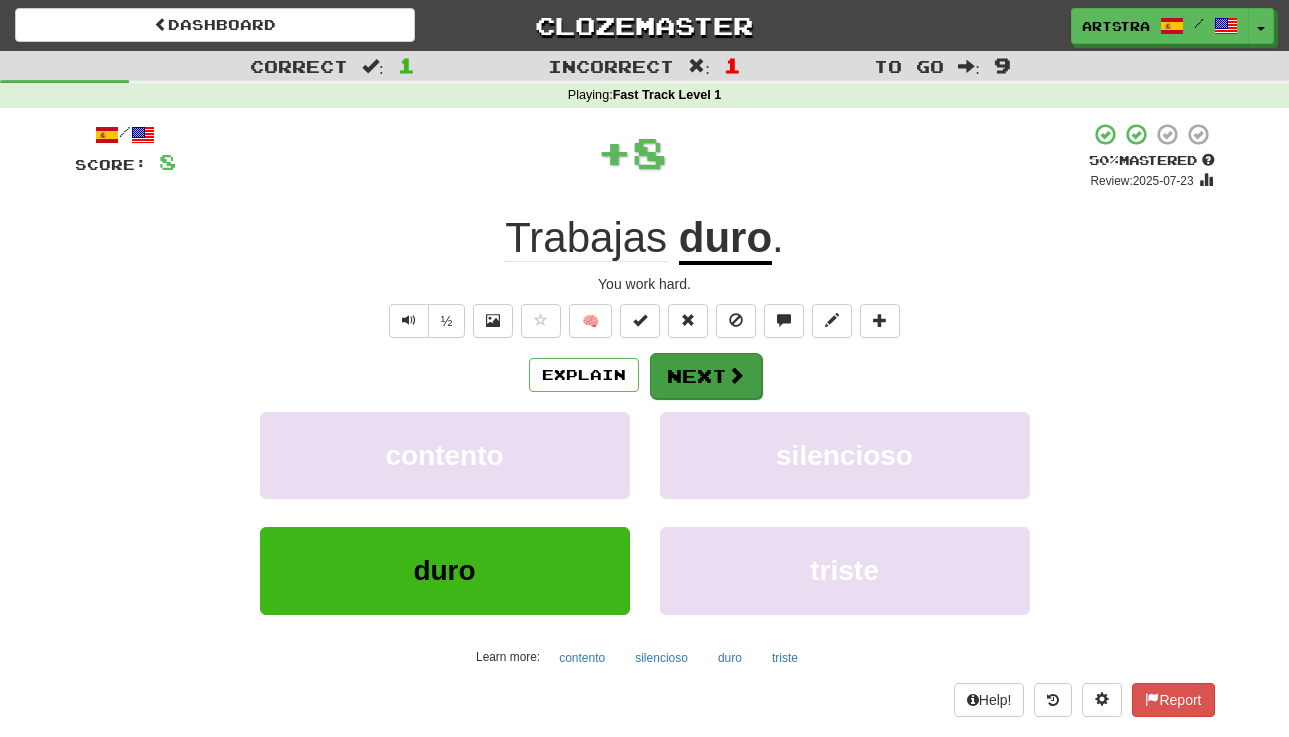 click on "Next" at bounding box center (706, 376) 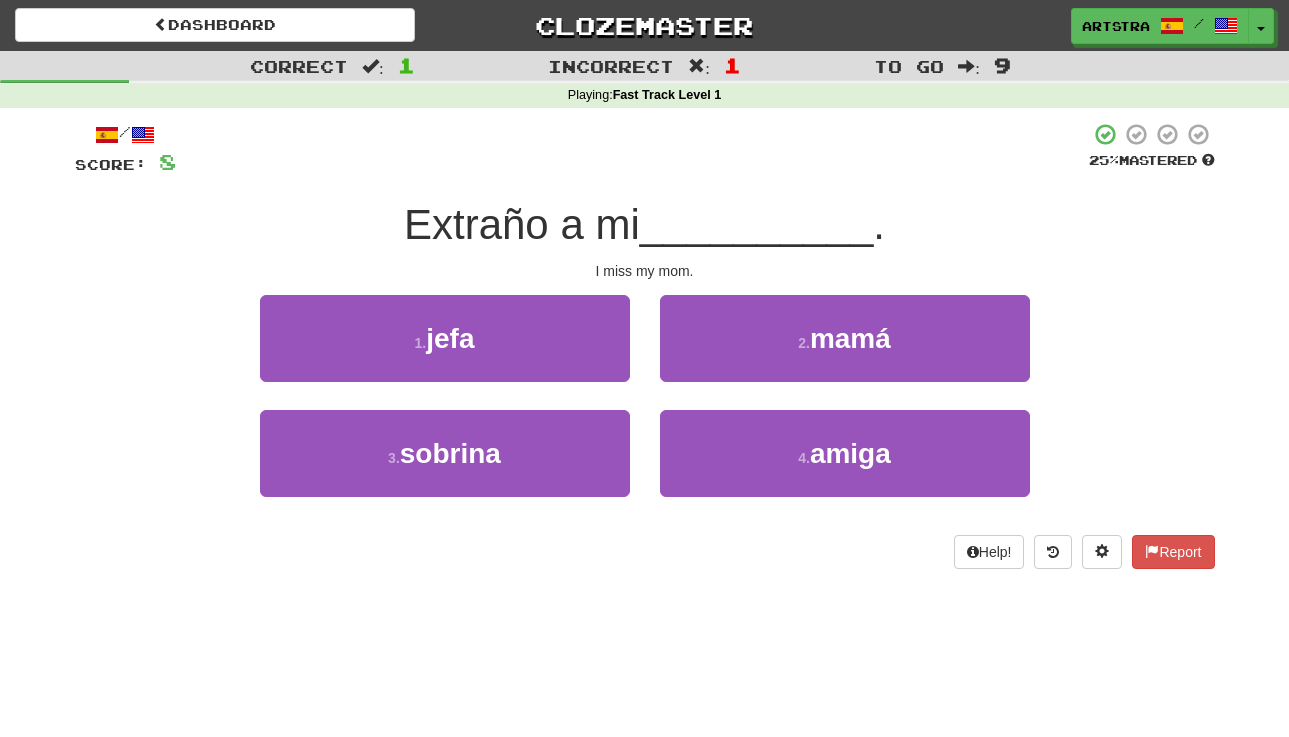 click on "Extraño a mi" at bounding box center (522, 224) 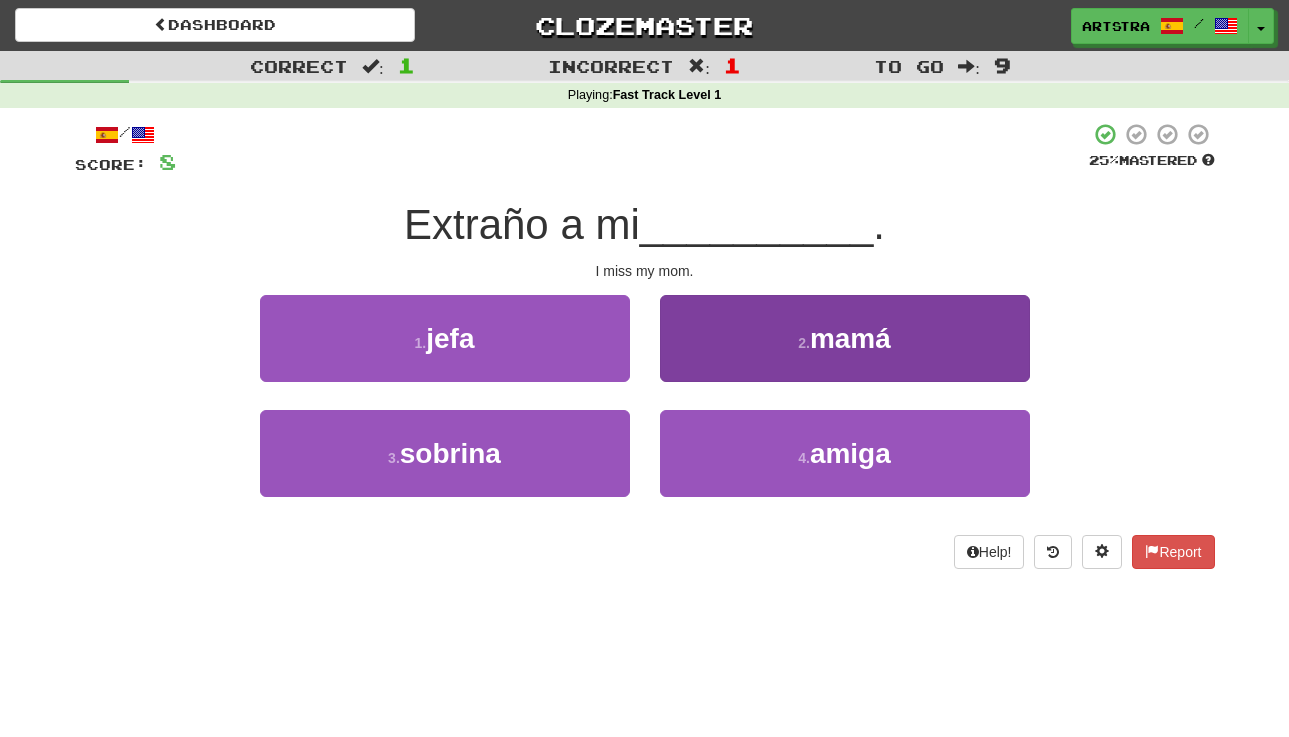 click on "2 .  mamá" at bounding box center (845, 338) 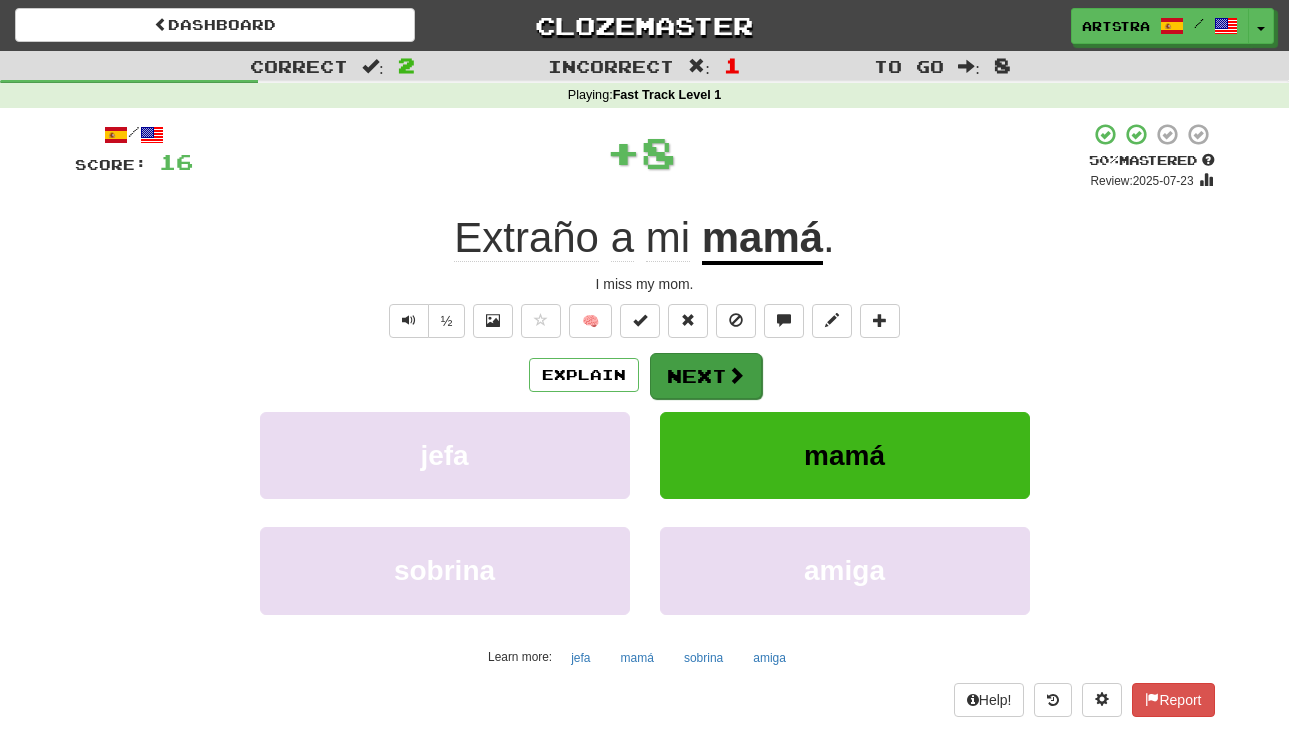 click on "Next" at bounding box center (706, 376) 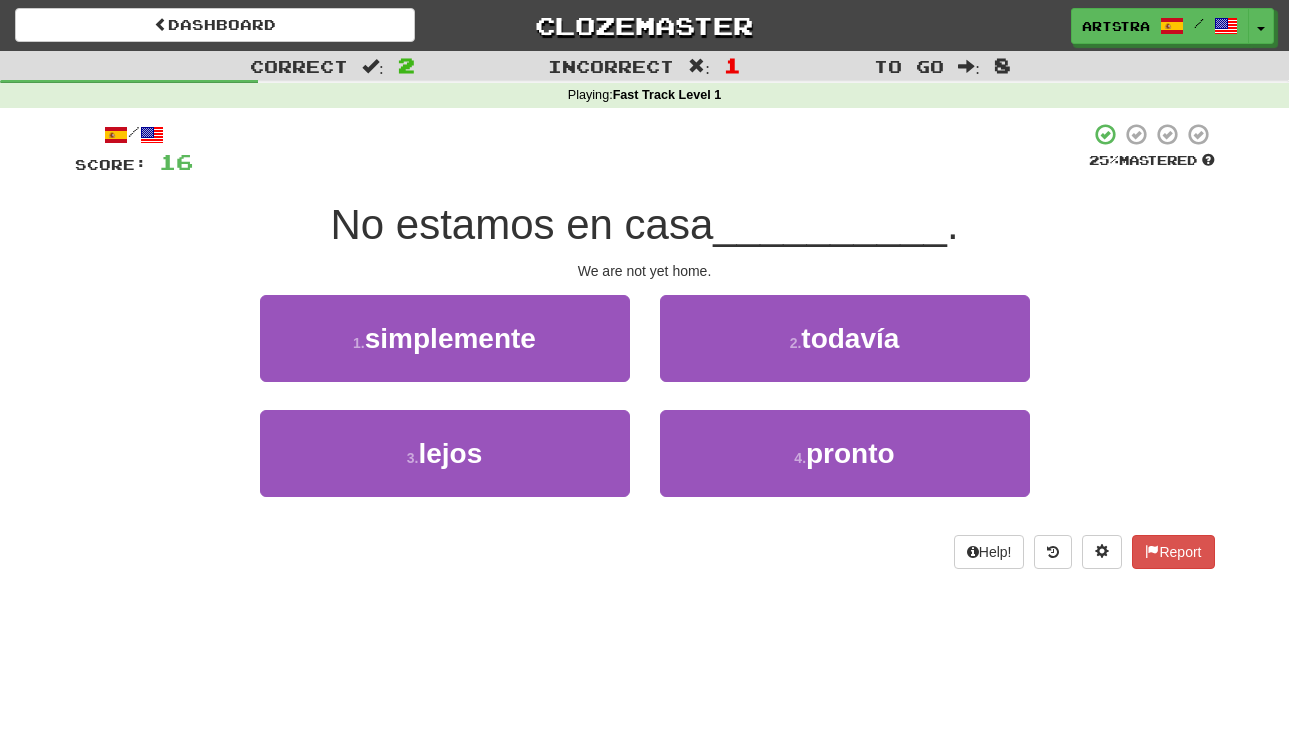 click on "No estamos en casa" at bounding box center (521, 224) 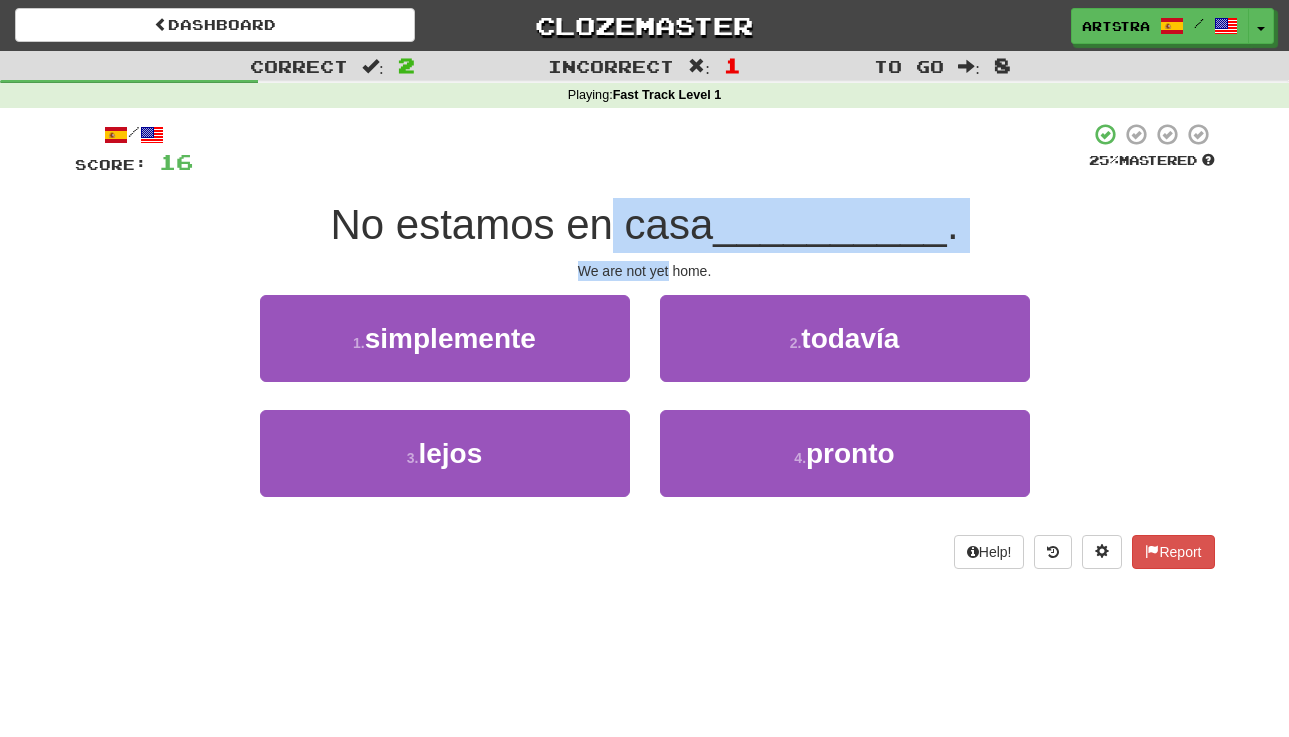 drag, startPoint x: 620, startPoint y: 230, endPoint x: 654, endPoint y: 265, distance: 48.79549 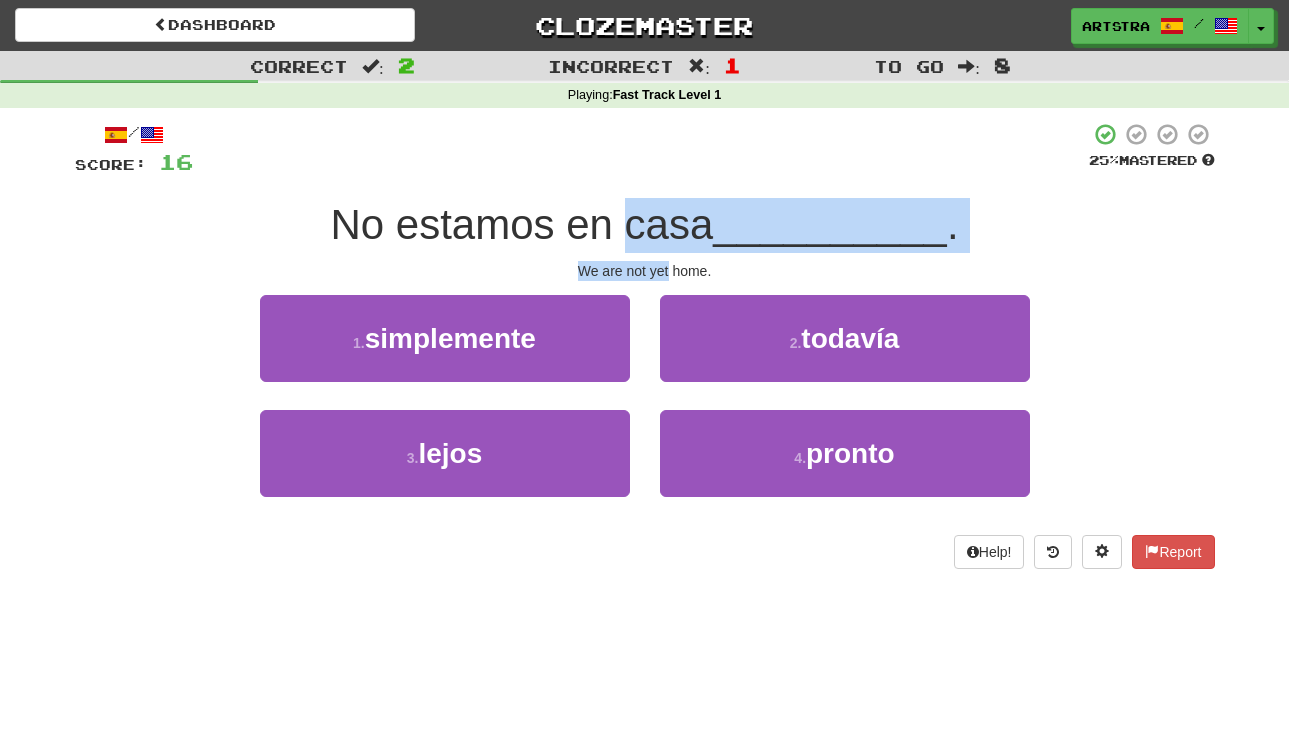 drag, startPoint x: 654, startPoint y: 265, endPoint x: 653, endPoint y: 224, distance: 41.01219 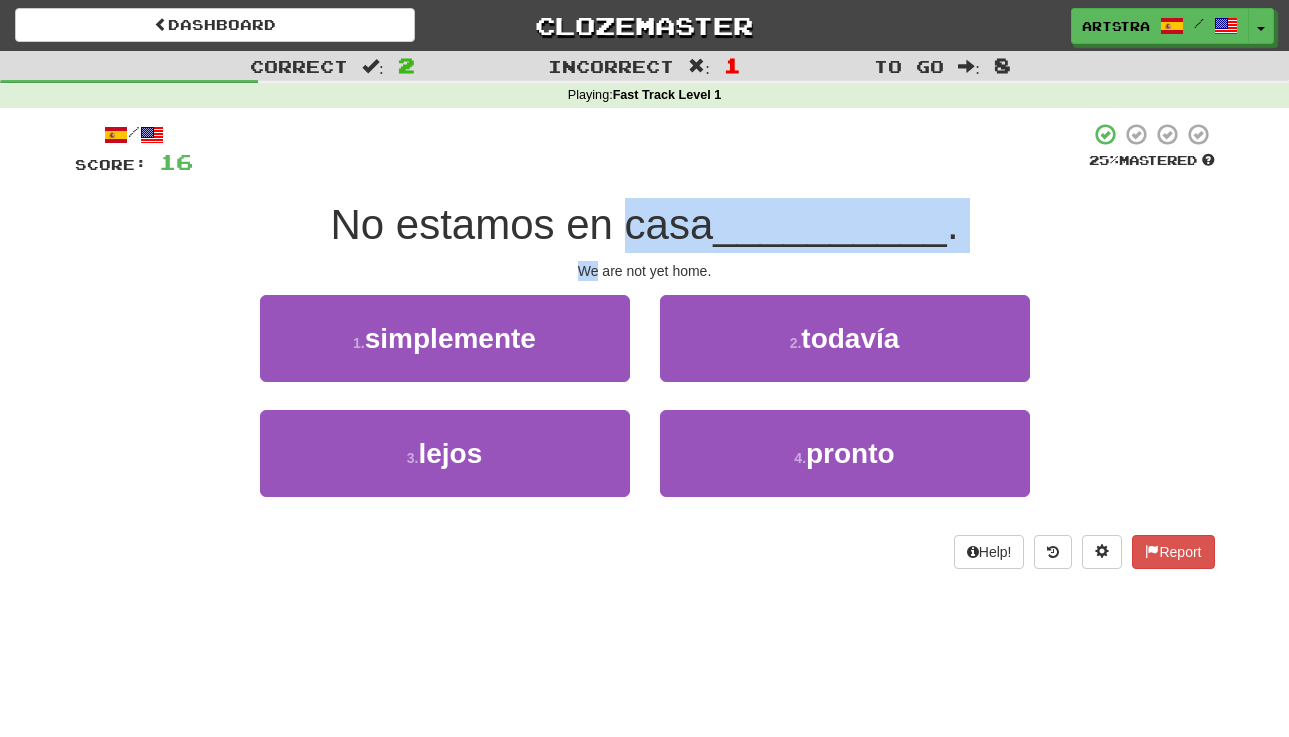 drag, startPoint x: 653, startPoint y: 224, endPoint x: 666, endPoint y: 254, distance: 32.695564 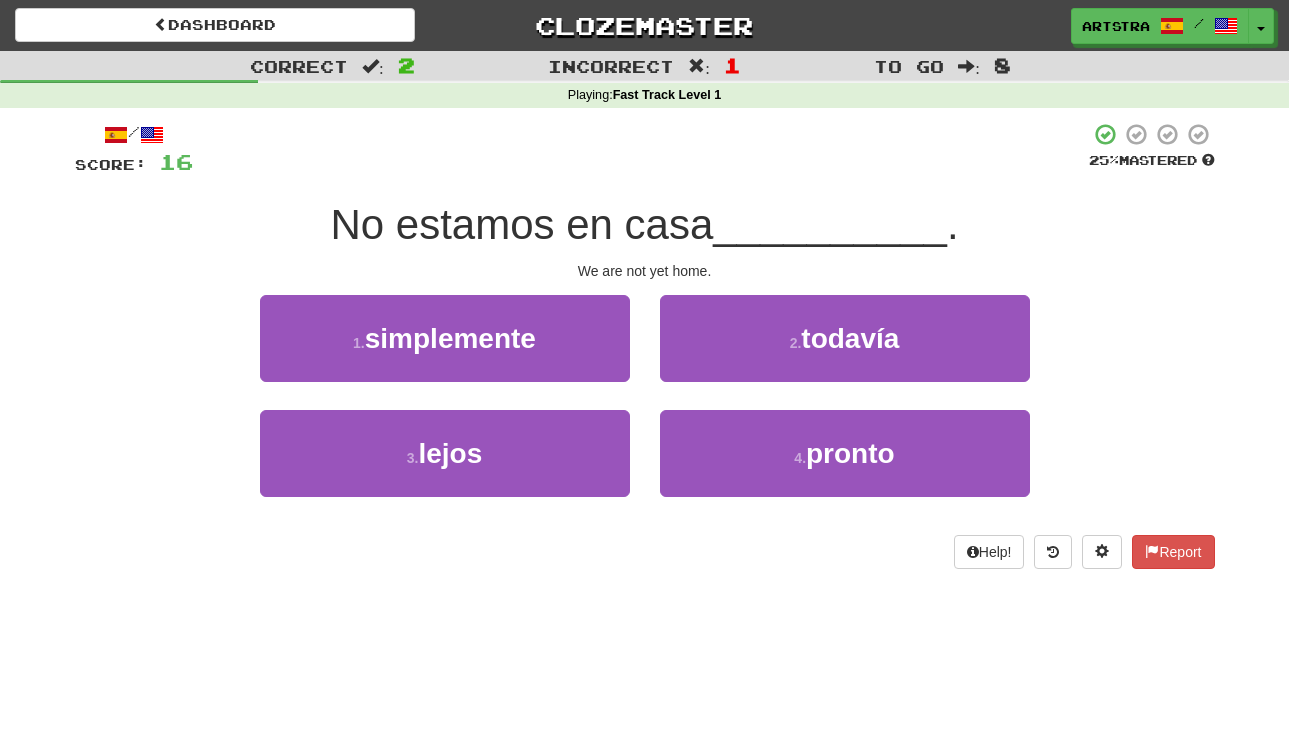 click on "We are not yet home." at bounding box center [645, 271] 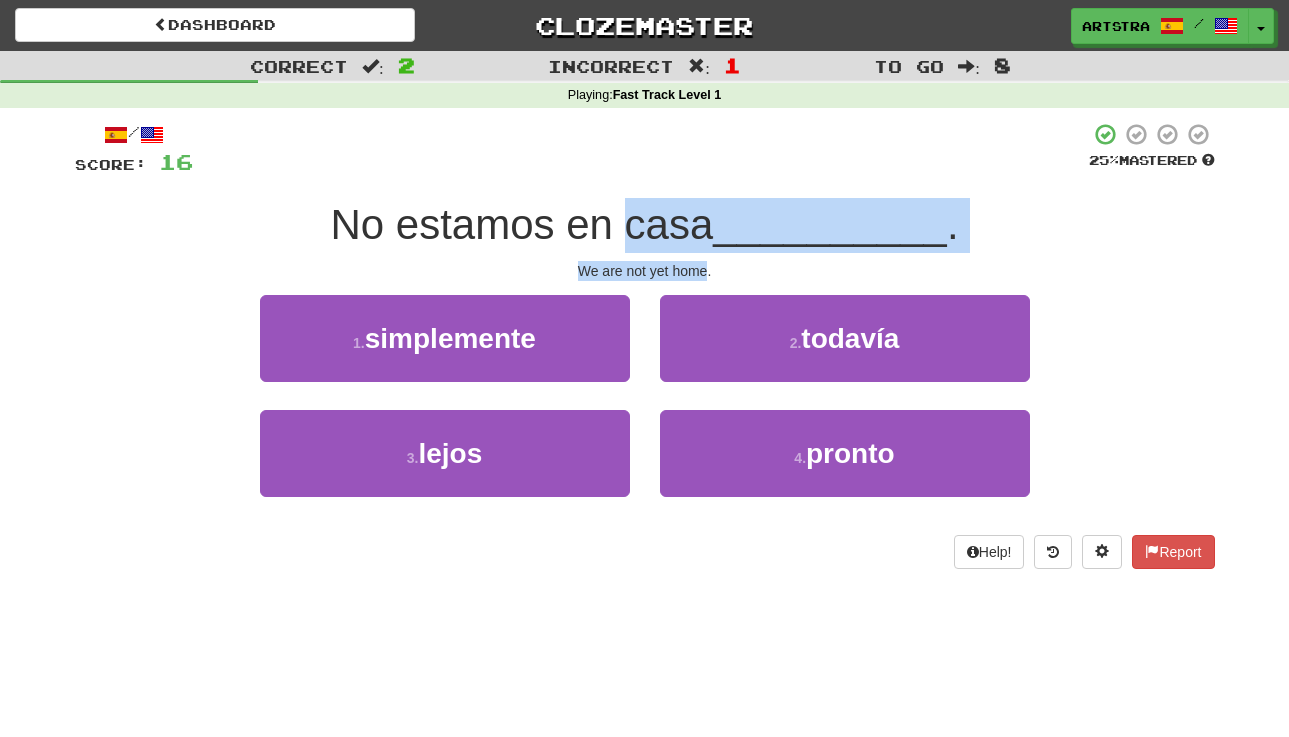 drag, startPoint x: 674, startPoint y: 271, endPoint x: 676, endPoint y: 233, distance: 38.052597 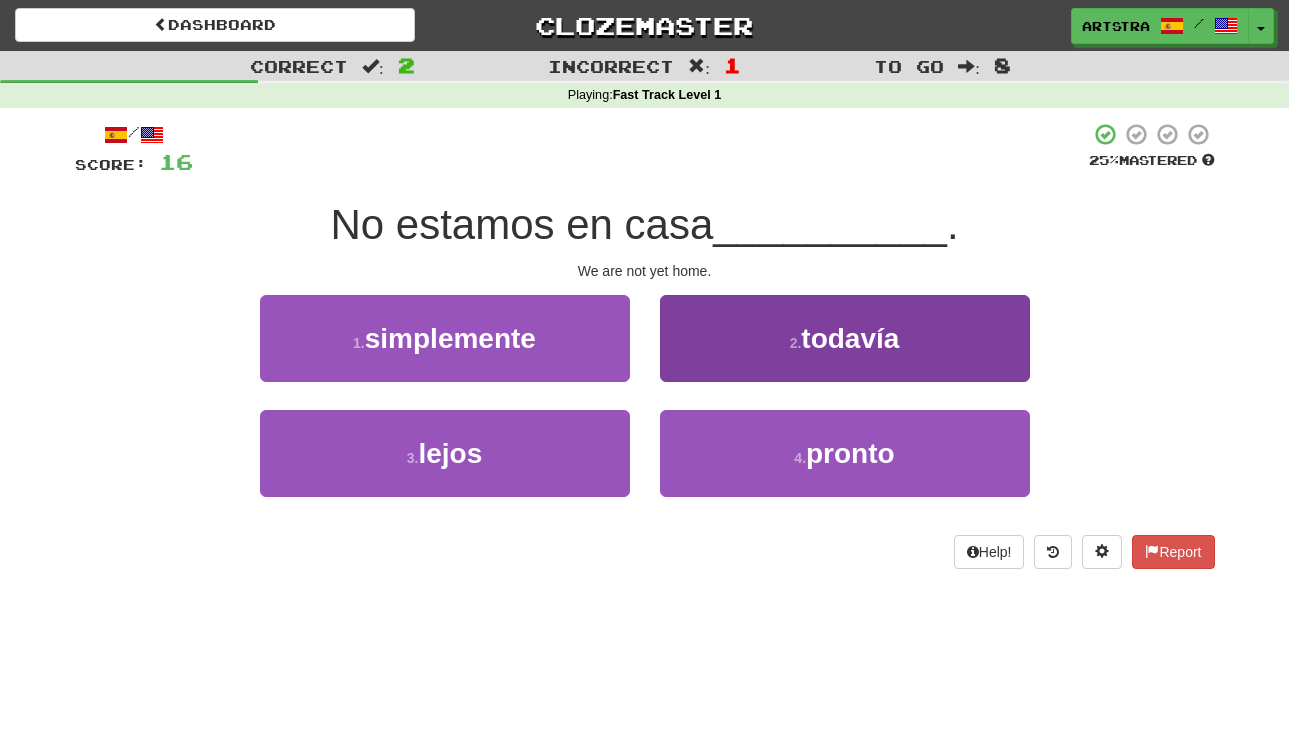 click on "todavía" at bounding box center [850, 338] 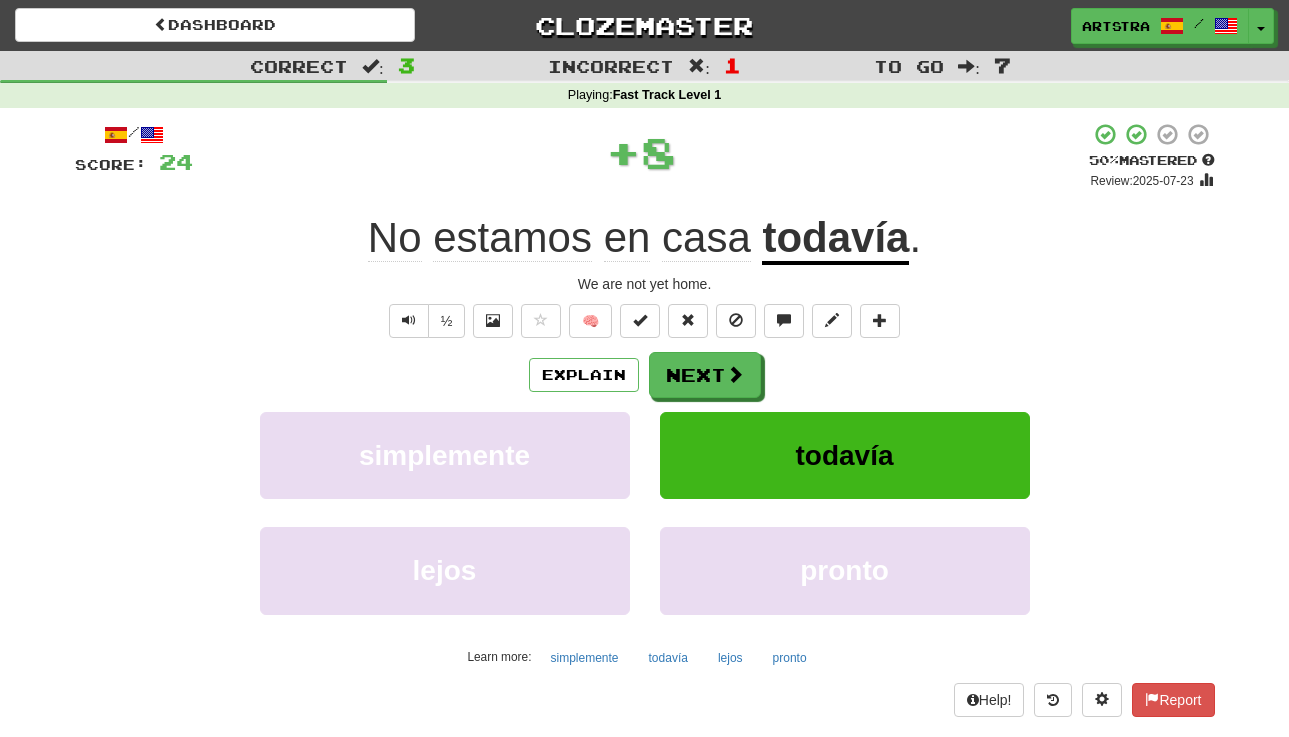 click on "todavía" at bounding box center [835, 239] 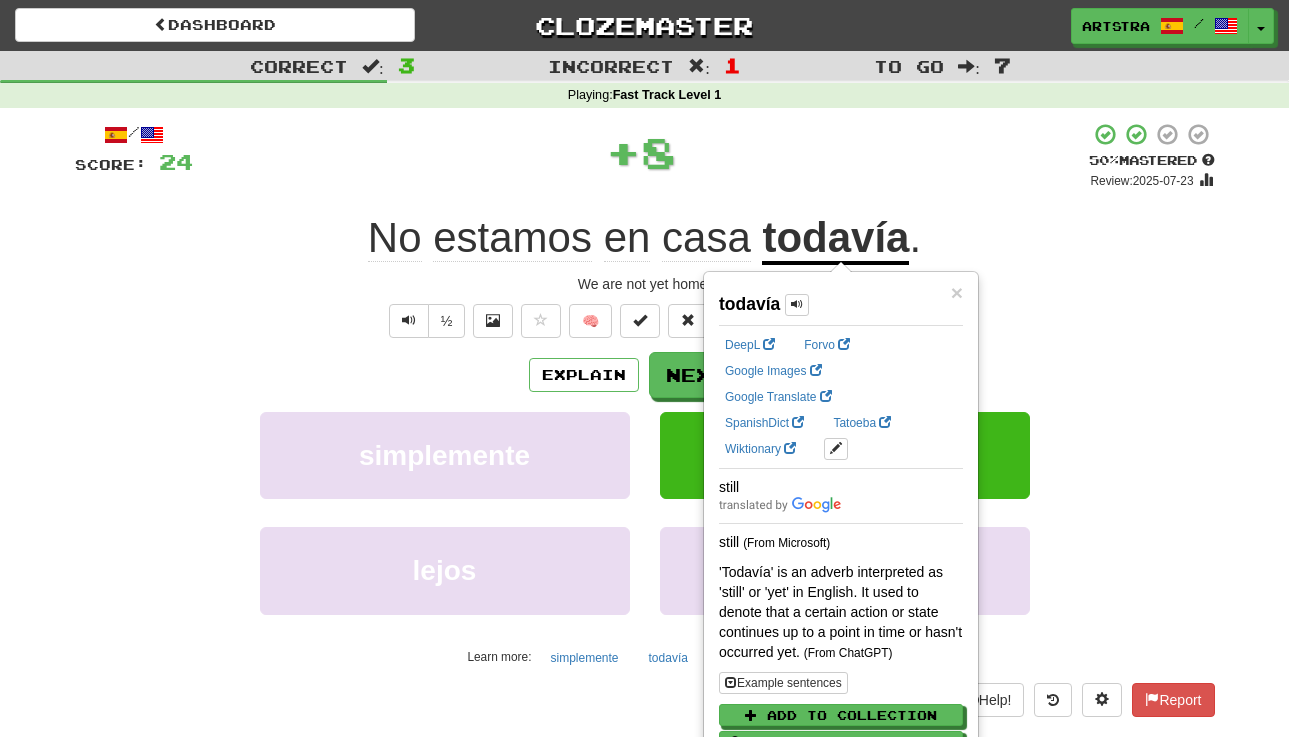 click on "/  Score:   24 + 8 50 %  Mastered Review:  2025-07-23 No   estamos   en   casa   todavía . We are not yet home. ½ 🧠 Explain Next simplemente todavía lejos pronto Learn more: simplemente todavía lejos pronto  Help!  Report" at bounding box center (645, 419) 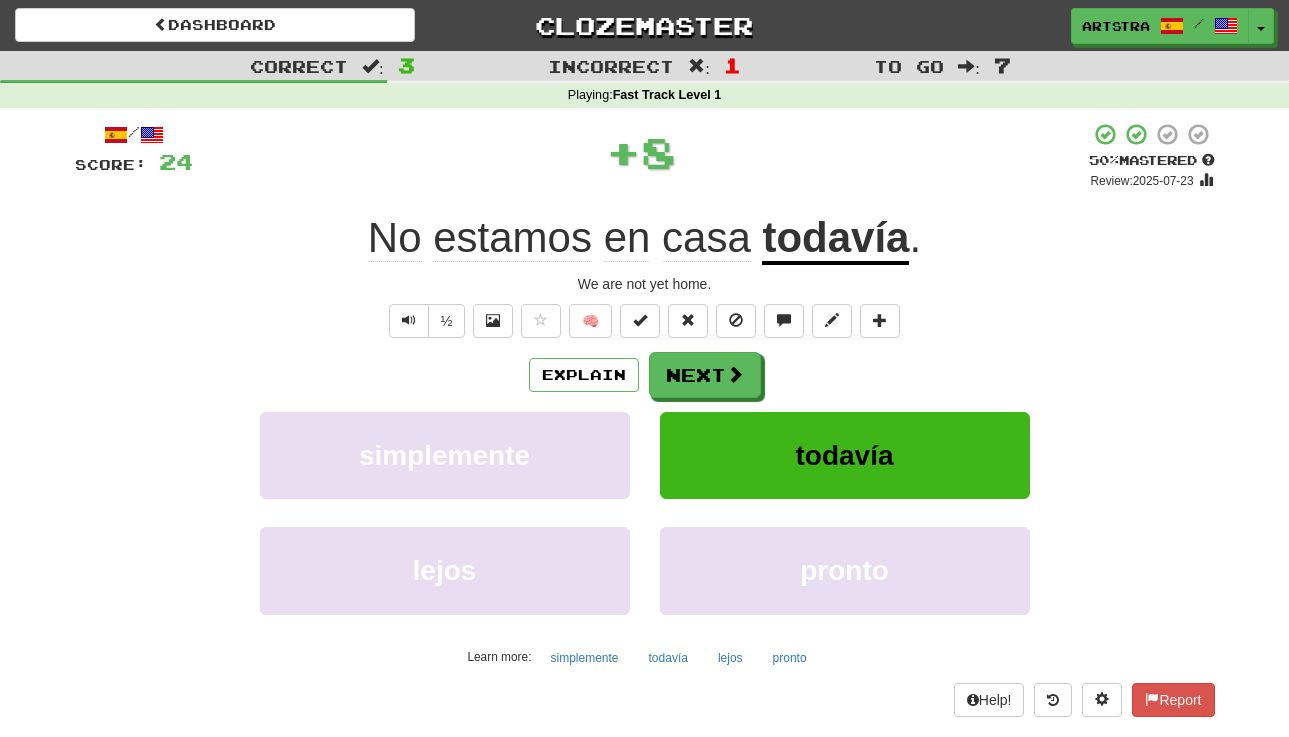 click on "+ 8" at bounding box center (641, 152) 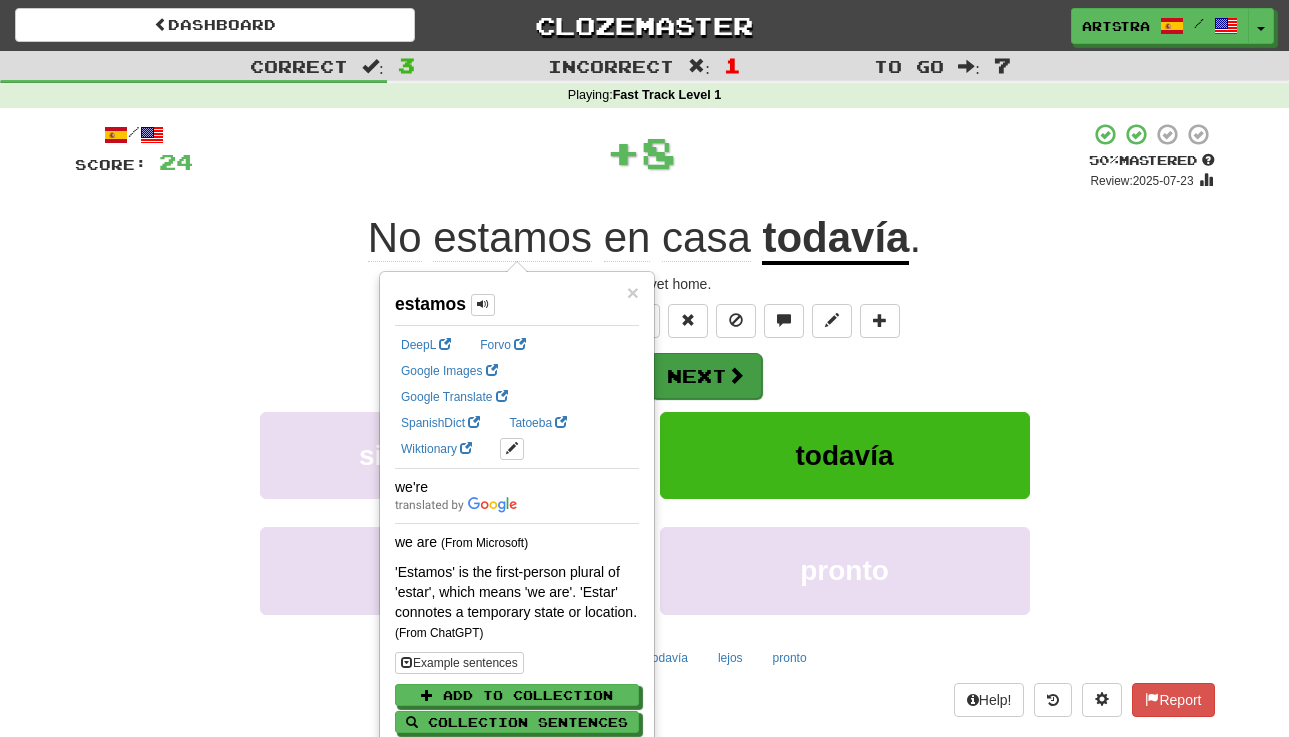 click on "Next" at bounding box center [706, 376] 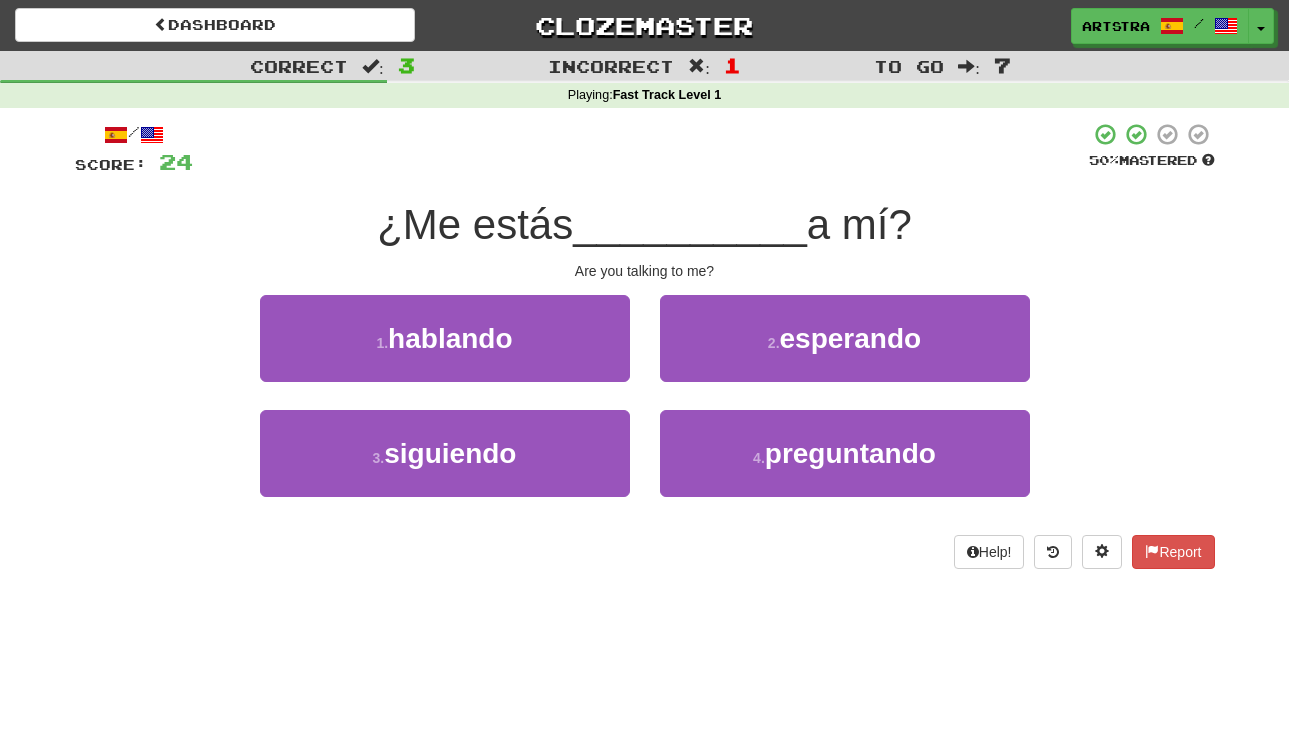 click on "__________" at bounding box center [690, 224] 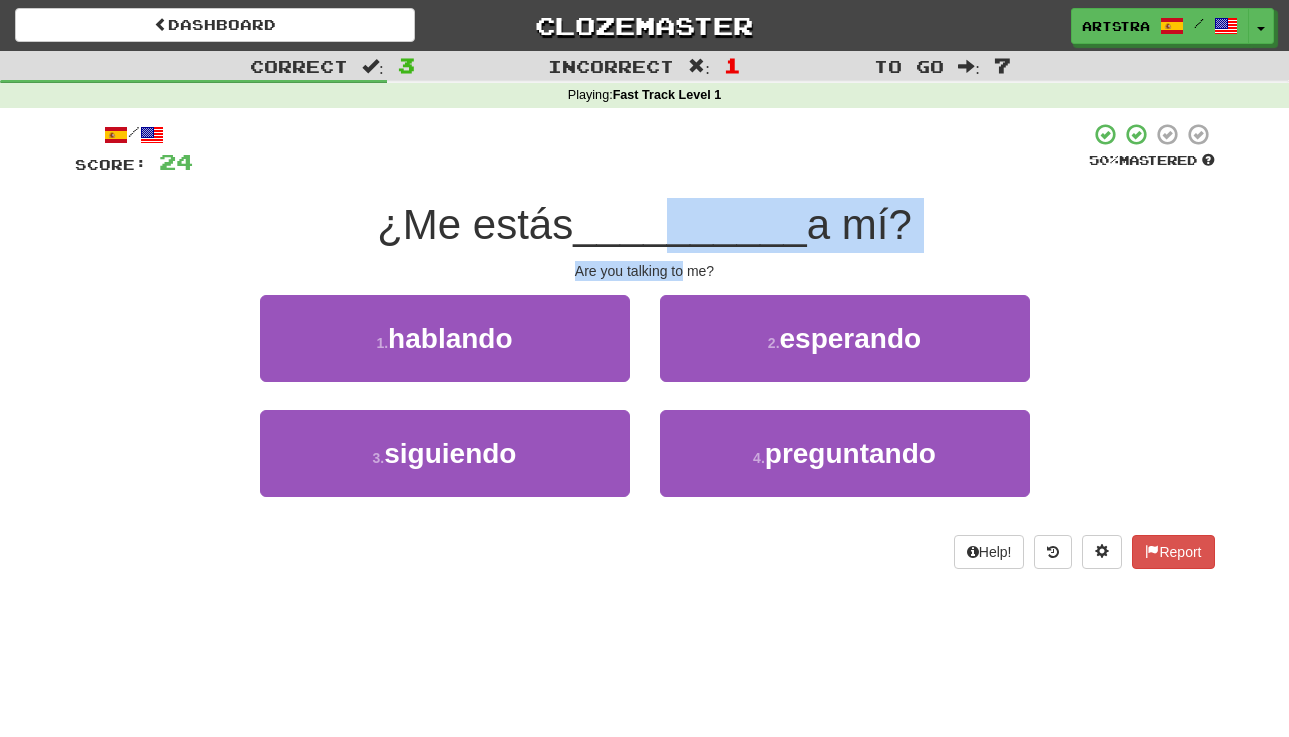 click on "/  Score:   24 50 %  Mastered ¿Me estás  __________  a mí? Are you talking to me? 1 .  hablando 2 .  esperando 3 .  siguiendo 4 .  preguntando  Help!  Report" at bounding box center (645, 345) 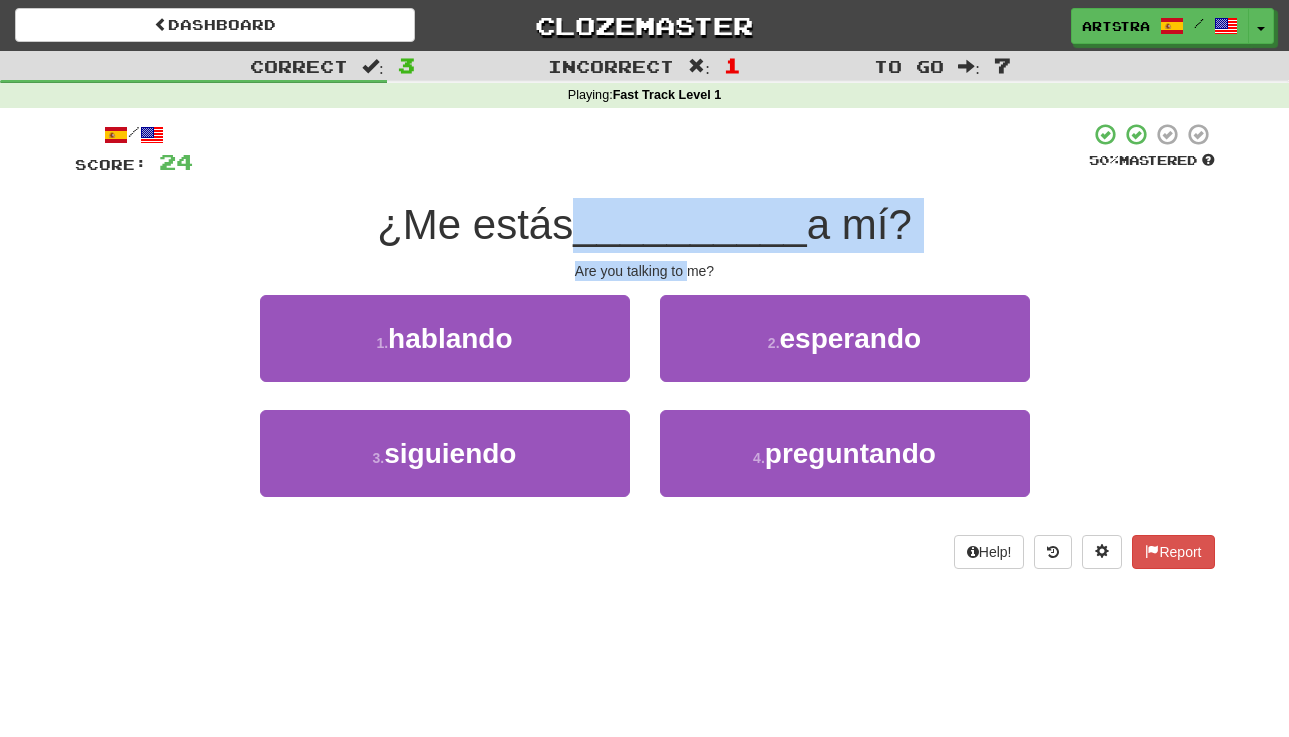drag, startPoint x: 683, startPoint y: 272, endPoint x: 678, endPoint y: 226, distance: 46.270943 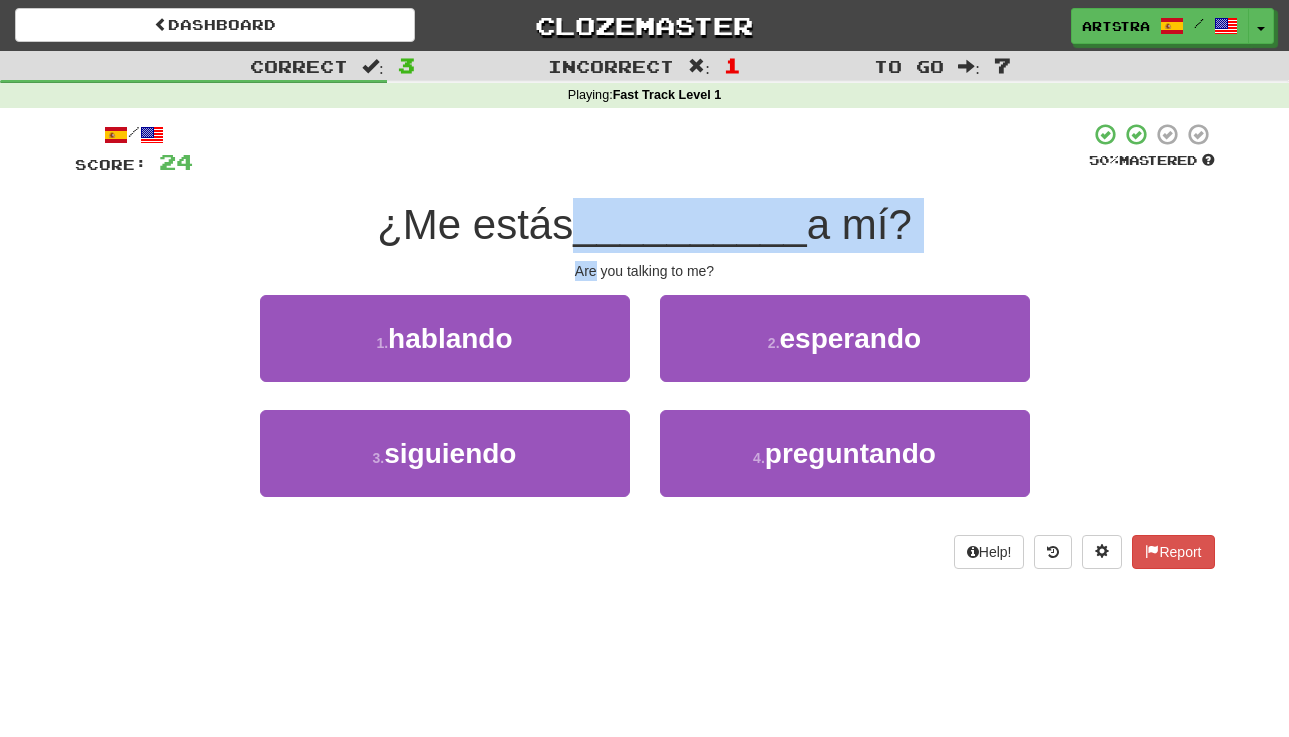 drag, startPoint x: 678, startPoint y: 226, endPoint x: 687, endPoint y: 253, distance: 28.460499 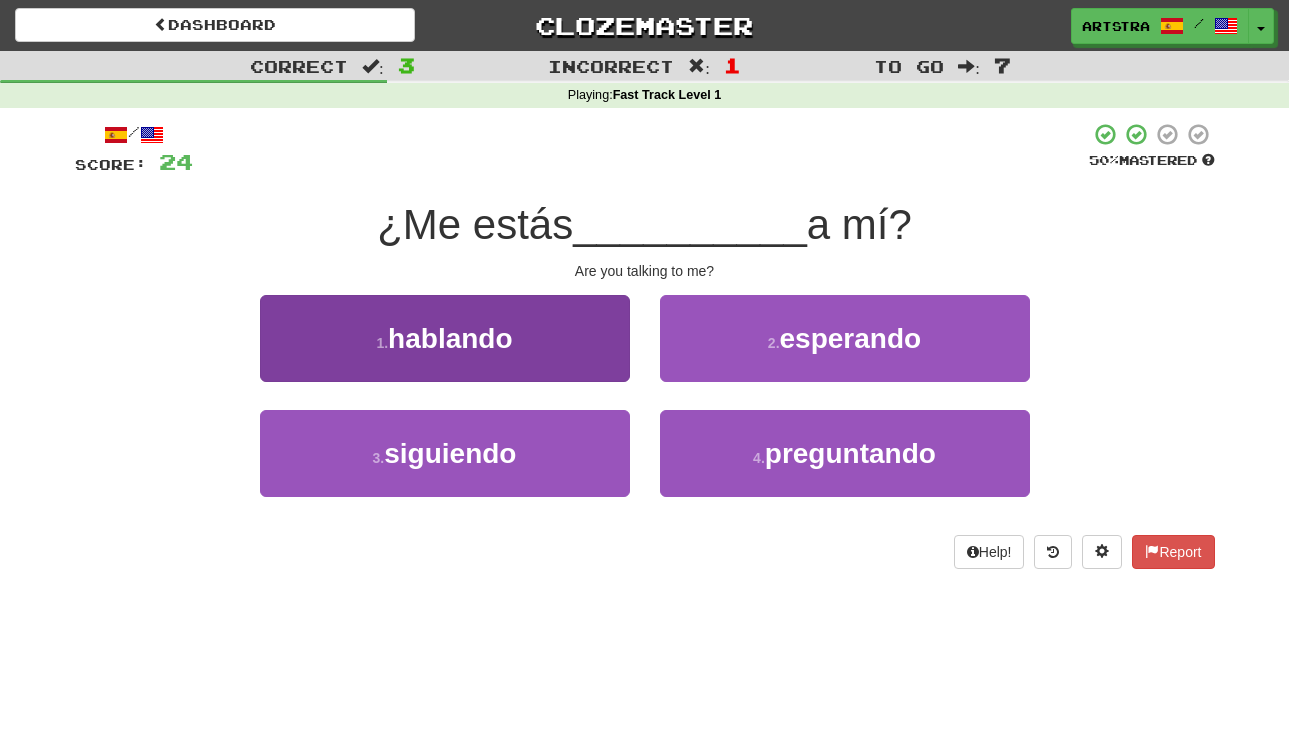 click on "1 .  hablando" at bounding box center [445, 338] 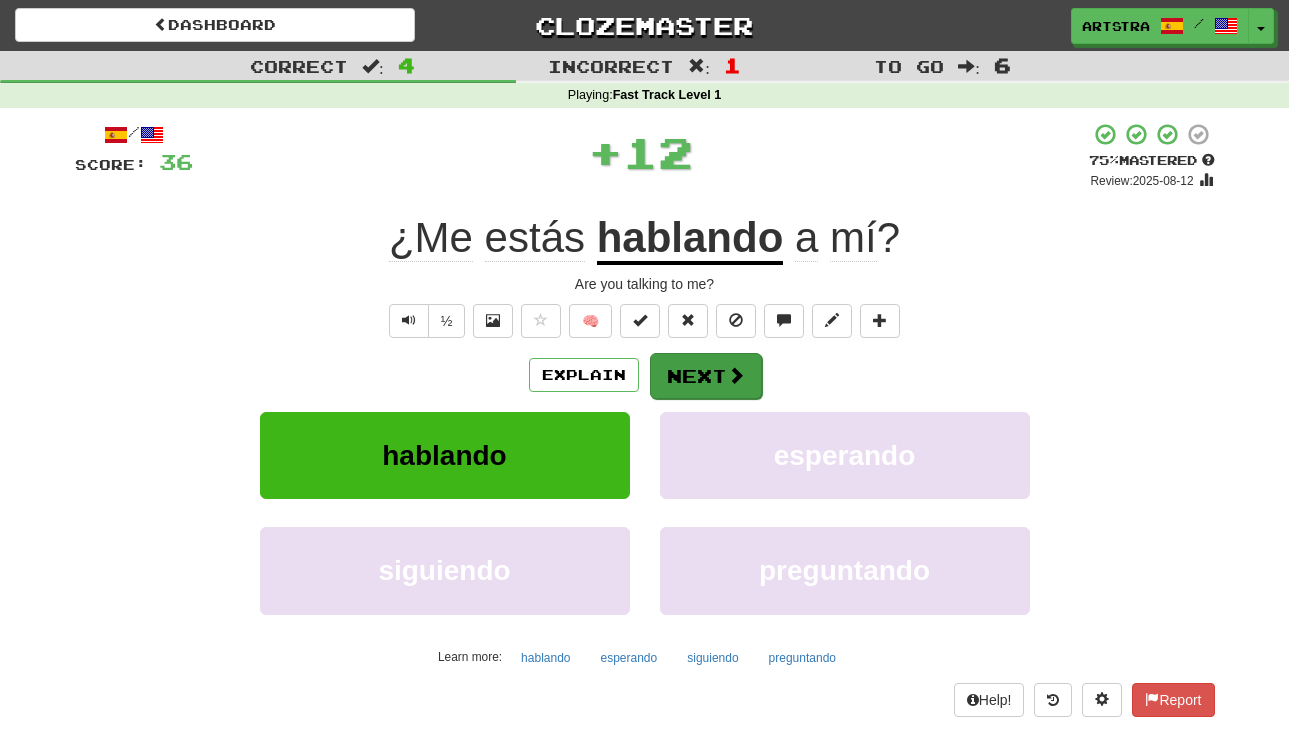 click at bounding box center [736, 375] 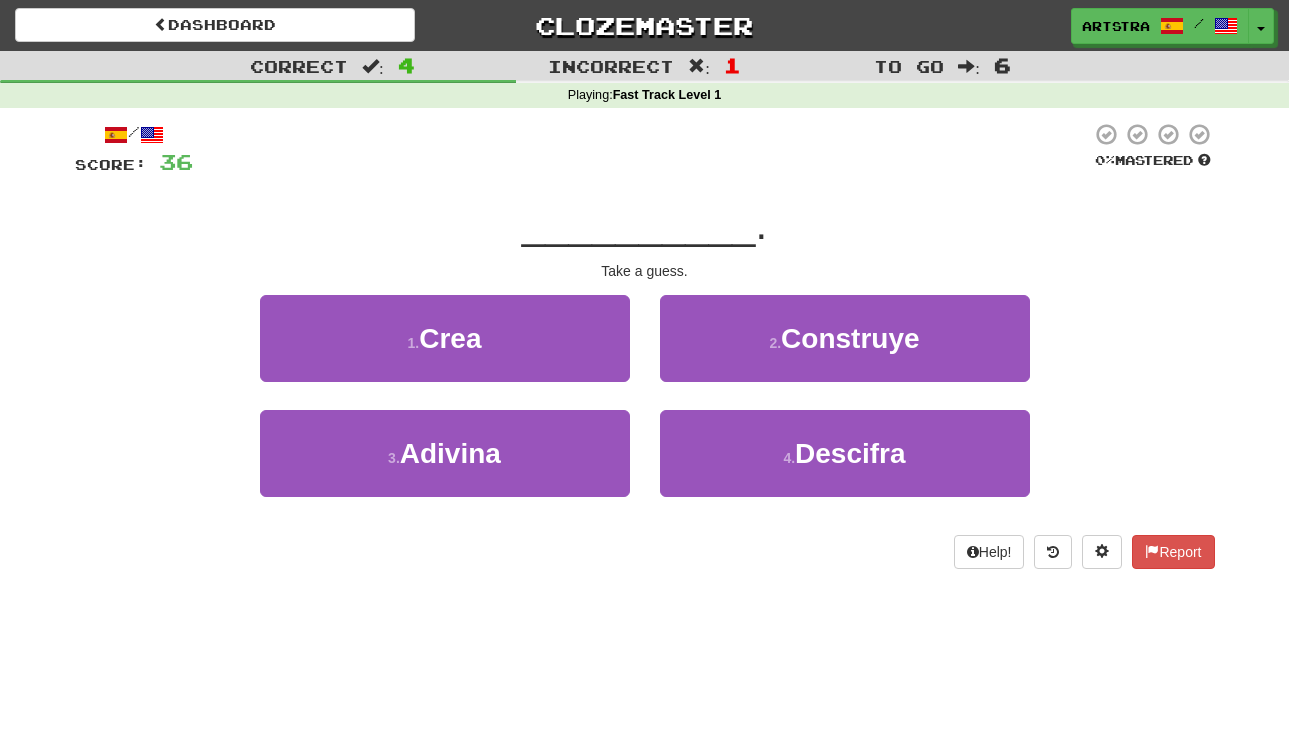 click on "__________" at bounding box center (639, 224) 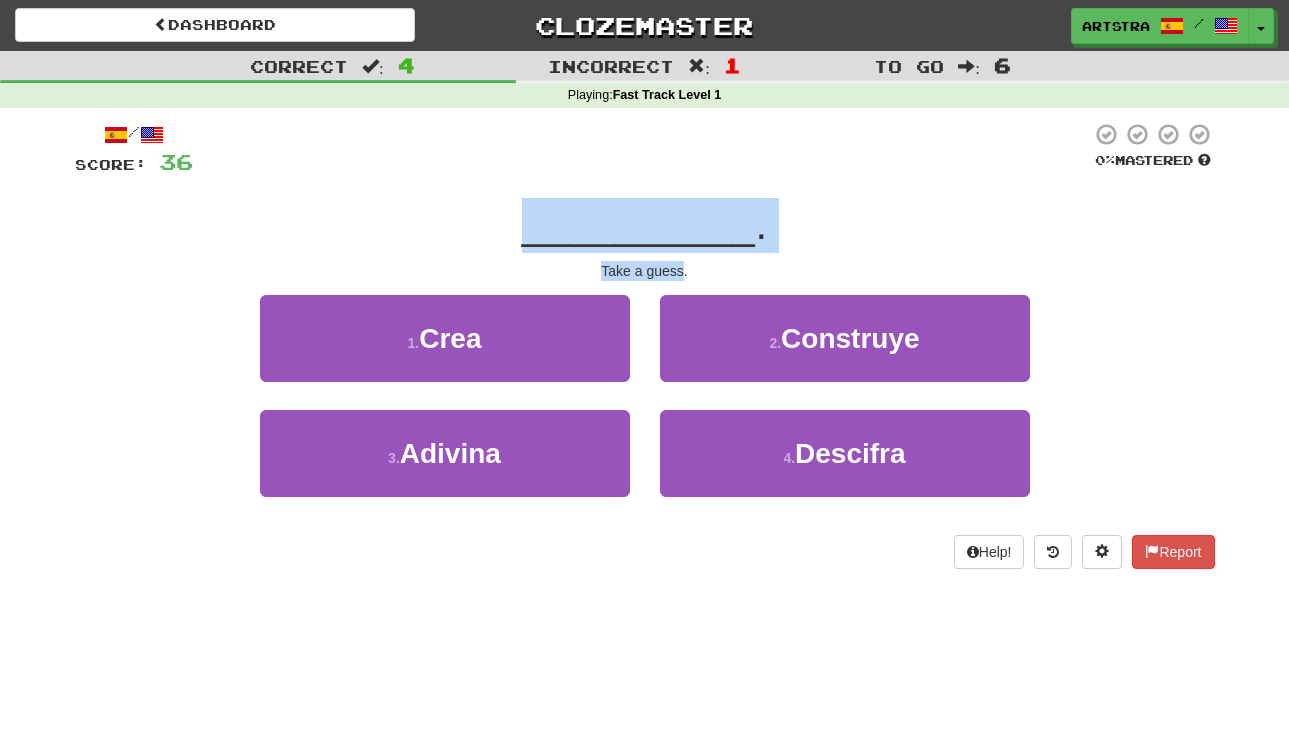 drag, startPoint x: 656, startPoint y: 234, endPoint x: 653, endPoint y: 261, distance: 27.166155 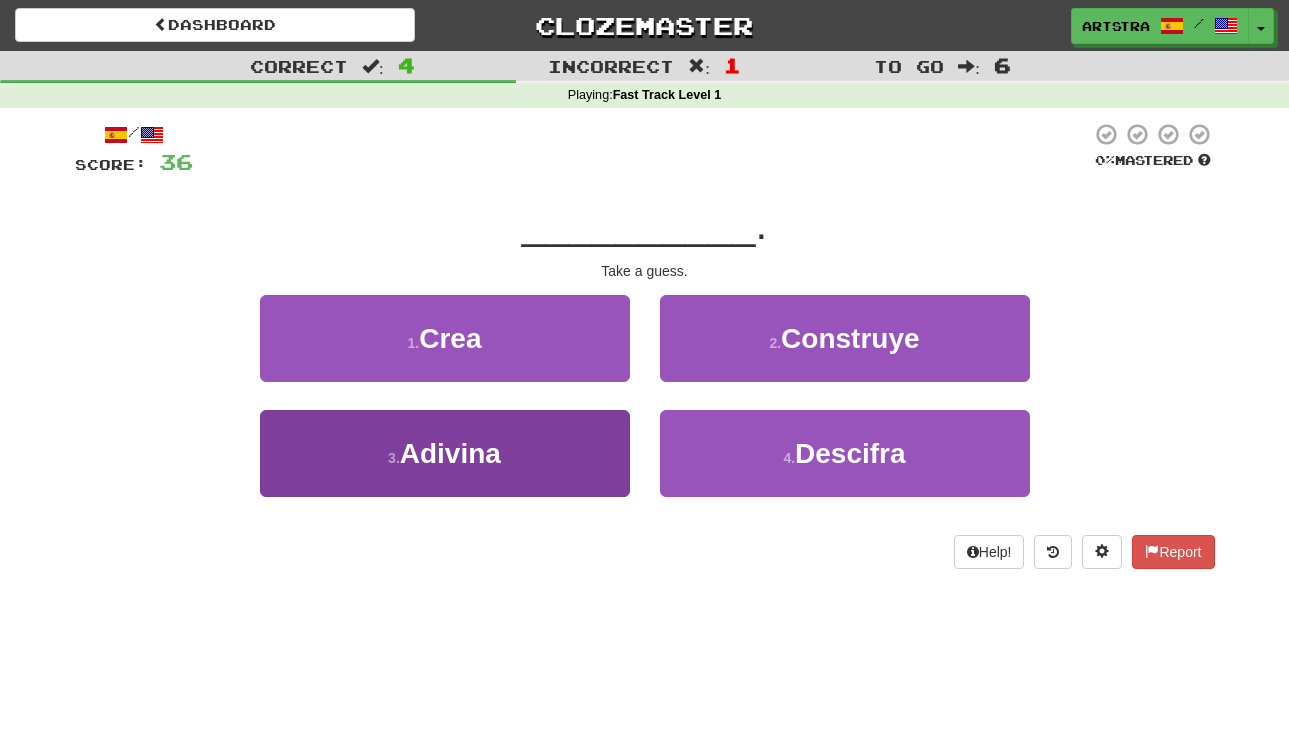click on "3 .  Adivina" at bounding box center [445, 453] 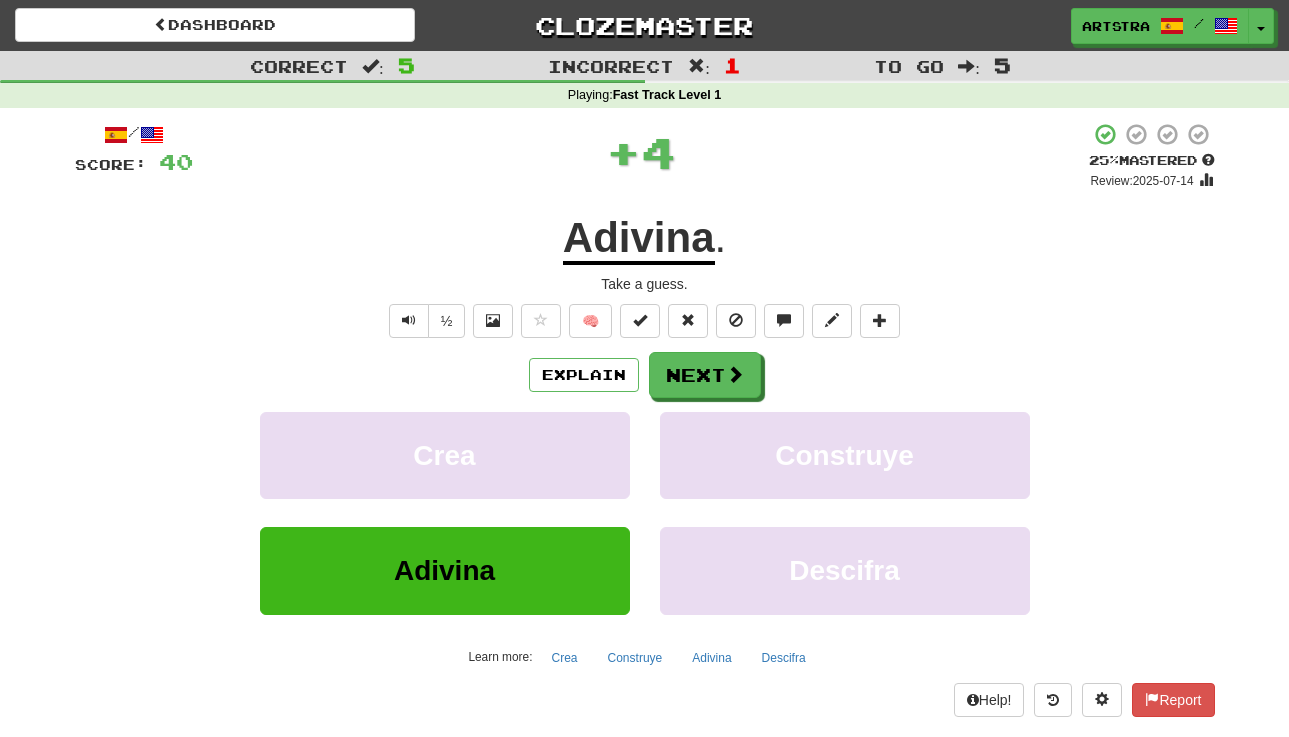 click on "Adivina" at bounding box center [639, 239] 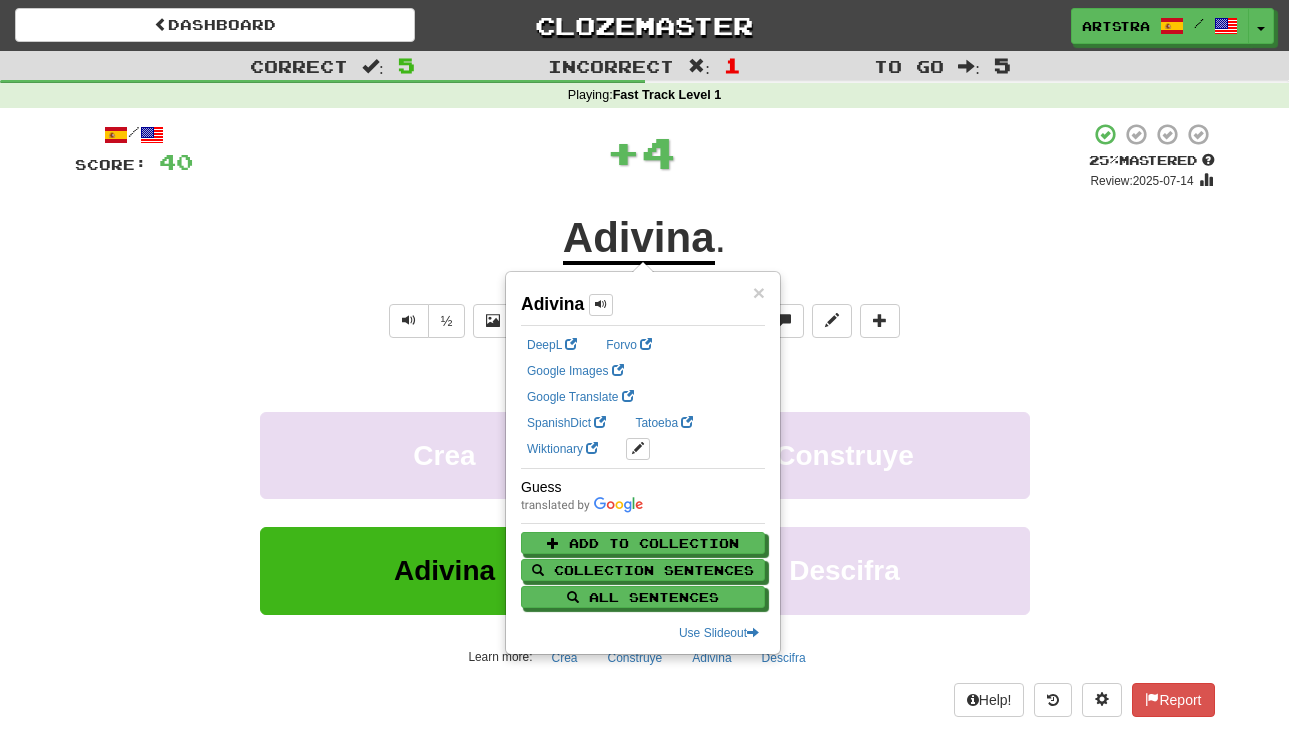click on "+ 4" at bounding box center (641, 156) 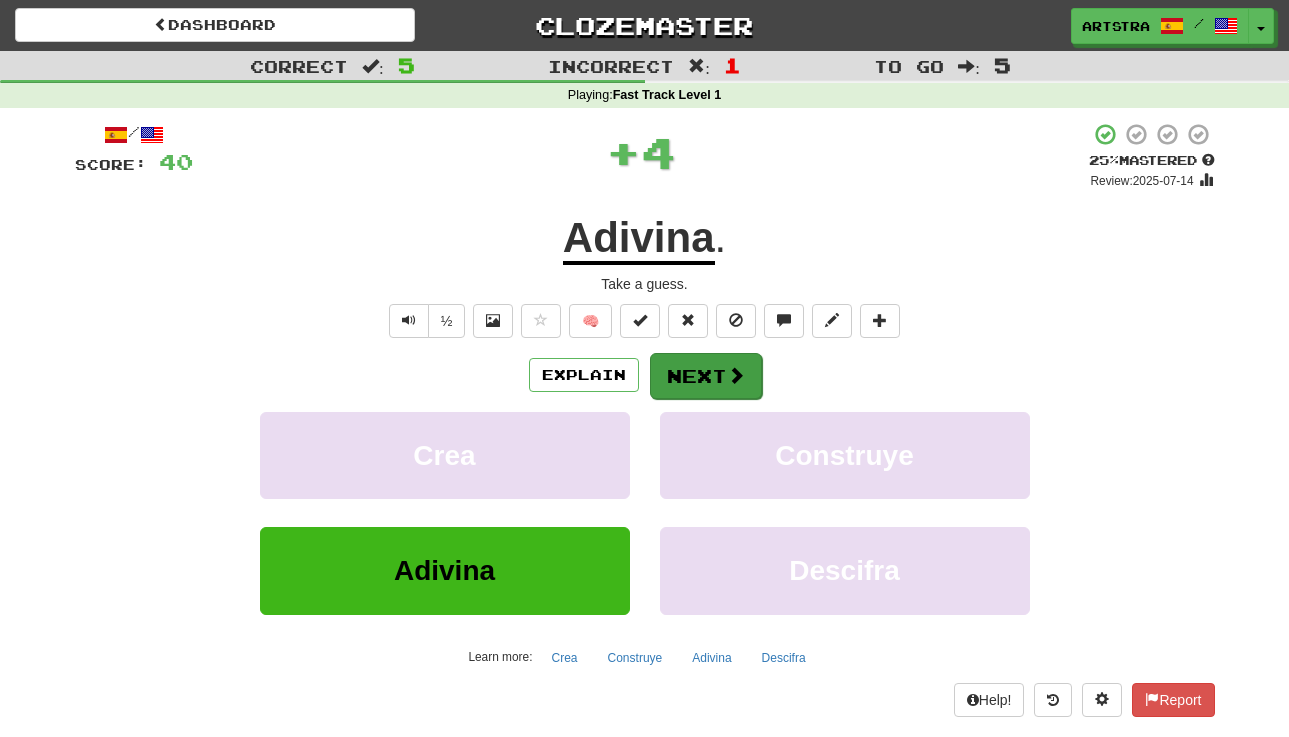 click on "Next" at bounding box center (706, 376) 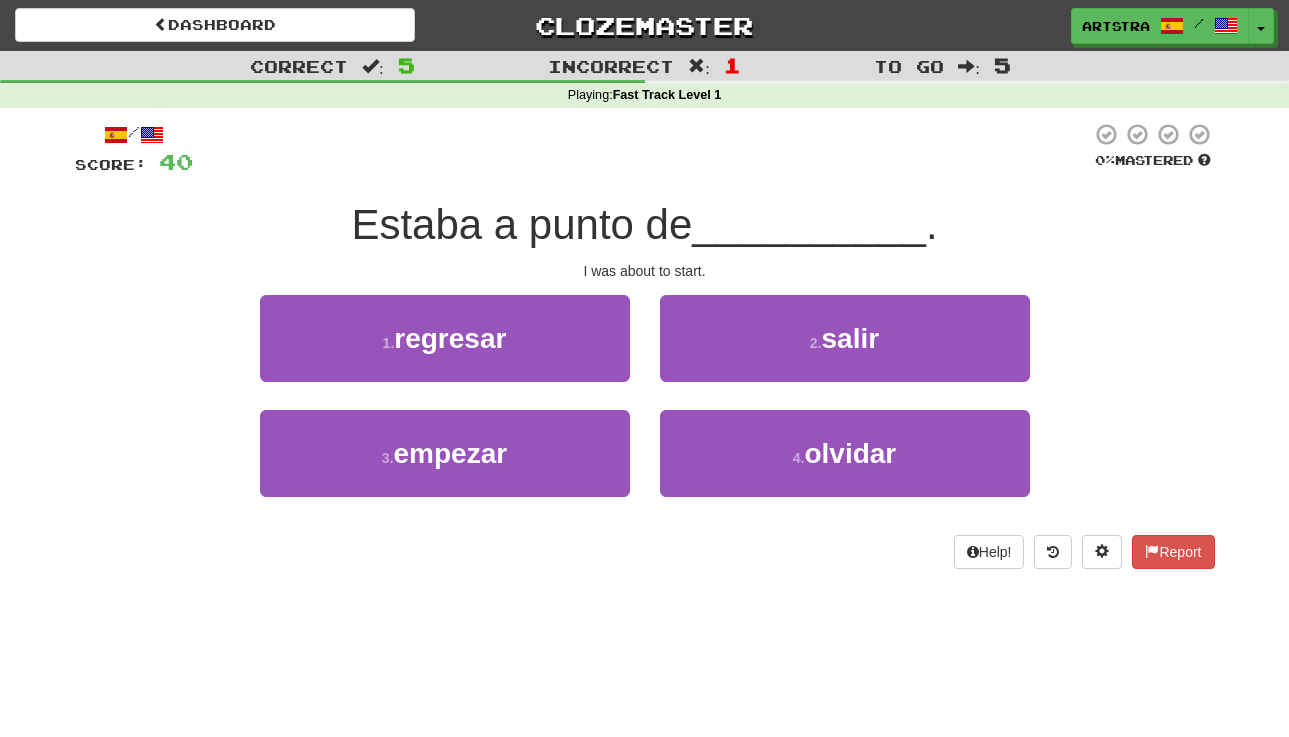 click on "Estaba a punto de" at bounding box center (521, 224) 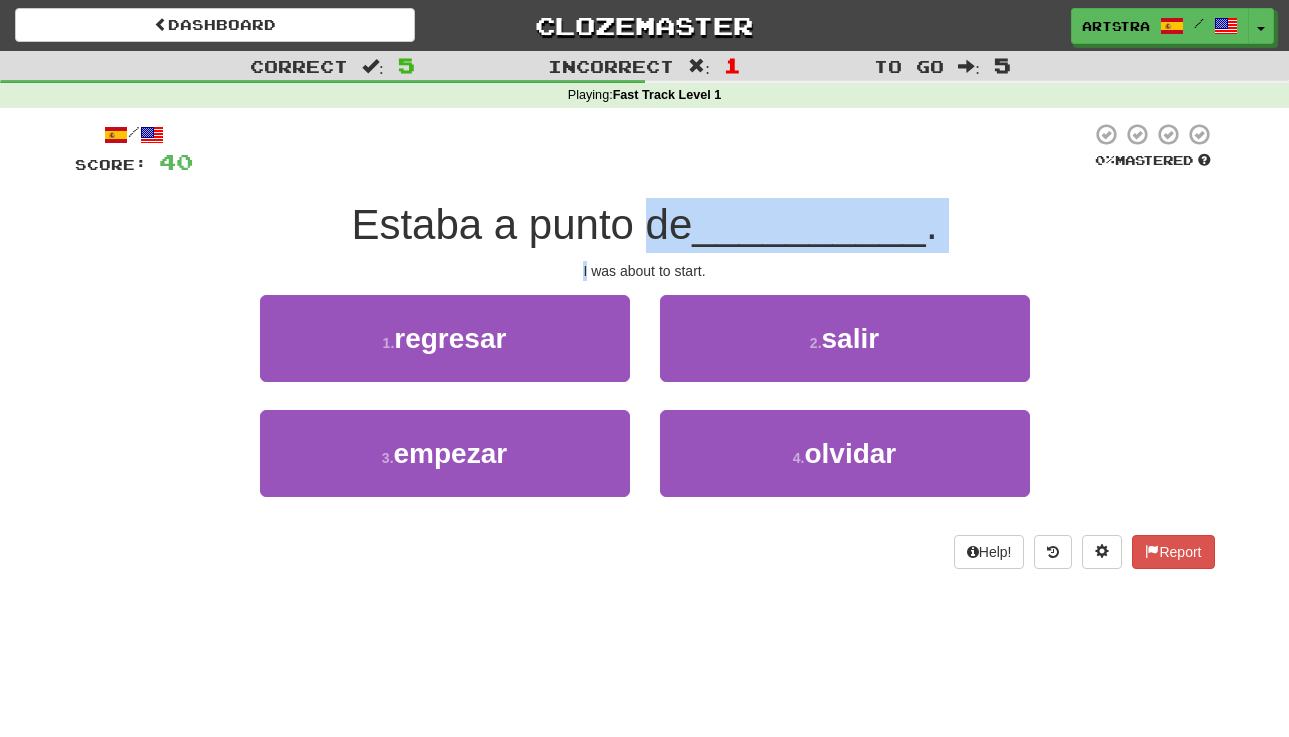 drag, startPoint x: 679, startPoint y: 233, endPoint x: 686, endPoint y: 256, distance: 24.04163 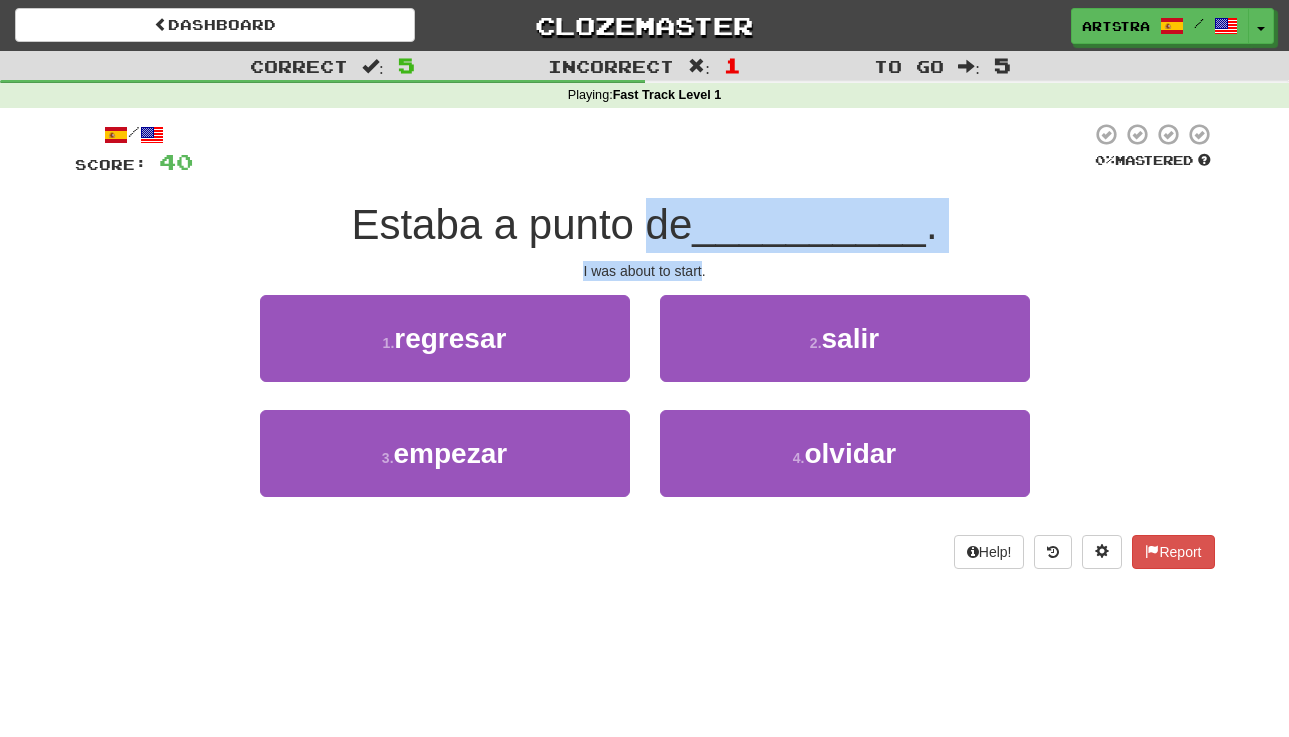 drag, startPoint x: 684, startPoint y: 224, endPoint x: 697, endPoint y: 268, distance: 45.88028 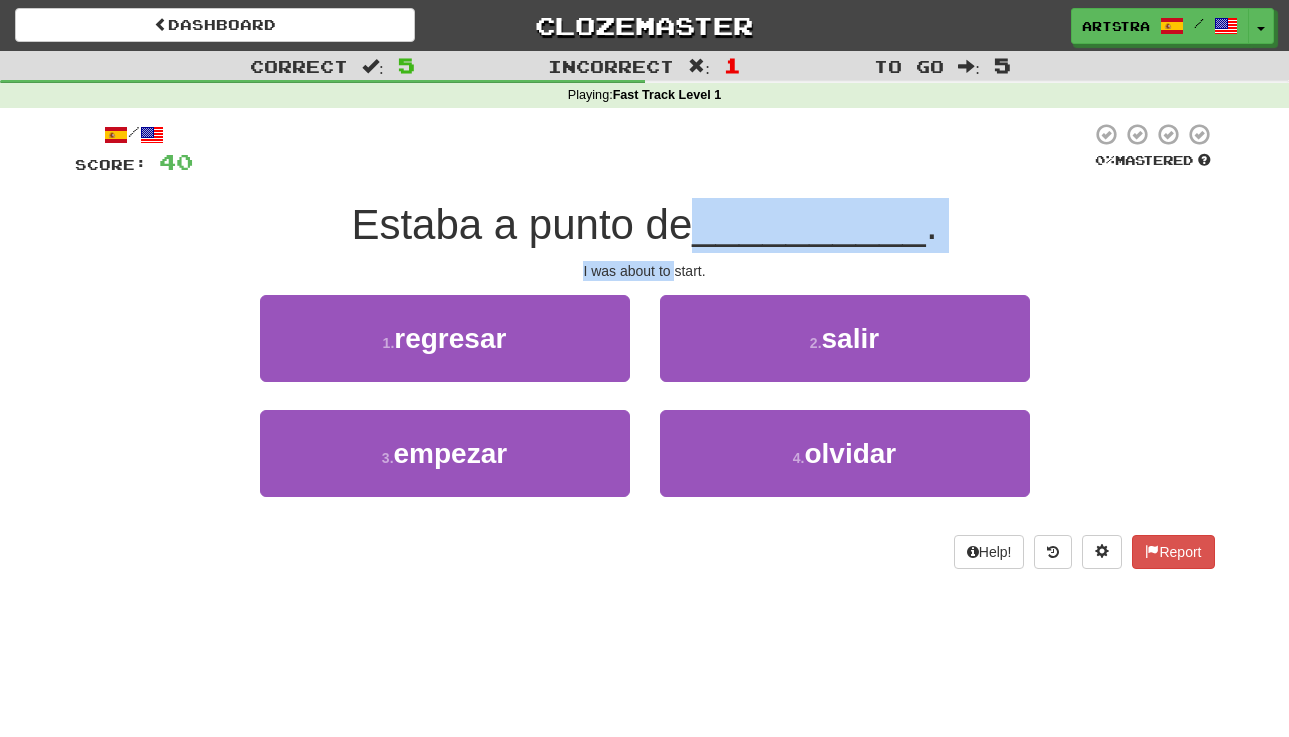 drag, startPoint x: 697, startPoint y: 268, endPoint x: 689, endPoint y: 230, distance: 38.832977 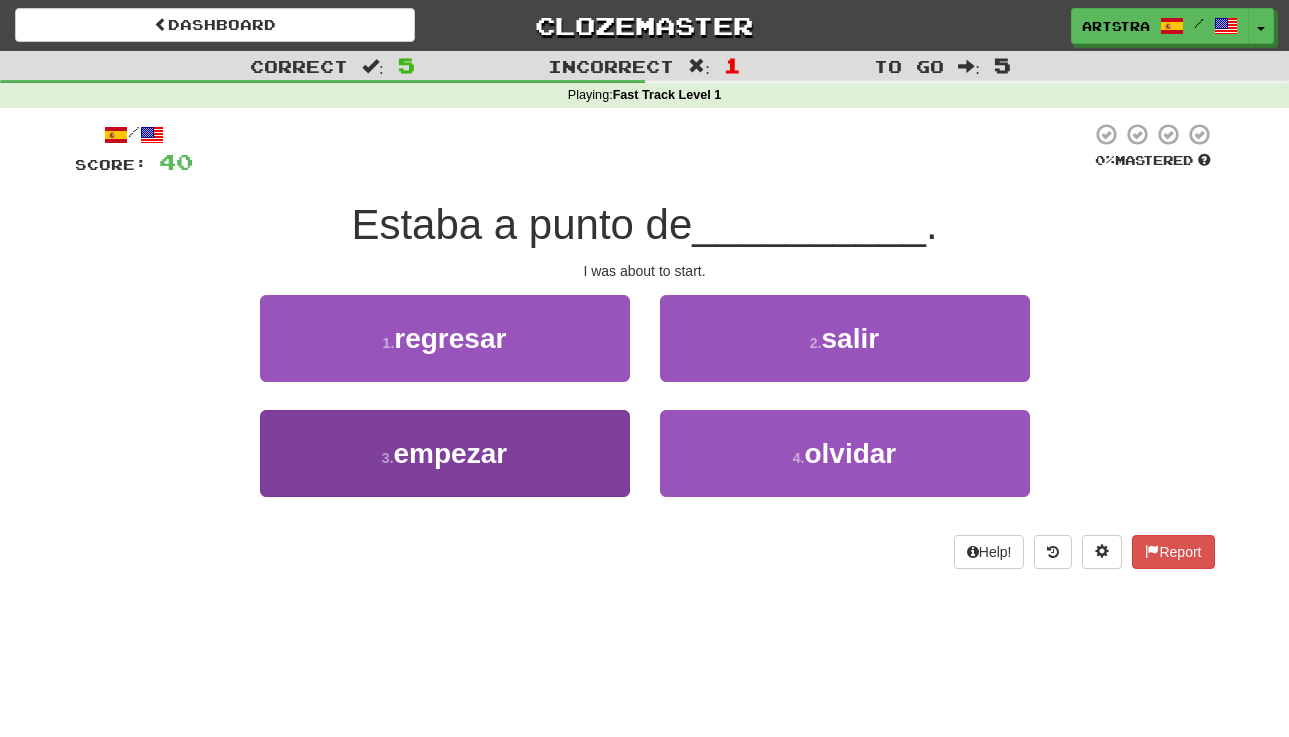 click on "3 .  empezar" at bounding box center (445, 453) 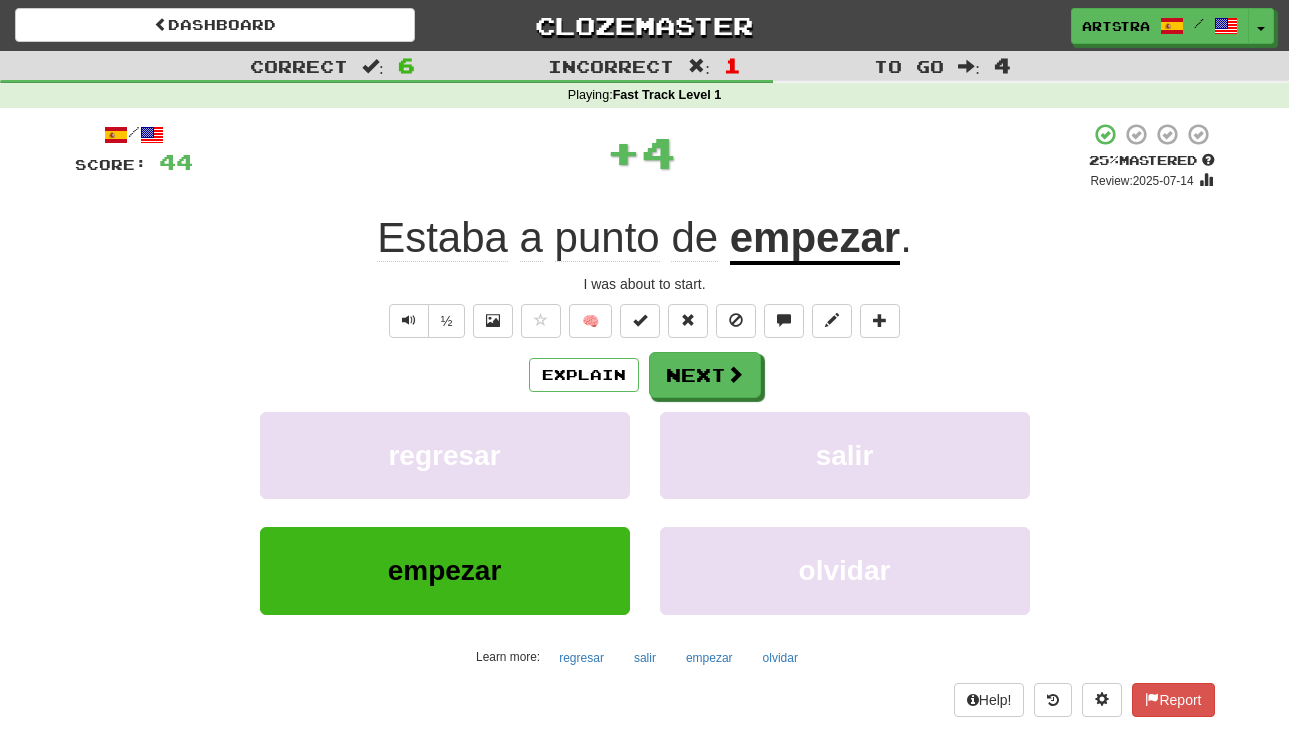 click on "empezar" at bounding box center [815, 239] 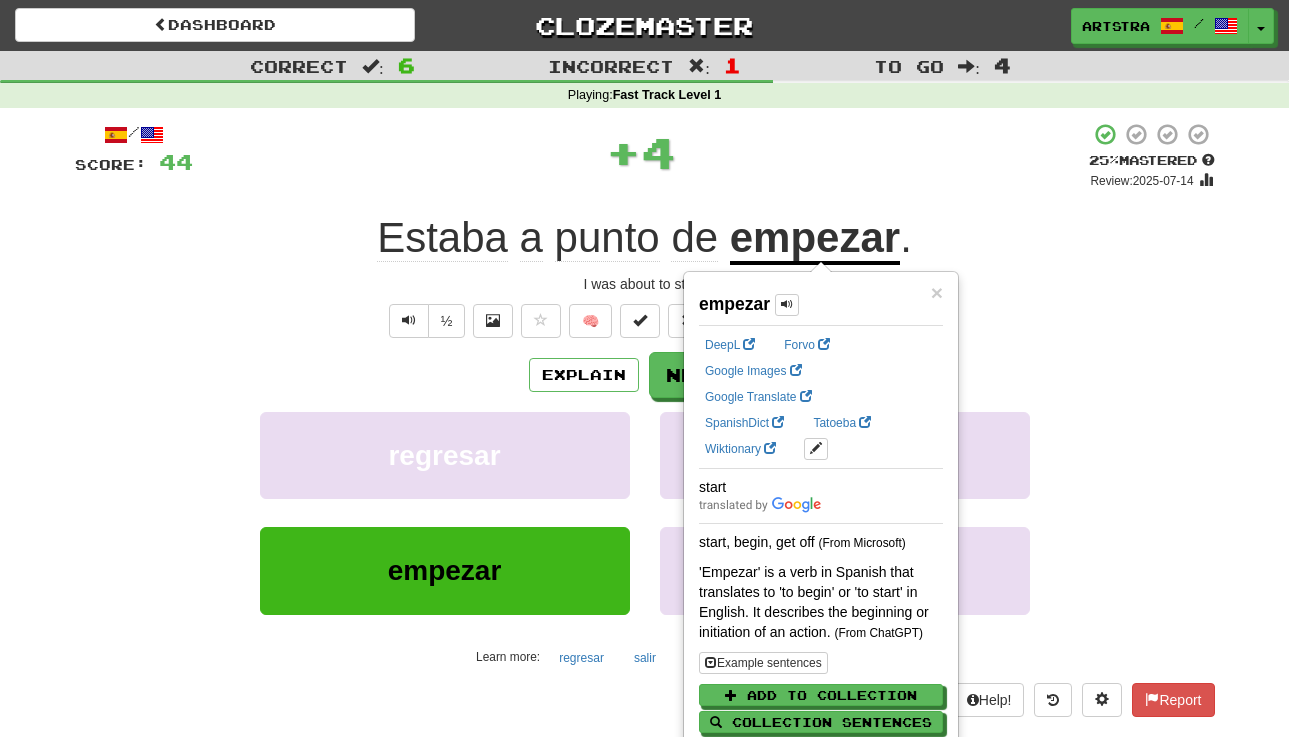 click on "/  Score:   44 + 4 25 %  Mastered Review:  2025-07-14 Estaba   a   punto   de   empezar . I was about to start. ½ 🧠 Explain Next regresar salir empezar olvidar Learn more: regresar salir empezar olvidar  Help!  Report" at bounding box center (645, 419) 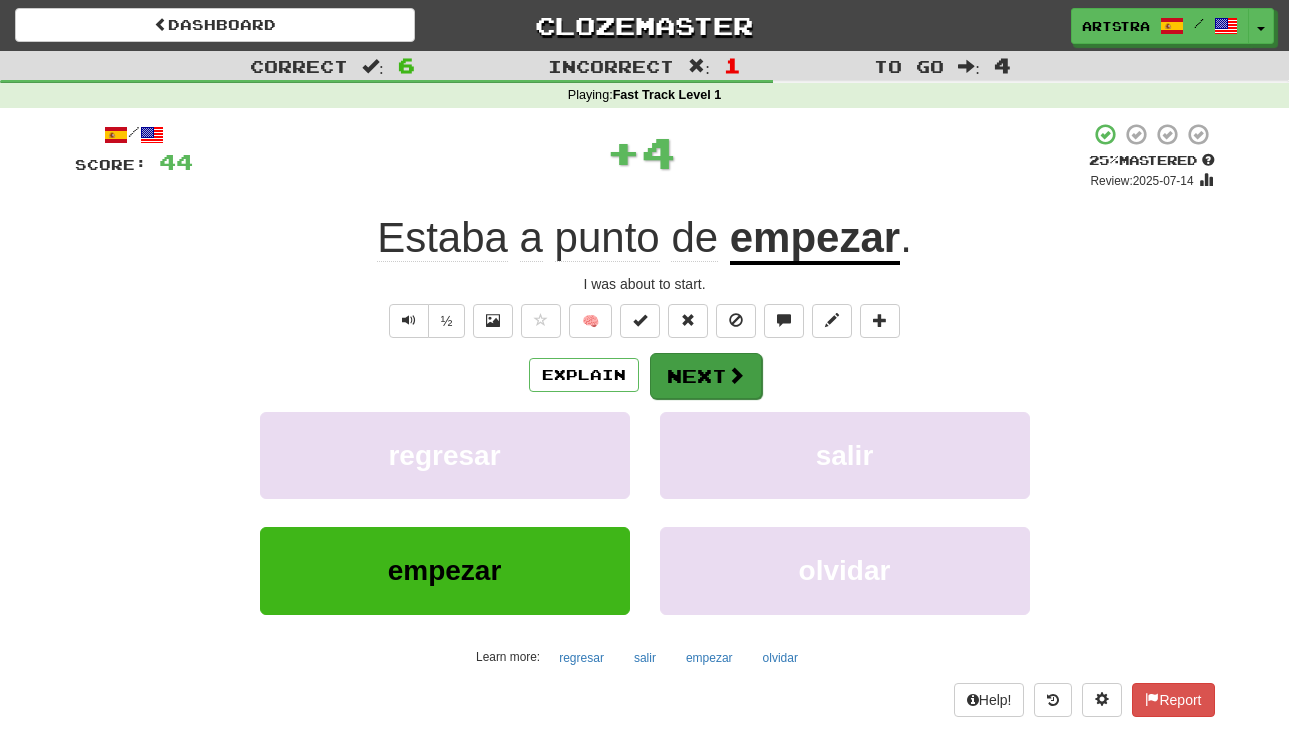 click on "Next" at bounding box center [706, 376] 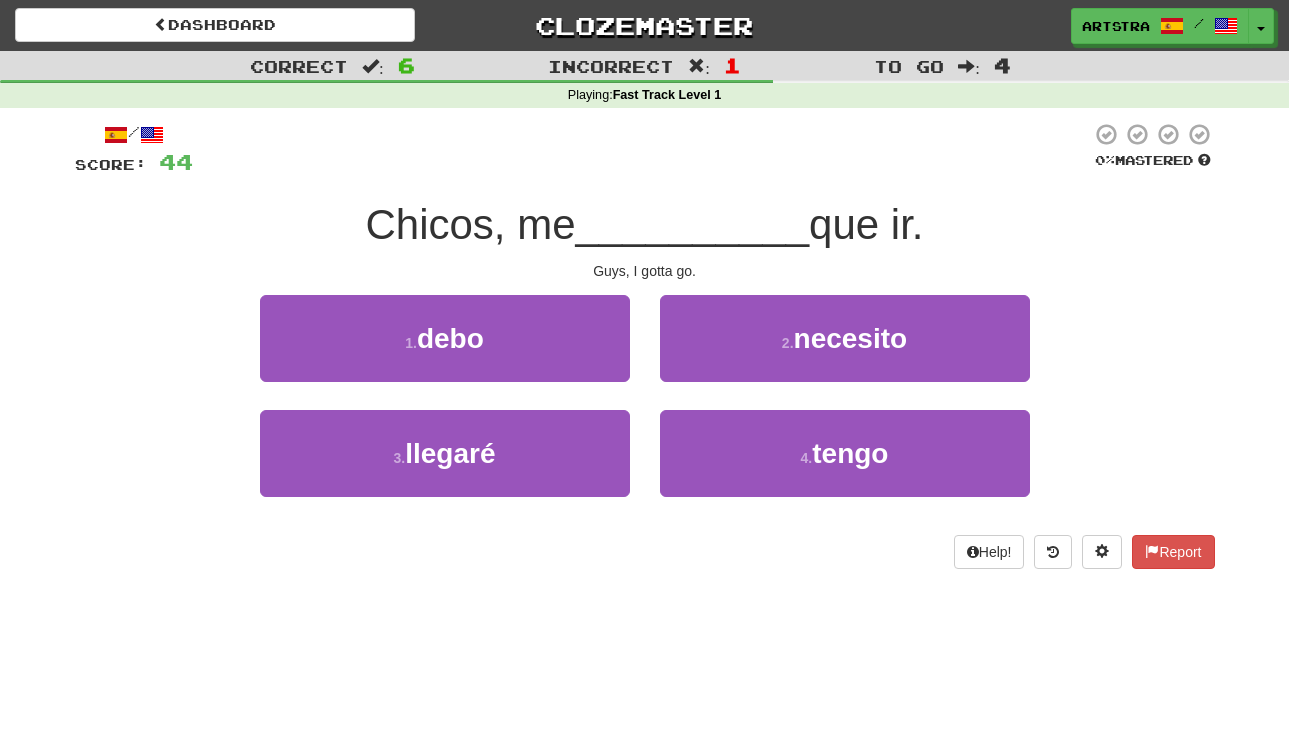 click on "__________" at bounding box center (693, 224) 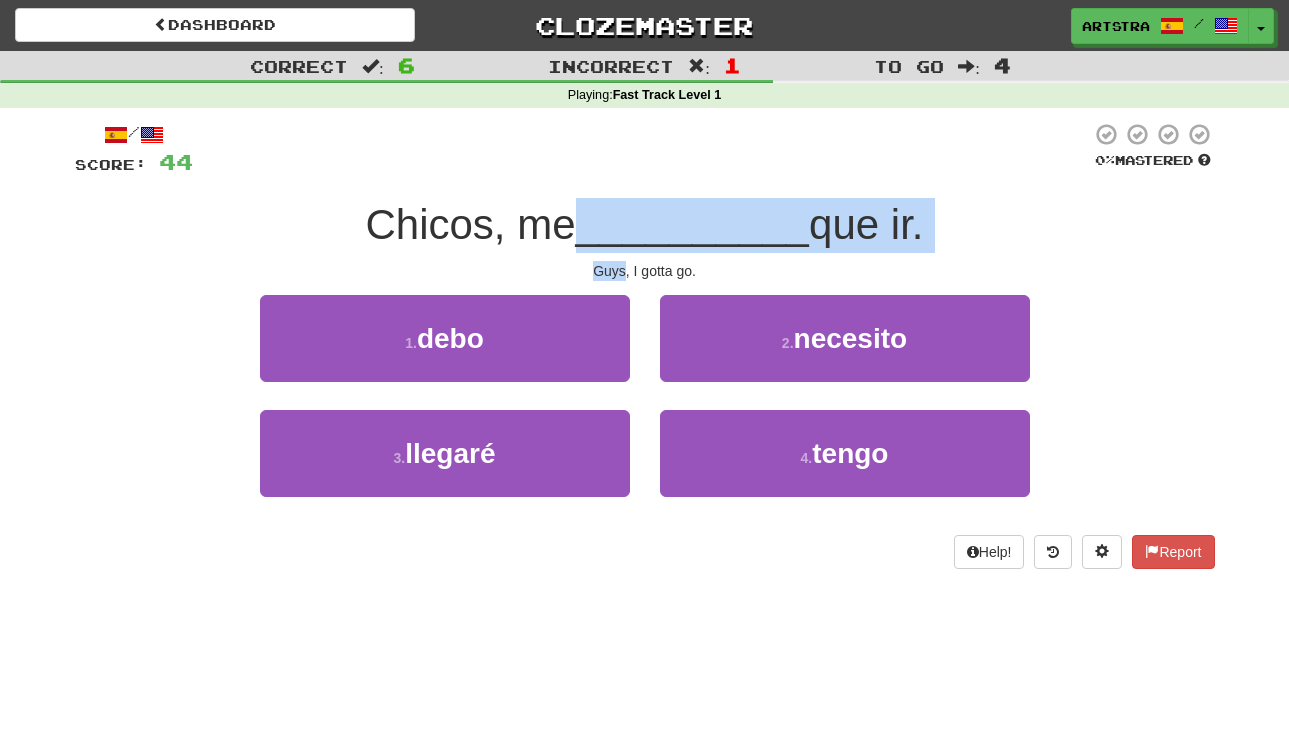 drag, startPoint x: 653, startPoint y: 216, endPoint x: 668, endPoint y: 257, distance: 43.65776 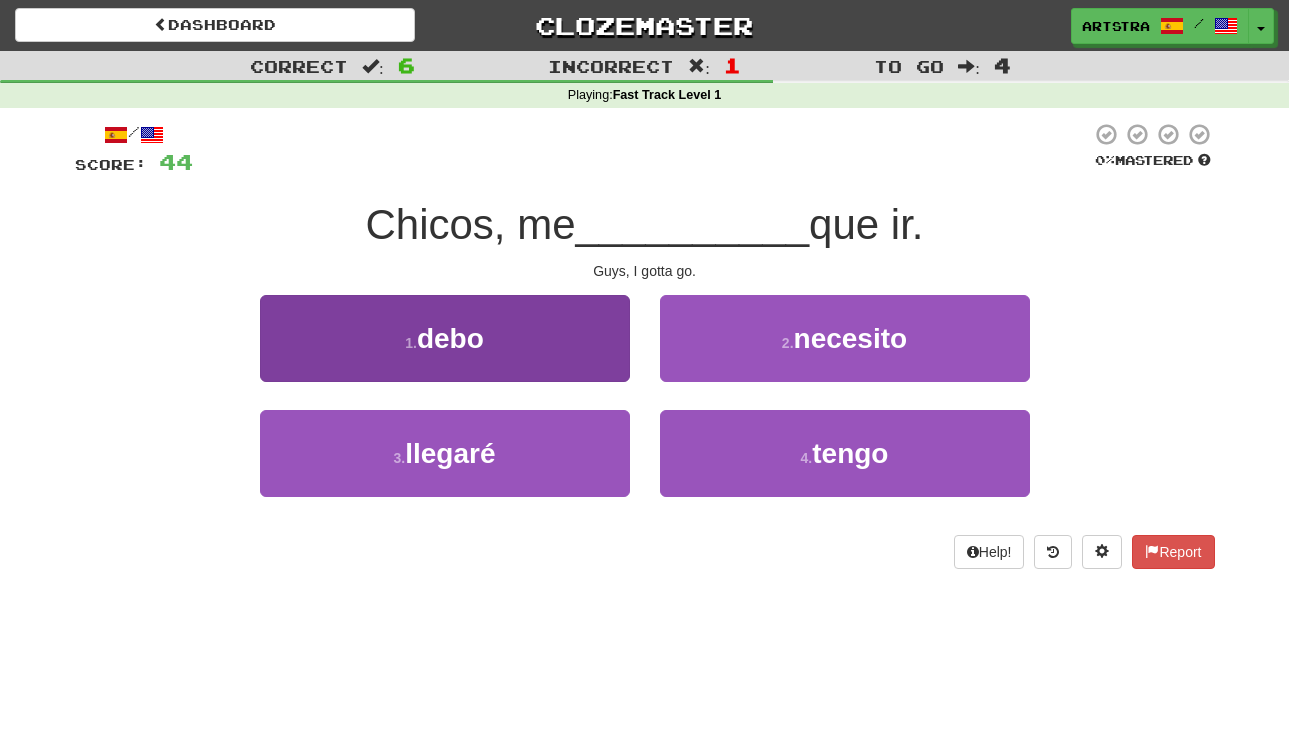 click on "1 .  debo" at bounding box center [445, 338] 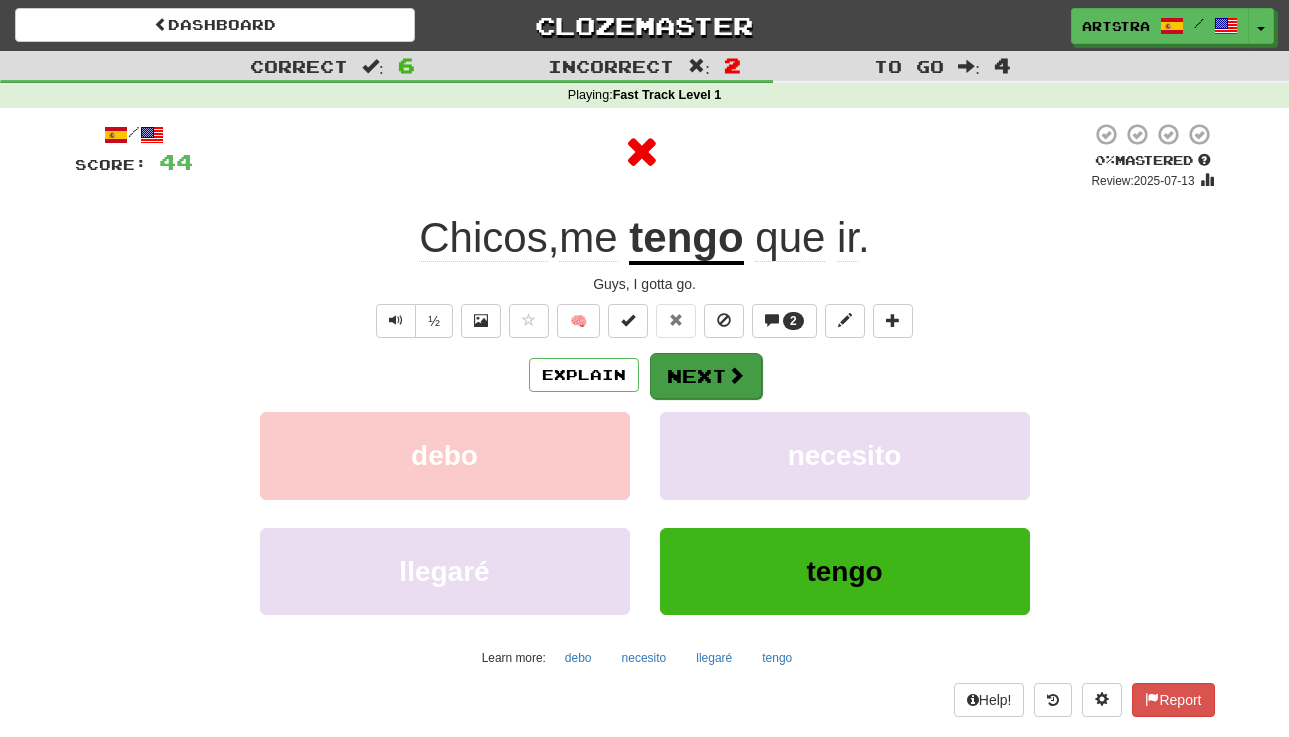 click on "Next" at bounding box center (706, 376) 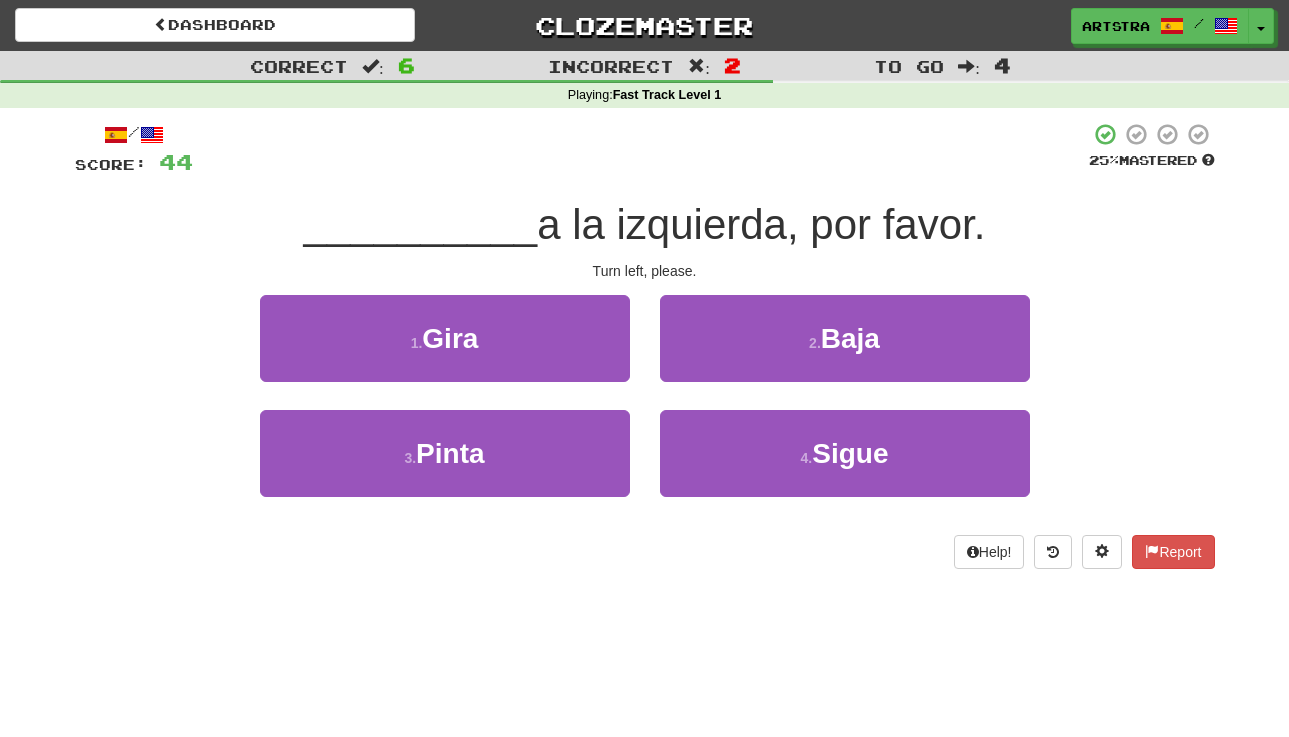 click on "a la izquierda, por favor." at bounding box center [761, 224] 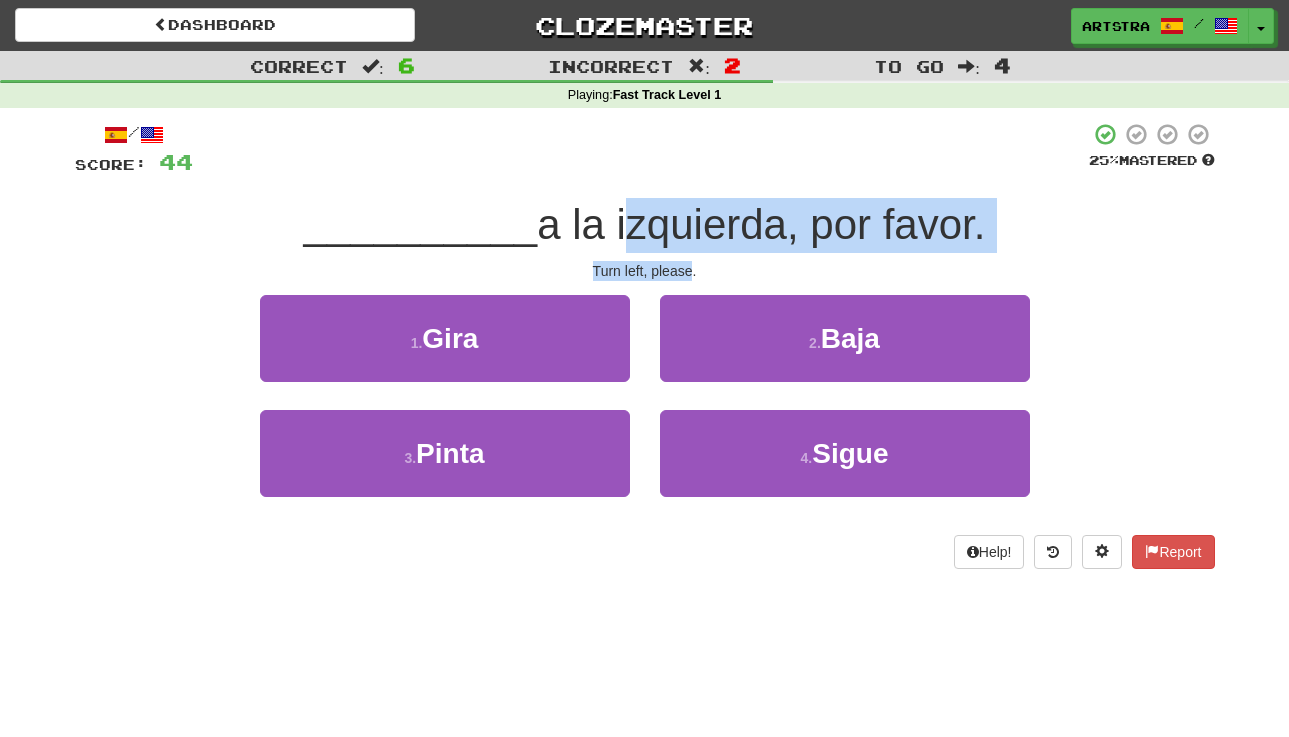 drag, startPoint x: 671, startPoint y: 245, endPoint x: 673, endPoint y: 267, distance: 22.090721 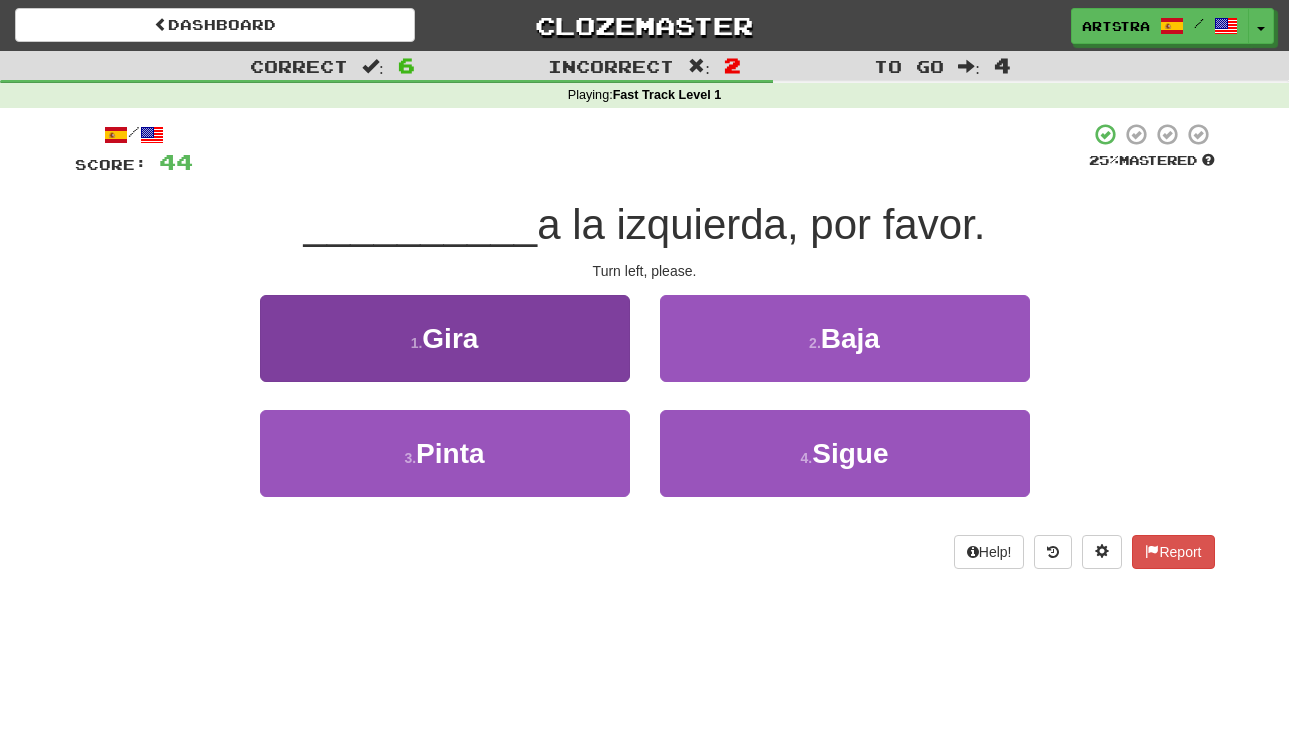 click on "1 .  Gira" at bounding box center (445, 338) 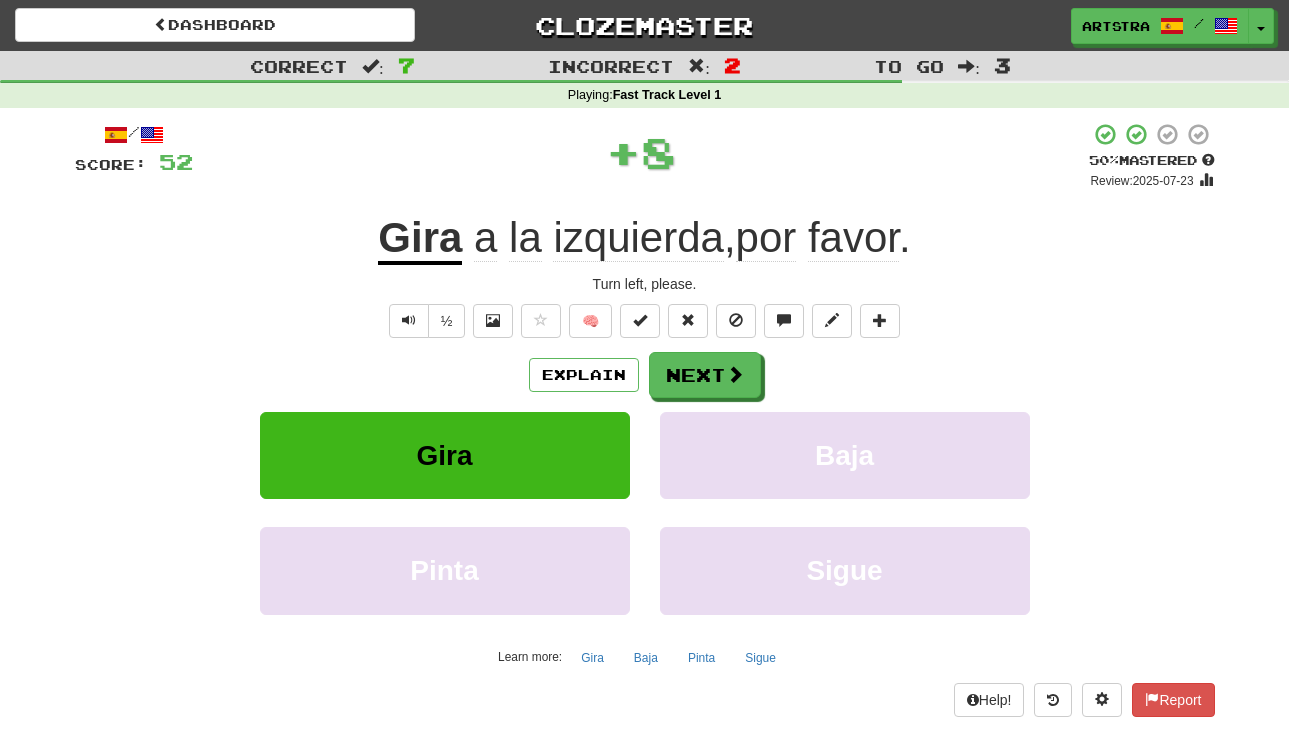 click on "Gira" at bounding box center (420, 239) 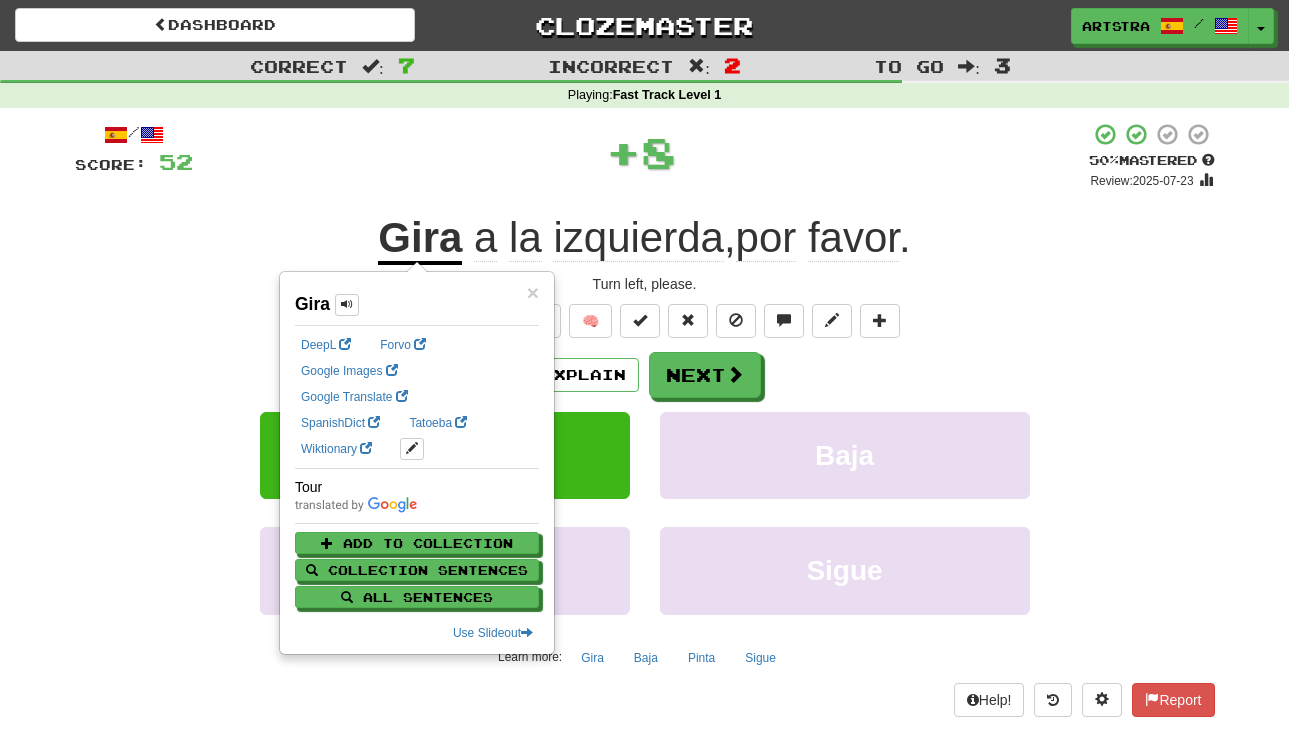 click on "izquierda" at bounding box center [638, 238] 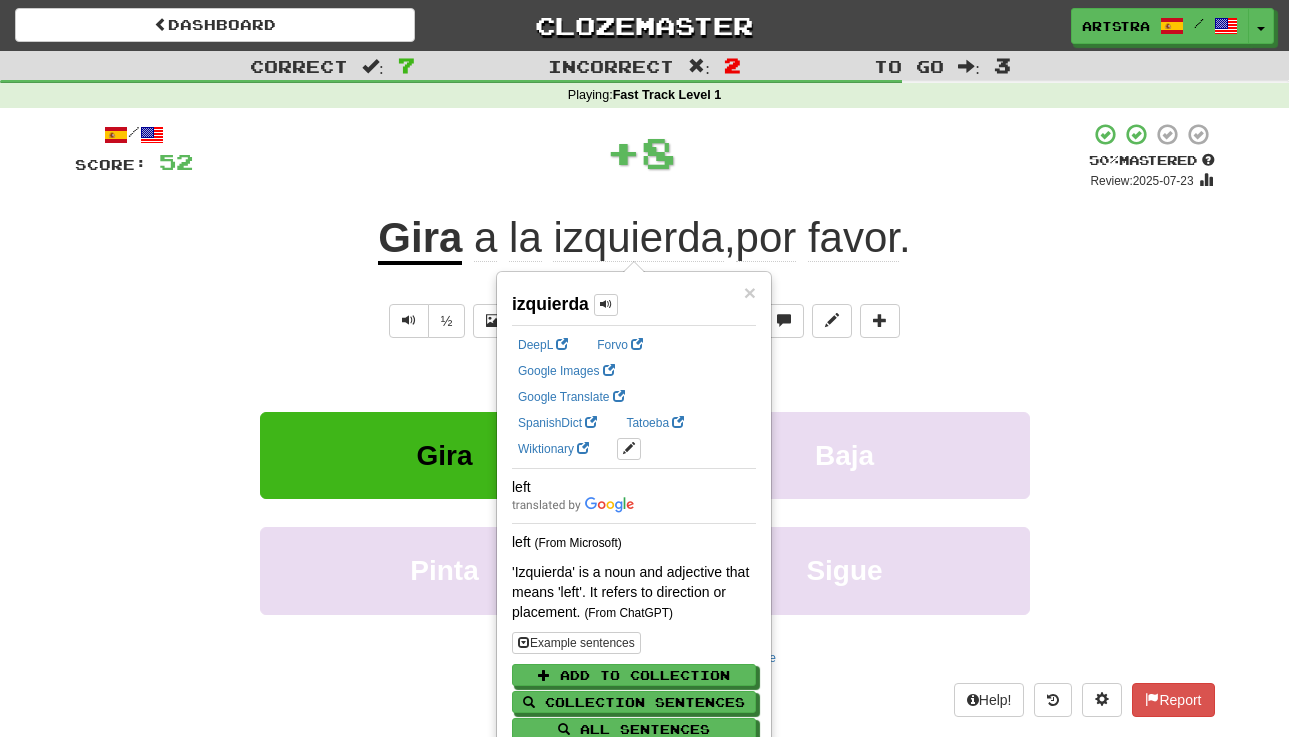 click on "/  Score:   52 + 8 50 %  Mastered Review:  2025-07-23 Gira   a   la   izquierda ,  por   favor . Turn left, please. ½ 🧠 Explain Next Gira Baja Pinta Sigue Learn more: Gira Baja Pinta Sigue  Help!  Report" at bounding box center [645, 419] 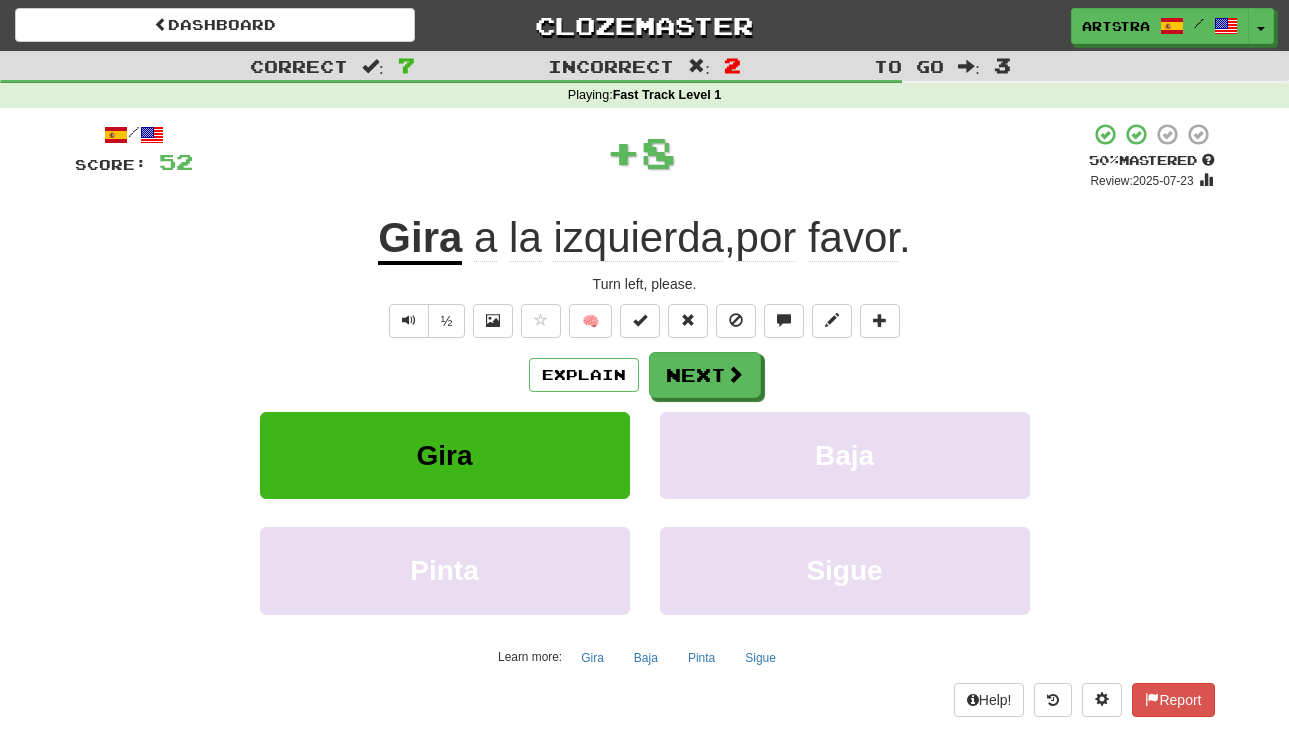click on "favor" at bounding box center [853, 238] 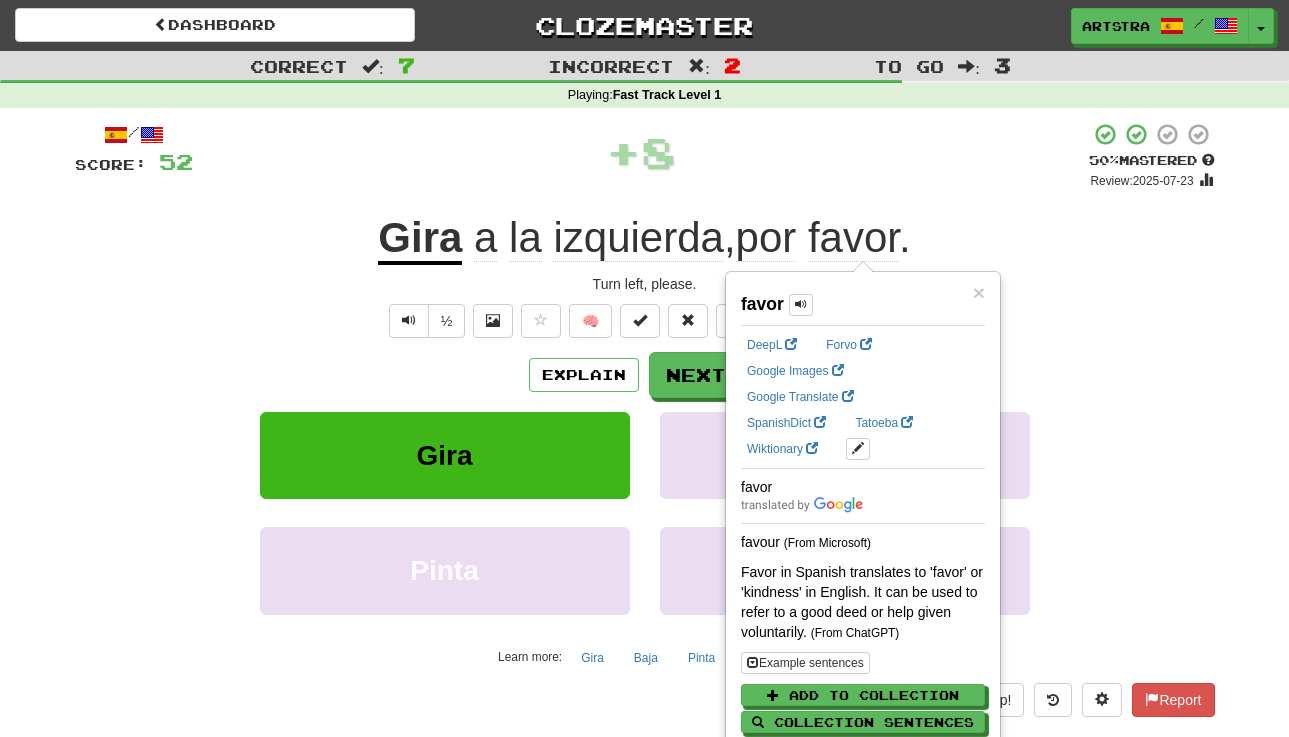 click on "+ 8" at bounding box center [641, 152] 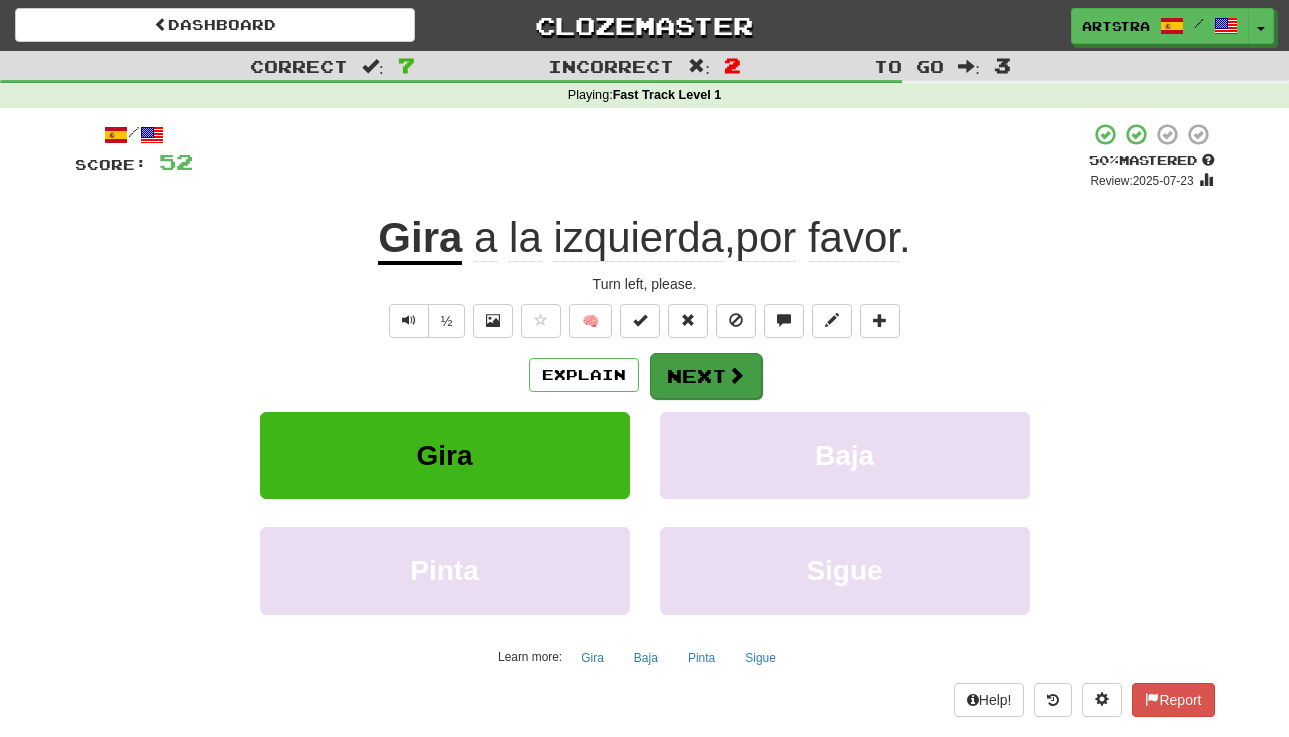 click on "Next" at bounding box center [706, 376] 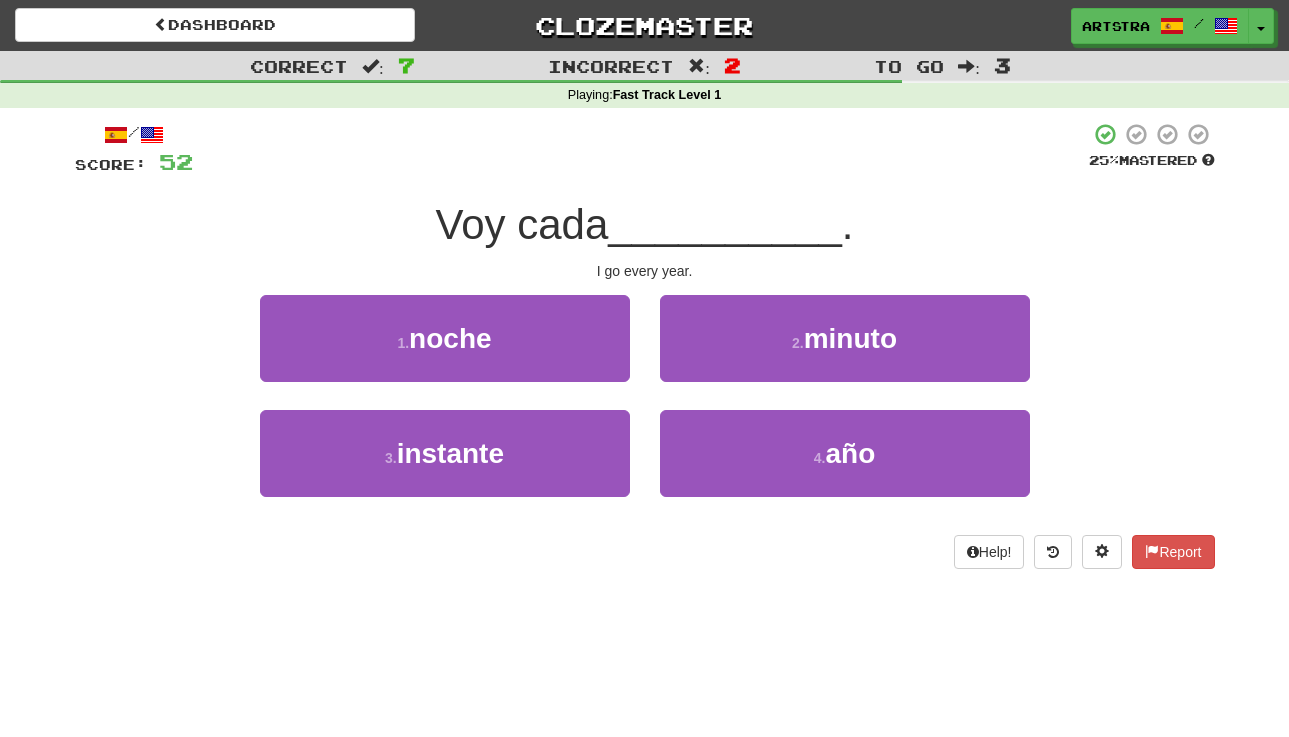 click on "/  Score:   52 25 %  Mastered Voy cada  __________ . I go every year. 1 .  noche 2 .  minuto 3 .  instante 4 .  año  Help!  Report" at bounding box center [645, 345] 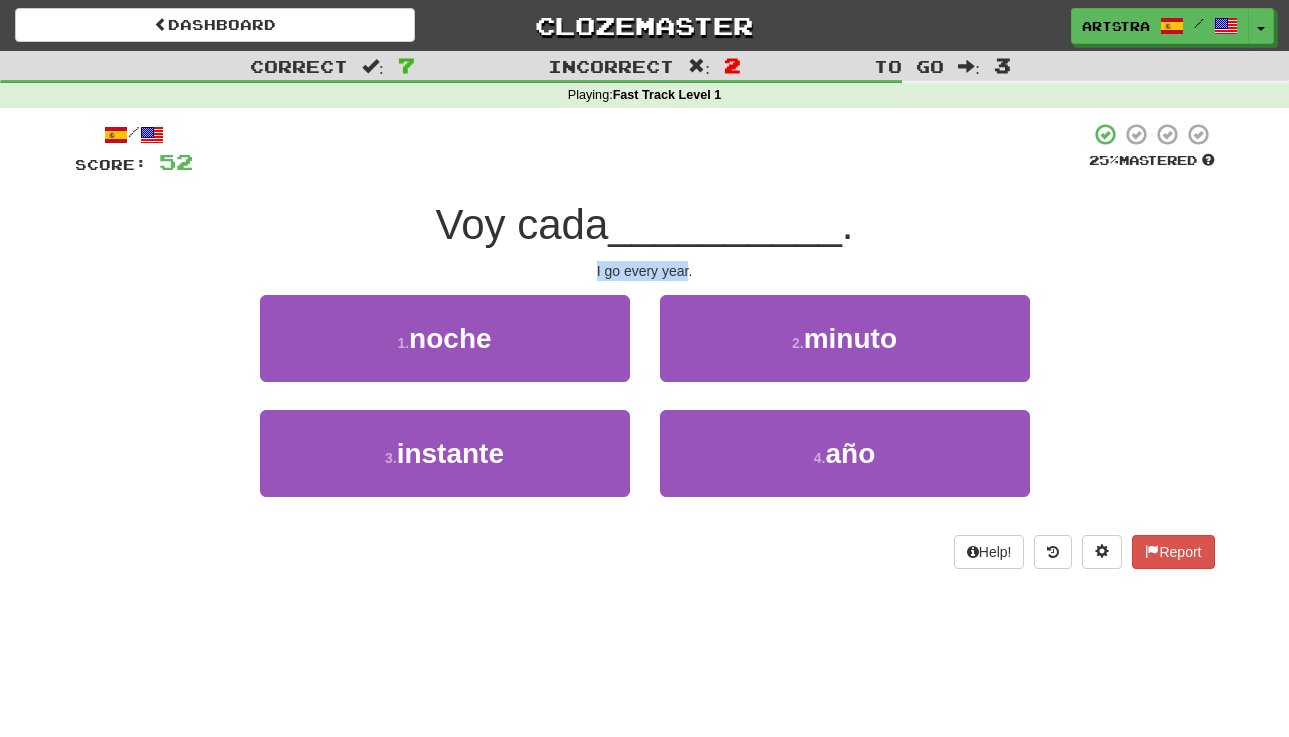 drag, startPoint x: 677, startPoint y: 250, endPoint x: 675, endPoint y: 261, distance: 11.18034 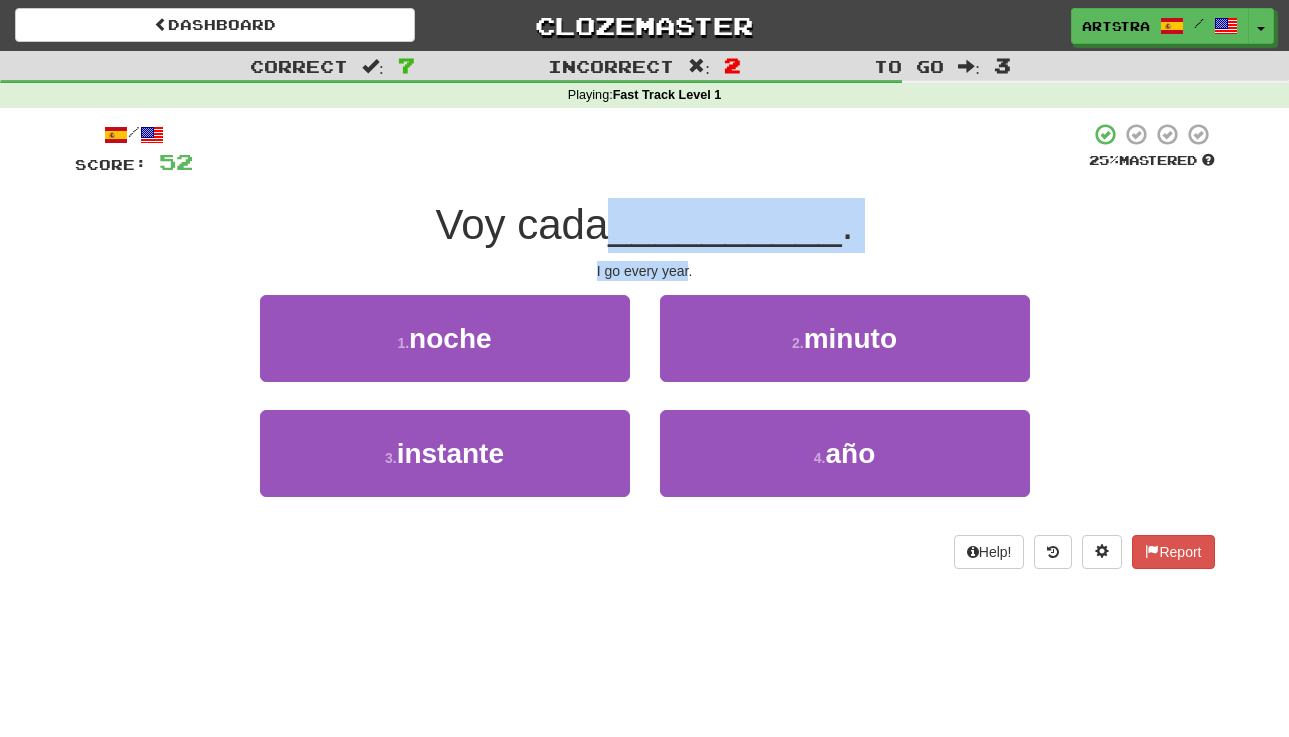 drag, startPoint x: 675, startPoint y: 261, endPoint x: 675, endPoint y: 223, distance: 38 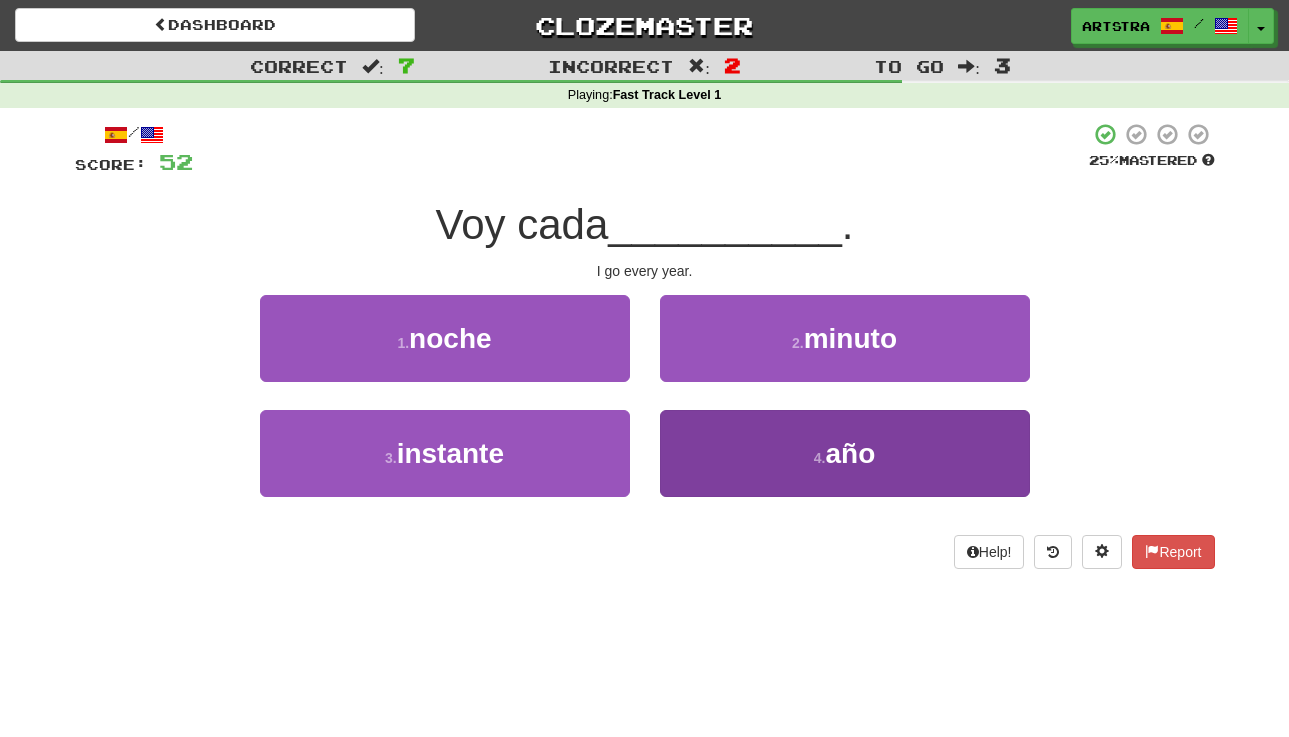 click on "4 .  año" at bounding box center [845, 453] 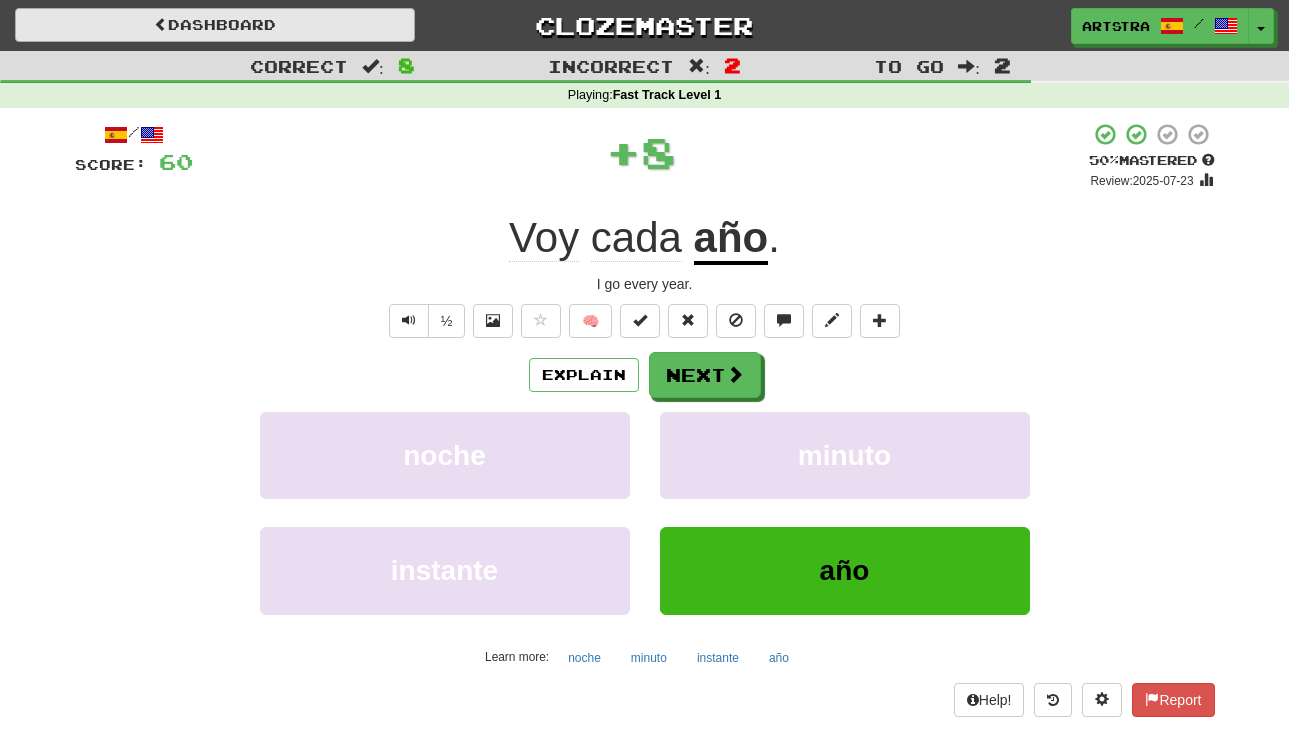 click on "Dashboard" at bounding box center [215, 25] 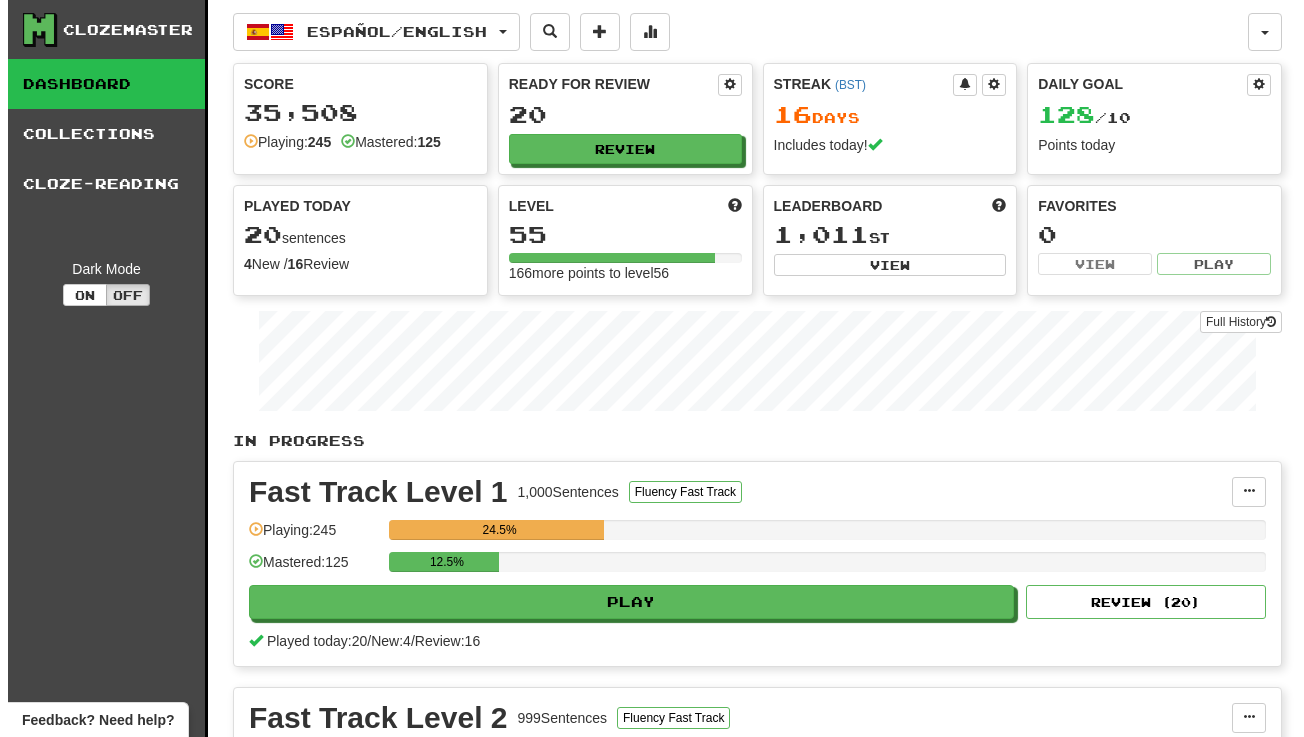 scroll, scrollTop: 0, scrollLeft: 0, axis: both 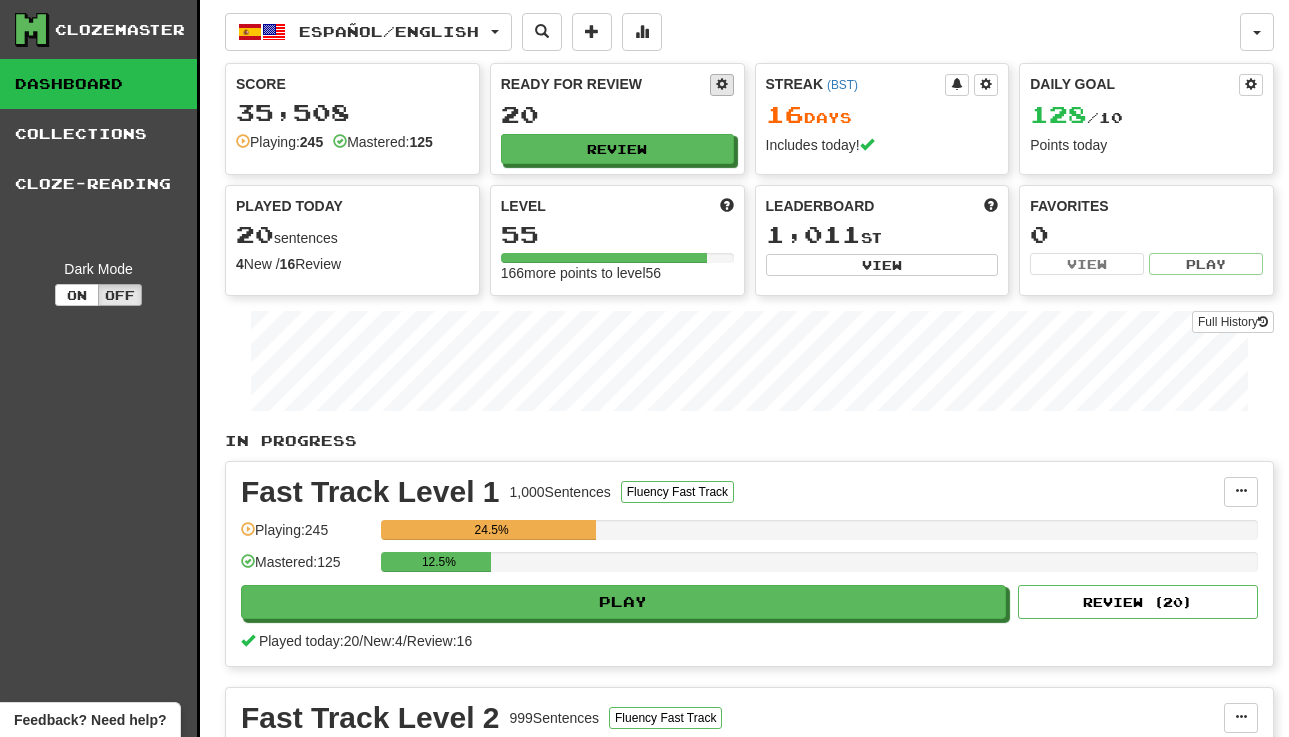click at bounding box center [722, 84] 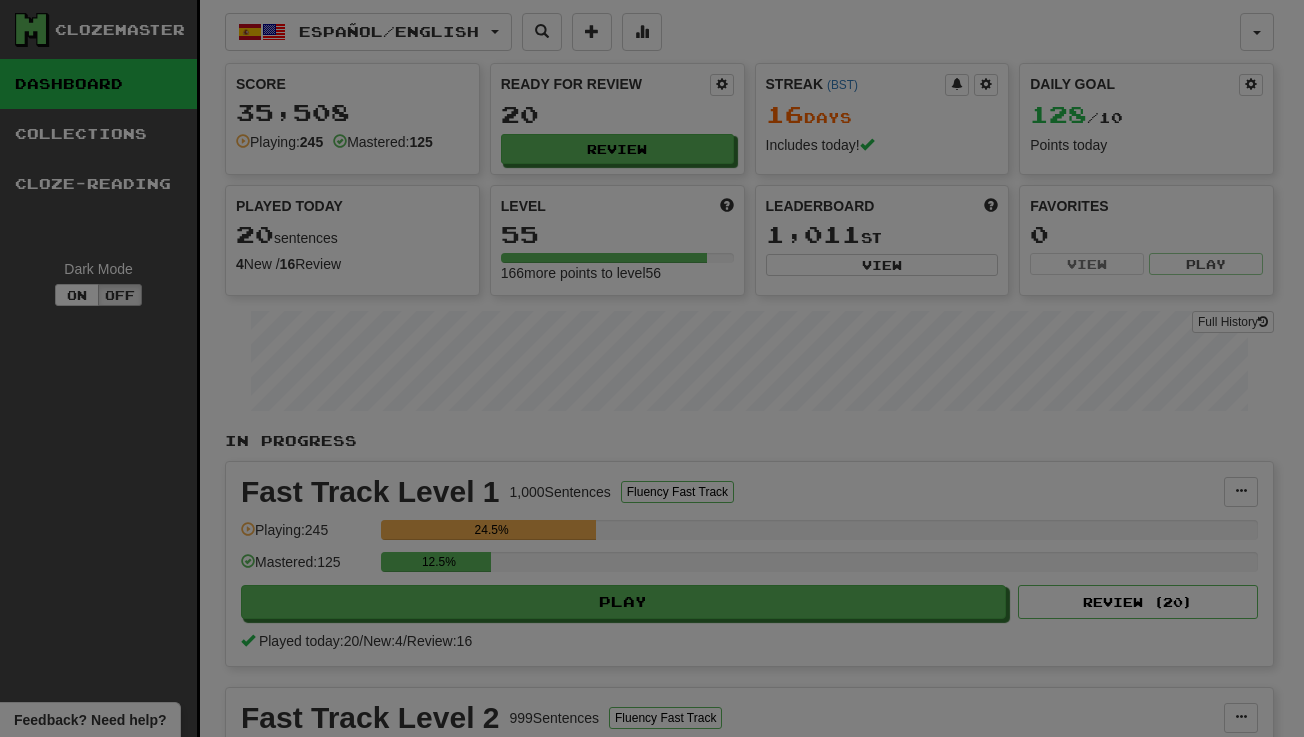 select on "*" 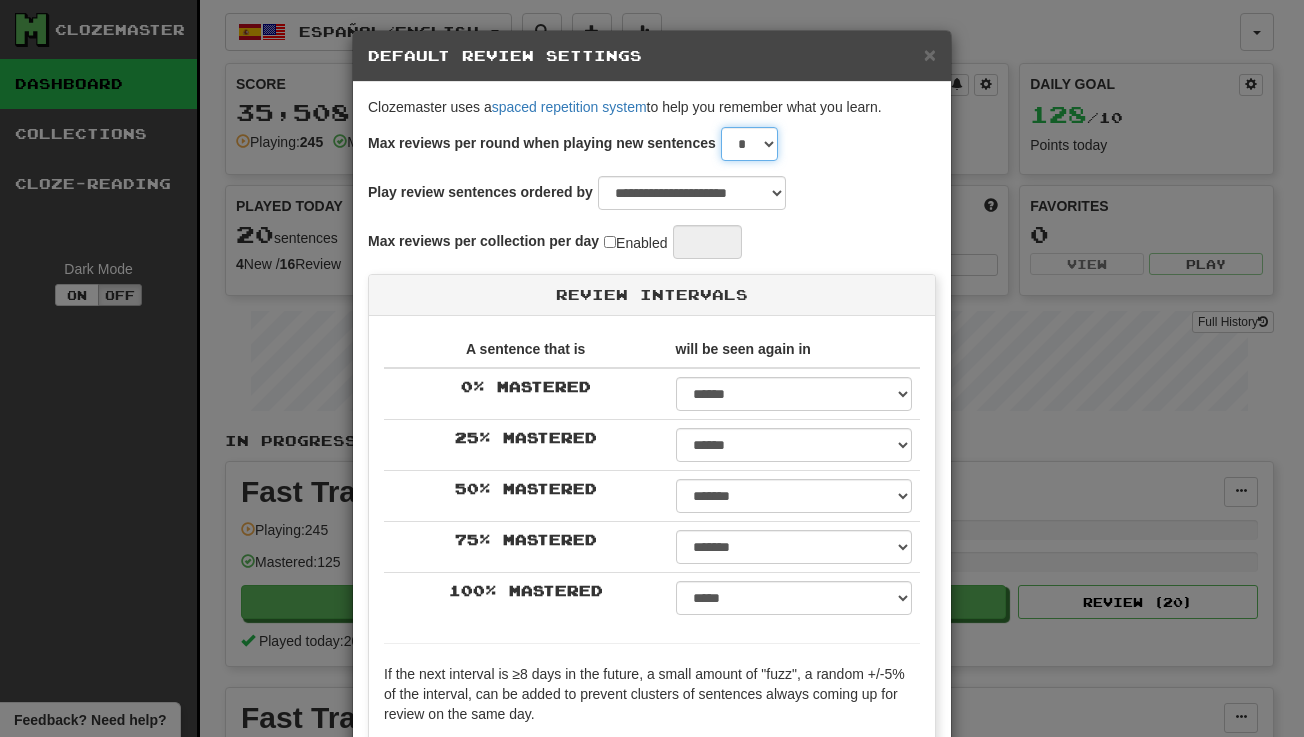 select on "*" 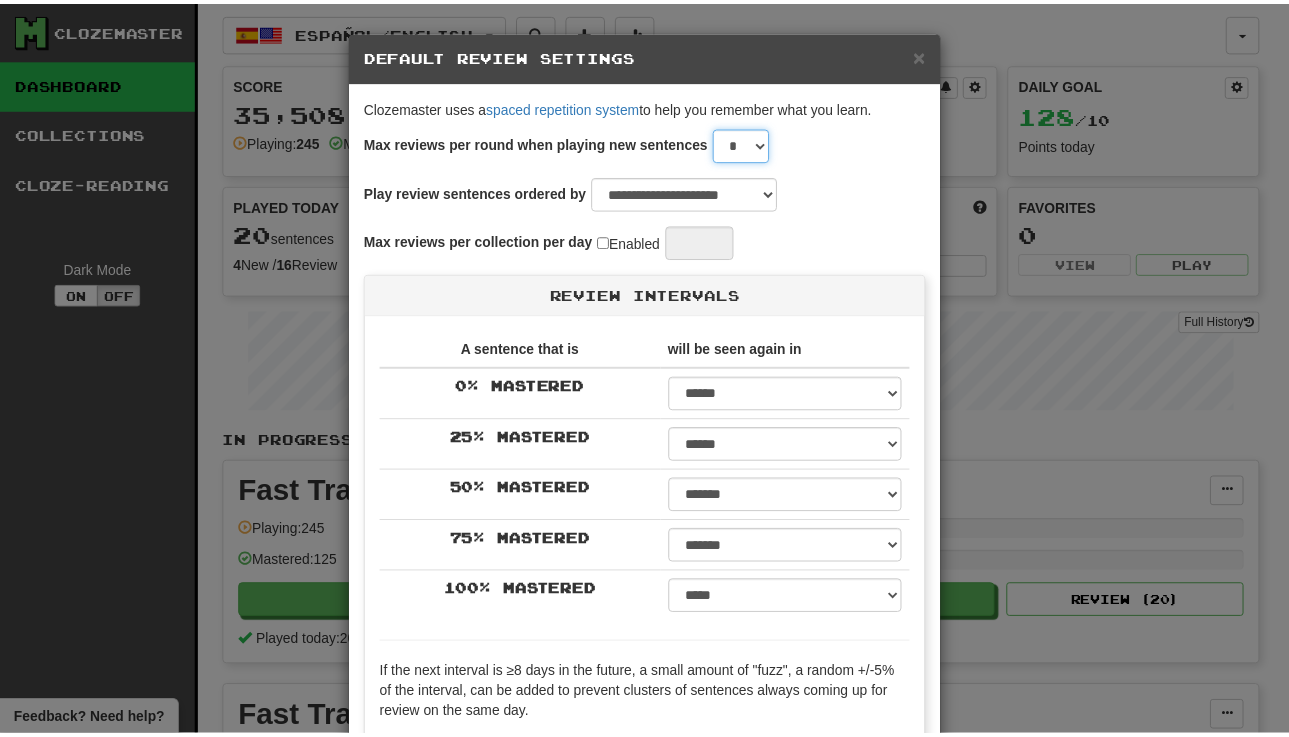 scroll, scrollTop: 208, scrollLeft: 0, axis: vertical 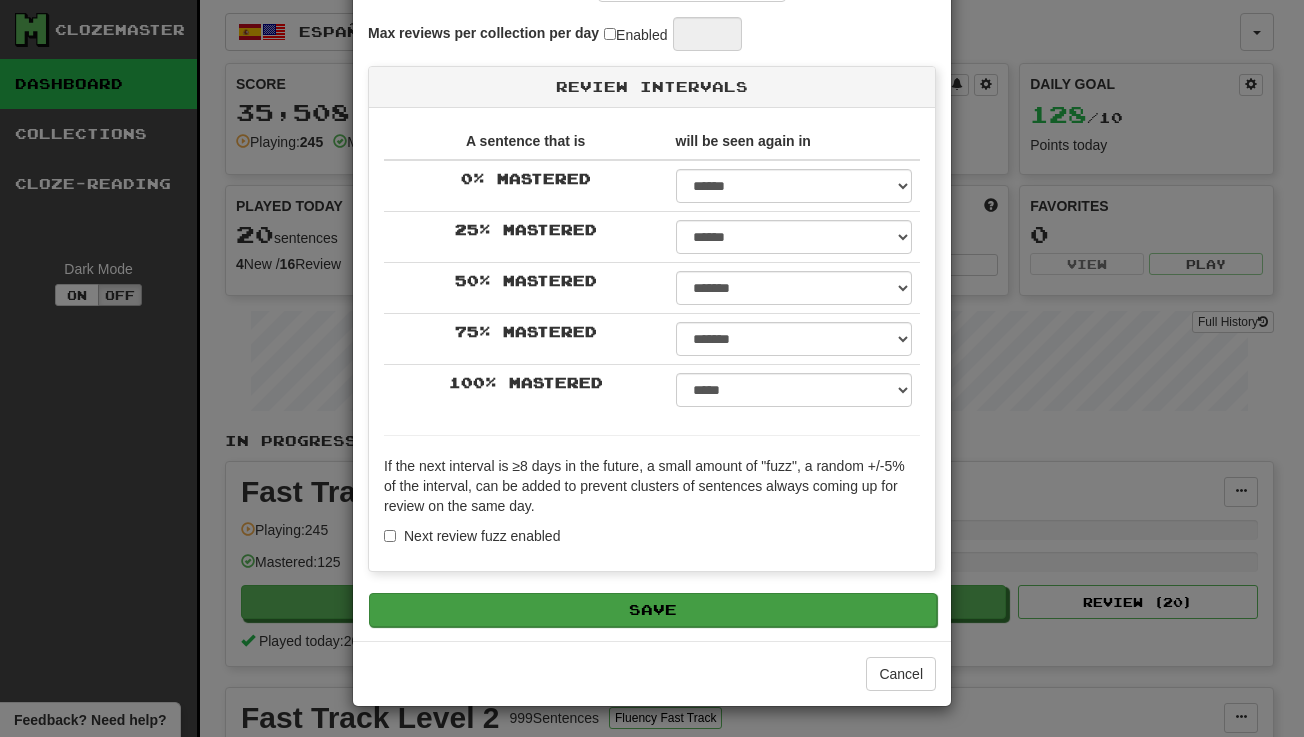 click on "**********" at bounding box center (652, 272) 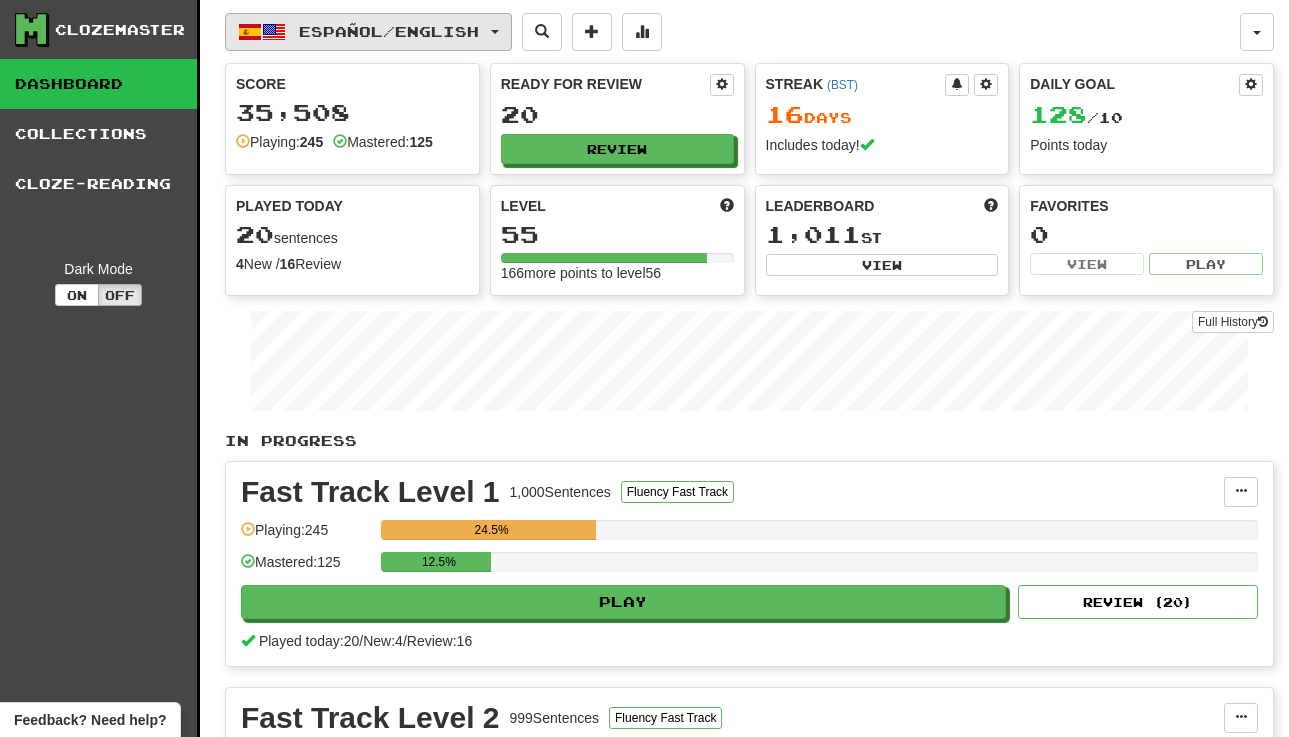 click on "Español  /  English" at bounding box center (368, 32) 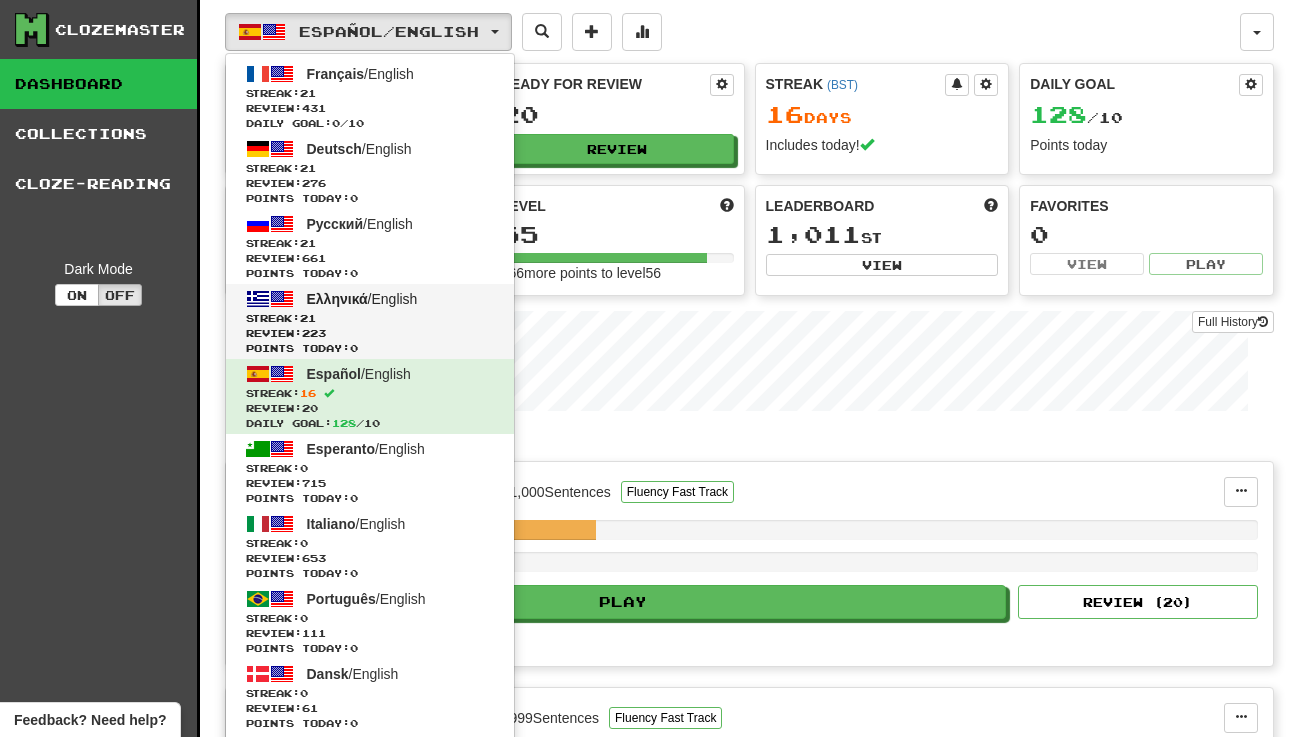 click on "Streak:  21" at bounding box center [370, 318] 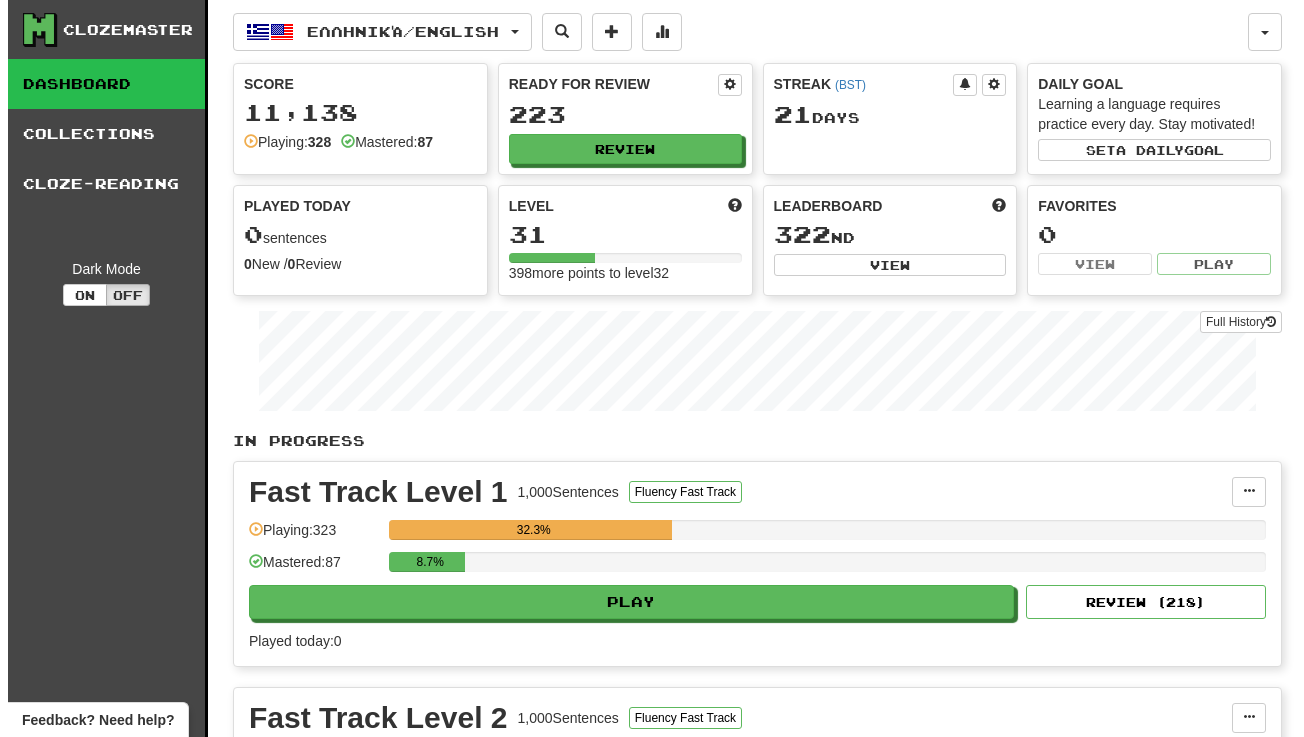 scroll, scrollTop: 0, scrollLeft: 0, axis: both 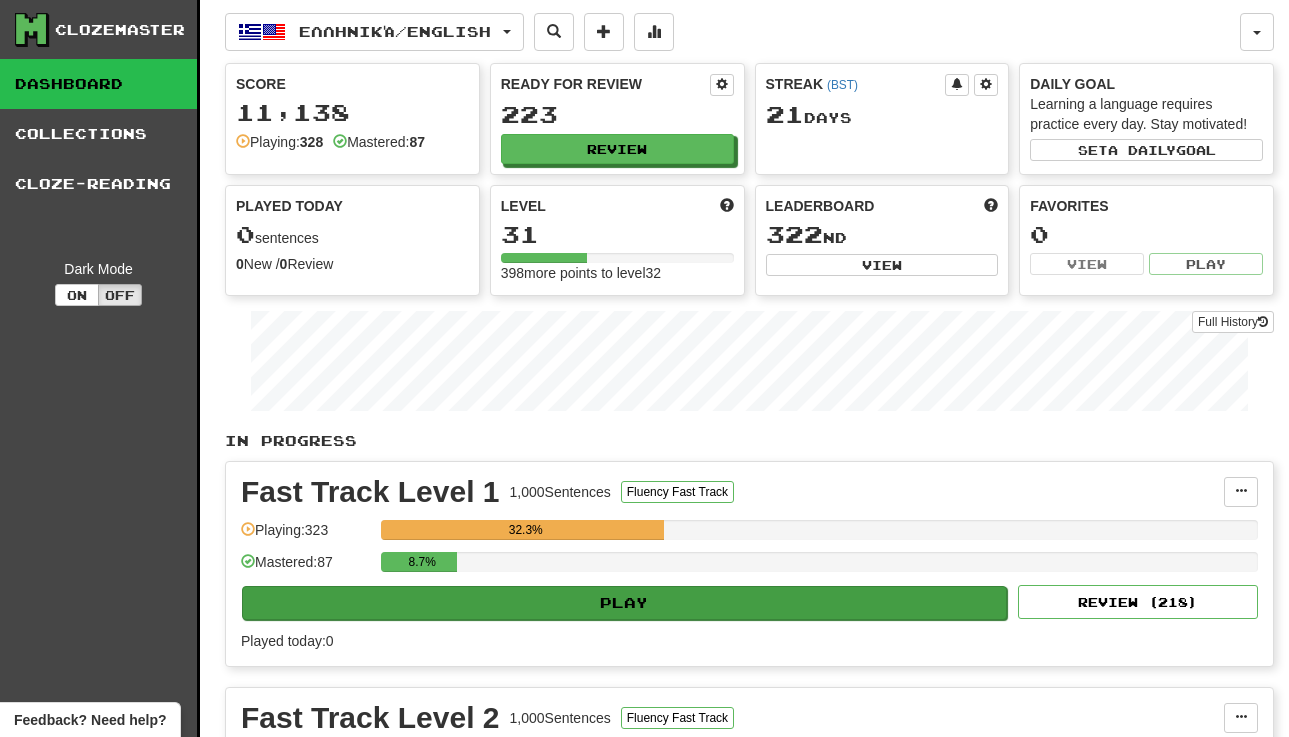 click on "Play" at bounding box center (624, 603) 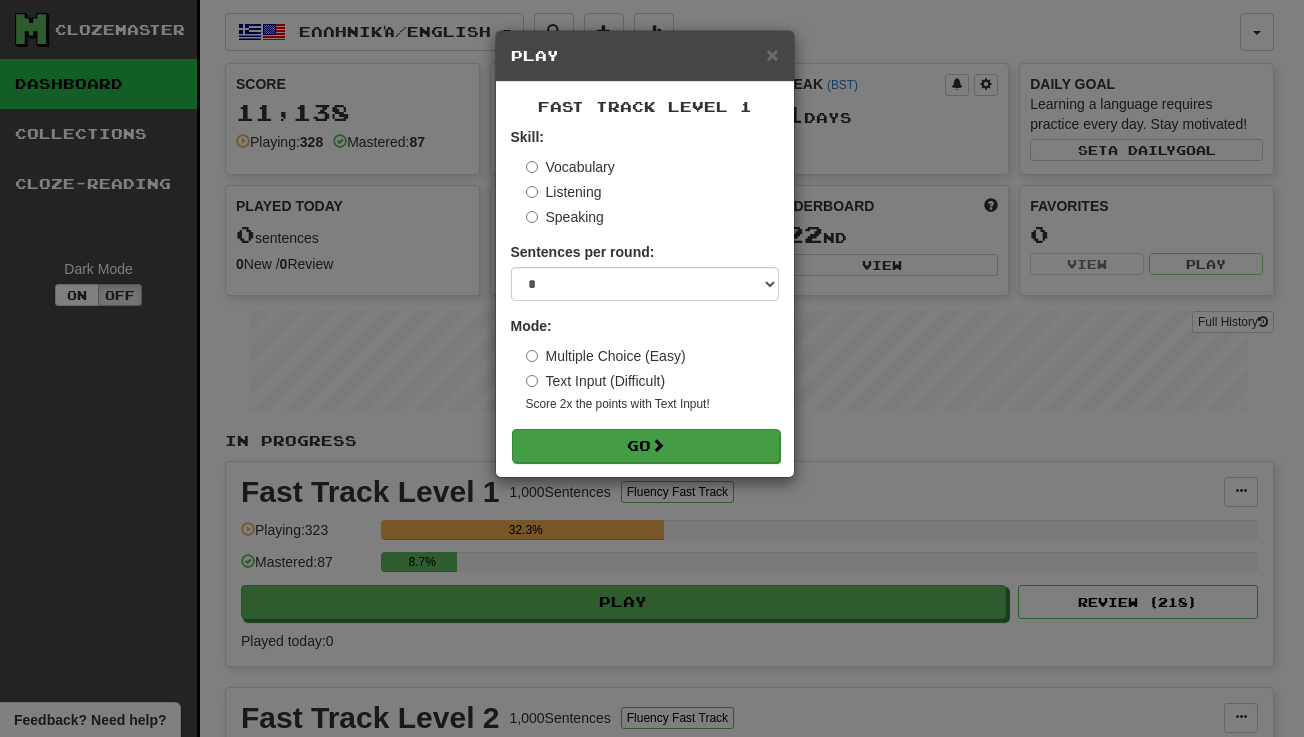 click on "Go" at bounding box center [646, 446] 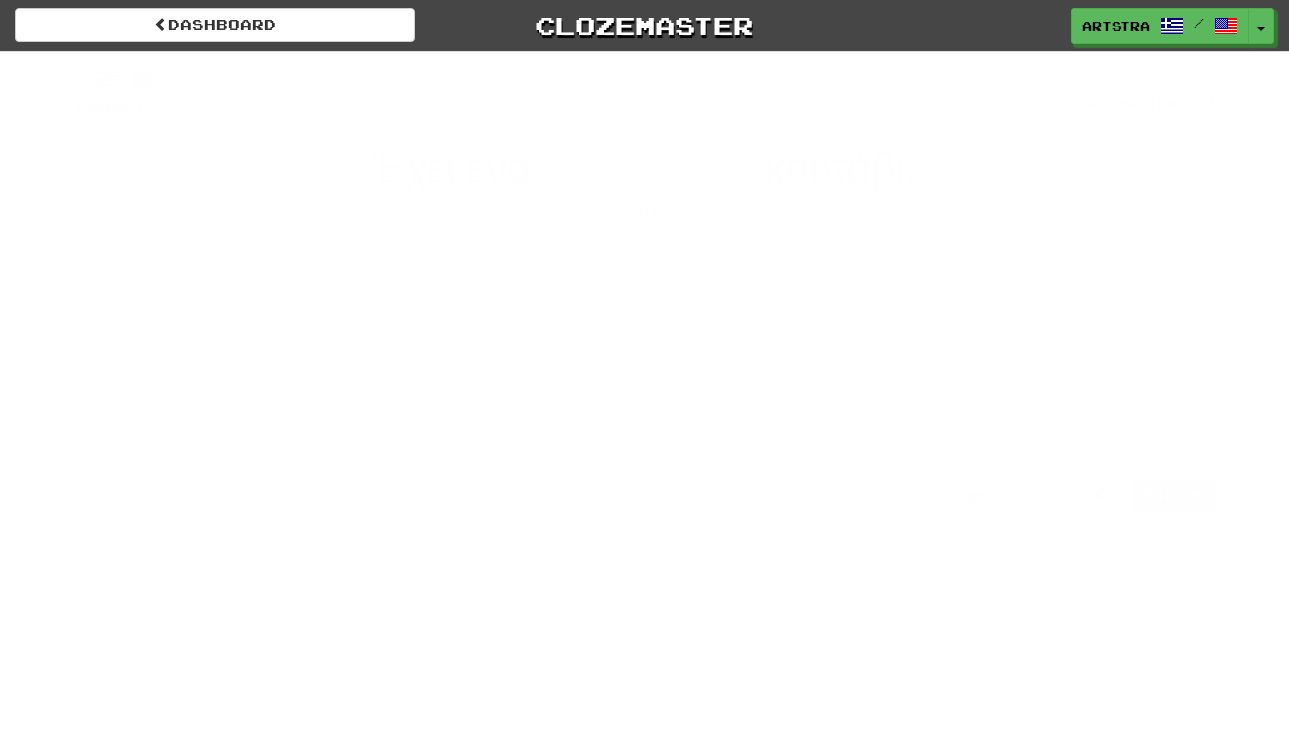 scroll, scrollTop: 0, scrollLeft: 0, axis: both 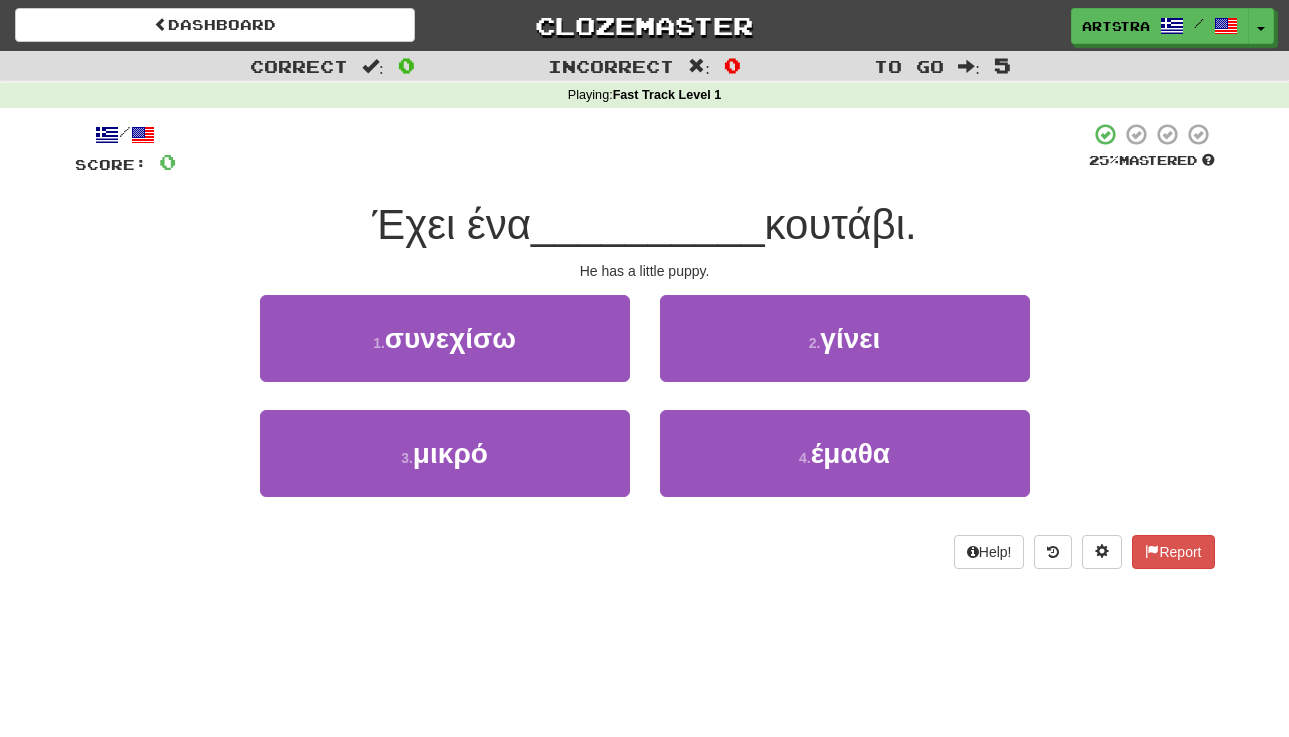 click on "__________" at bounding box center (648, 224) 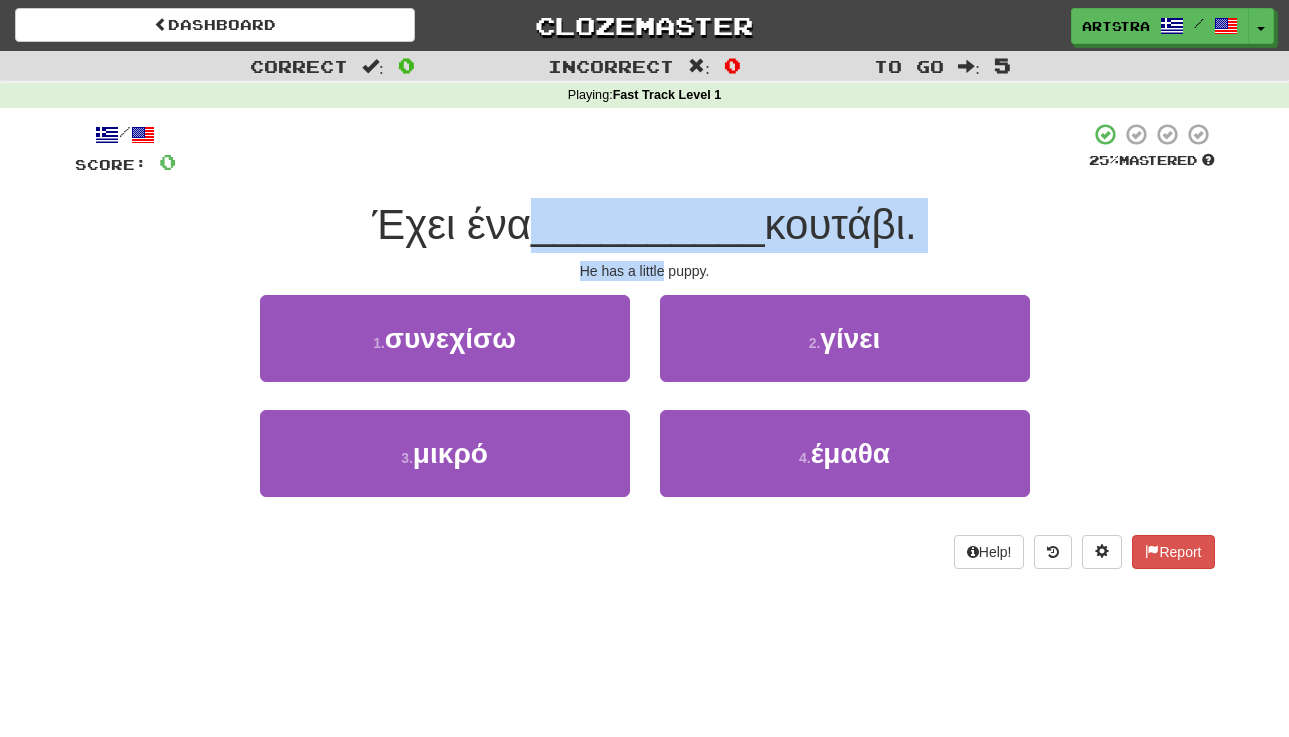 drag, startPoint x: 650, startPoint y: 219, endPoint x: 651, endPoint y: 264, distance: 45.01111 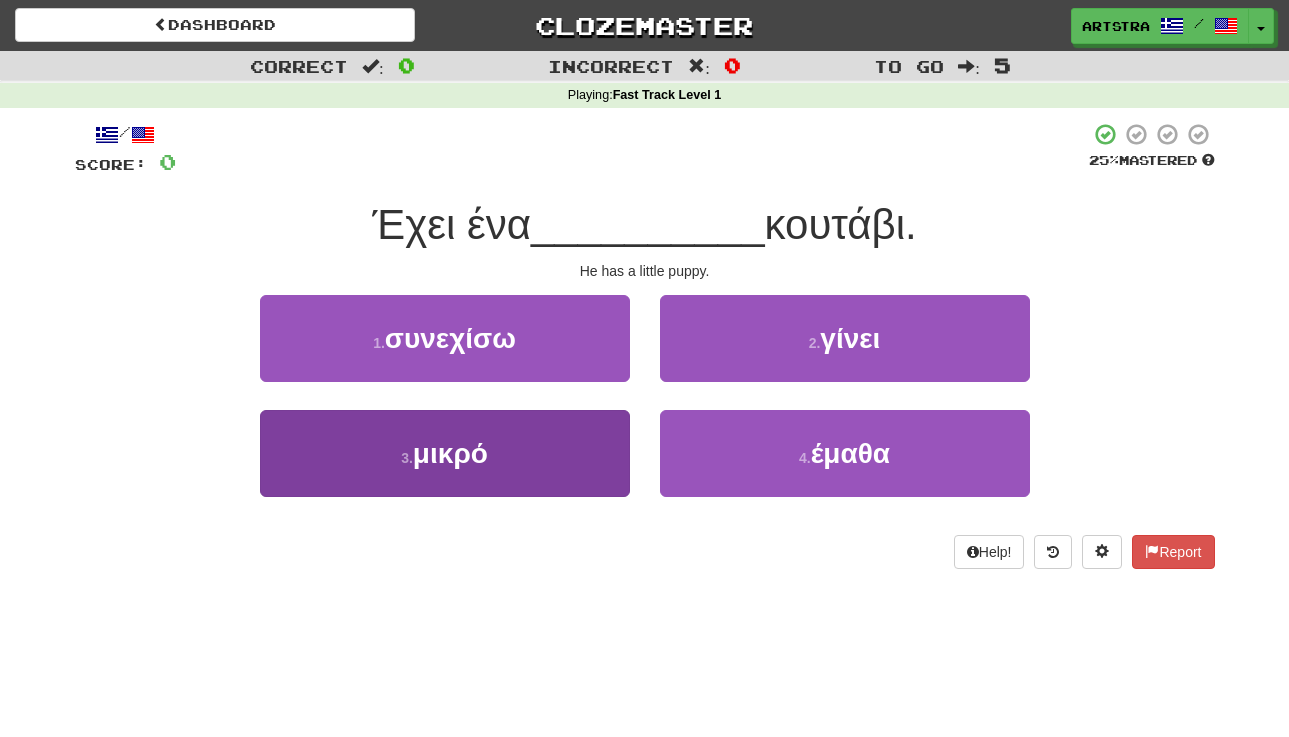click on "3 .  μικρό" at bounding box center [445, 453] 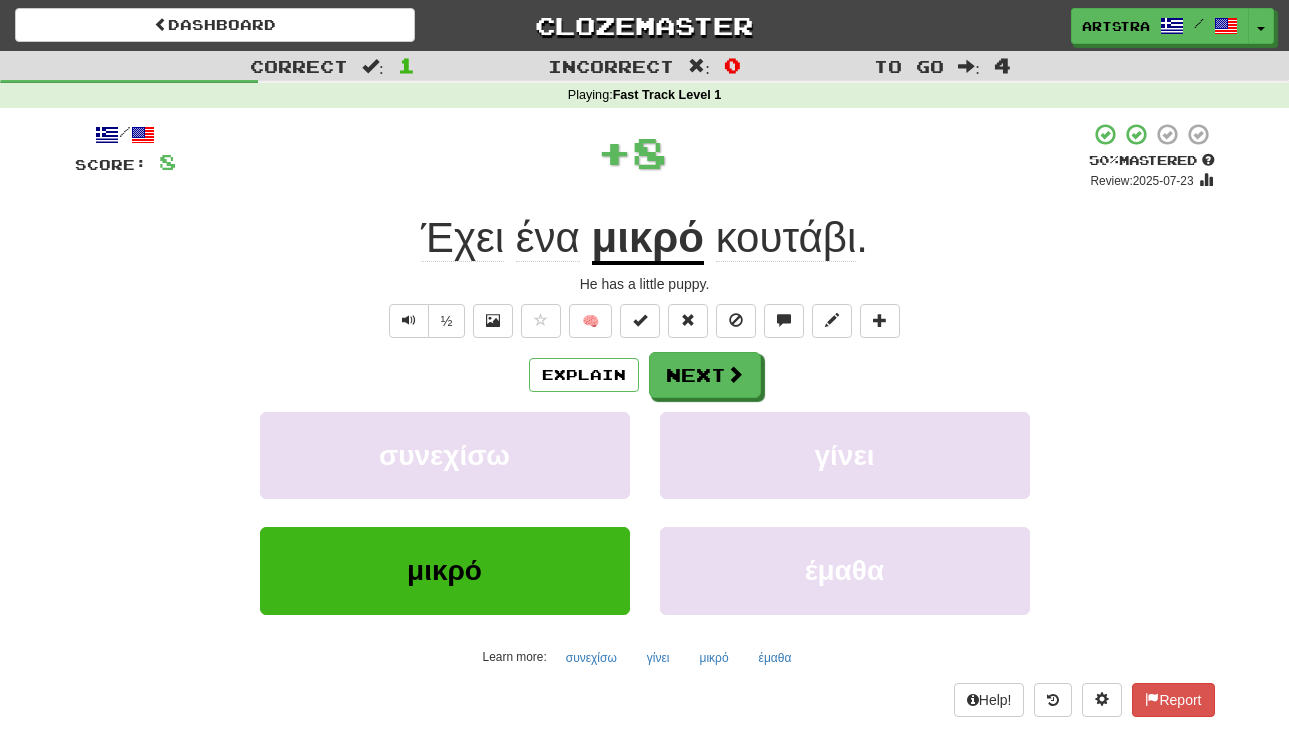 click on "μικρό" at bounding box center (648, 239) 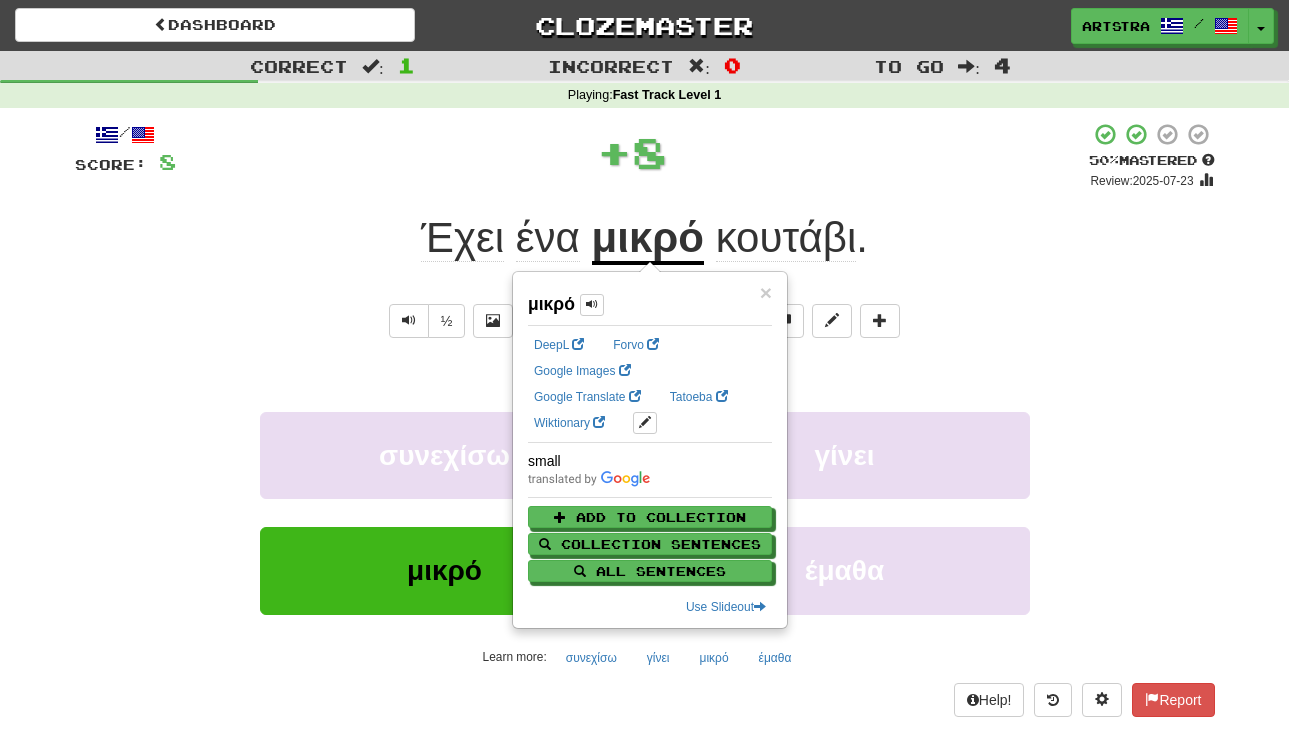 click on "κουτάβι" at bounding box center [786, 238] 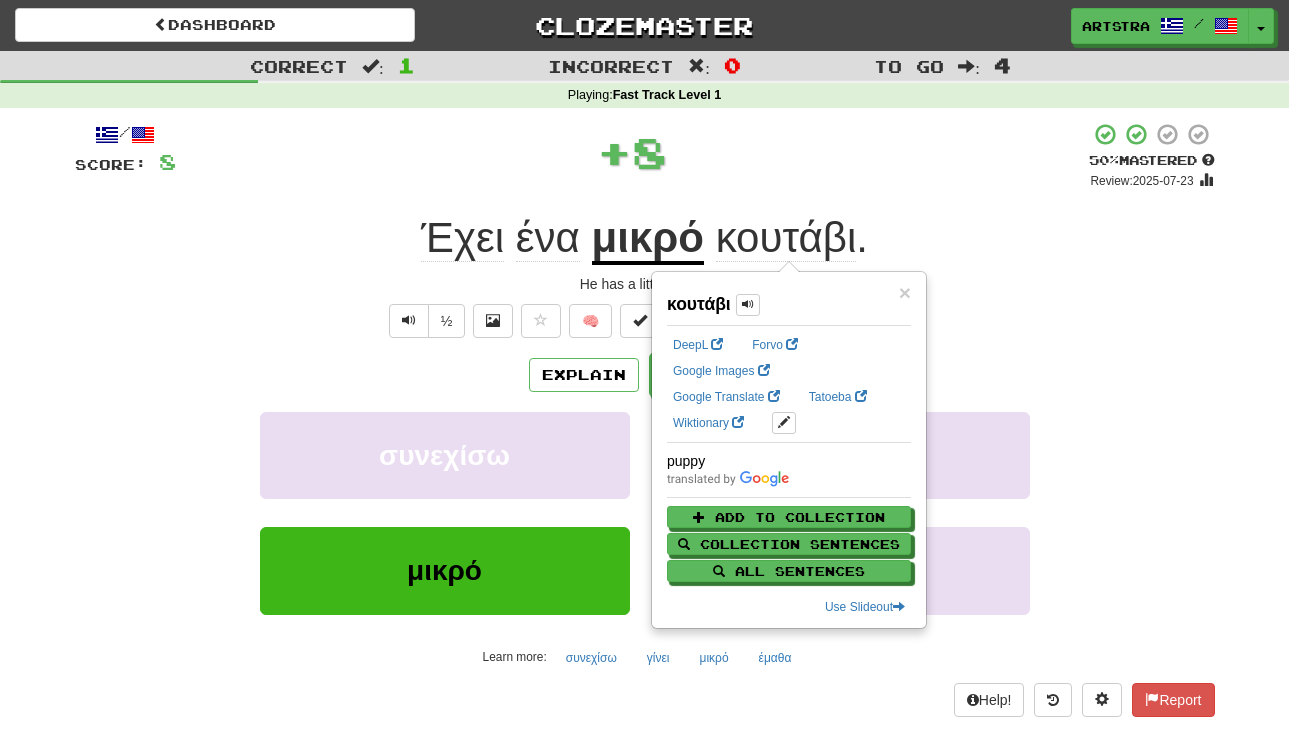 click on "+ 8" at bounding box center (632, 152) 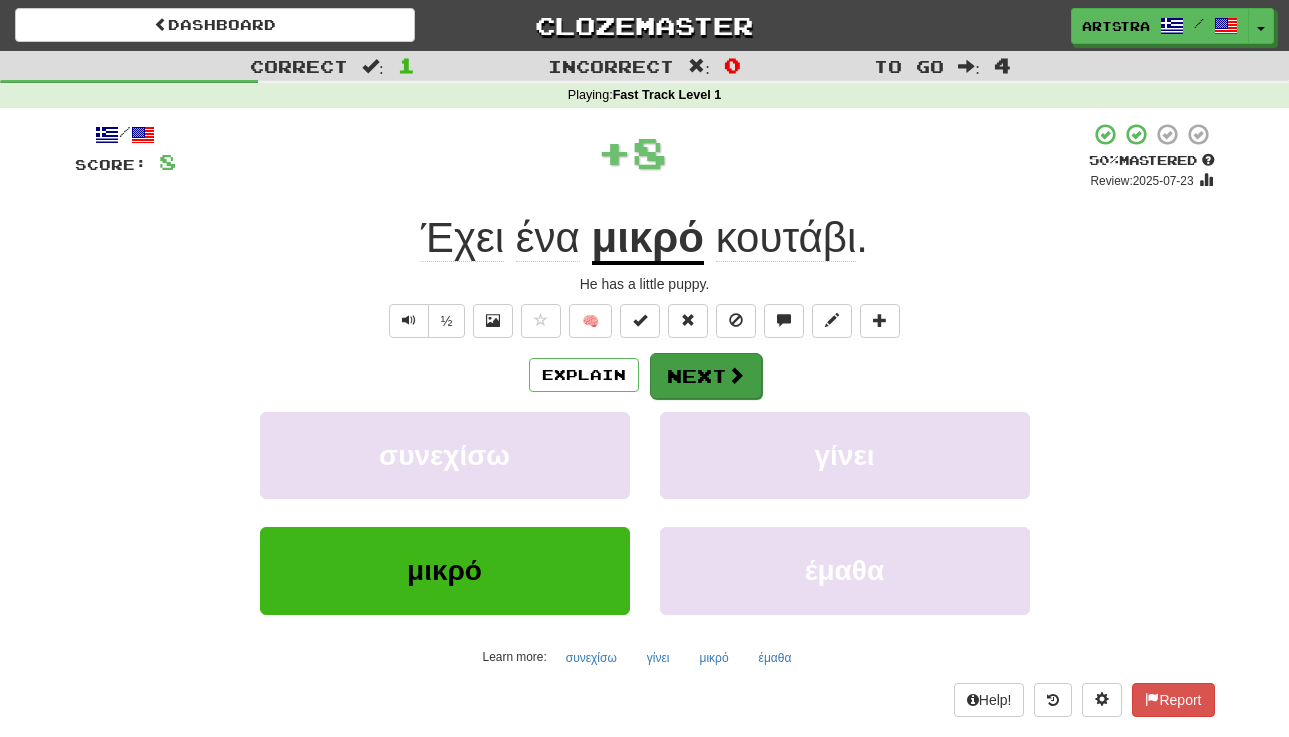 click at bounding box center (736, 375) 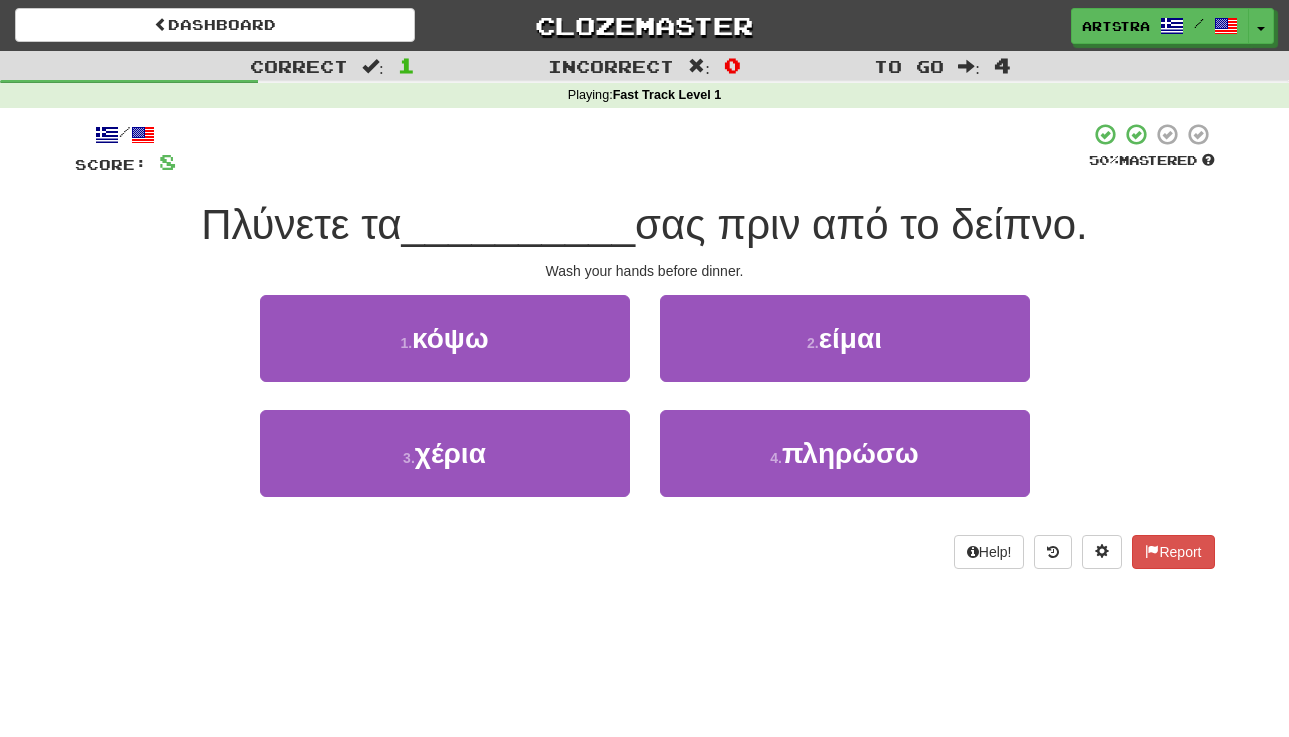 click on "σας πριν από το δείπνο." at bounding box center [861, 224] 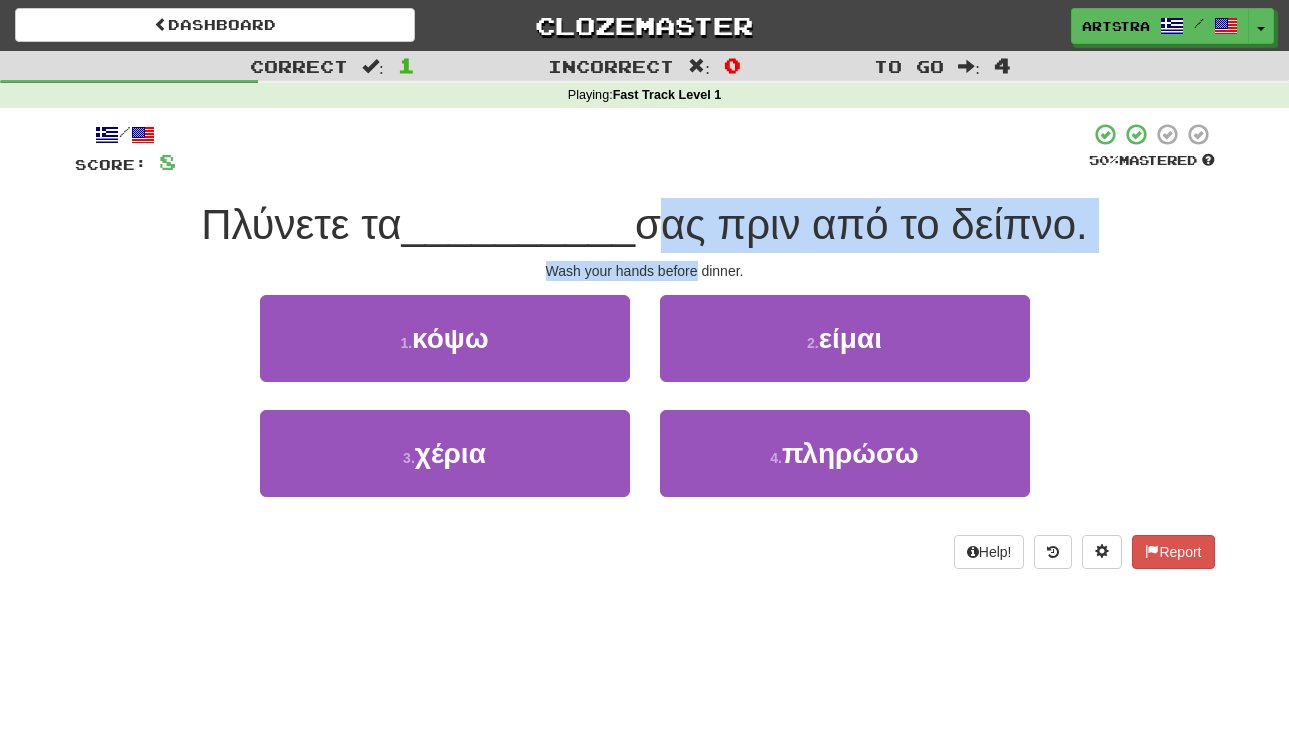 drag, startPoint x: 656, startPoint y: 218, endPoint x: 682, endPoint y: 264, distance: 52.83938 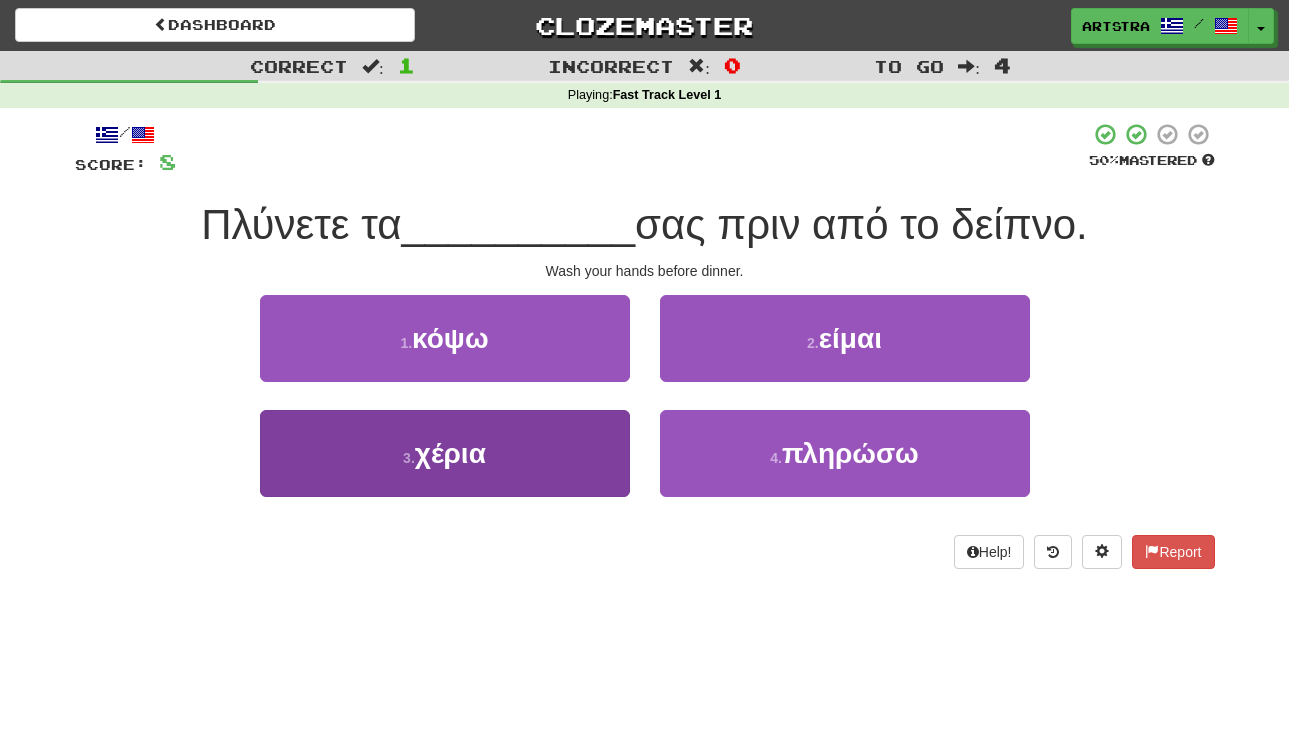 click on "3 .  χέρια" at bounding box center (445, 453) 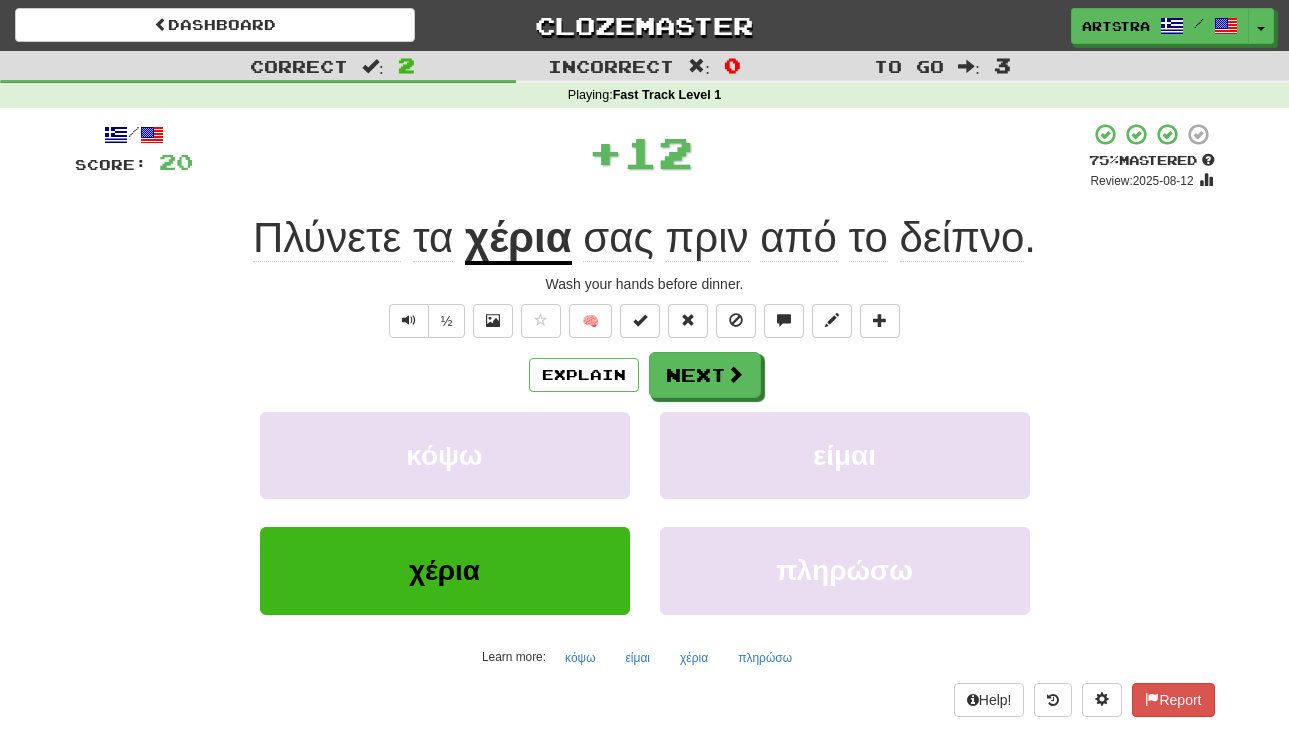 click on "χέρια" at bounding box center [518, 239] 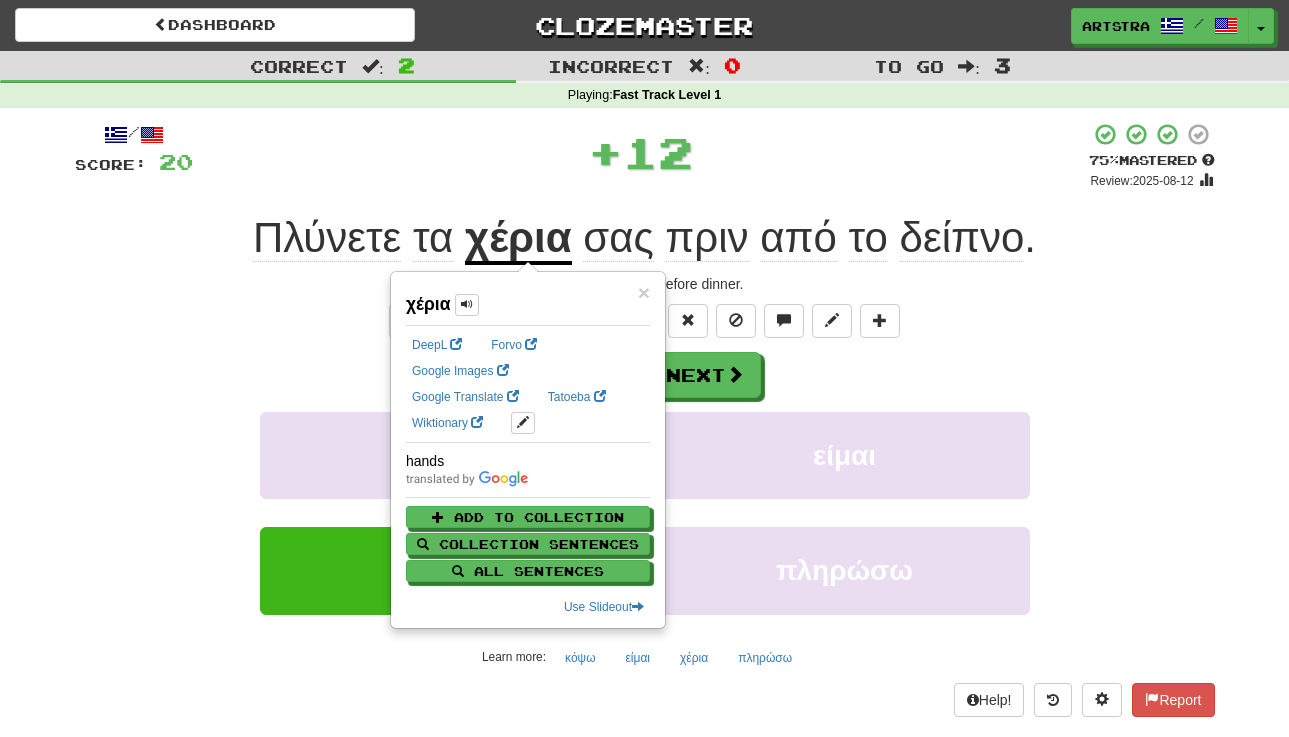 click on "Πλύνετε" at bounding box center [327, 238] 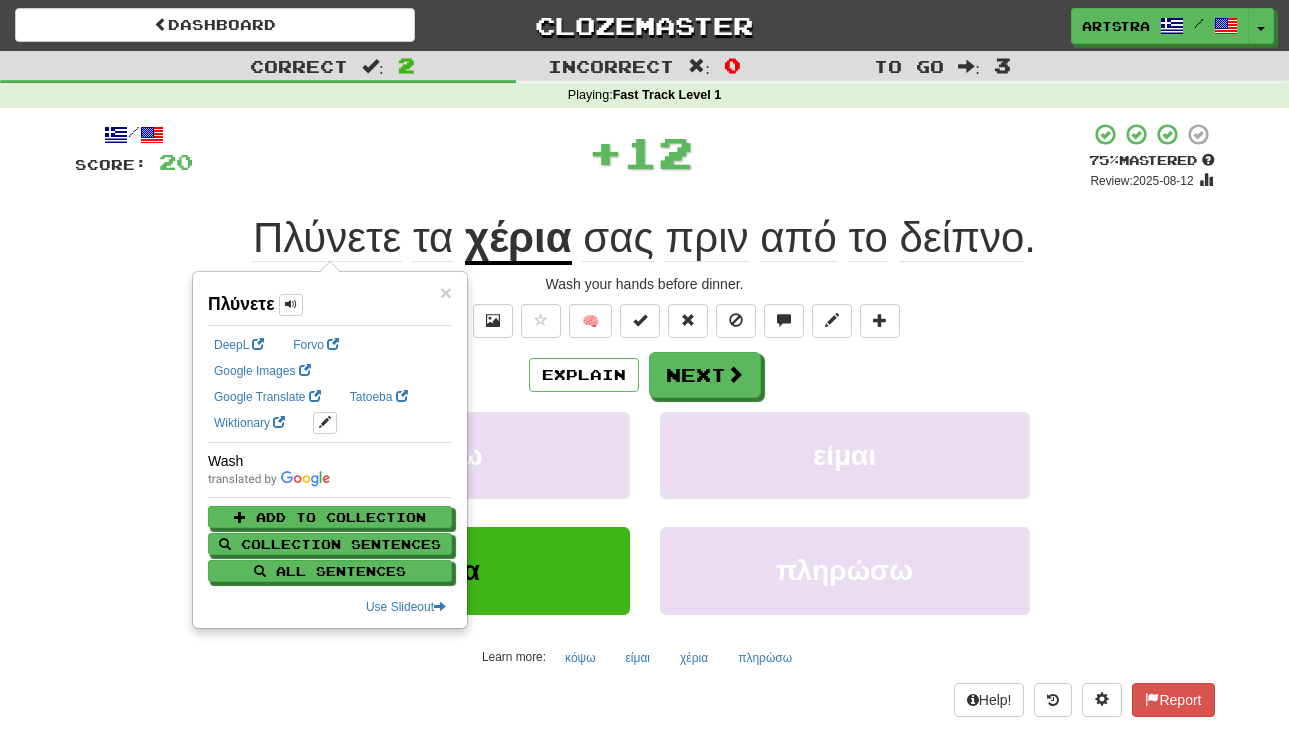 click on "σας" at bounding box center (618, 238) 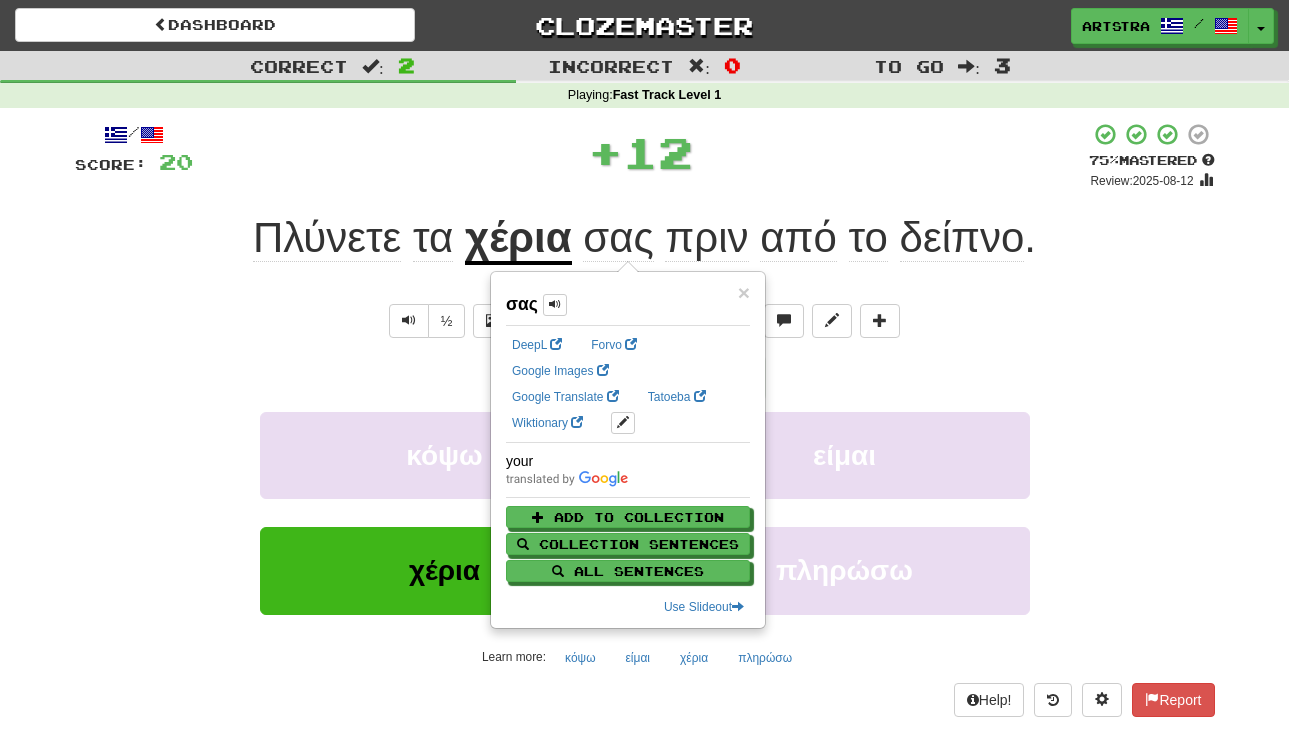 drag, startPoint x: 805, startPoint y: 245, endPoint x: 815, endPoint y: 239, distance: 11.661903 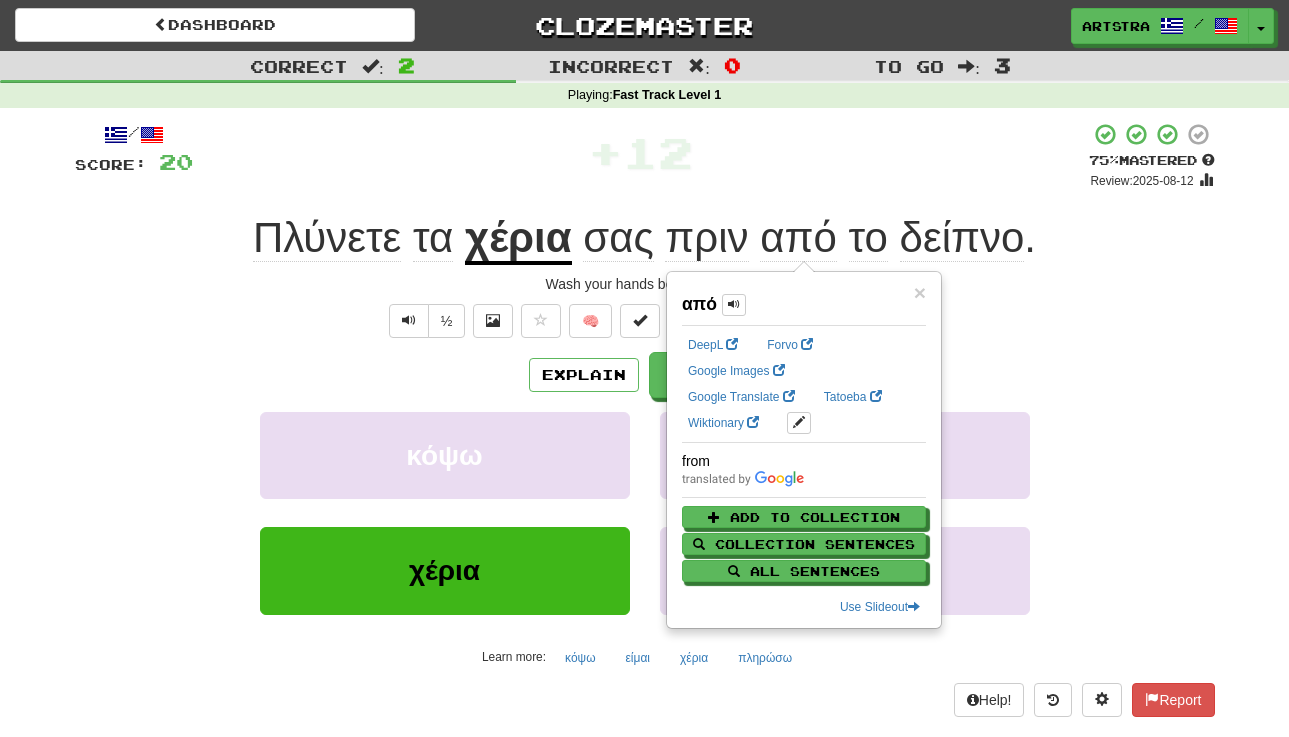 click on "δείπνο" at bounding box center [962, 238] 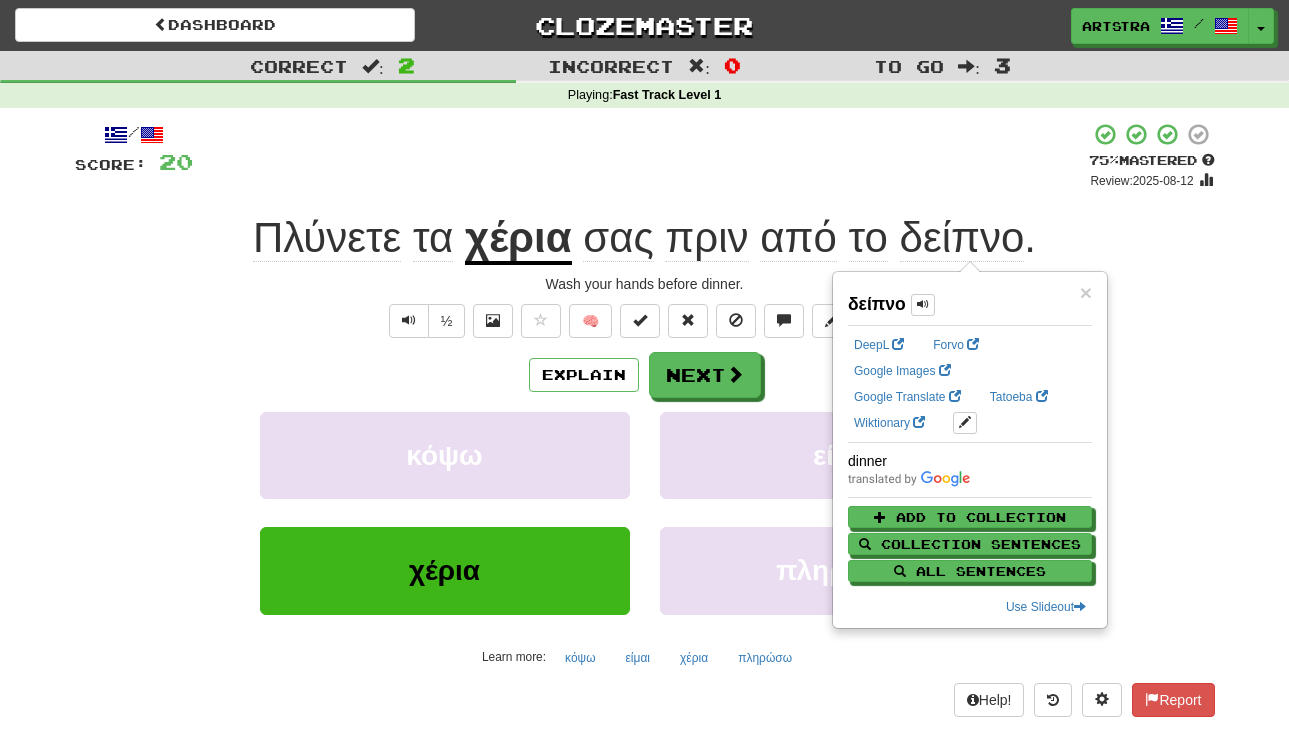 click on "+ 12" at bounding box center [641, 156] 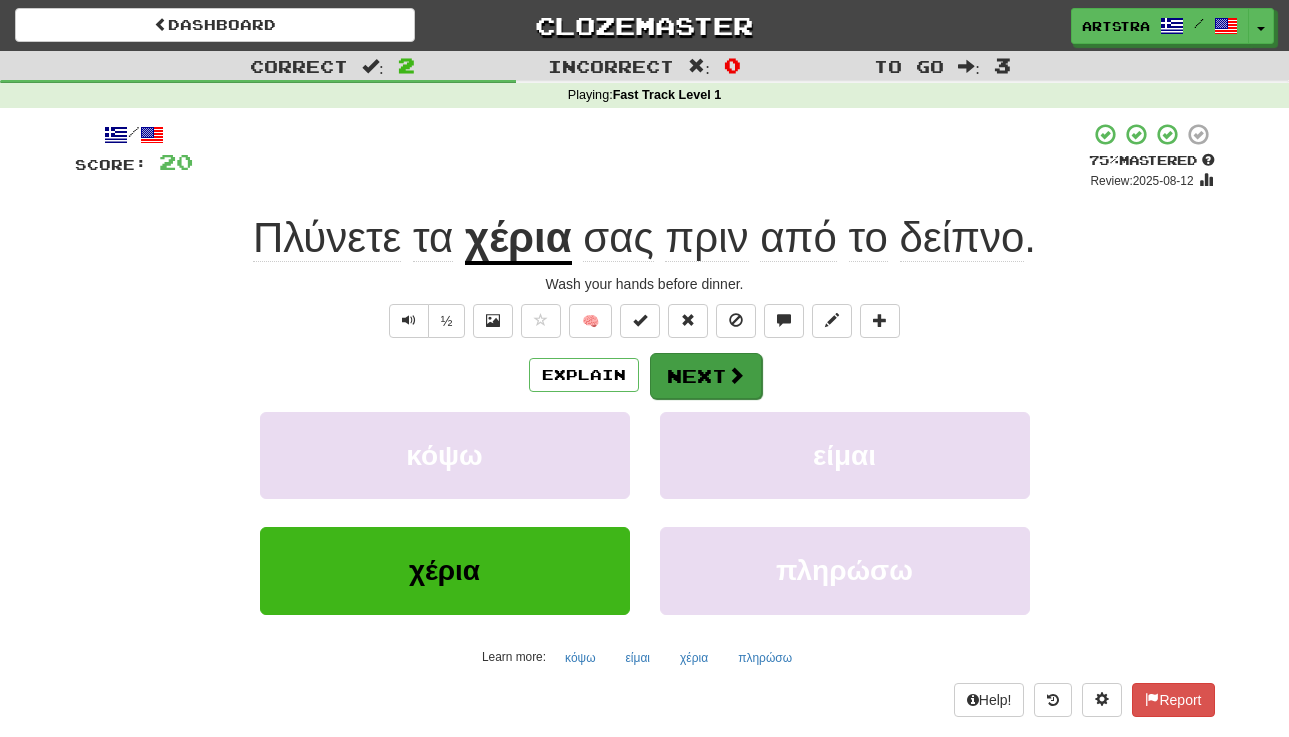 click on "Next" at bounding box center (706, 376) 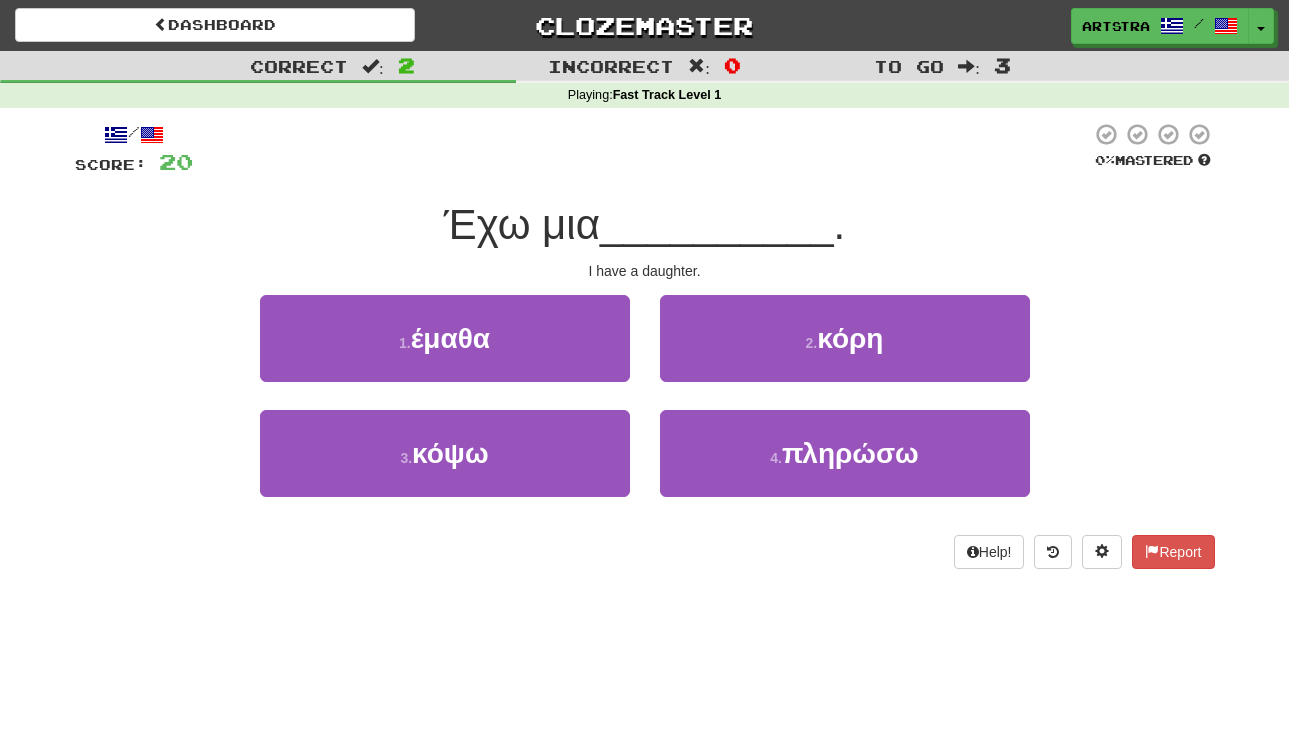 click on "__________" at bounding box center (717, 224) 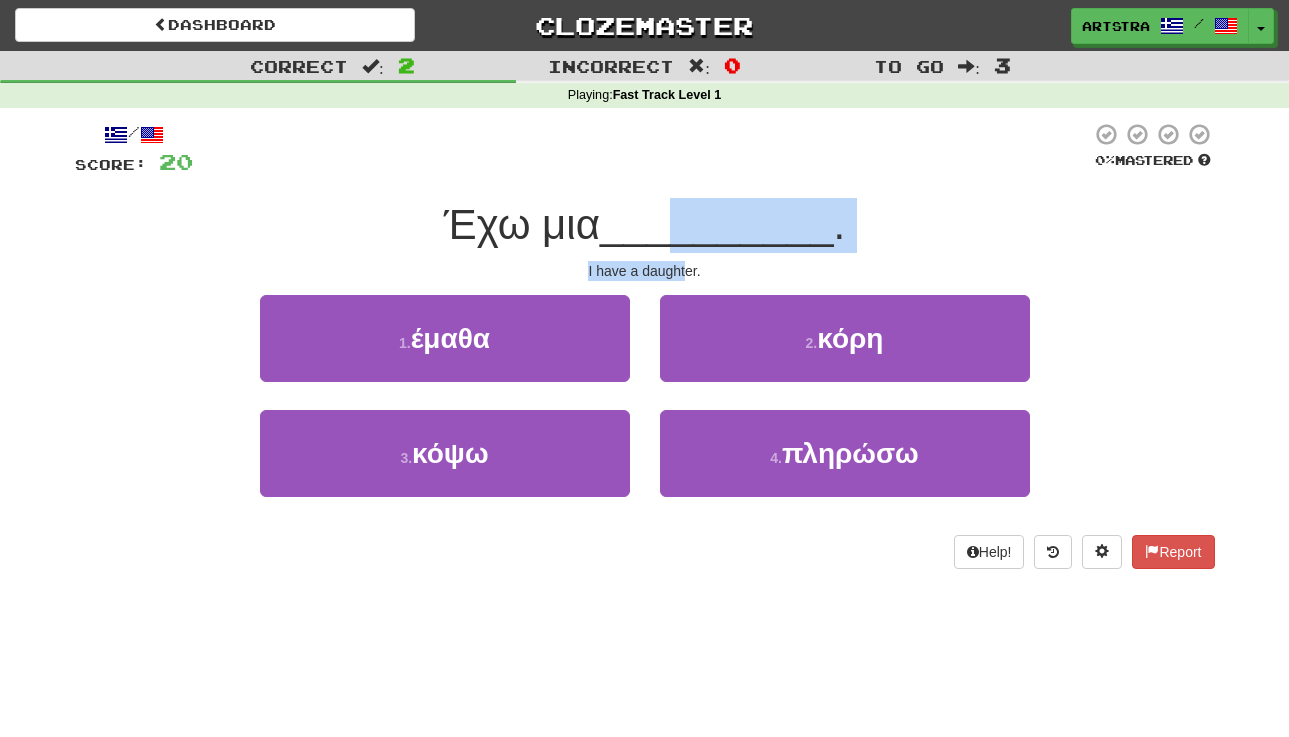 drag, startPoint x: 673, startPoint y: 242, endPoint x: 687, endPoint y: 274, distance: 34.928497 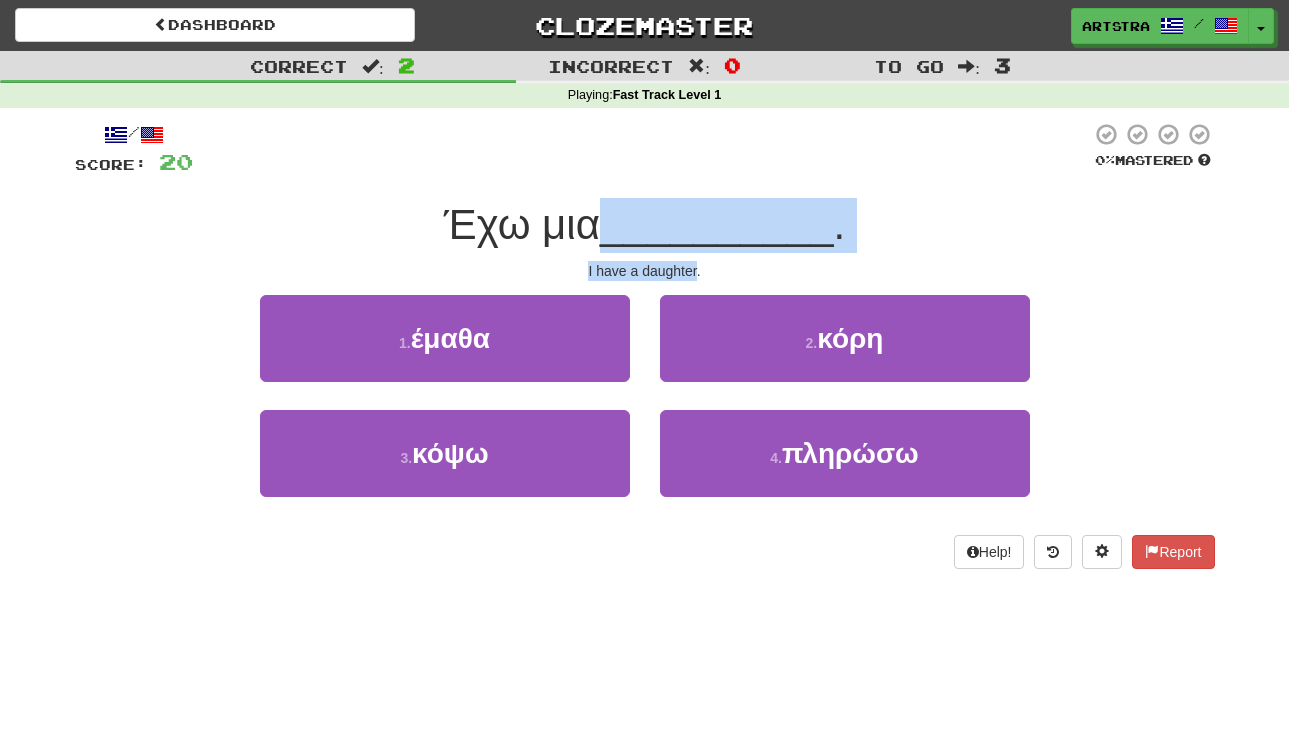 drag, startPoint x: 687, startPoint y: 274, endPoint x: 683, endPoint y: 228, distance: 46.173584 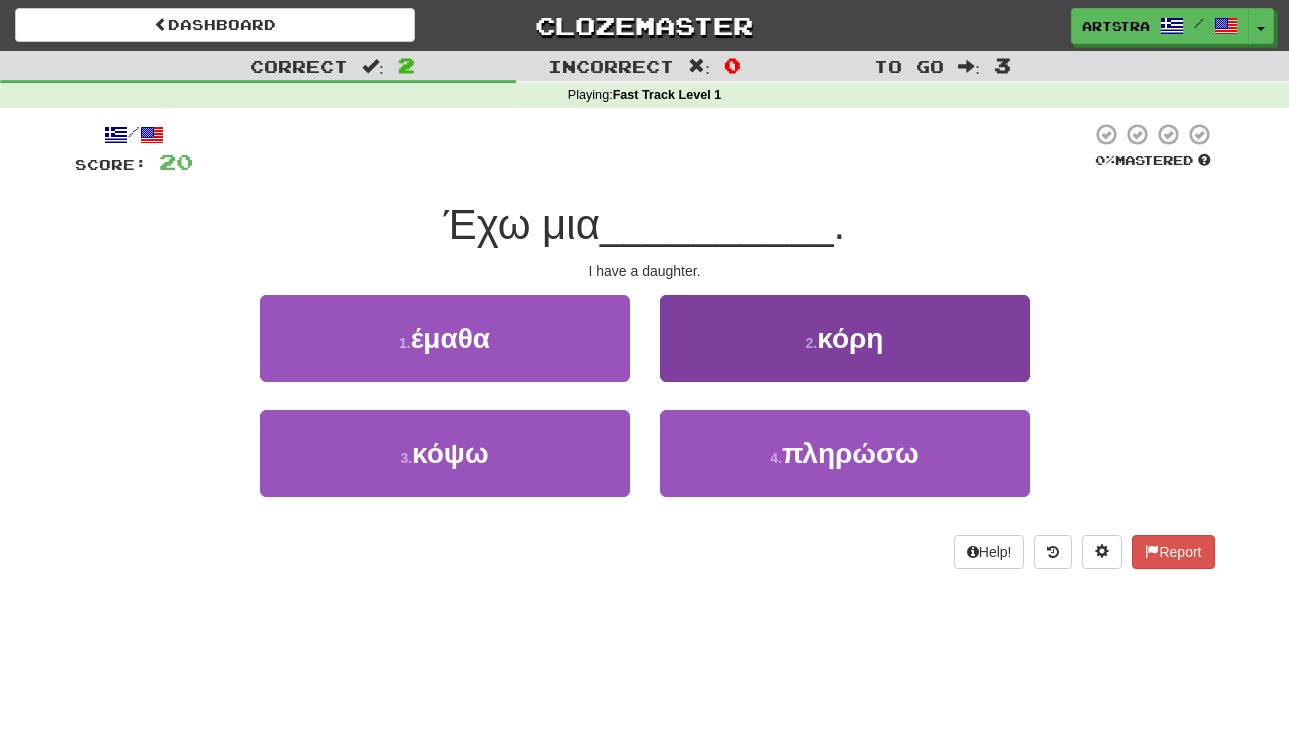 click on "2 .  κόρη" at bounding box center [845, 338] 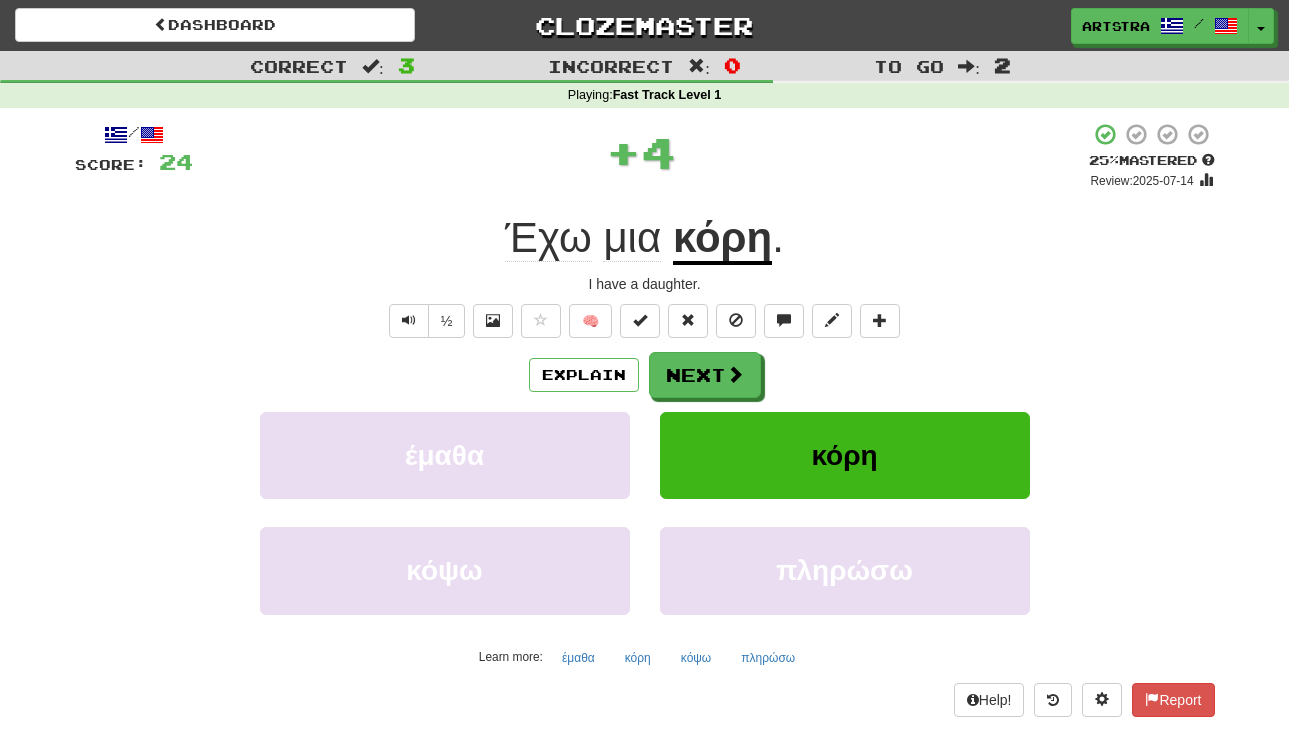 click on "κόρη" at bounding box center (722, 239) 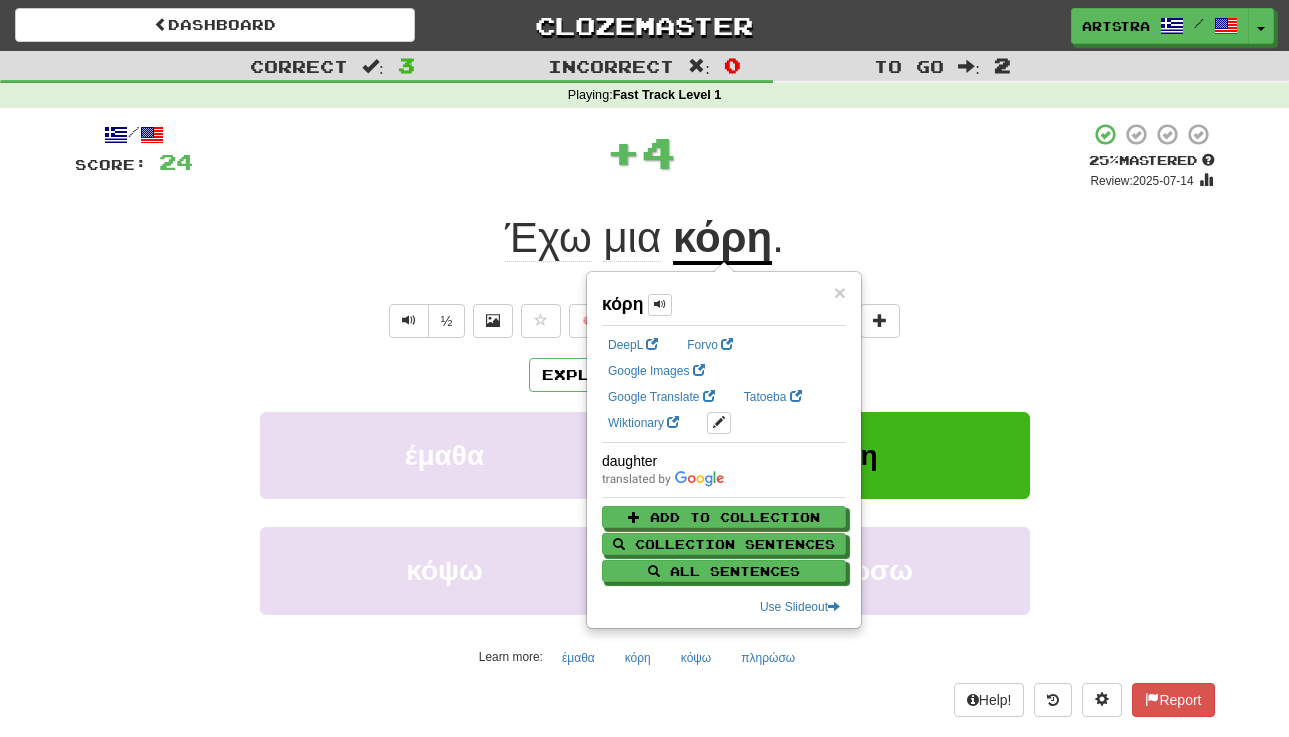click on "+ 4" at bounding box center (641, 152) 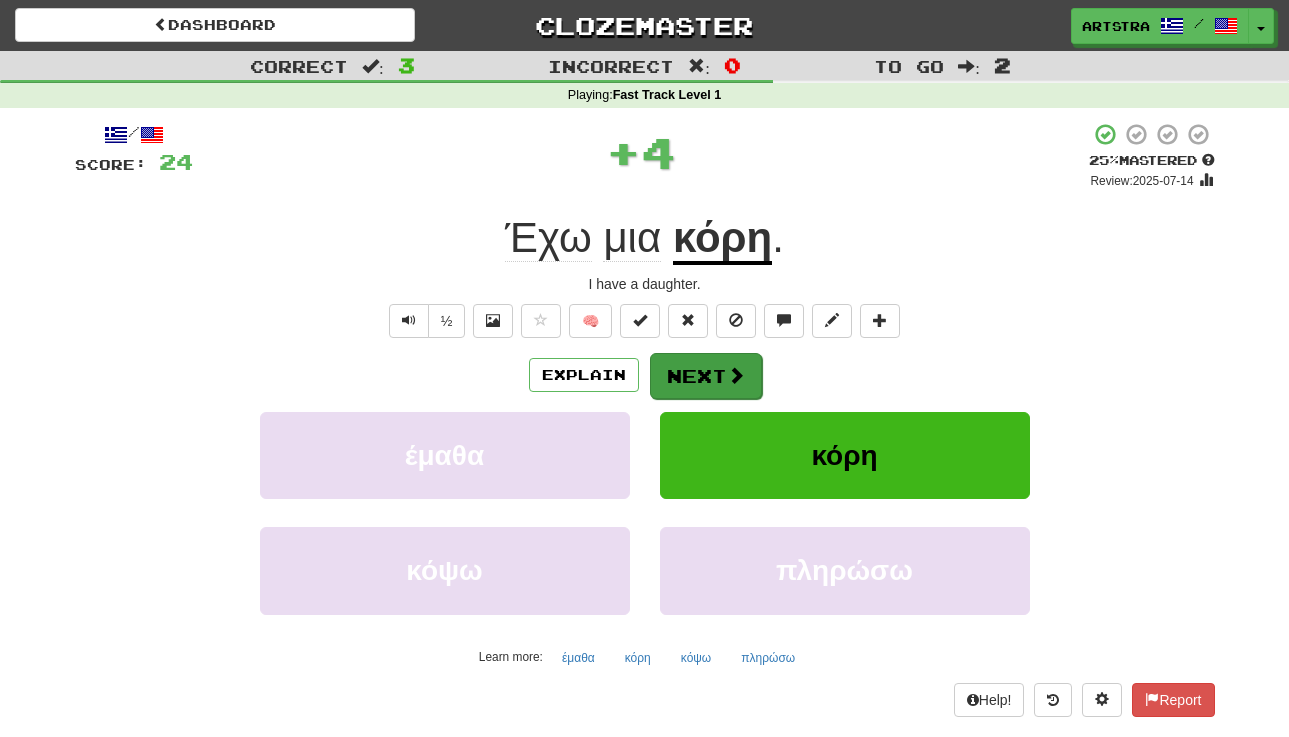 click on "Next" at bounding box center [706, 376] 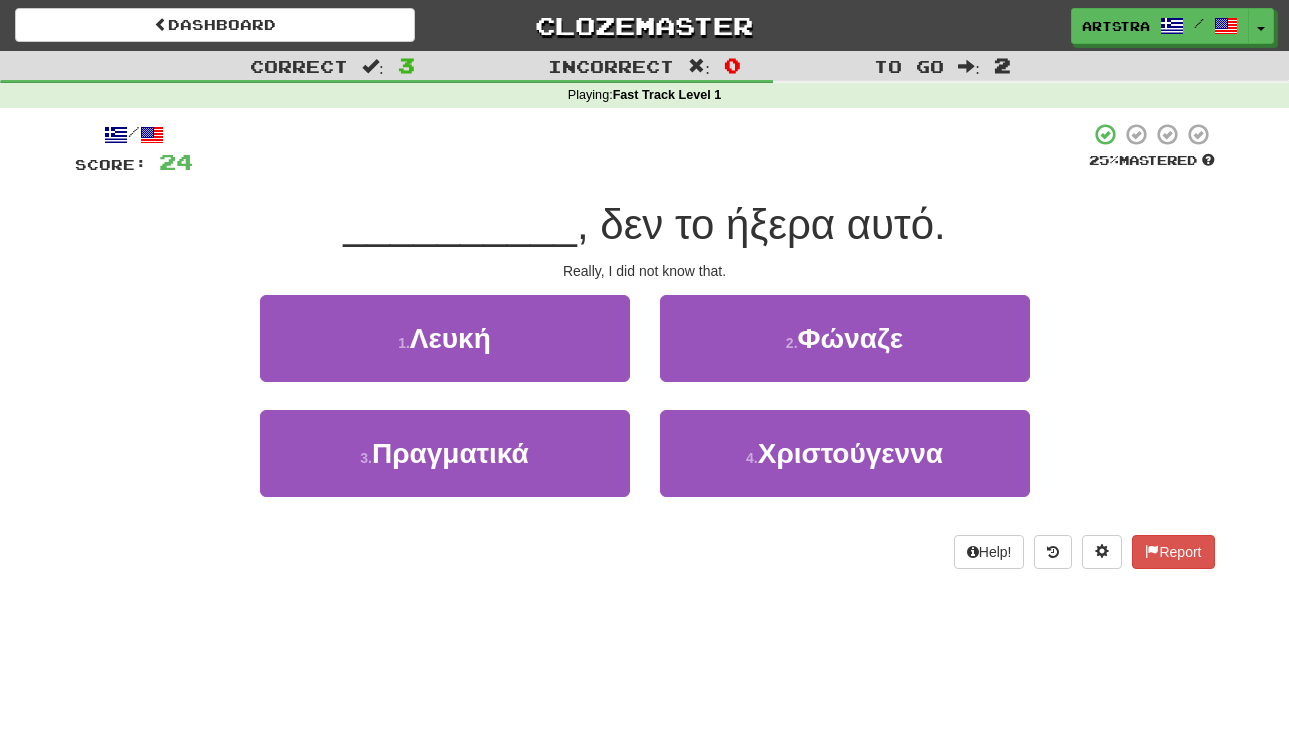 click on ", δεν το ήξερα αυτό." at bounding box center [761, 224] 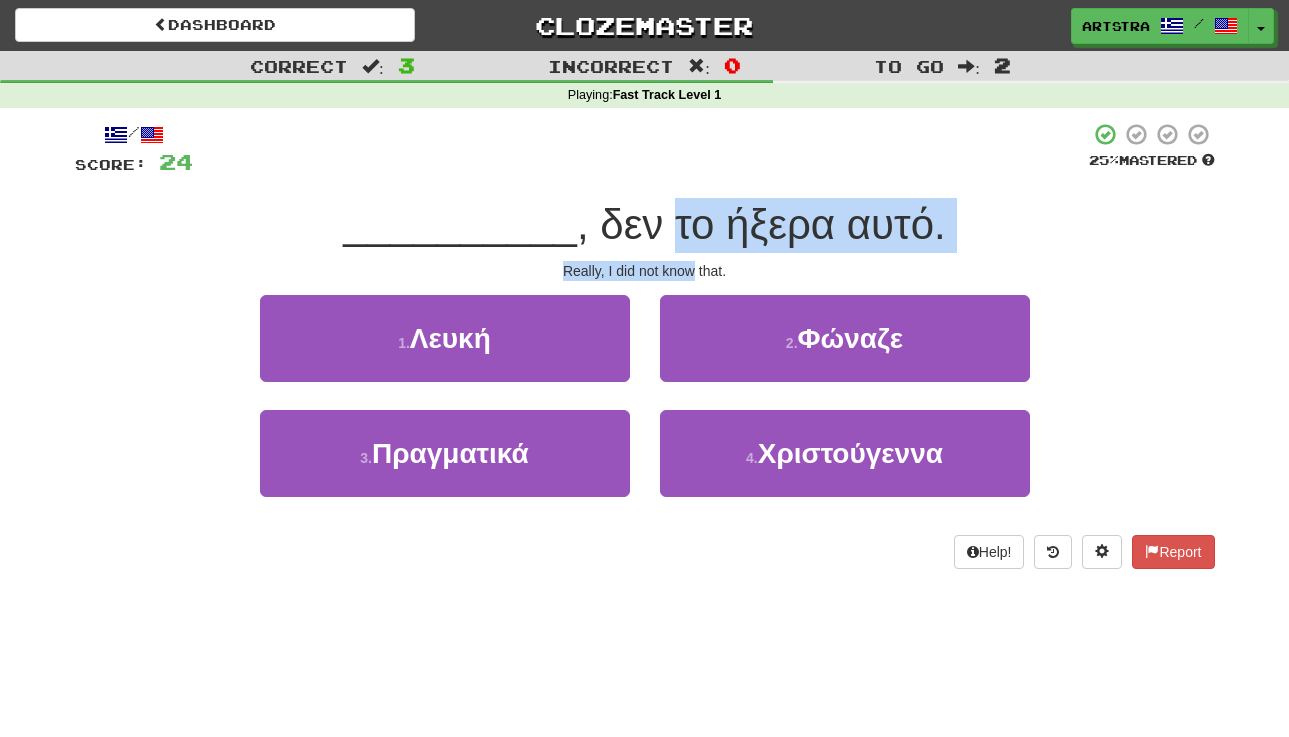 drag, startPoint x: 682, startPoint y: 234, endPoint x: 686, endPoint y: 258, distance: 24.33105 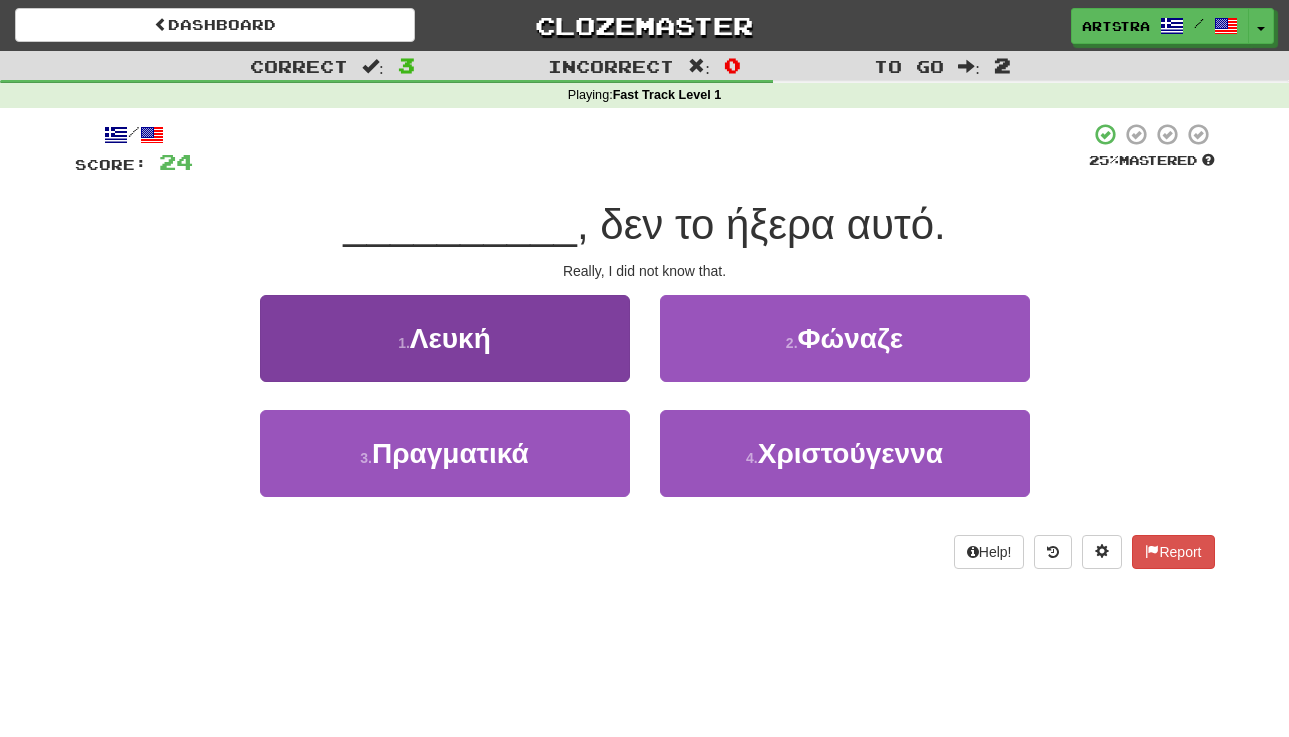 click on "1 .  Λευκή" at bounding box center [445, 338] 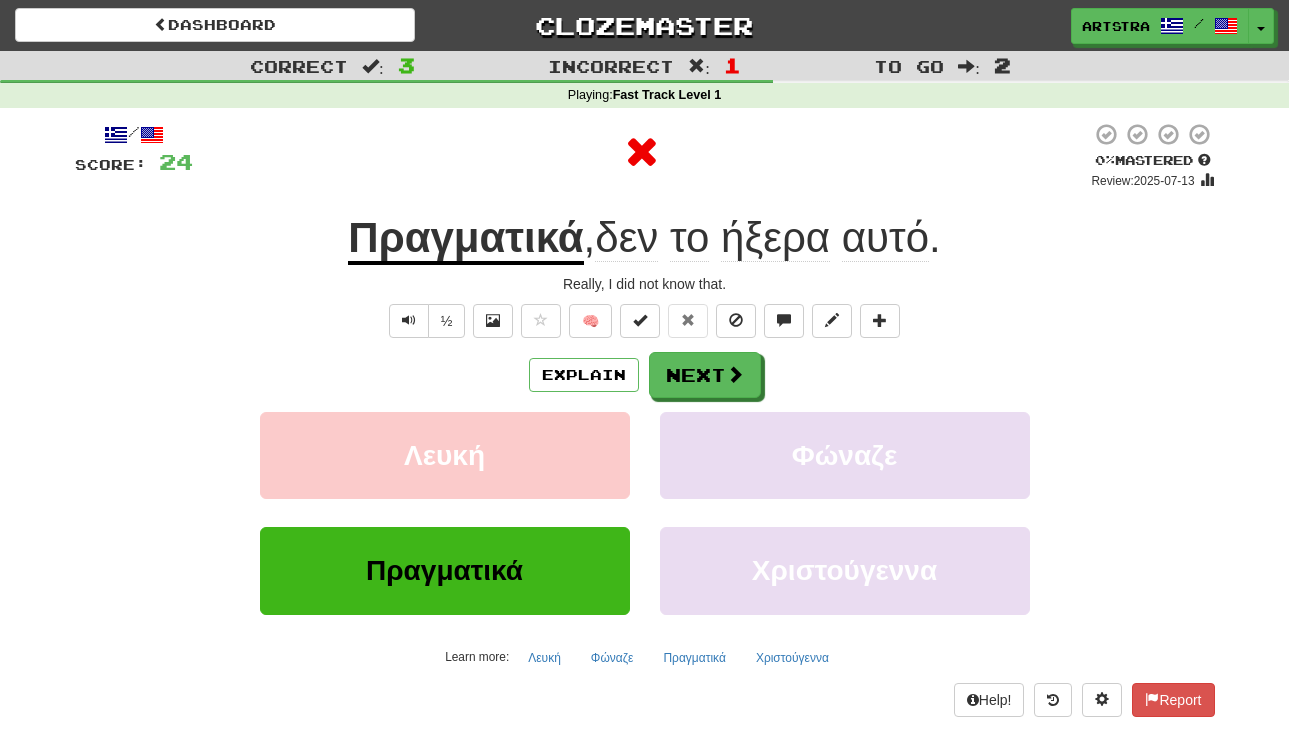 click on "Πραγματικά" at bounding box center (465, 239) 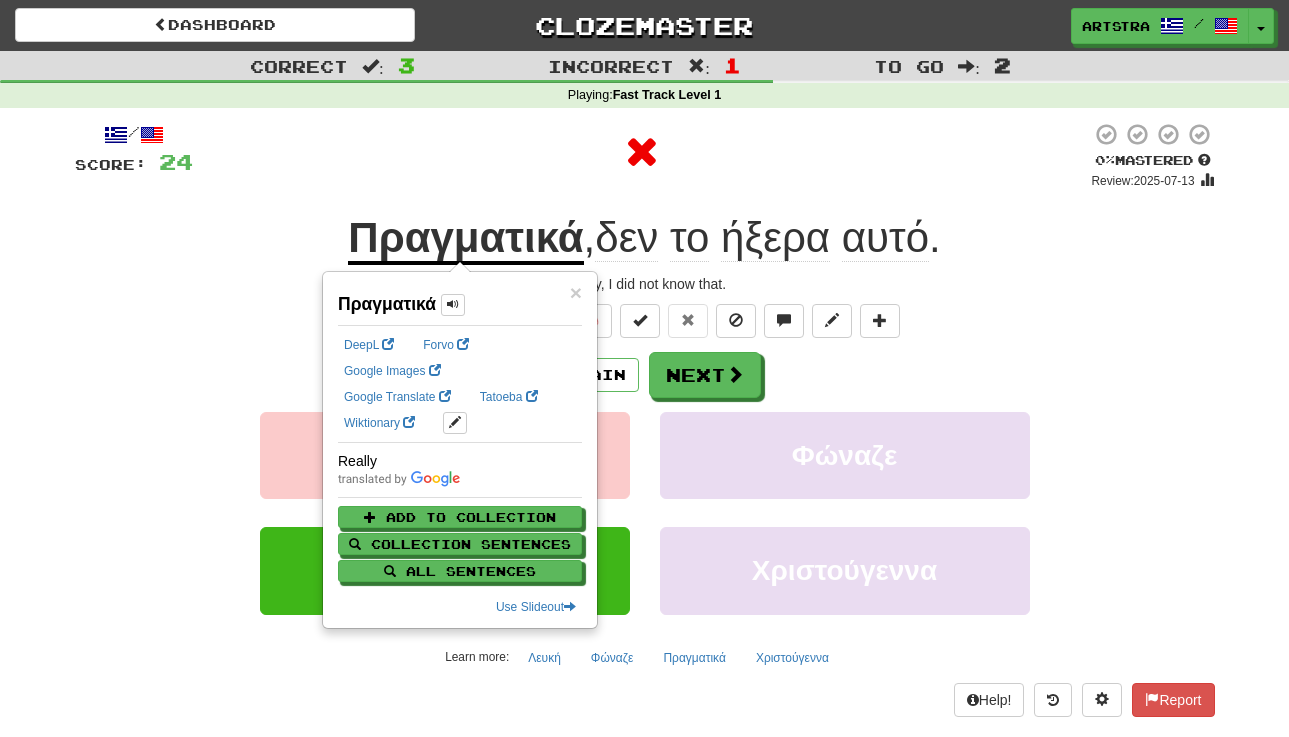 click on "ήξερα" at bounding box center [775, 238] 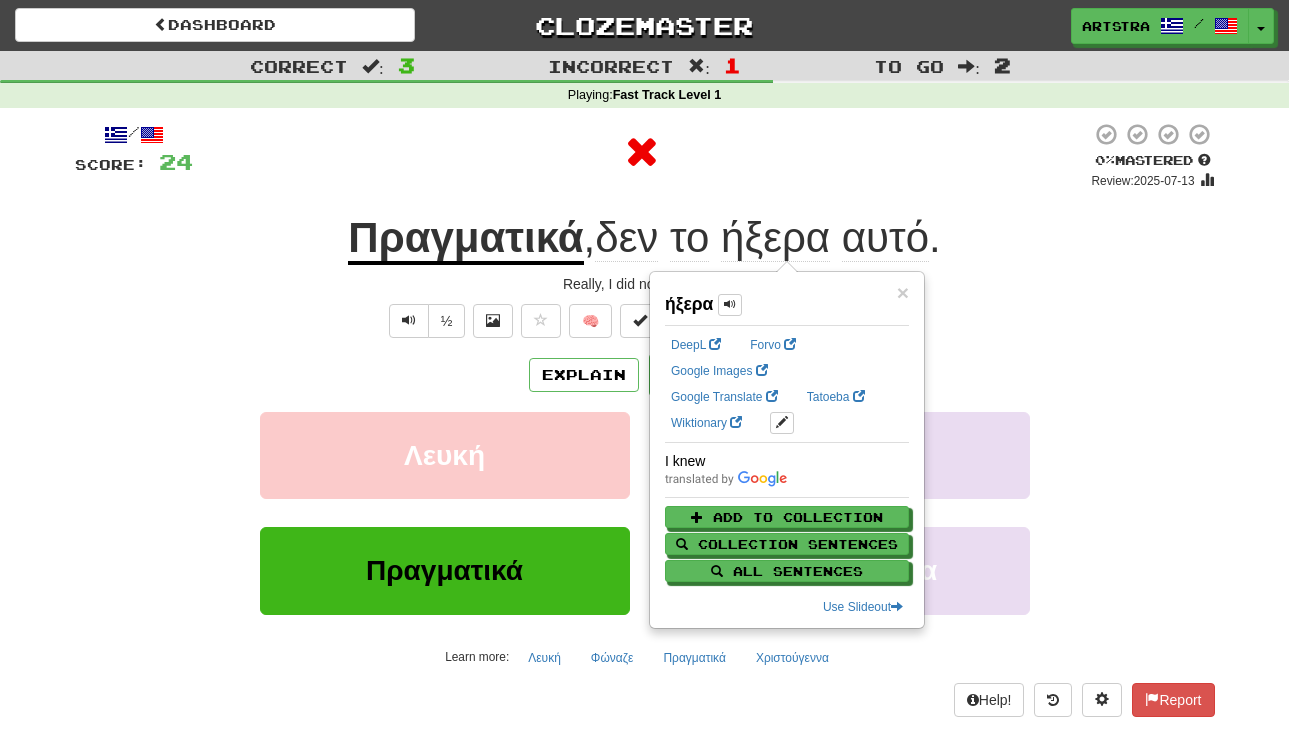 click on "αυτό" at bounding box center [885, 238] 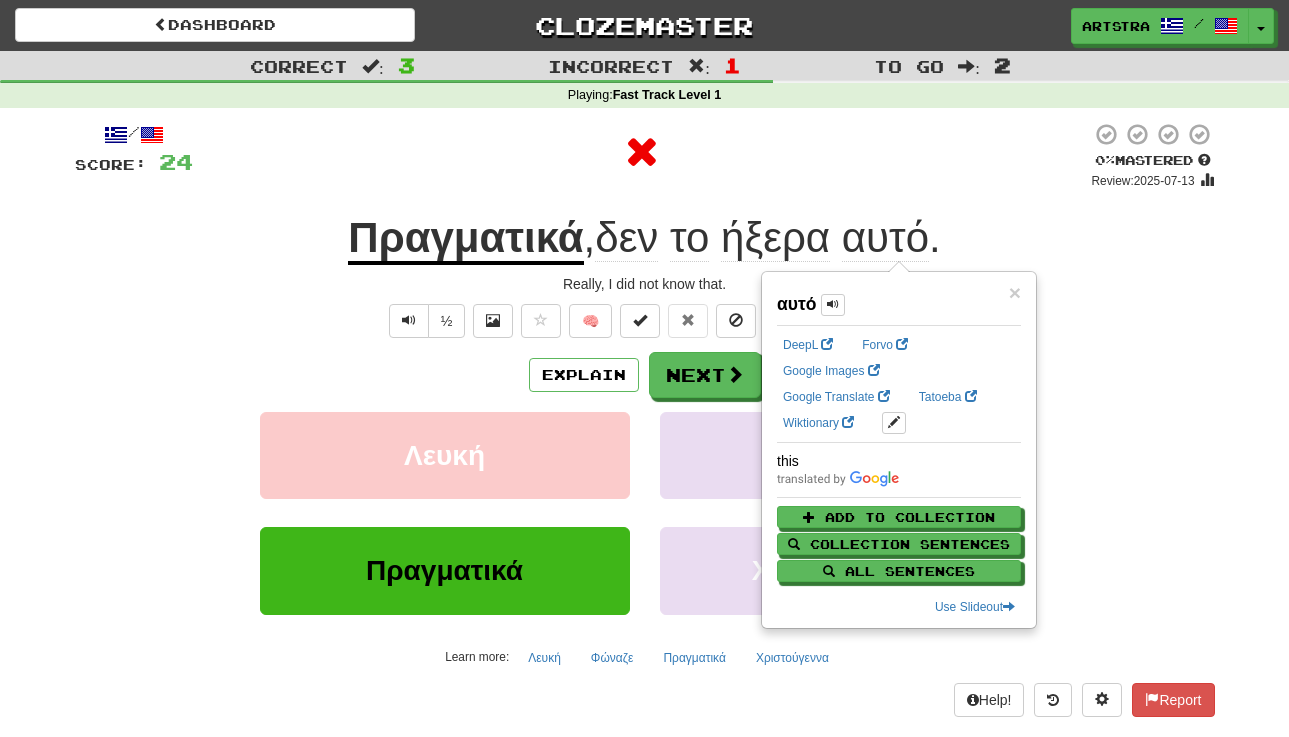 click on "/  Score:   24 0 %  Mastered Review:  2025-07-13 Πραγματικά ,  δεν   το   ήξερα   αυτό . Really, I did not know that. ½ 🧠 Explain Next Λευκή Φώναζε Πραγματικά Χριστούγεννα Learn more: Λευκή Φώναζε Πραγματικά Χριστούγεννα  Help!  Report" at bounding box center (645, 419) 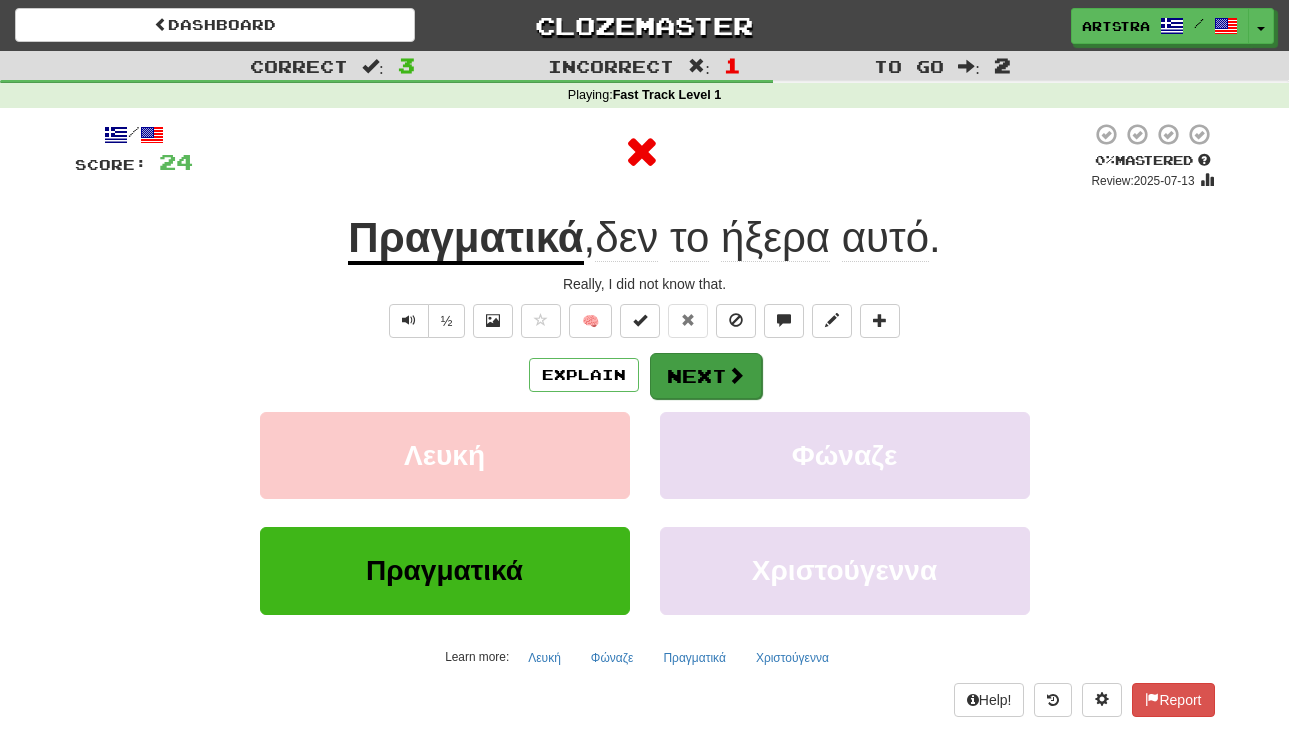 click on "Next" at bounding box center [706, 376] 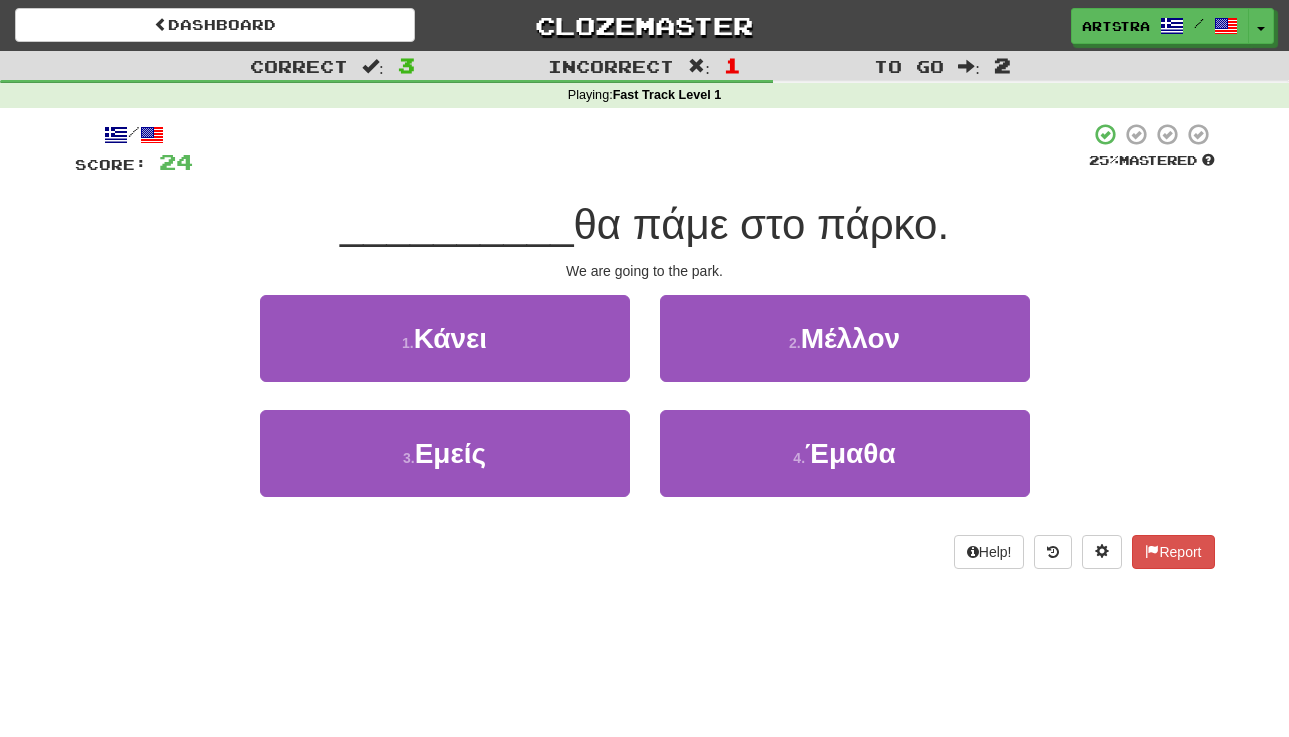 click on "θα πάμε στο πάρκο." at bounding box center [762, 224] 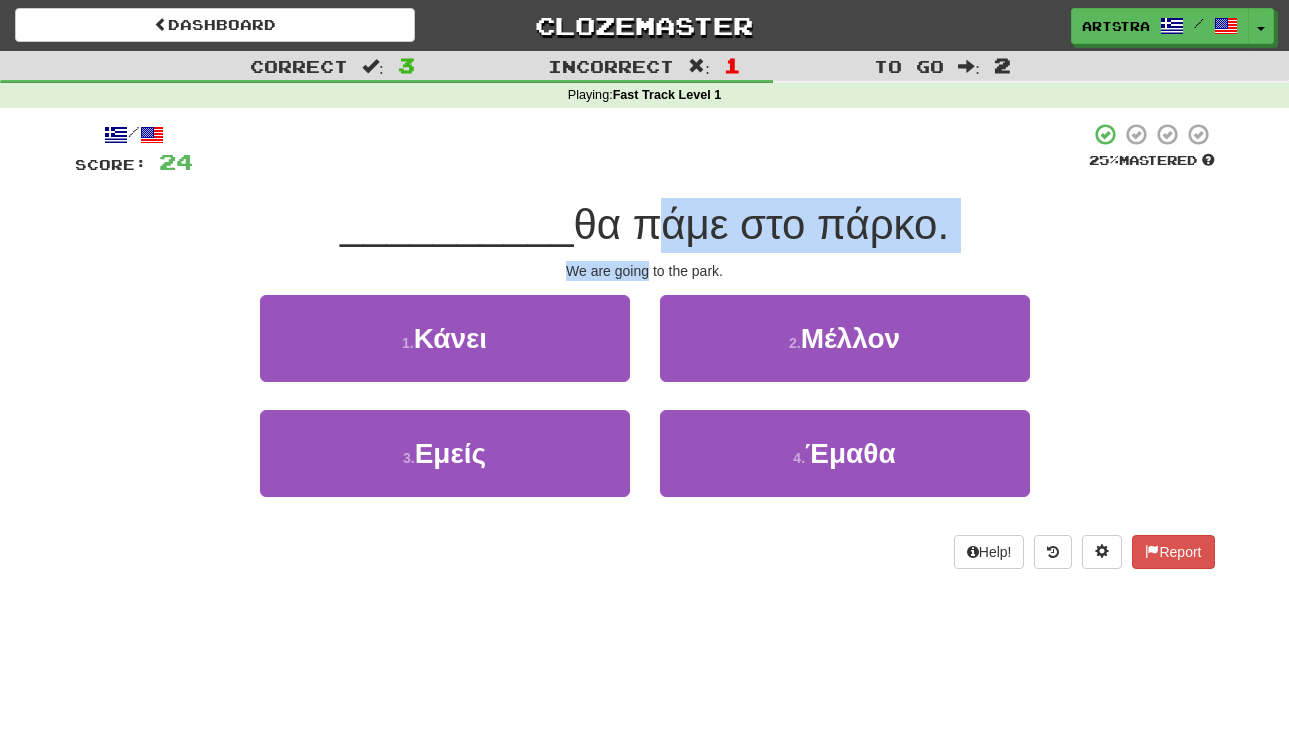drag, startPoint x: 635, startPoint y: 262, endPoint x: 640, endPoint y: 272, distance: 11.18034 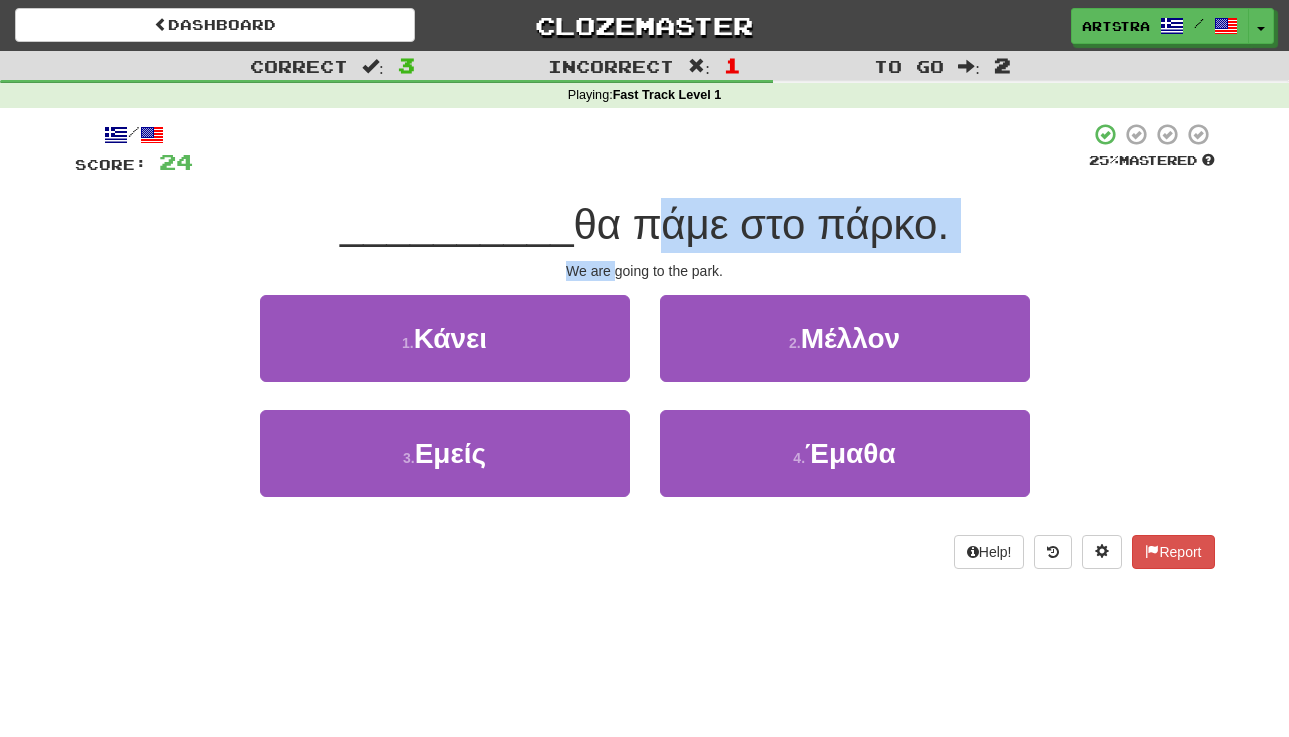 drag, startPoint x: 640, startPoint y: 272, endPoint x: 630, endPoint y: 223, distance: 50.01 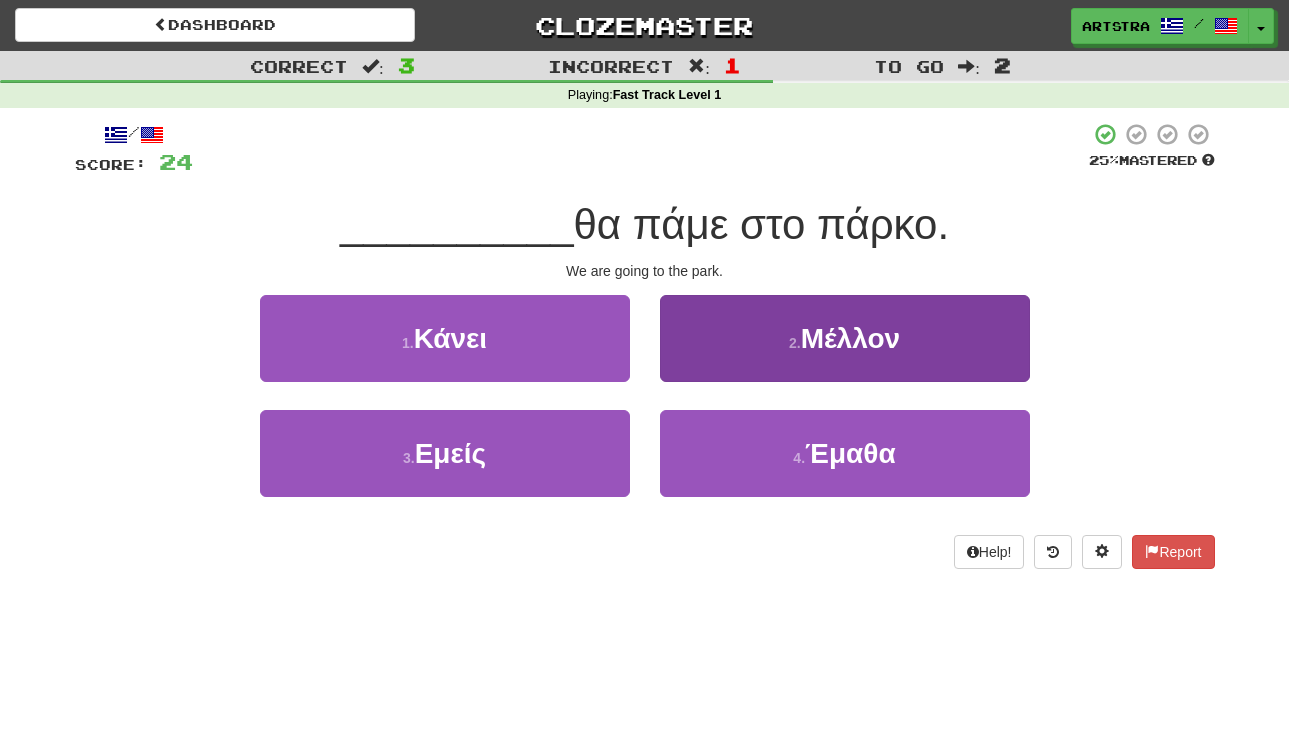 click on "4 .  Έμαθα" at bounding box center [845, 453] 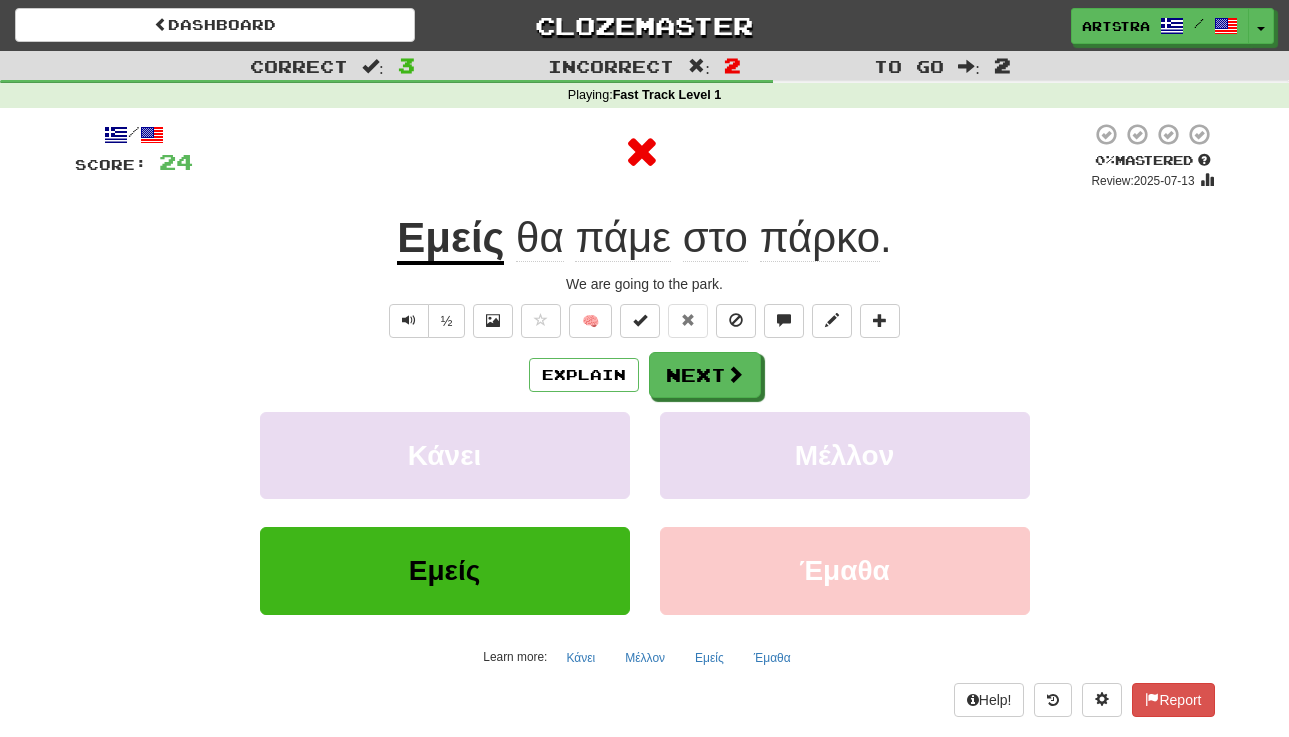 click on "Εμείς" at bounding box center [450, 239] 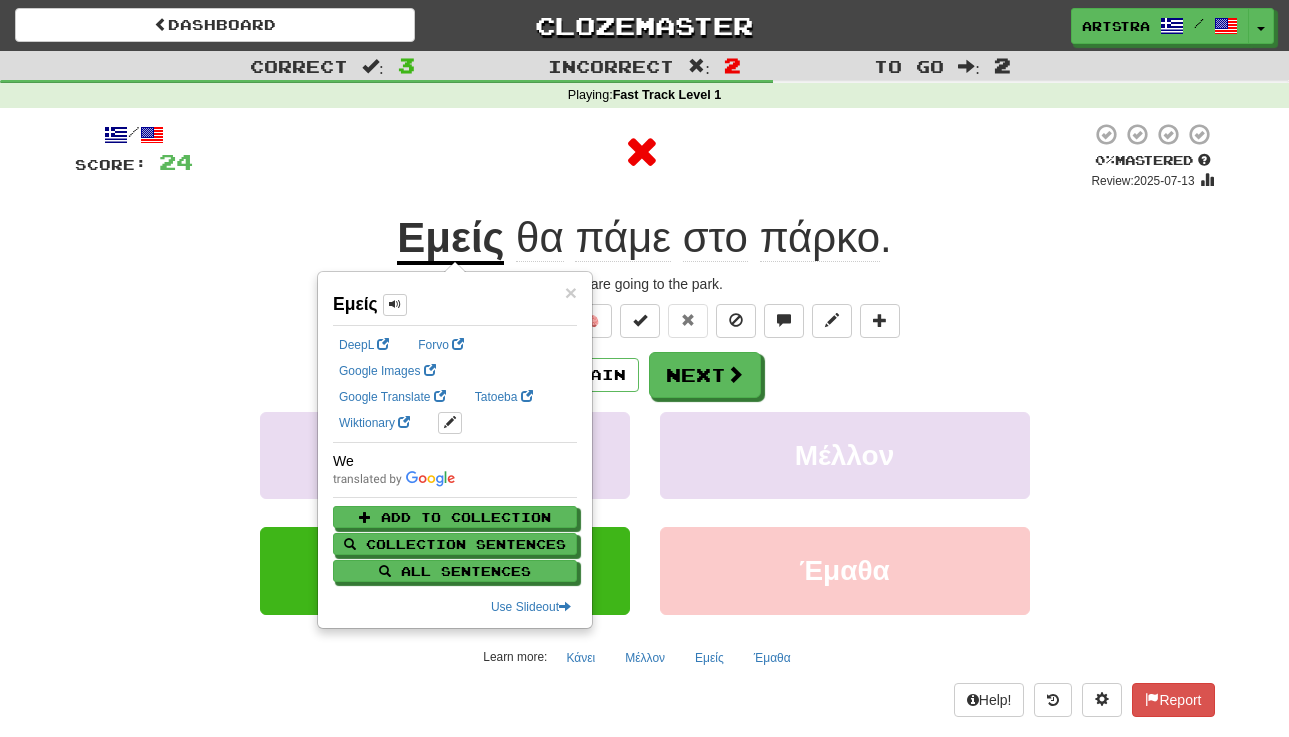 click on "πάμε" at bounding box center (623, 238) 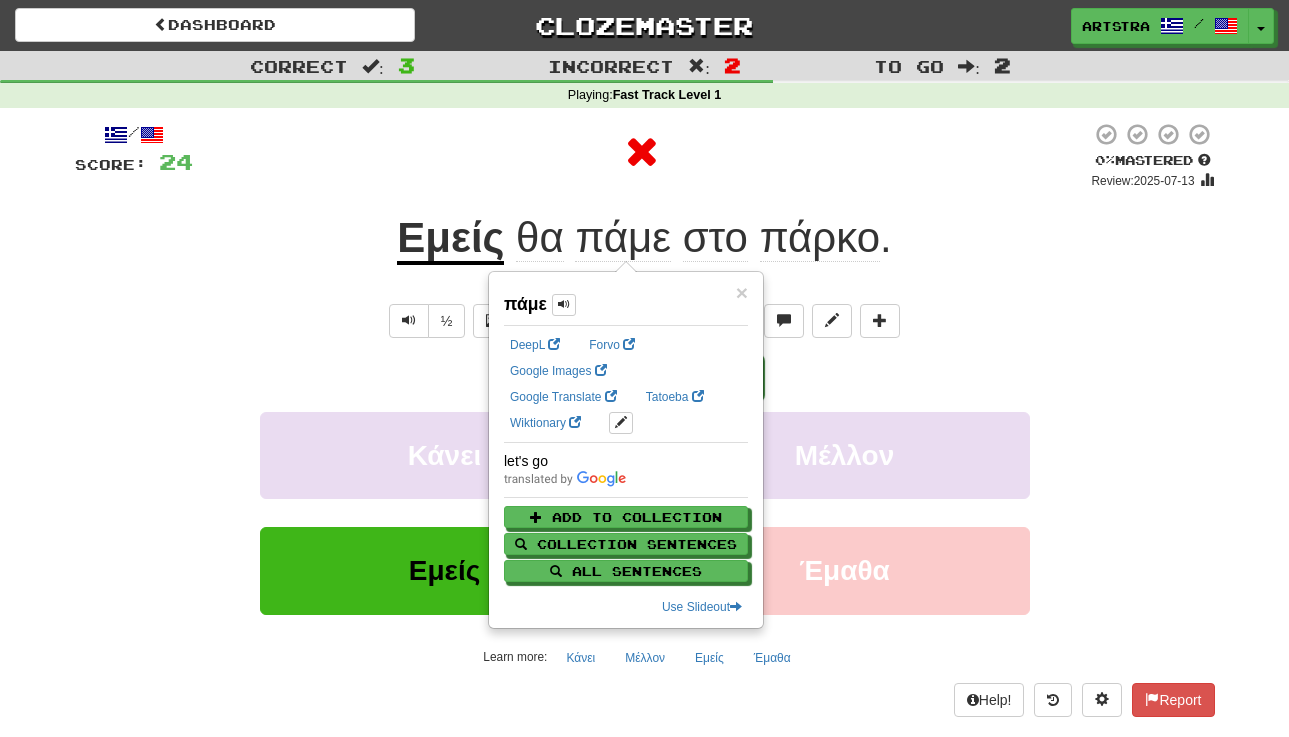 click on "πάρκο" at bounding box center (820, 238) 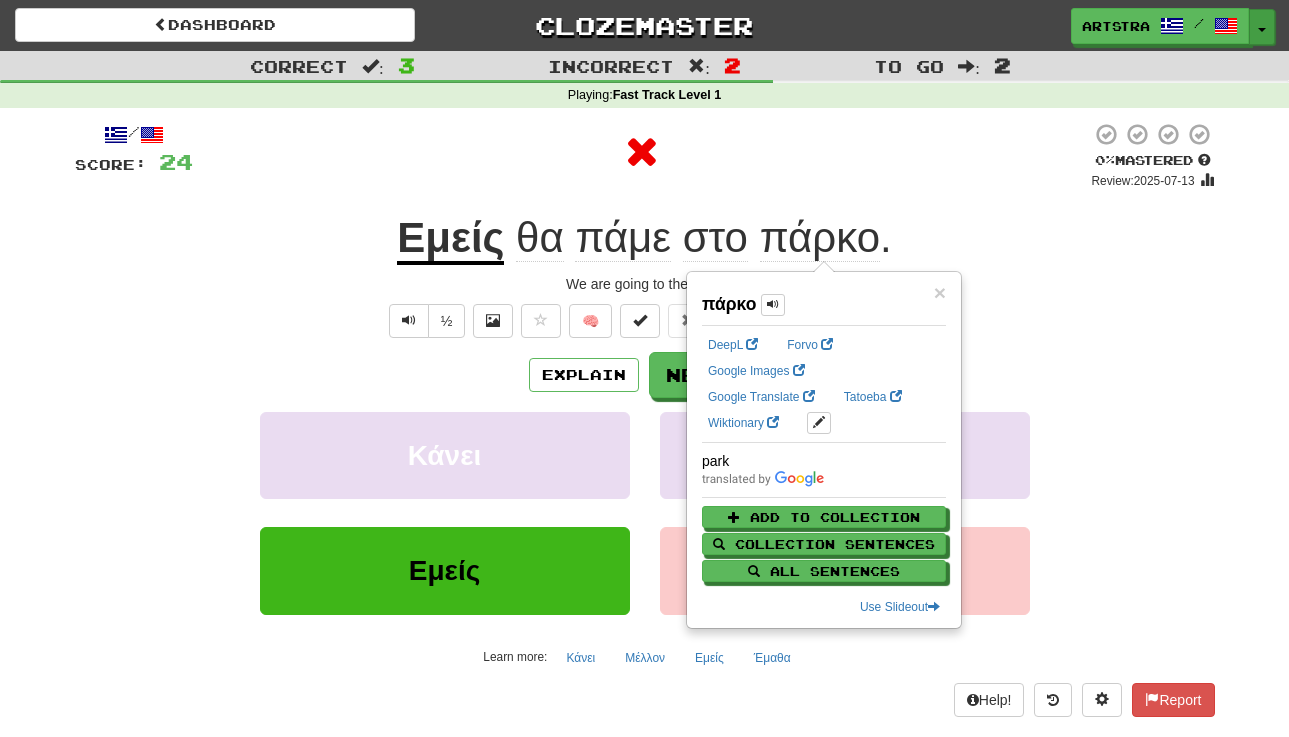 click on "Toggle Dropdown" at bounding box center (1262, 27) 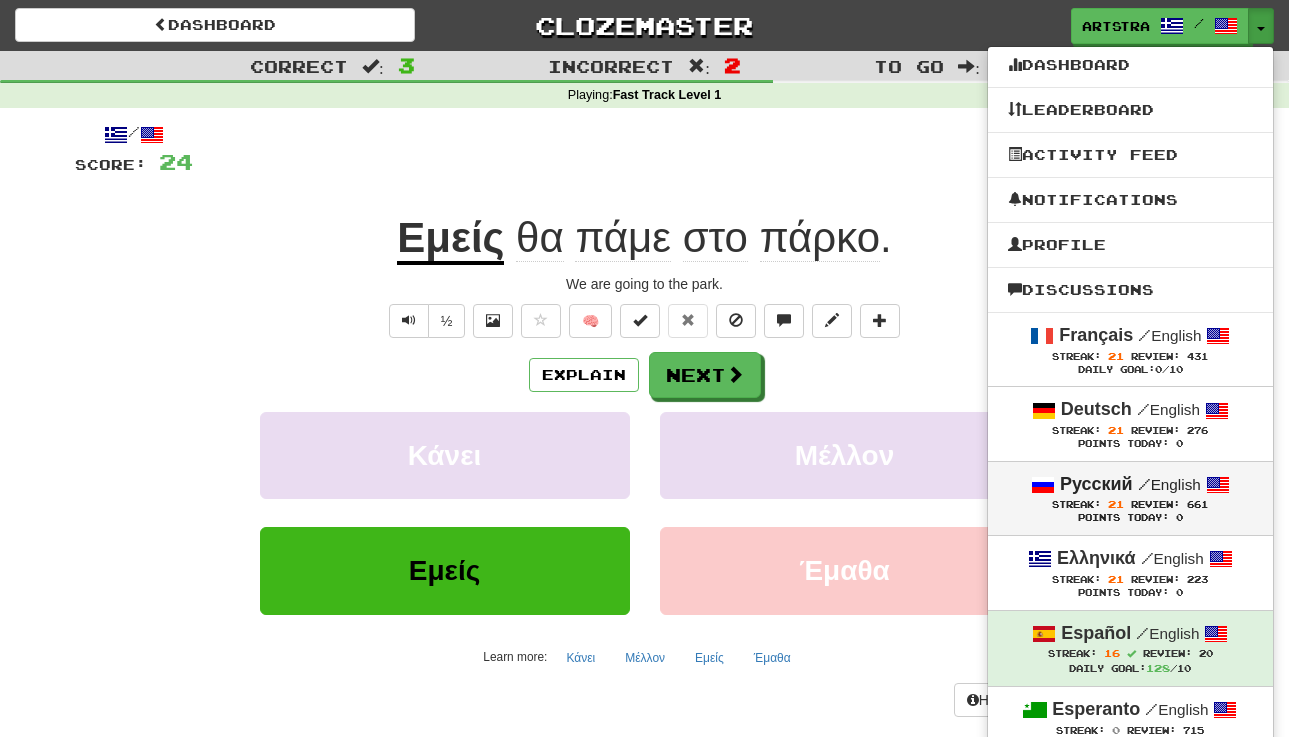 click on "661" at bounding box center [1197, 504] 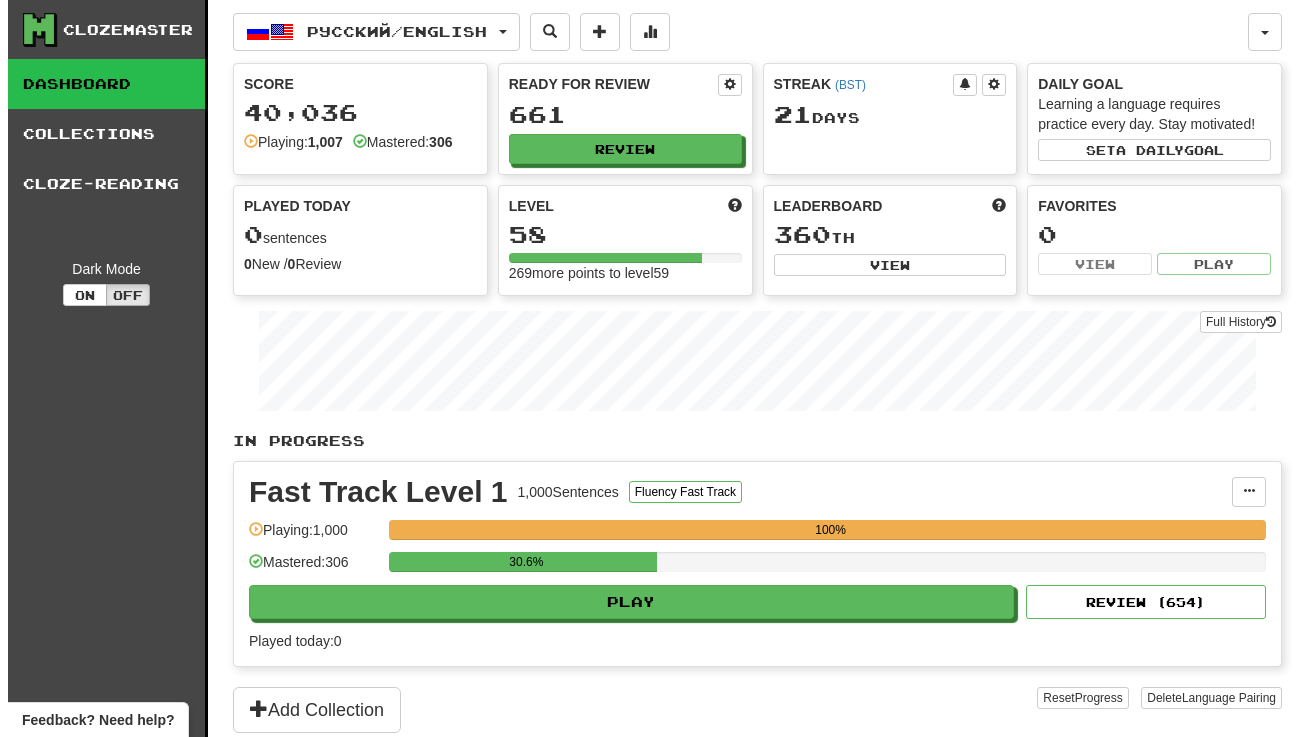 scroll, scrollTop: 0, scrollLeft: 0, axis: both 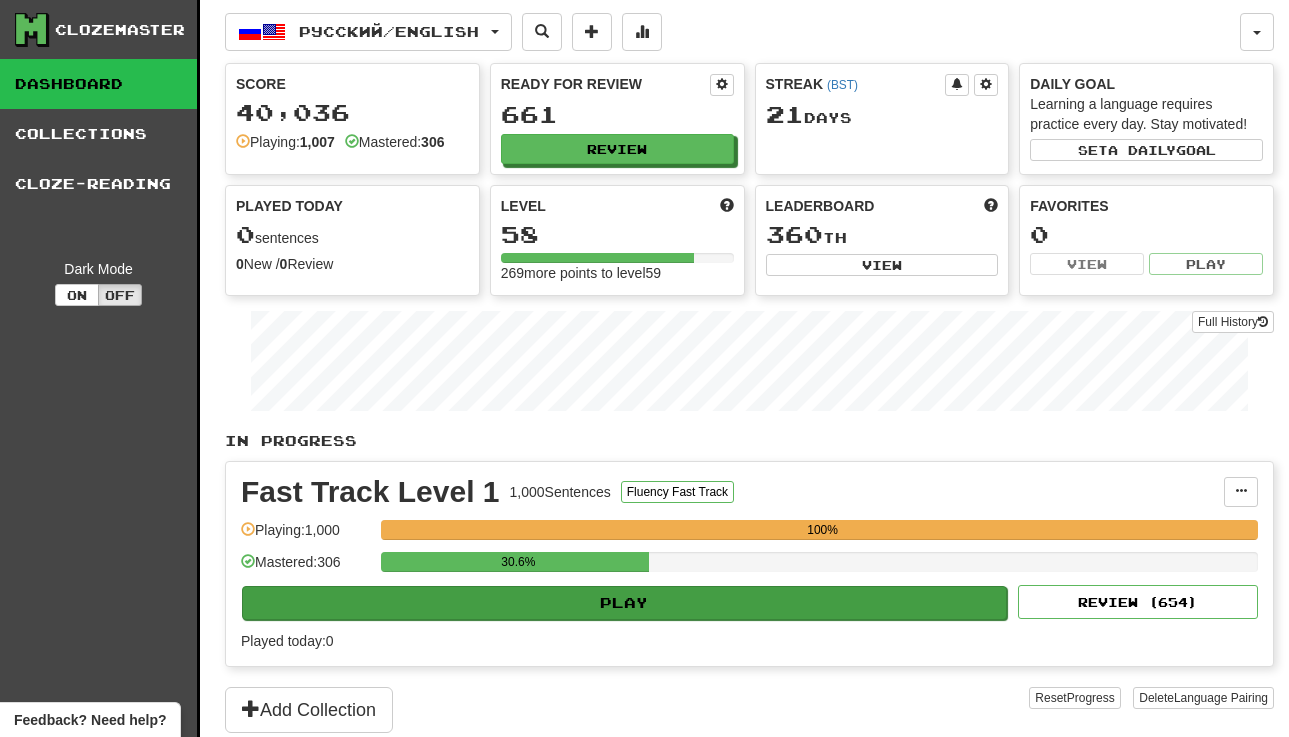 click on "Play" at bounding box center [624, 603] 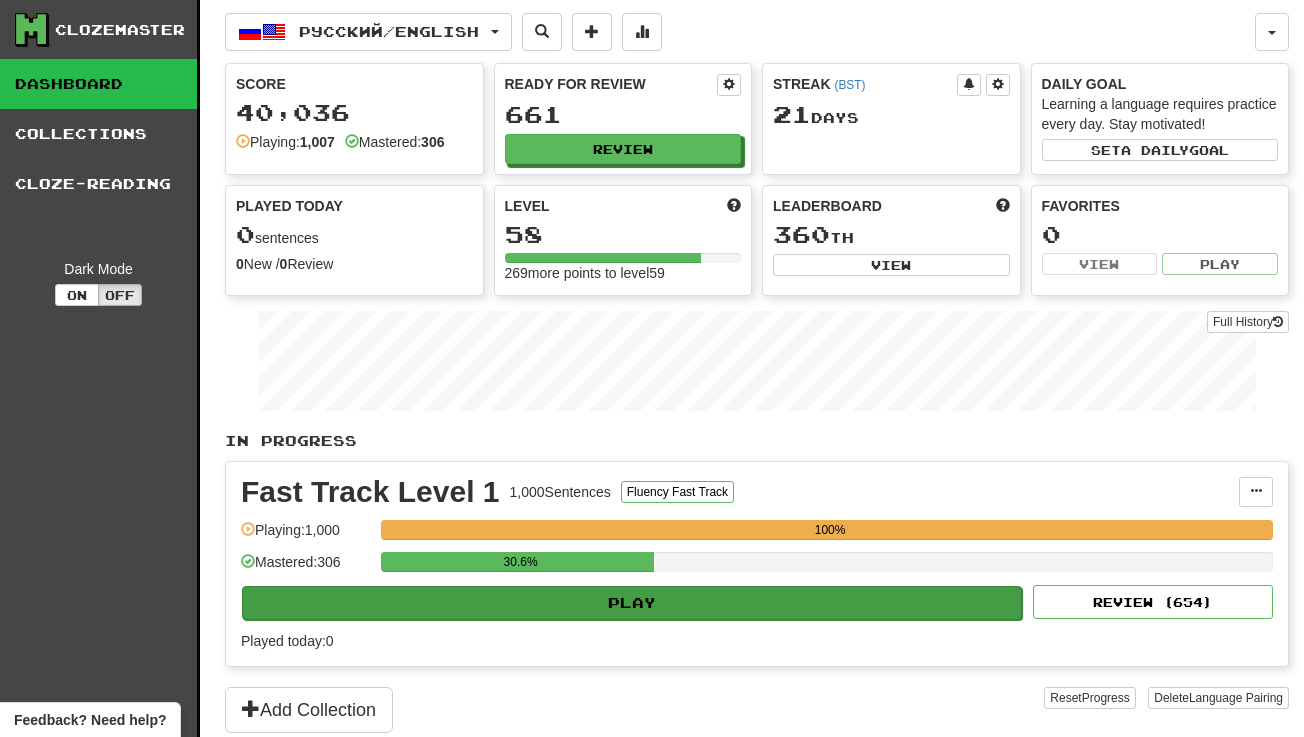 select on "**" 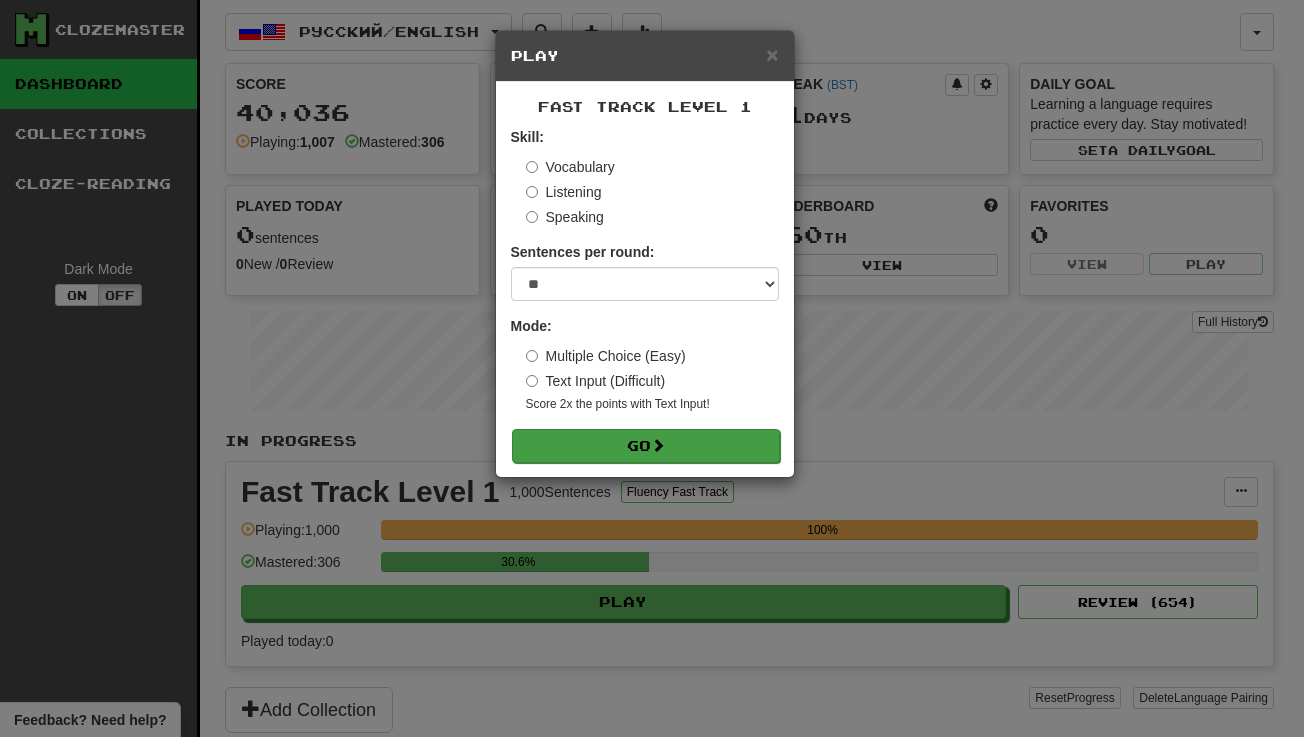 click on "Go" at bounding box center [646, 446] 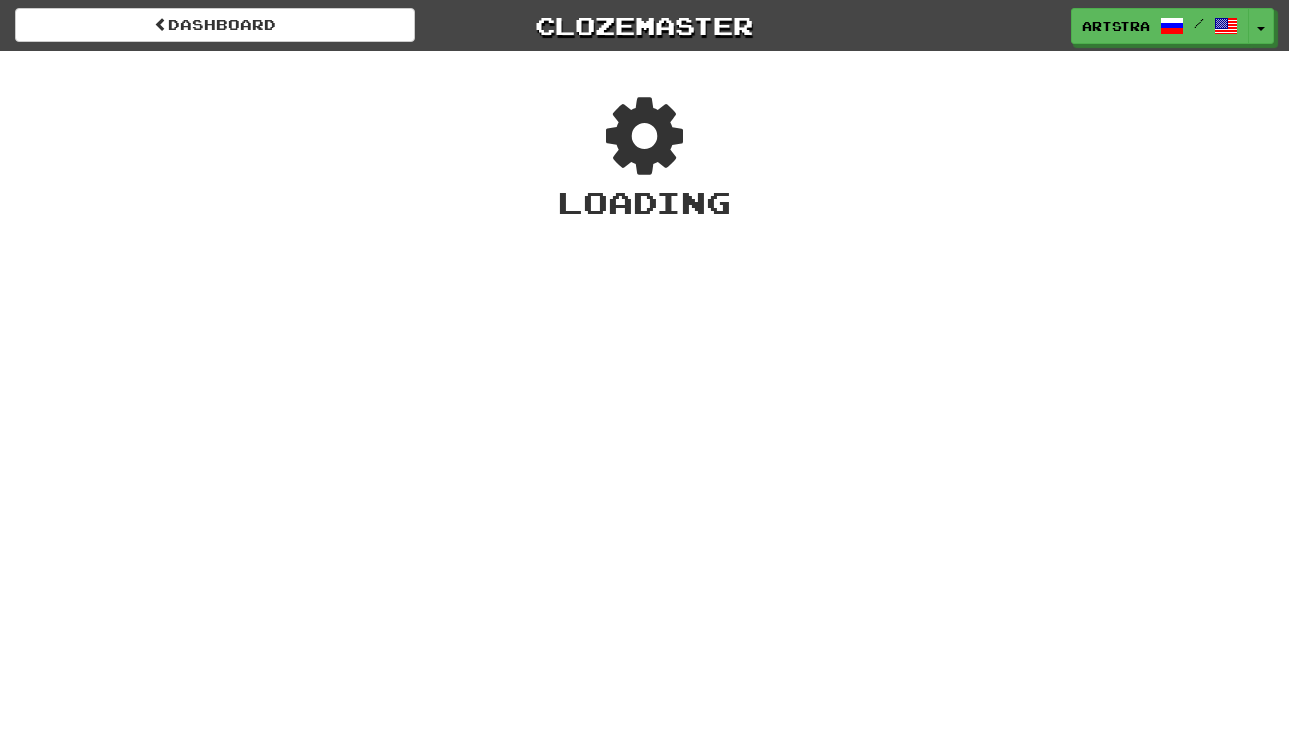scroll, scrollTop: 0, scrollLeft: 0, axis: both 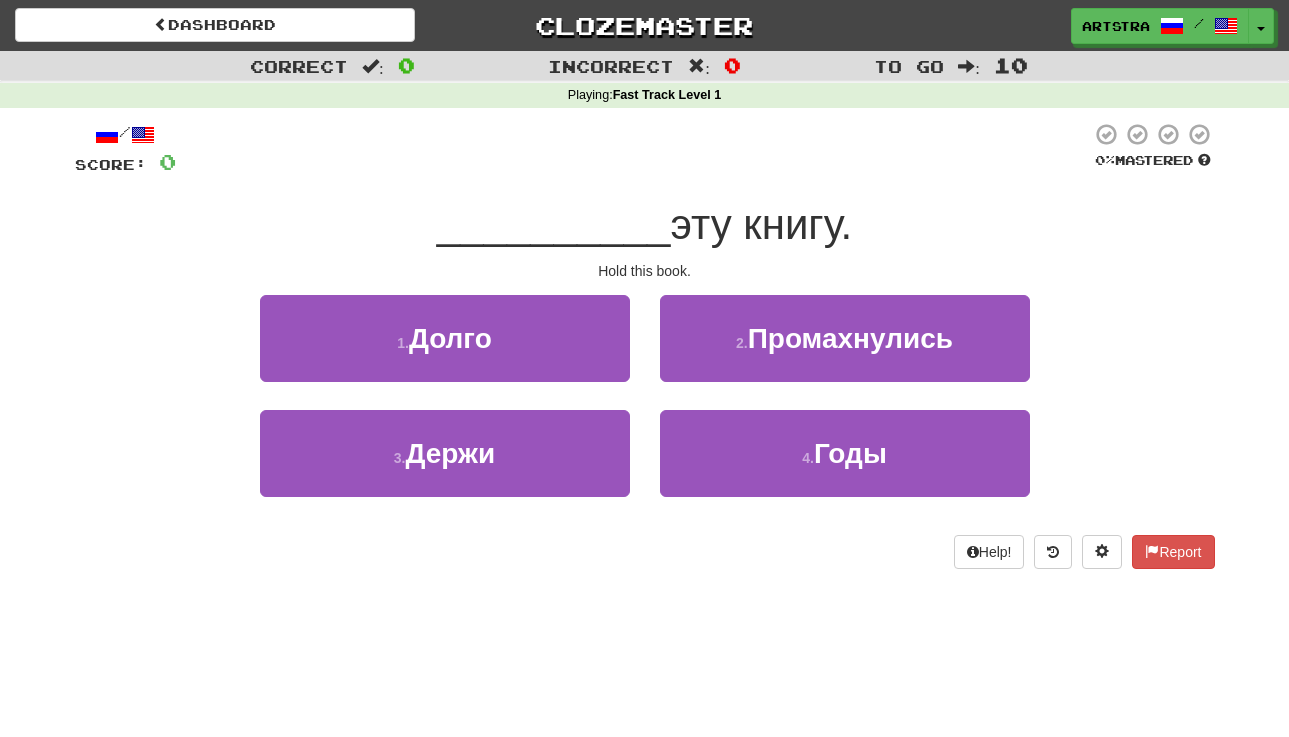 click on "__________" at bounding box center [554, 224] 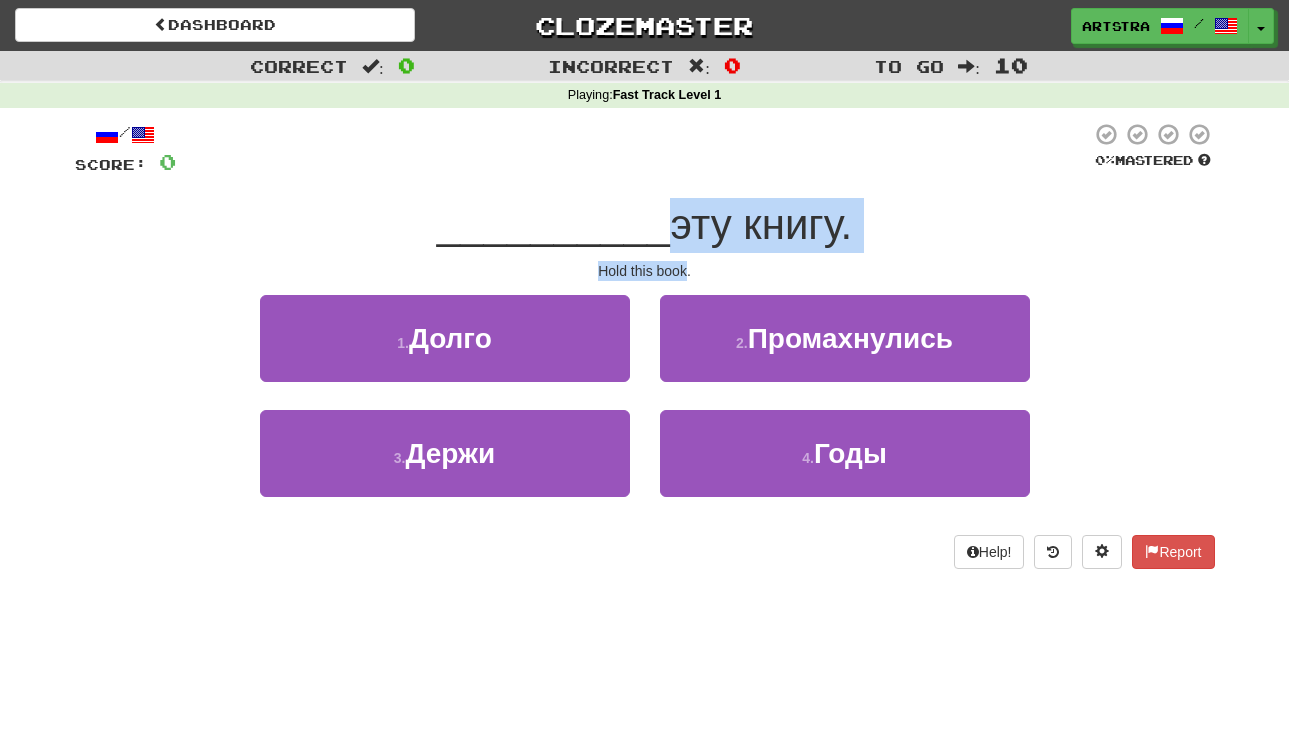 drag, startPoint x: 641, startPoint y: 204, endPoint x: 671, endPoint y: 264, distance: 67.08204 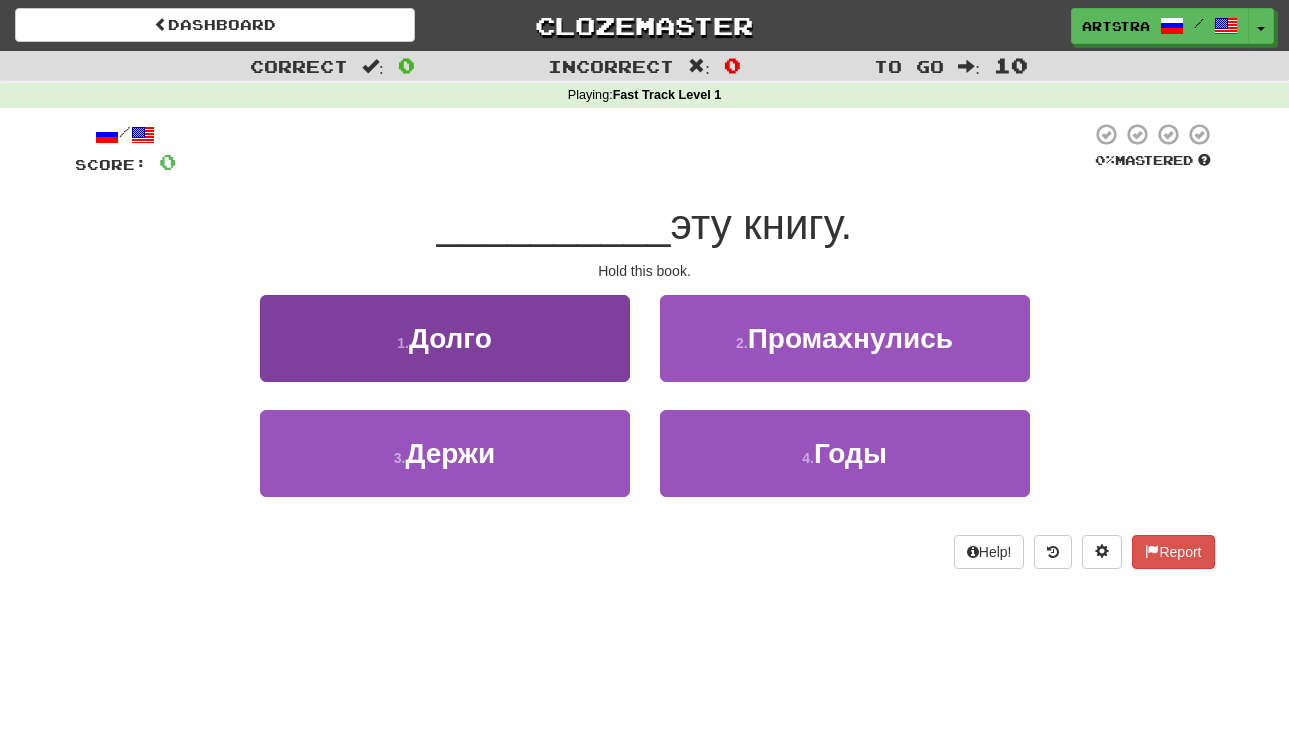 click on "1 .  Долго" at bounding box center (445, 338) 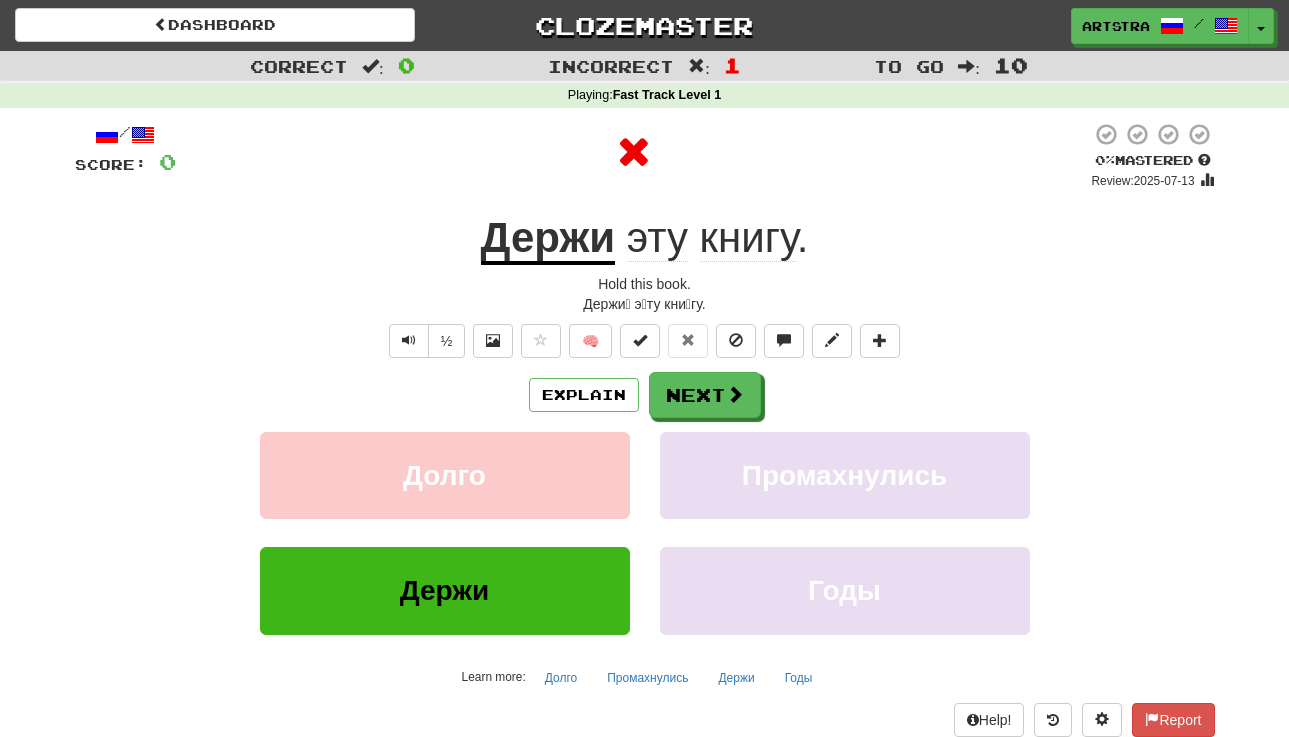 click on "Держи" at bounding box center [548, 239] 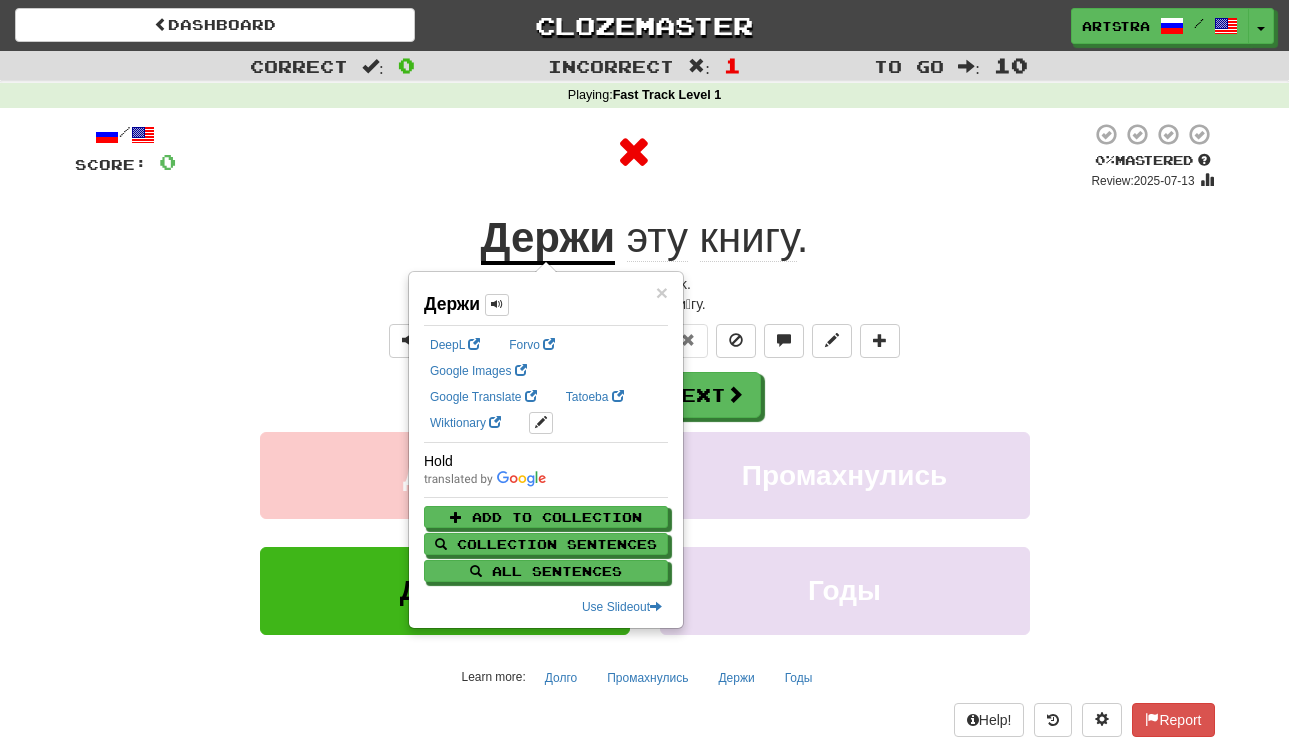 click at bounding box center (633, 152) 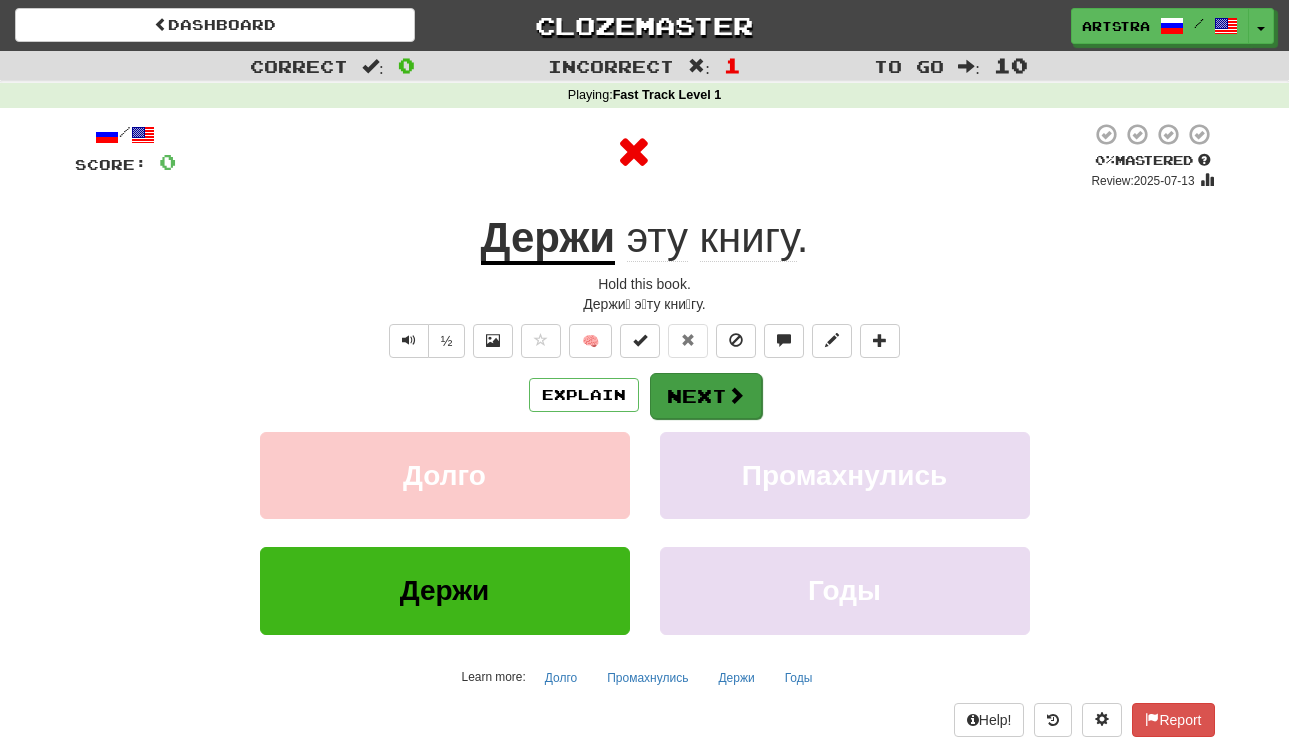 click on "Next" at bounding box center [706, 396] 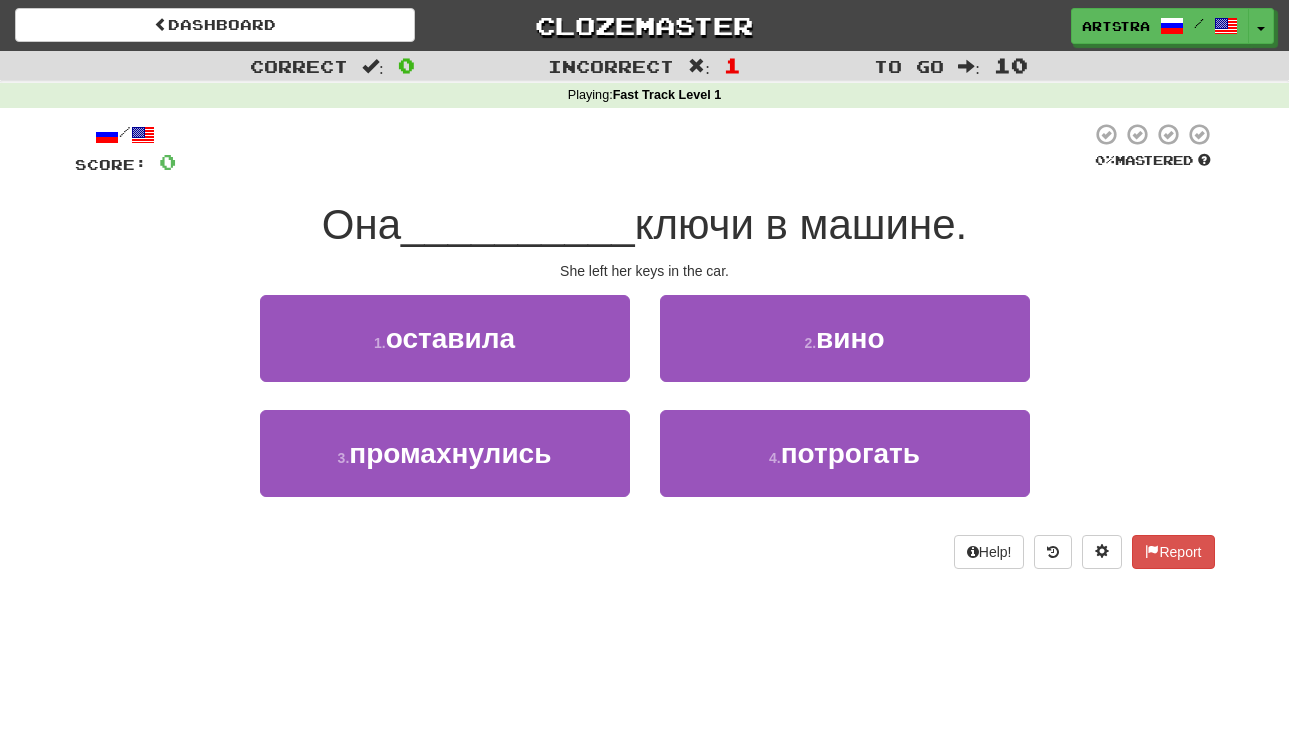 click on "ключи в машине." at bounding box center (801, 224) 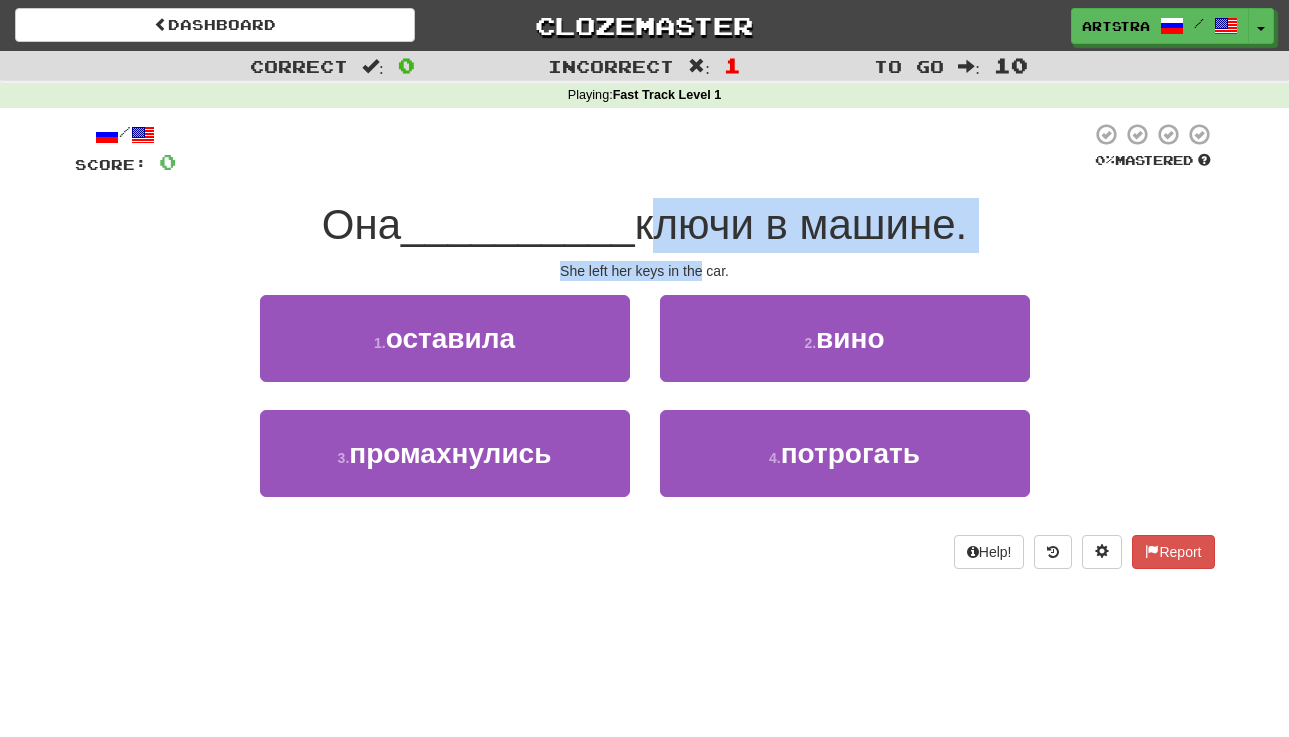 drag, startPoint x: 679, startPoint y: 238, endPoint x: 687, endPoint y: 265, distance: 28.160255 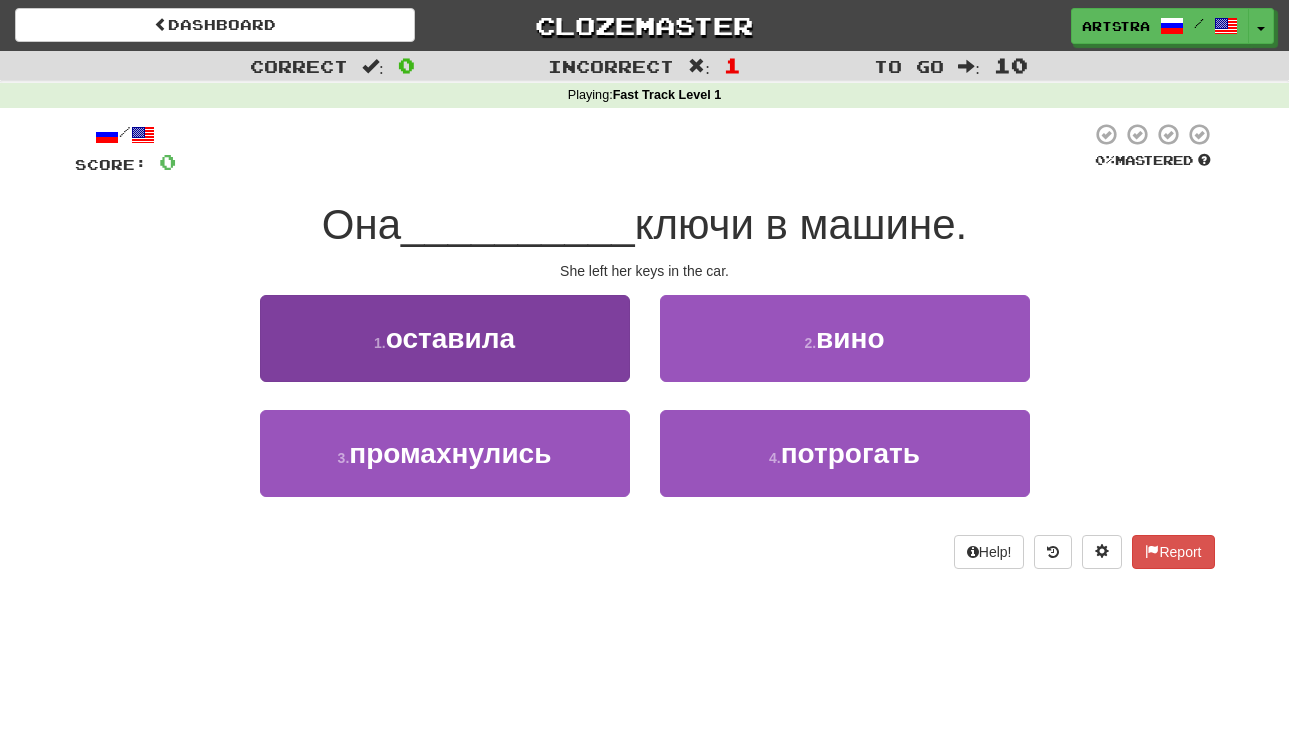 click on "1 .  оставила" at bounding box center (445, 338) 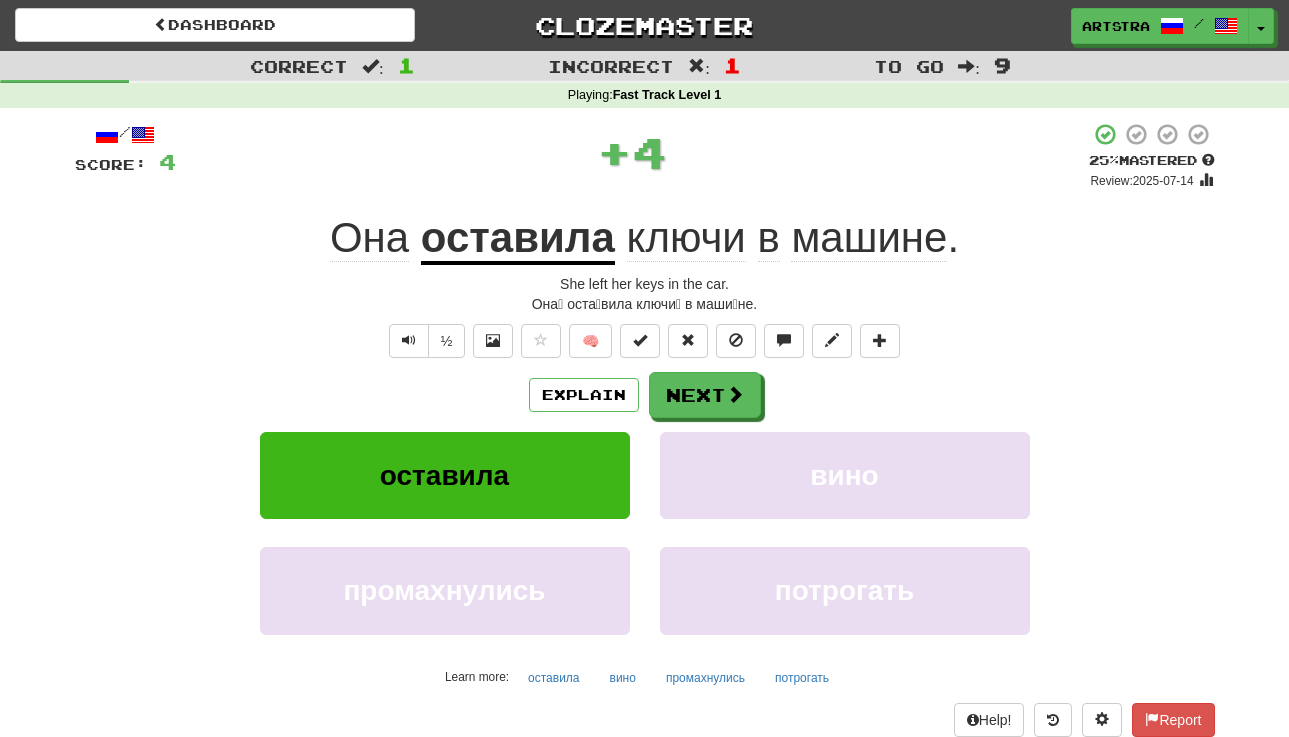 click on "оставила" at bounding box center (518, 239) 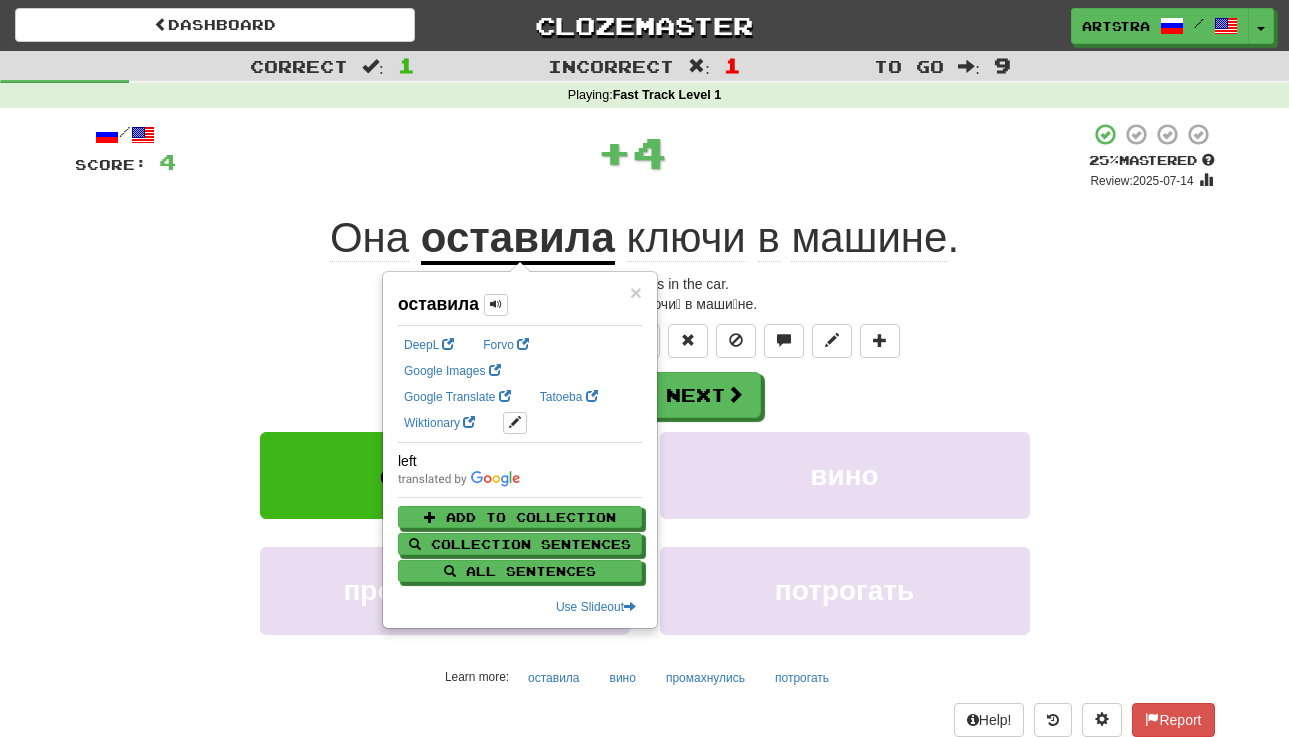 click on "машине" at bounding box center [869, 238] 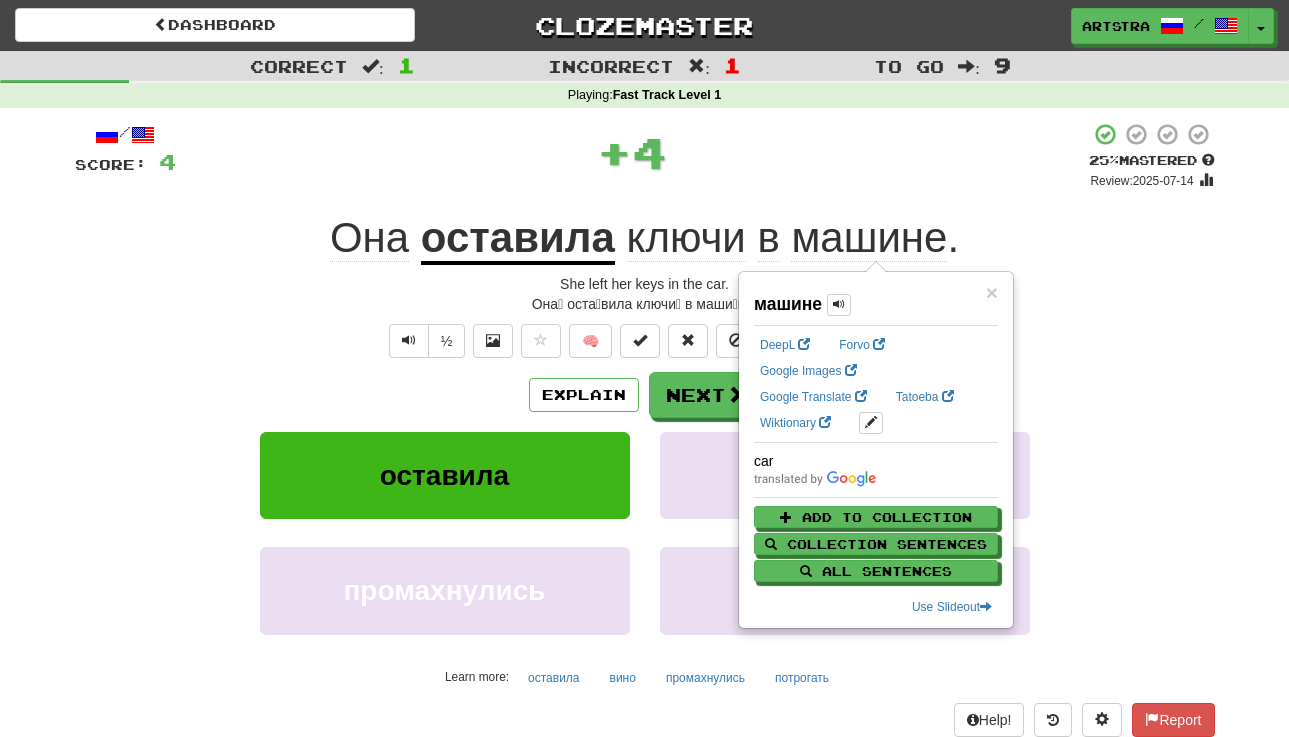 click on "ключи" at bounding box center (686, 238) 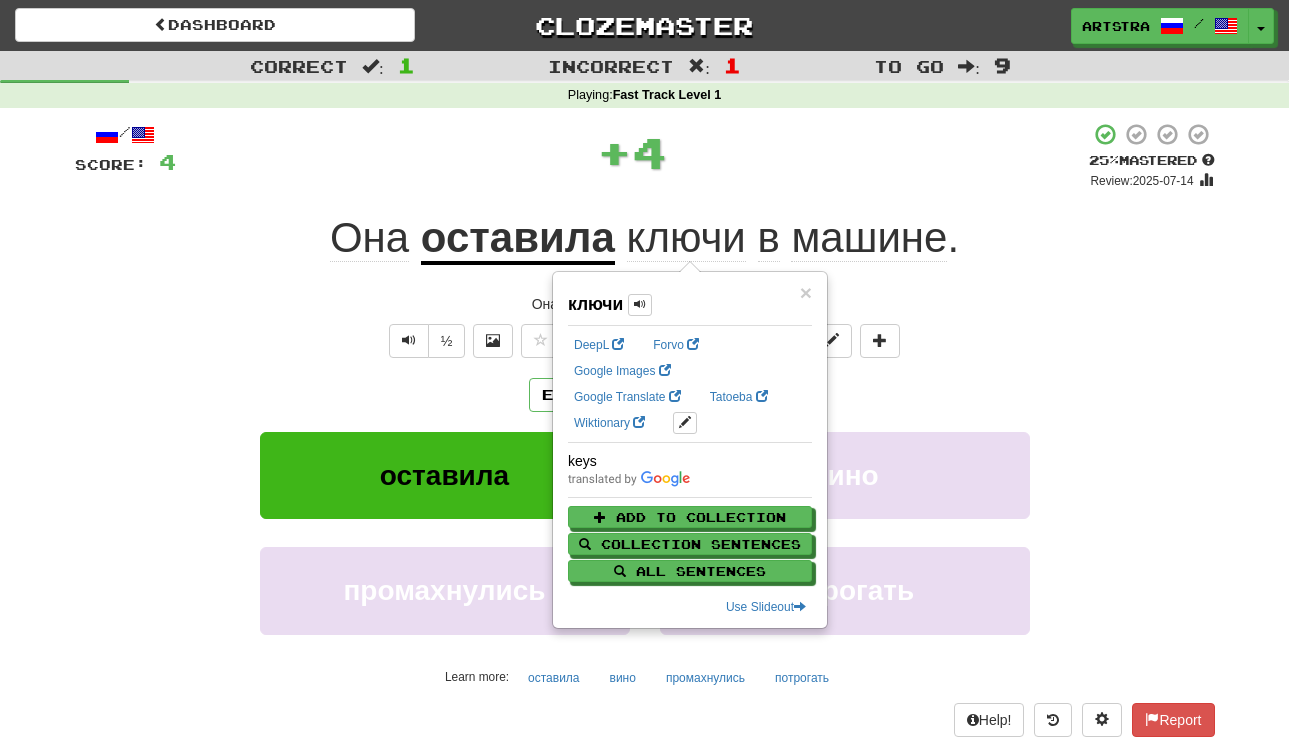 drag, startPoint x: 1048, startPoint y: 317, endPoint x: 952, endPoint y: 353, distance: 102.528046 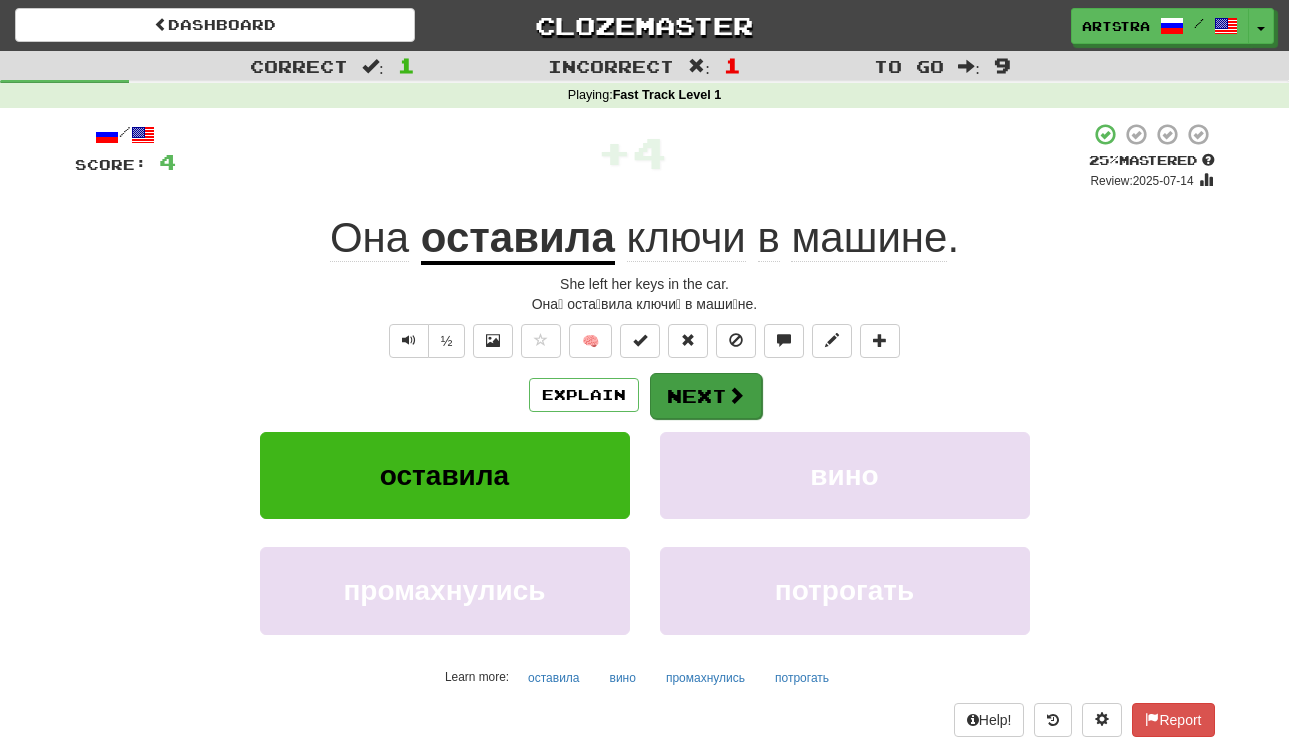click on "Next" at bounding box center (706, 396) 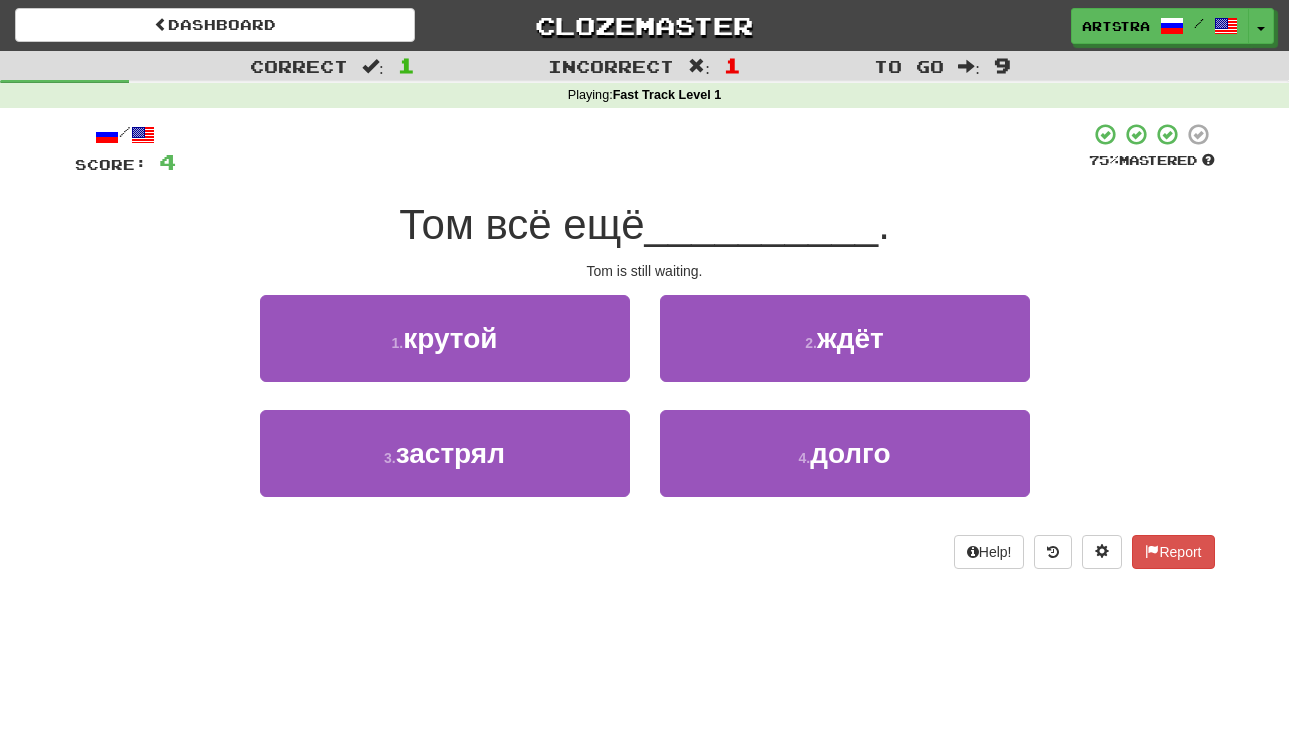 click on "__________" at bounding box center (762, 224) 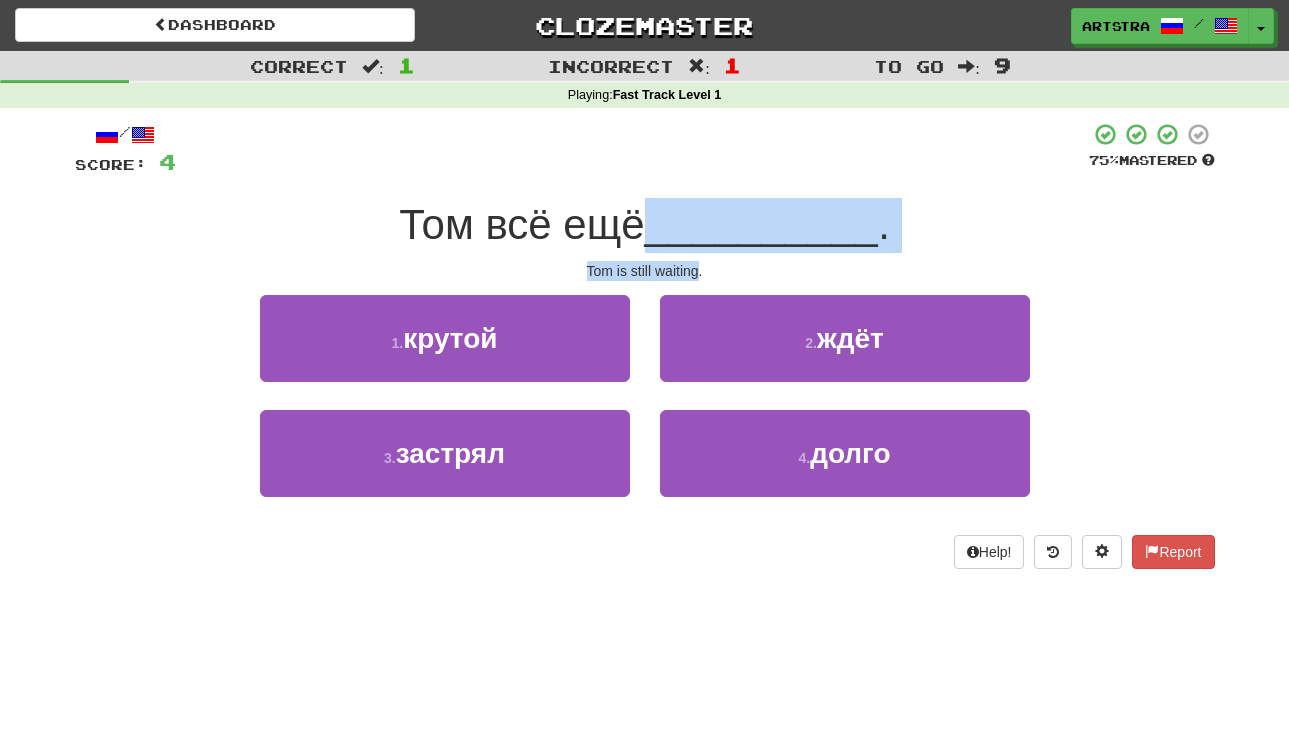 drag, startPoint x: 680, startPoint y: 237, endPoint x: 680, endPoint y: 269, distance: 32 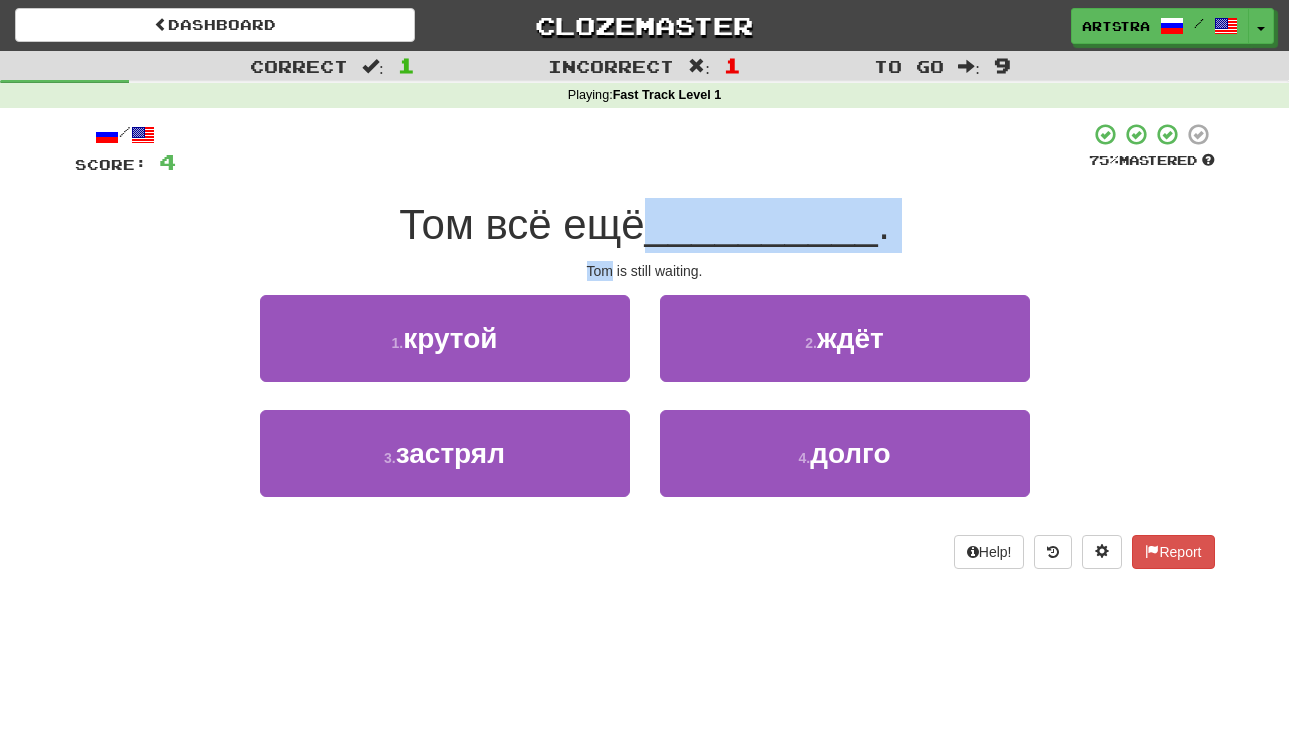drag, startPoint x: 681, startPoint y: 216, endPoint x: 689, endPoint y: 254, distance: 38.832977 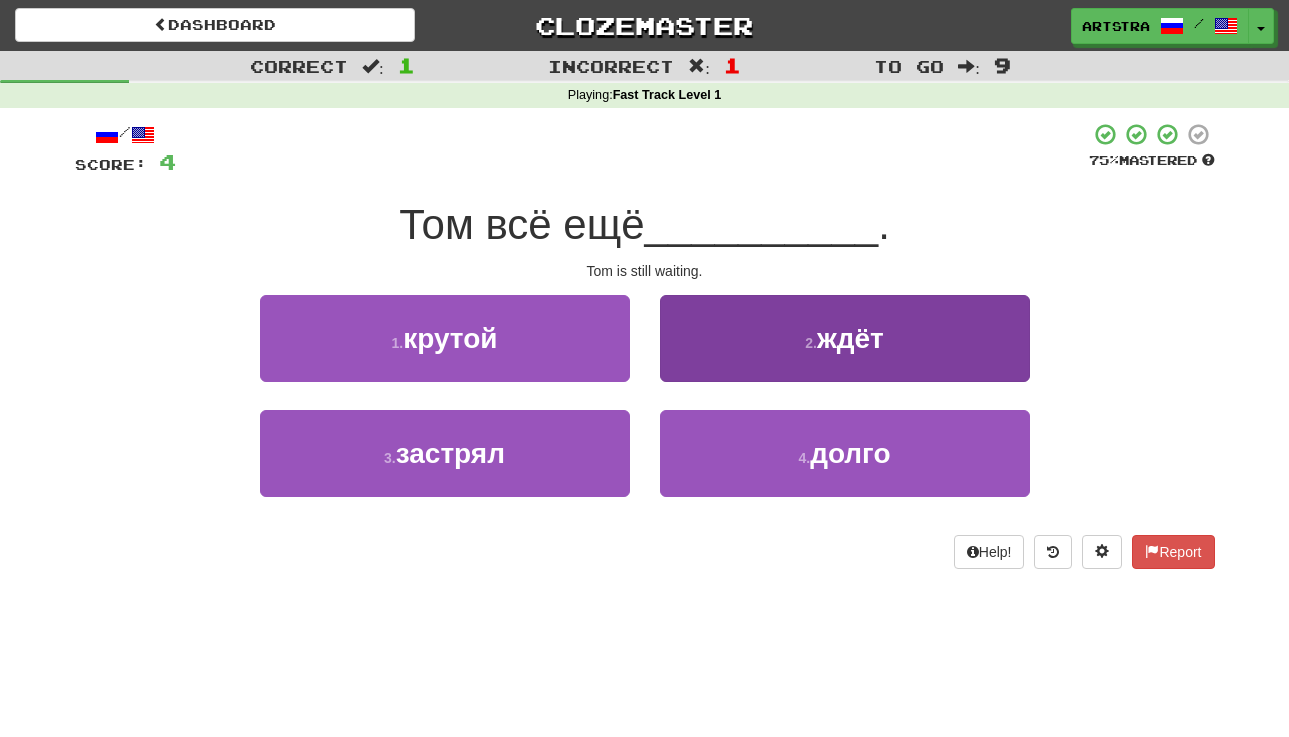 click on "2 .  ждёт" at bounding box center [845, 338] 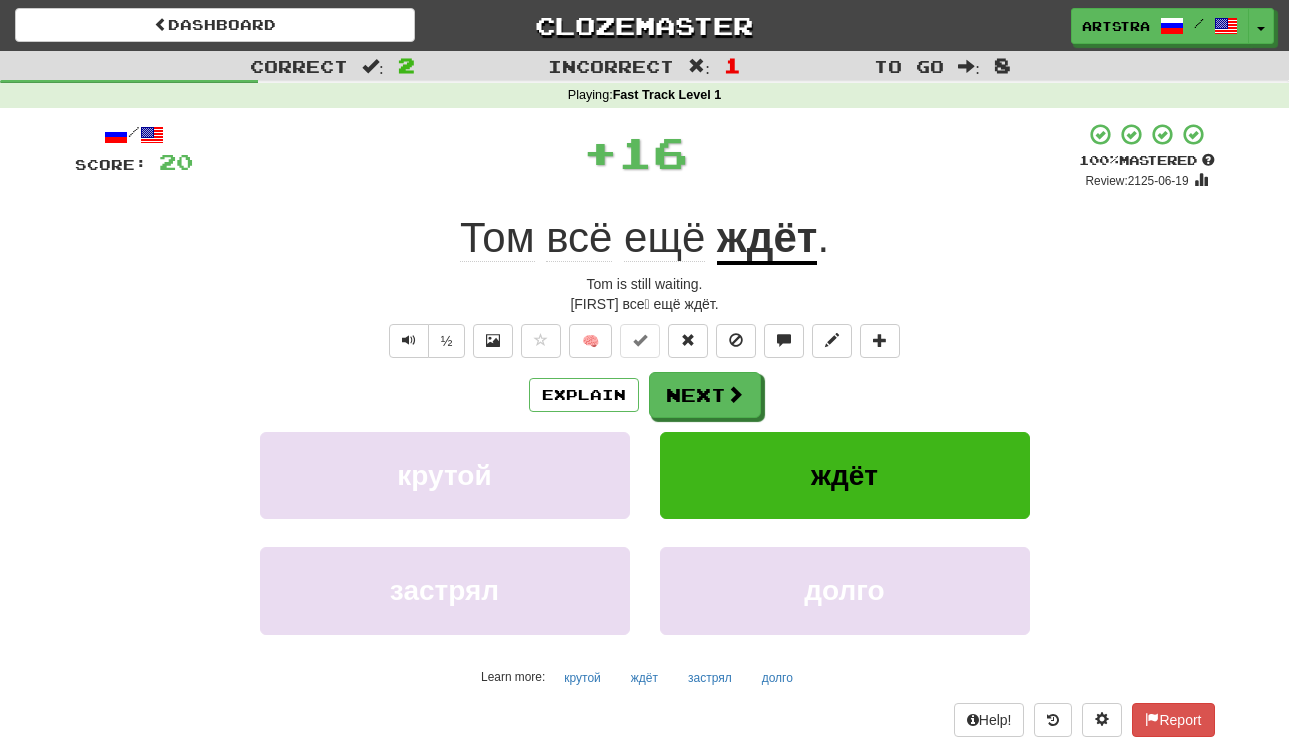 drag, startPoint x: 783, startPoint y: 242, endPoint x: 800, endPoint y: 228, distance: 22.022715 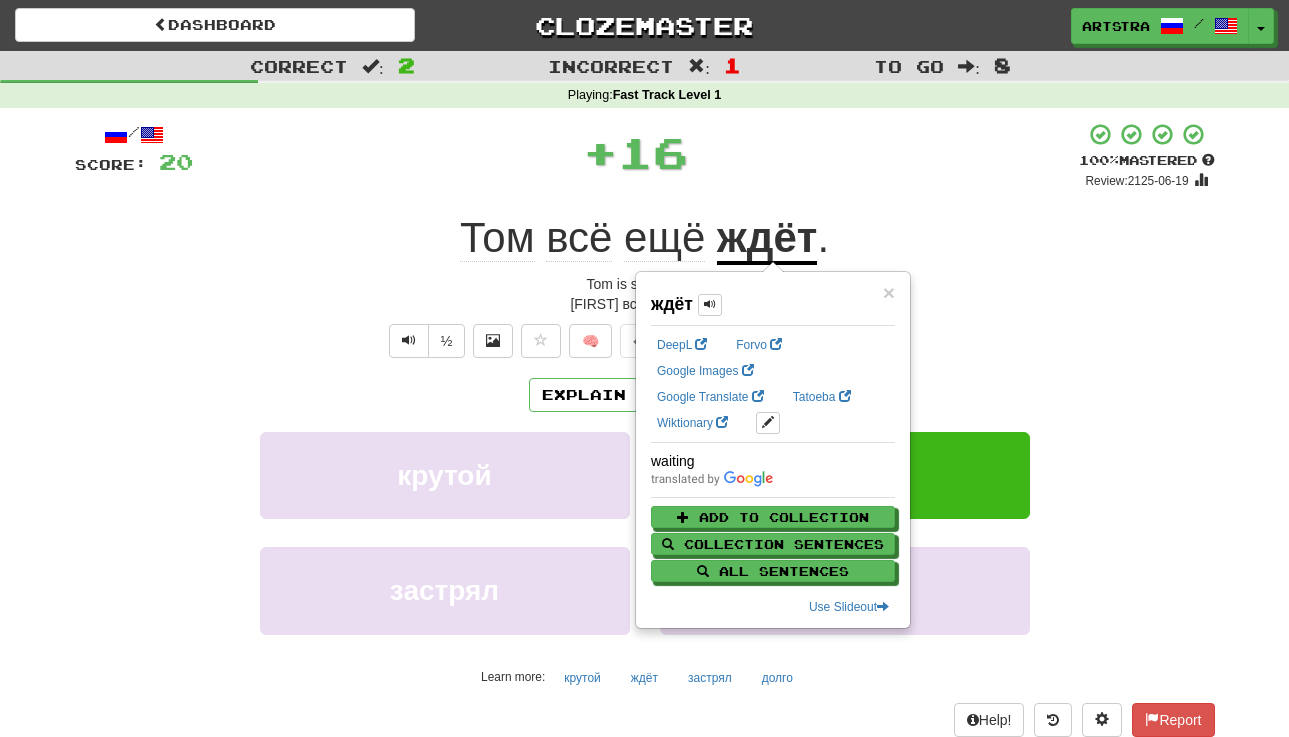 click on "+ 16" at bounding box center [636, 156] 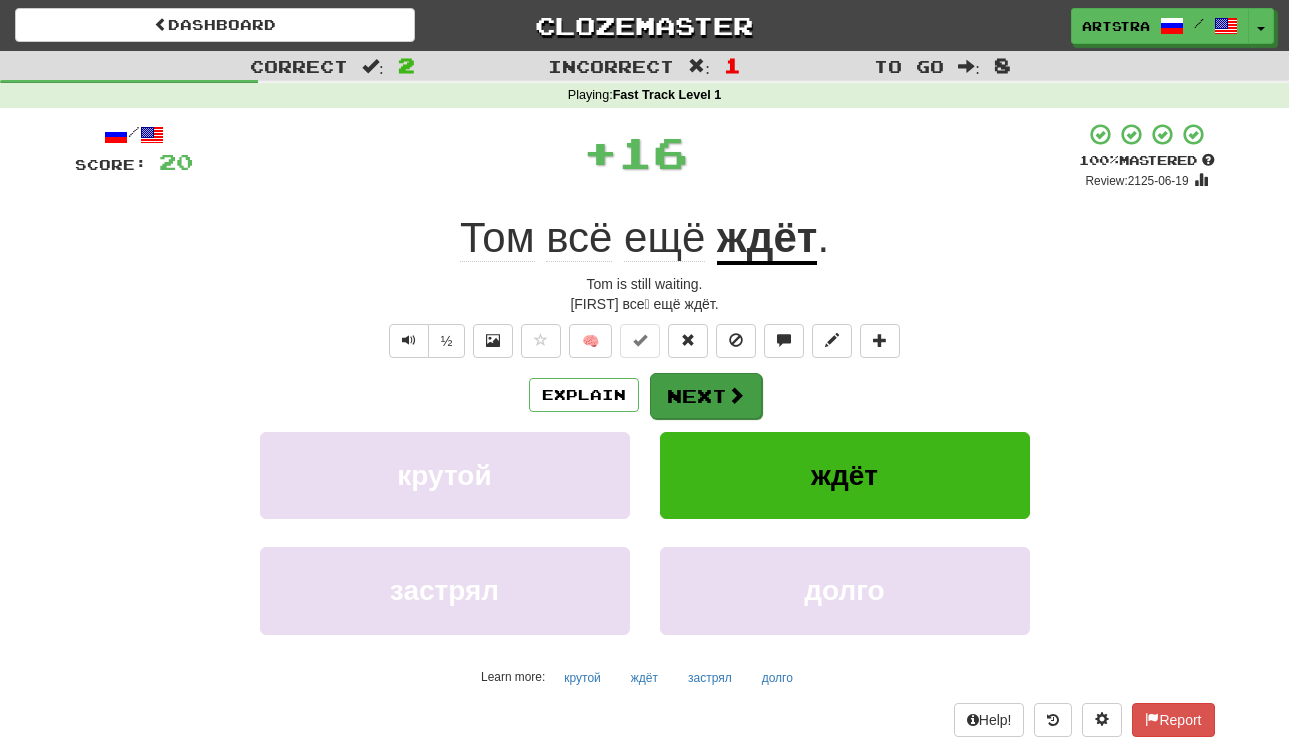 click on "Next" at bounding box center (706, 396) 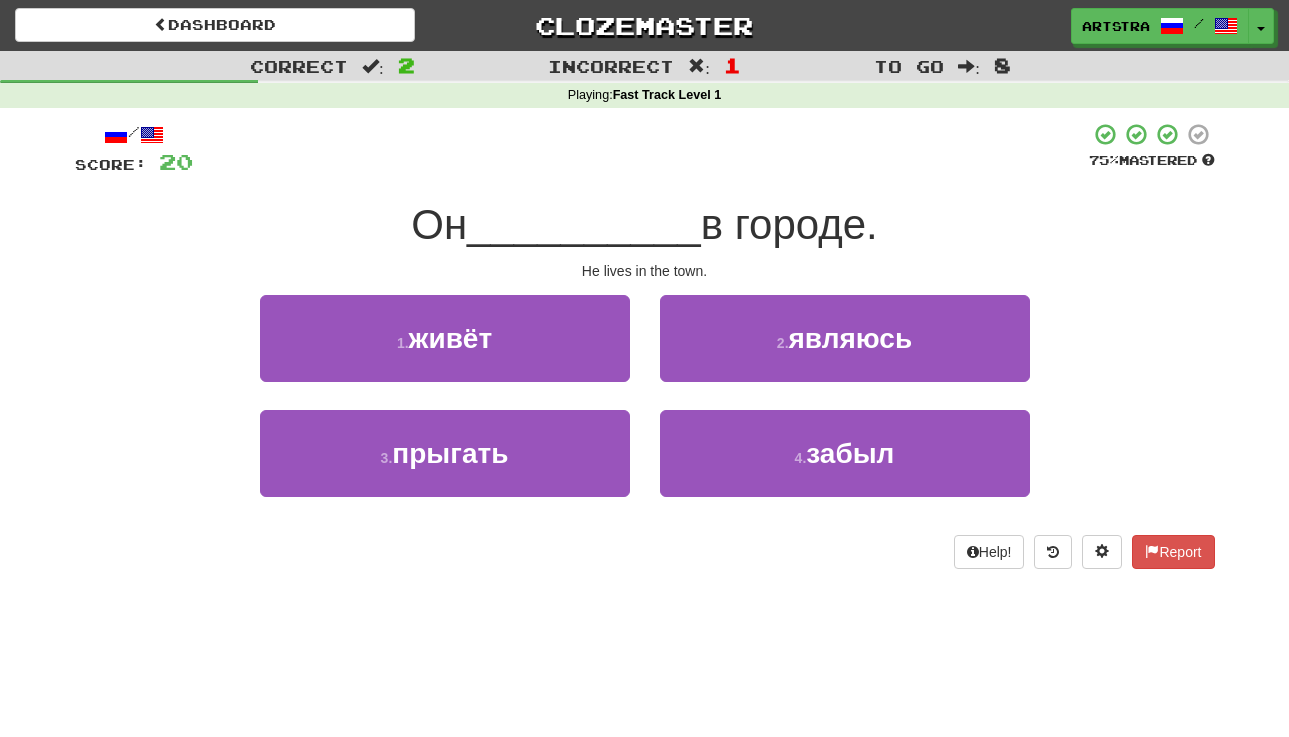 click on "__________" at bounding box center (584, 224) 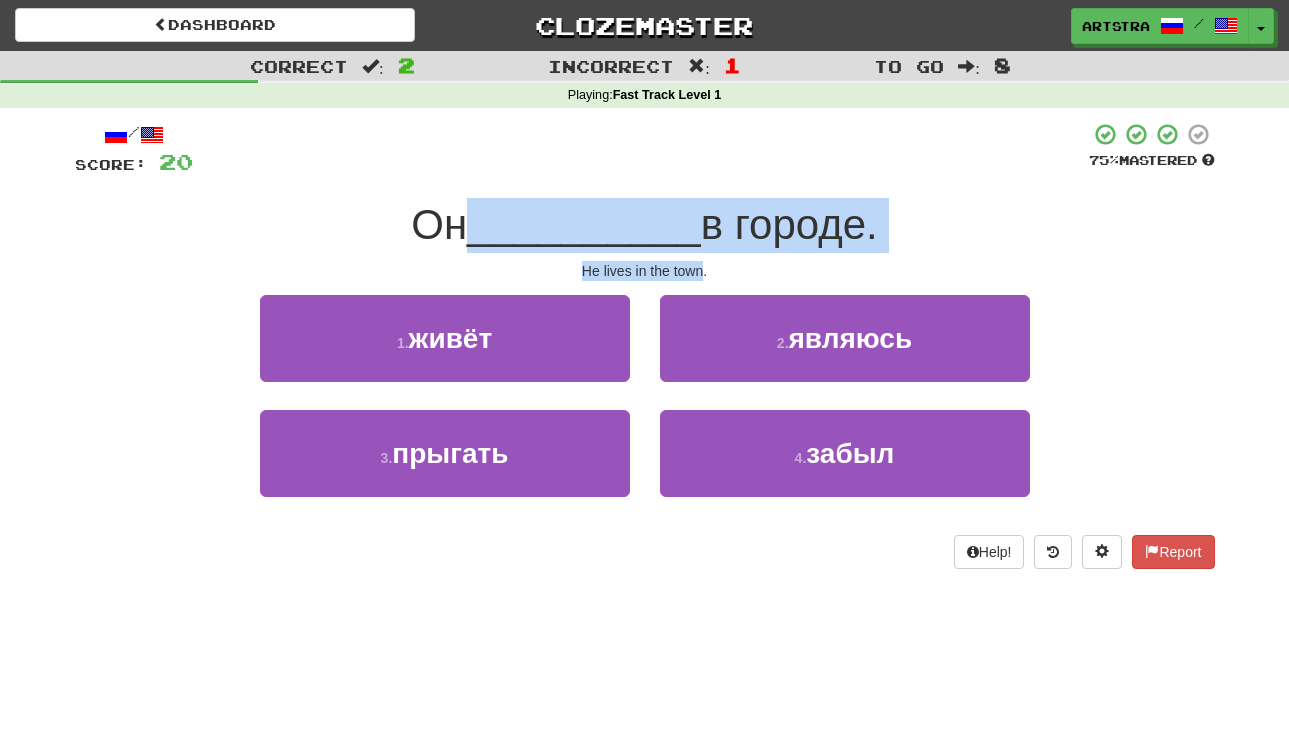 drag, startPoint x: 644, startPoint y: 216, endPoint x: 673, endPoint y: 262, distance: 54.378304 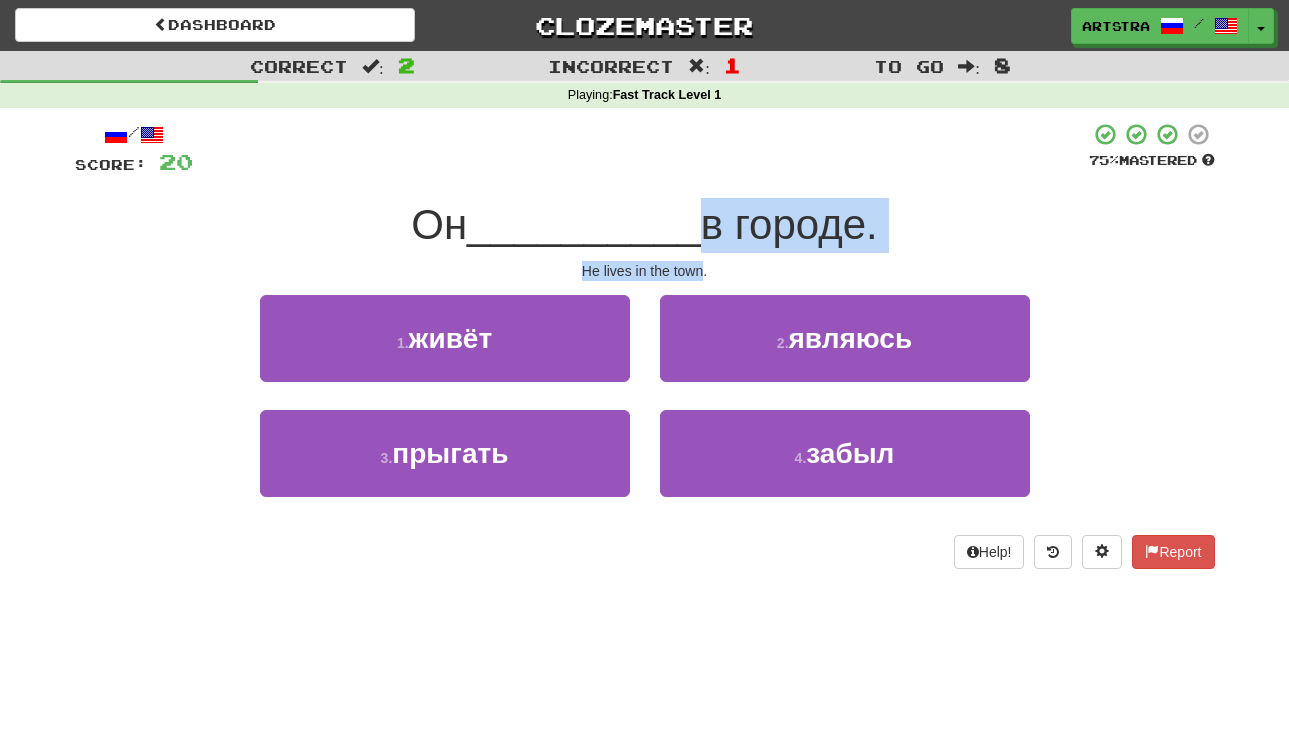 drag, startPoint x: 673, startPoint y: 262, endPoint x: 676, endPoint y: 226, distance: 36.124783 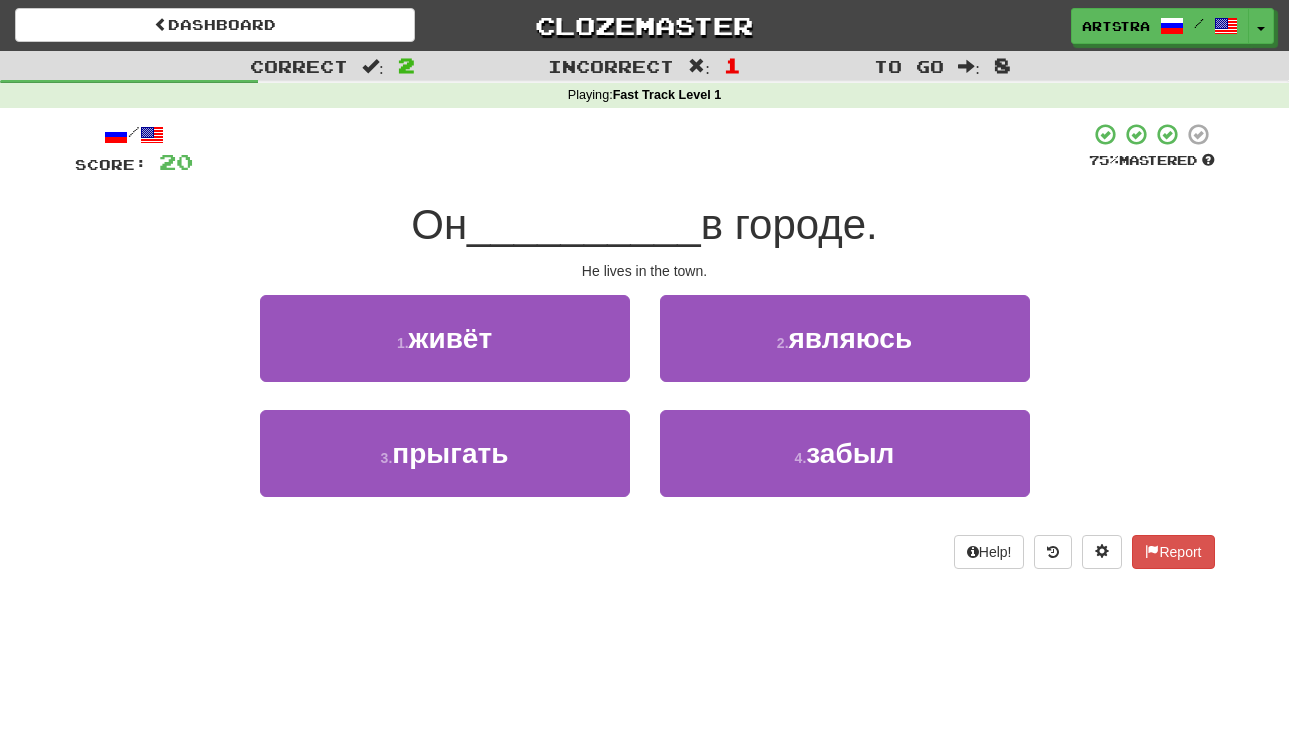 click on "__________" at bounding box center (584, 224) 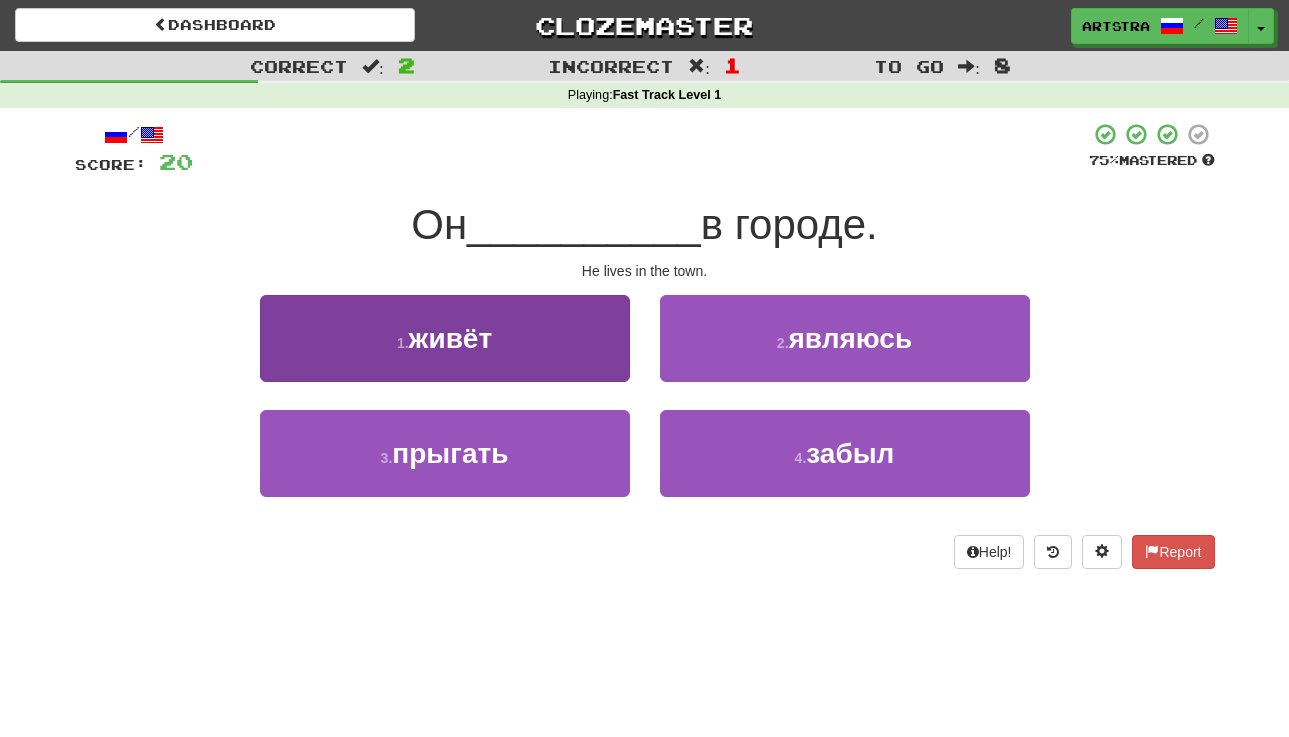 click on "1 .  живёт" at bounding box center (445, 338) 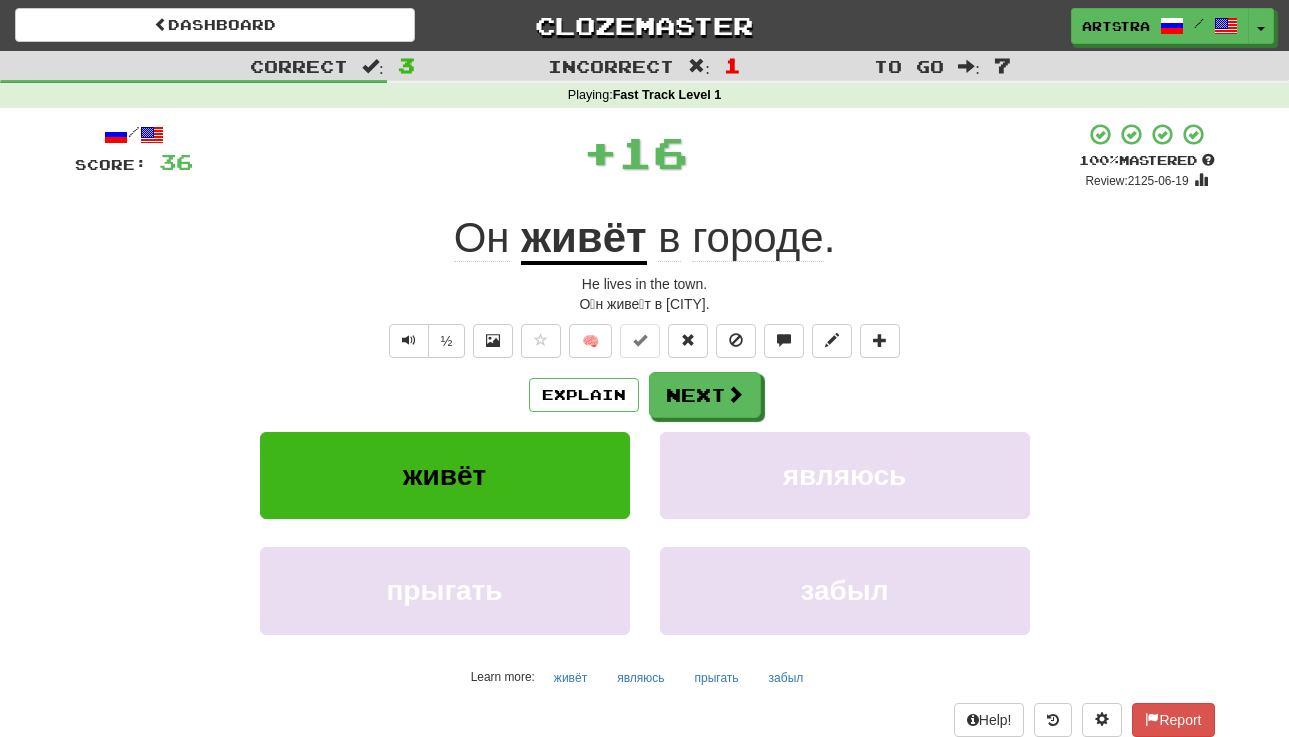 click on "городе" at bounding box center [757, 238] 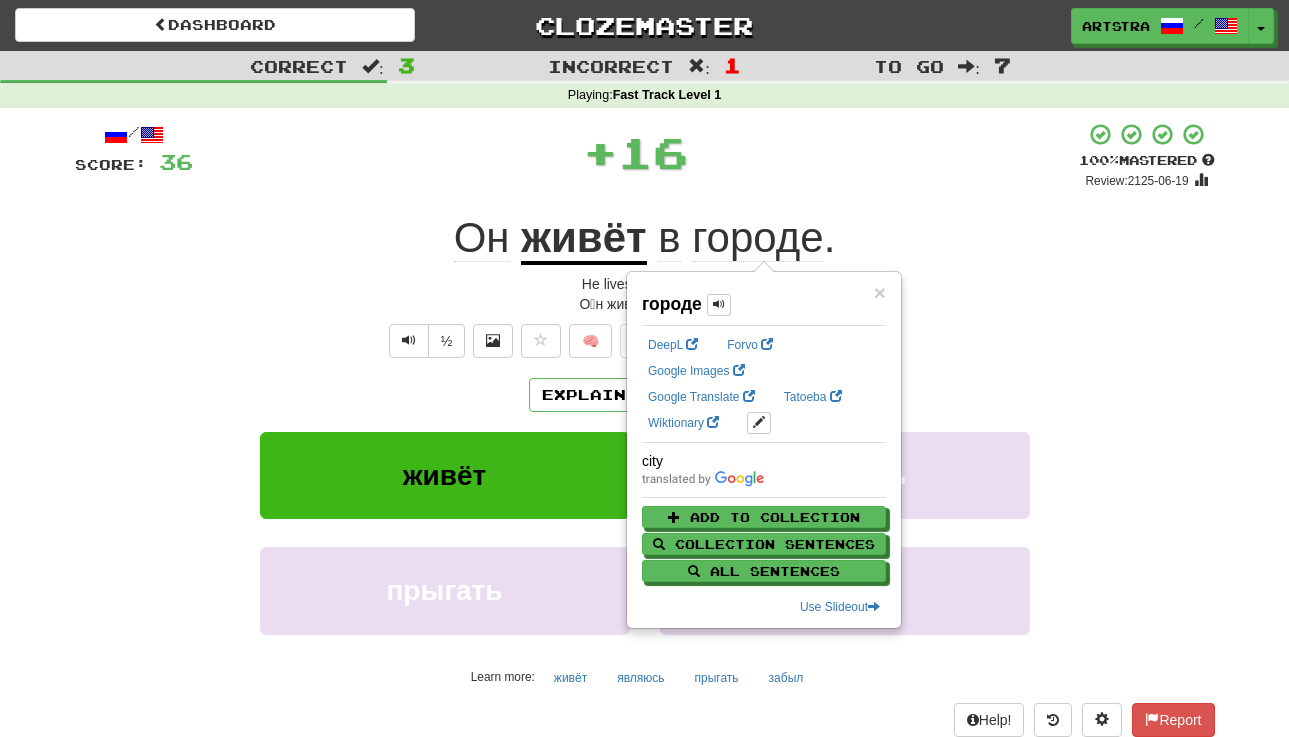 click on "+ 16" at bounding box center (636, 152) 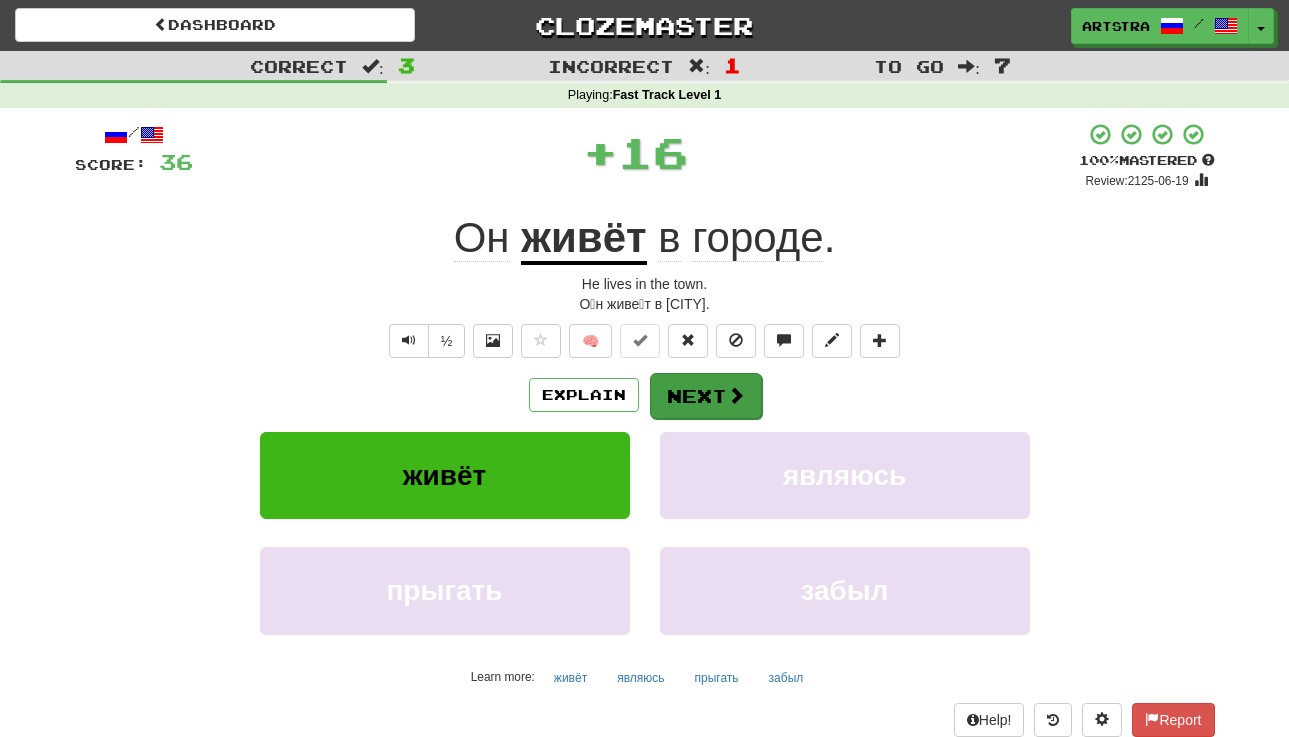 click at bounding box center [736, 395] 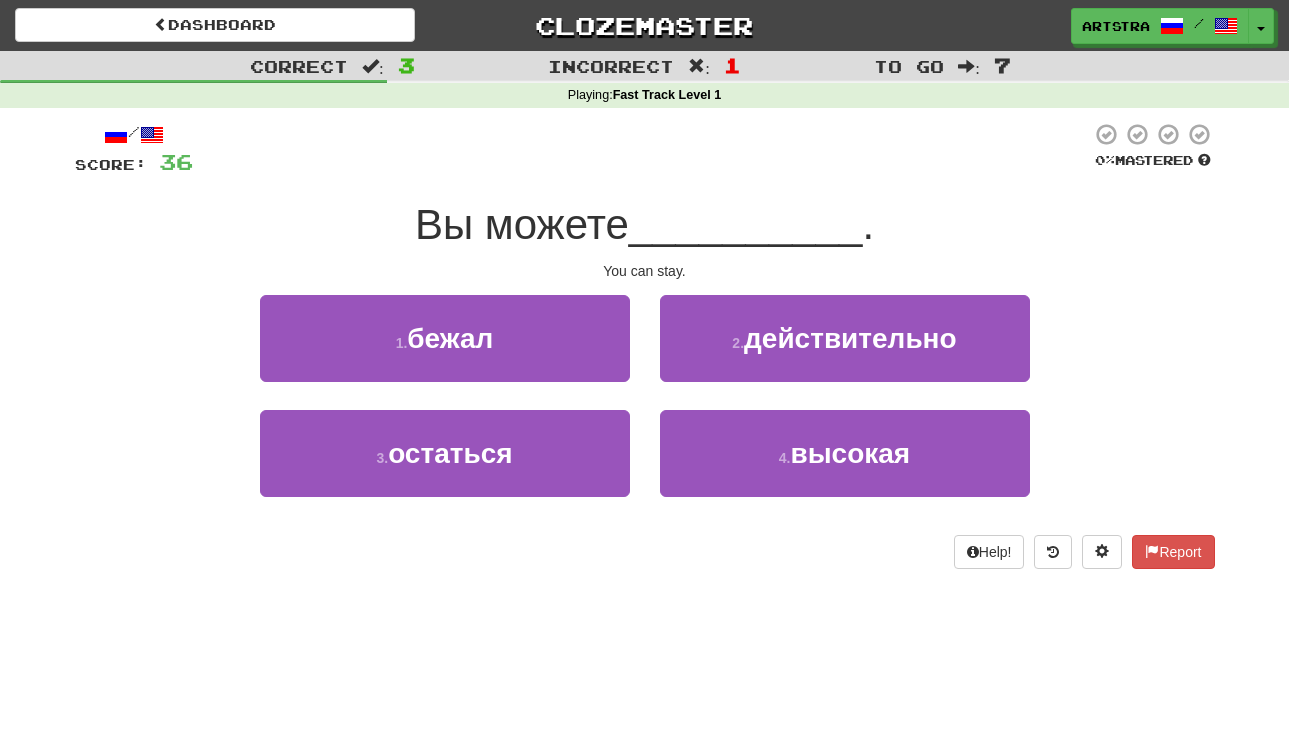click on "Вы можете  __________ ." at bounding box center [645, 225] 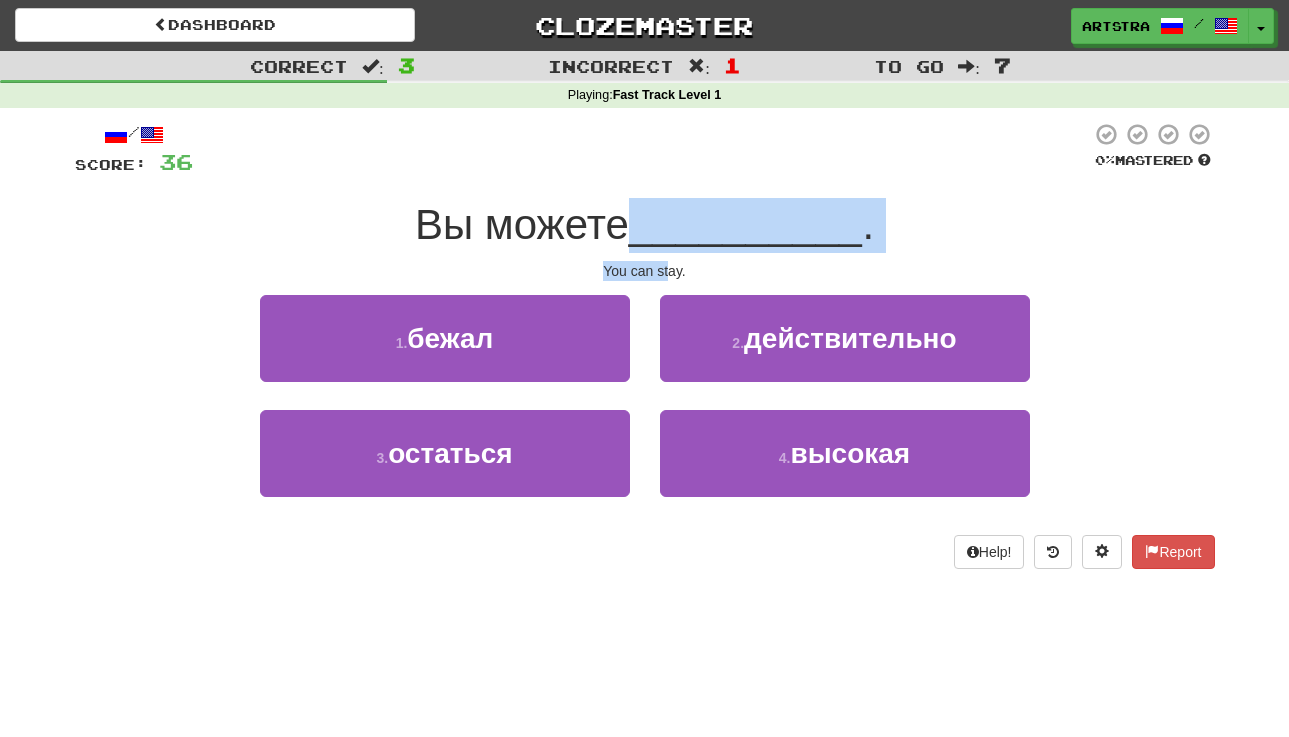 drag, startPoint x: 665, startPoint y: 247, endPoint x: 672, endPoint y: 265, distance: 19.313208 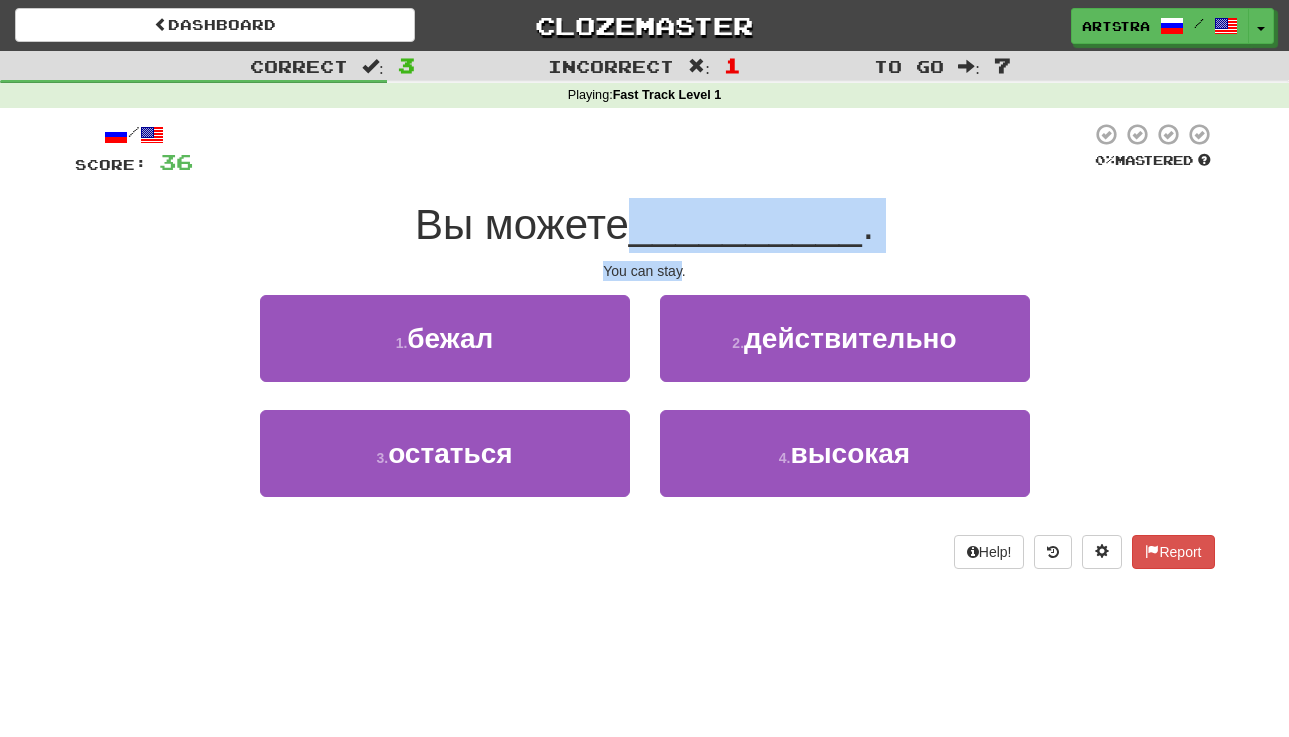 drag, startPoint x: 672, startPoint y: 265, endPoint x: 673, endPoint y: 226, distance: 39.012817 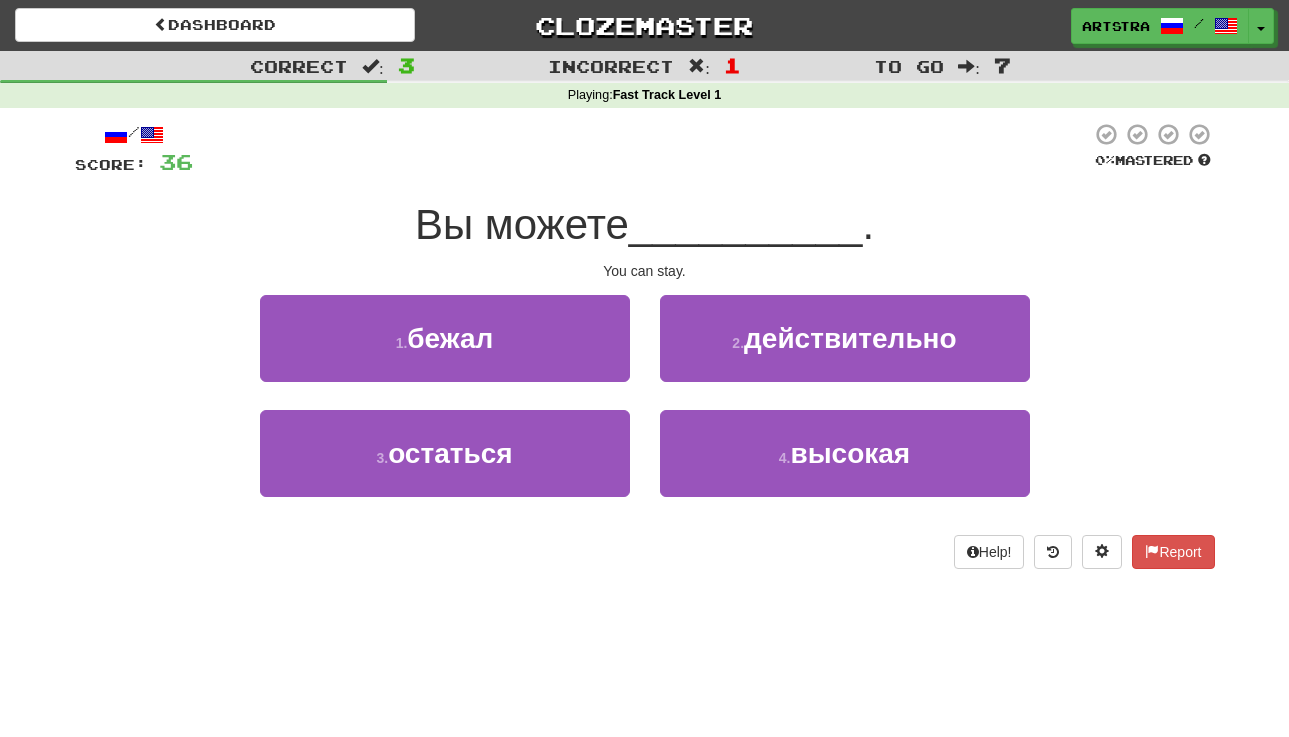 drag, startPoint x: 591, startPoint y: 446, endPoint x: 588, endPoint y: 428, distance: 18.248287 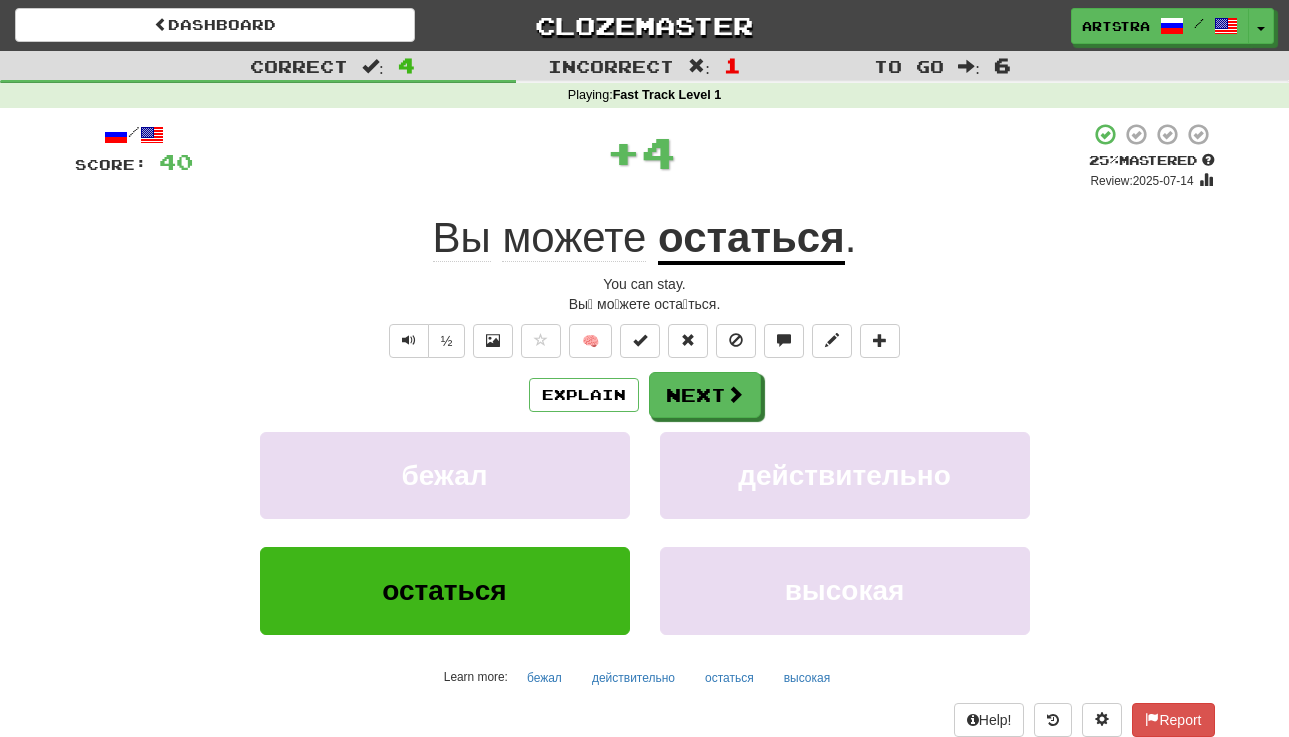 click on "остаться" at bounding box center [751, 239] 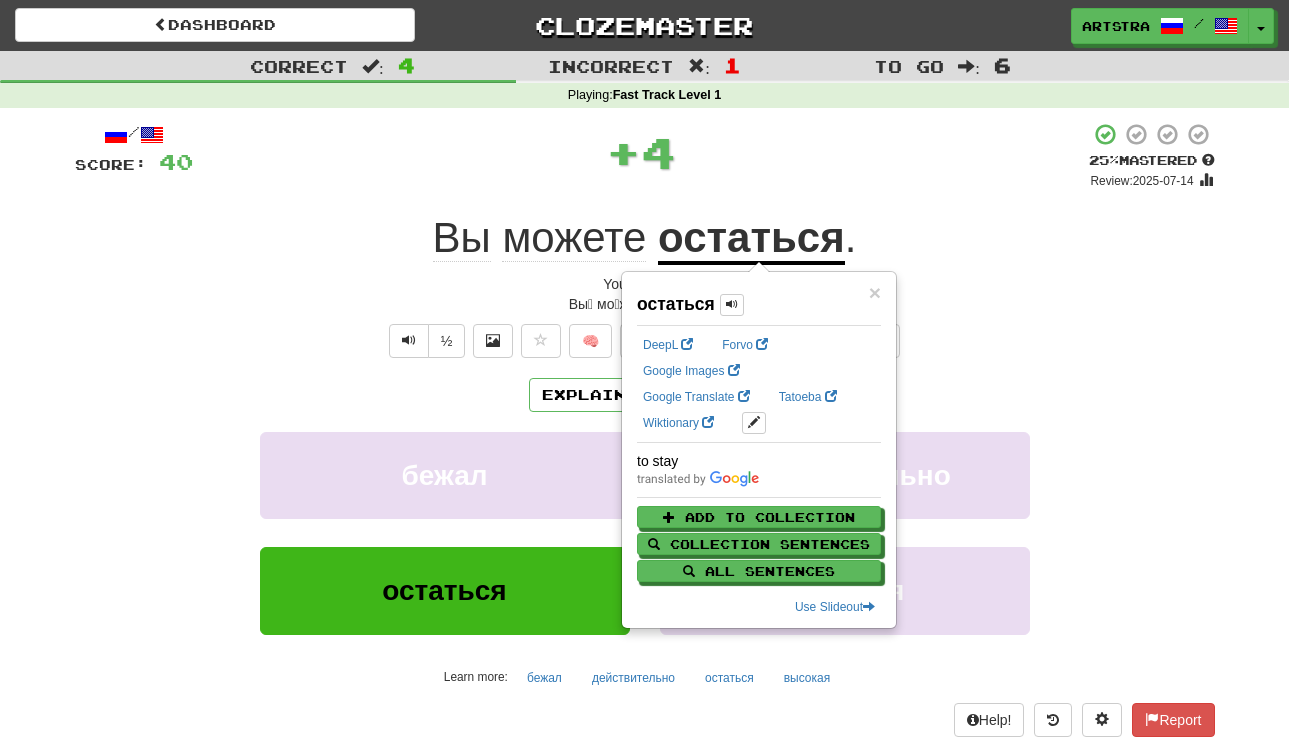 click on "+ 4" at bounding box center [641, 152] 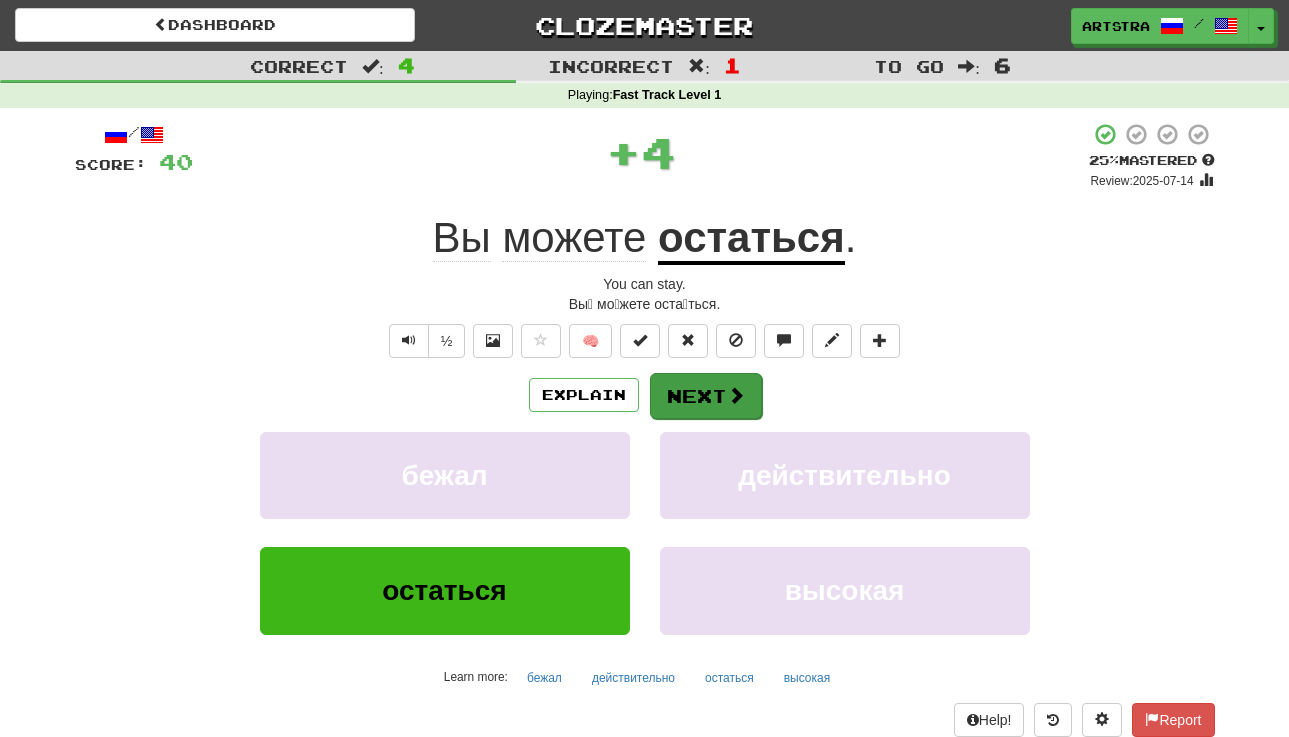 click on "Next" at bounding box center [706, 396] 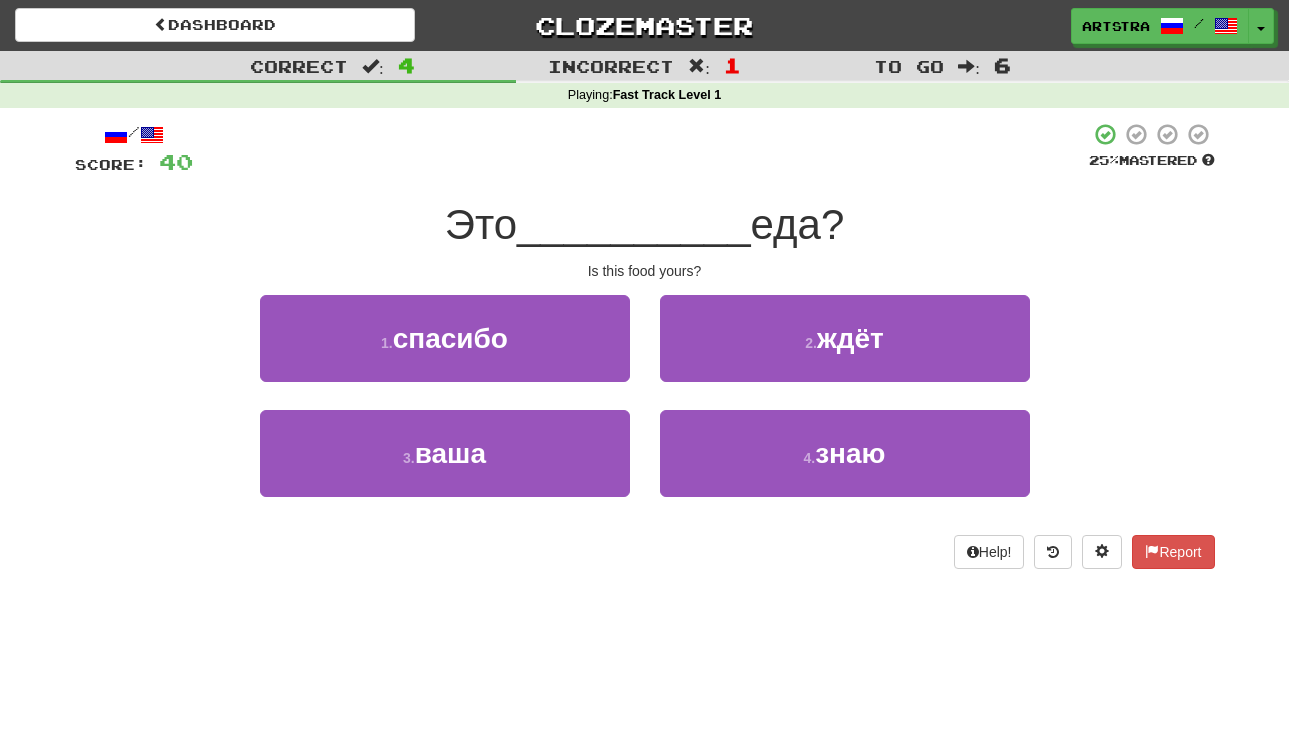 click on "__________" at bounding box center (634, 224) 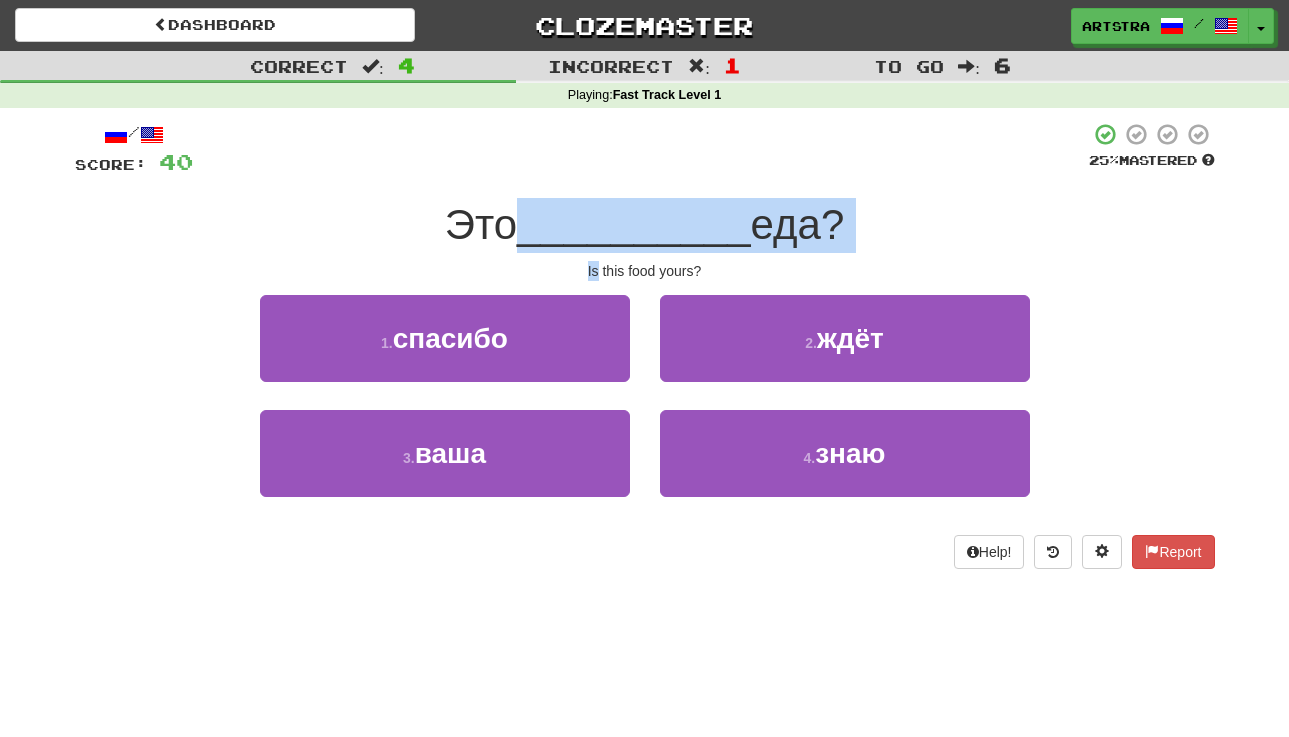 drag, startPoint x: 649, startPoint y: 209, endPoint x: 659, endPoint y: 256, distance: 48.052055 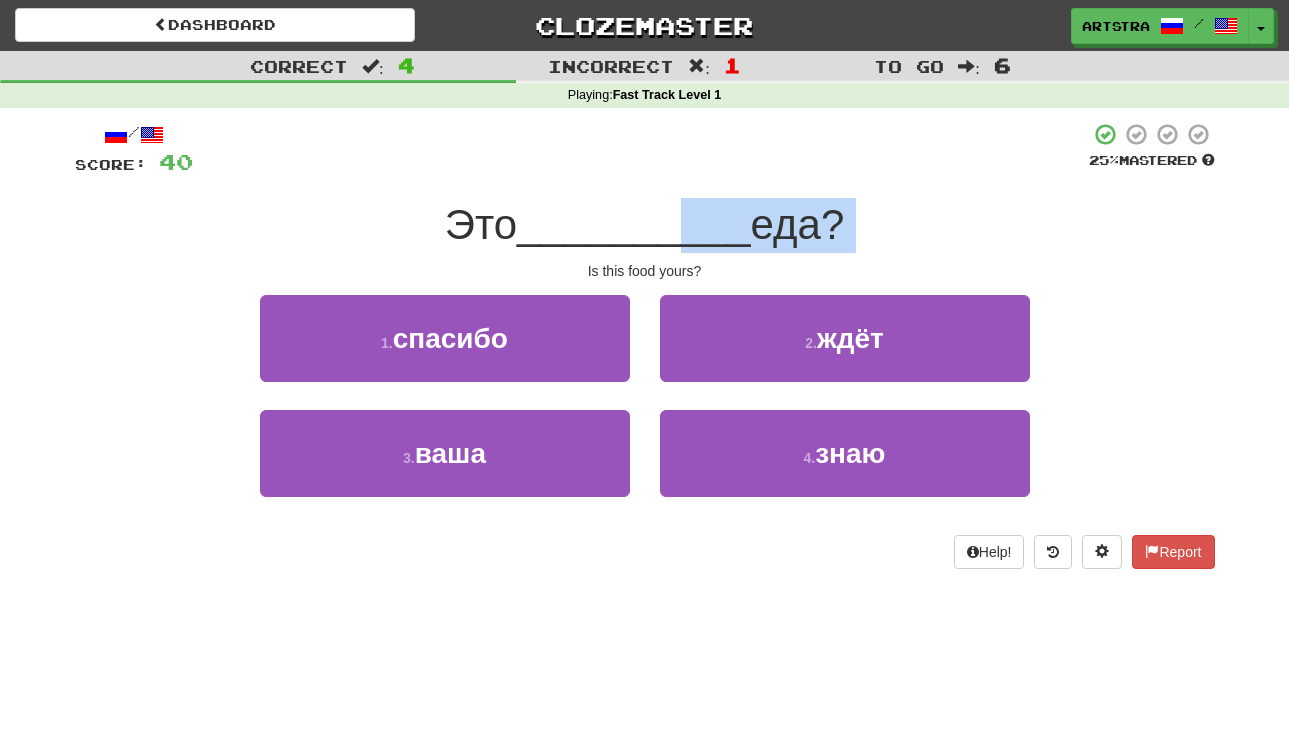 drag, startPoint x: 661, startPoint y: 248, endPoint x: 673, endPoint y: 205, distance: 44.64303 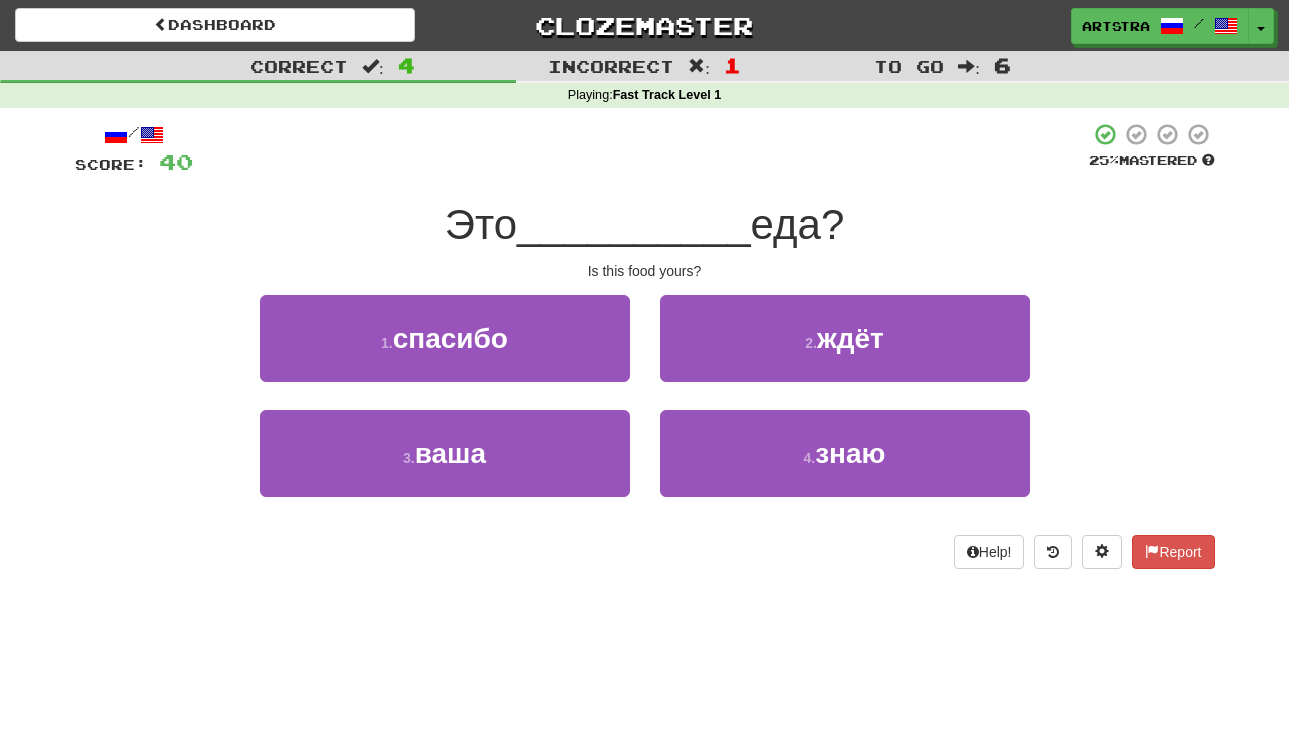 click on "__________" at bounding box center [634, 224] 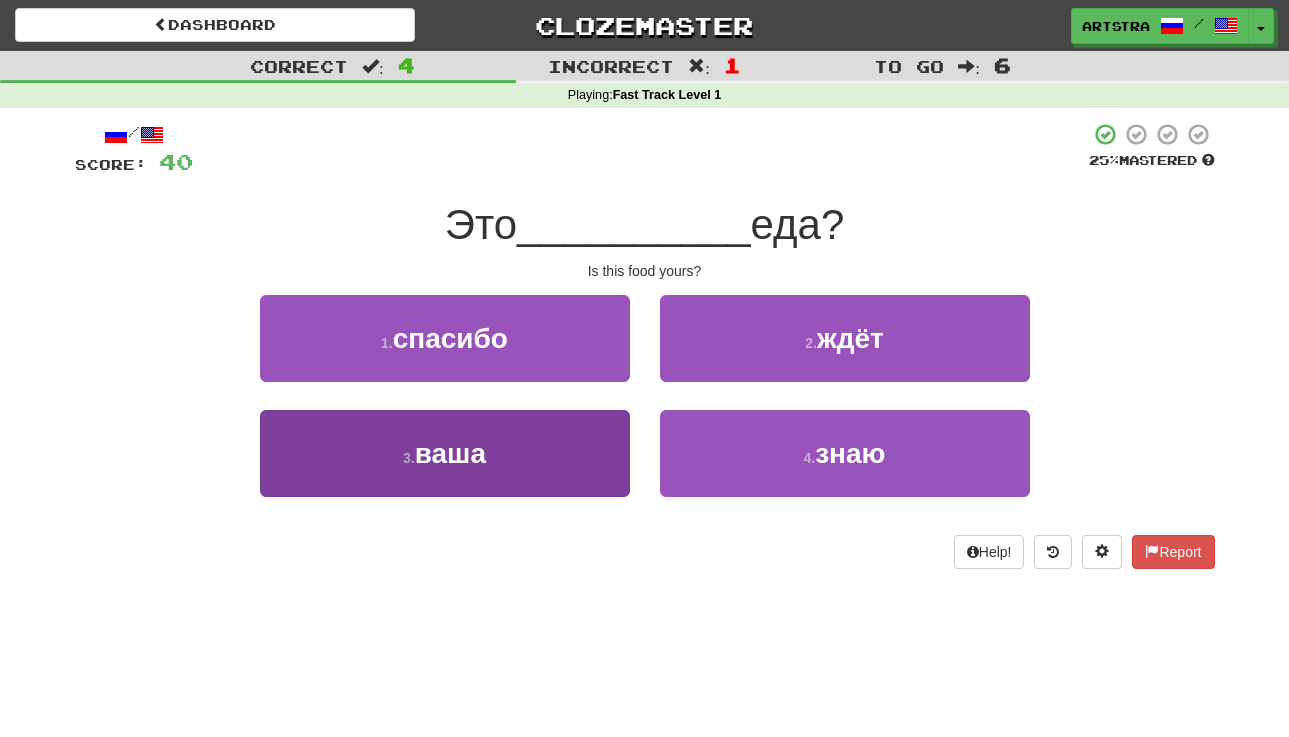 click on "3 .  ваша" at bounding box center [445, 453] 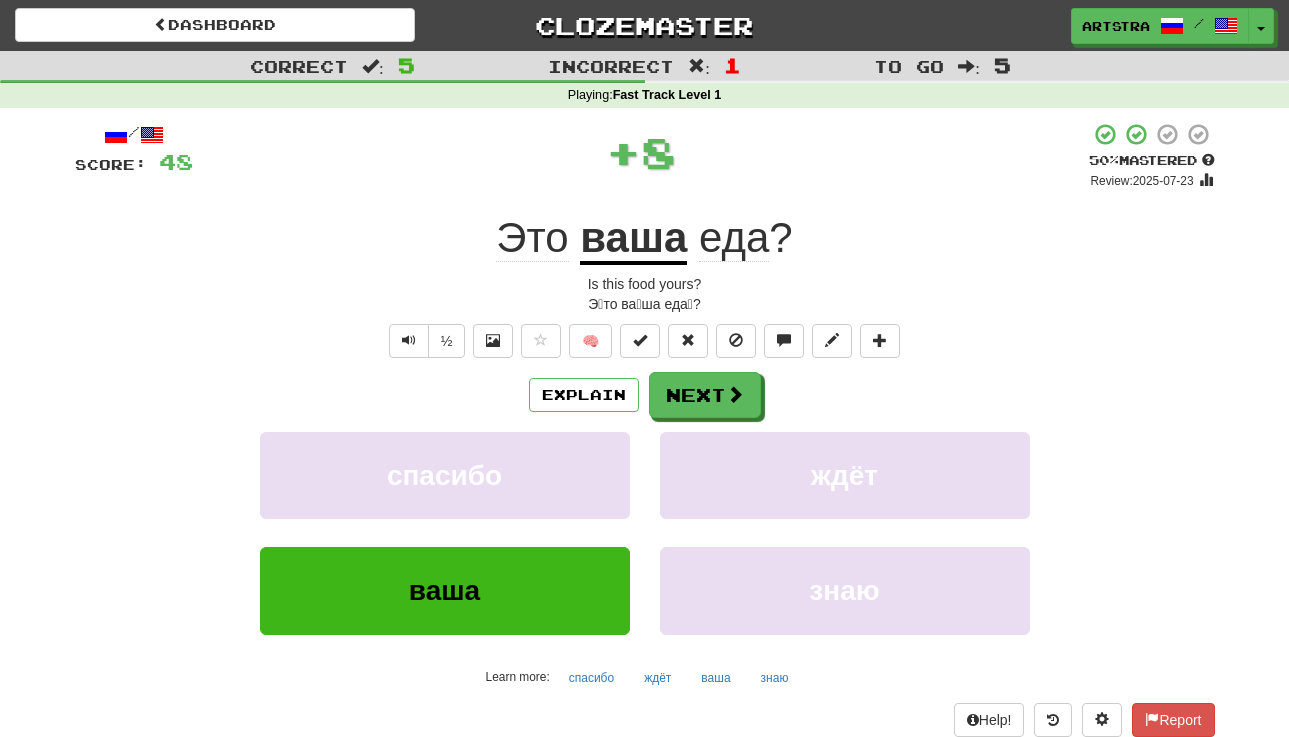 click on "ваша" at bounding box center [633, 239] 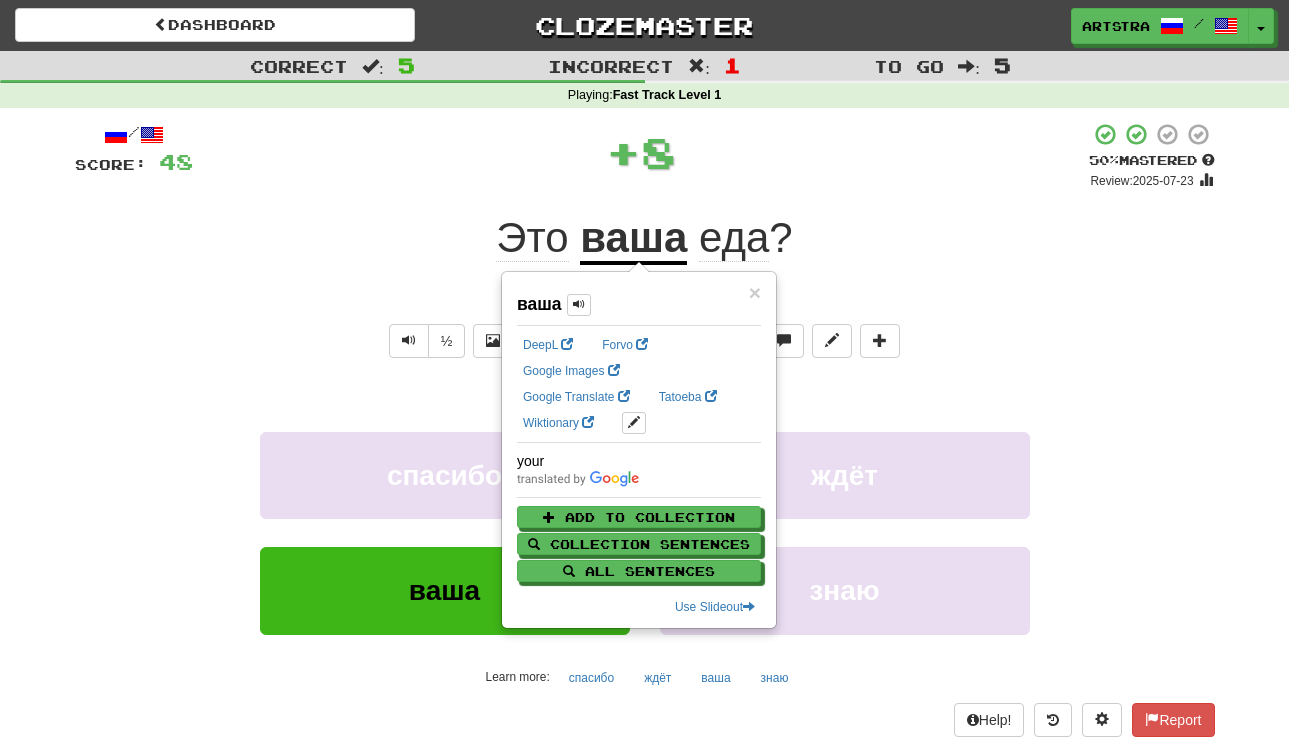 click on "+ 8" at bounding box center (641, 152) 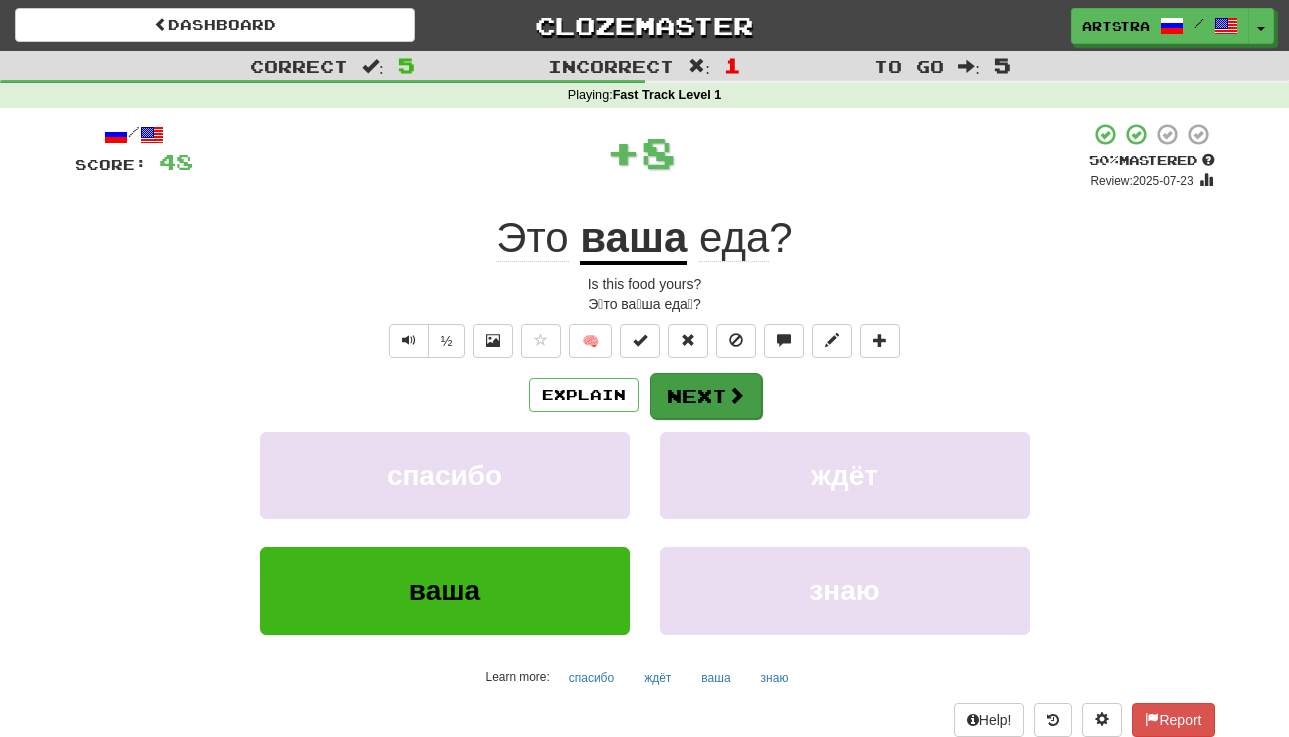 click at bounding box center (736, 395) 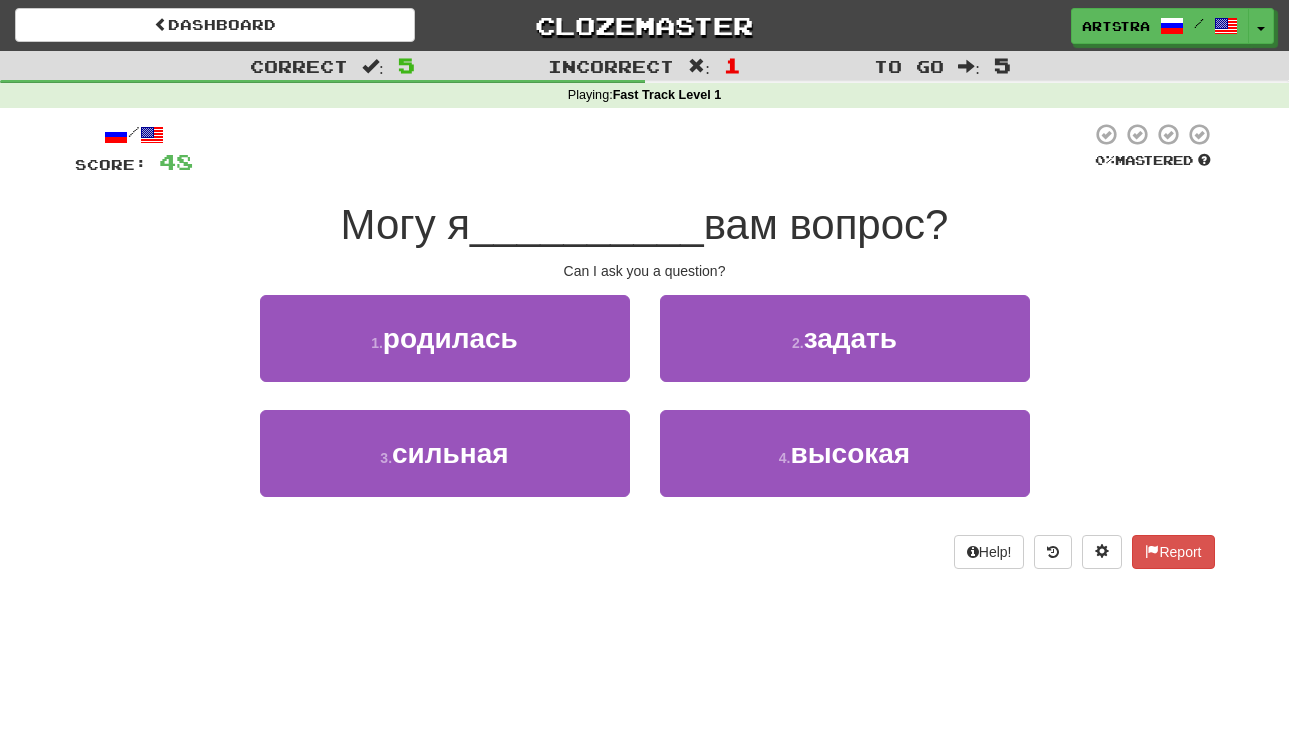 click on "__________" at bounding box center [587, 224] 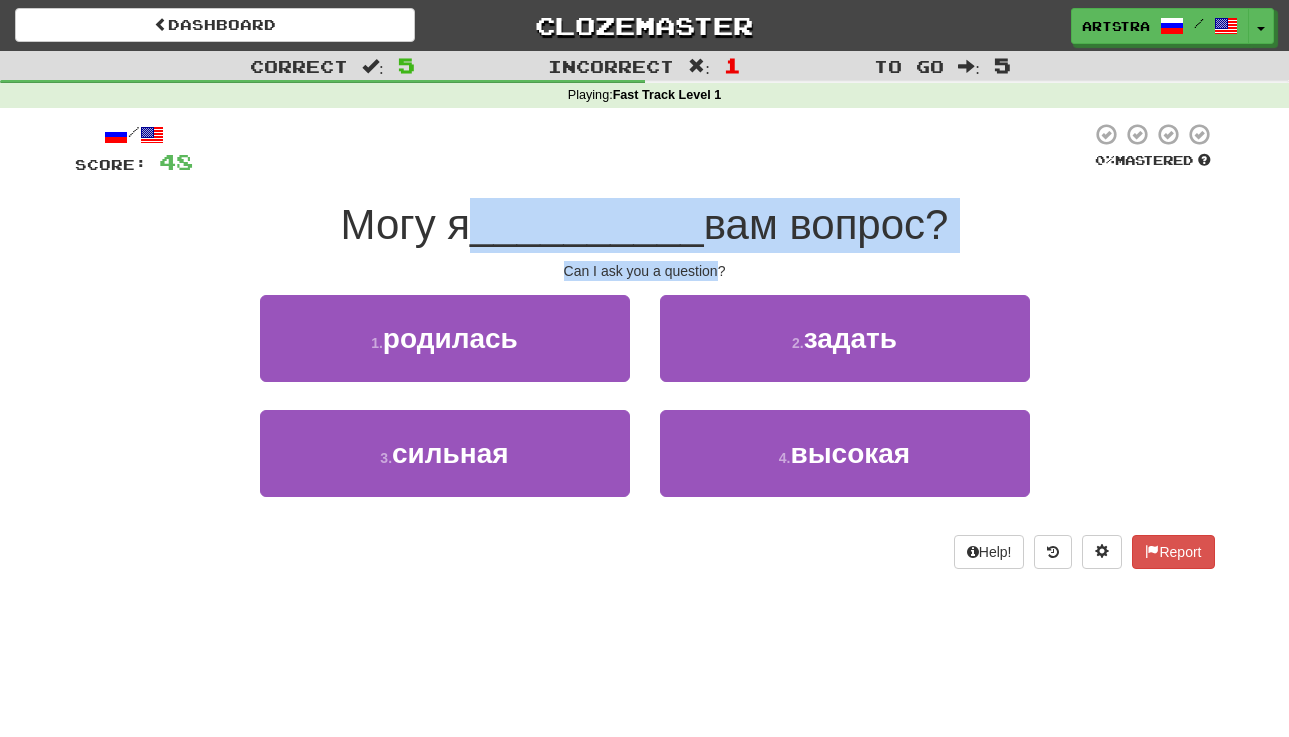 drag, startPoint x: 642, startPoint y: 228, endPoint x: 677, endPoint y: 263, distance: 49.497475 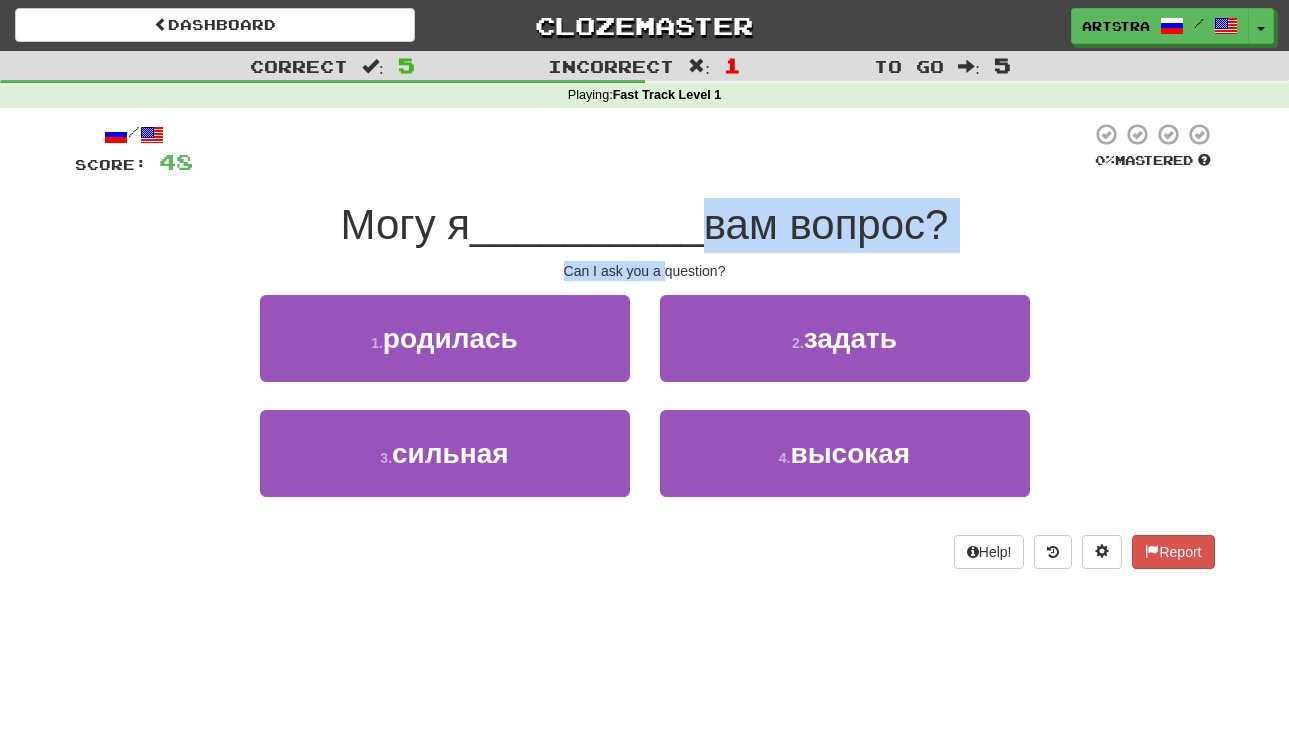 drag, startPoint x: 677, startPoint y: 263, endPoint x: 694, endPoint y: 213, distance: 52.810986 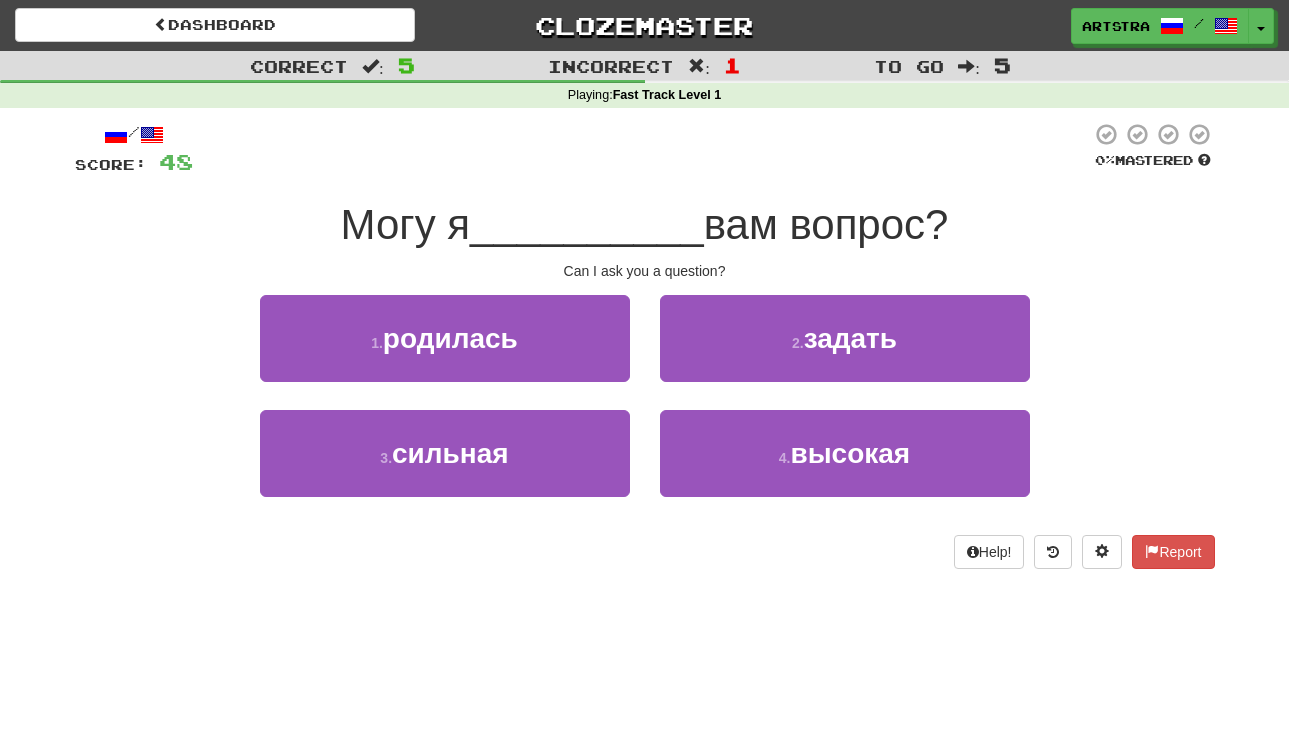 click on "вам вопрос?" at bounding box center (826, 224) 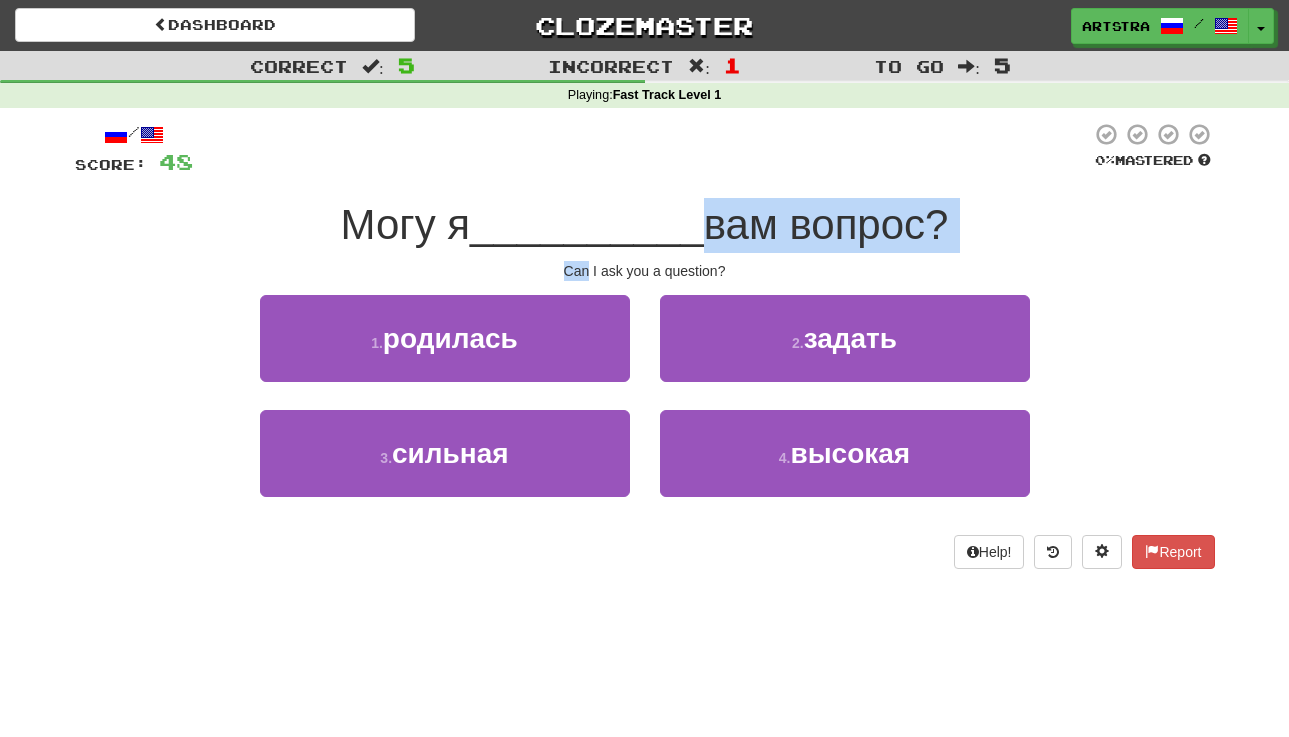 drag, startPoint x: 694, startPoint y: 213, endPoint x: 720, endPoint y: 257, distance: 51.10773 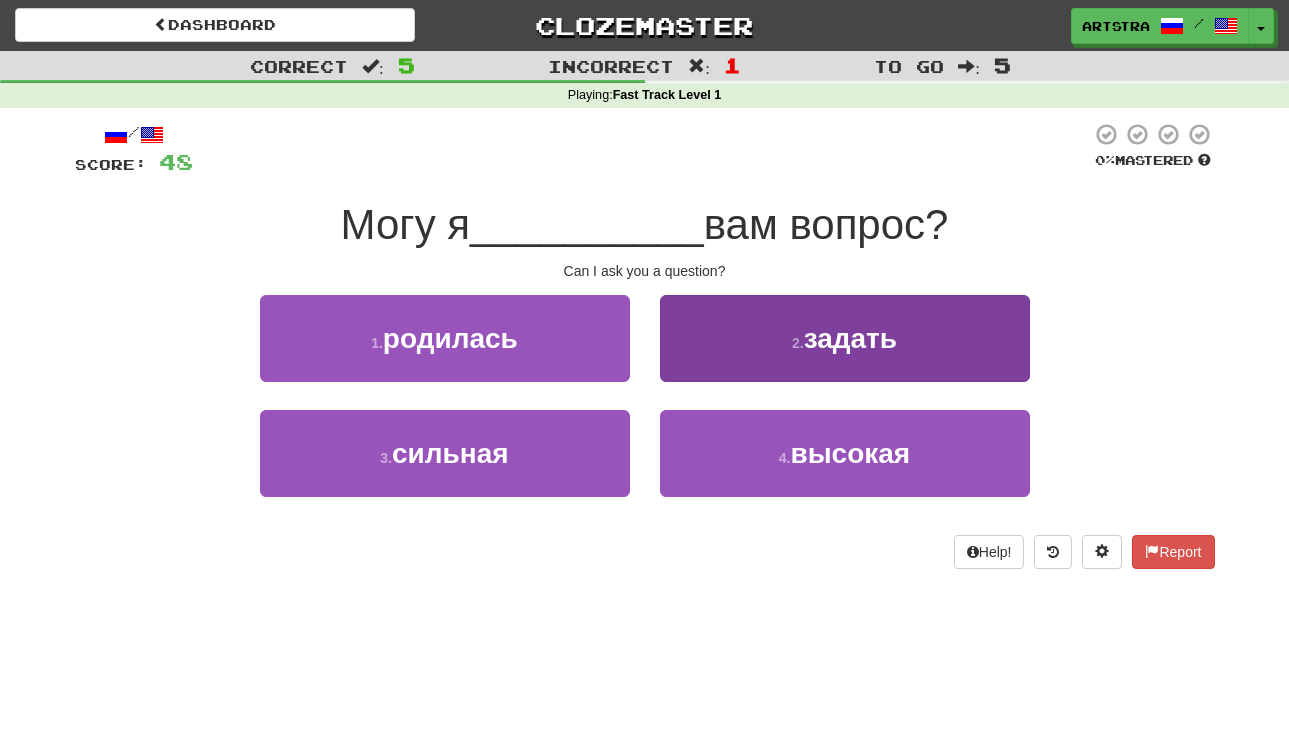 click on "2 .  задать" at bounding box center (845, 338) 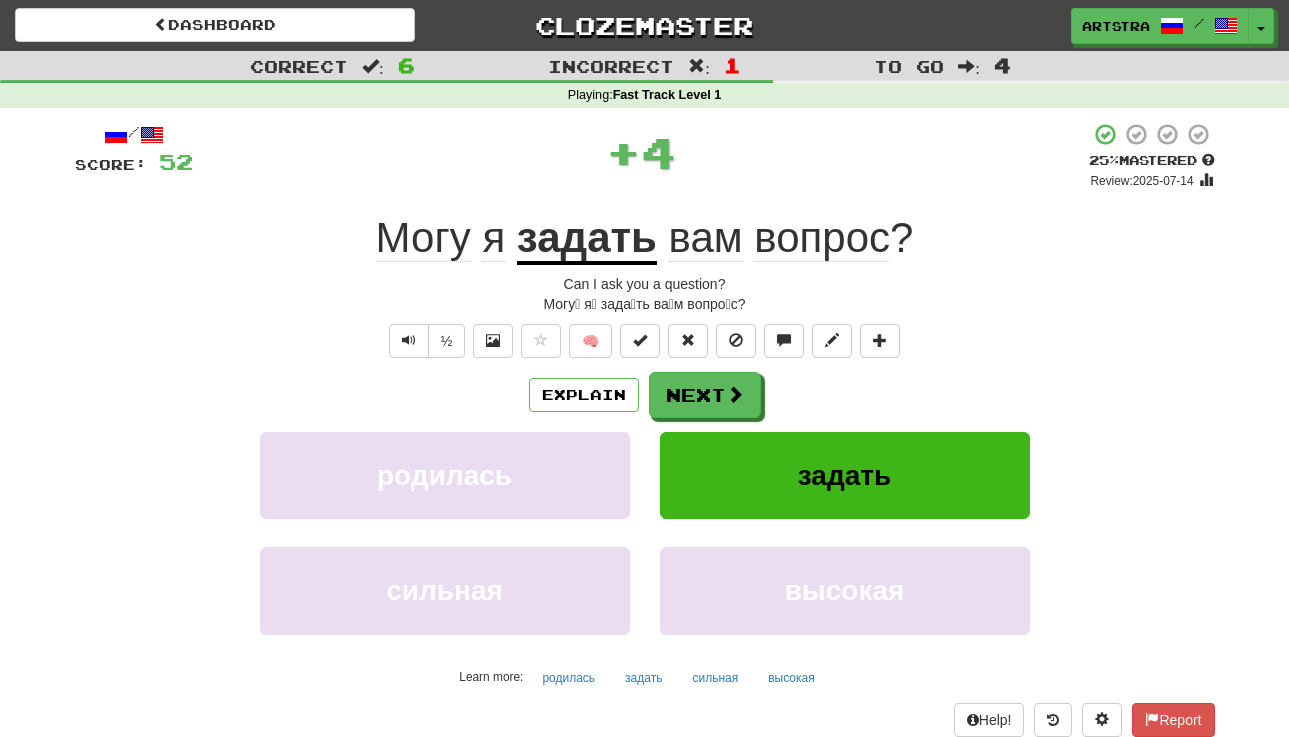 click on "задать" at bounding box center (587, 239) 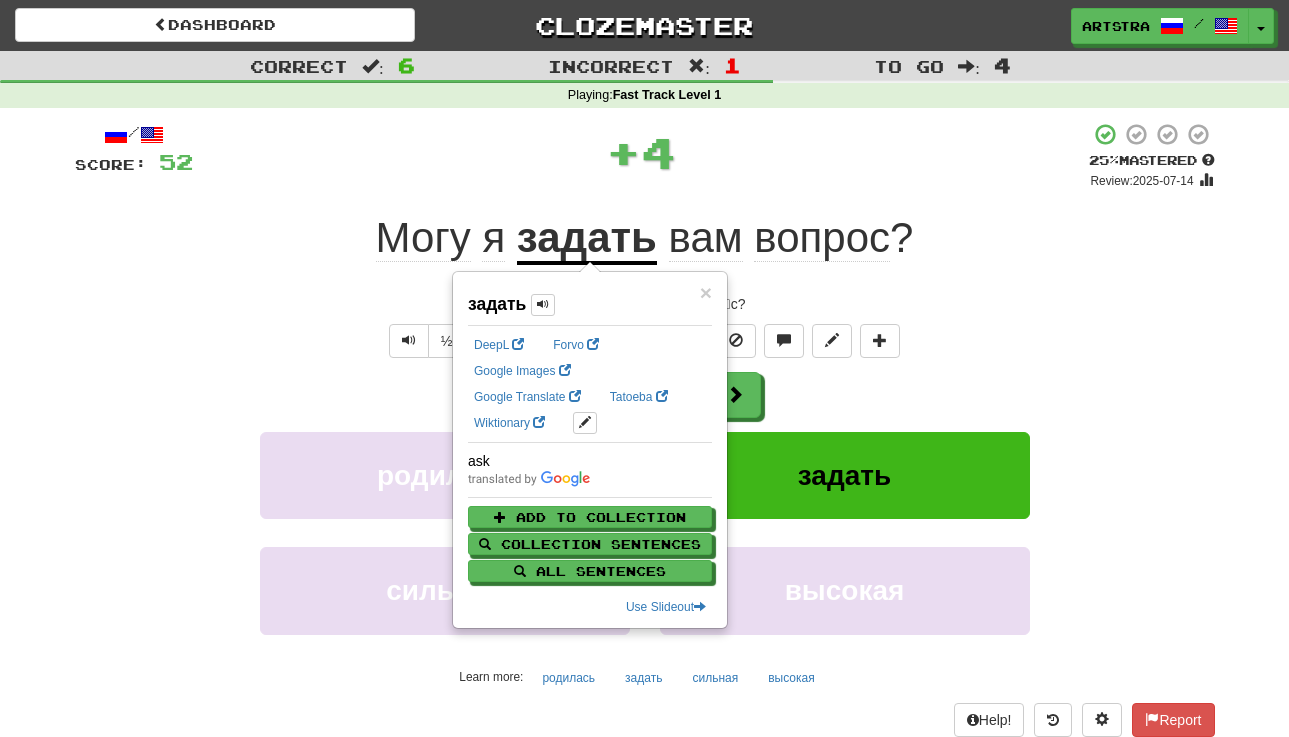 click on "вопрос" at bounding box center [822, 238] 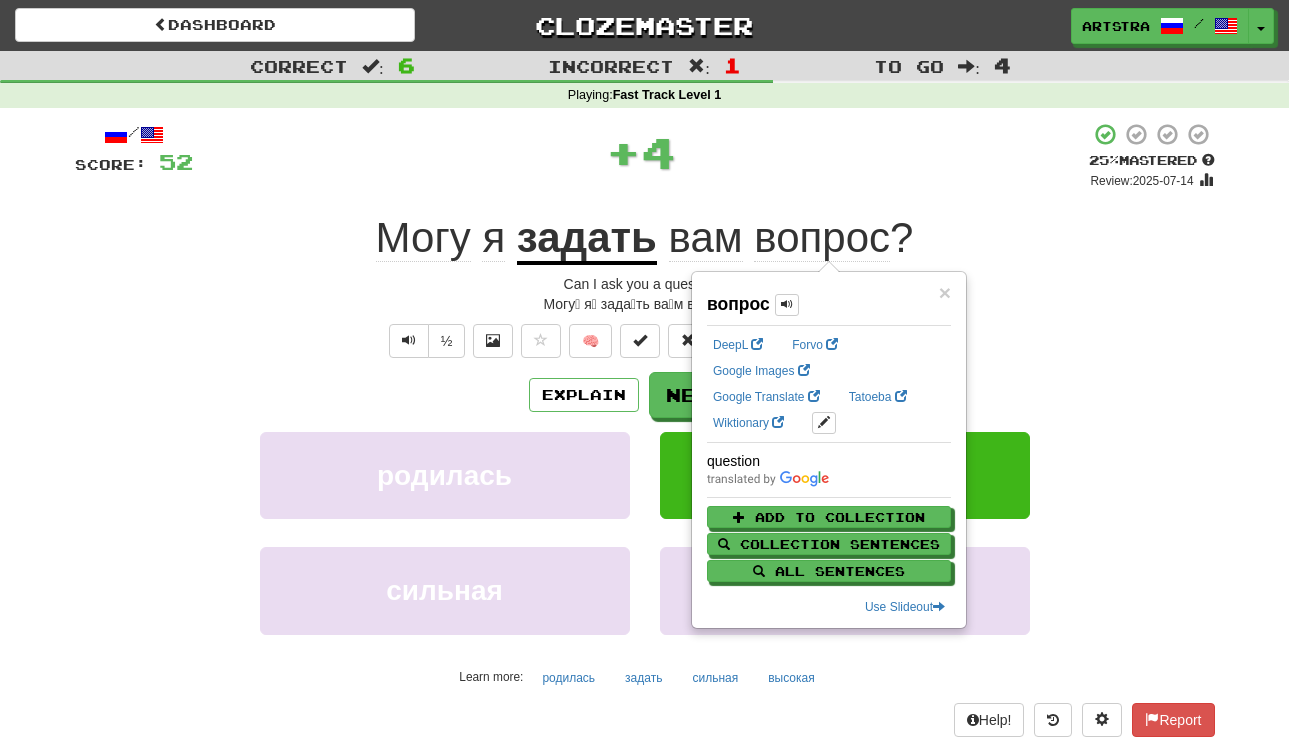 click on "+ 4" at bounding box center [641, 156] 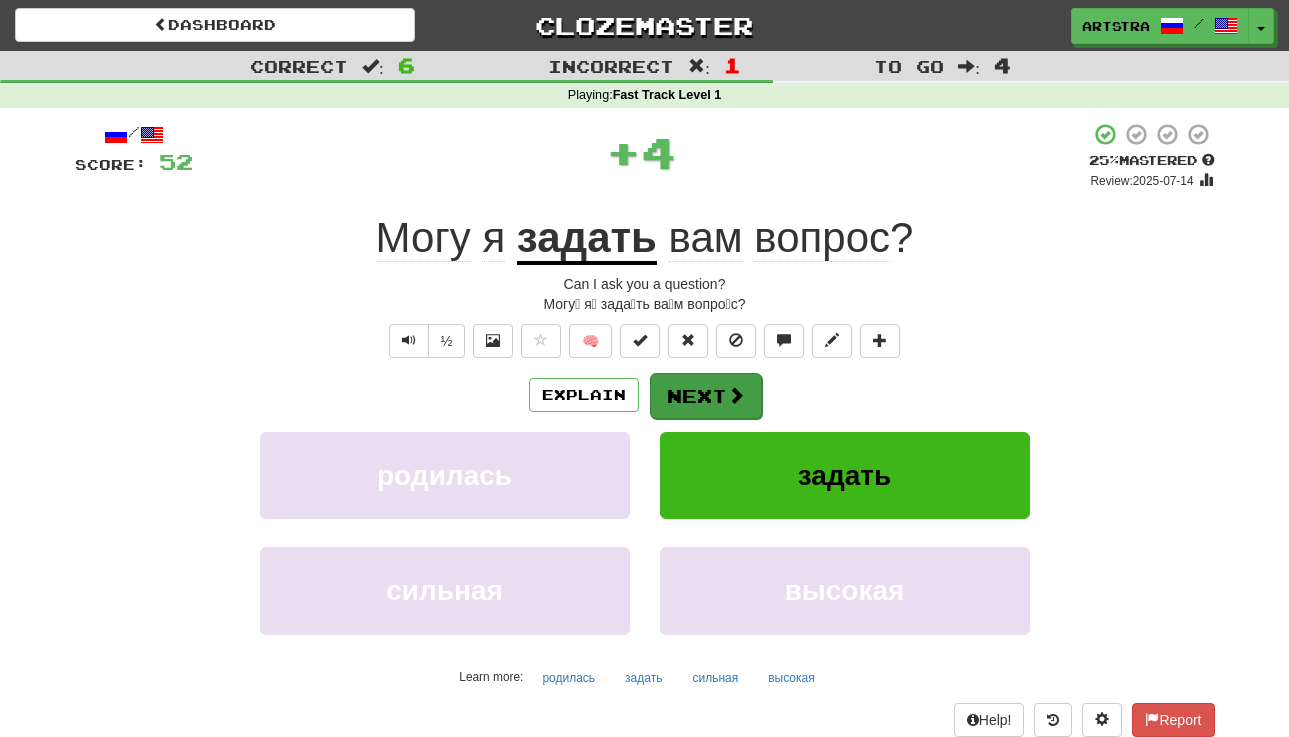 click on "Next" at bounding box center [706, 396] 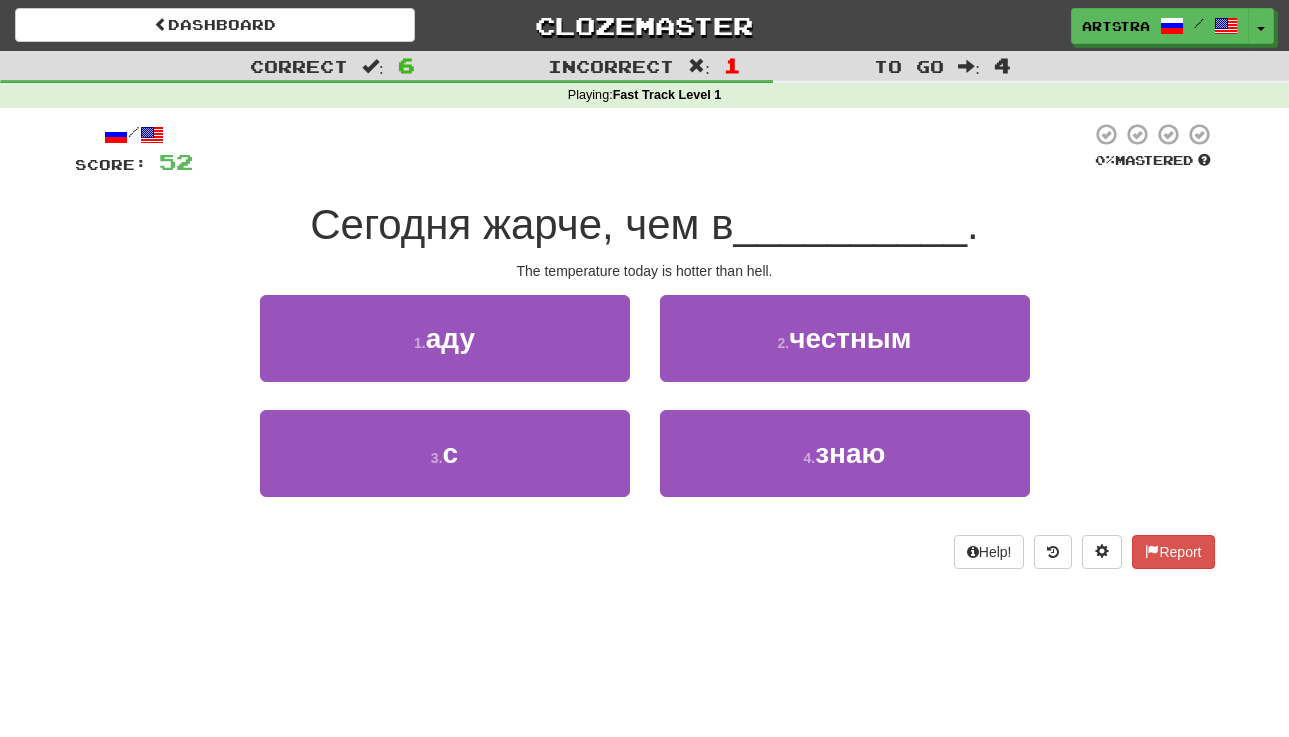 click on "Сегодня жарче, чем в" at bounding box center (521, 224) 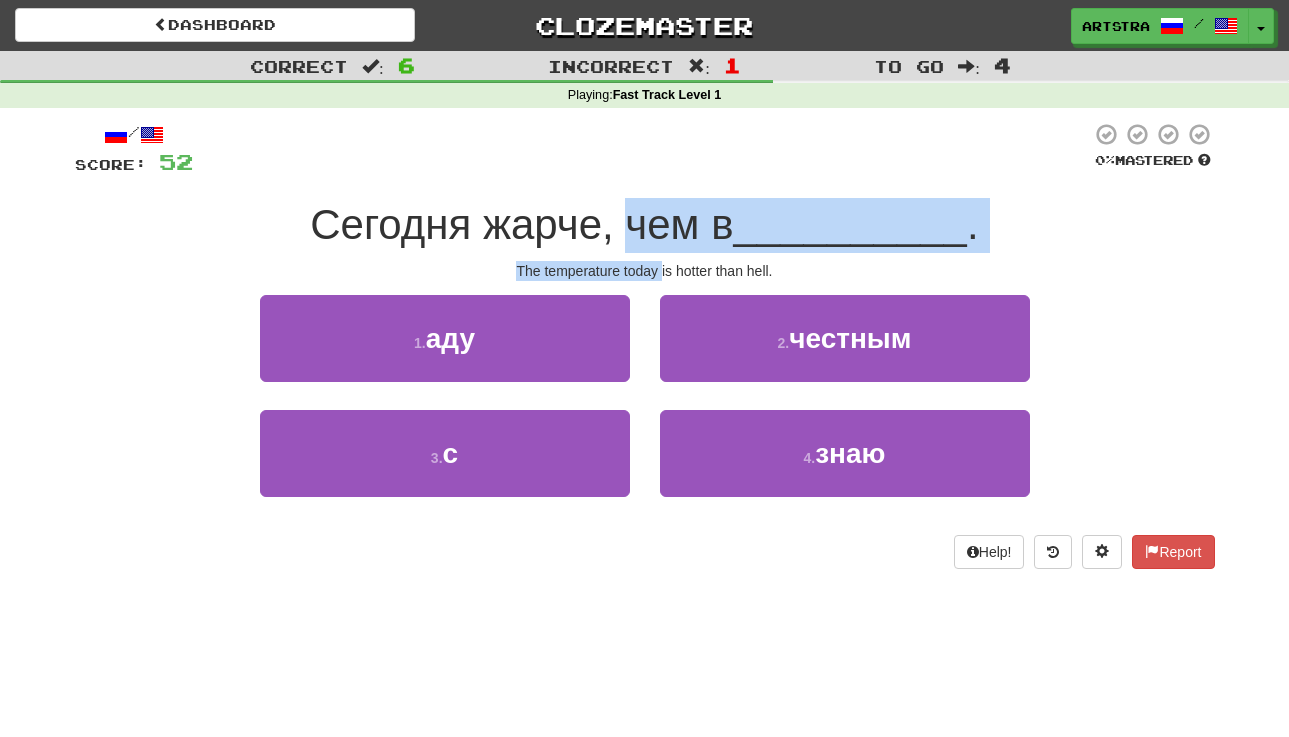 drag, startPoint x: 644, startPoint y: 230, endPoint x: 657, endPoint y: 261, distance: 33.61547 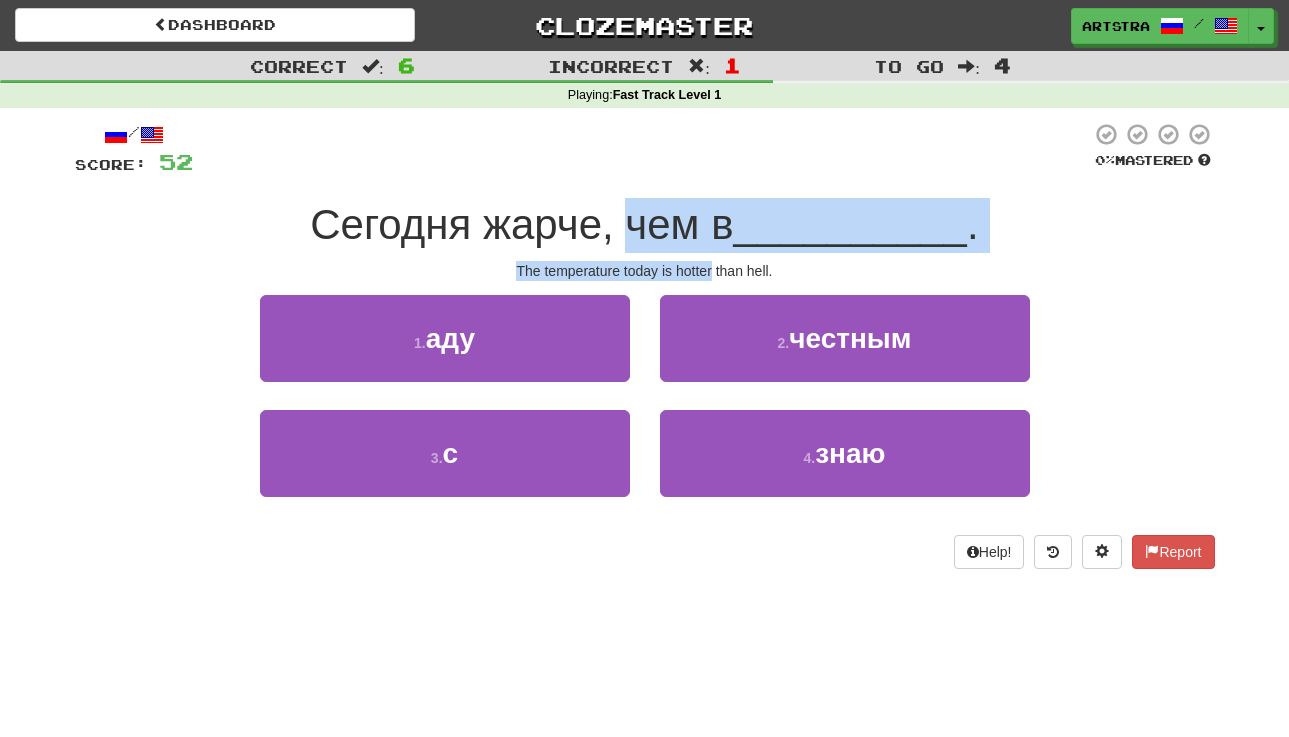 drag, startPoint x: 663, startPoint y: 219, endPoint x: 681, endPoint y: 261, distance: 45.694637 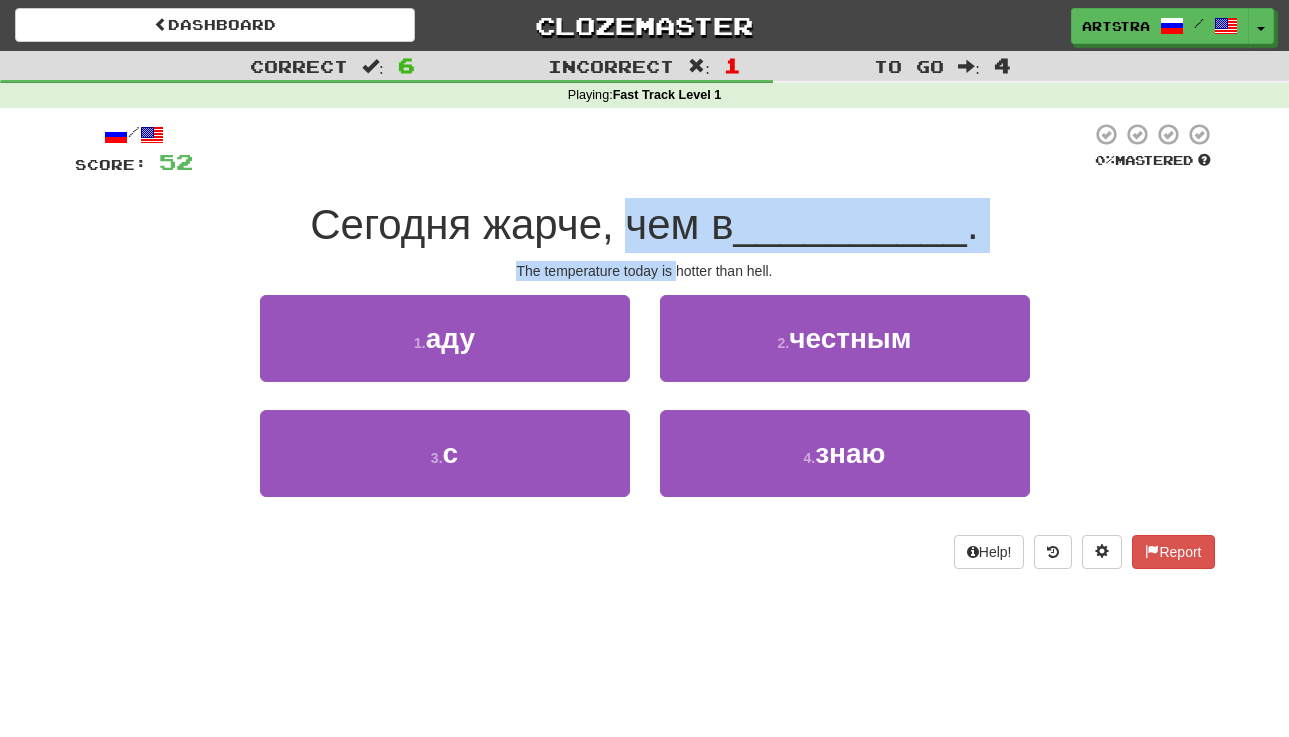 drag, startPoint x: 667, startPoint y: 225, endPoint x: 670, endPoint y: 264, distance: 39.115215 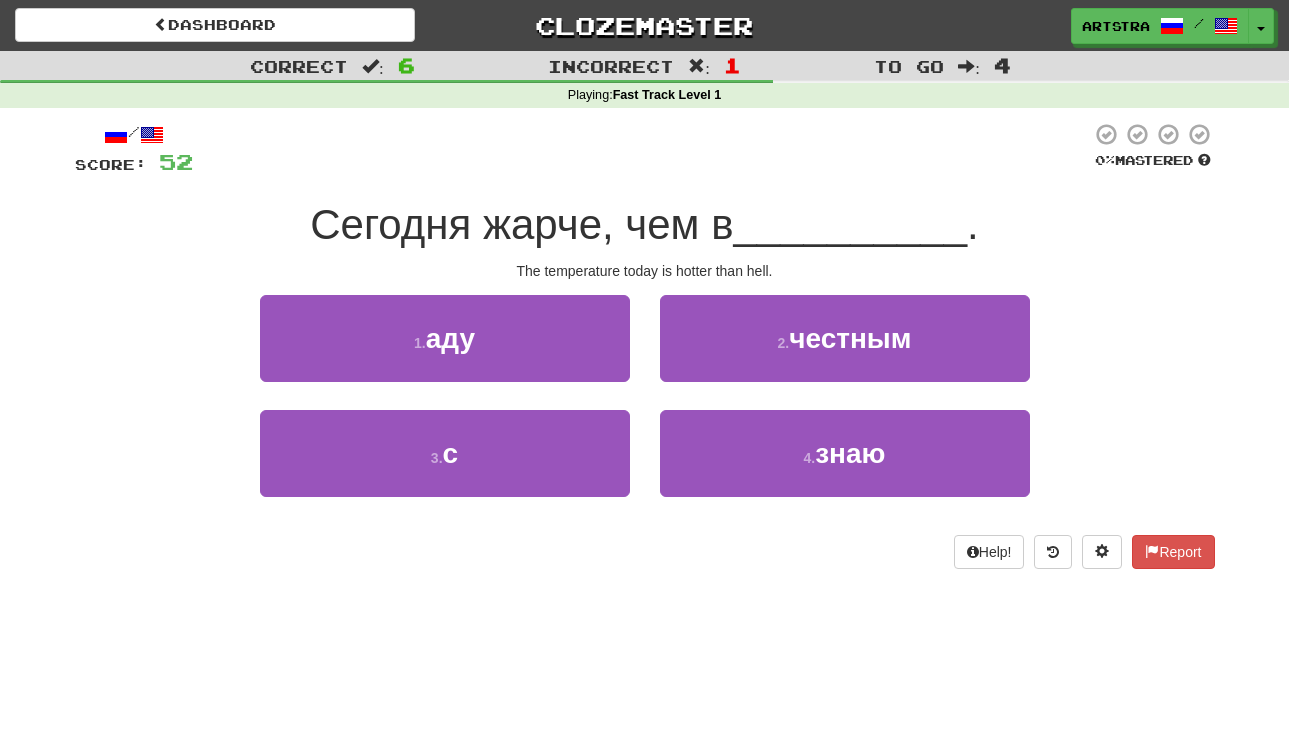 click on "1 .  аду 2 .  честным" at bounding box center (645, 352) 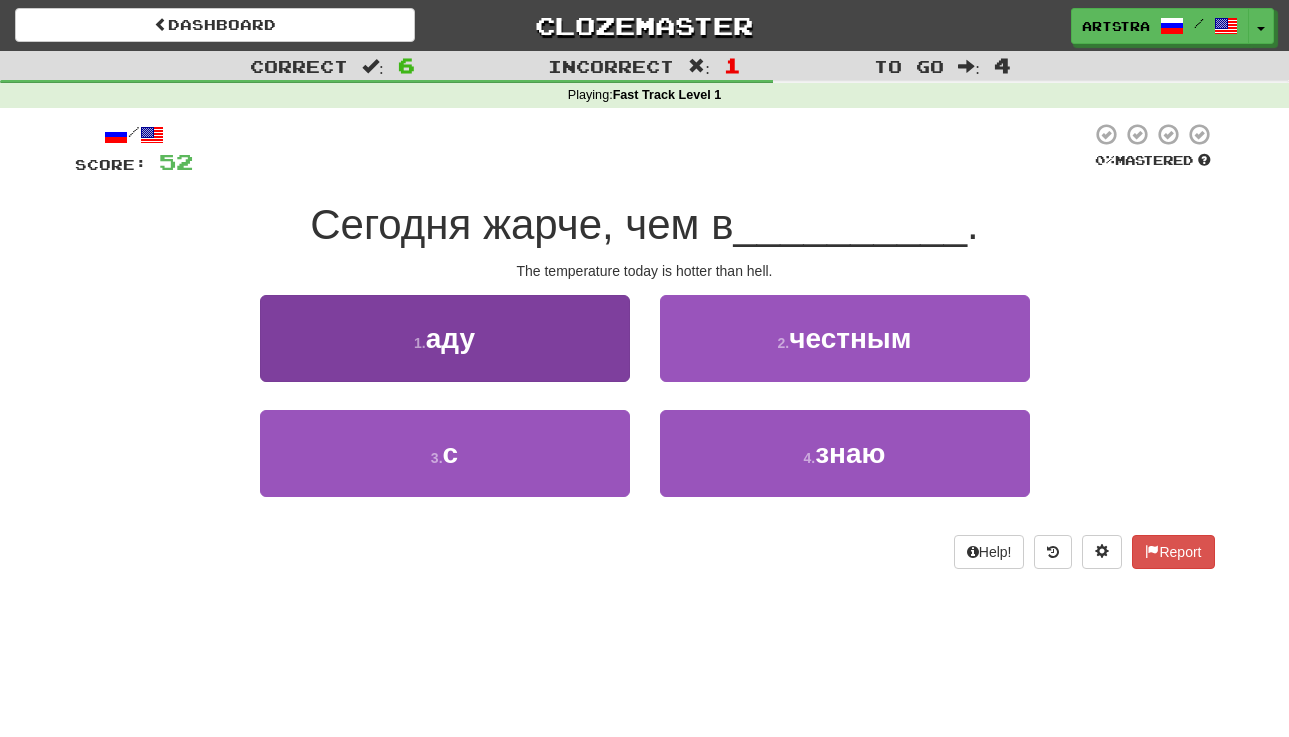 click on "1 .  аду" at bounding box center (445, 338) 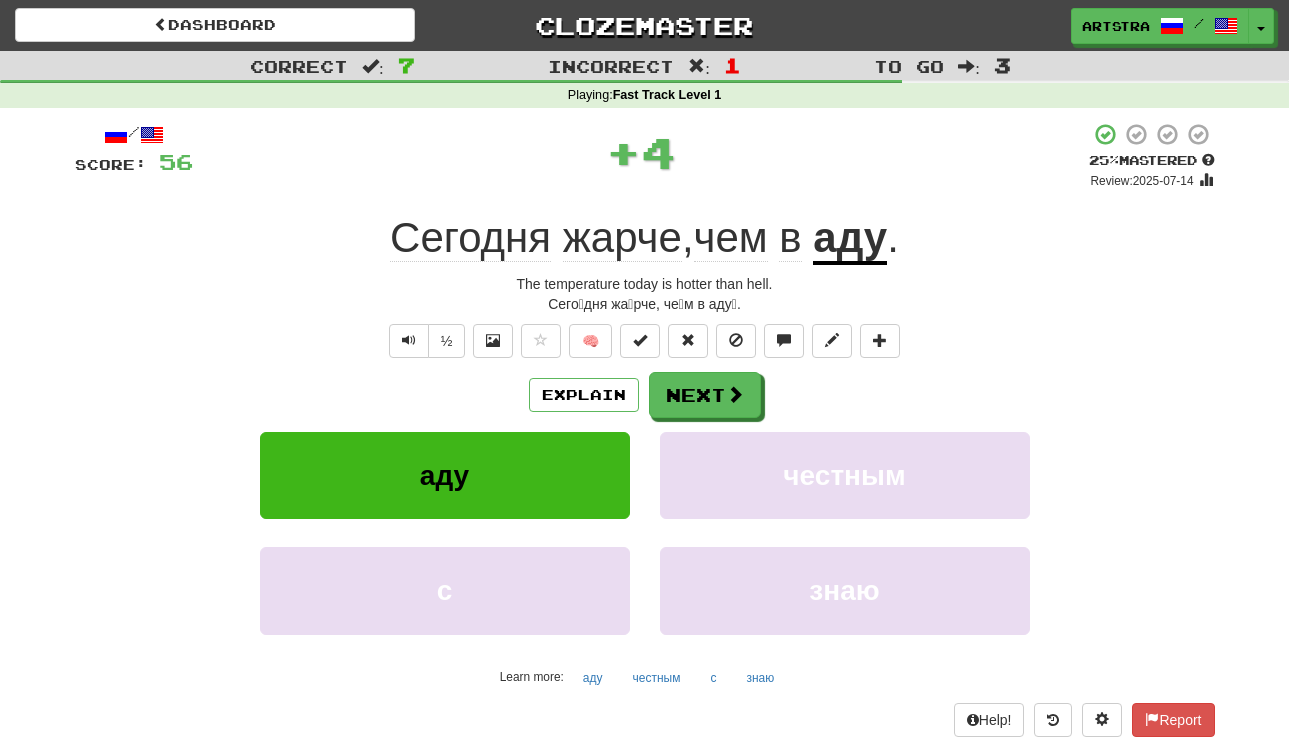 click on "Сегодня" at bounding box center (470, 238) 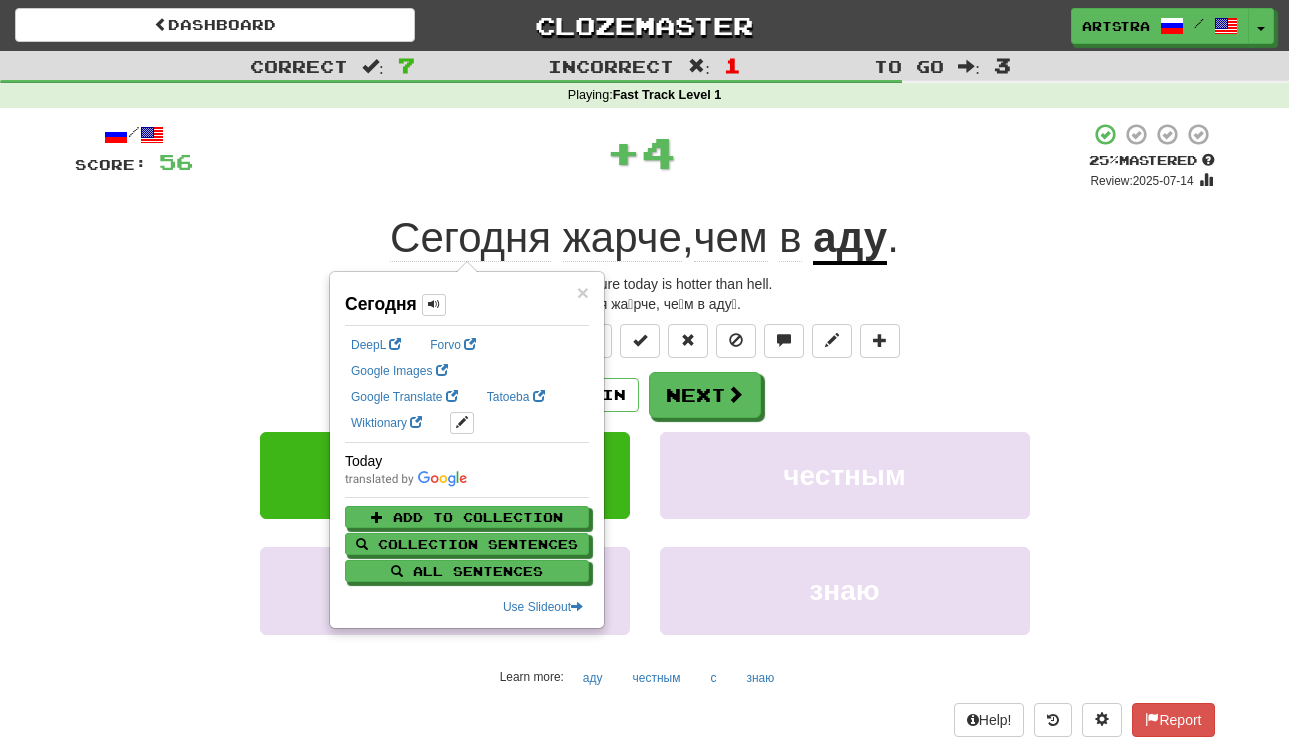 click on "жарче" at bounding box center (622, 238) 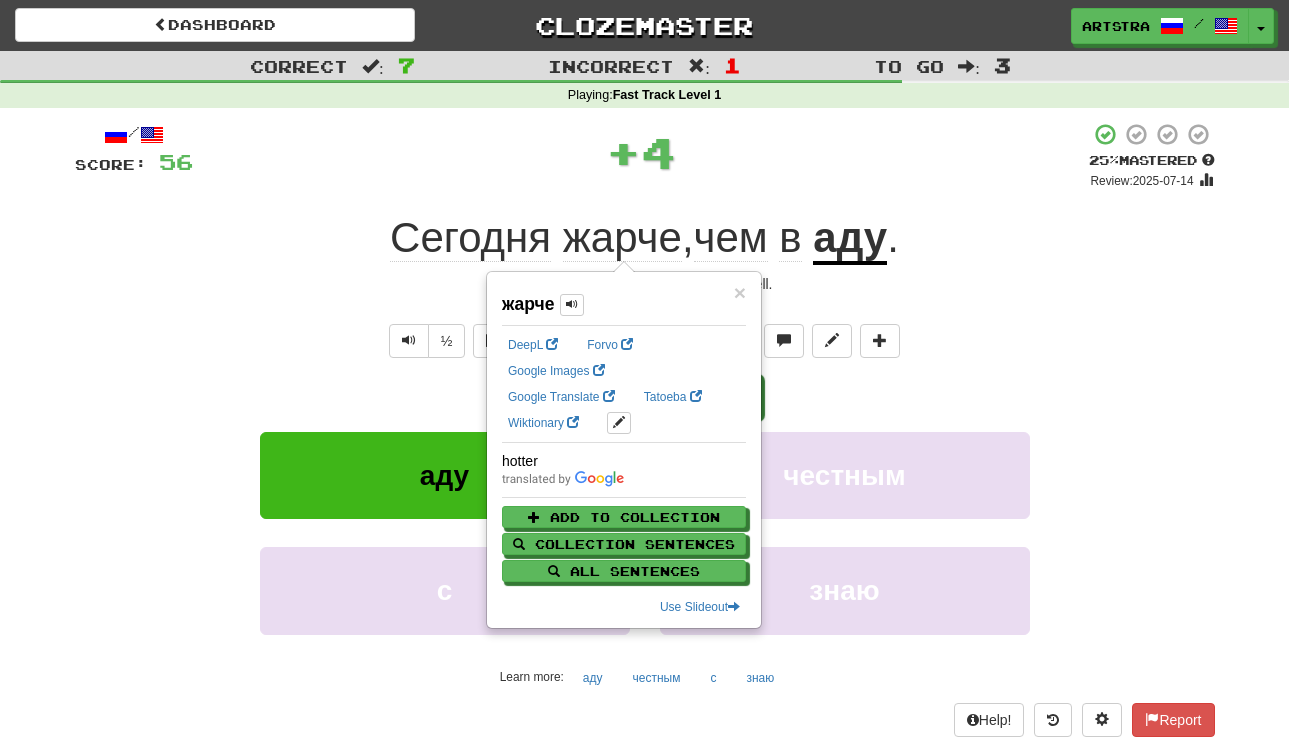 click on "аду" at bounding box center [850, 239] 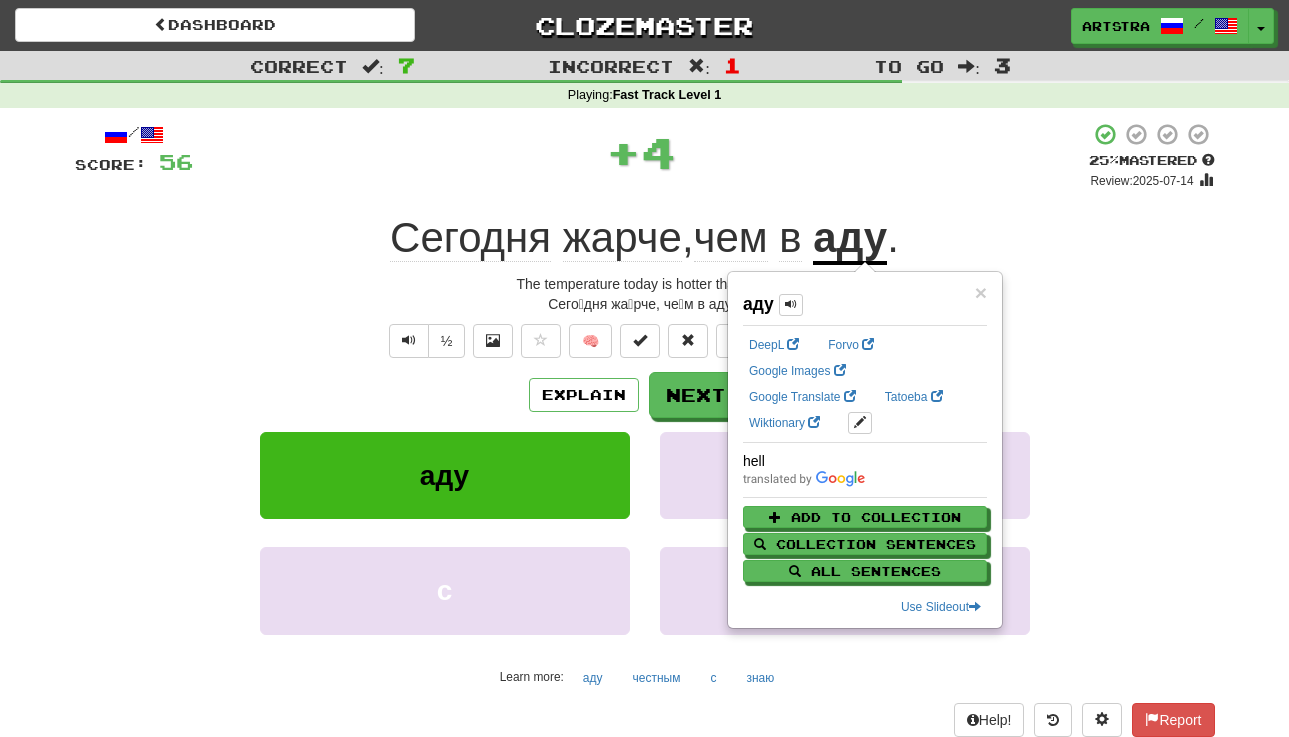 click on "/  Score:   56 + 4 25 %  Mastered Review:  2025-07-14 Сегодня   жарче ,  чем   в   аду . The temperature today is hotter than hell. Сего́дня жа́рче, че́м в аду́. ½ 🧠 Explain Next аду честным с знаю Learn more: аду честным с знаю  Help!  Report" at bounding box center (645, 429) 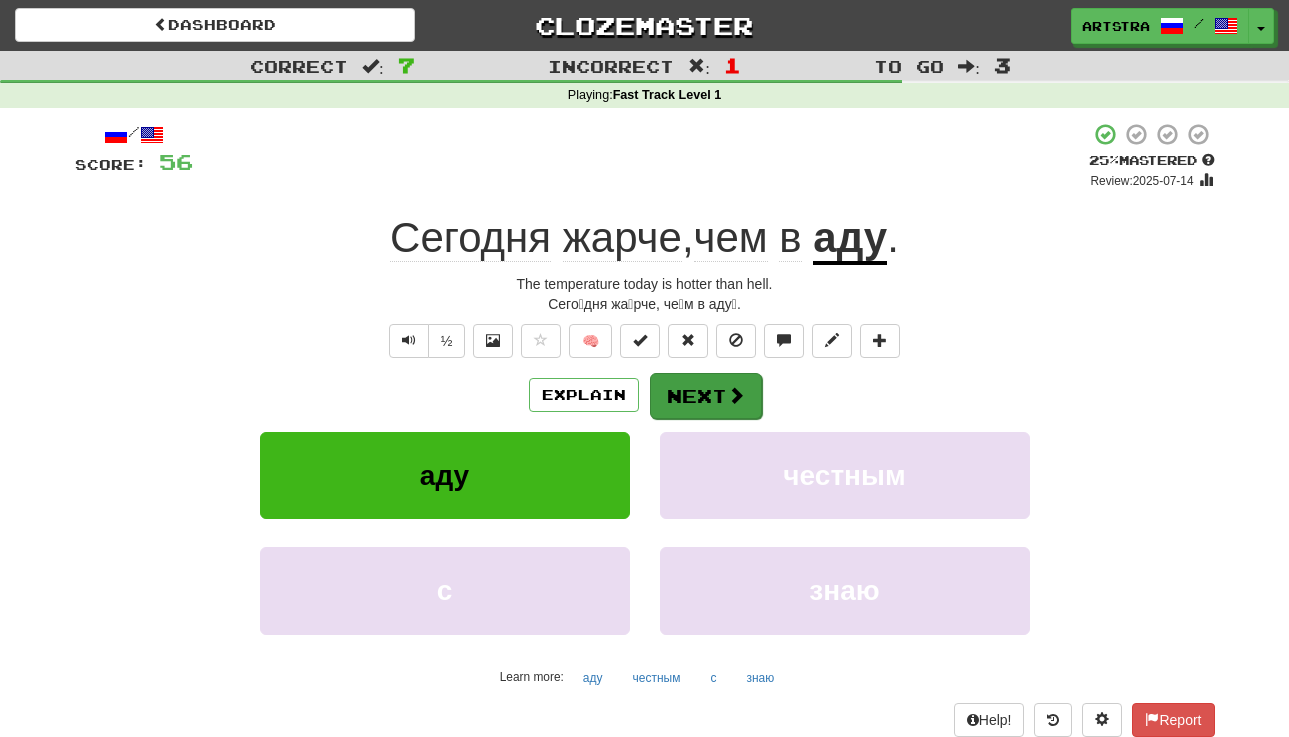 click at bounding box center (736, 395) 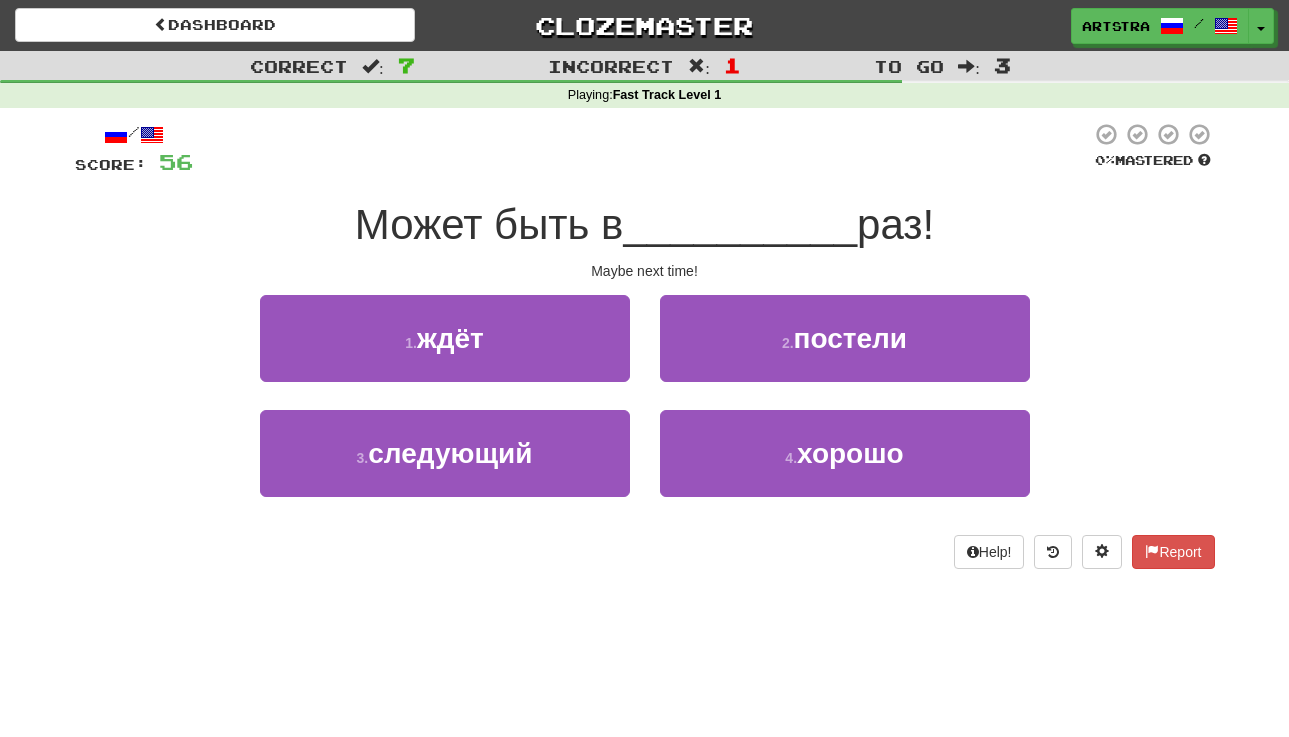 click on "__________" at bounding box center (740, 224) 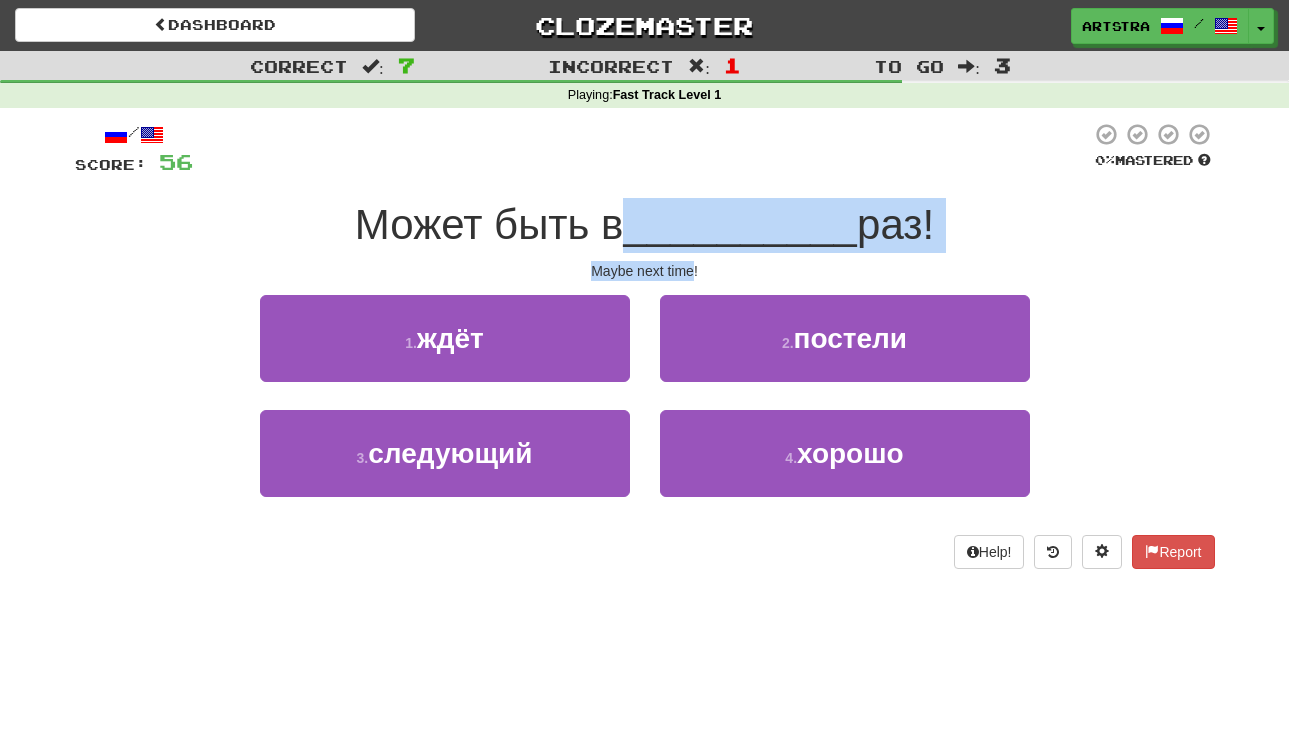 drag, startPoint x: 680, startPoint y: 259, endPoint x: 690, endPoint y: 214, distance: 46.09772 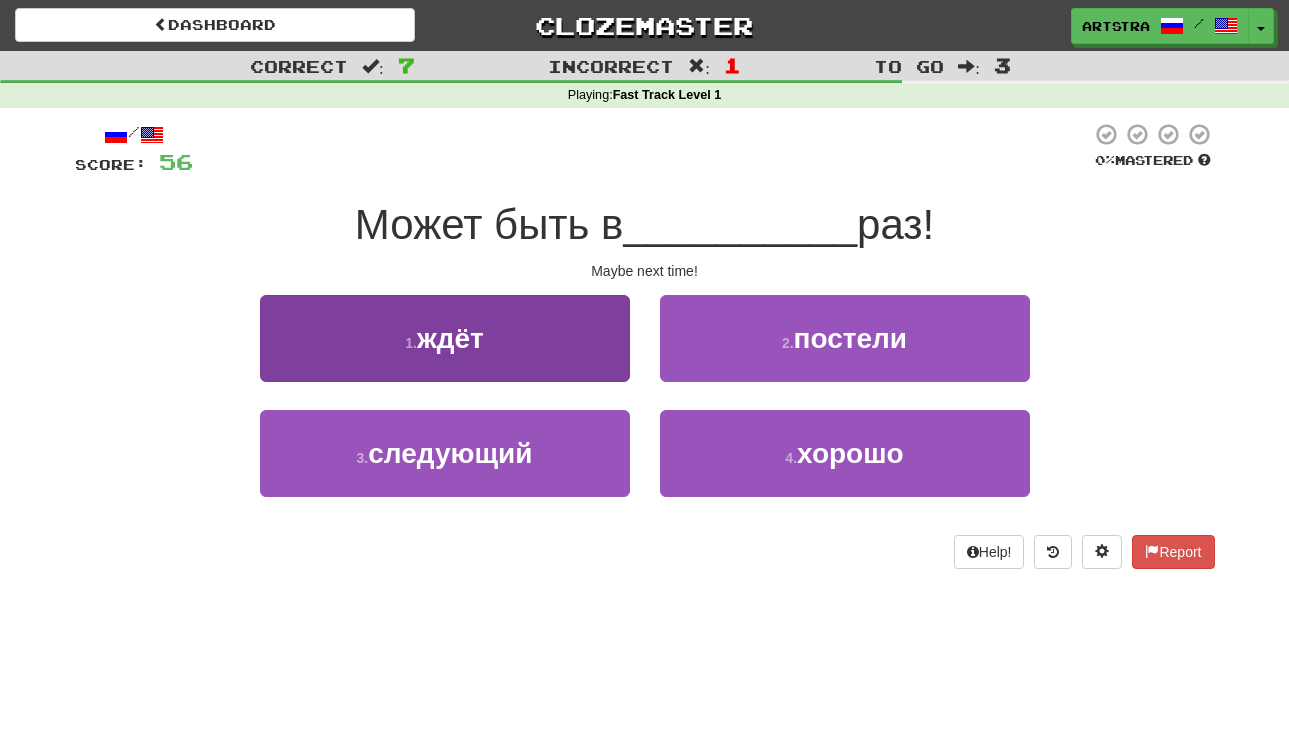 click on "1 .  ждёт" at bounding box center (445, 338) 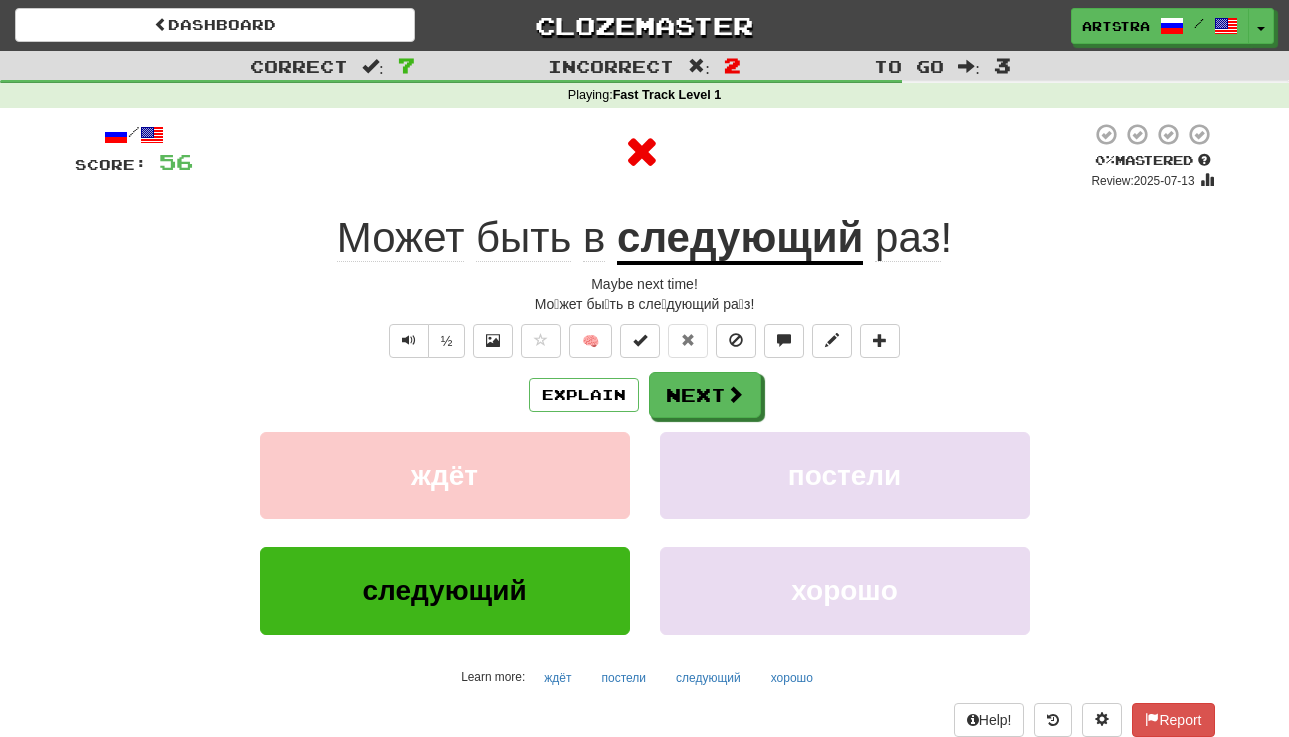 click on "следующий" at bounding box center (740, 239) 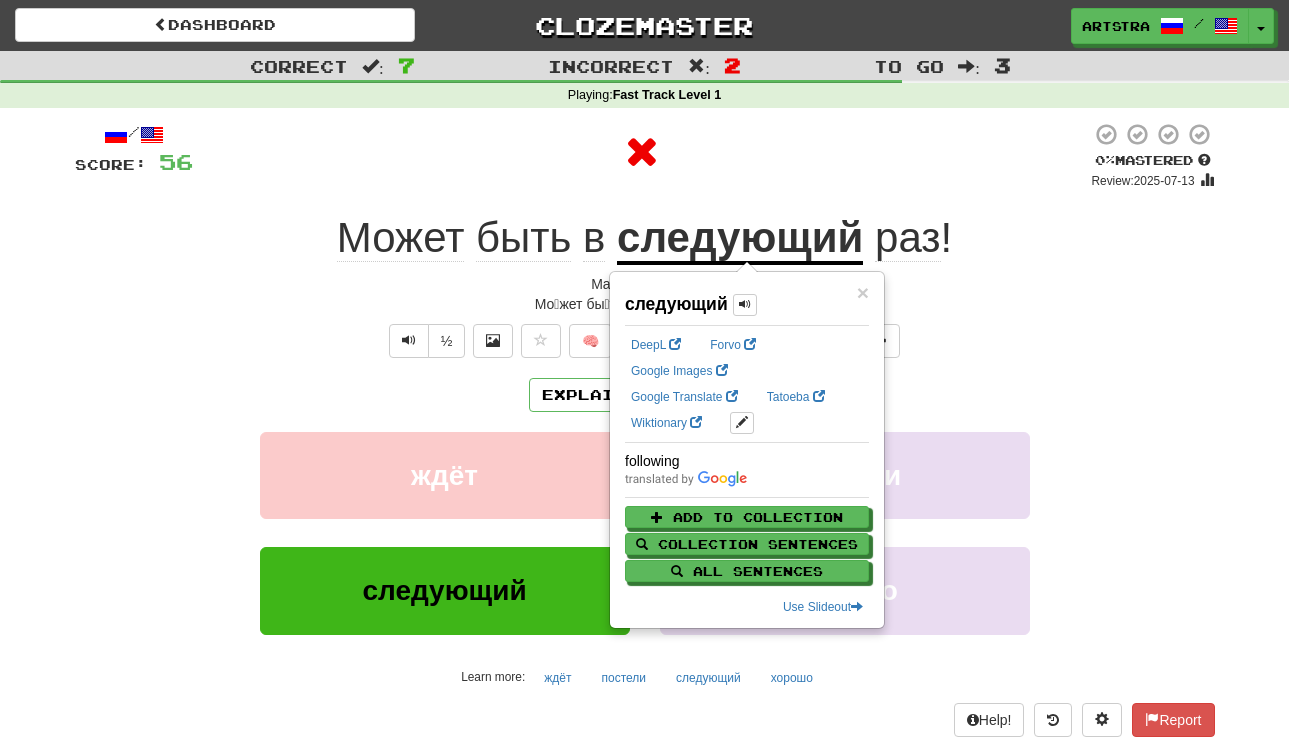 click at bounding box center [642, 152] 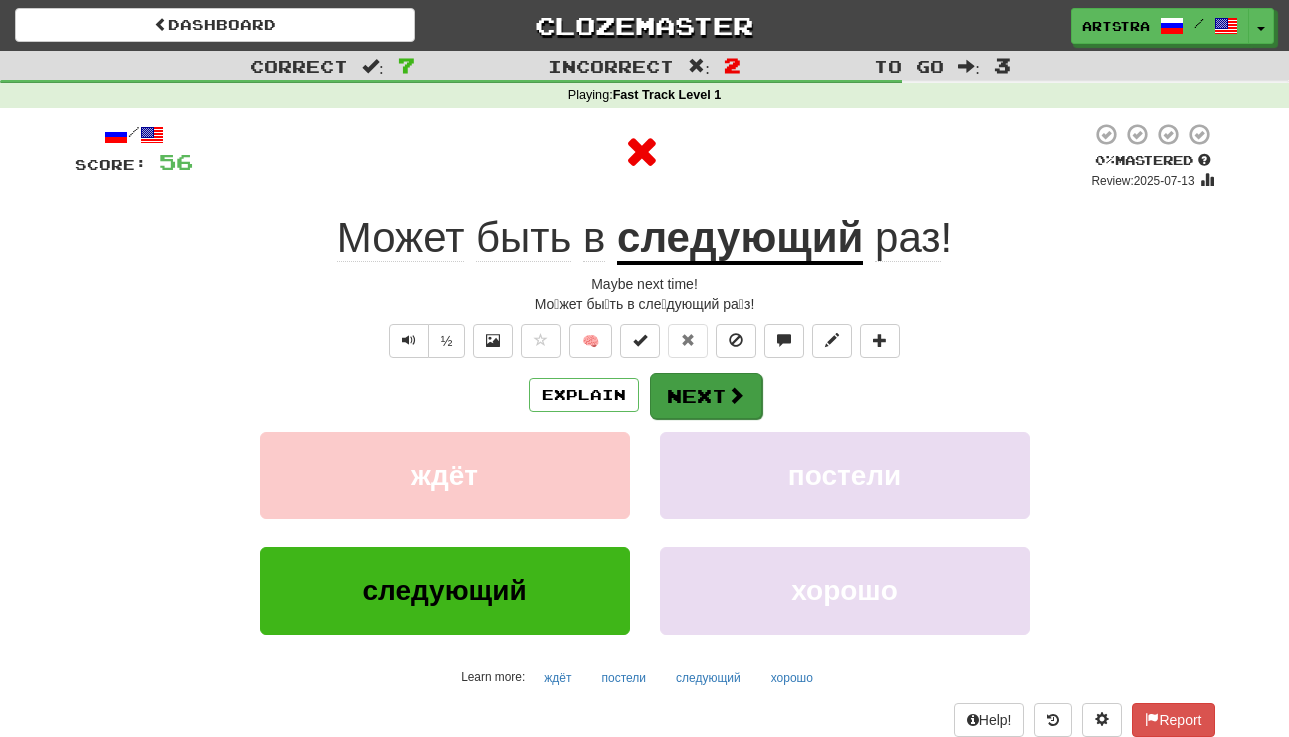 click on "Next" at bounding box center [706, 396] 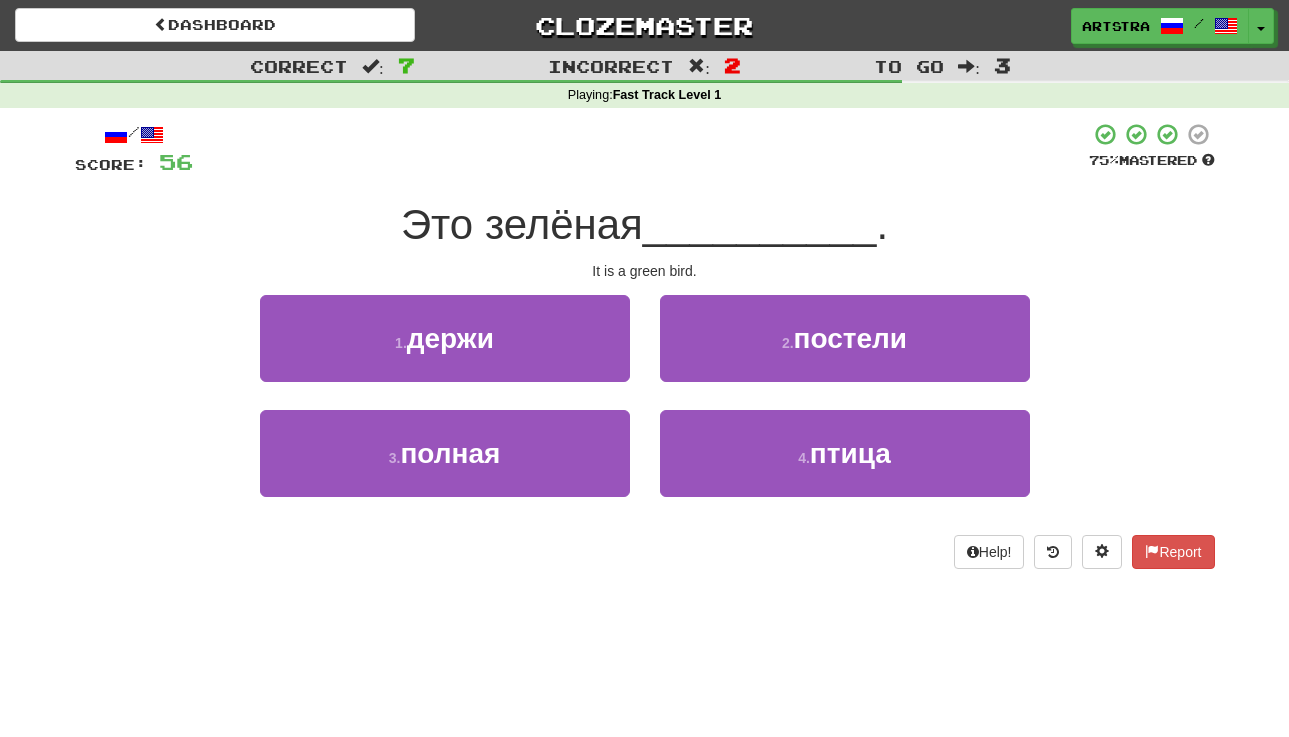 click on "__________" at bounding box center [760, 224] 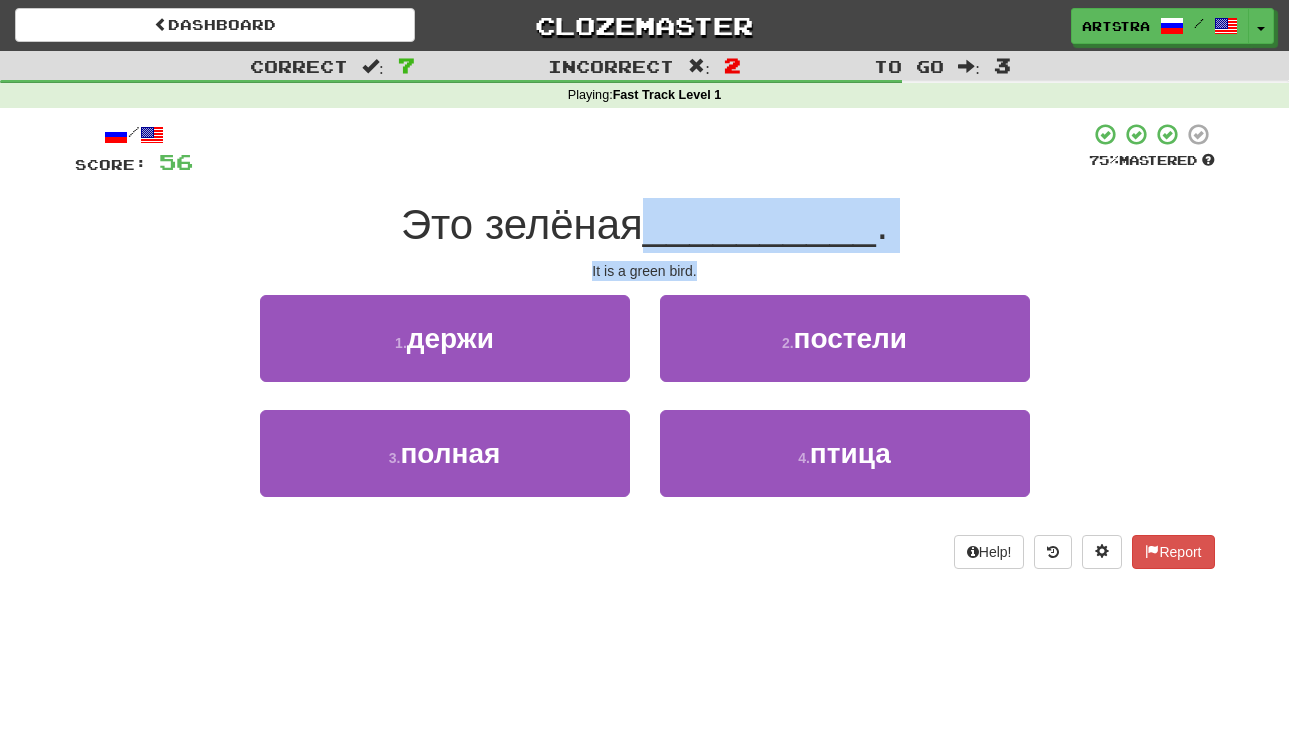 drag, startPoint x: 679, startPoint y: 239, endPoint x: 689, endPoint y: 266, distance: 28.79236 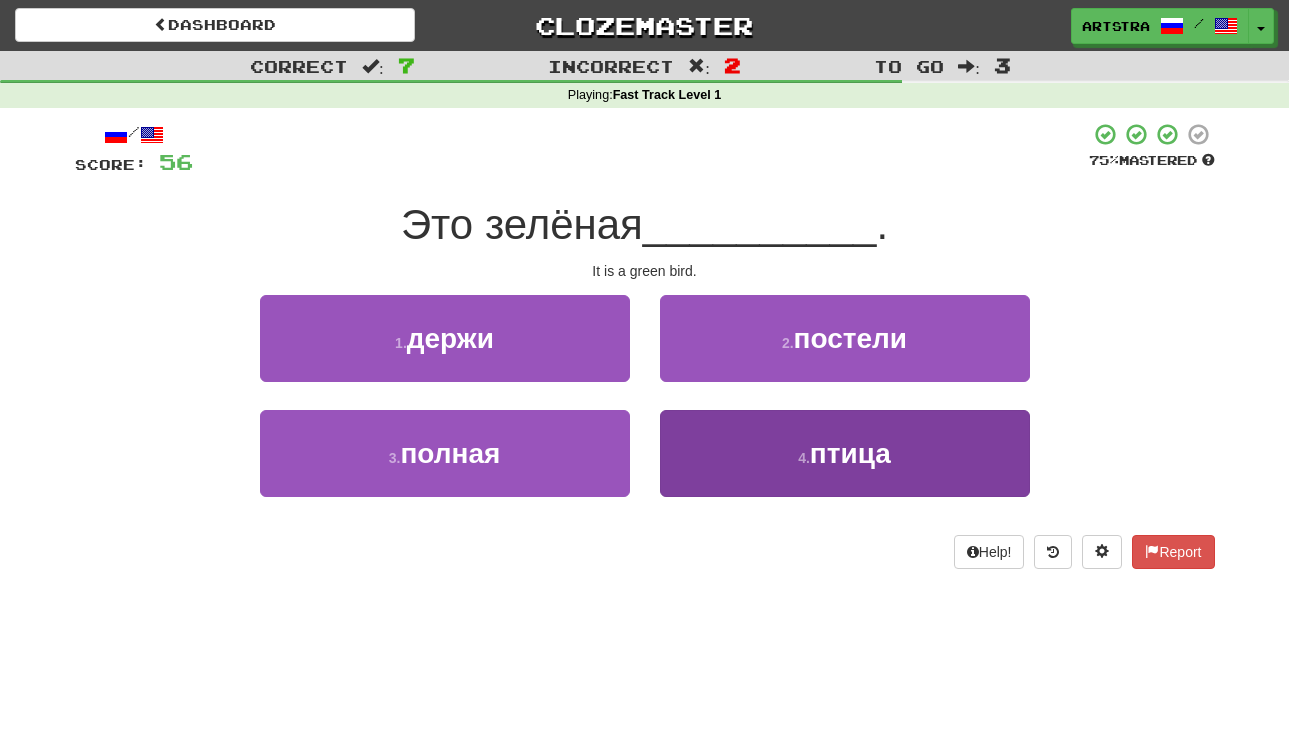 click on "птица" at bounding box center (850, 453) 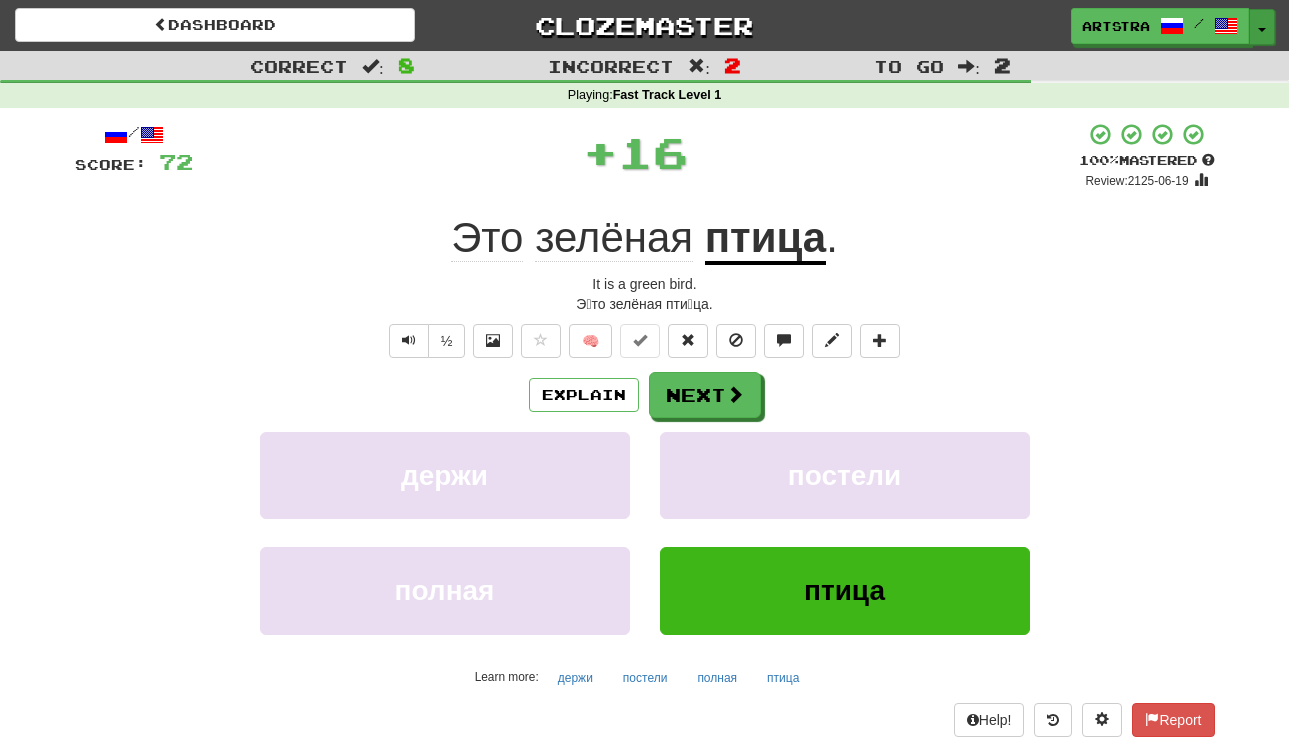 click on "Toggle Dropdown" at bounding box center (1262, 27) 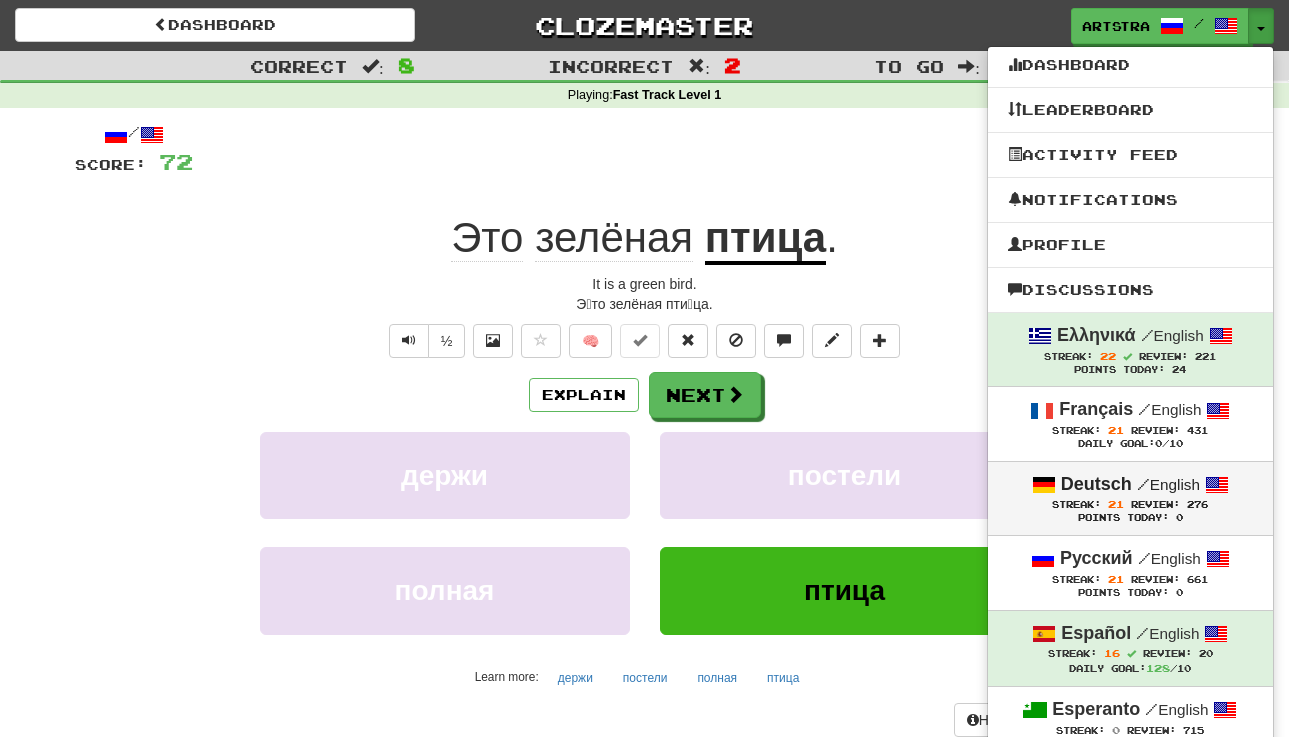 click on "276" at bounding box center (1197, 504) 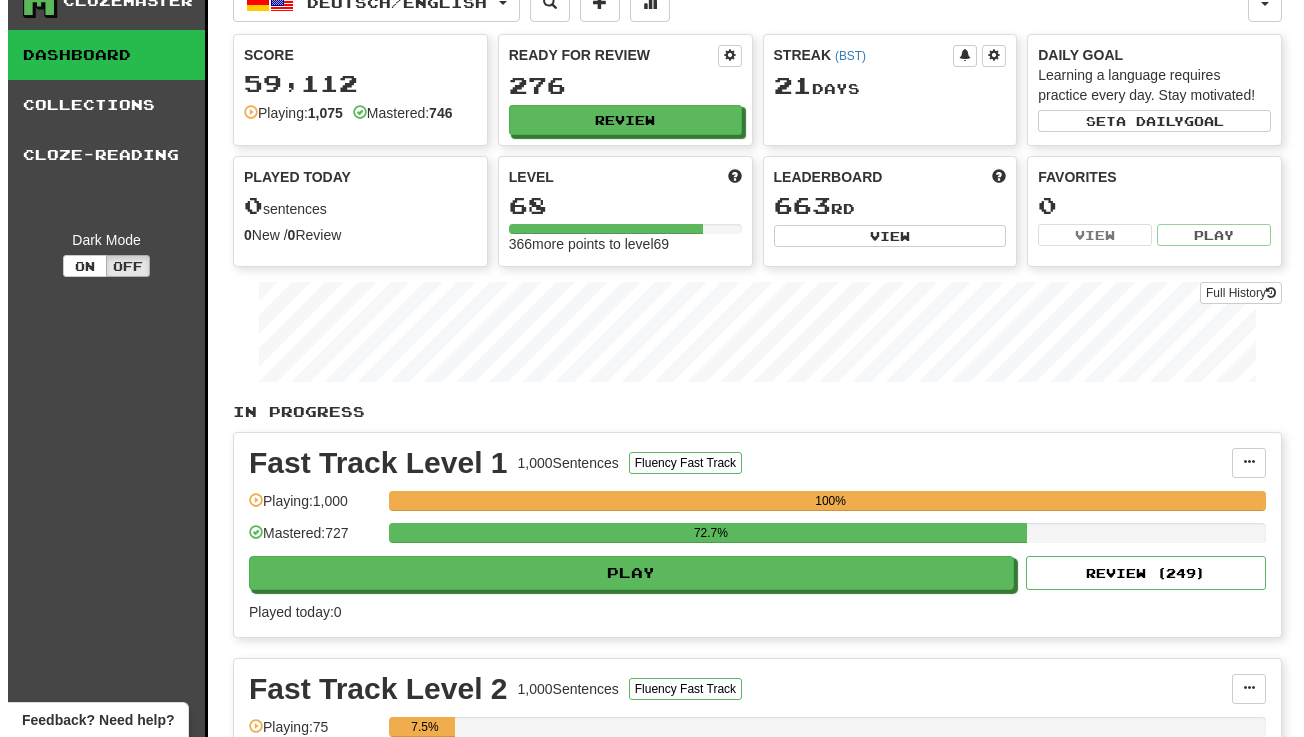 scroll, scrollTop: 258, scrollLeft: 0, axis: vertical 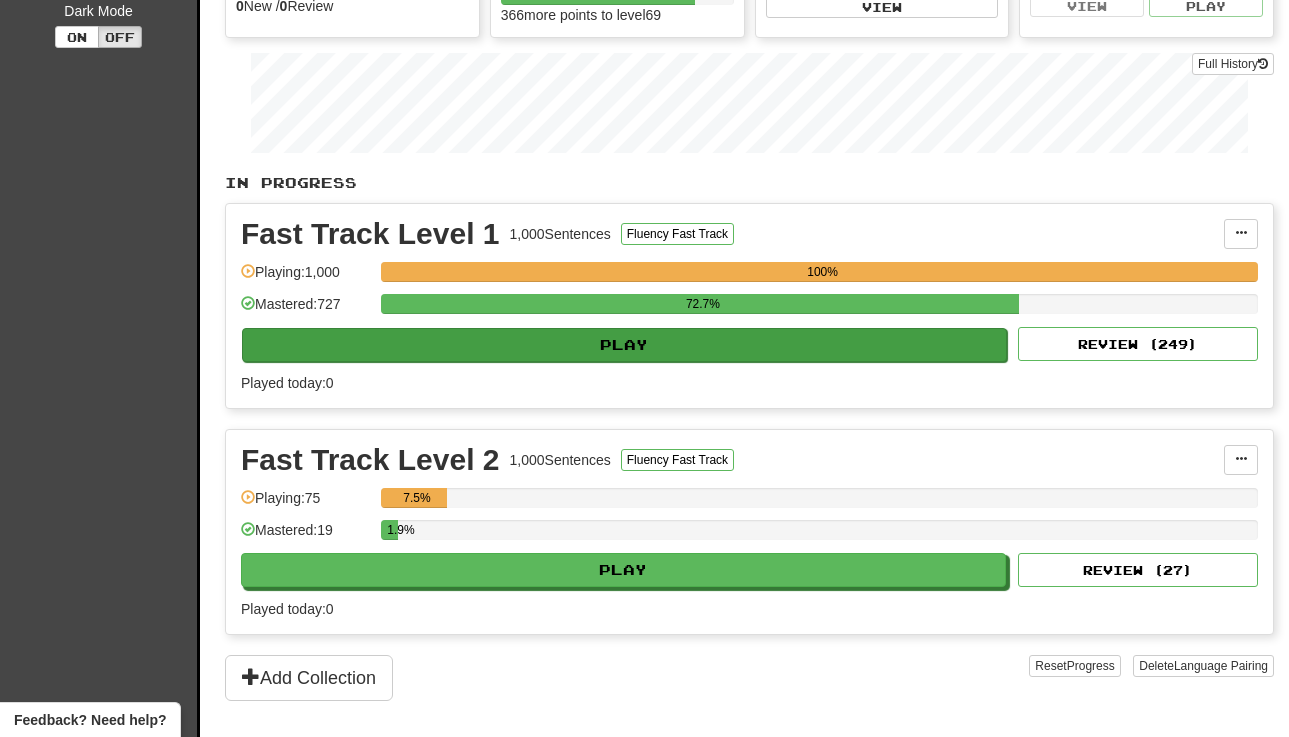 click on "Play" at bounding box center [624, 345] 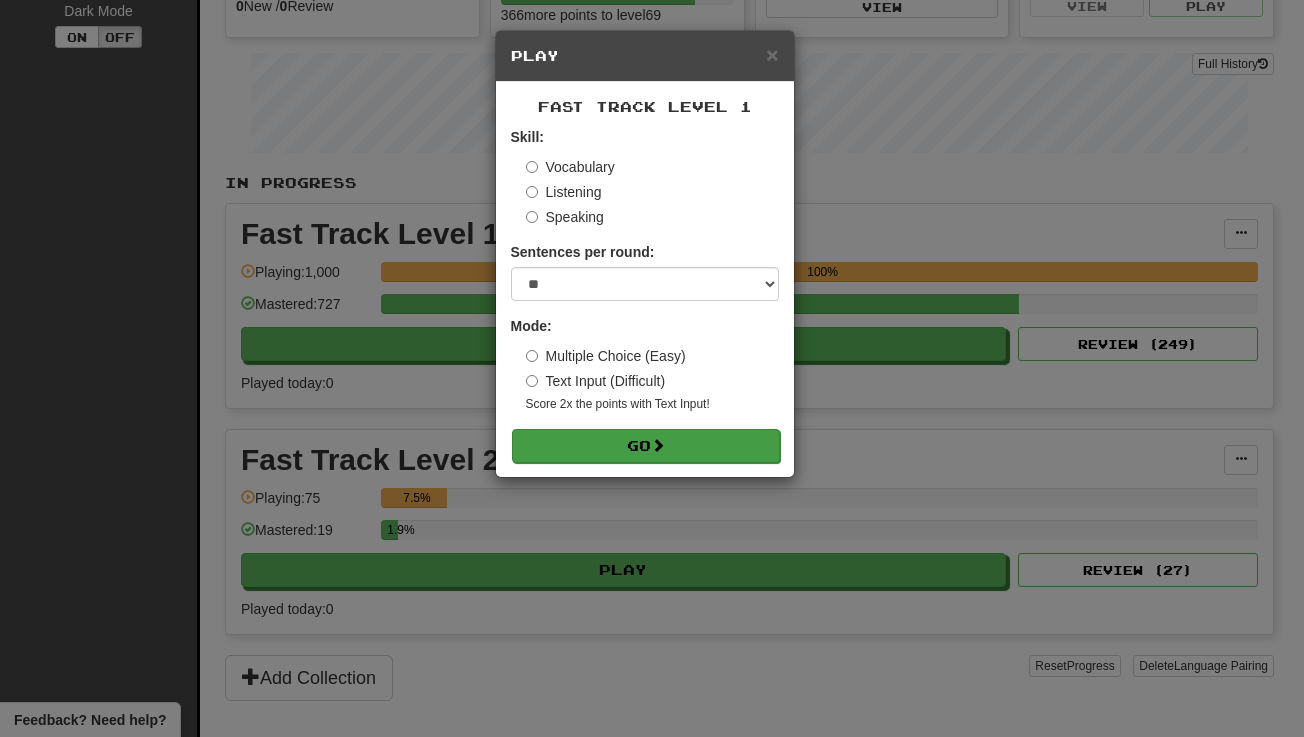 click on "Go" at bounding box center [646, 446] 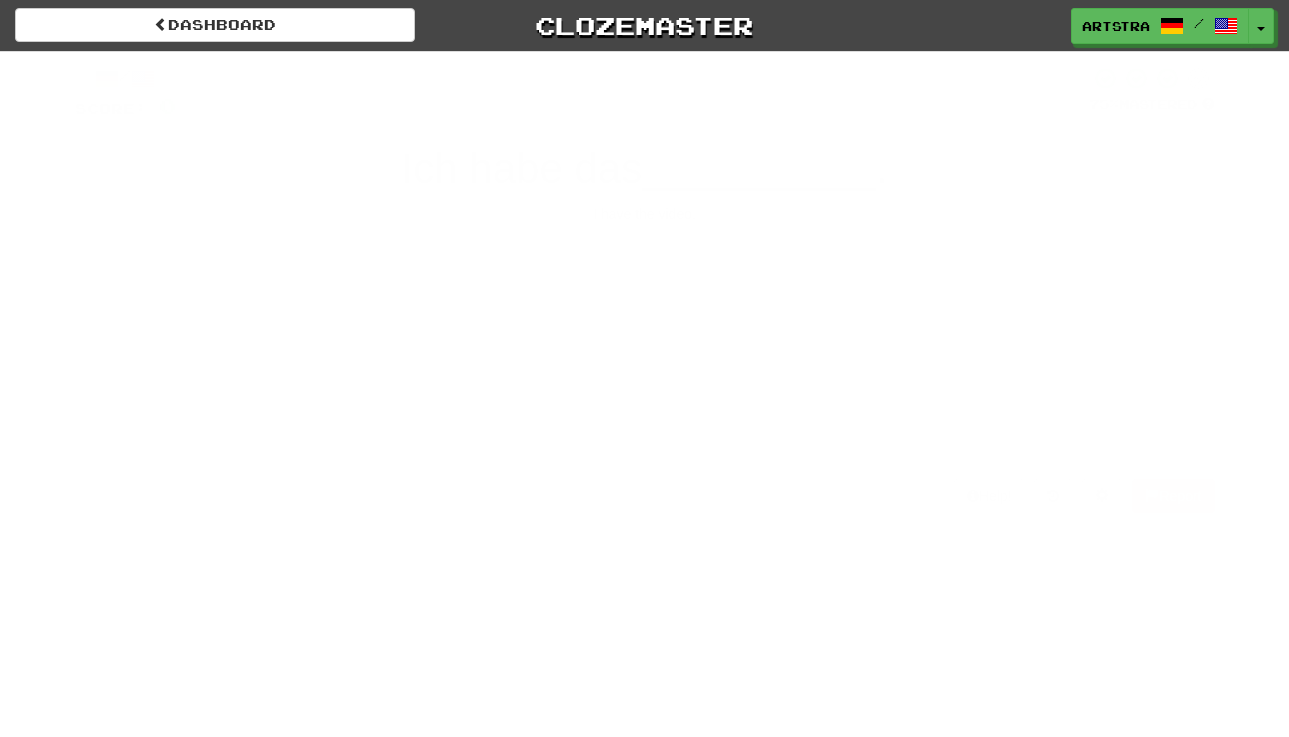 scroll, scrollTop: 0, scrollLeft: 0, axis: both 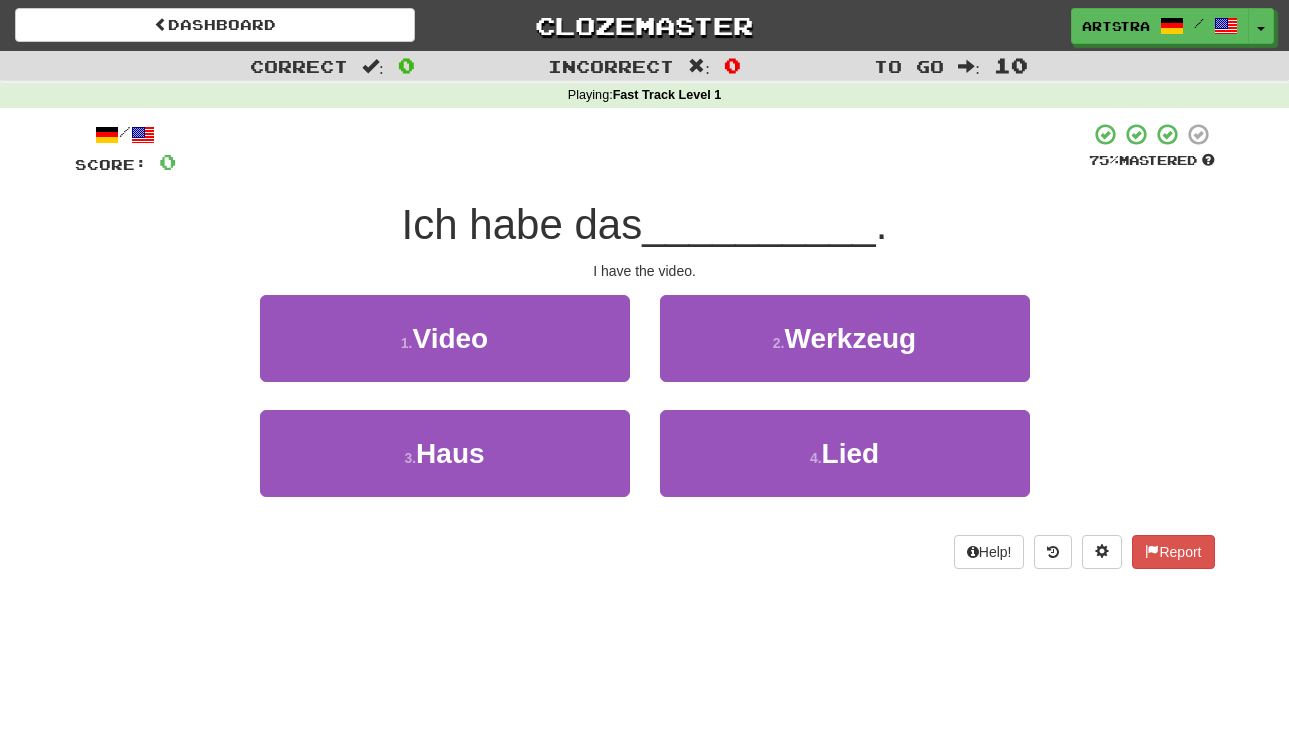 click on "Ich habe das" at bounding box center (522, 224) 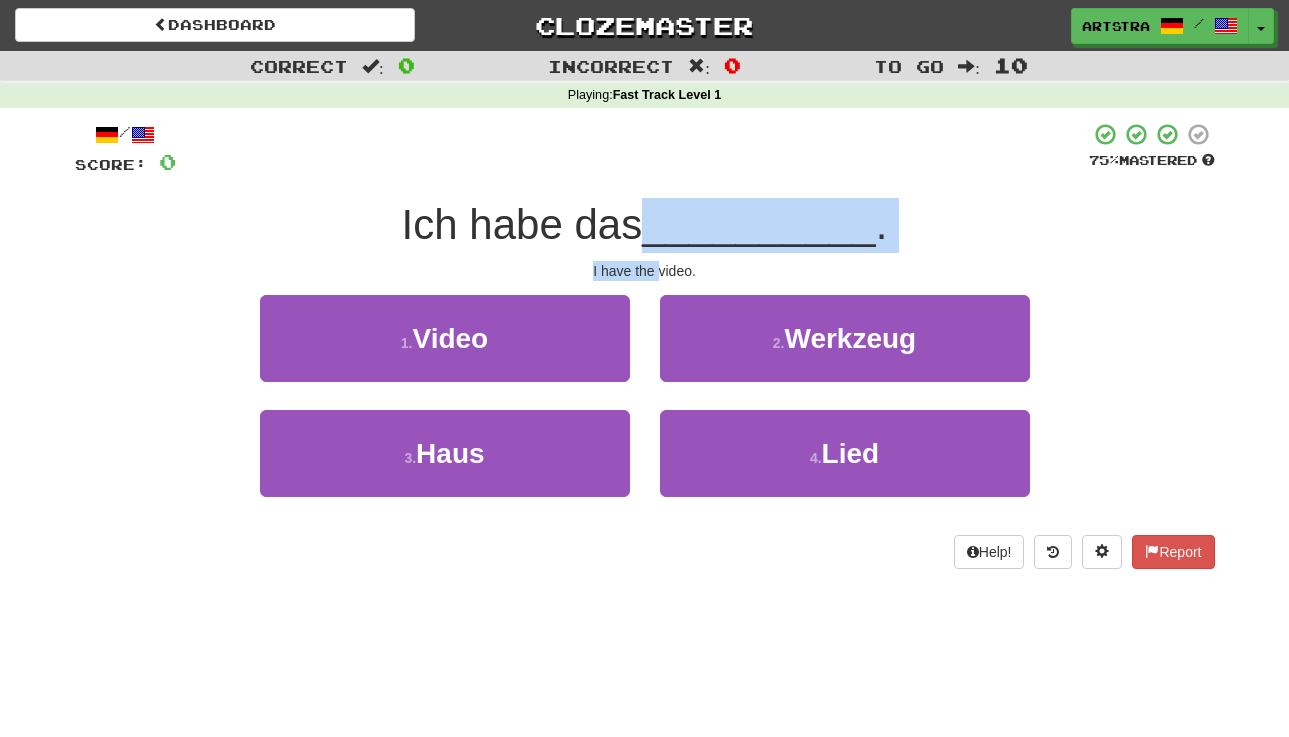drag, startPoint x: 652, startPoint y: 230, endPoint x: 659, endPoint y: 270, distance: 40.60788 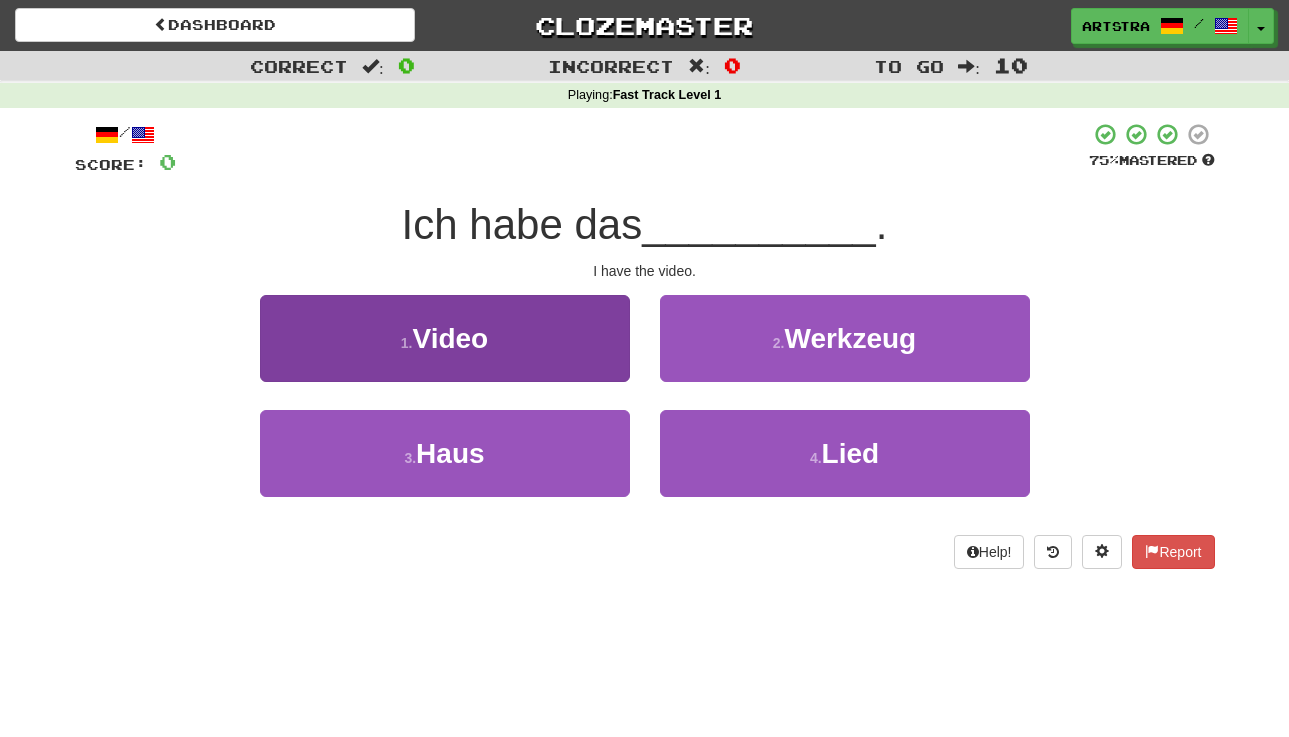 click on "1 .  Video" at bounding box center (445, 338) 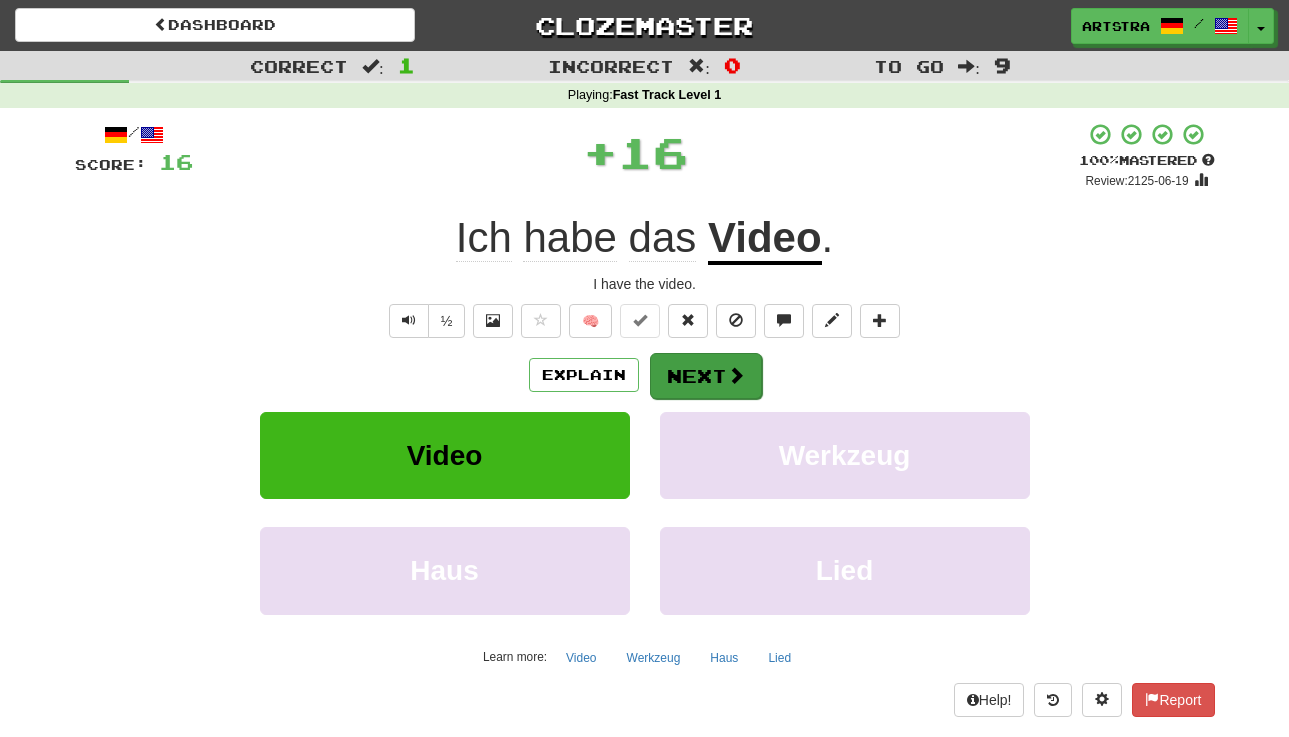 click on "Next" at bounding box center (706, 376) 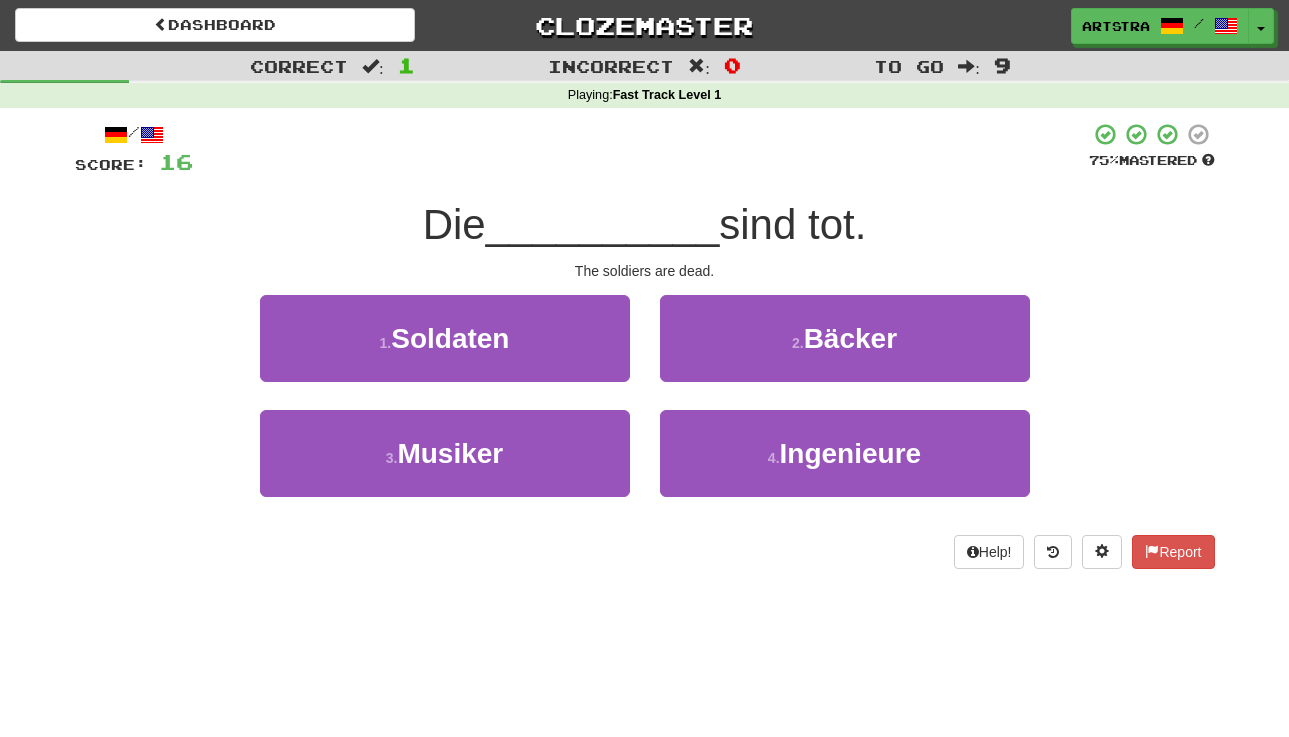 click on "__________" at bounding box center [603, 224] 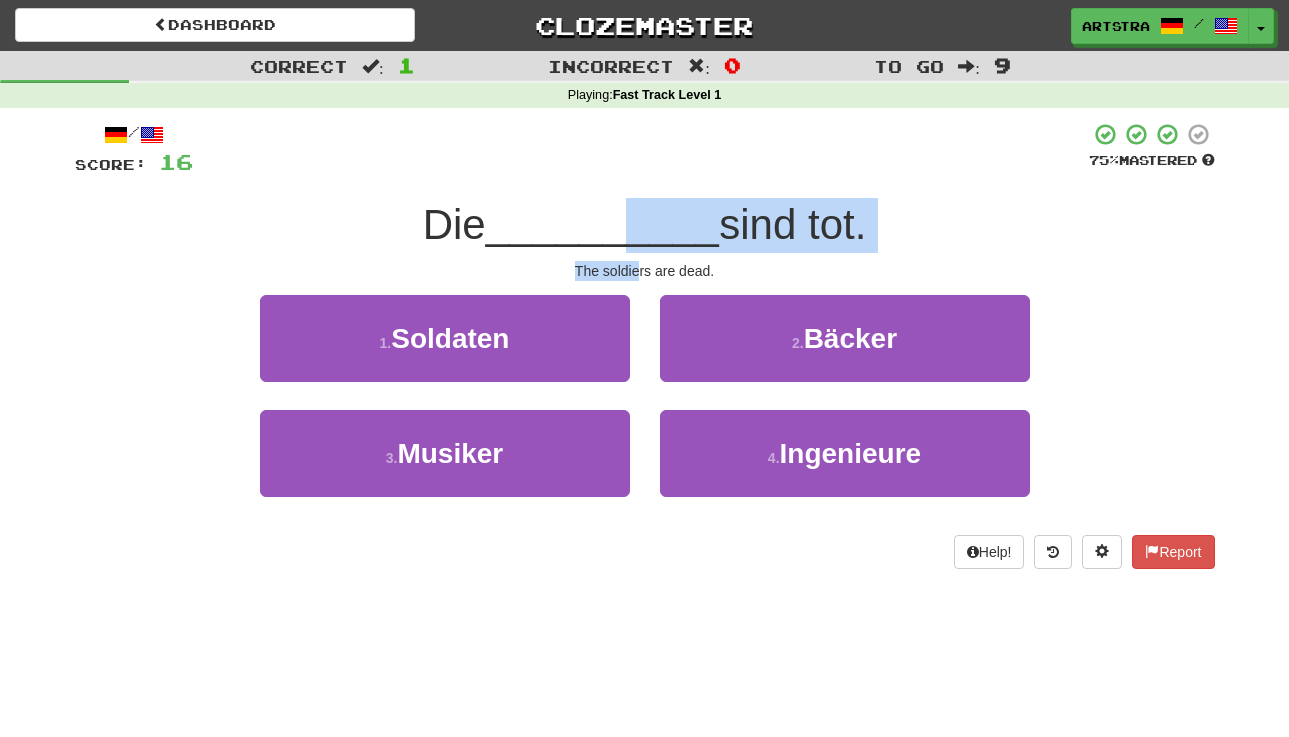 drag, startPoint x: 629, startPoint y: 252, endPoint x: 637, endPoint y: 271, distance: 20.615528 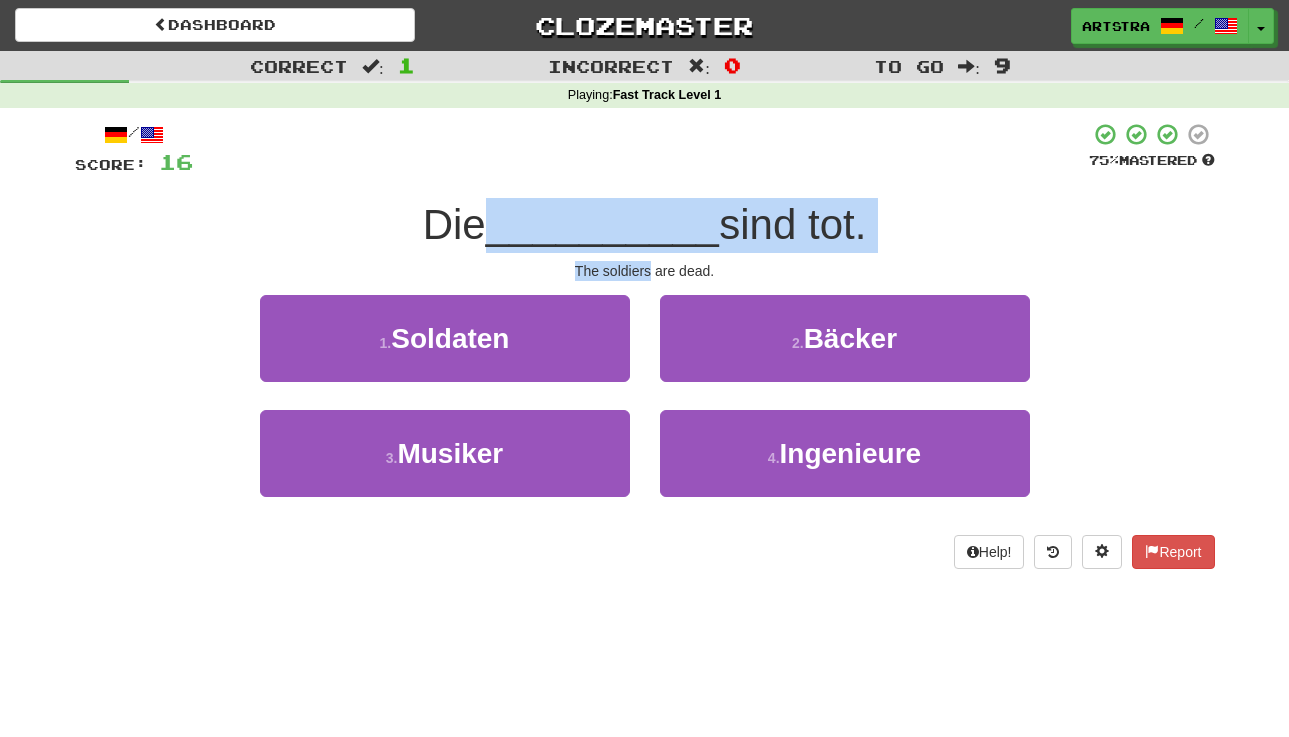 drag, startPoint x: 637, startPoint y: 271, endPoint x: 626, endPoint y: 227, distance: 45.35416 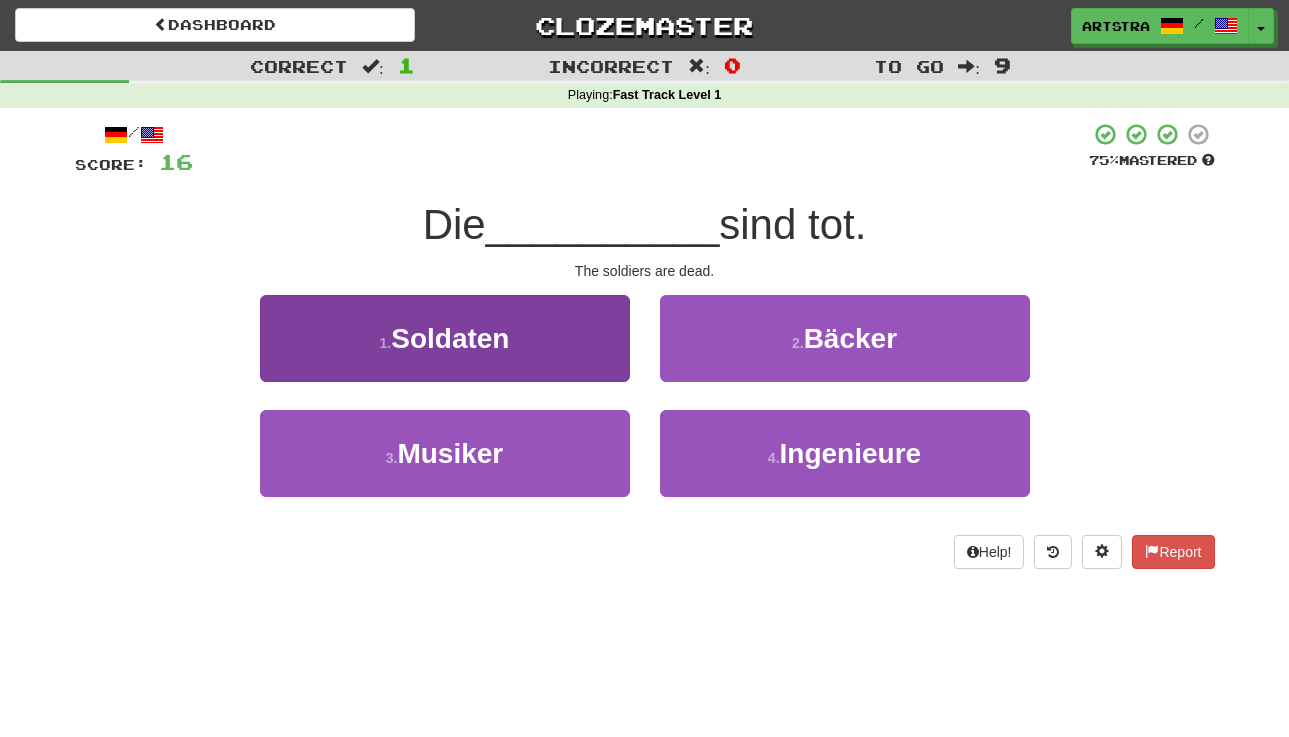 click on "1 .  Soldaten" at bounding box center [445, 338] 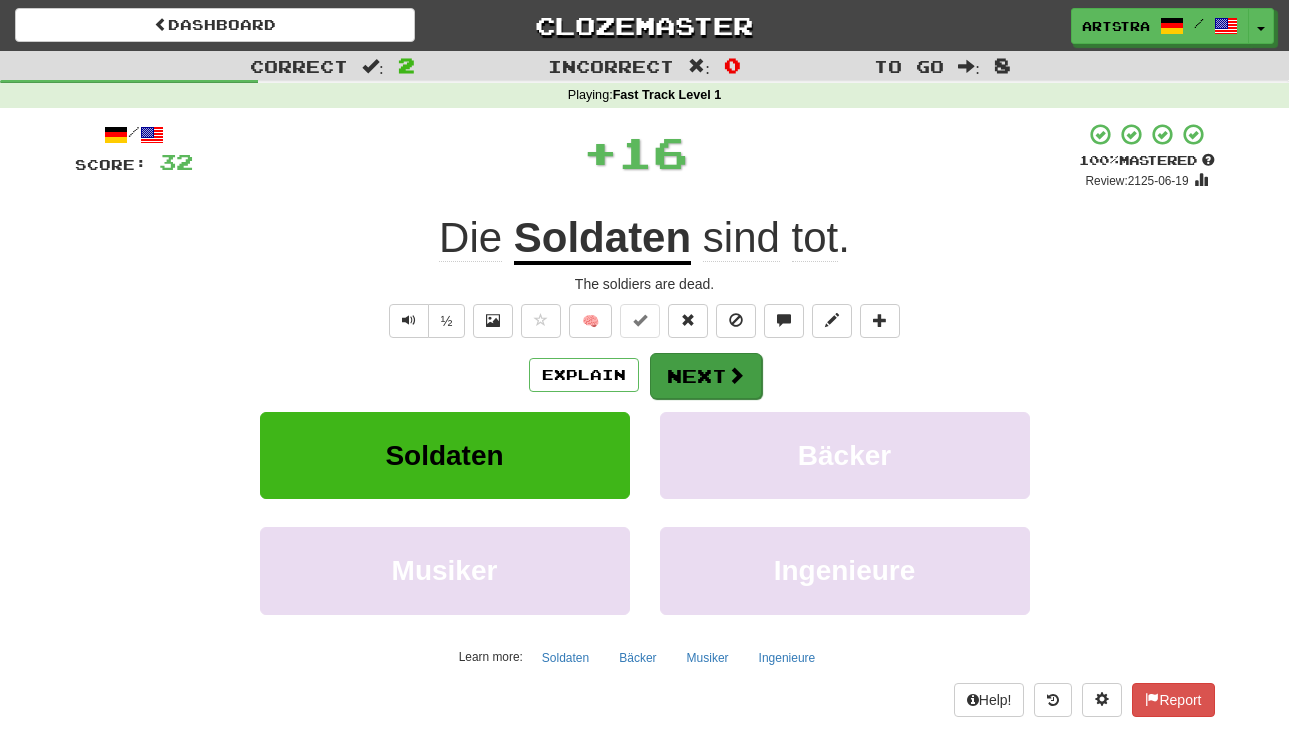 click on "Next" at bounding box center [706, 376] 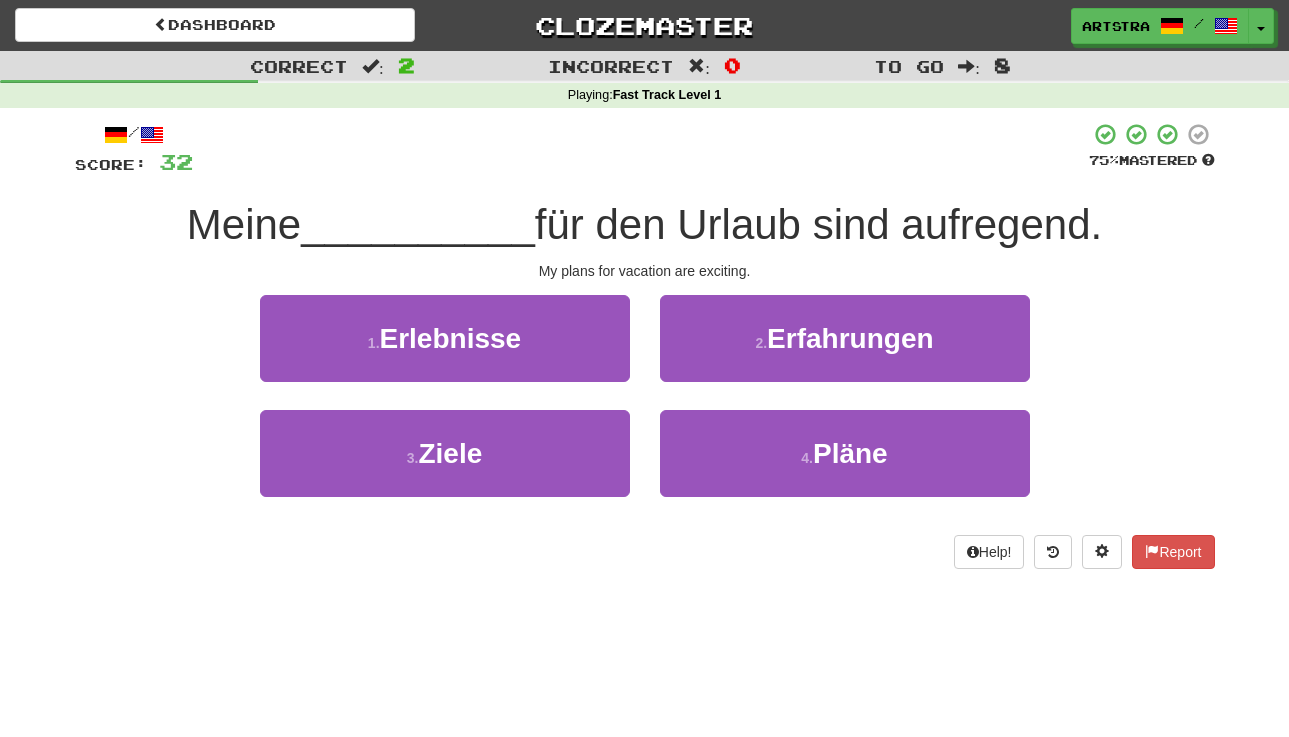 click on "für den Urlaub sind aufregend." at bounding box center [818, 224] 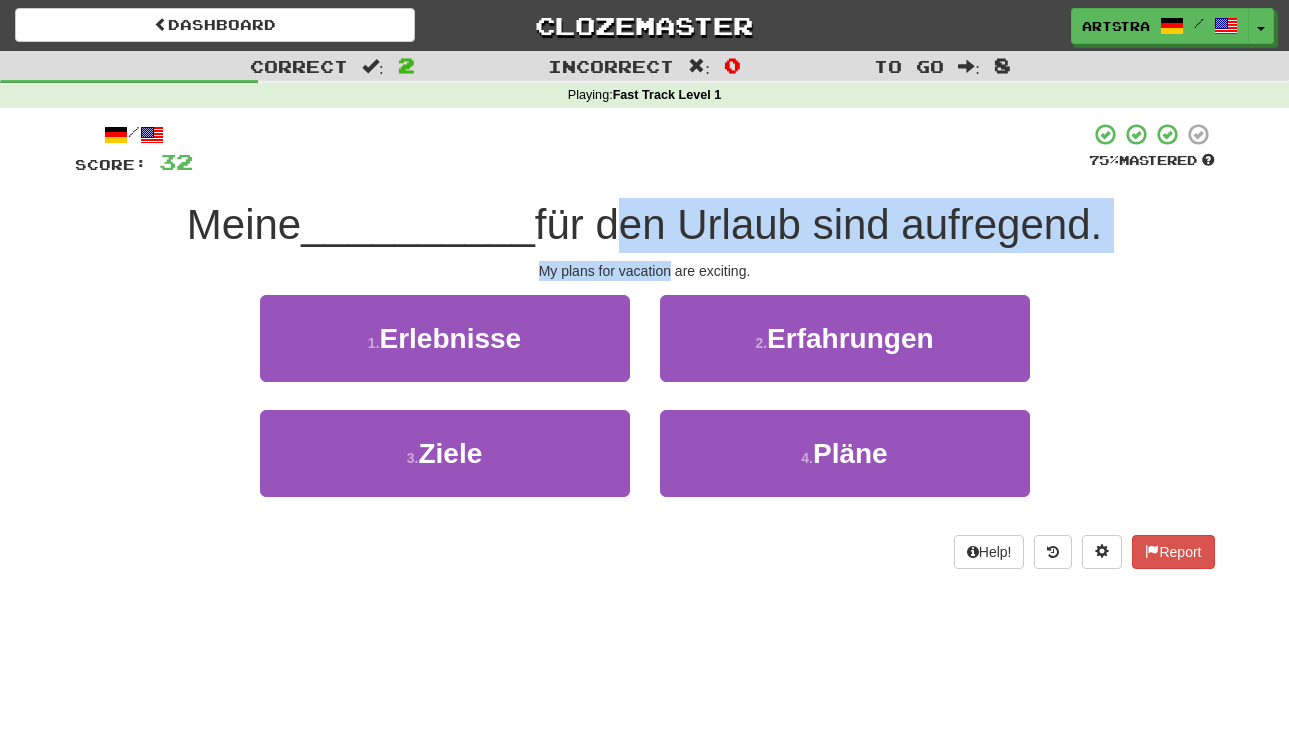 drag, startPoint x: 653, startPoint y: 218, endPoint x: 653, endPoint y: 265, distance: 47 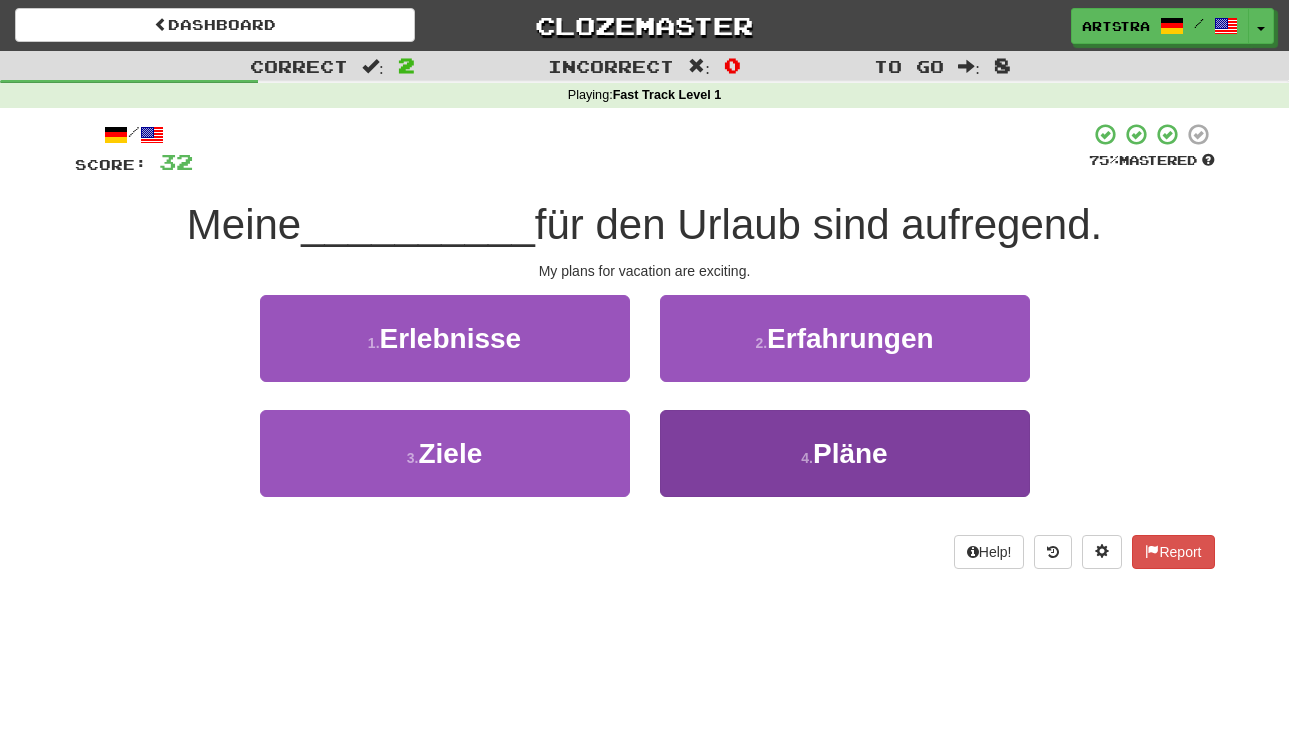 click on "4 .  Pläne" at bounding box center [845, 453] 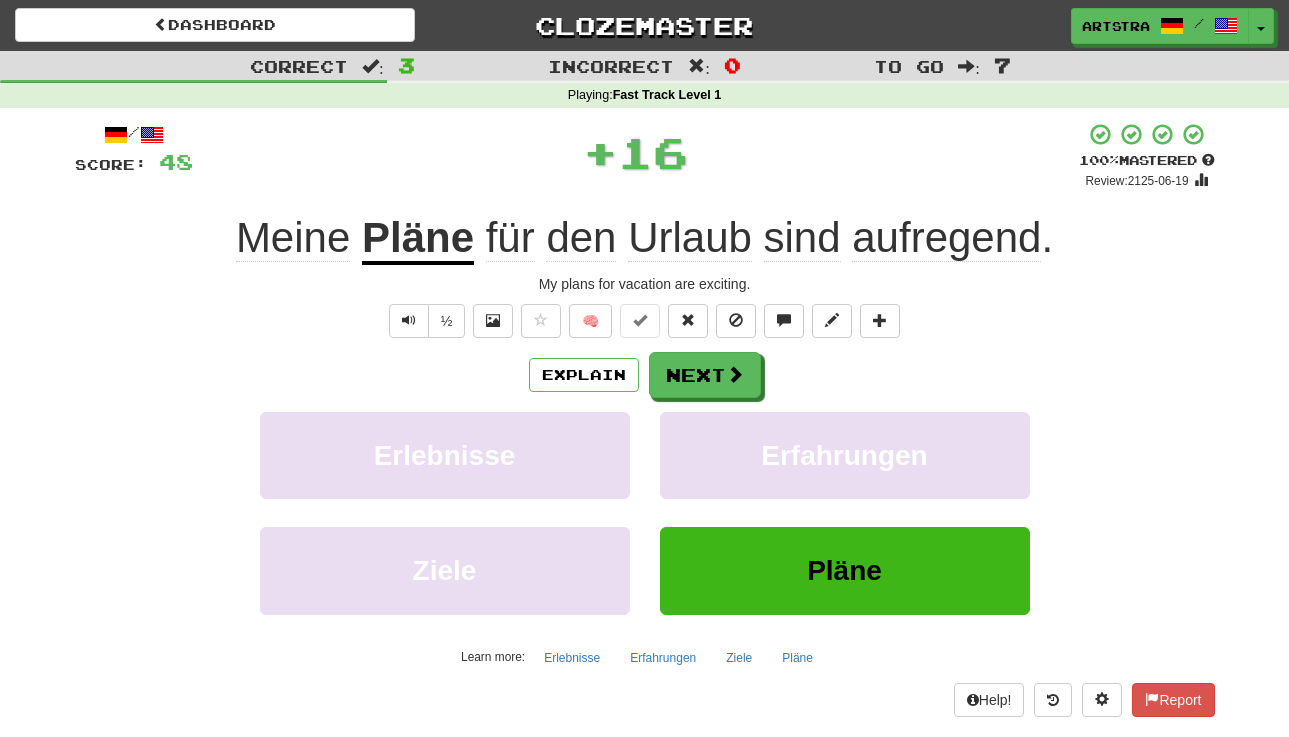 click on "Urlaub" at bounding box center [690, 238] 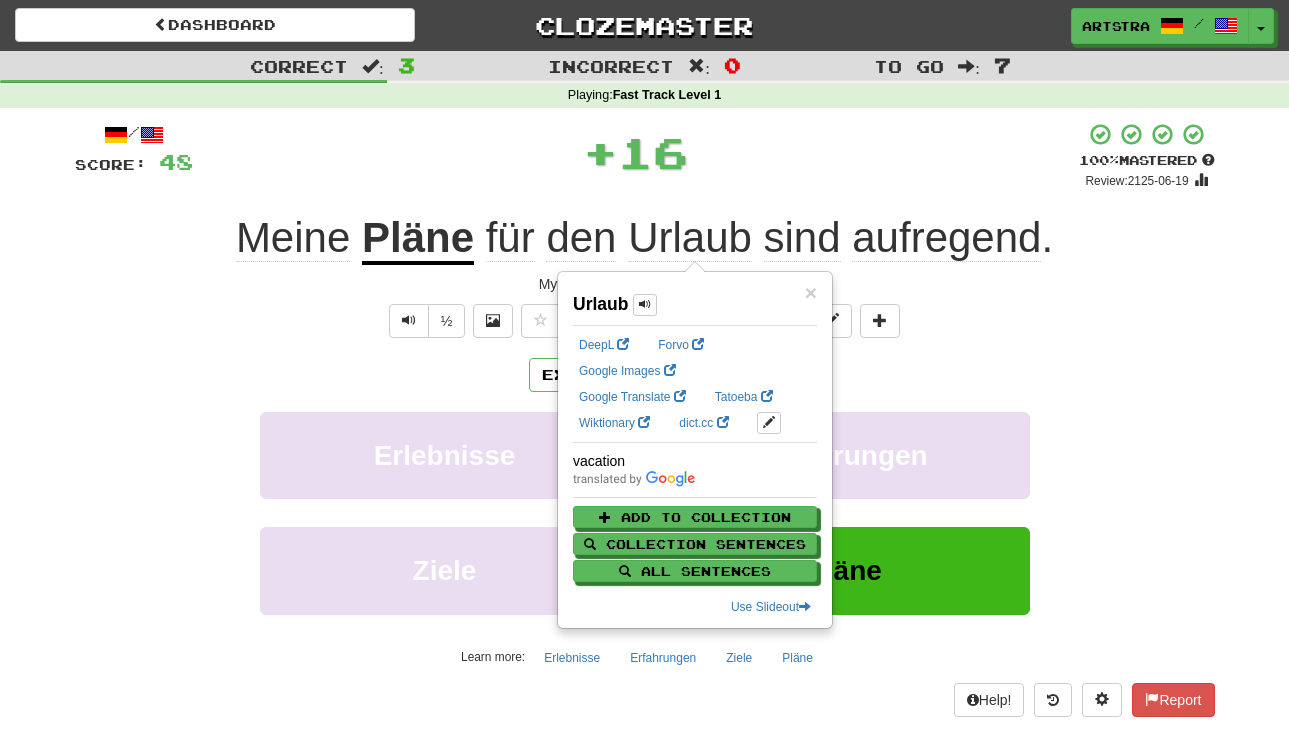 click on "aufregend" at bounding box center [946, 238] 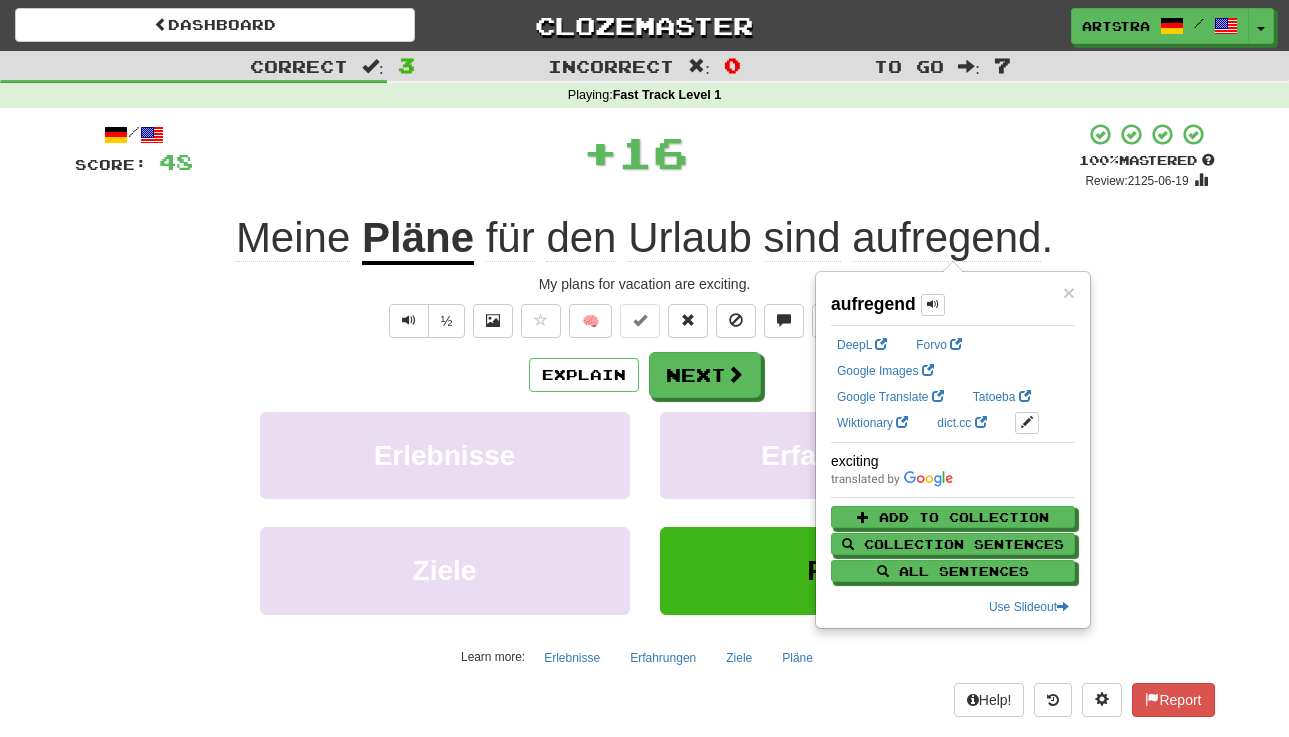 click on "+ 16" at bounding box center [636, 152] 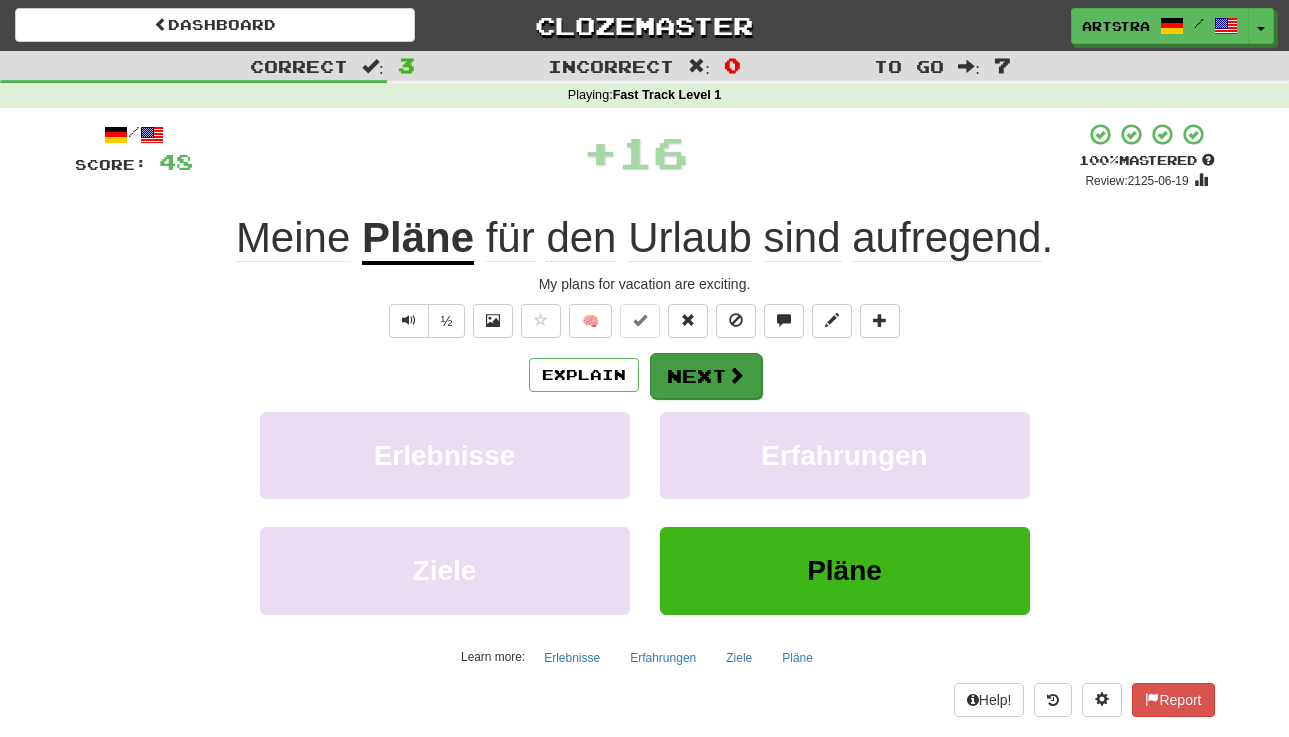 click on "Next" at bounding box center [706, 376] 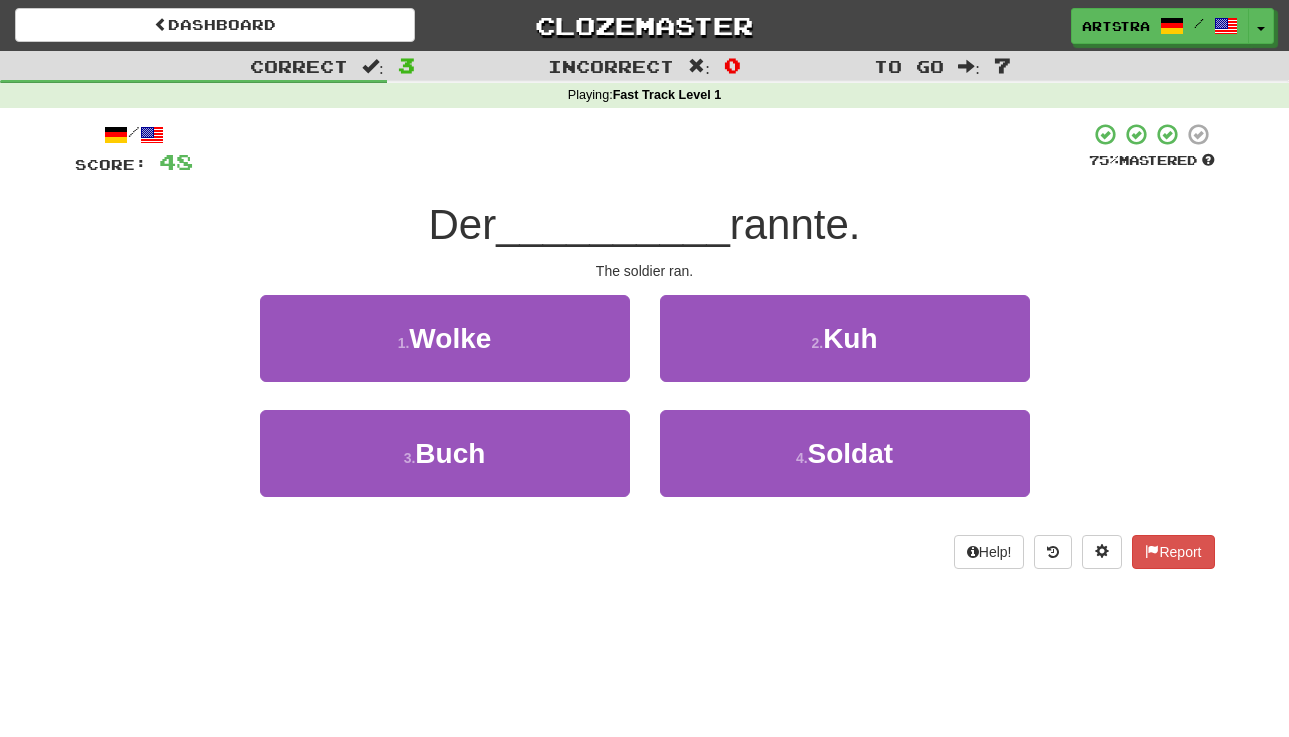 click on "__________" at bounding box center (613, 224) 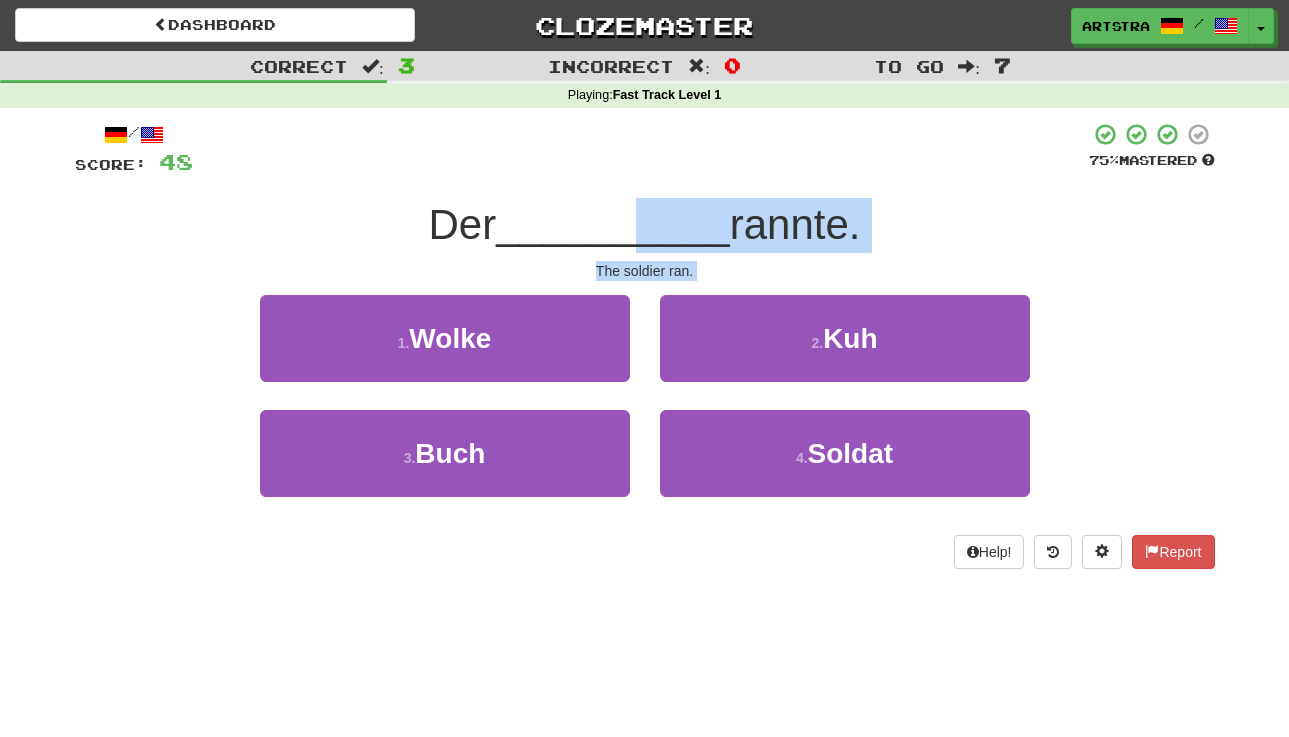 click on "/  Score:   48 75 %  Mastered Der  __________  rannte. The soldier ran. 1 .  Wolke 2 .  Kuh 3 .  Buch 4 .  Soldat  Help!  Report" at bounding box center (645, 345) 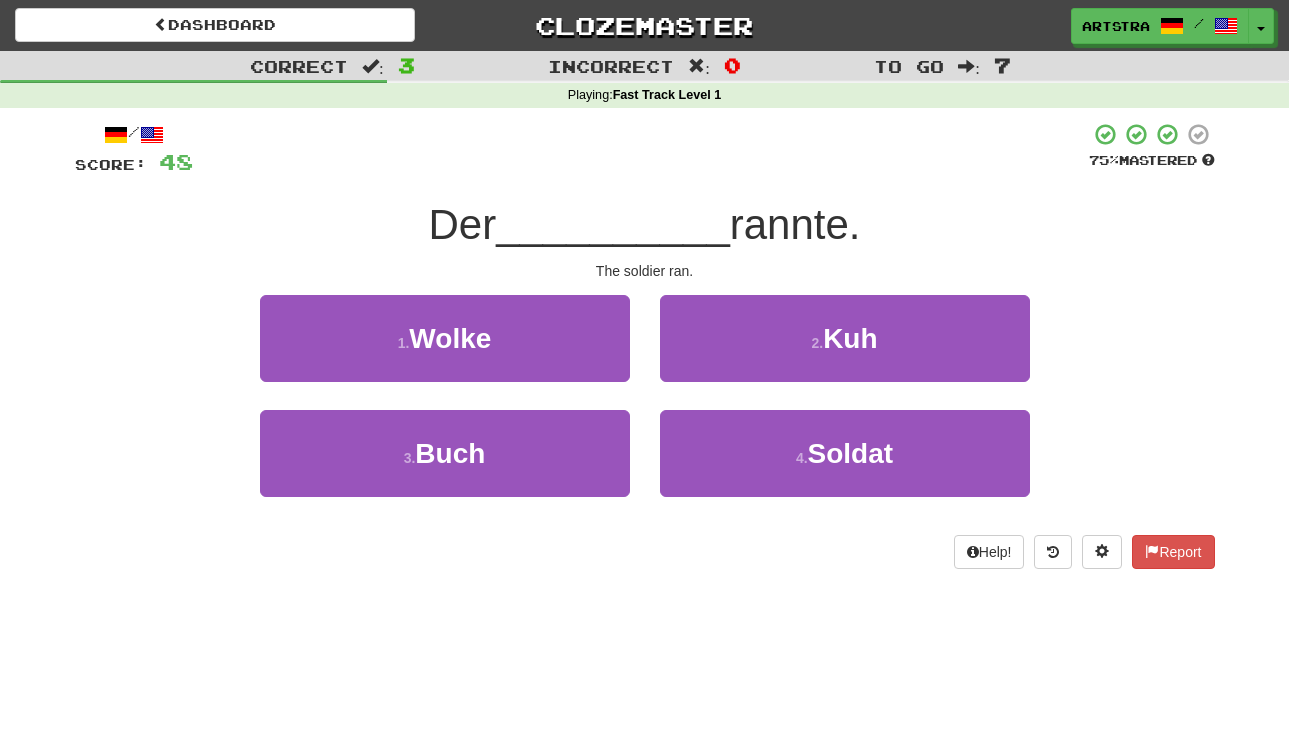 click on "/  Score:   48 75 %  Mastered Der  __________  rannte. The soldier ran. 1 .  Wolke 2 .  Kuh 3 .  Buch 4 .  Soldat  Help!  Report" at bounding box center (645, 345) 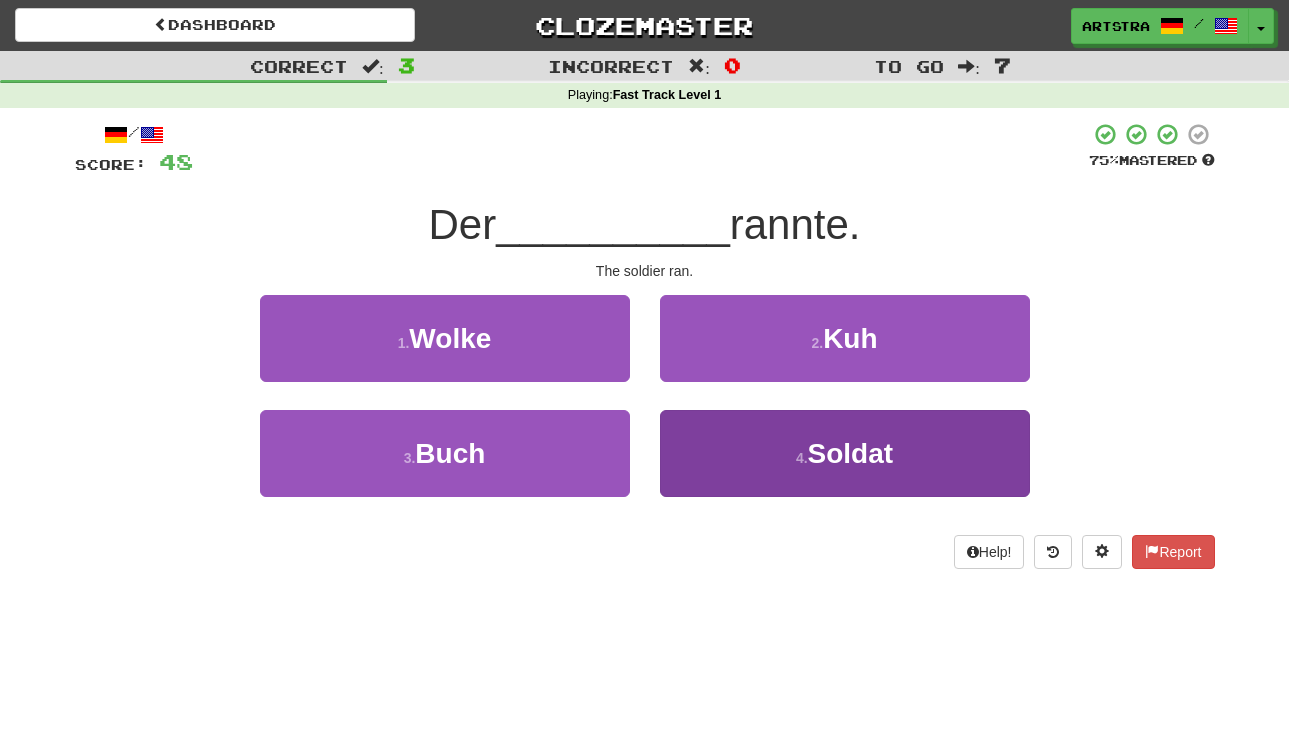 click on "Soldat" at bounding box center [851, 453] 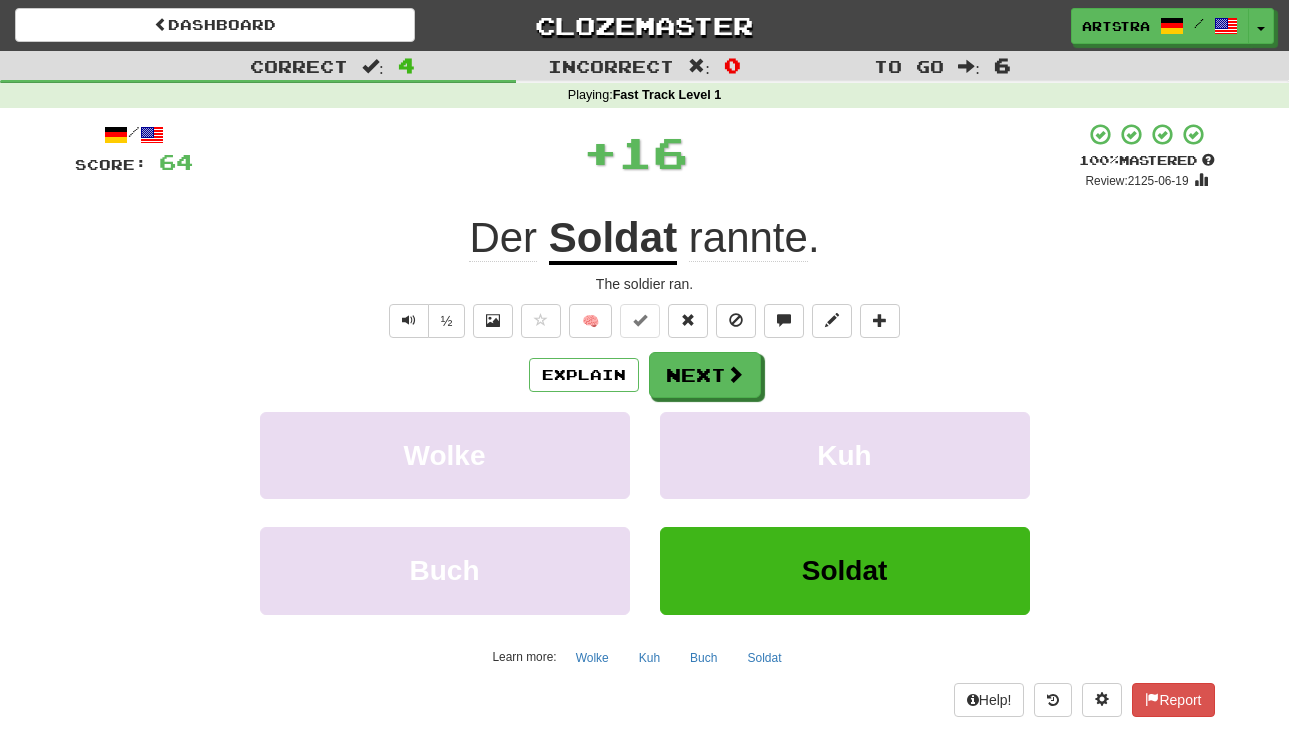 click on "rannte" at bounding box center [748, 238] 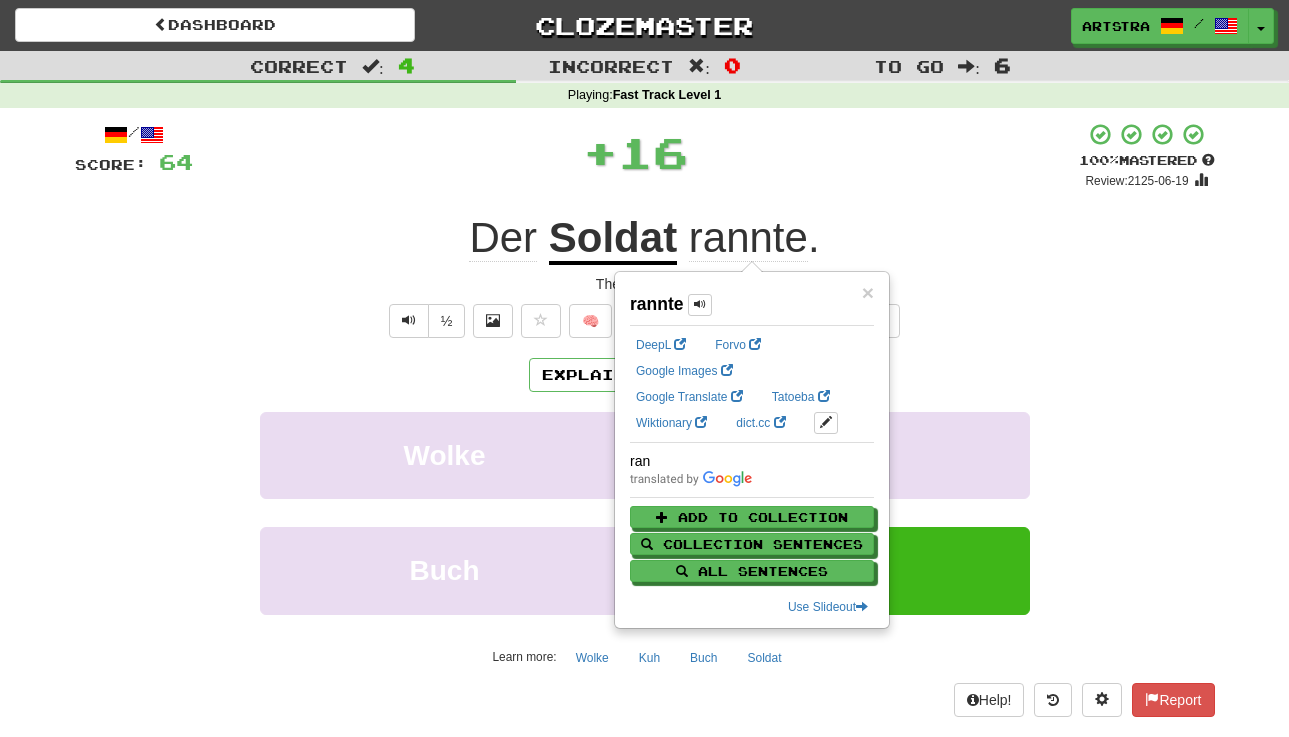 click on "+ 16" at bounding box center [636, 152] 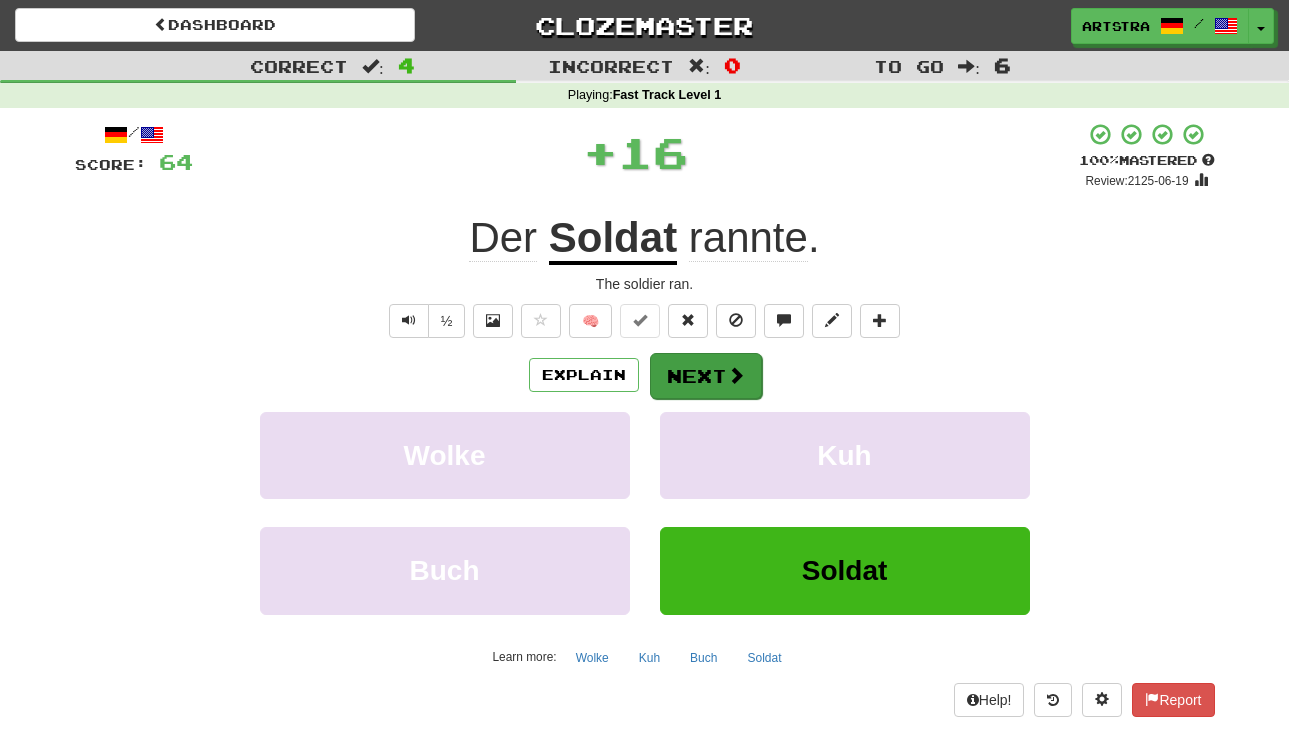 click at bounding box center (736, 375) 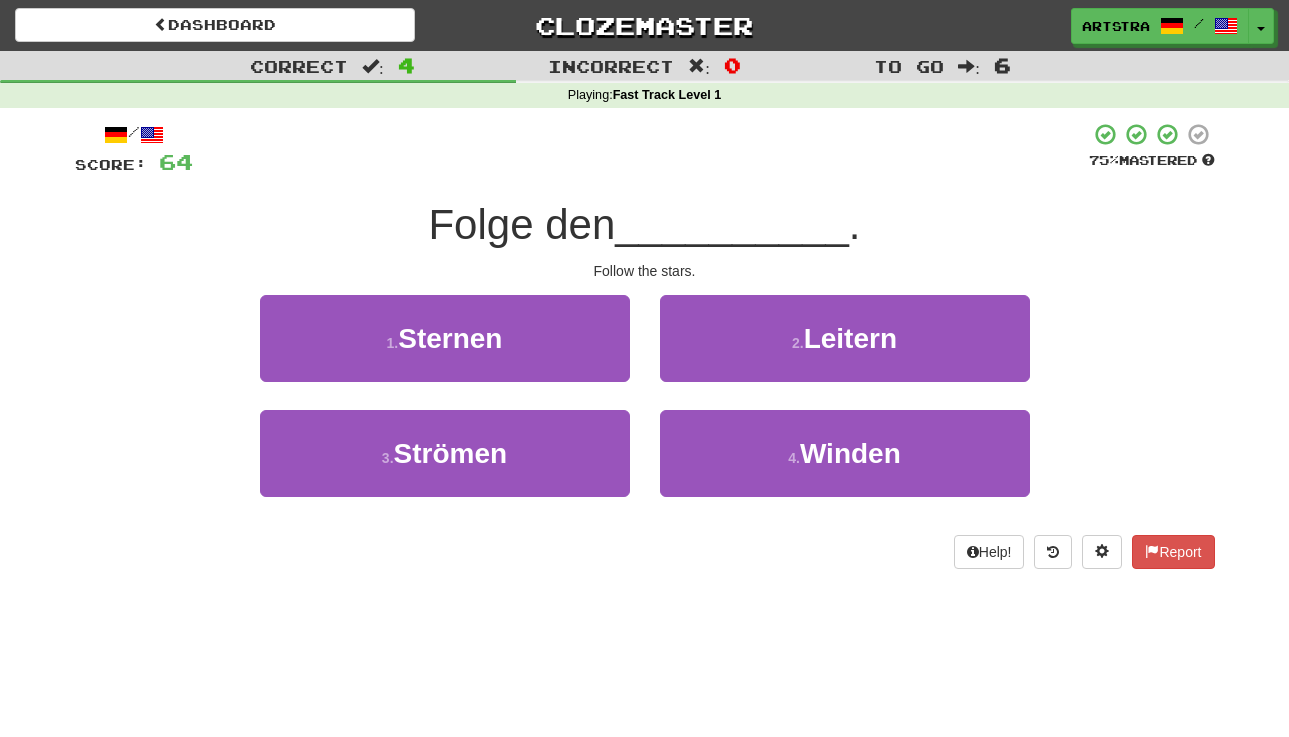 click on "__________" at bounding box center (732, 224) 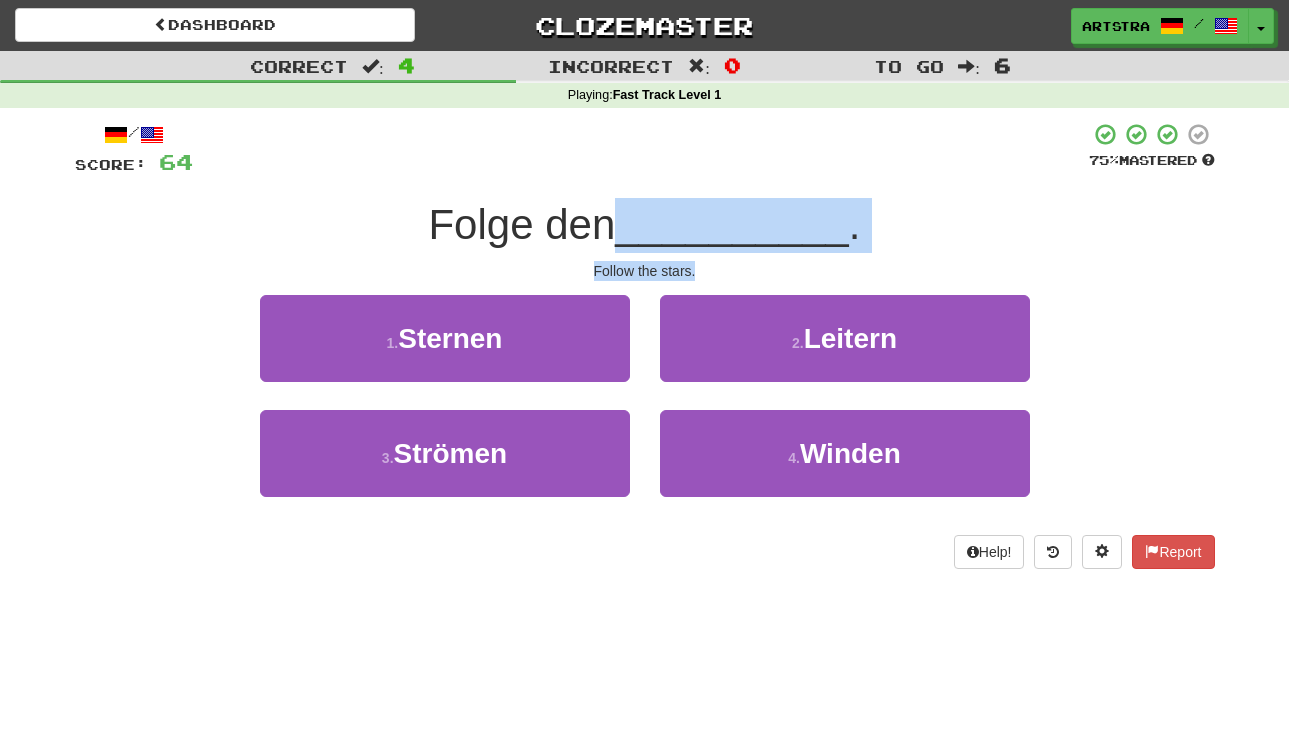 drag, startPoint x: 692, startPoint y: 227, endPoint x: 691, endPoint y: 266, distance: 39.012817 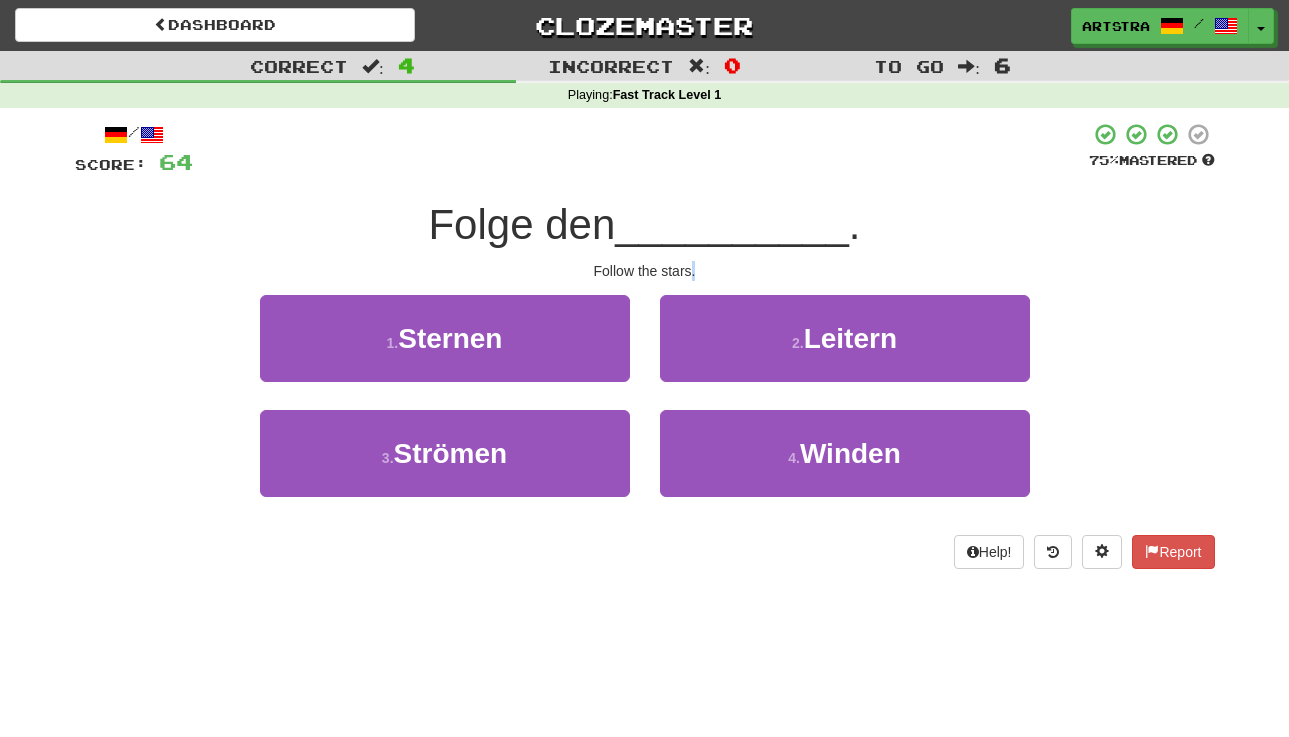 click on "Follow the stars." at bounding box center [645, 271] 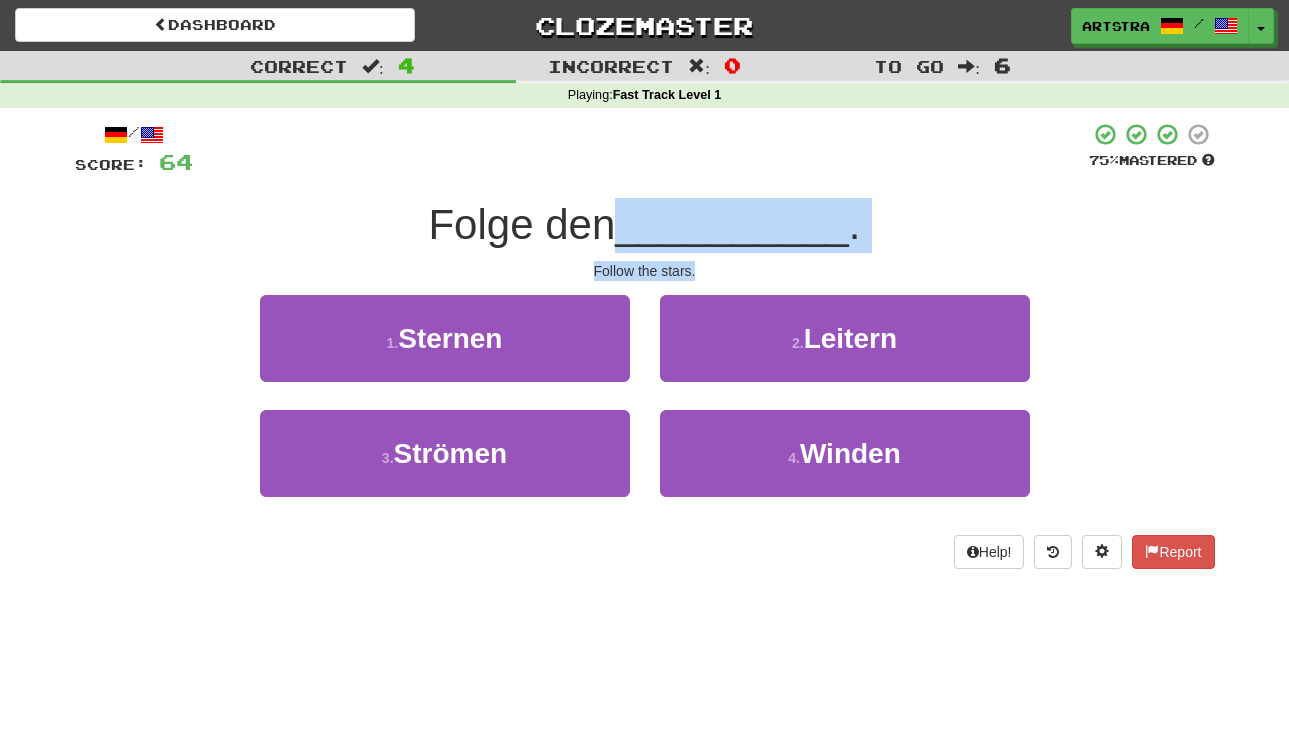 drag, startPoint x: 691, startPoint y: 266, endPoint x: 694, endPoint y: 209, distance: 57.07889 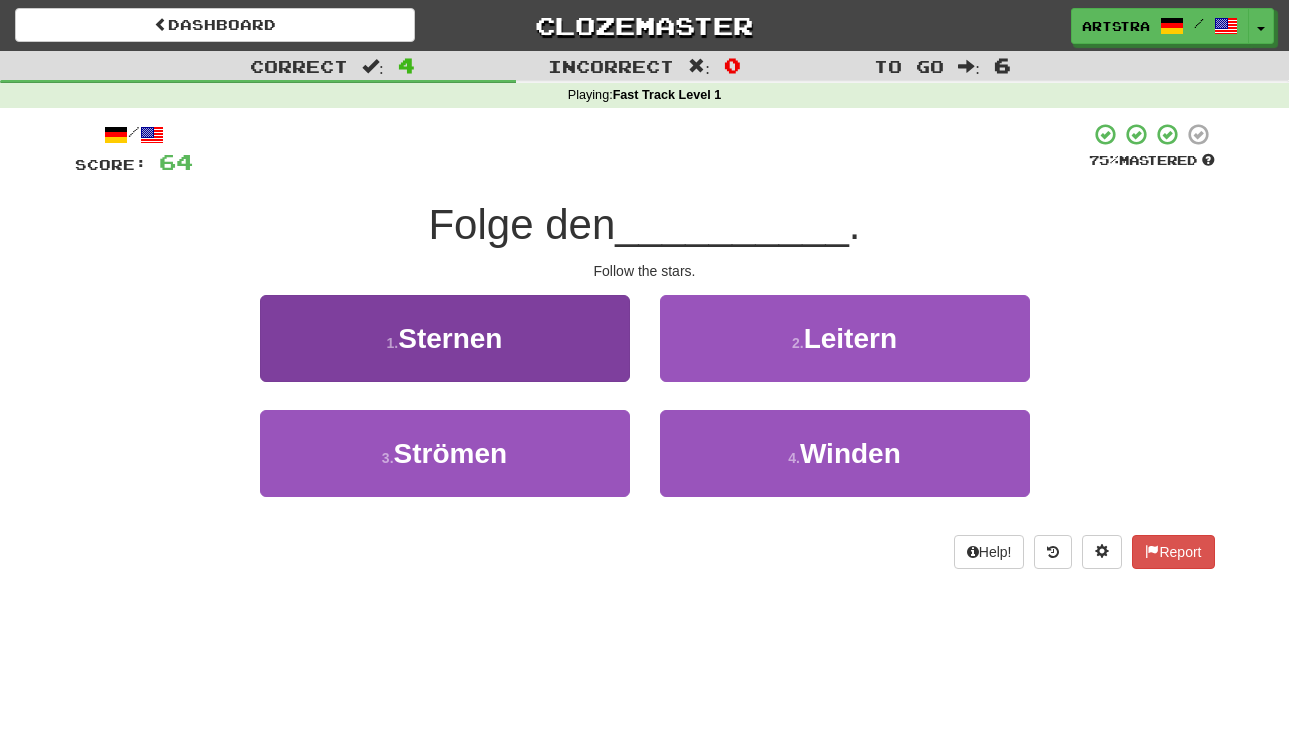 click on "1 .  Sternen" at bounding box center [445, 338] 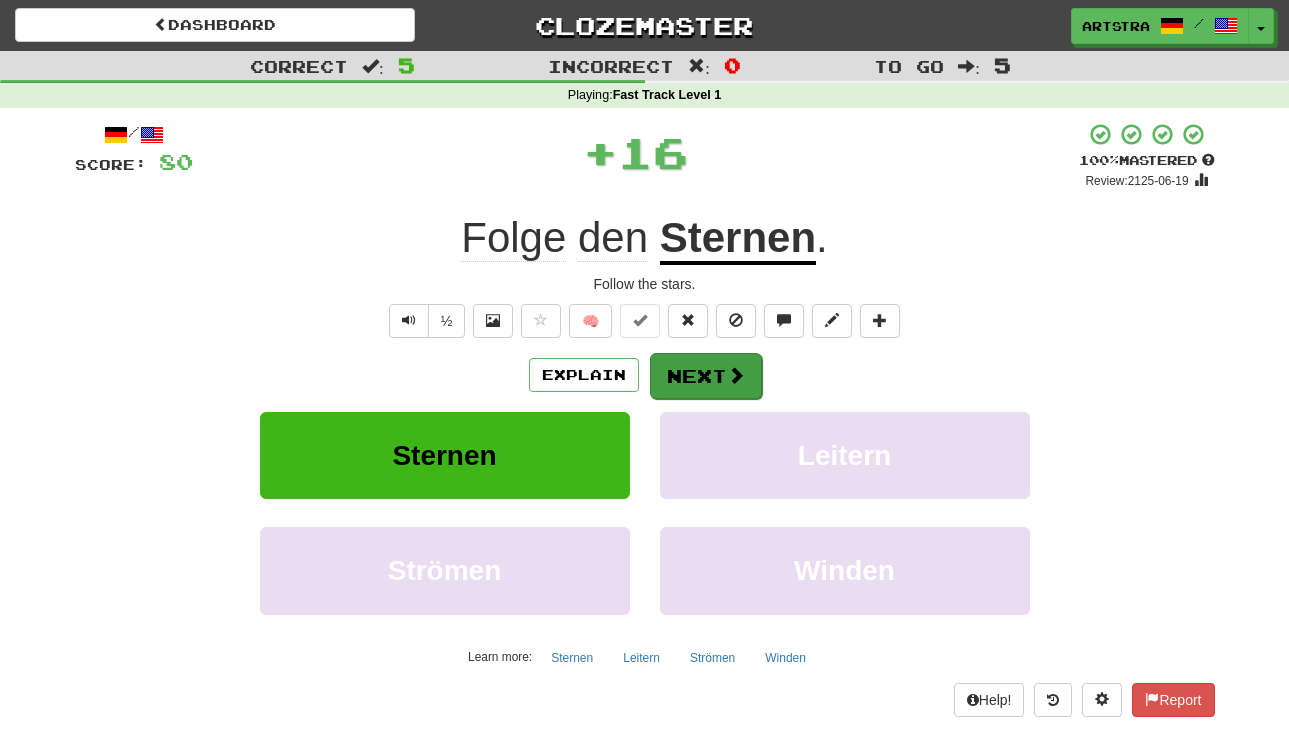 click on "Next" at bounding box center (706, 376) 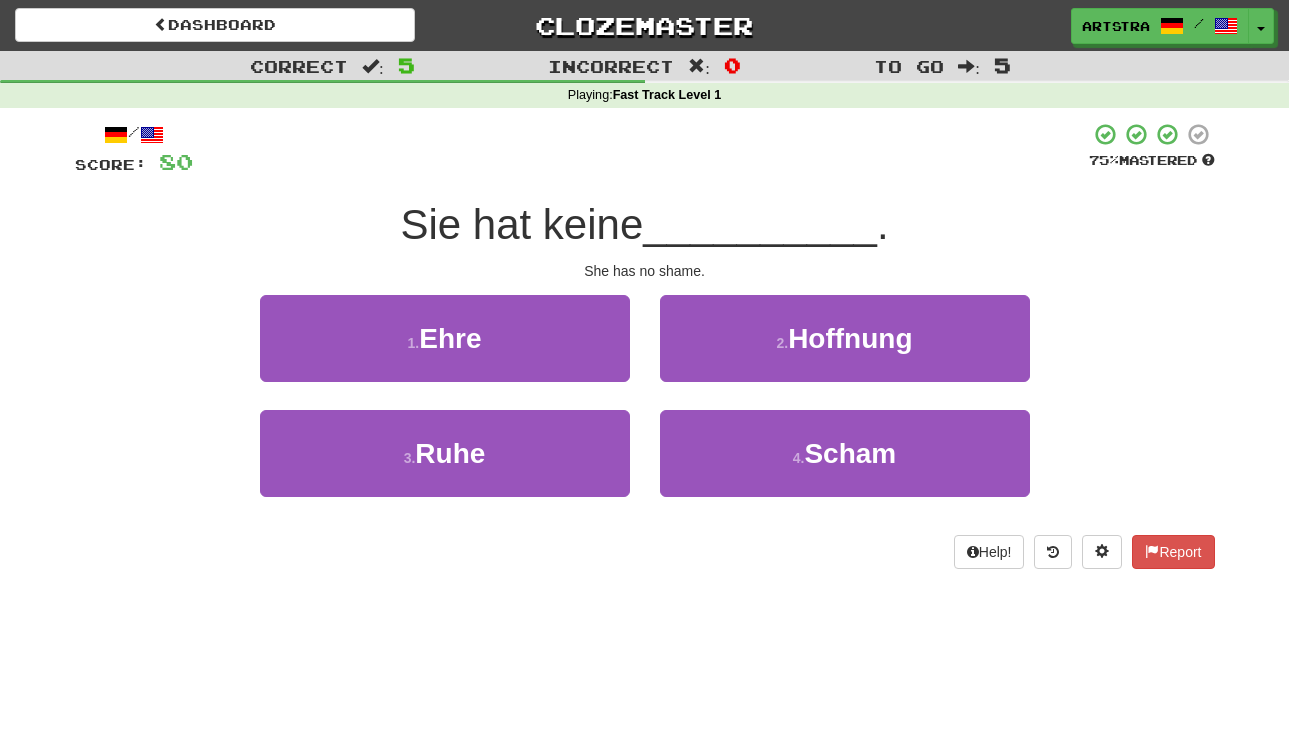 click on "__________" at bounding box center (760, 224) 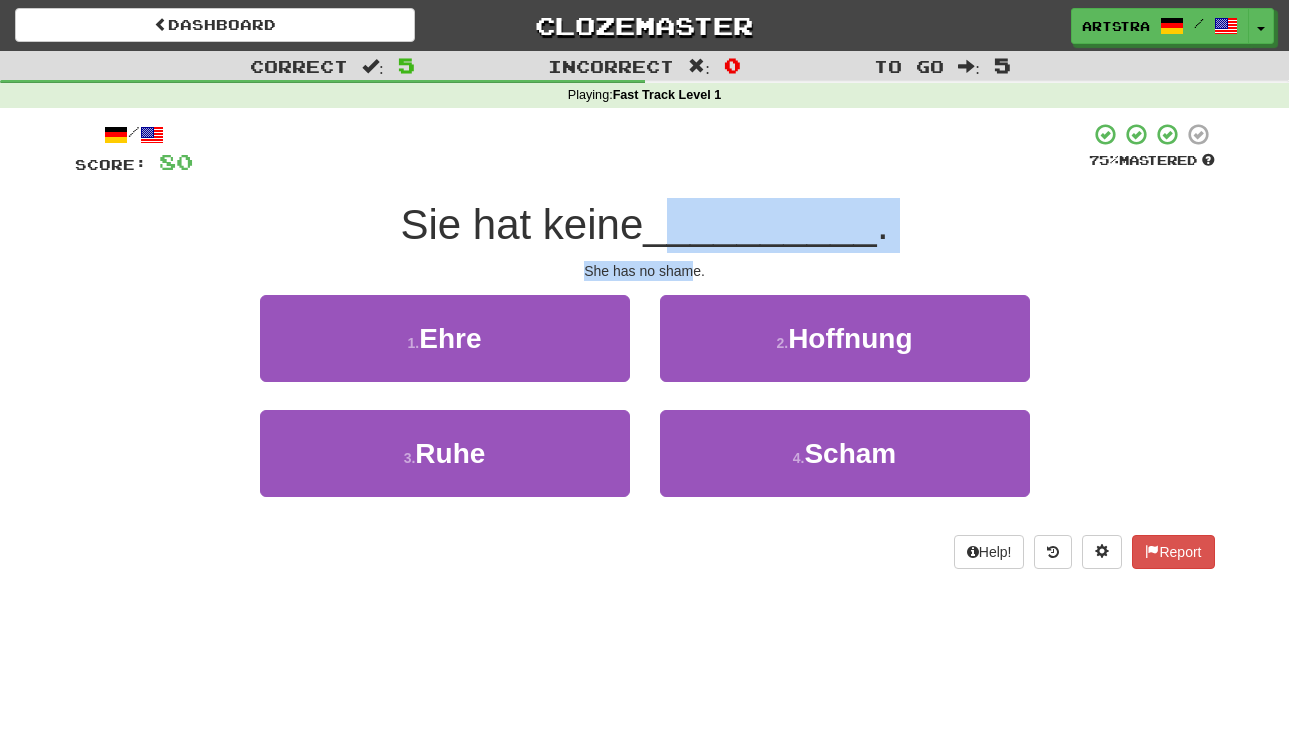 drag, startPoint x: 682, startPoint y: 218, endPoint x: 690, endPoint y: 271, distance: 53.600372 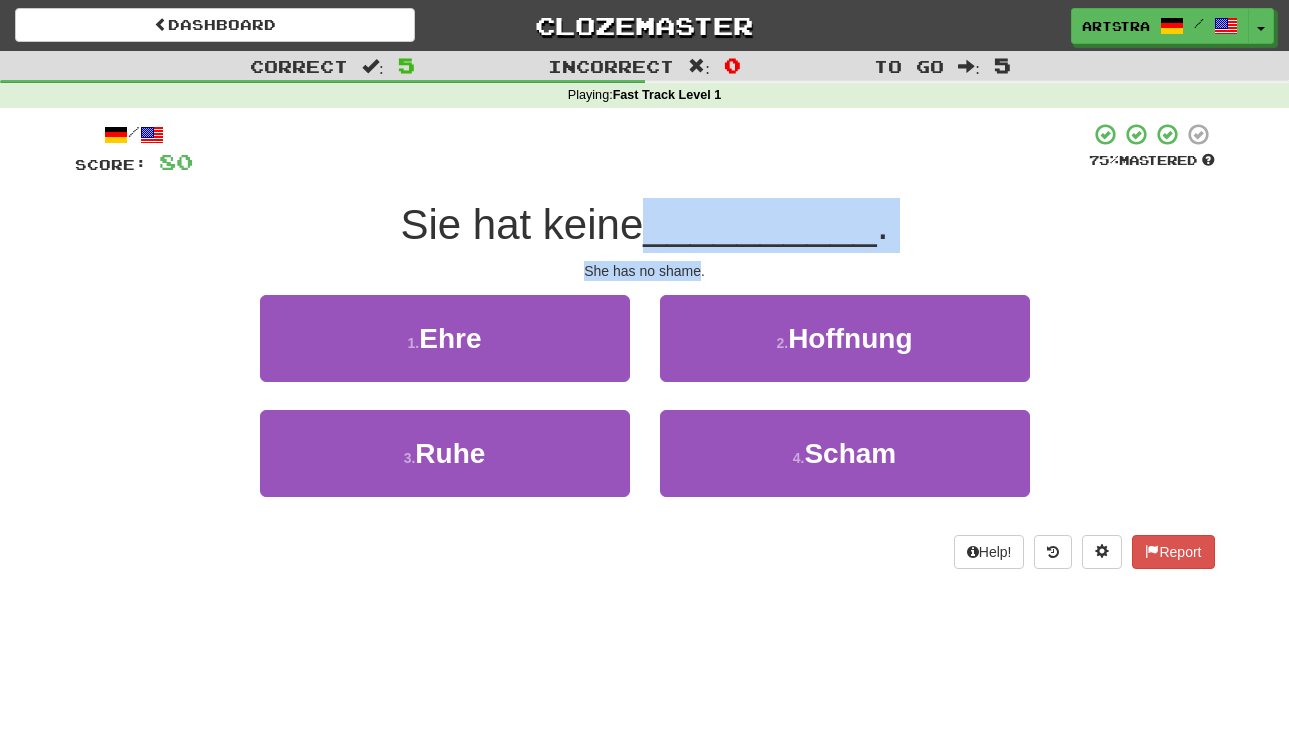 drag, startPoint x: 690, startPoint y: 271, endPoint x: 691, endPoint y: 207, distance: 64.00781 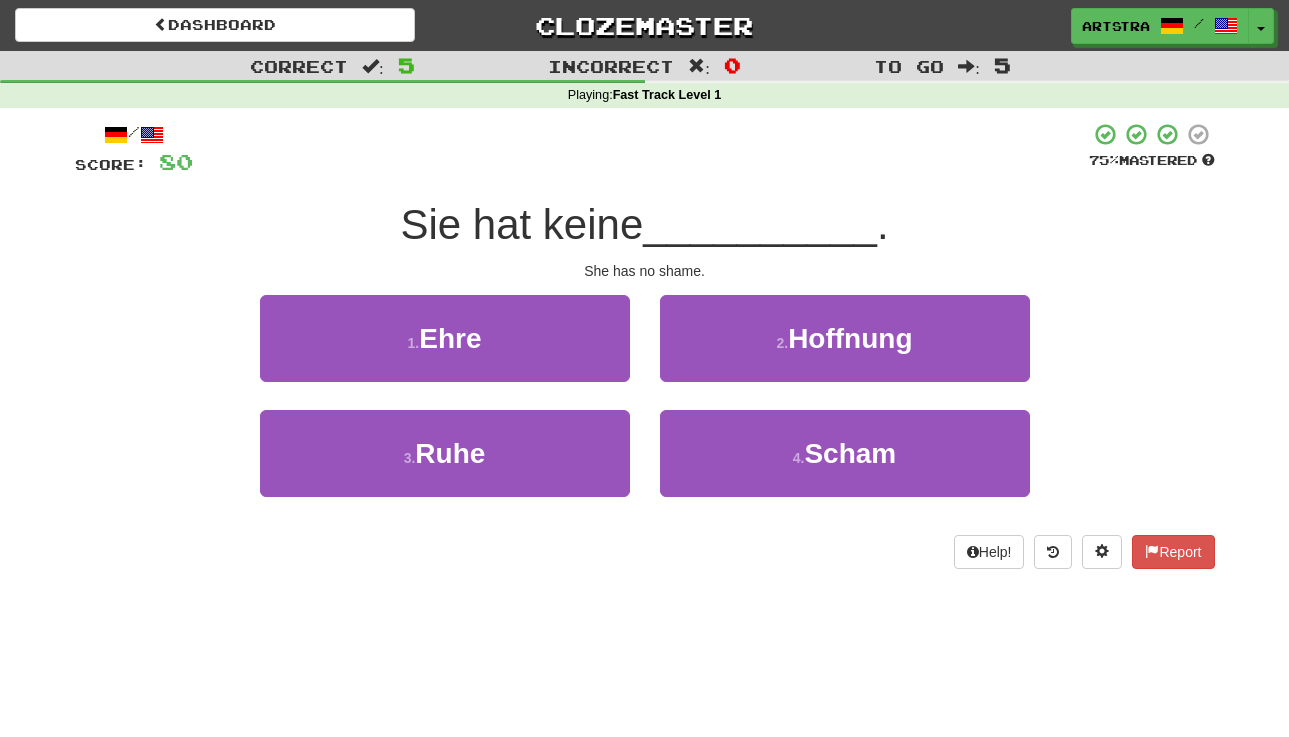click on "4 .  Scham" at bounding box center [845, 467] 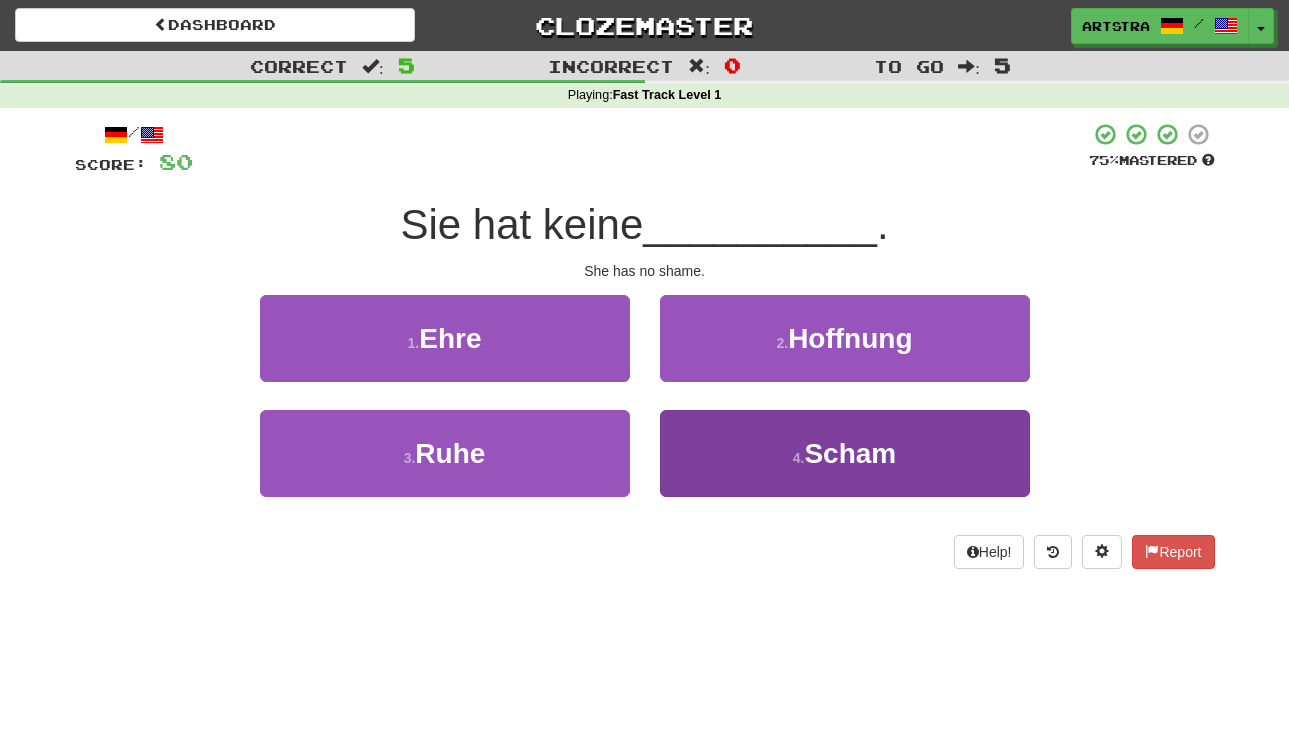 click on "4 .  Scham" at bounding box center (845, 453) 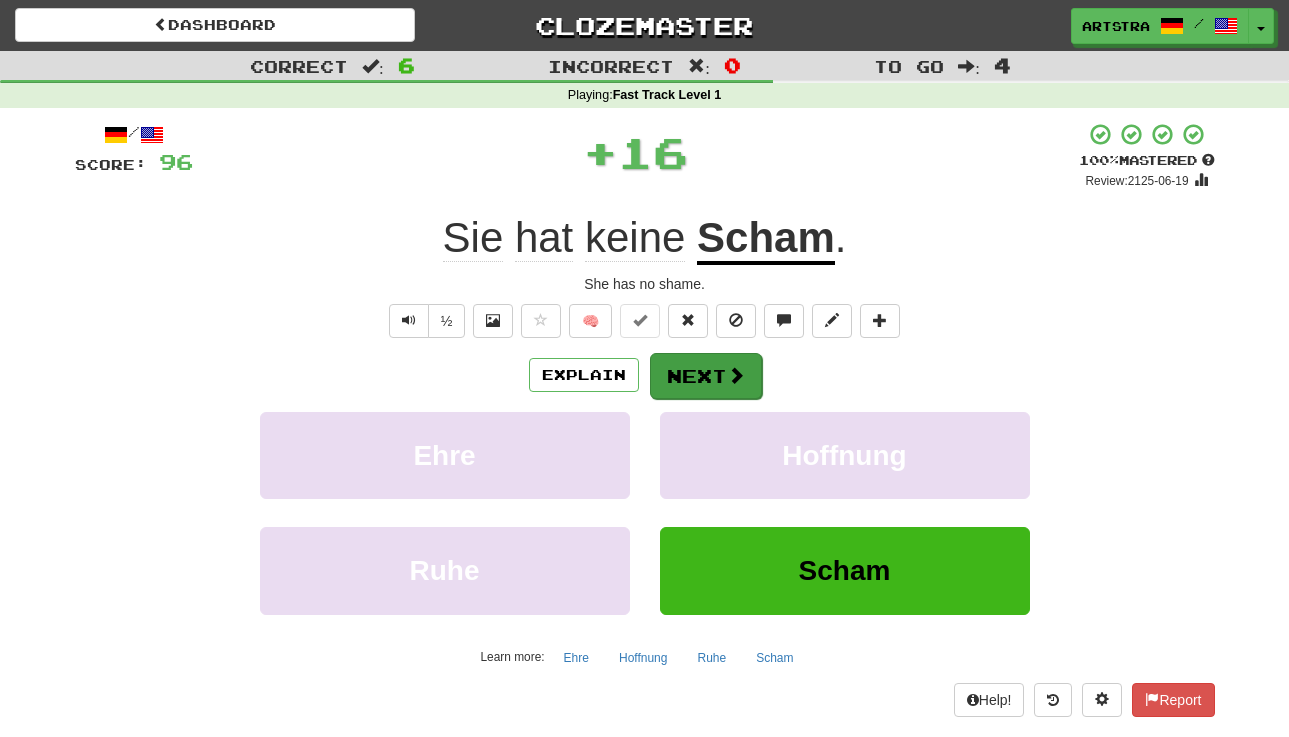click at bounding box center (736, 375) 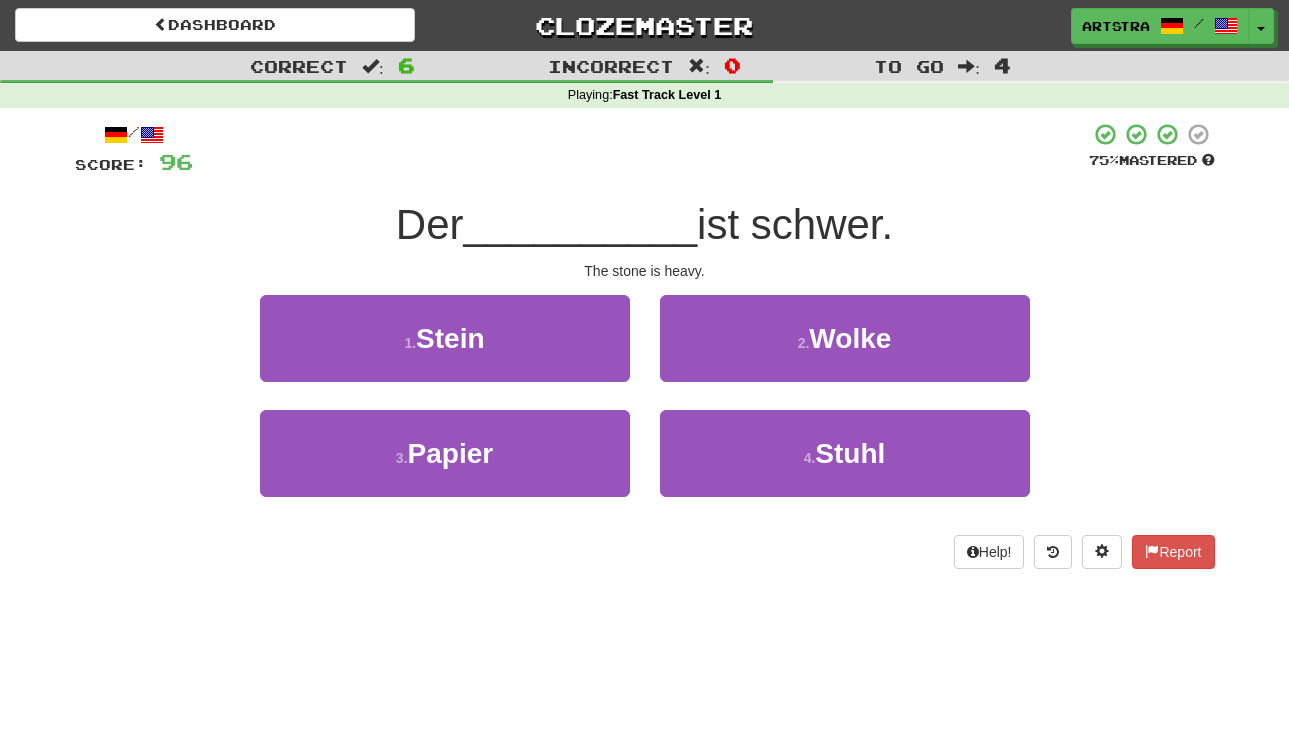 click on "__________" at bounding box center [581, 224] 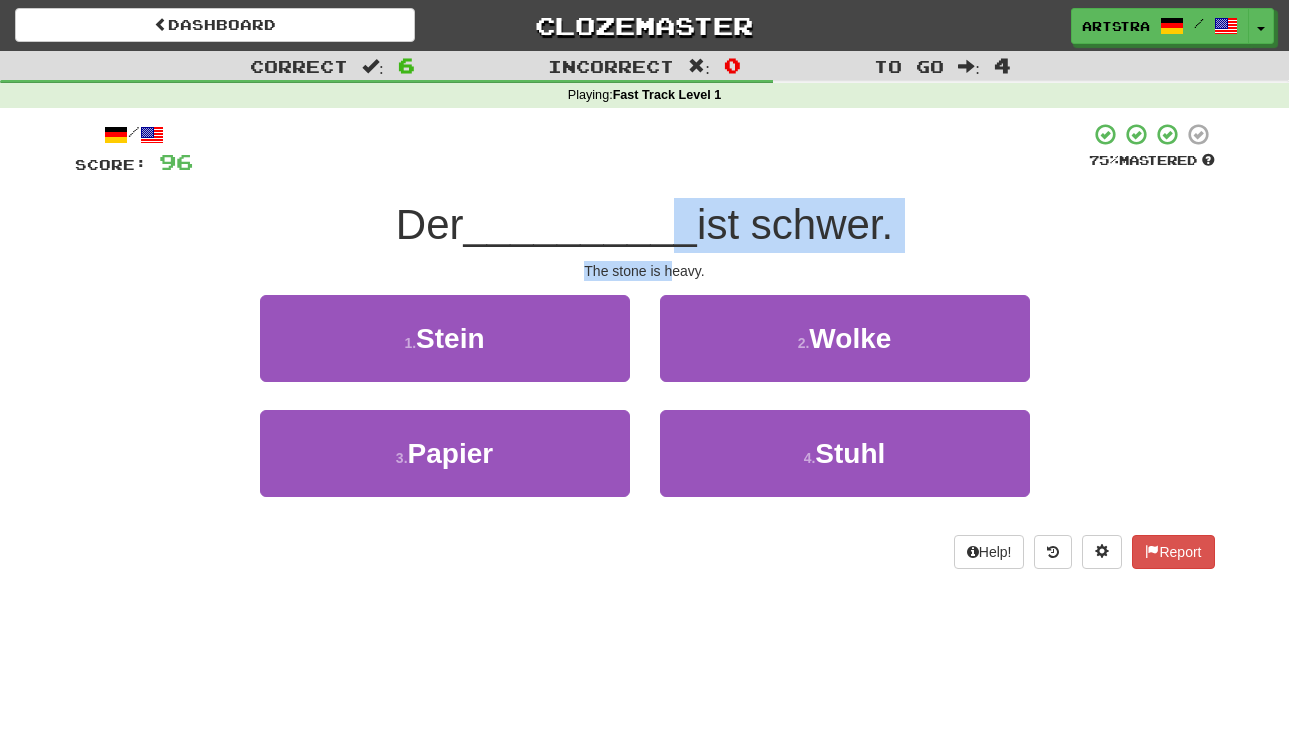 drag, startPoint x: 664, startPoint y: 253, endPoint x: 670, endPoint y: 264, distance: 12.529964 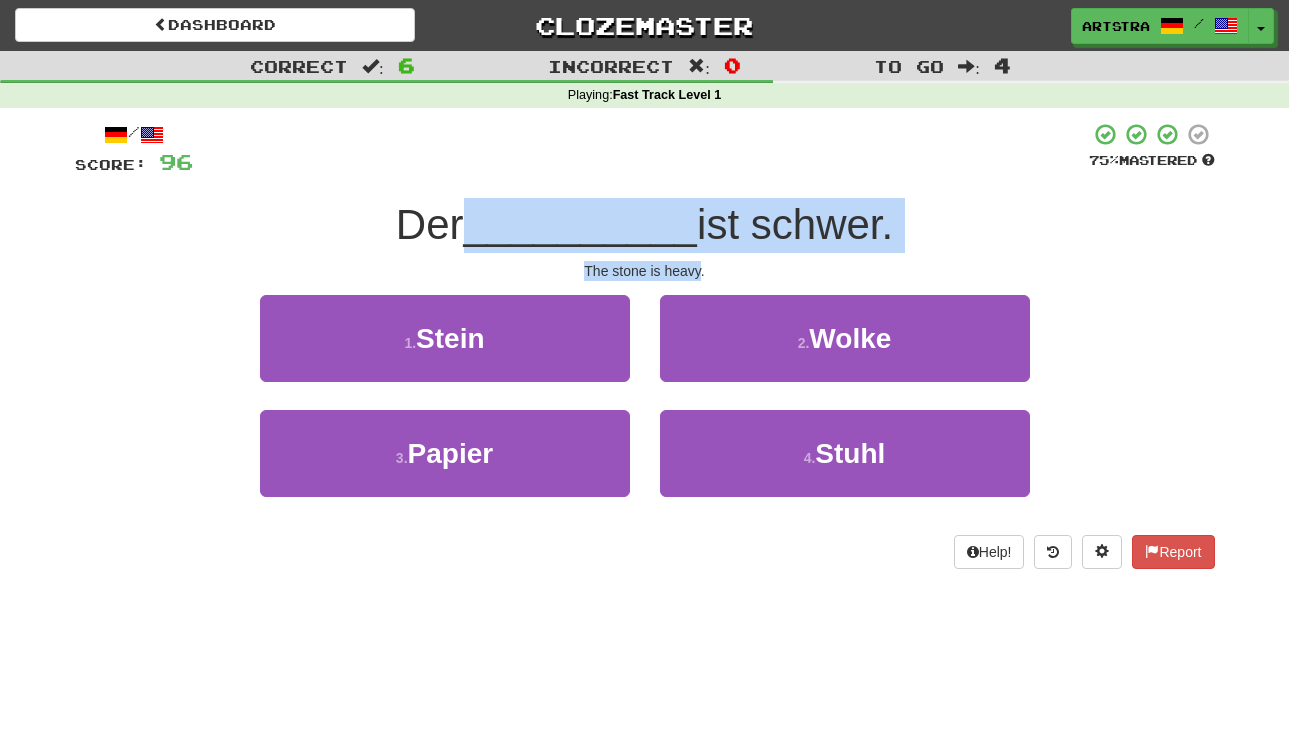 drag, startPoint x: 670, startPoint y: 264, endPoint x: 672, endPoint y: 229, distance: 35.057095 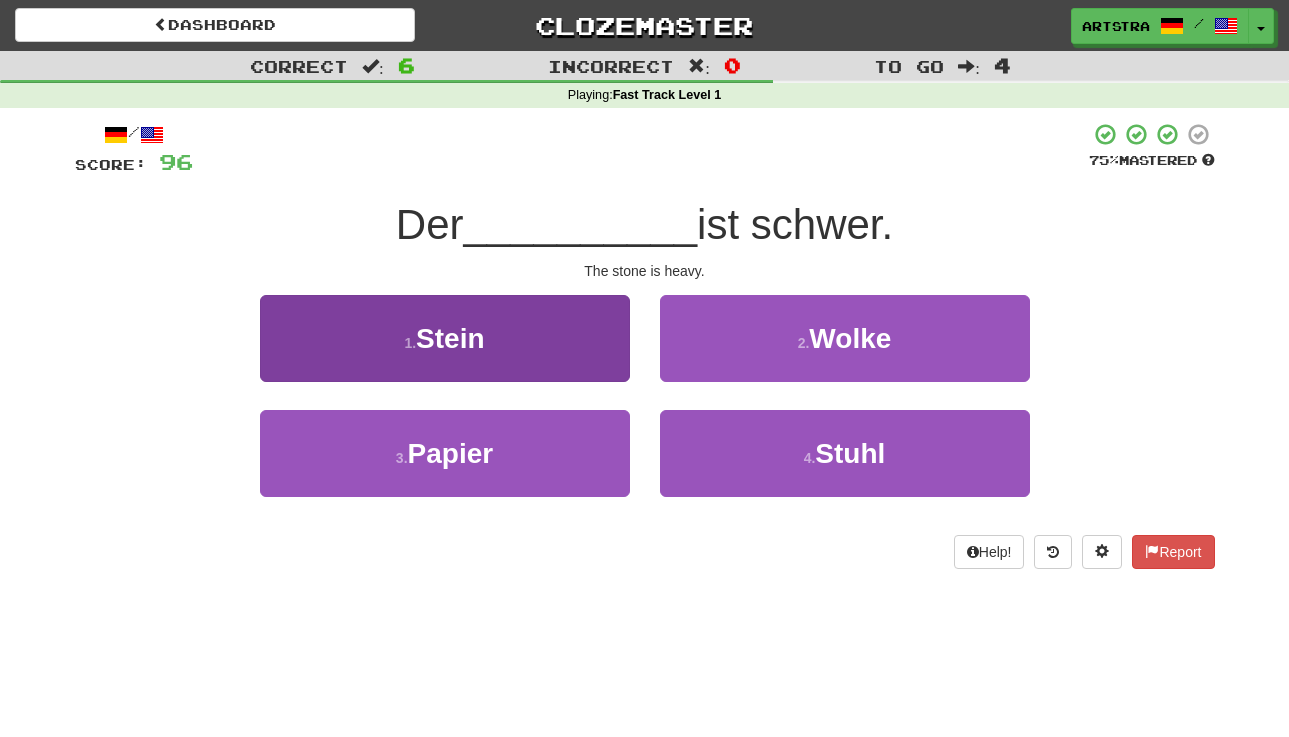 click on "1 .  Stein" at bounding box center [445, 338] 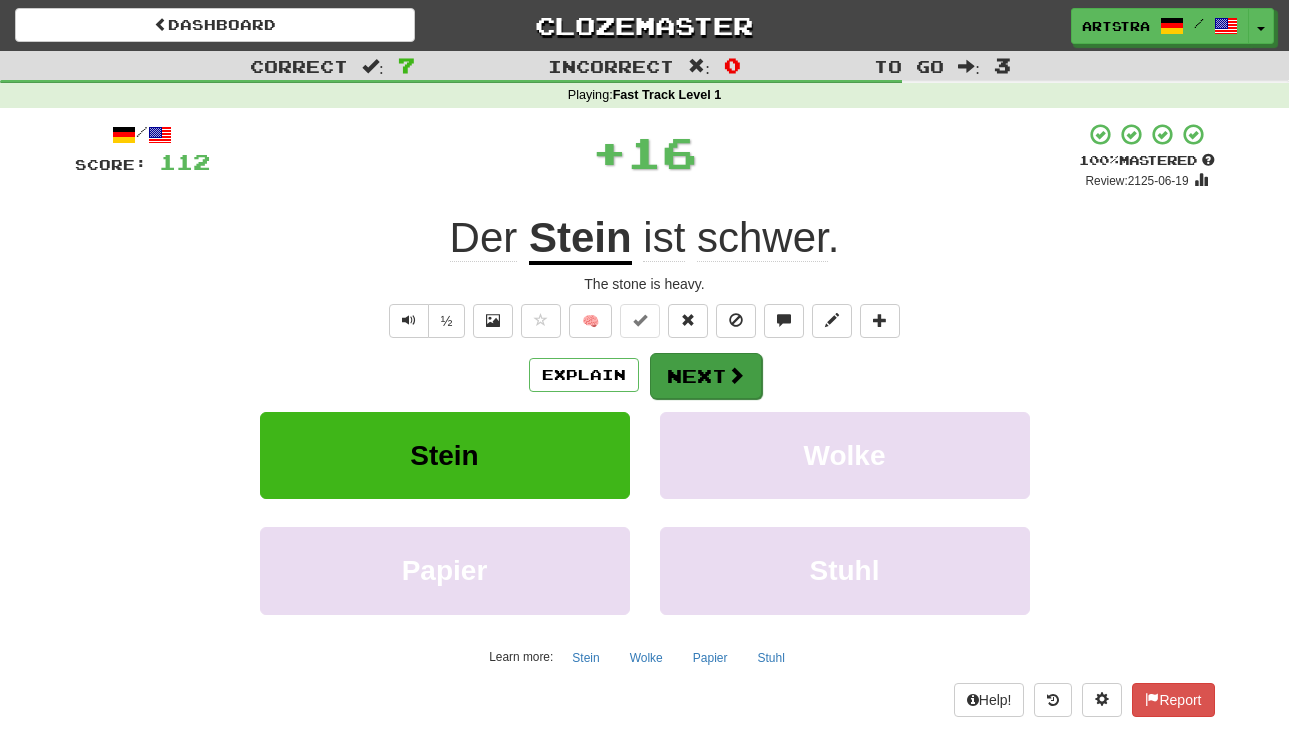 click on "Next" at bounding box center [706, 376] 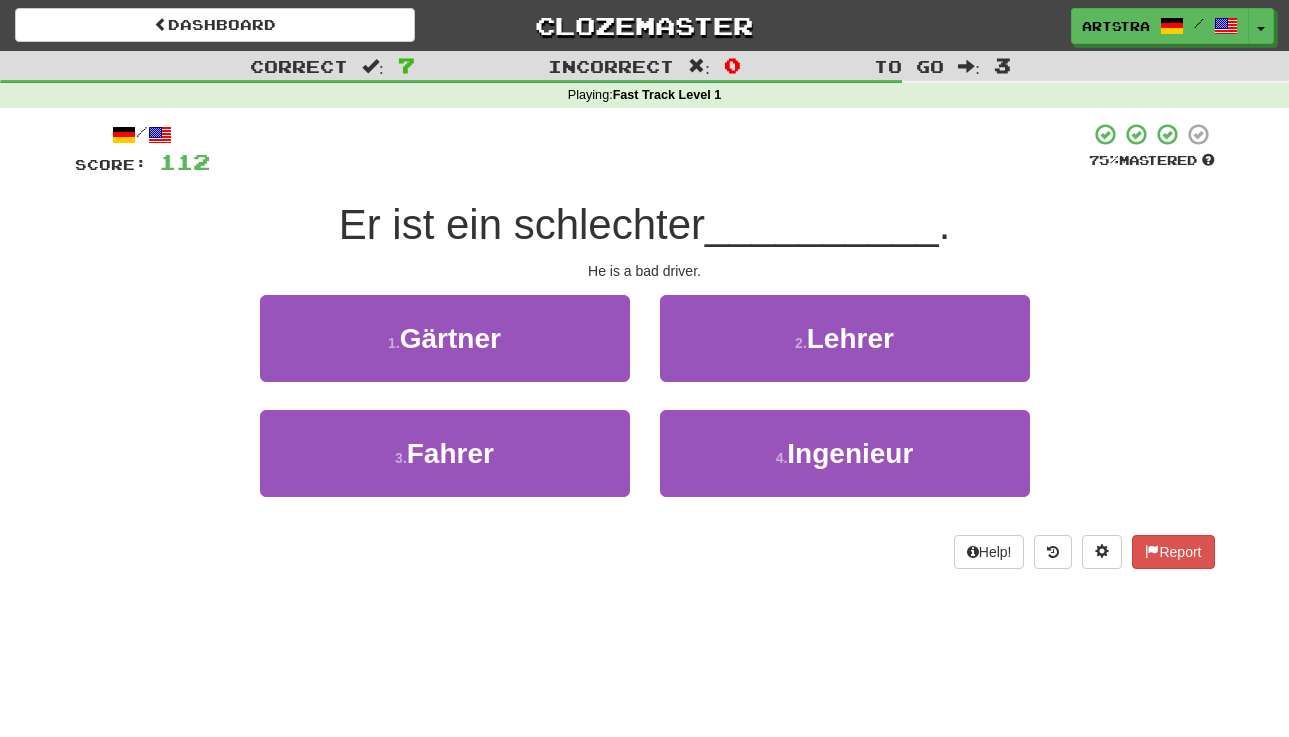 click on "Er ist ein schlechter" at bounding box center [522, 224] 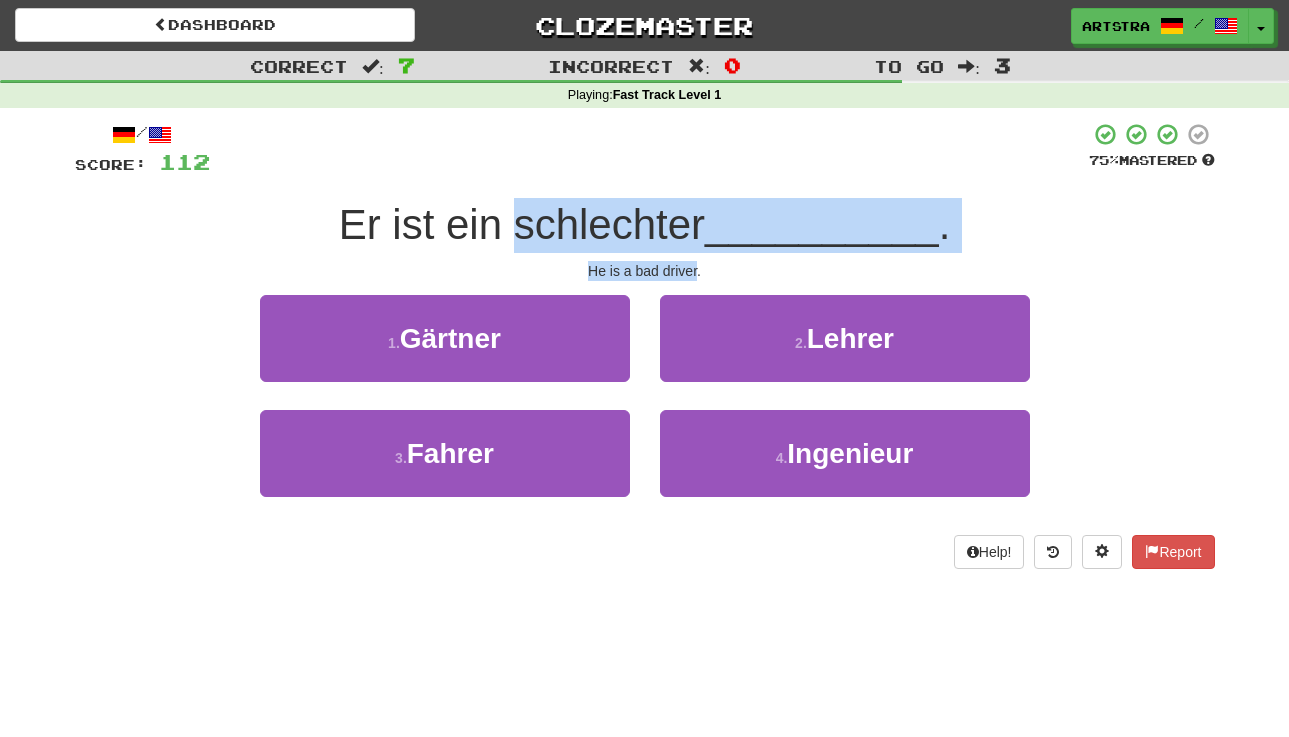 drag, startPoint x: 686, startPoint y: 228, endPoint x: 687, endPoint y: 267, distance: 39.012817 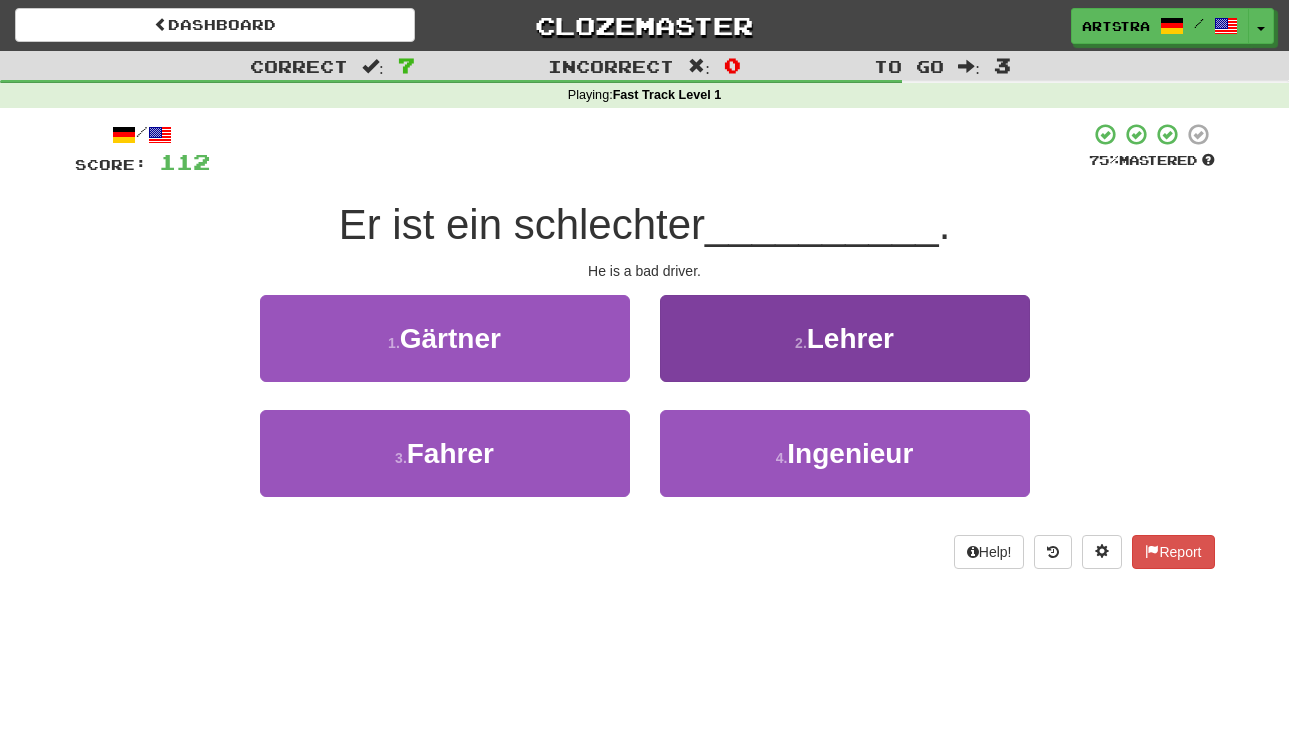 click on "2 .  Lehrer" at bounding box center [845, 338] 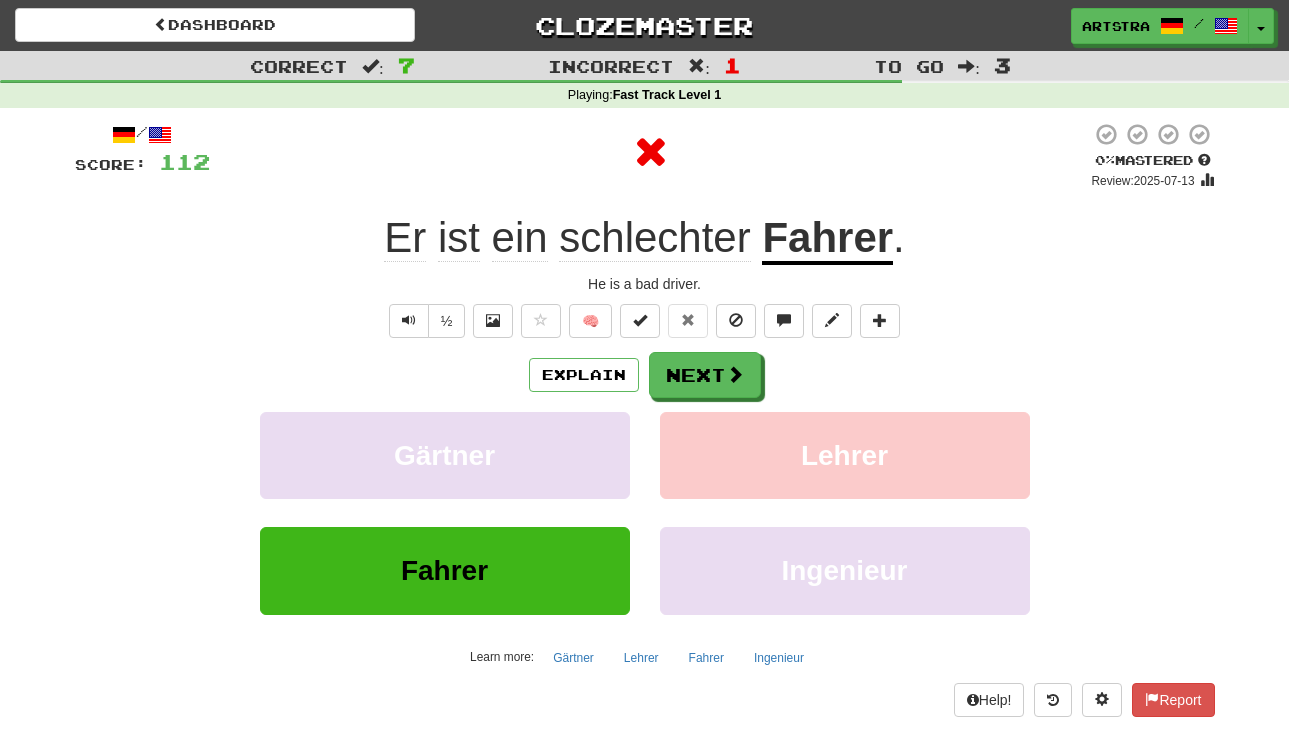 click on "Fahrer" at bounding box center (827, 239) 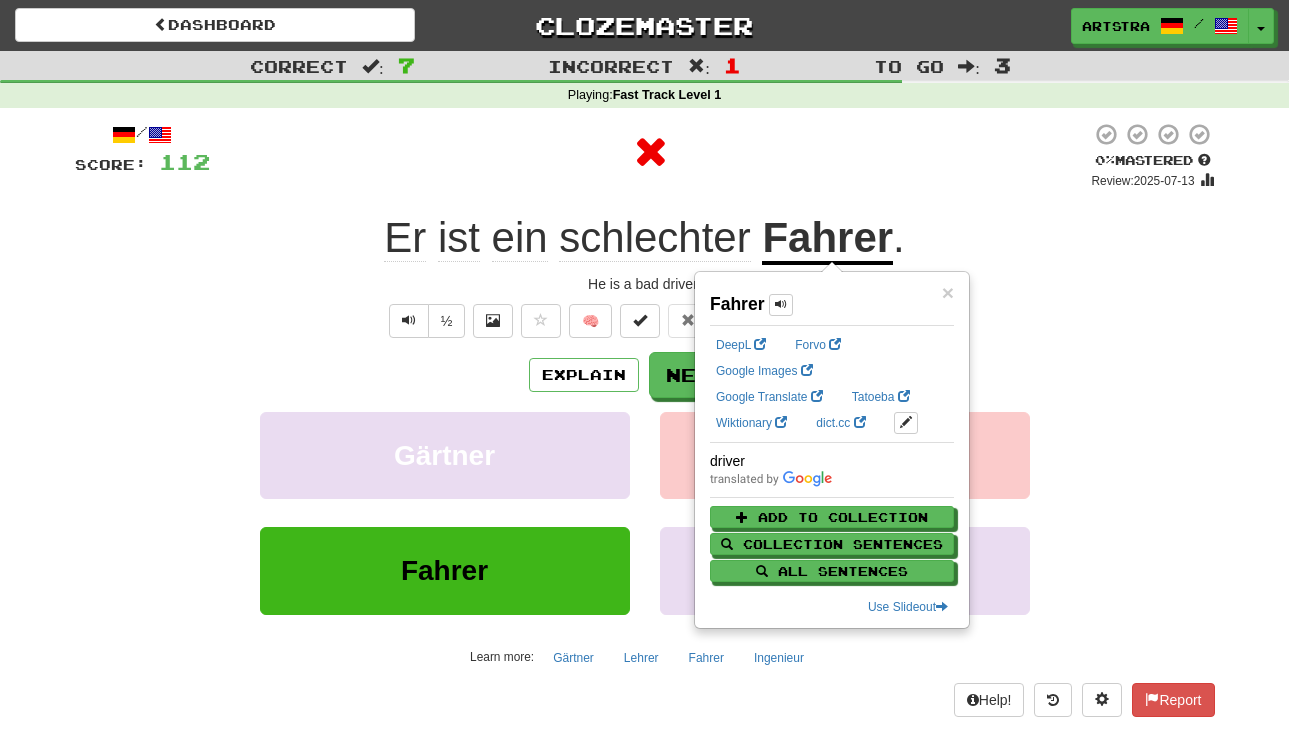 click on "schlechter" at bounding box center [654, 238] 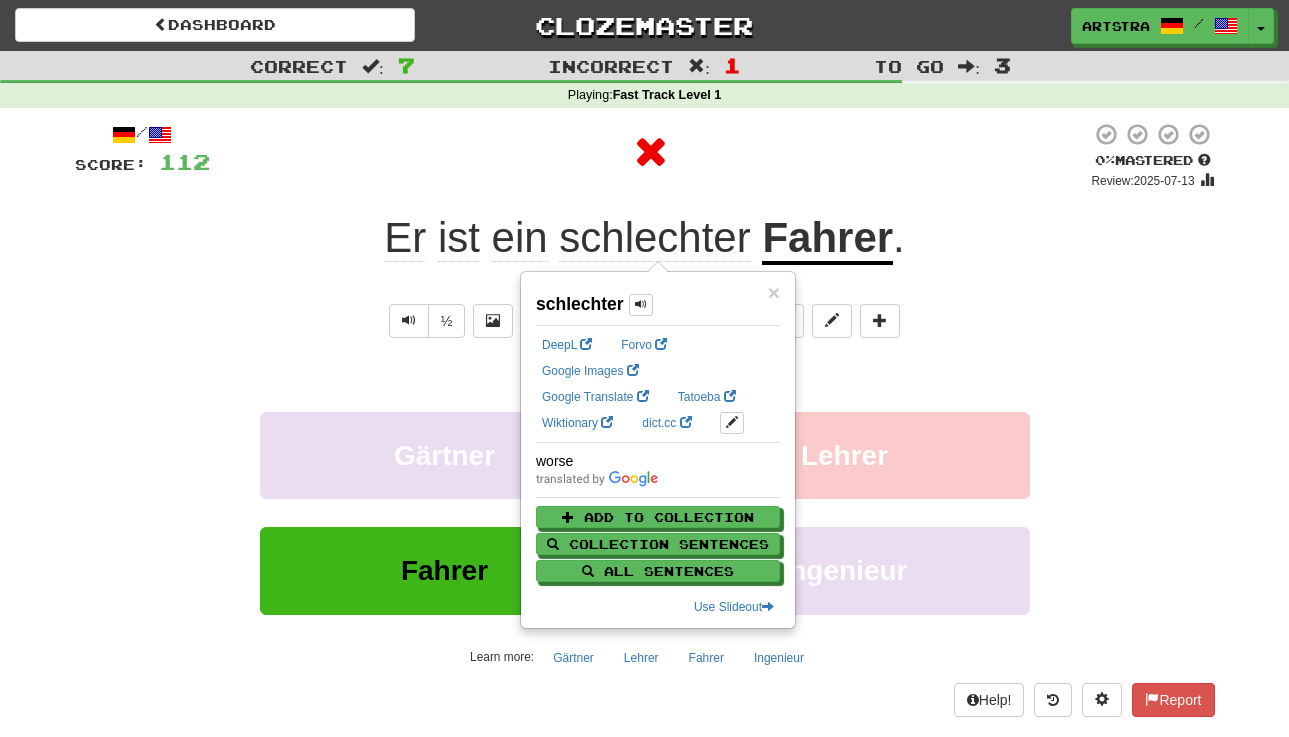 click at bounding box center [650, 152] 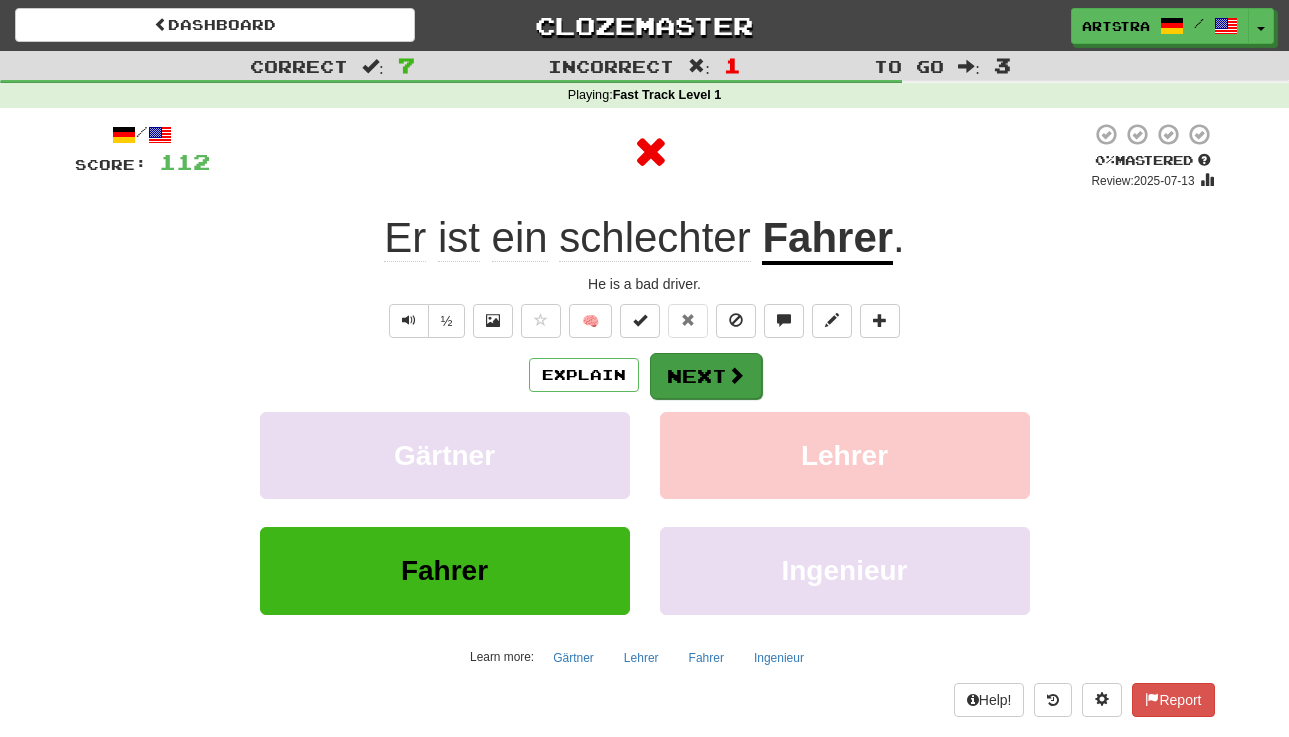 click on "Next" at bounding box center [706, 376] 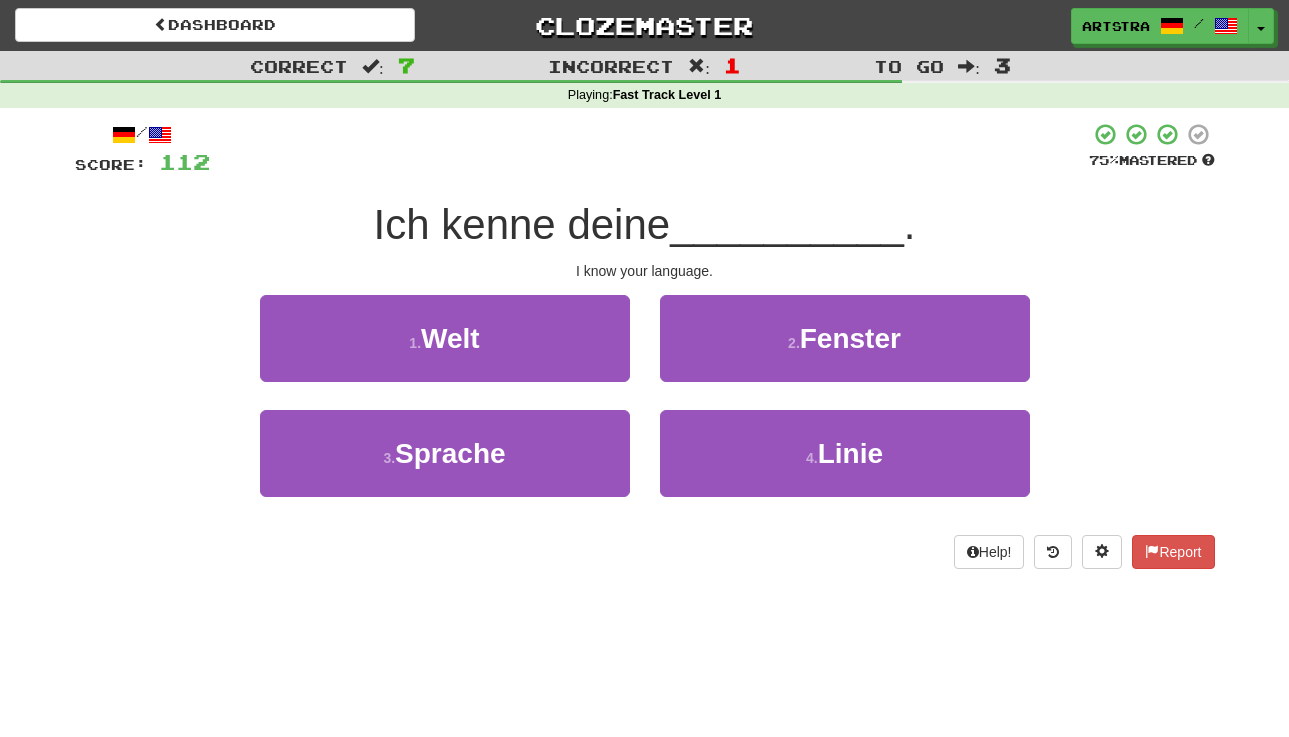 click on "/  Score:   112 75 %  Mastered Ich kenne deine  __________ . I know your language. 1 .  Welt 2 .  Fenster 3 .  Sprache 4 .  Linie  Help!  Report" at bounding box center [645, 345] 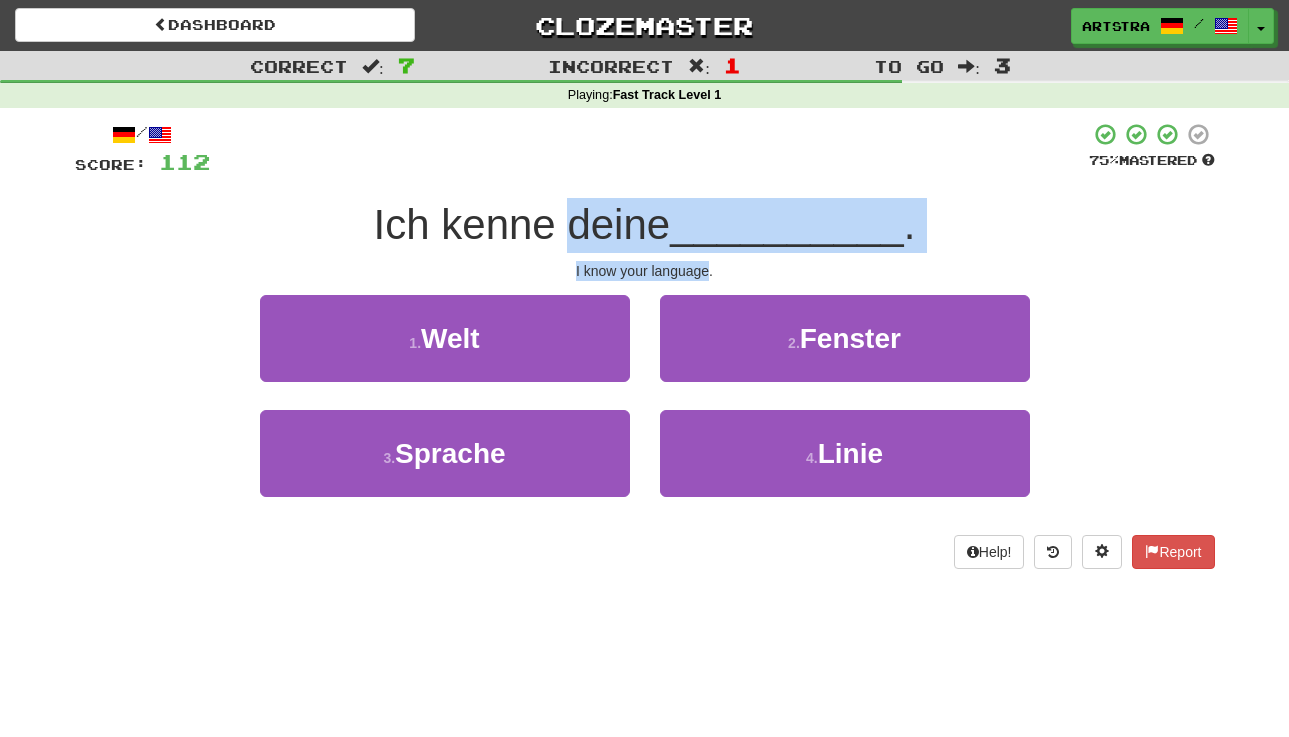 drag, startPoint x: 655, startPoint y: 234, endPoint x: 659, endPoint y: 269, distance: 35.22783 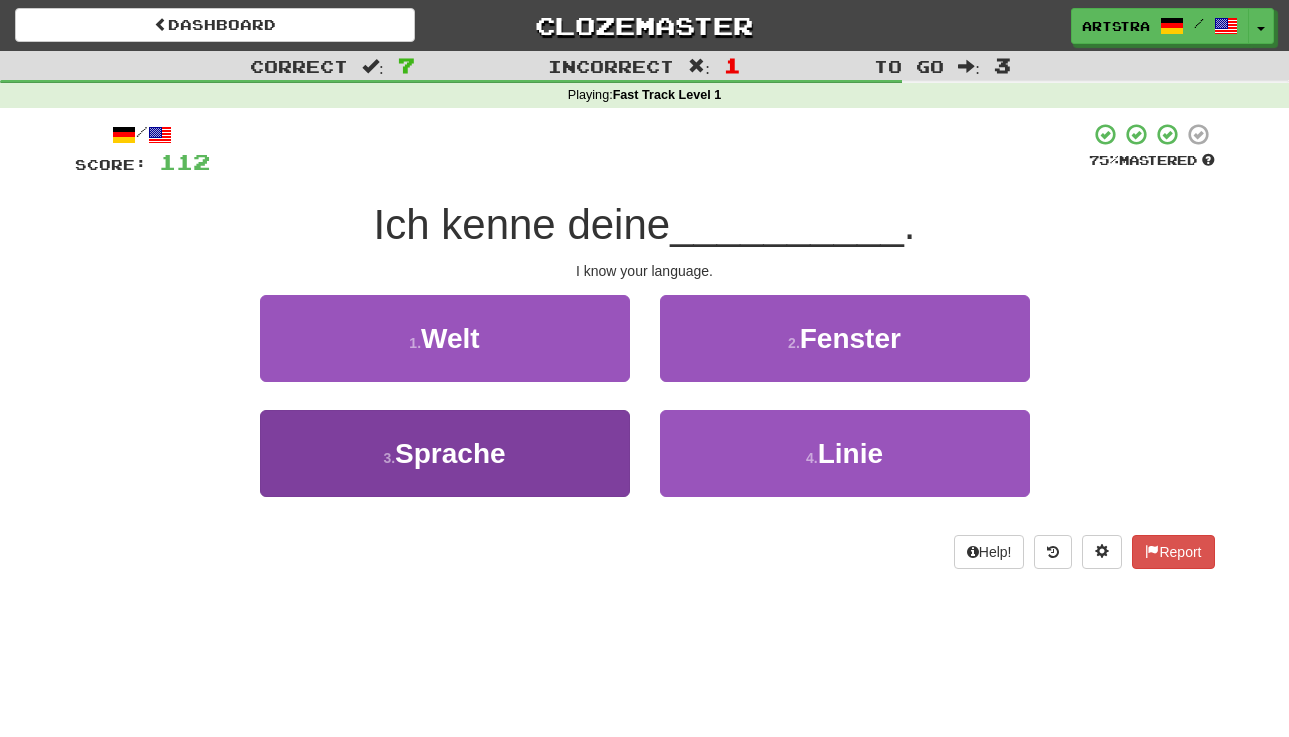 click on "3 .  Sprache" at bounding box center [445, 453] 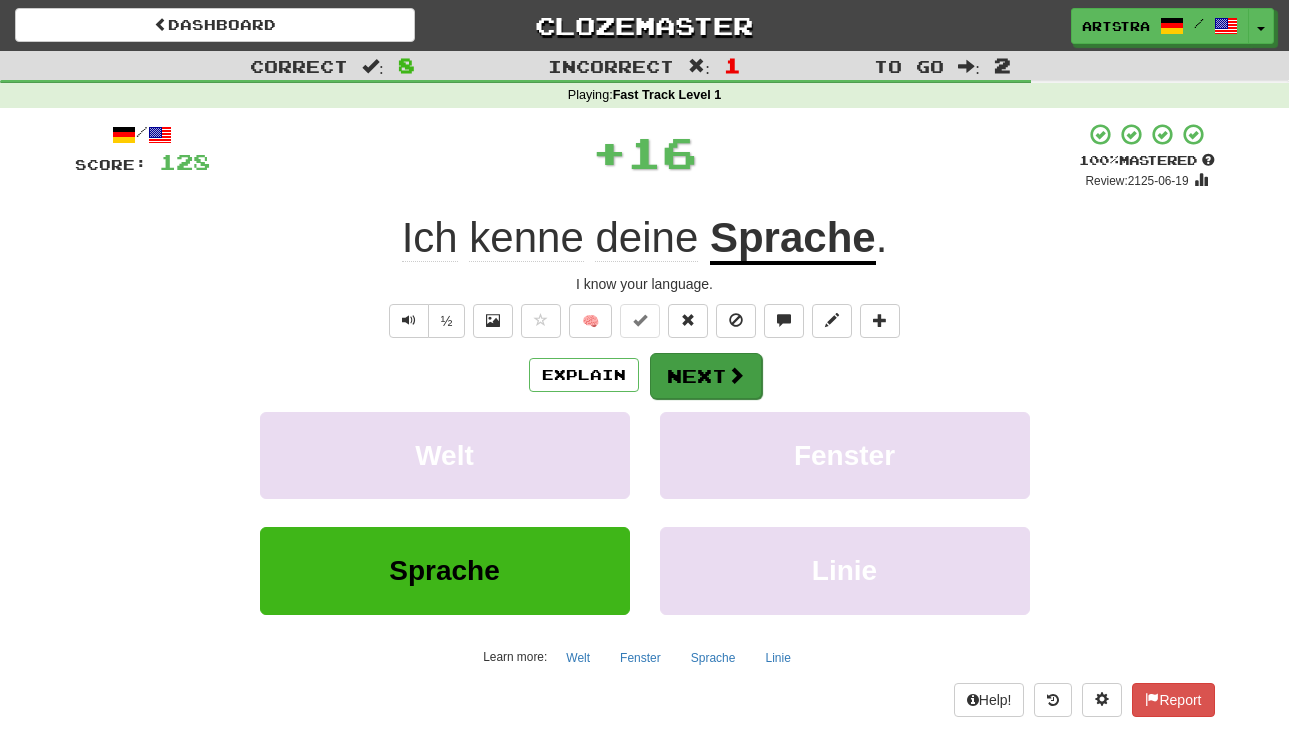 click on "Next" at bounding box center (706, 376) 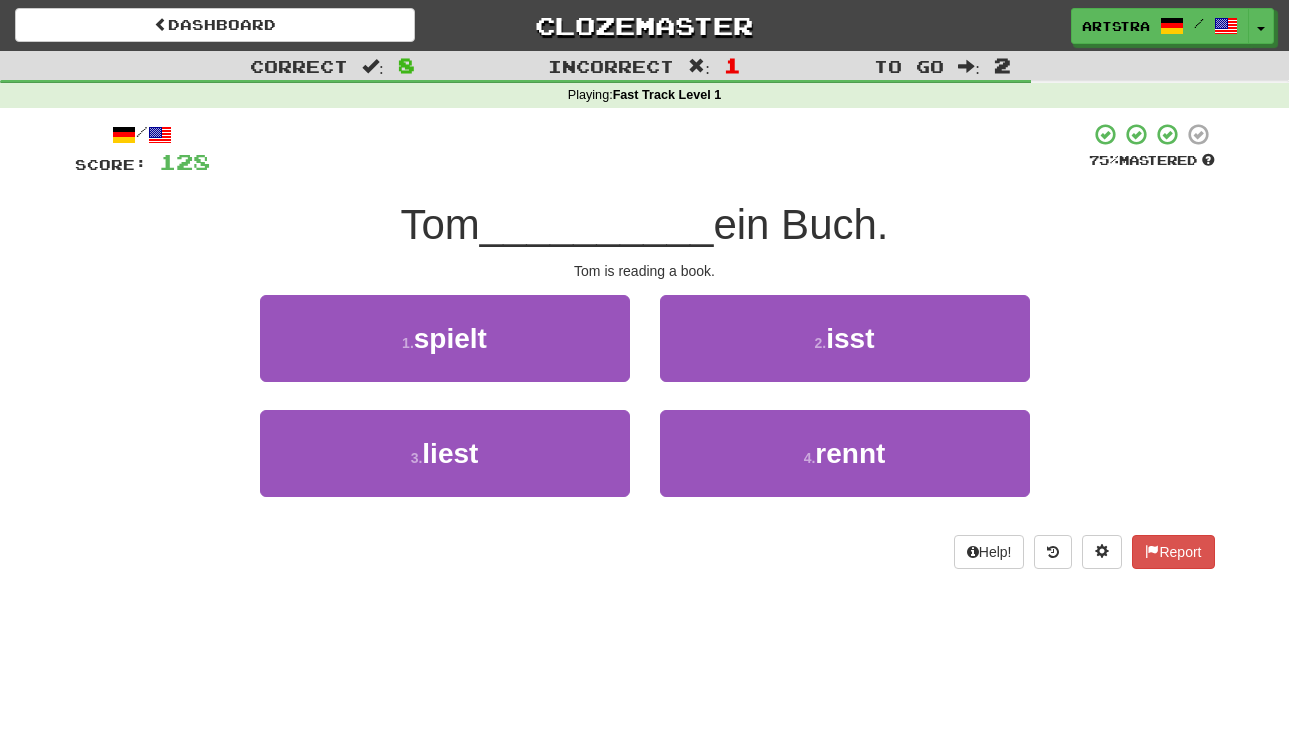 click on "/  Score:   128 75 %  Mastered Tom  __________  ein Buch. Tom is reading a book. 1 .  spielt 2 .  isst 3 .  liest 4 .  rennt  Help!  Report" at bounding box center (645, 345) 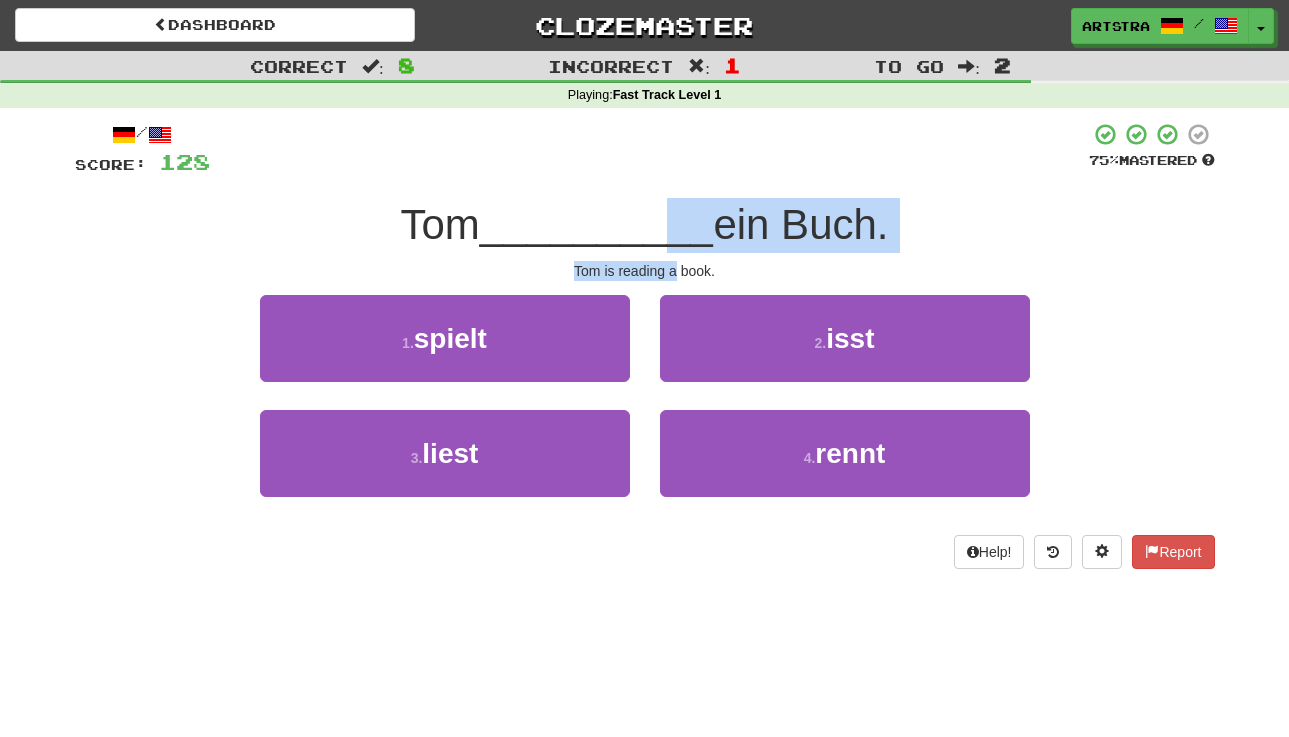 drag, startPoint x: 659, startPoint y: 235, endPoint x: 674, endPoint y: 273, distance: 40.853397 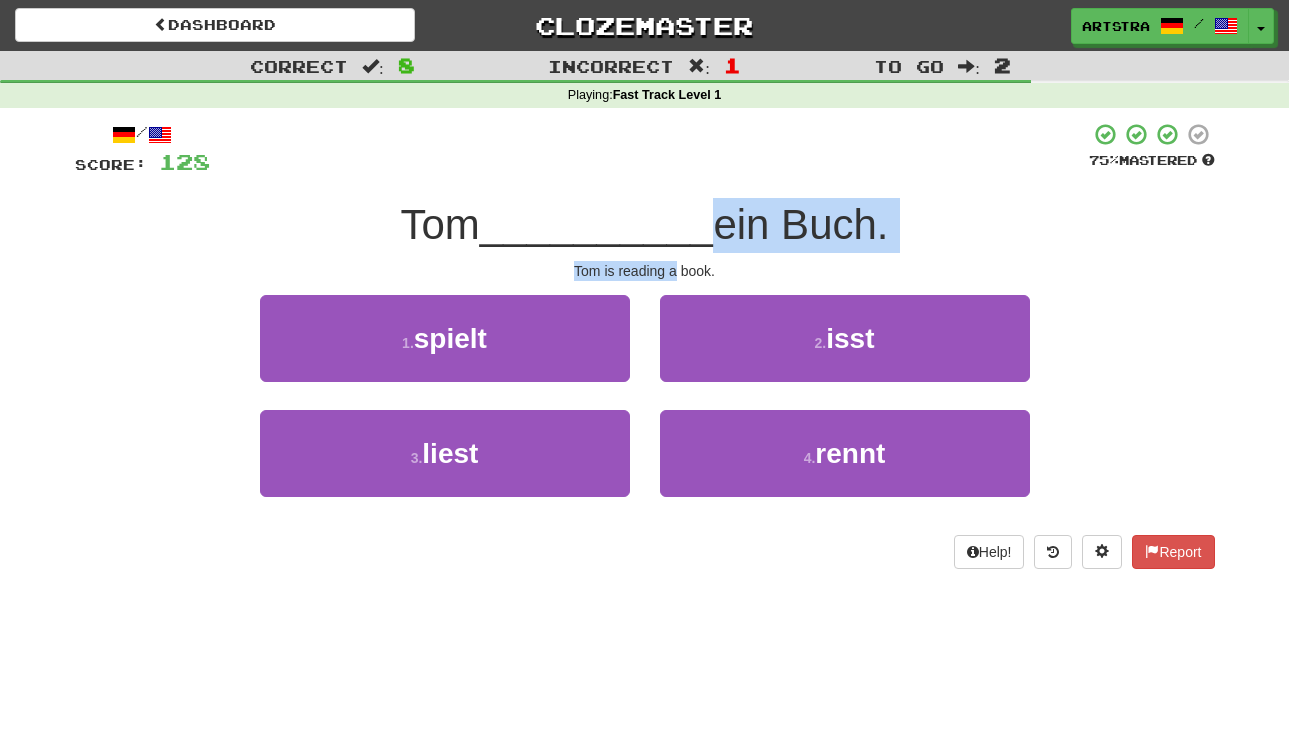 drag, startPoint x: 674, startPoint y: 273, endPoint x: 700, endPoint y: 206, distance: 71.867935 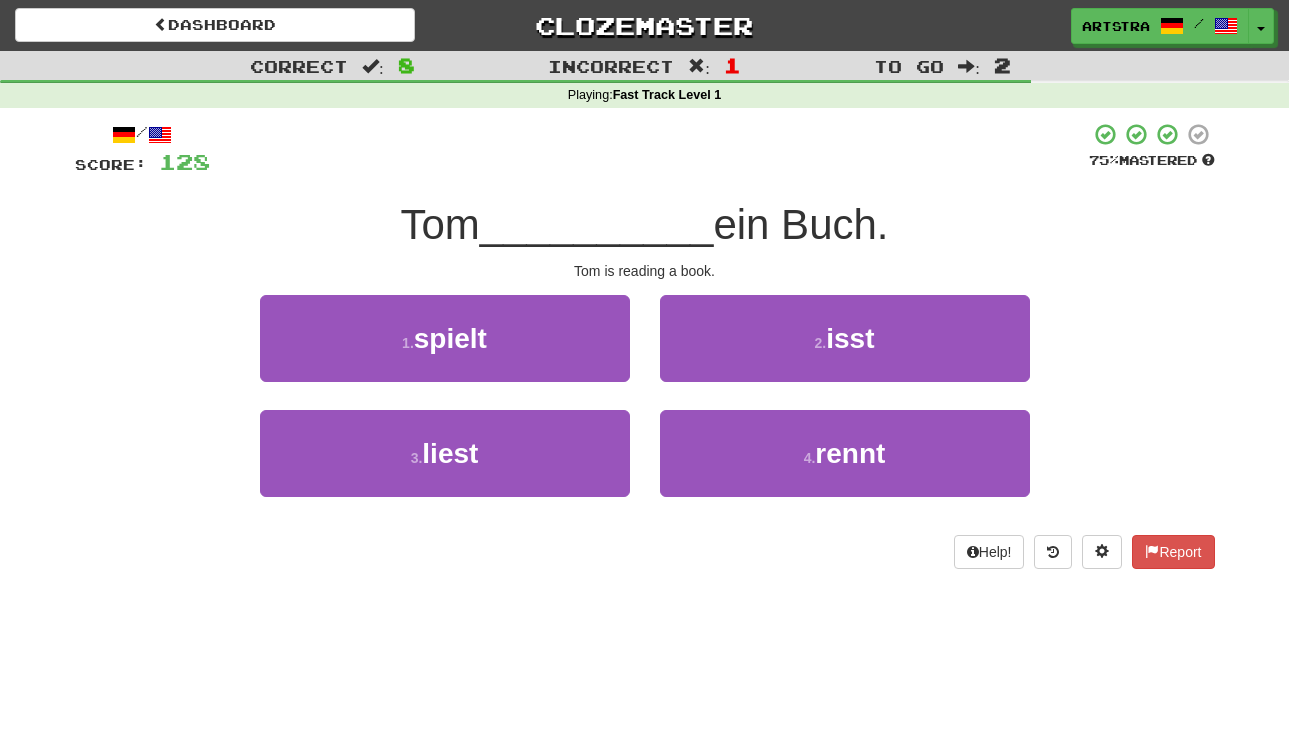 click on "ein Buch." at bounding box center [800, 224] 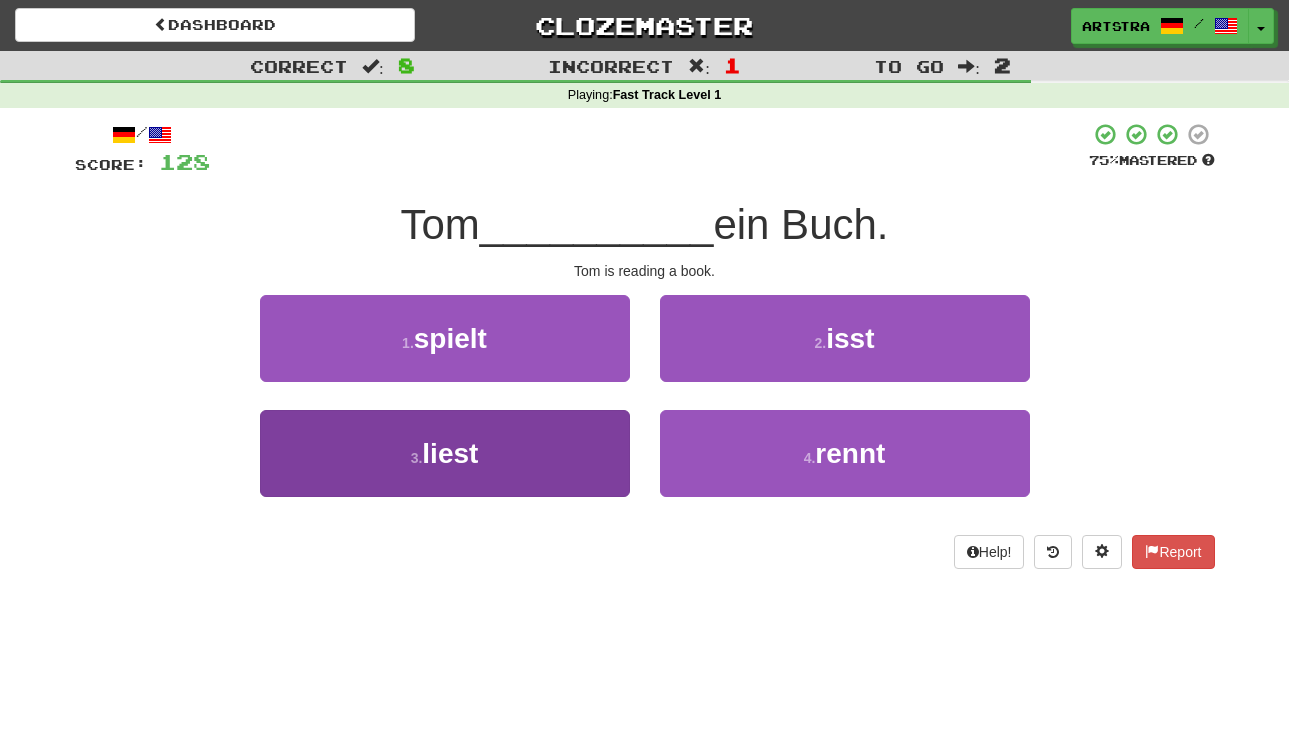 click on "3 .  liest" at bounding box center [445, 453] 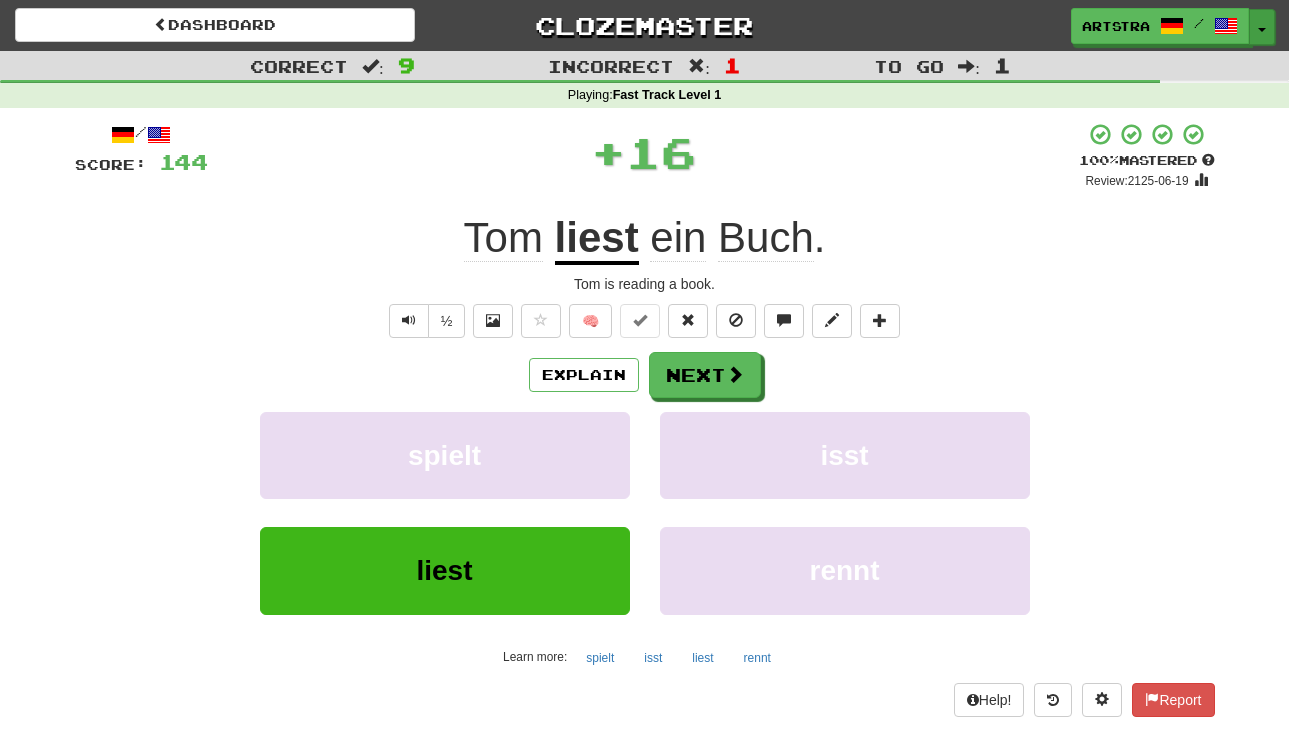 click on "Toggle Dropdown" at bounding box center [1262, 27] 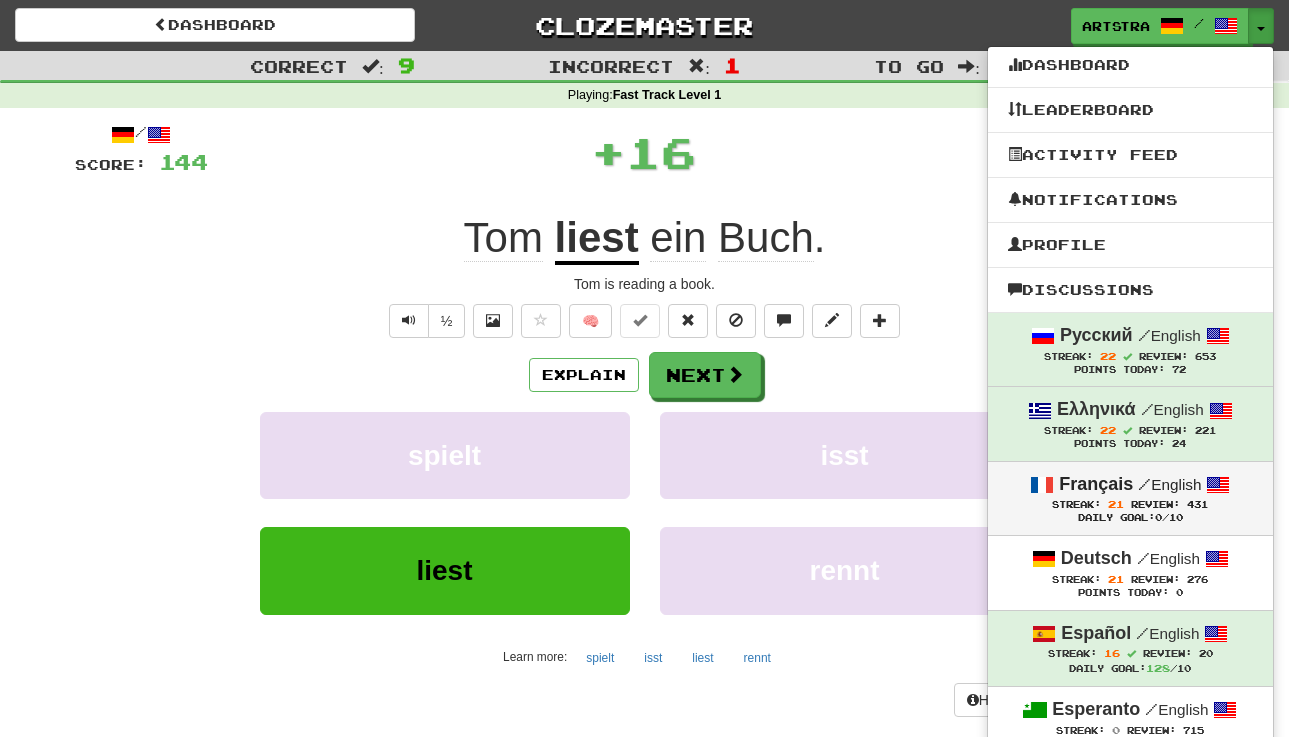 click on "Review:" at bounding box center [1155, 504] 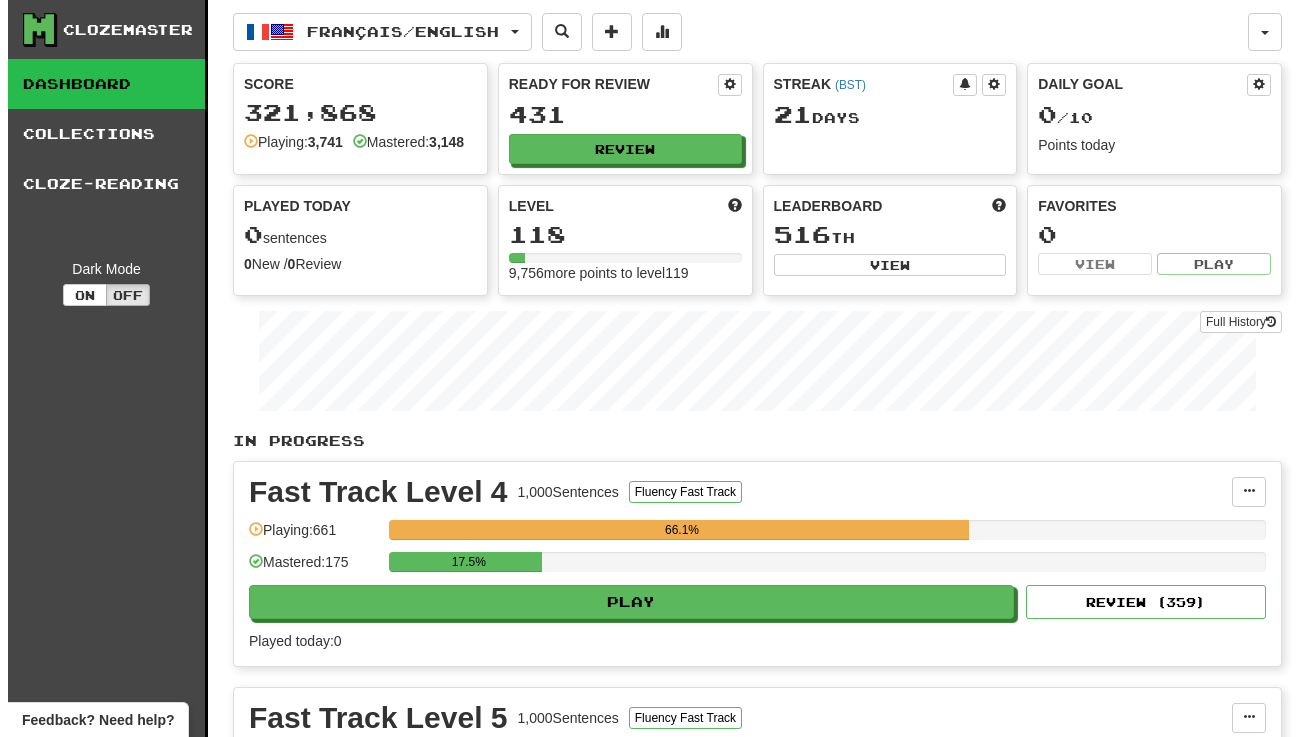 scroll, scrollTop: 0, scrollLeft: 0, axis: both 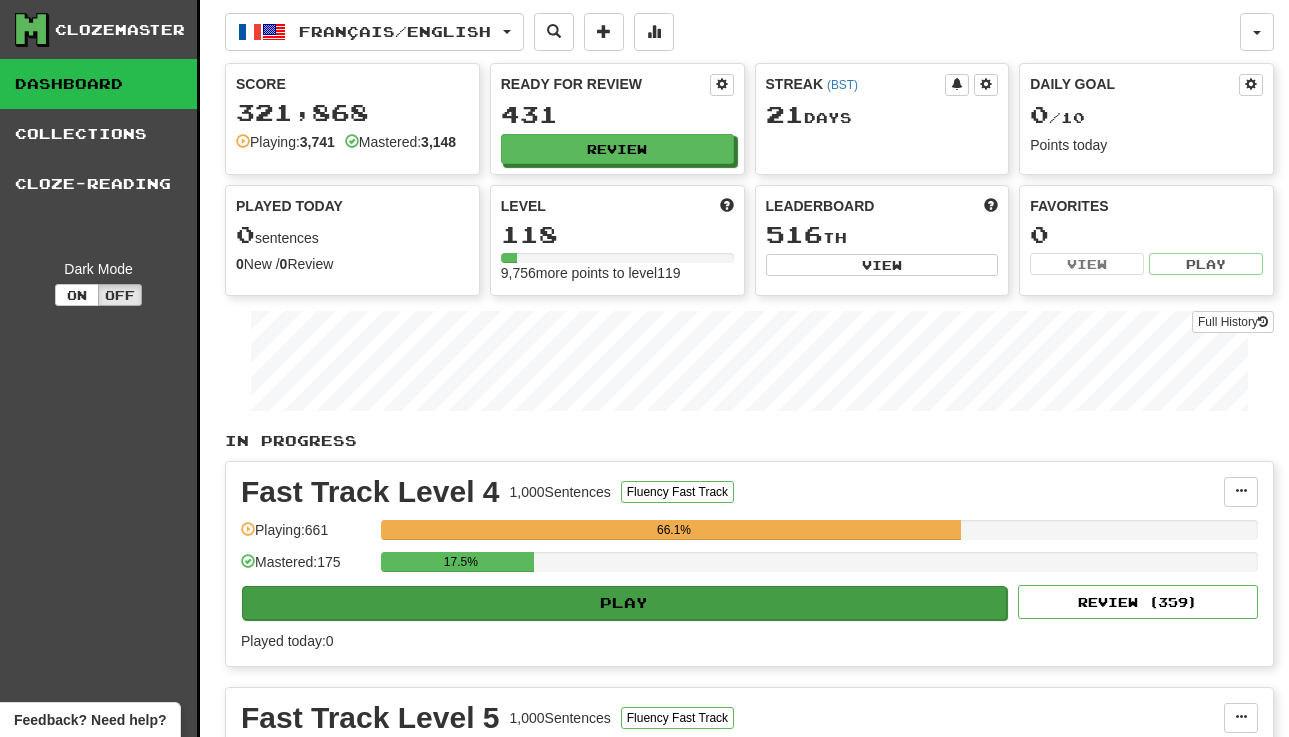 click on "Play" 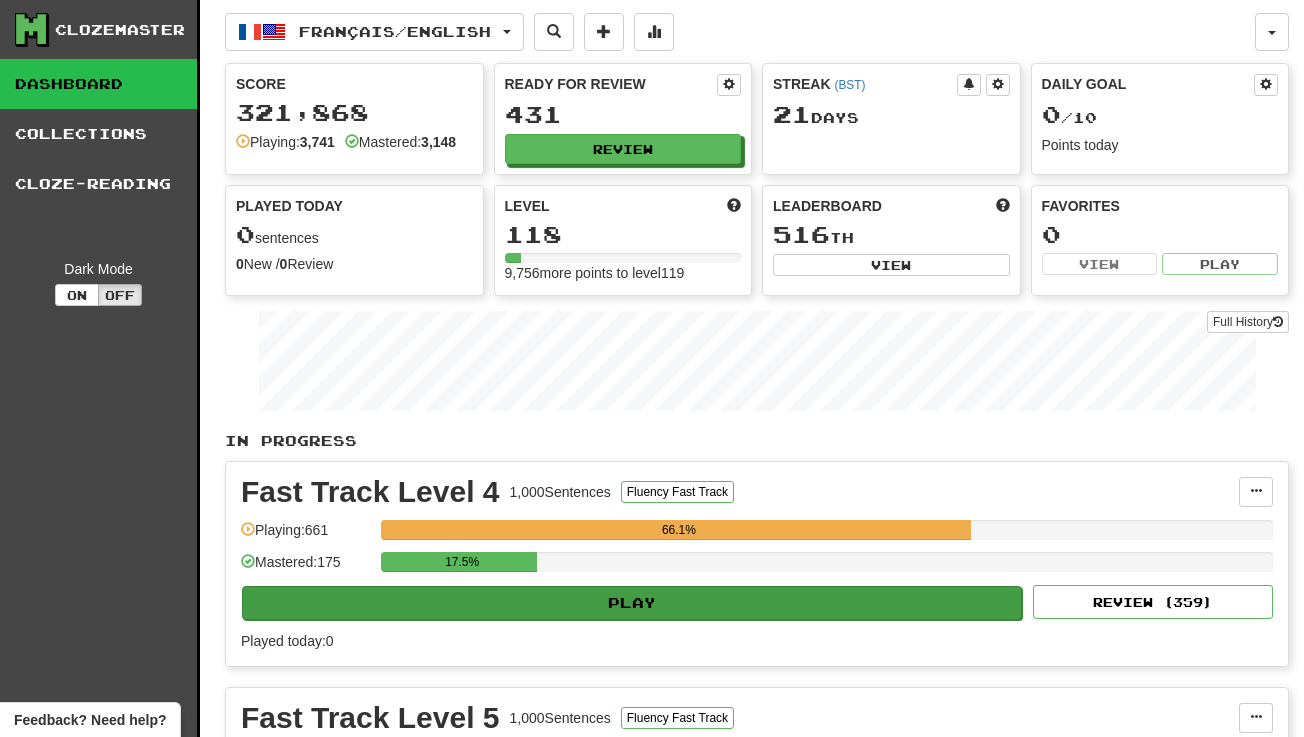 select on "**" 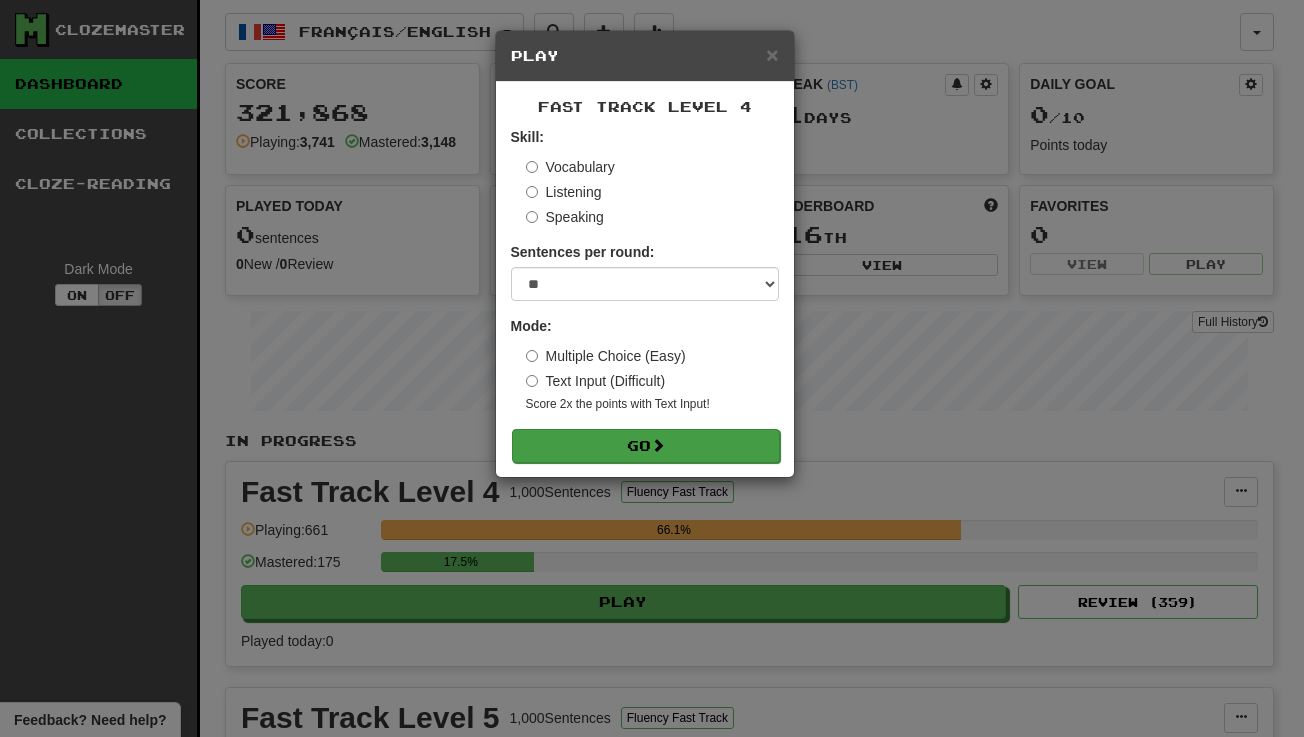 click on "Go" at bounding box center (646, 446) 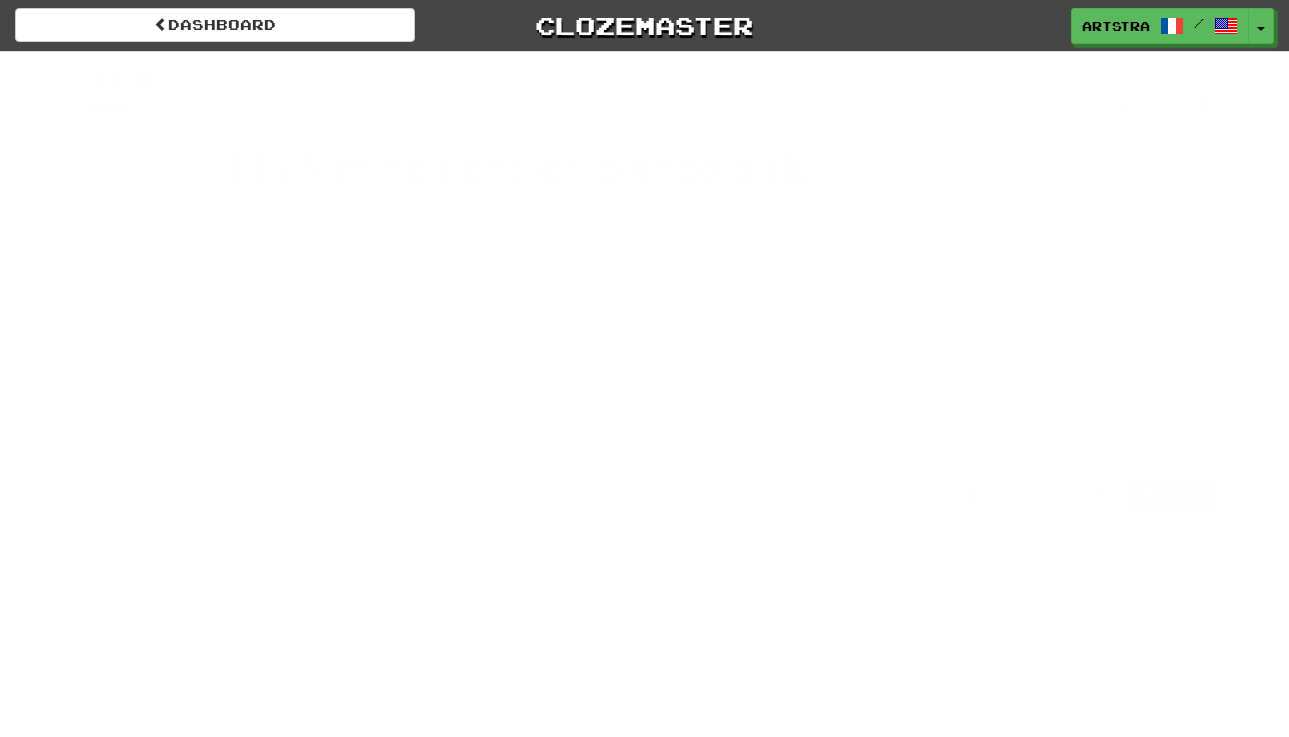scroll, scrollTop: 0, scrollLeft: 0, axis: both 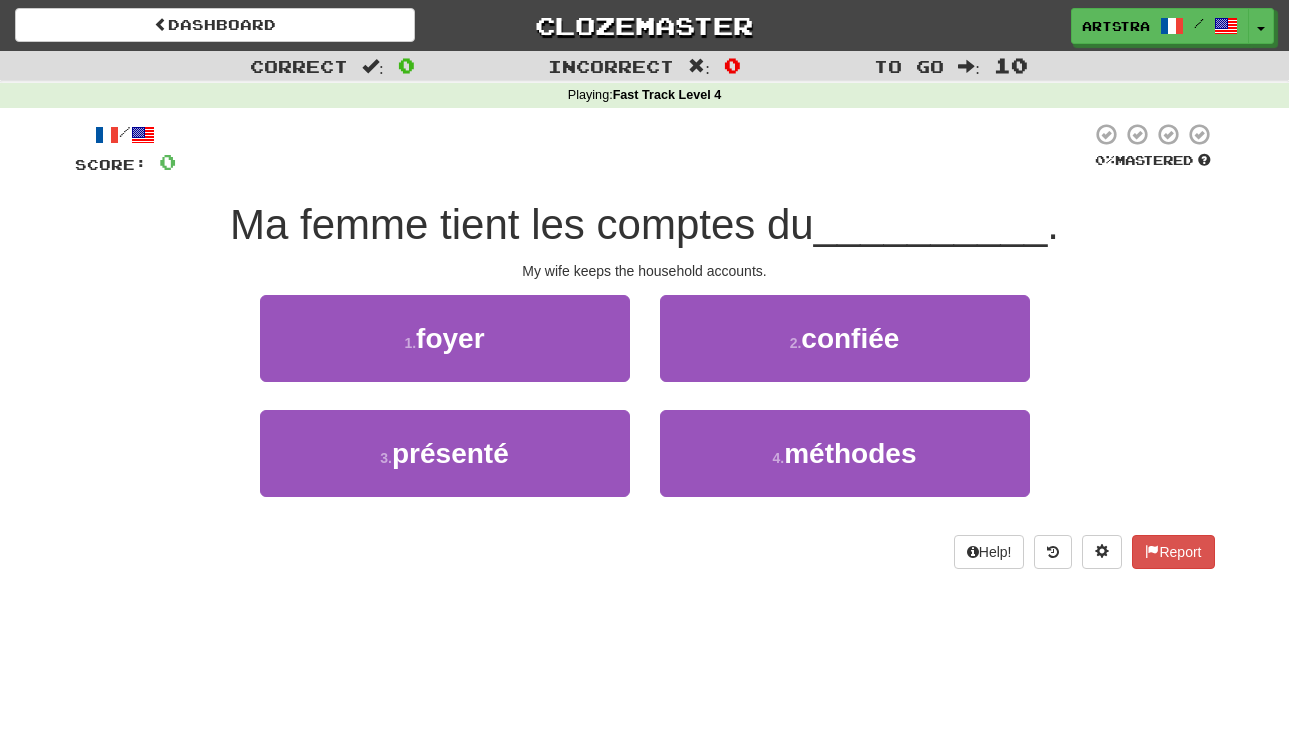 click on "Ma femme tient les comptes du" at bounding box center [522, 224] 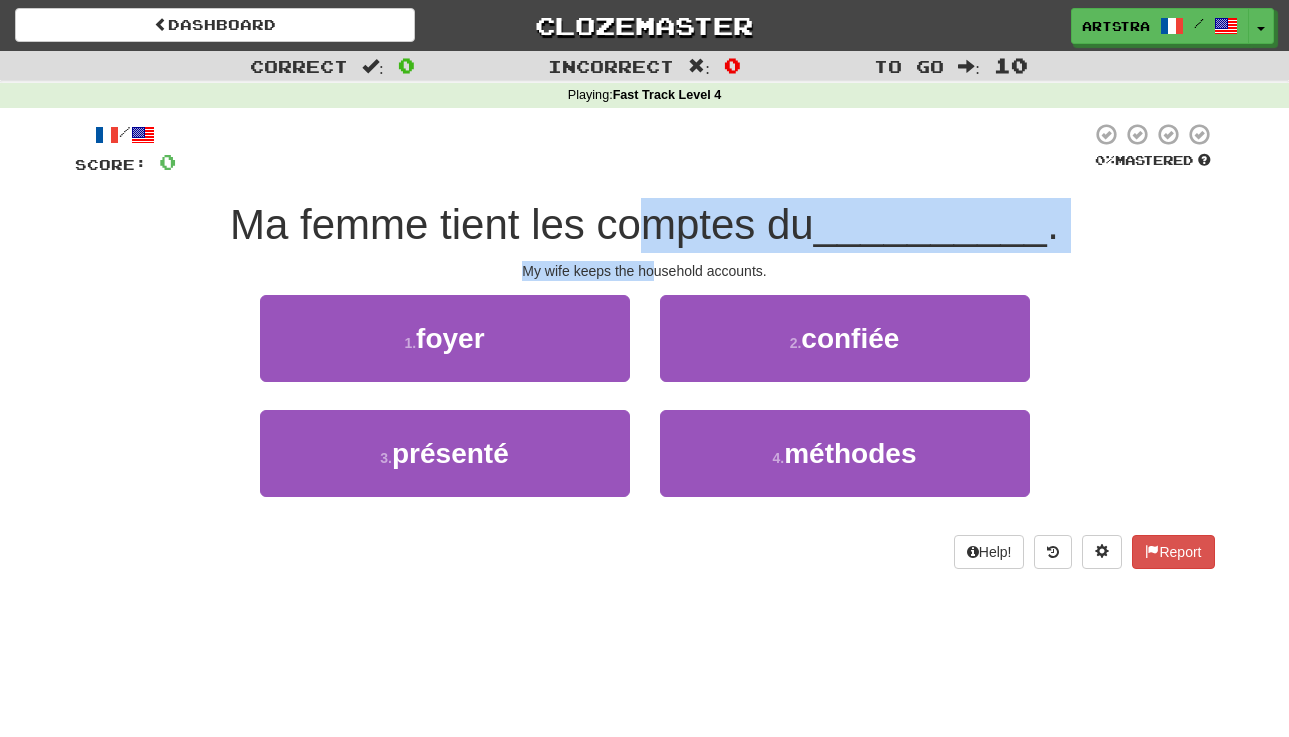 drag, startPoint x: 649, startPoint y: 247, endPoint x: 654, endPoint y: 264, distance: 17.720045 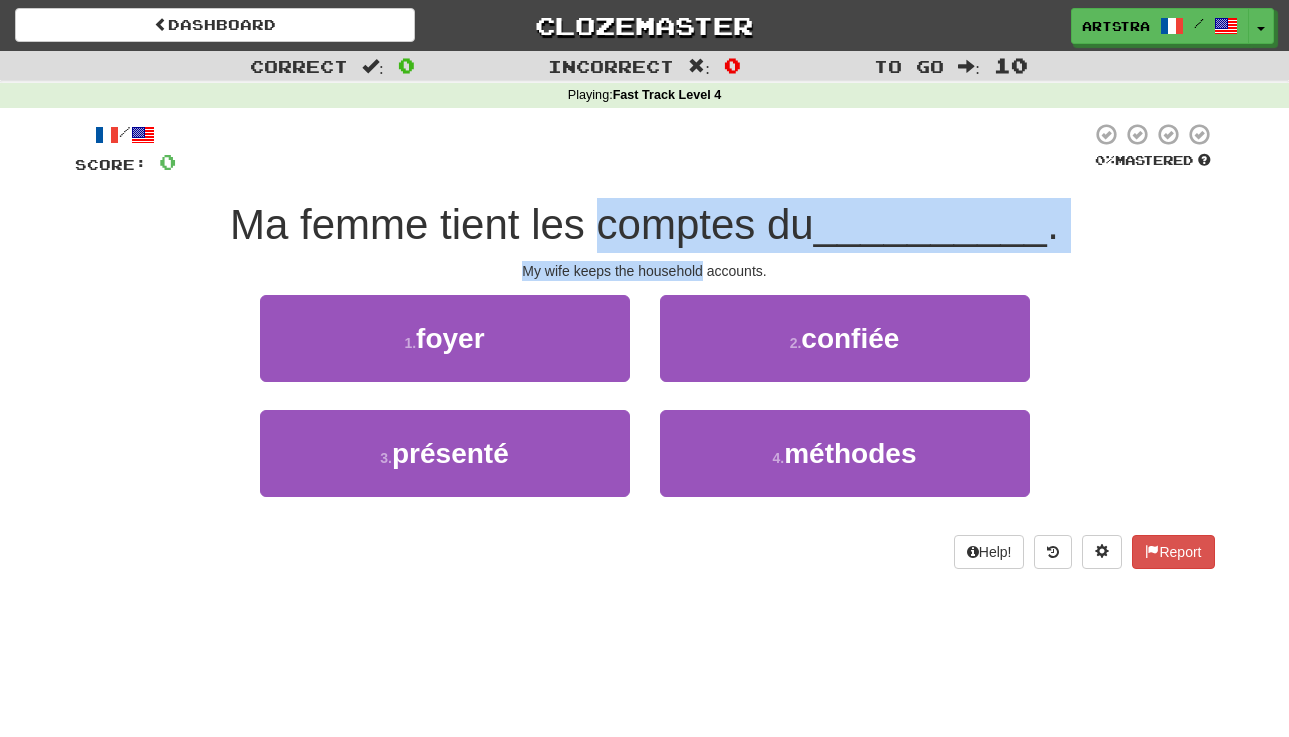 drag, startPoint x: 653, startPoint y: 265, endPoint x: 648, endPoint y: 209, distance: 56.22277 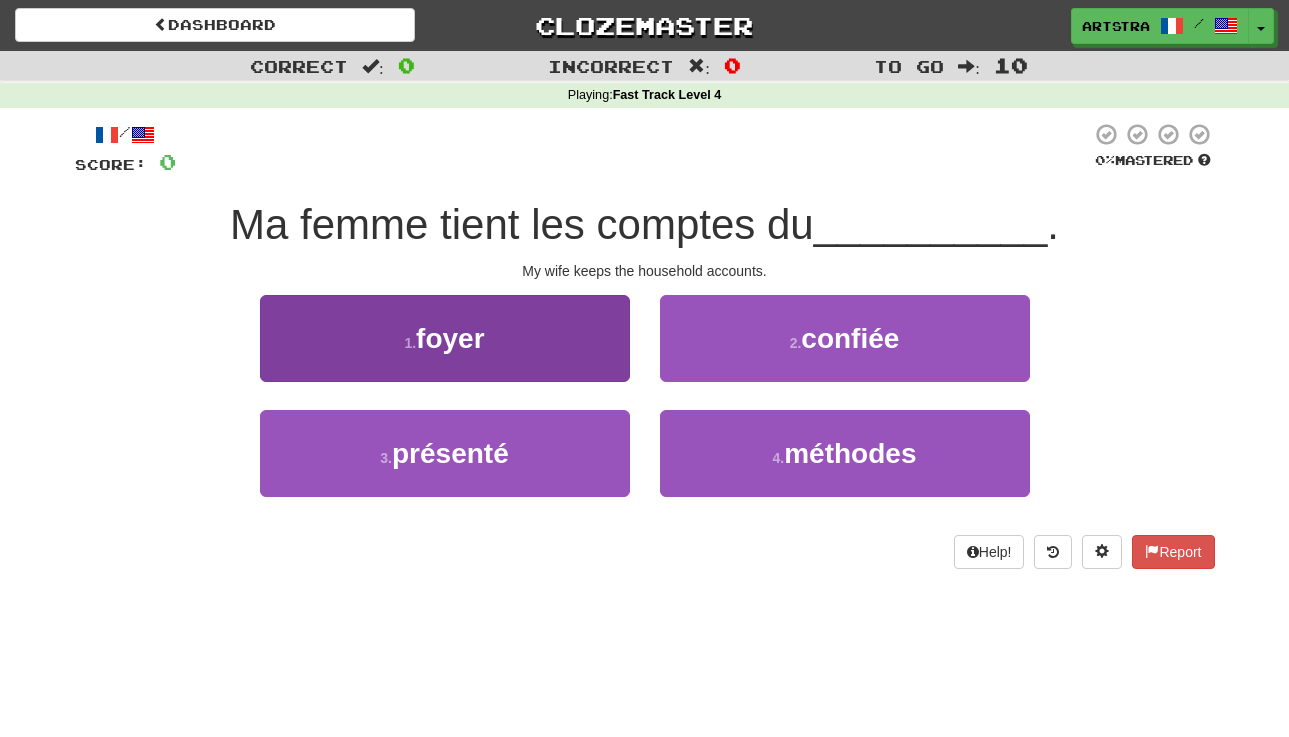 click on "1 .  foyer" at bounding box center (445, 338) 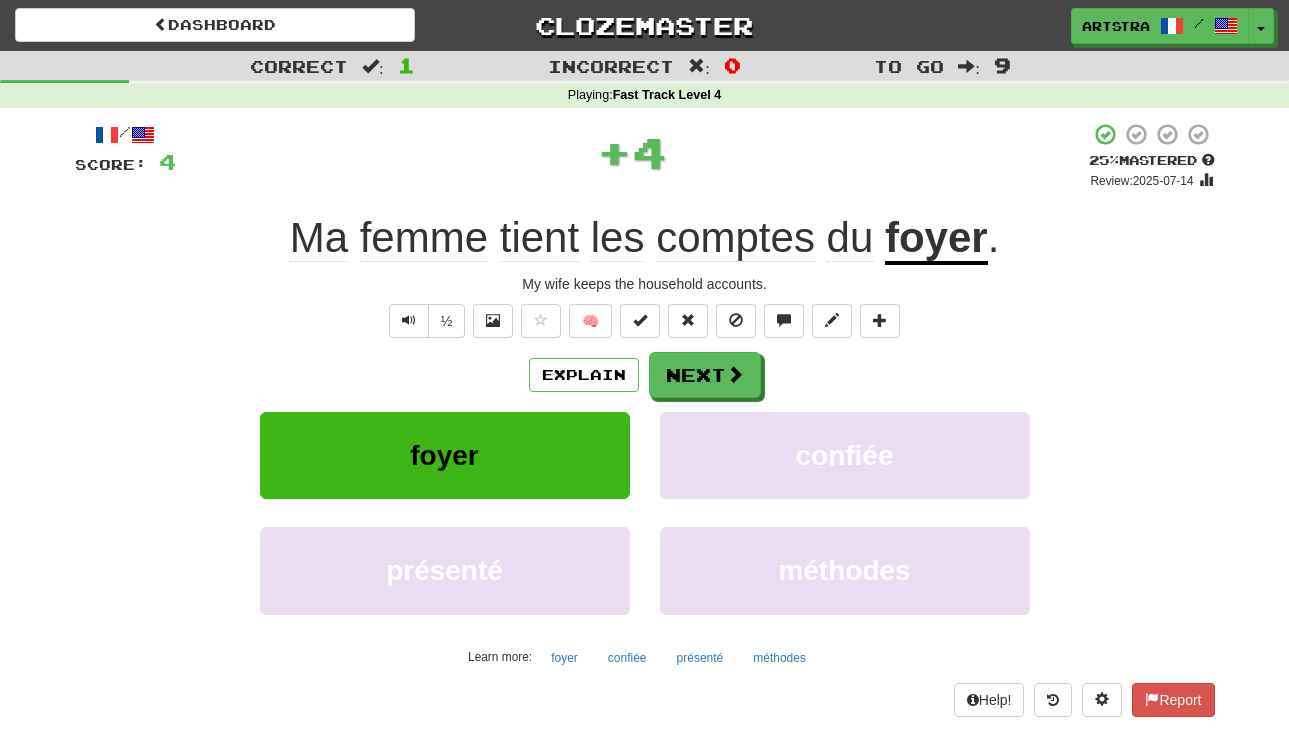click on "comptes" at bounding box center (735, 238) 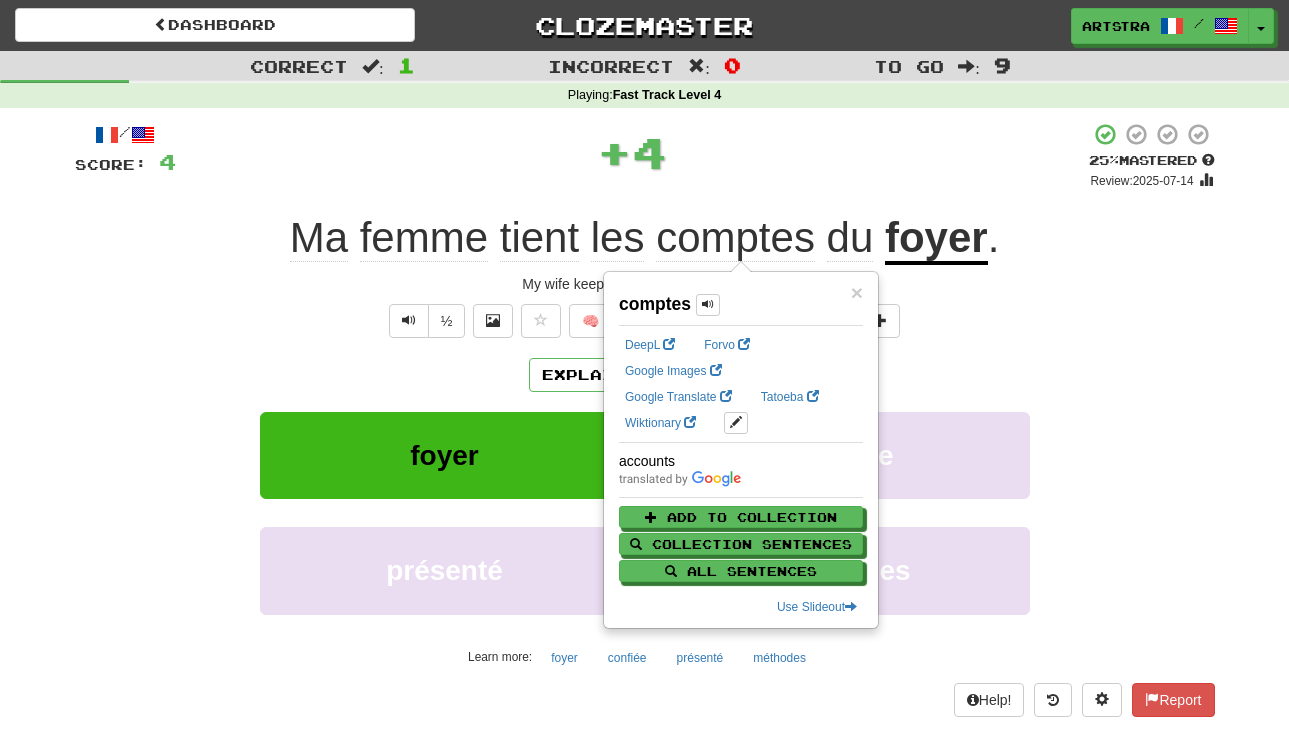 drag, startPoint x: 786, startPoint y: 175, endPoint x: 777, endPoint y: 236, distance: 61.66036 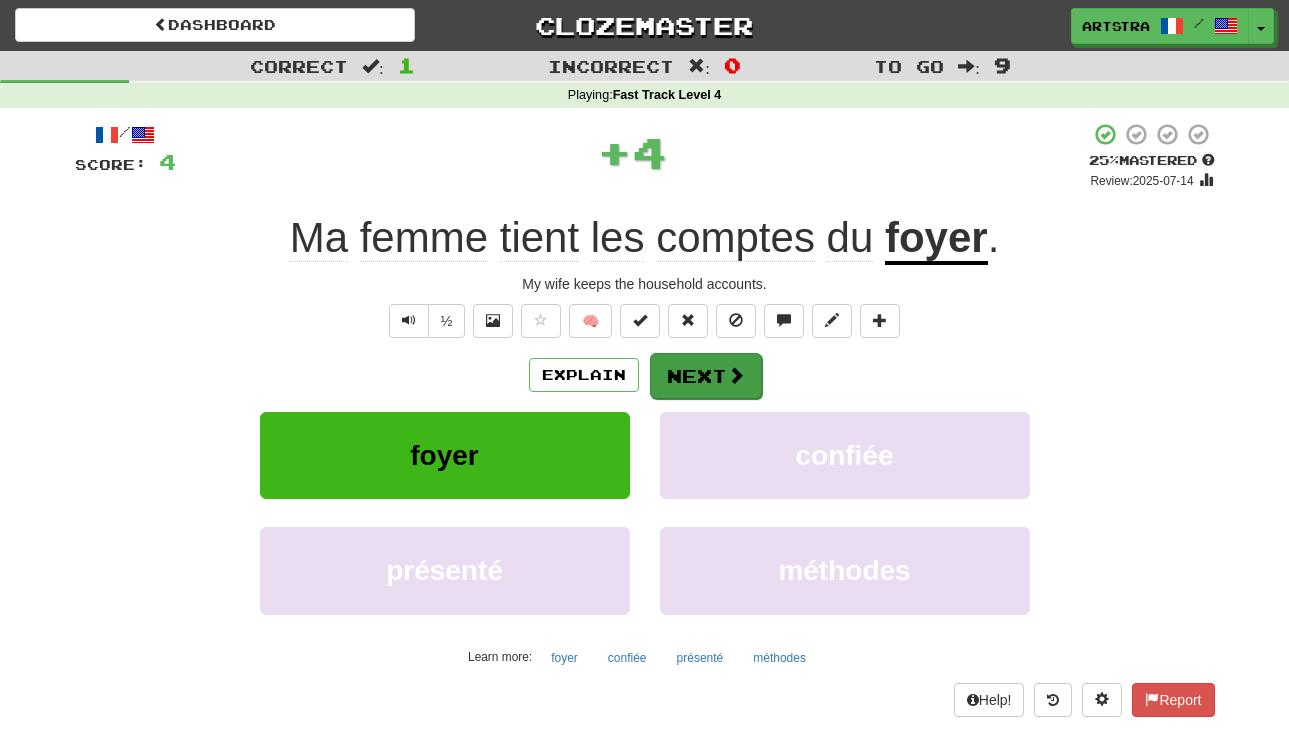 click at bounding box center (736, 375) 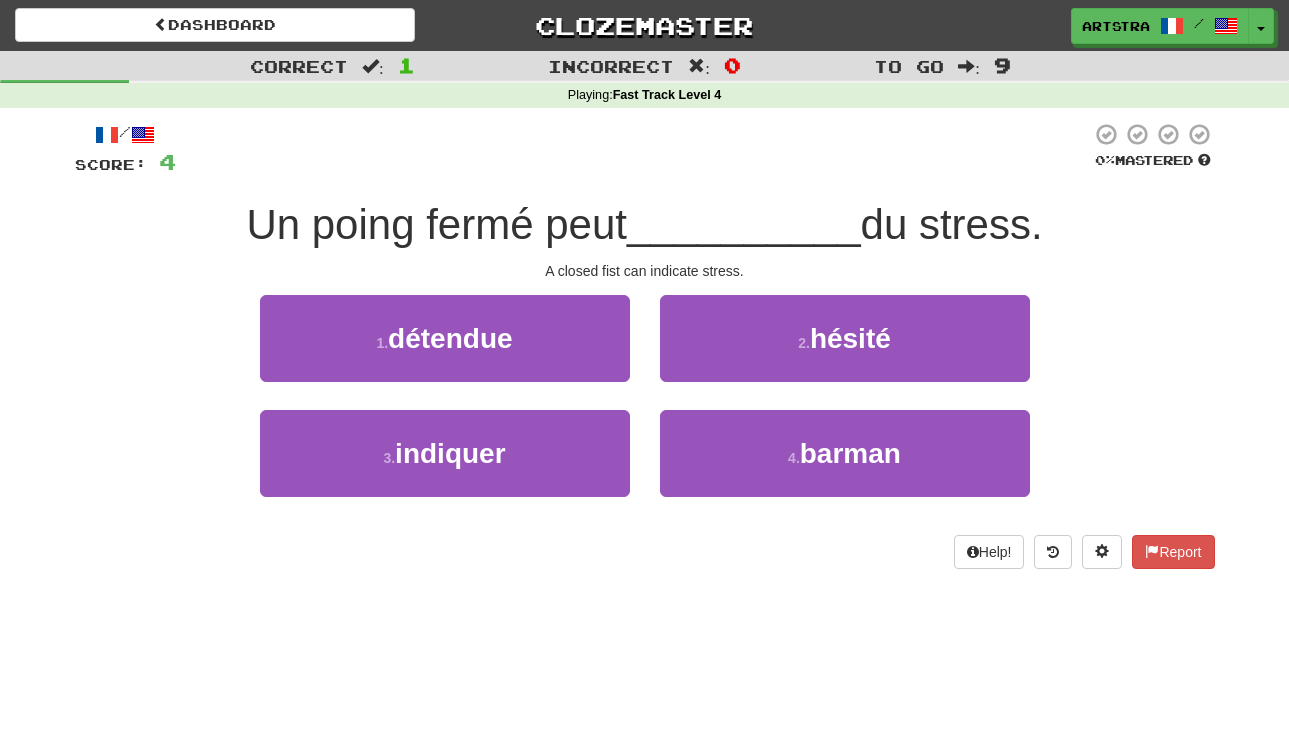 click on "/  Score:   4 0 %  Mastered Un poing fermé peut  __________  du stress. A closed fist can indicate stress. 1 .  détendue 2 .  hésité 3 .  indiquer 4 .  barman  Help!  Report" at bounding box center [645, 345] 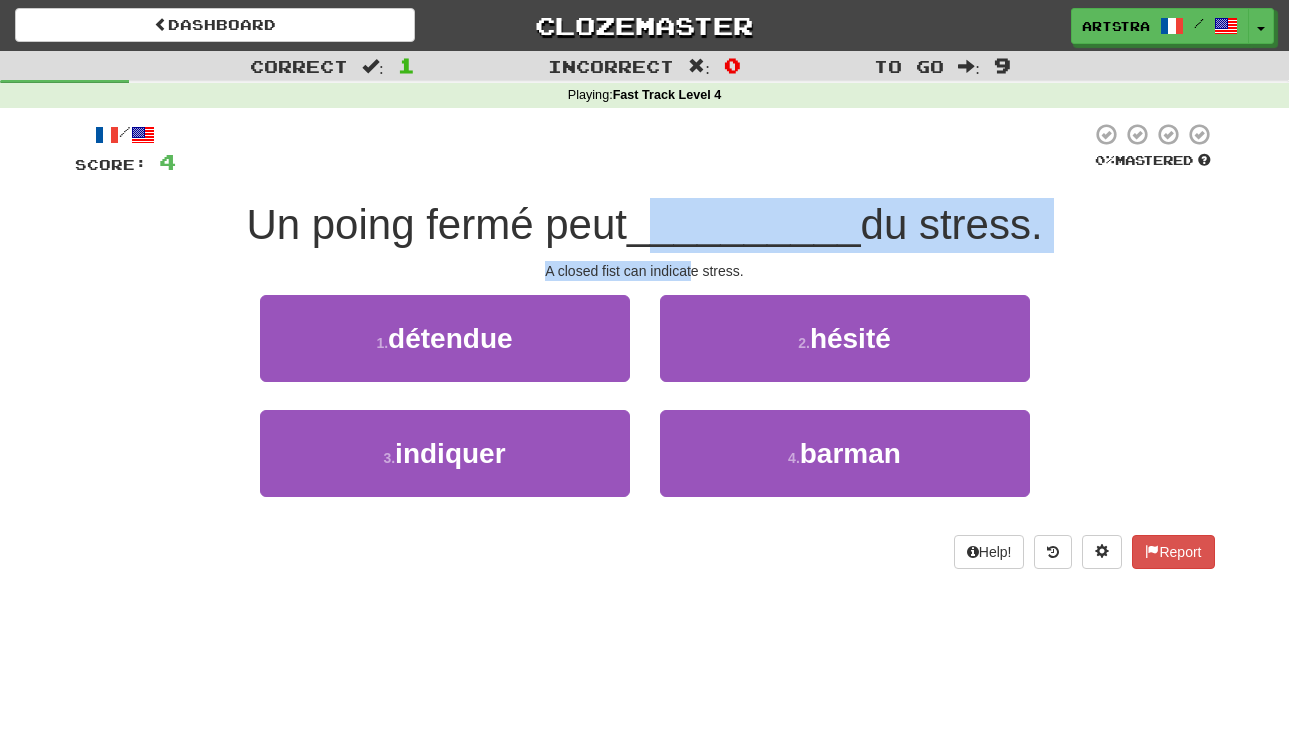 drag, startPoint x: 663, startPoint y: 232, endPoint x: 691, endPoint y: 264, distance: 42.520584 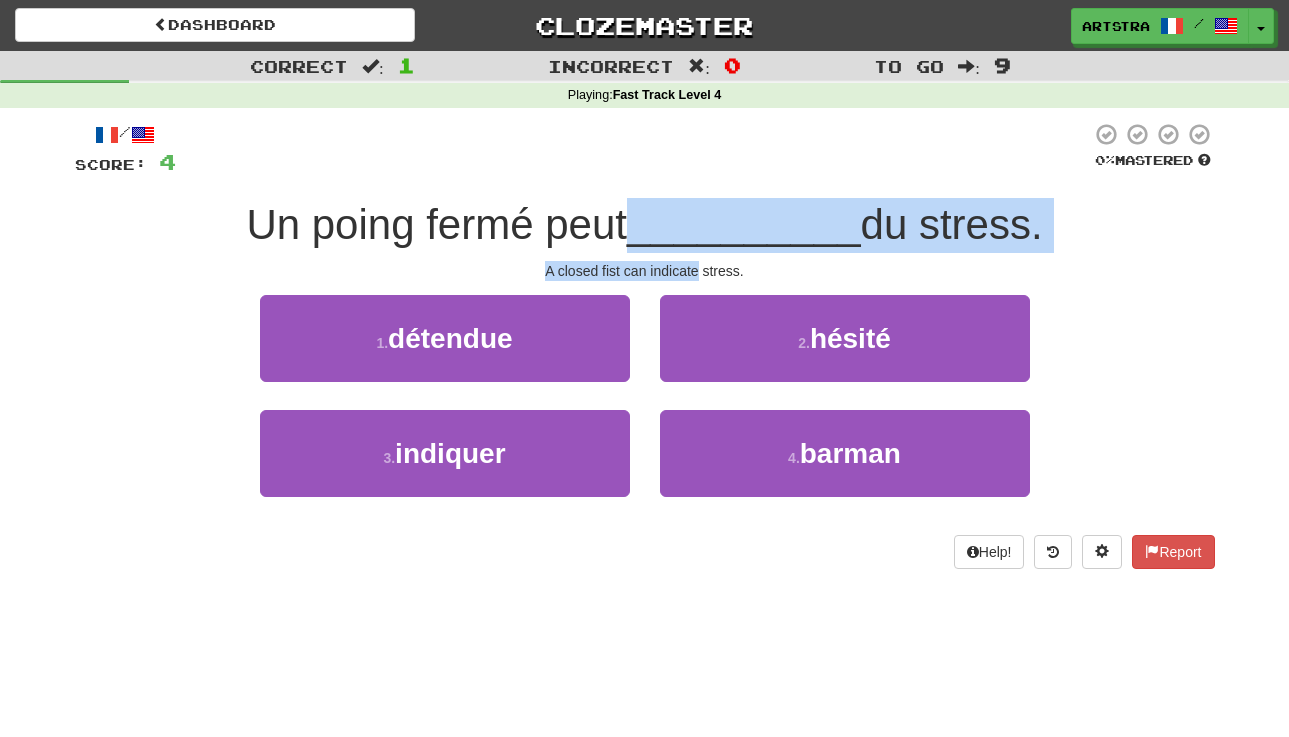 drag, startPoint x: 691, startPoint y: 264, endPoint x: 691, endPoint y: 229, distance: 35 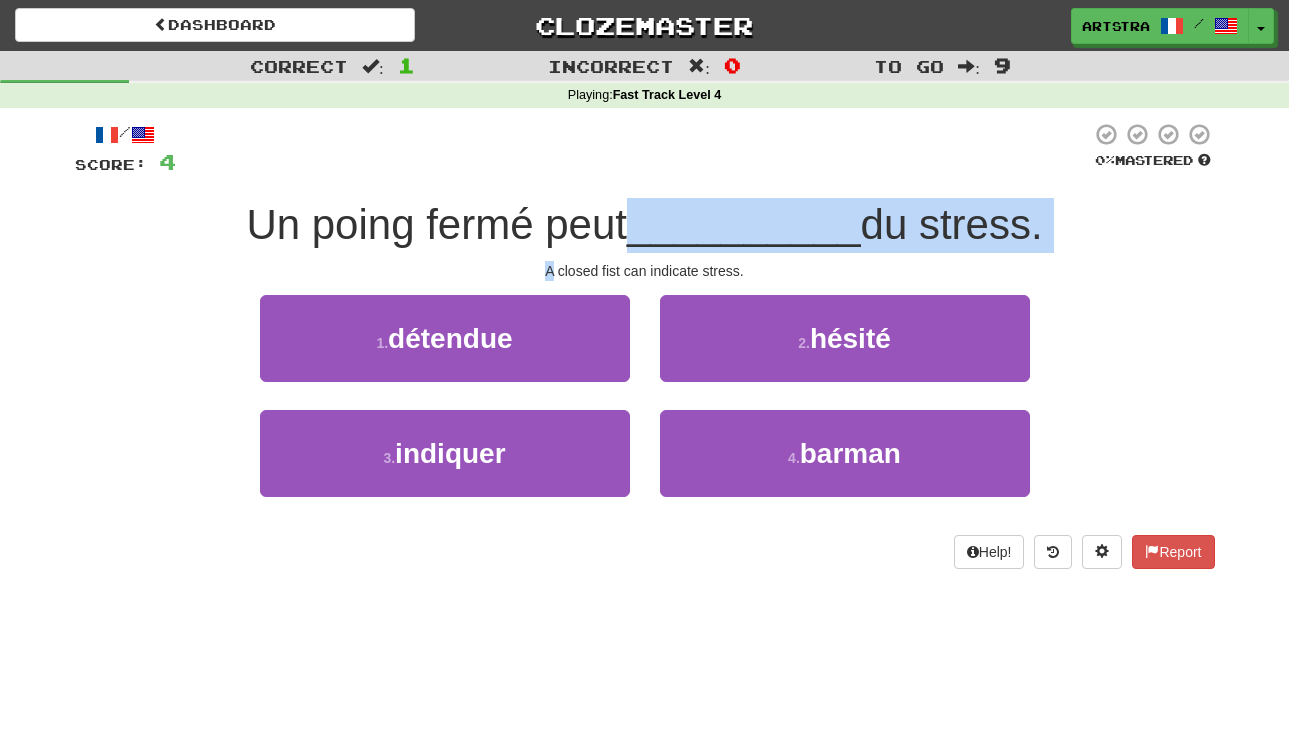 drag, startPoint x: 691, startPoint y: 229, endPoint x: 691, endPoint y: 257, distance: 28 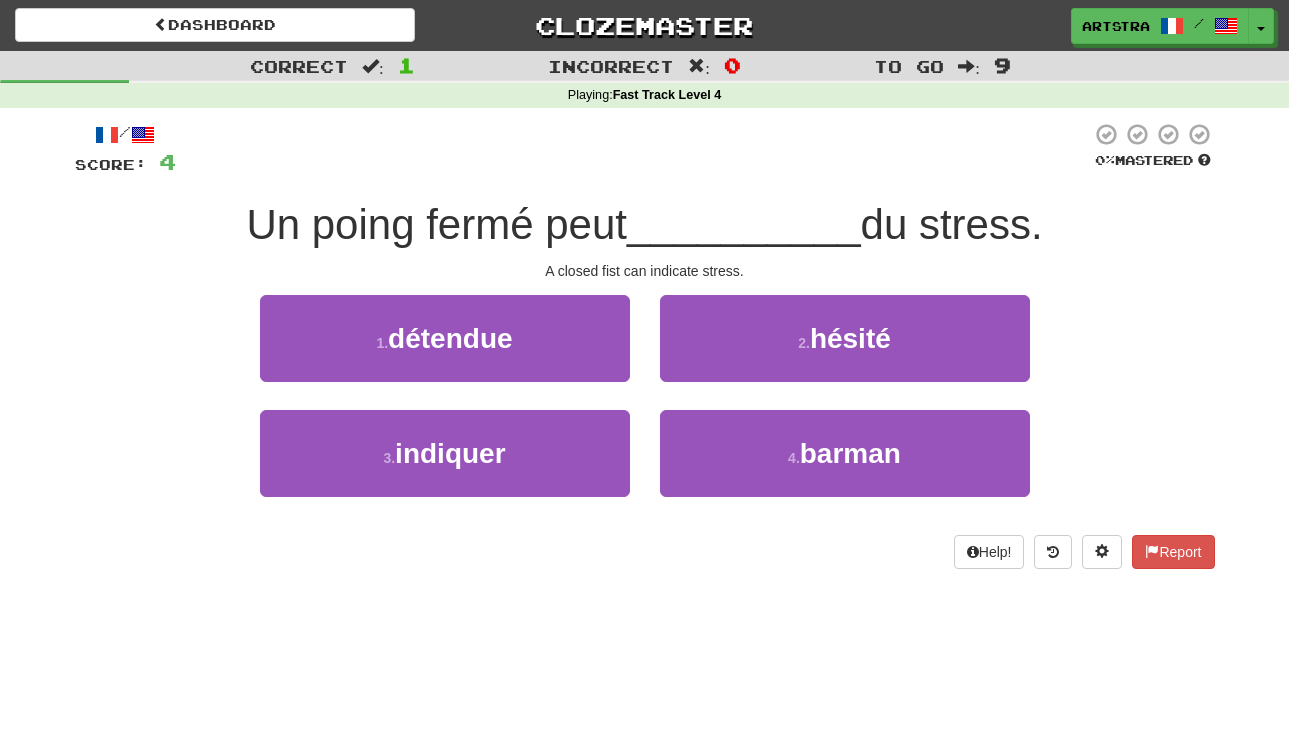 click on "1 .  détendue 2 .  hésité" at bounding box center (645, 352) 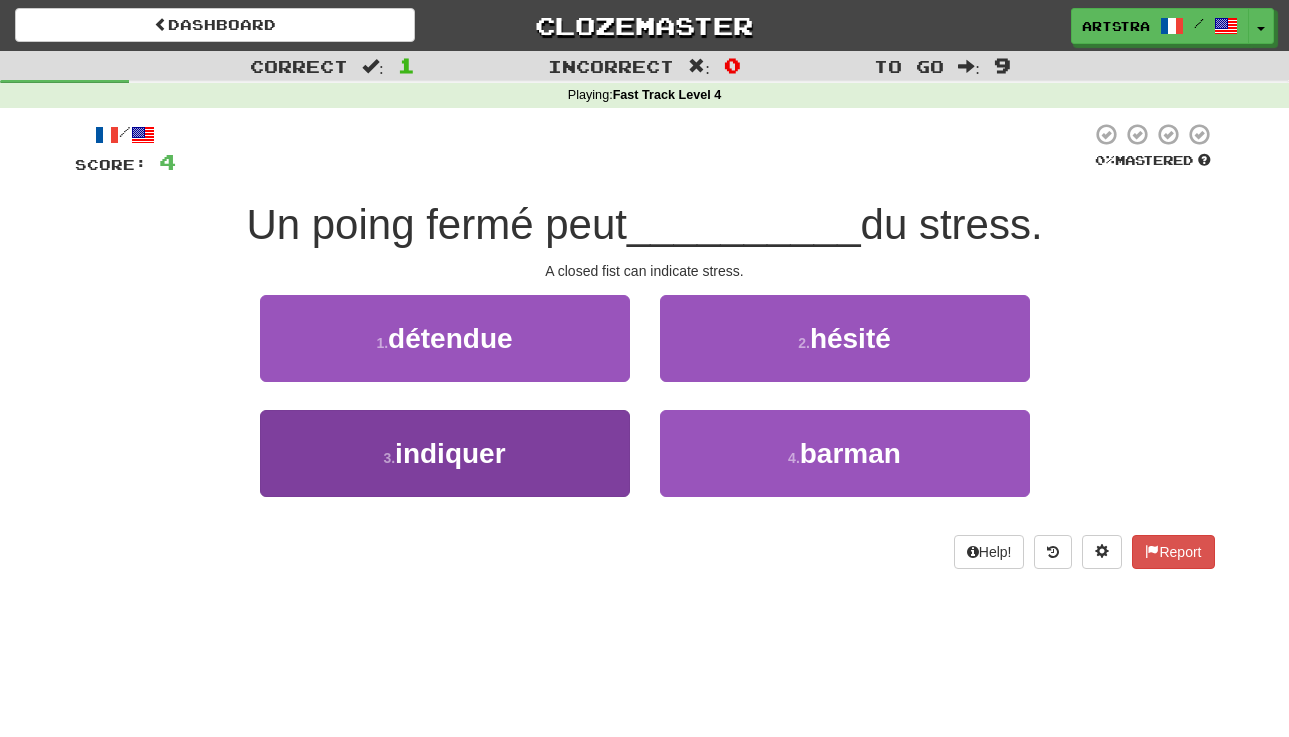 click on "3 .  indiquer" at bounding box center (445, 453) 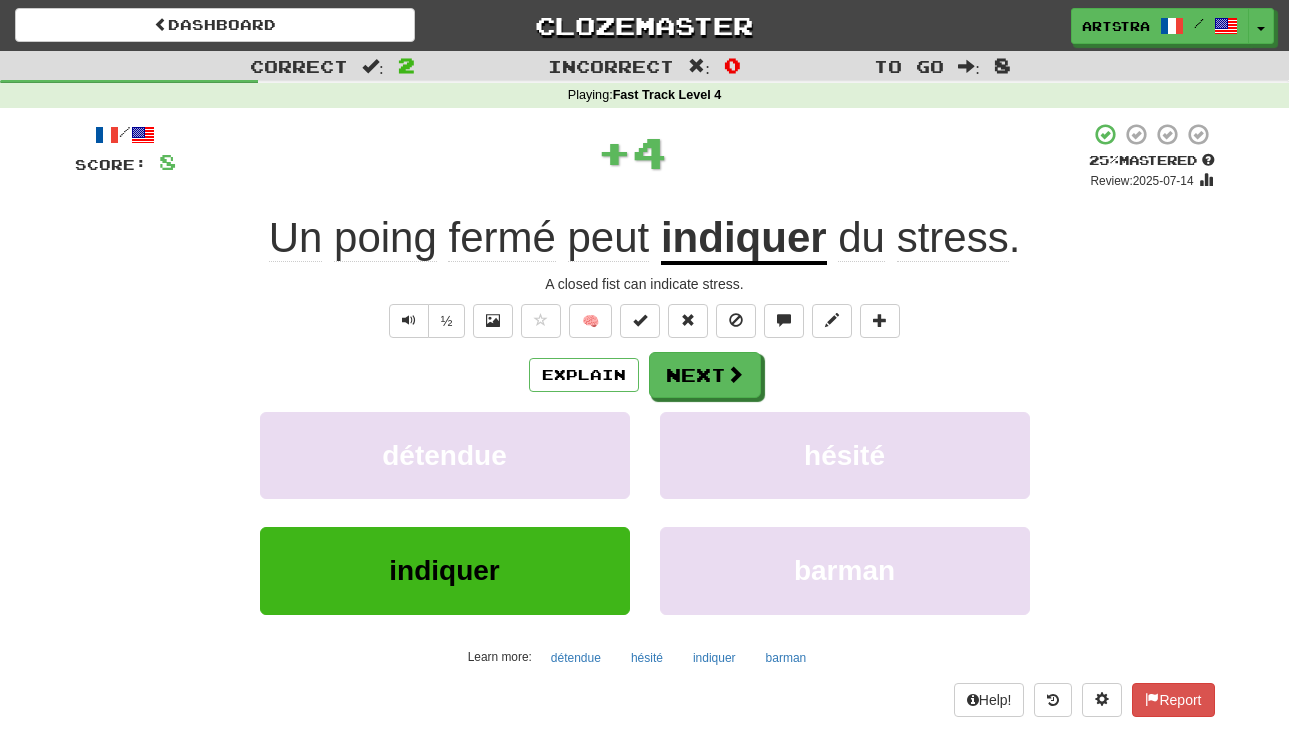 click on "fermé" at bounding box center [501, 238] 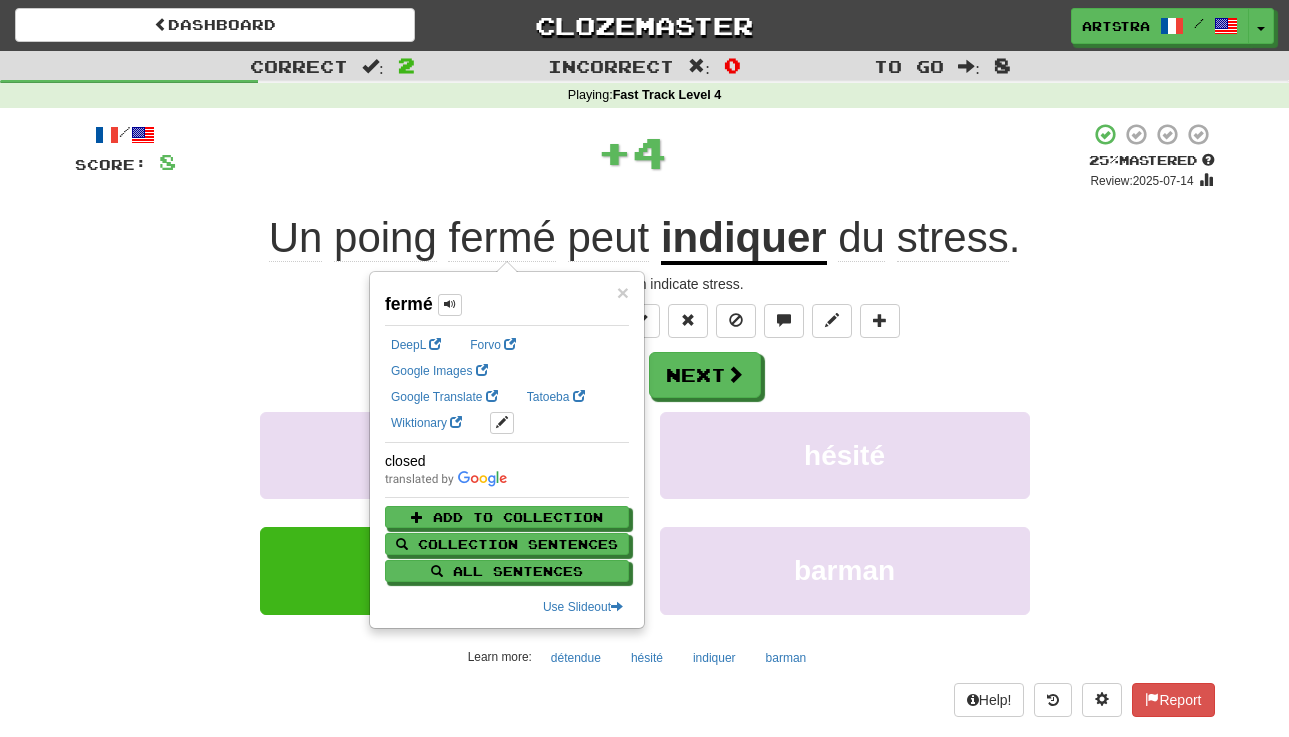click on "+ 4" at bounding box center (632, 152) 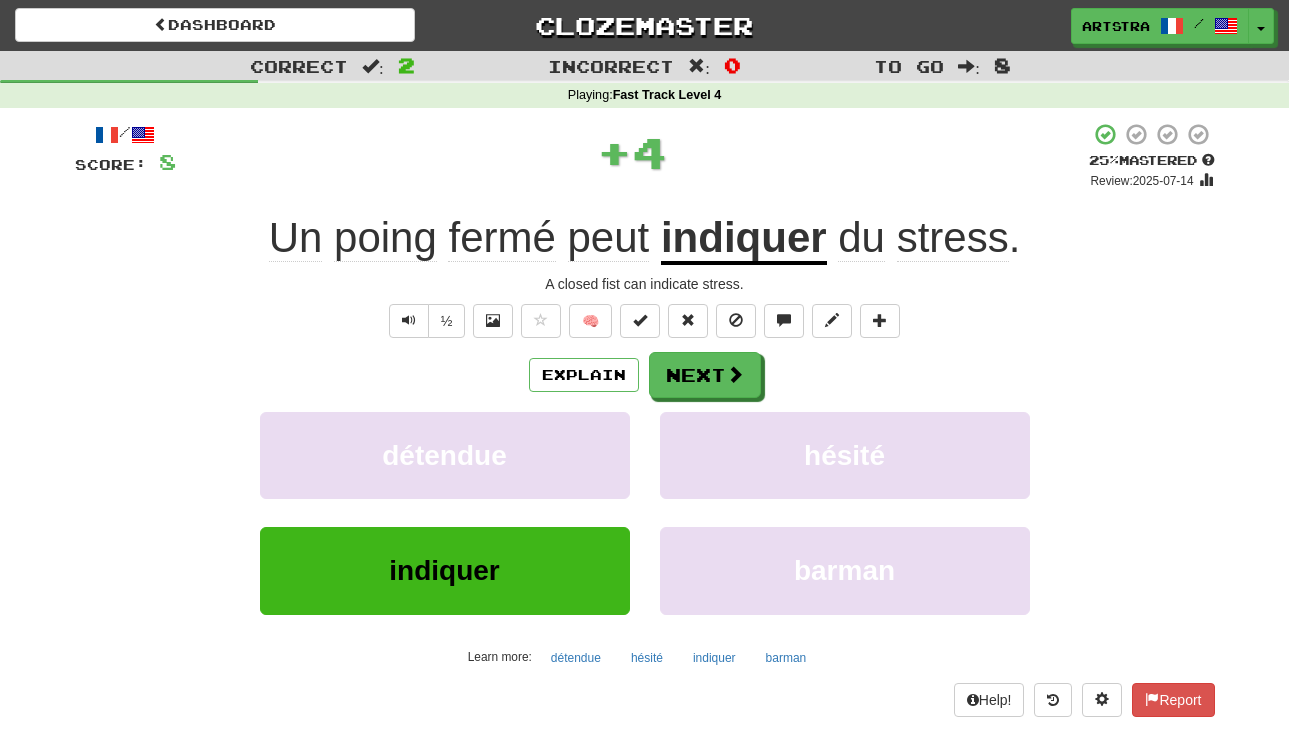 click on "poing" at bounding box center (385, 238) 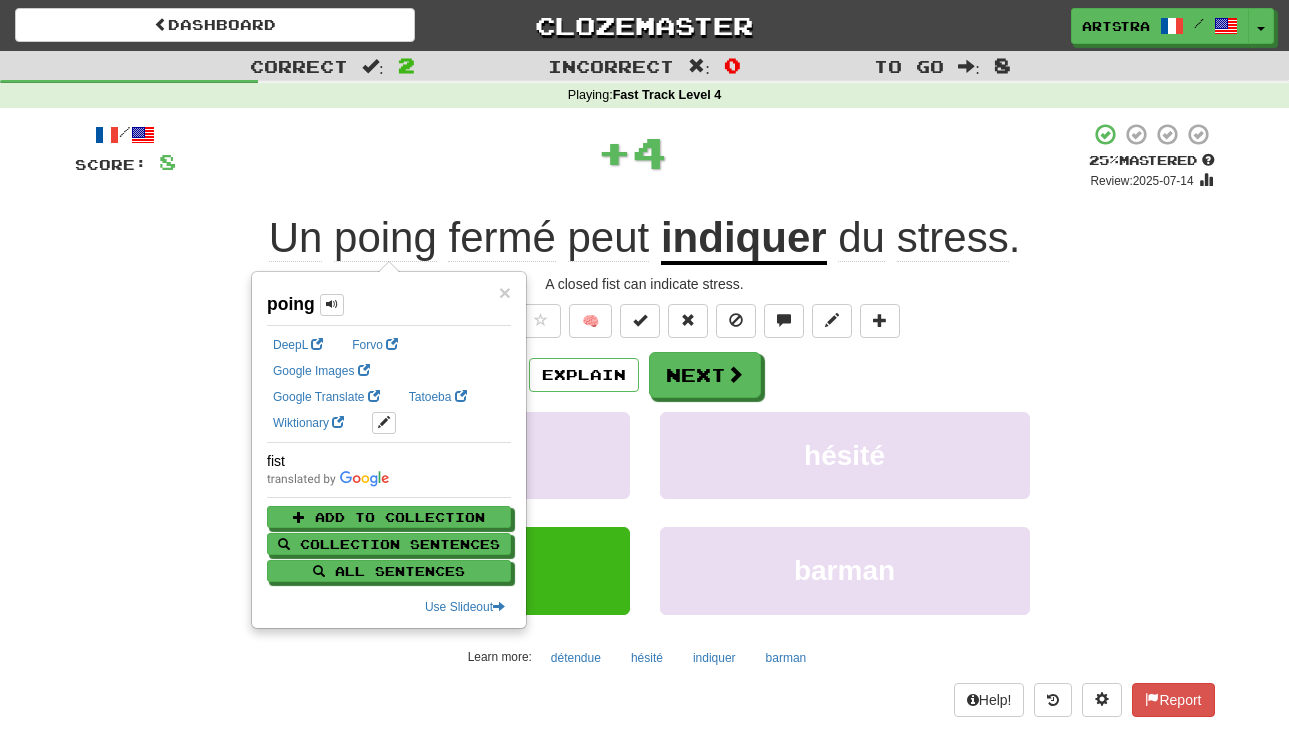 click on "/  Score:   8 + 4 25 %  Mastered Review:  2025-07-14 Un   poing   fermé   peut   indiquer   du   stress . A closed fist can indicate stress. ½ 🧠 Explain Next détendue hésité indiquer barman Learn more: détendue hésité indiquer barman  Help!  Report" at bounding box center (645, 419) 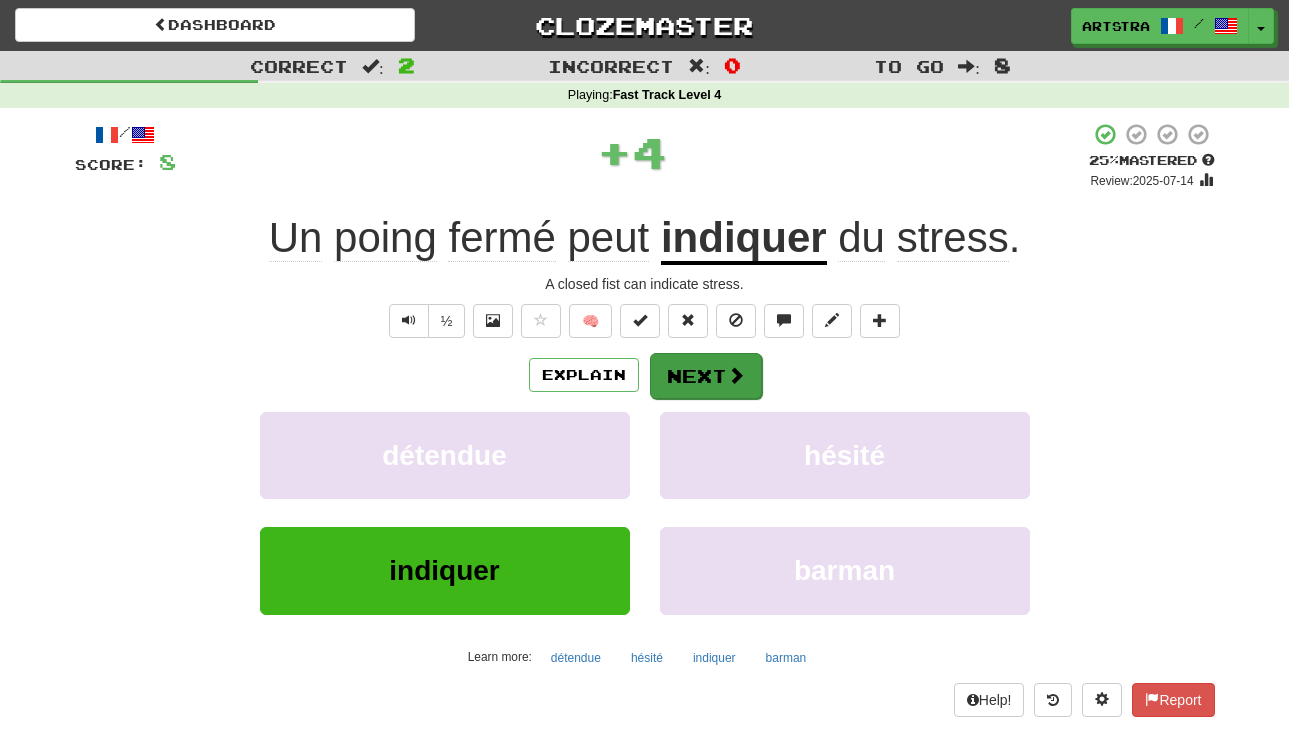click on "Next" at bounding box center [706, 376] 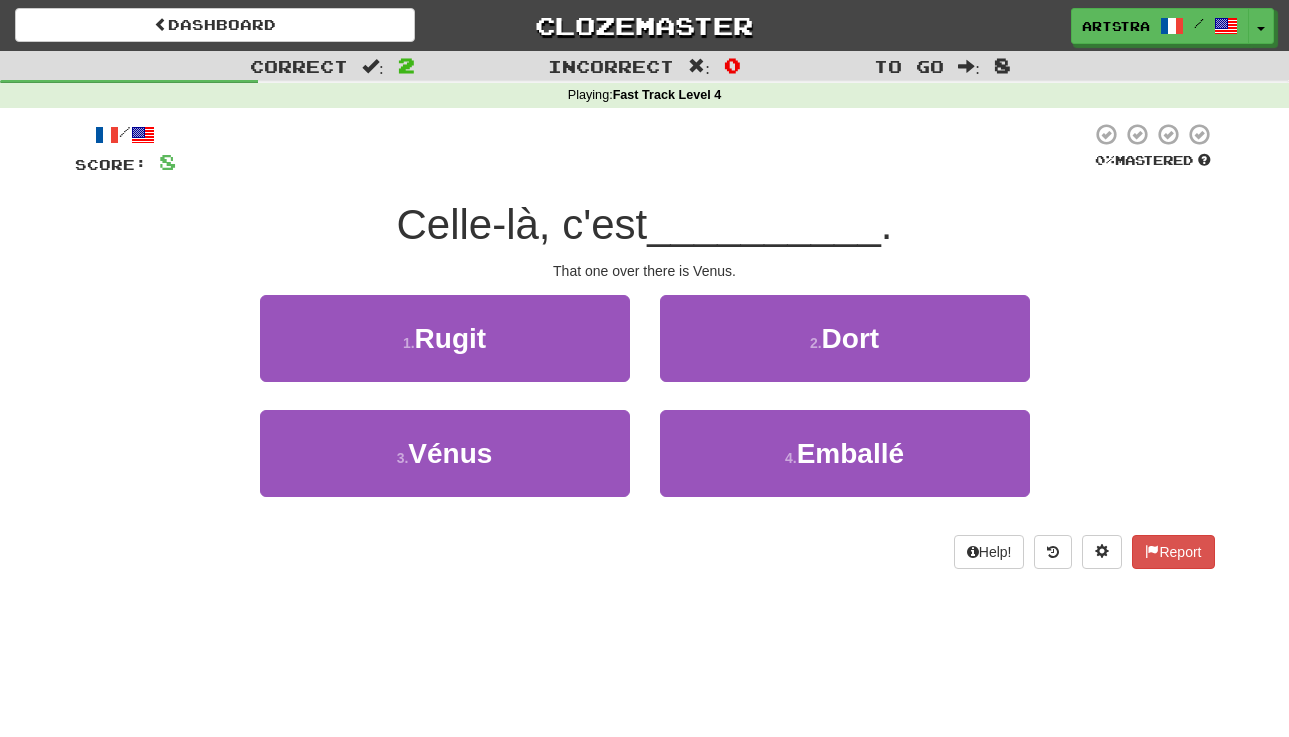 click on "Celle-là, c'est" at bounding box center (521, 224) 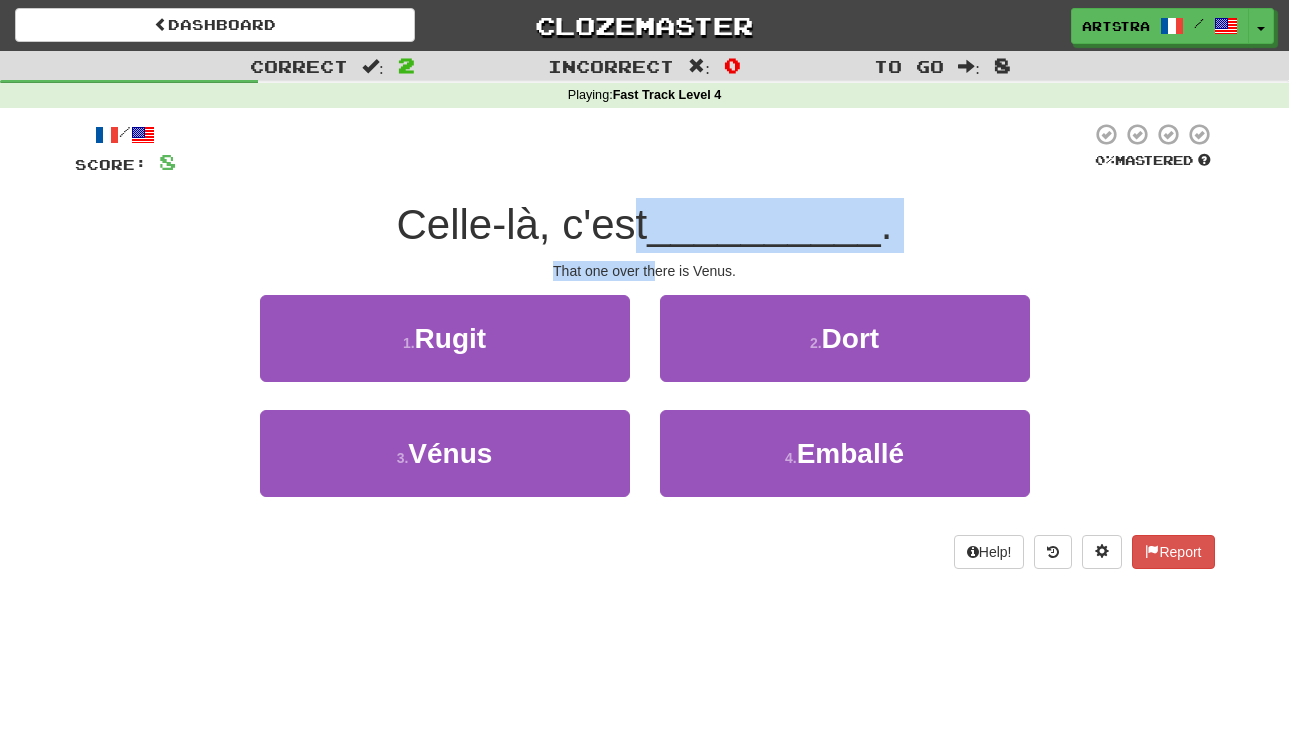 drag, startPoint x: 652, startPoint y: 250, endPoint x: 656, endPoint y: 271, distance: 21.377558 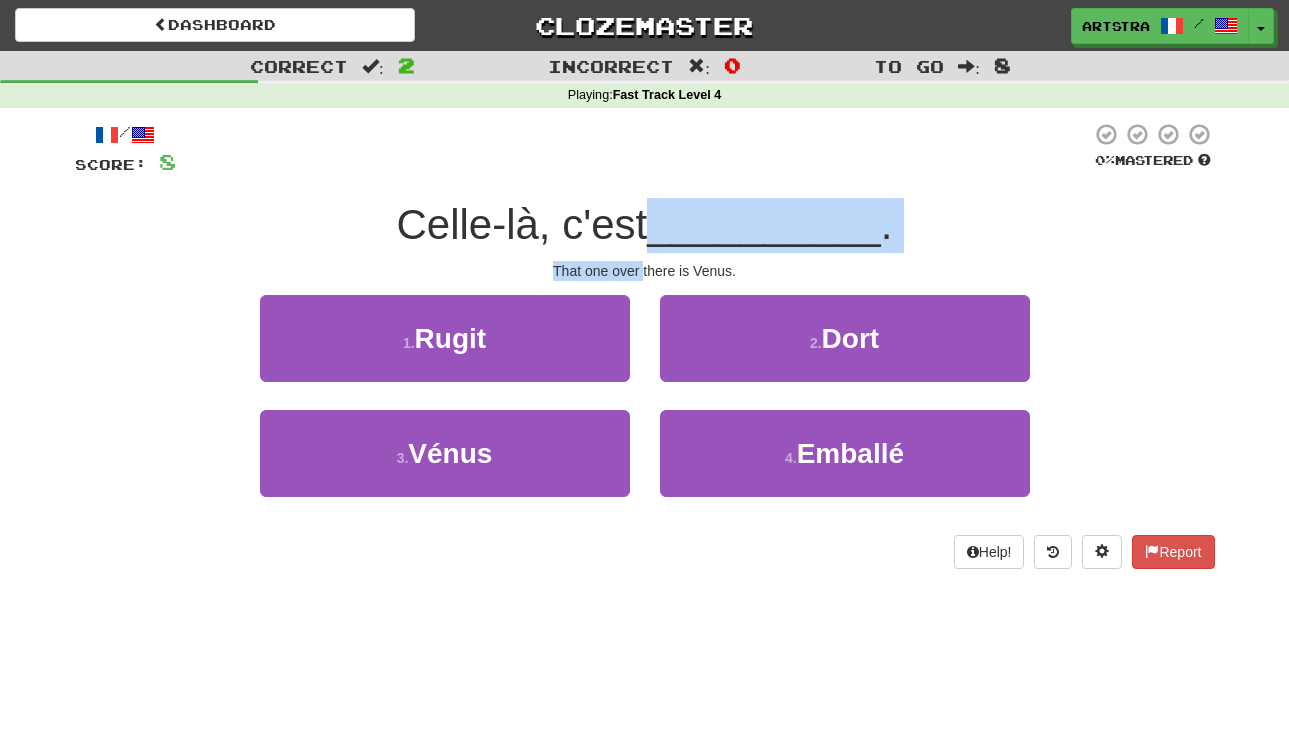 drag, startPoint x: 656, startPoint y: 271, endPoint x: 651, endPoint y: 228, distance: 43.289722 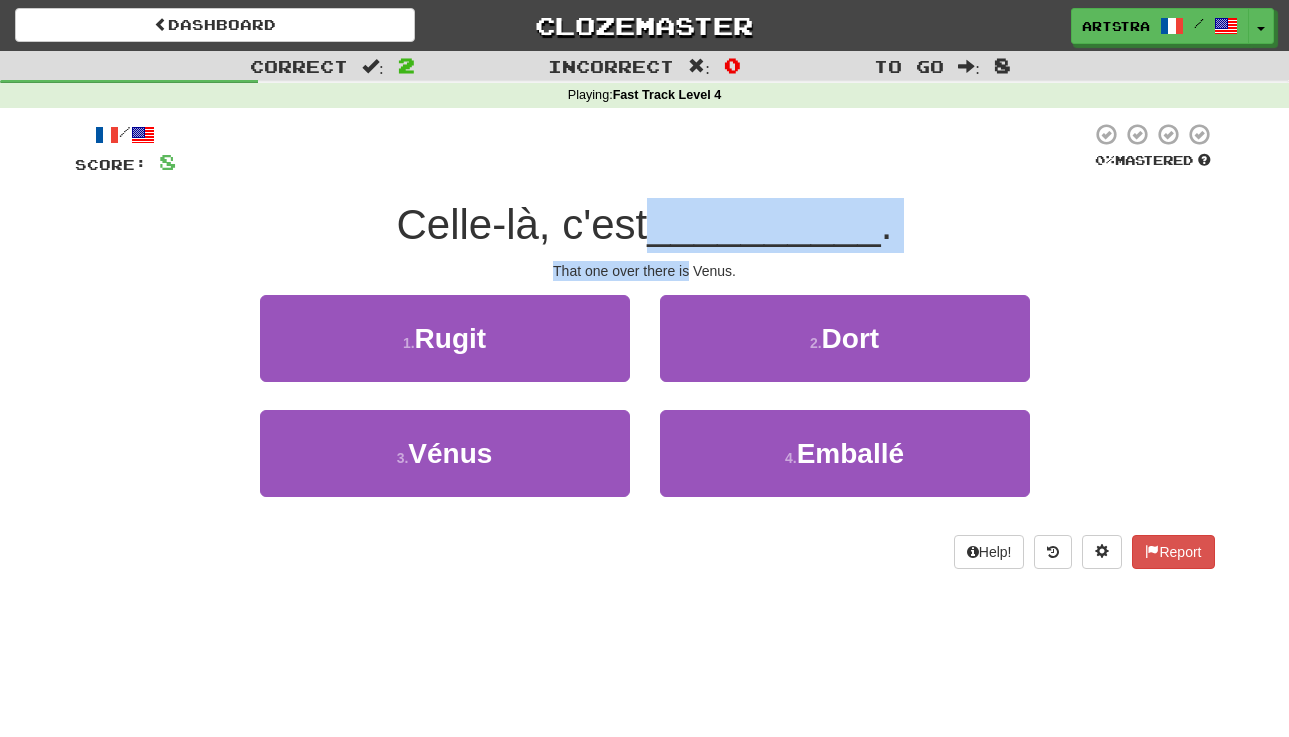 drag, startPoint x: 651, startPoint y: 228, endPoint x: 678, endPoint y: 260, distance: 41.868843 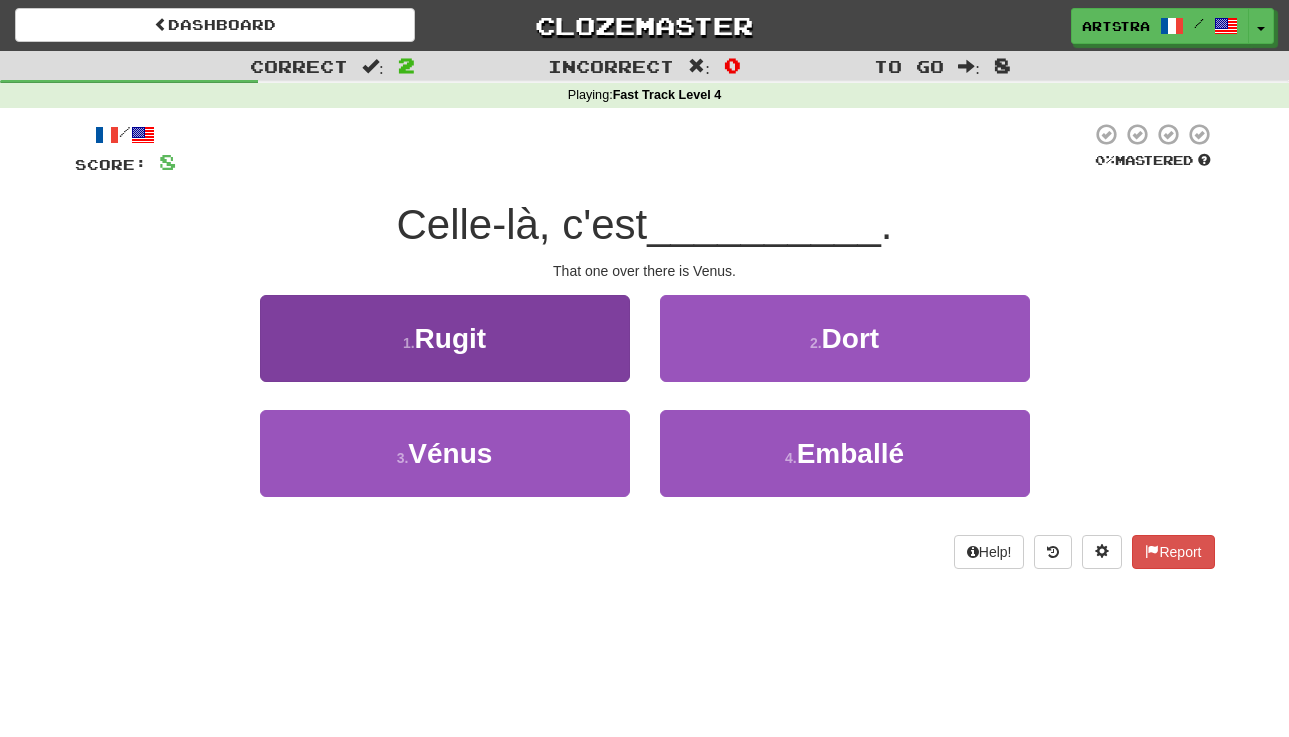 drag, startPoint x: 561, startPoint y: 444, endPoint x: 597, endPoint y: 426, distance: 40.24922 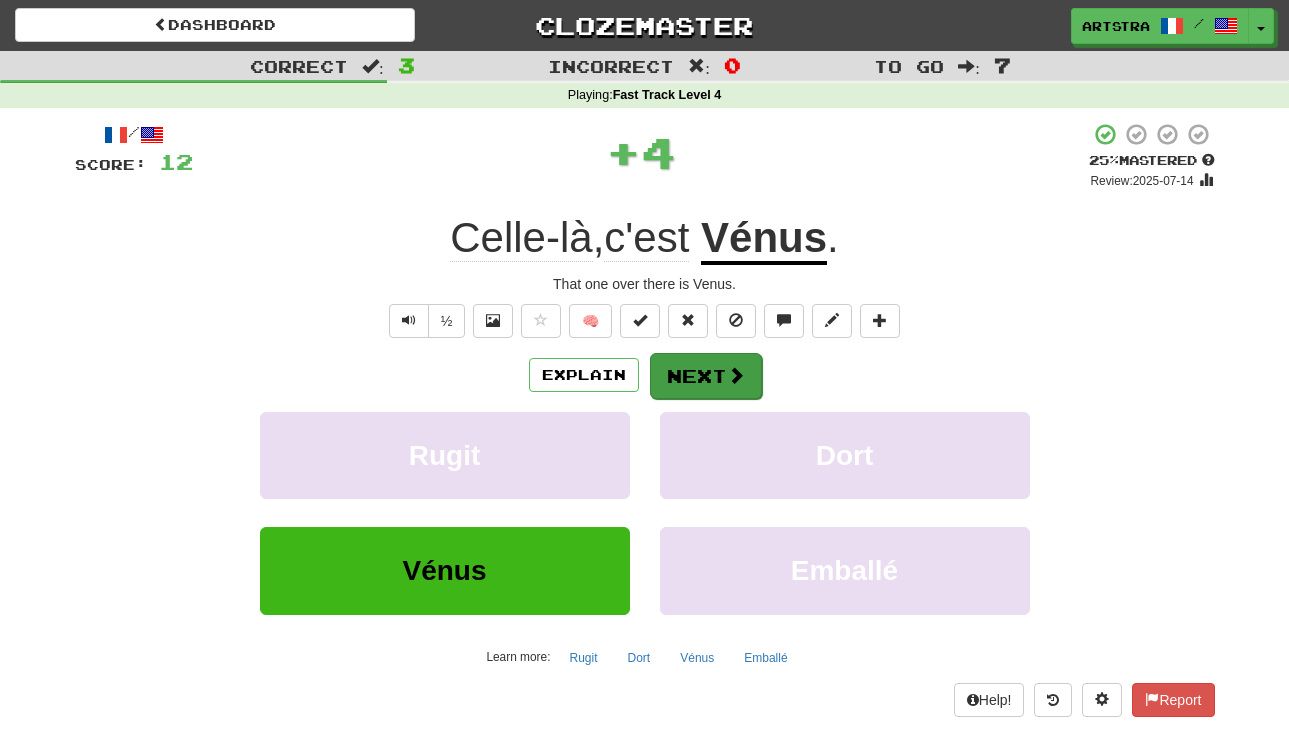 click on "Next" at bounding box center [706, 376] 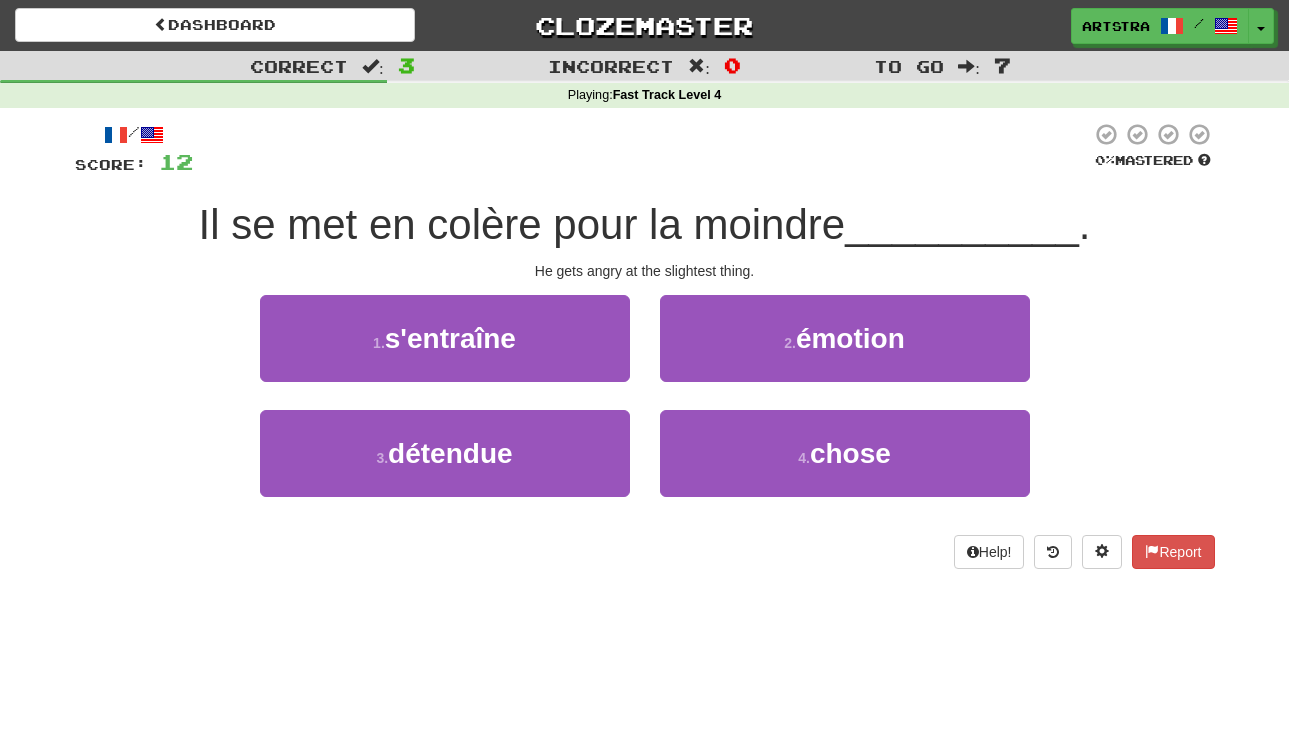 click on "Il se met en colère pour la moindre" at bounding box center [522, 224] 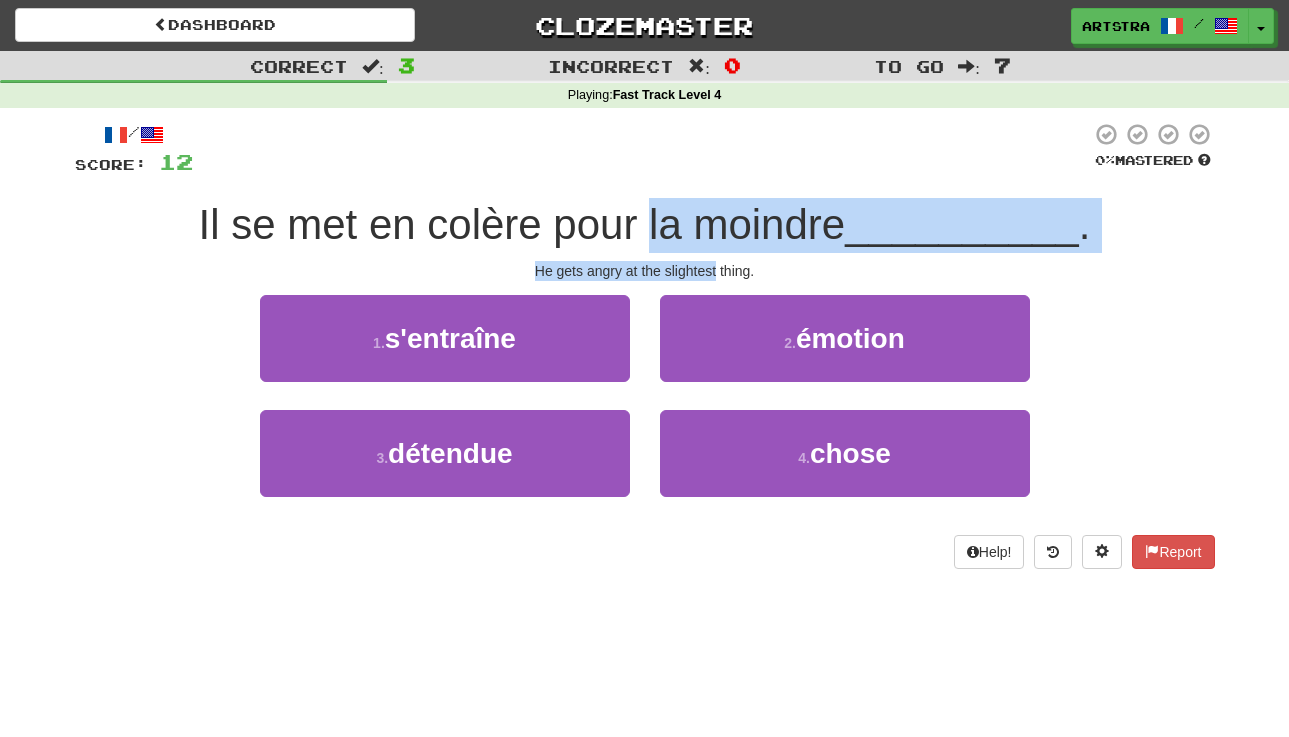 drag, startPoint x: 661, startPoint y: 205, endPoint x: 691, endPoint y: 264, distance: 66.189125 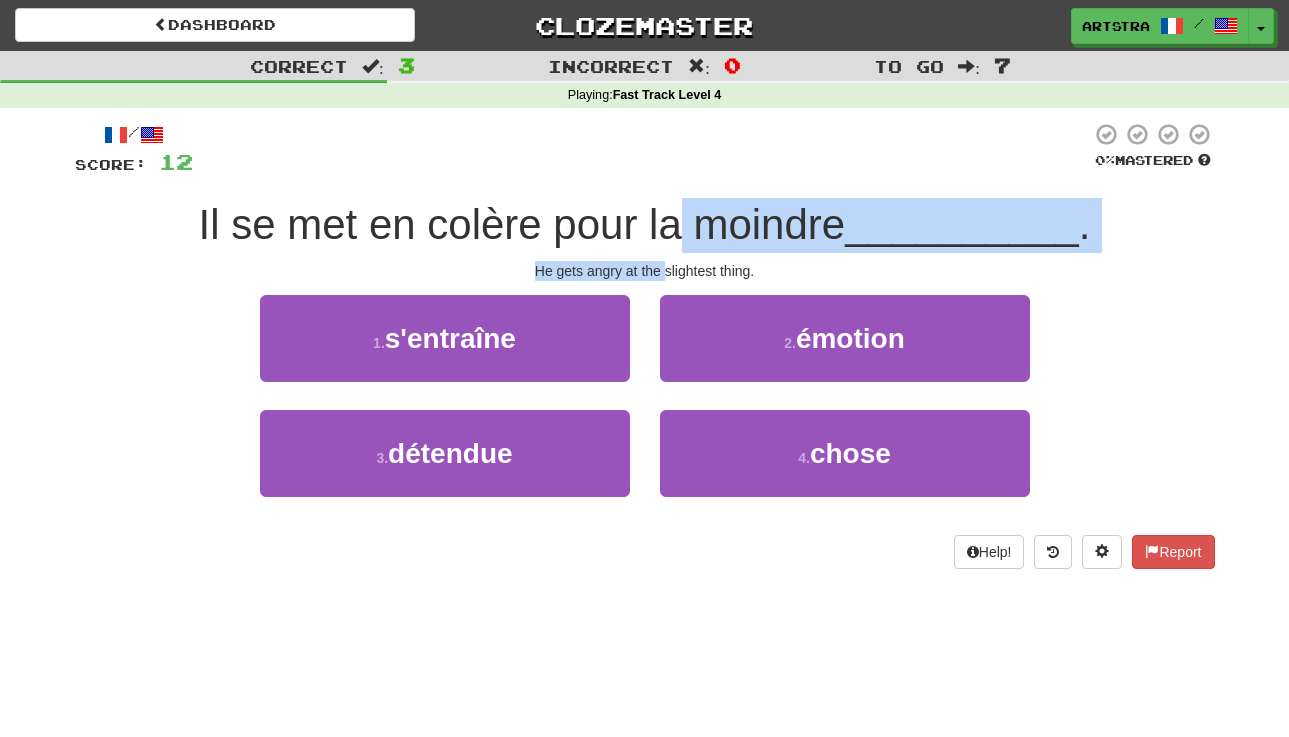 drag, startPoint x: 691, startPoint y: 264, endPoint x: 692, endPoint y: 227, distance: 37.01351 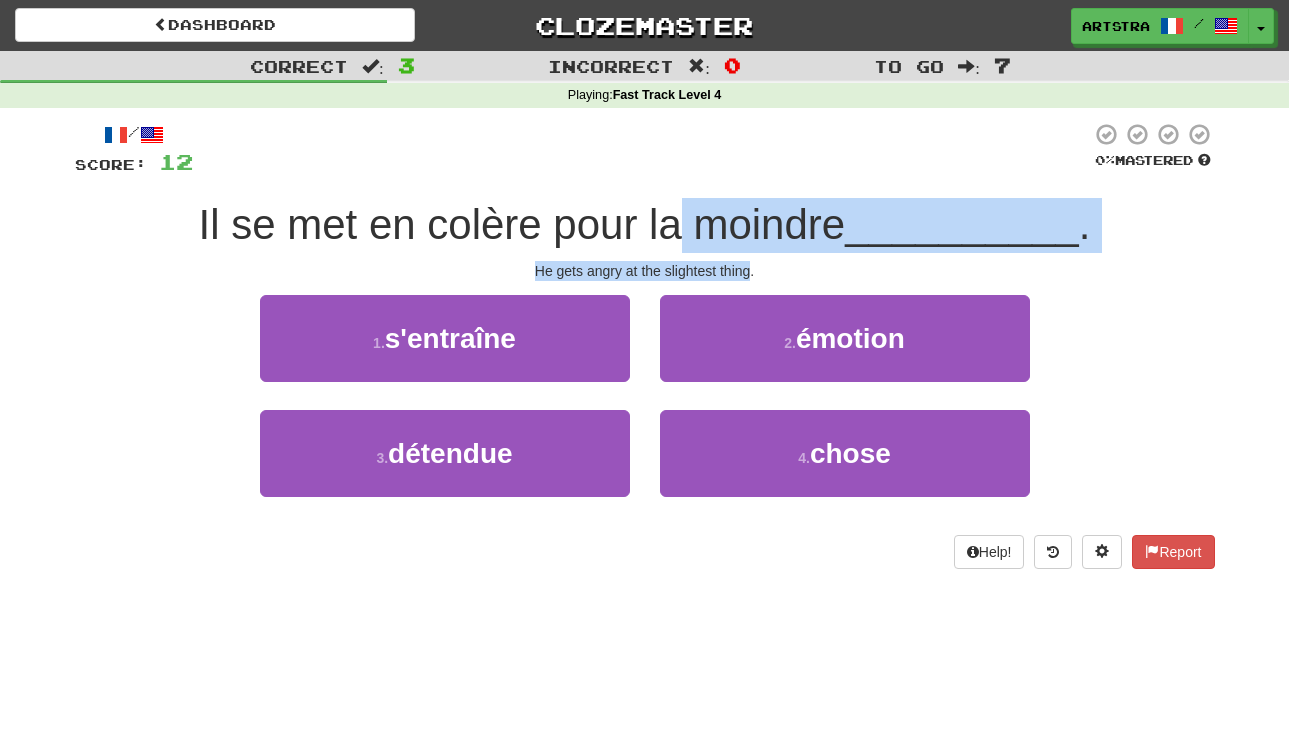 drag, startPoint x: 692, startPoint y: 227, endPoint x: 719, endPoint y: 258, distance: 41.109608 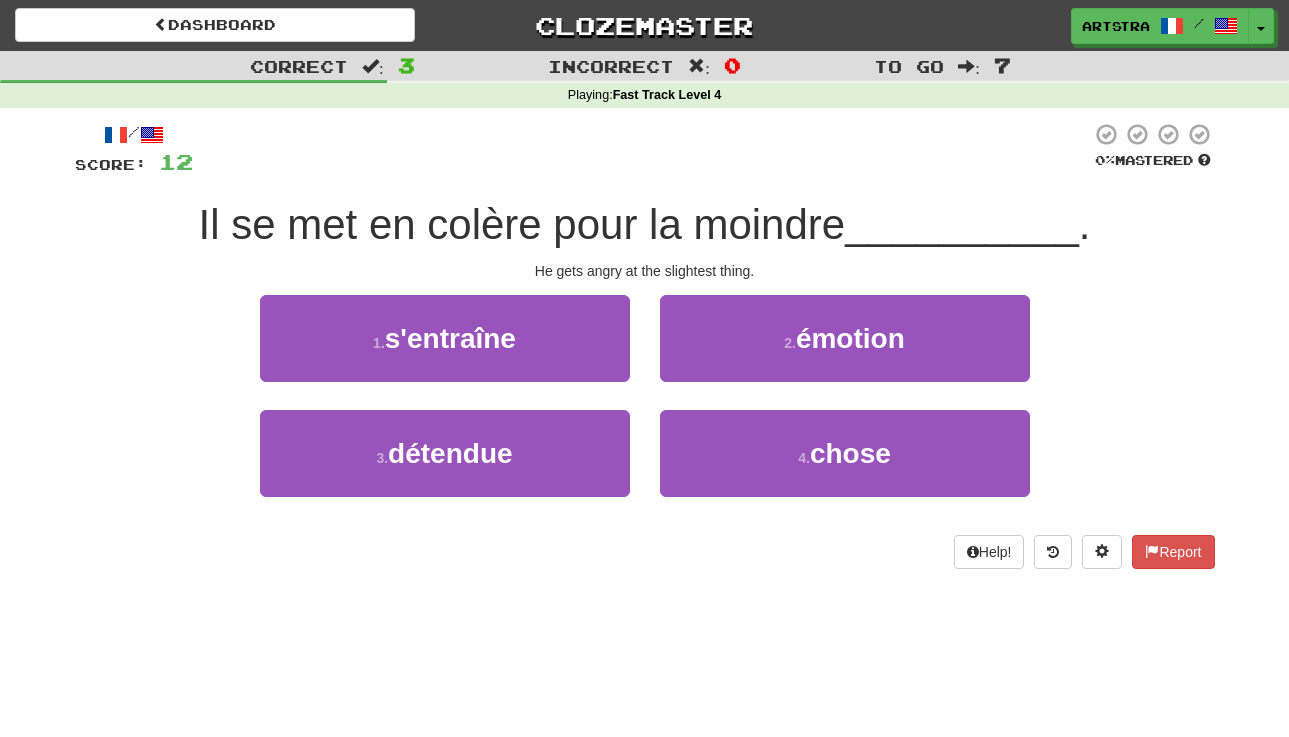 click on "1 .  s'entraîne 2 .  émotion" at bounding box center [645, 352] 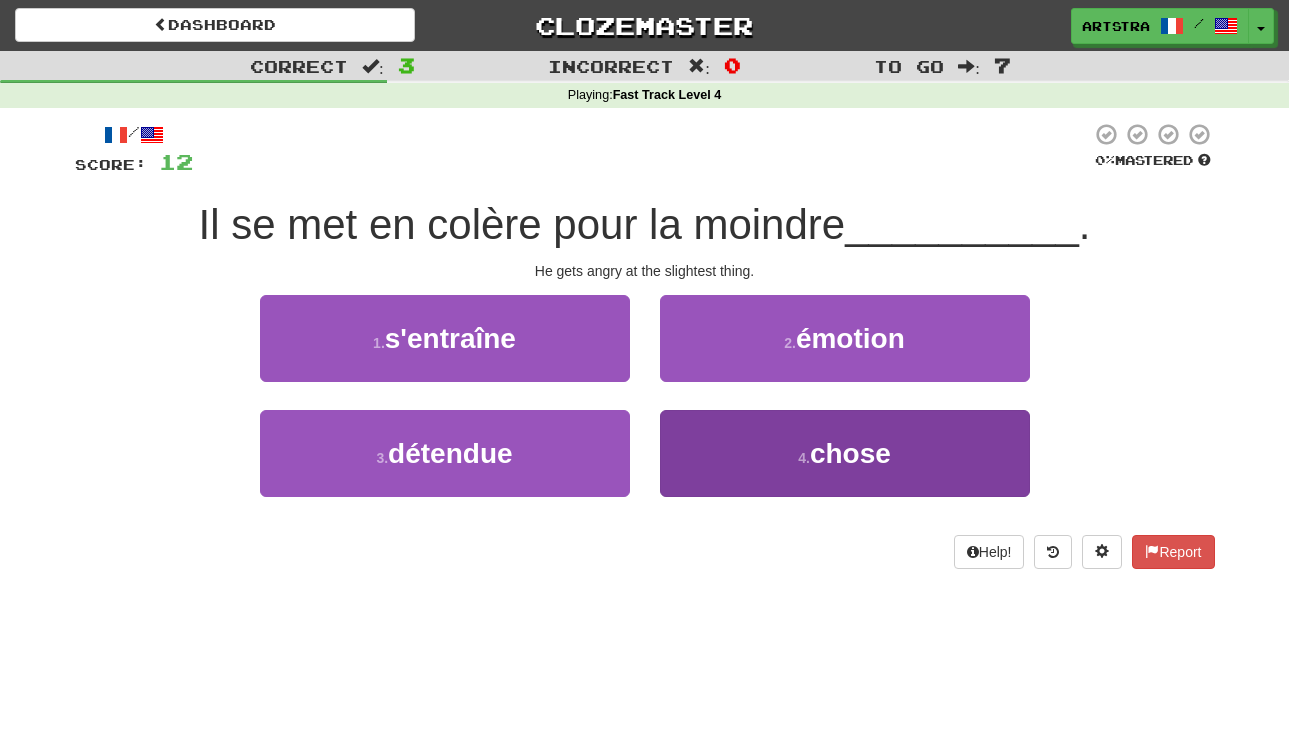 click on "chose" at bounding box center (850, 453) 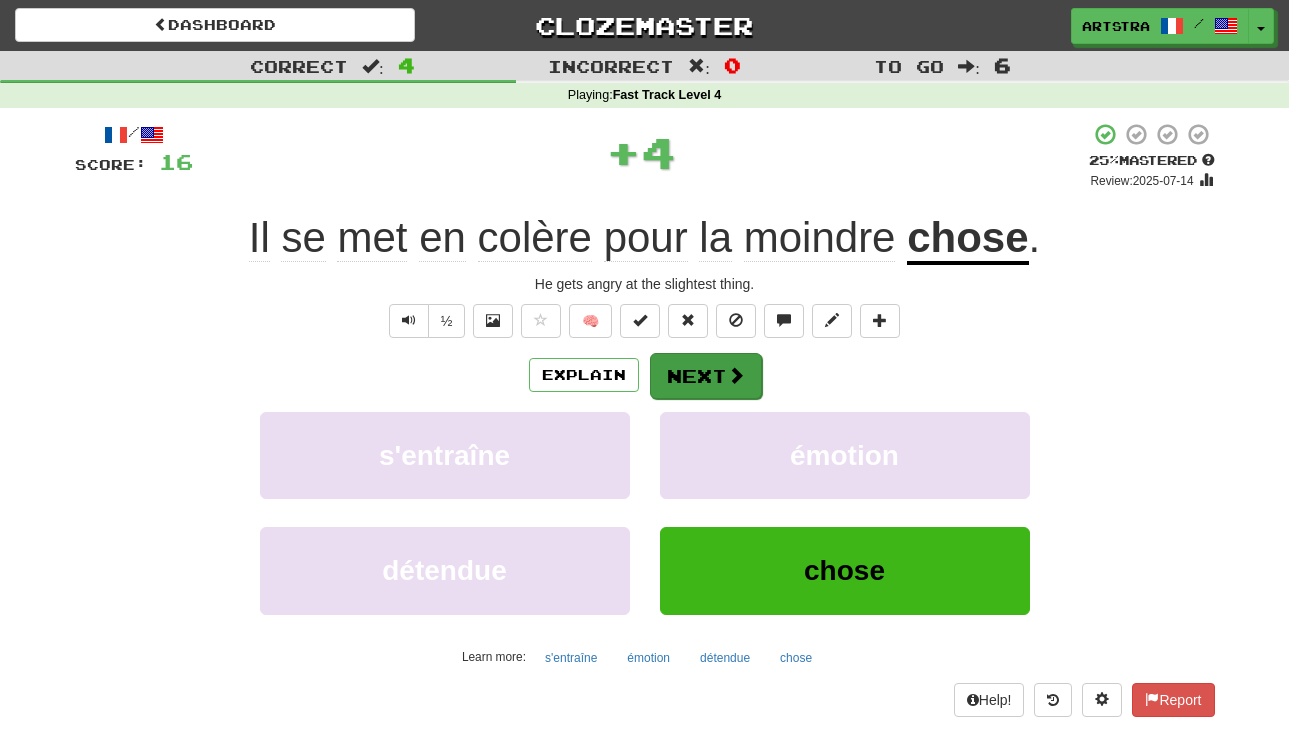 click on "Next" at bounding box center (706, 376) 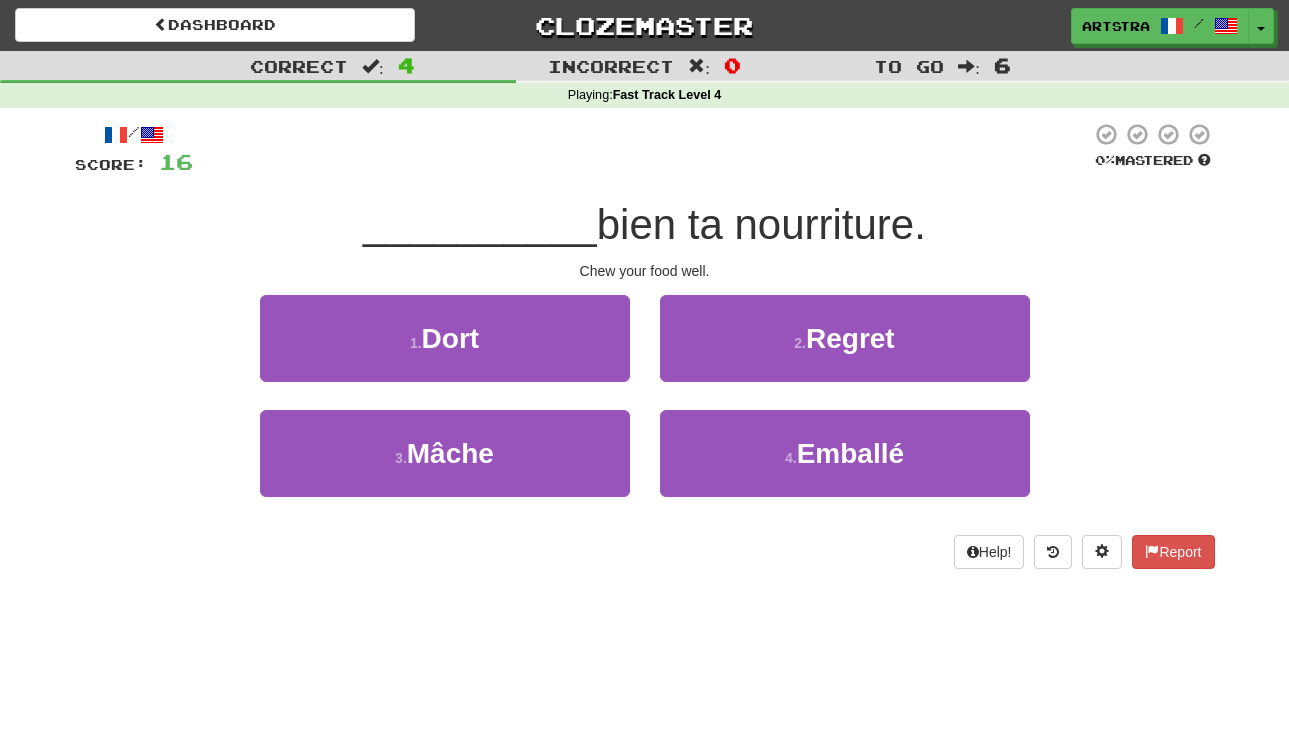 click on "bien ta nourriture." at bounding box center (761, 224) 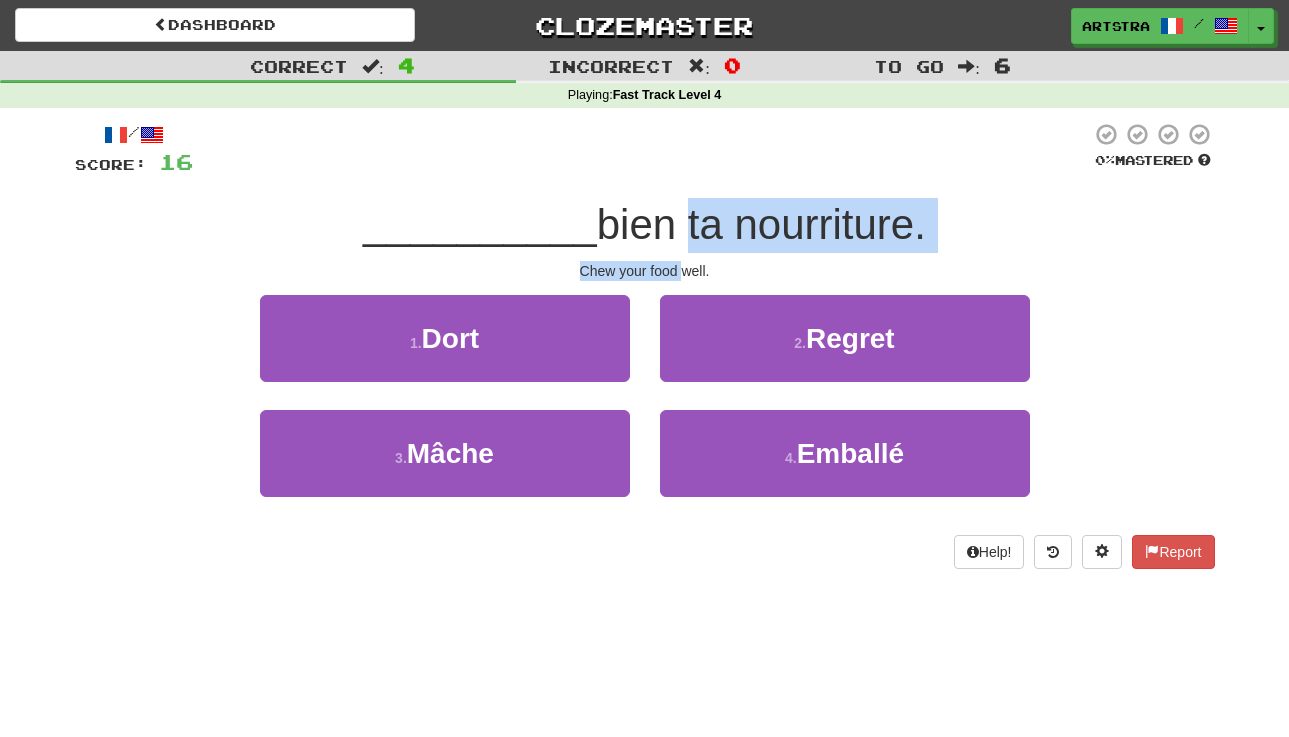 drag, startPoint x: 671, startPoint y: 229, endPoint x: 680, endPoint y: 271, distance: 42.953465 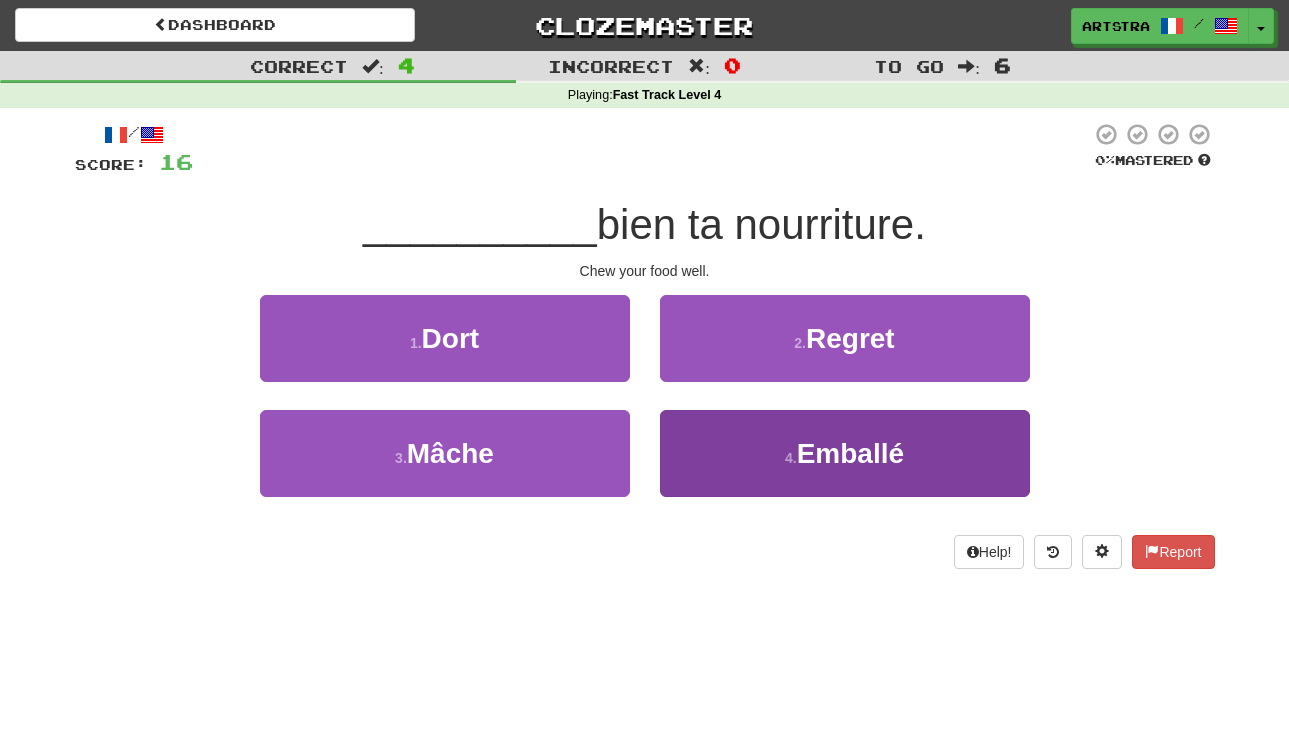 click on "4 .  Emballé" at bounding box center (845, 453) 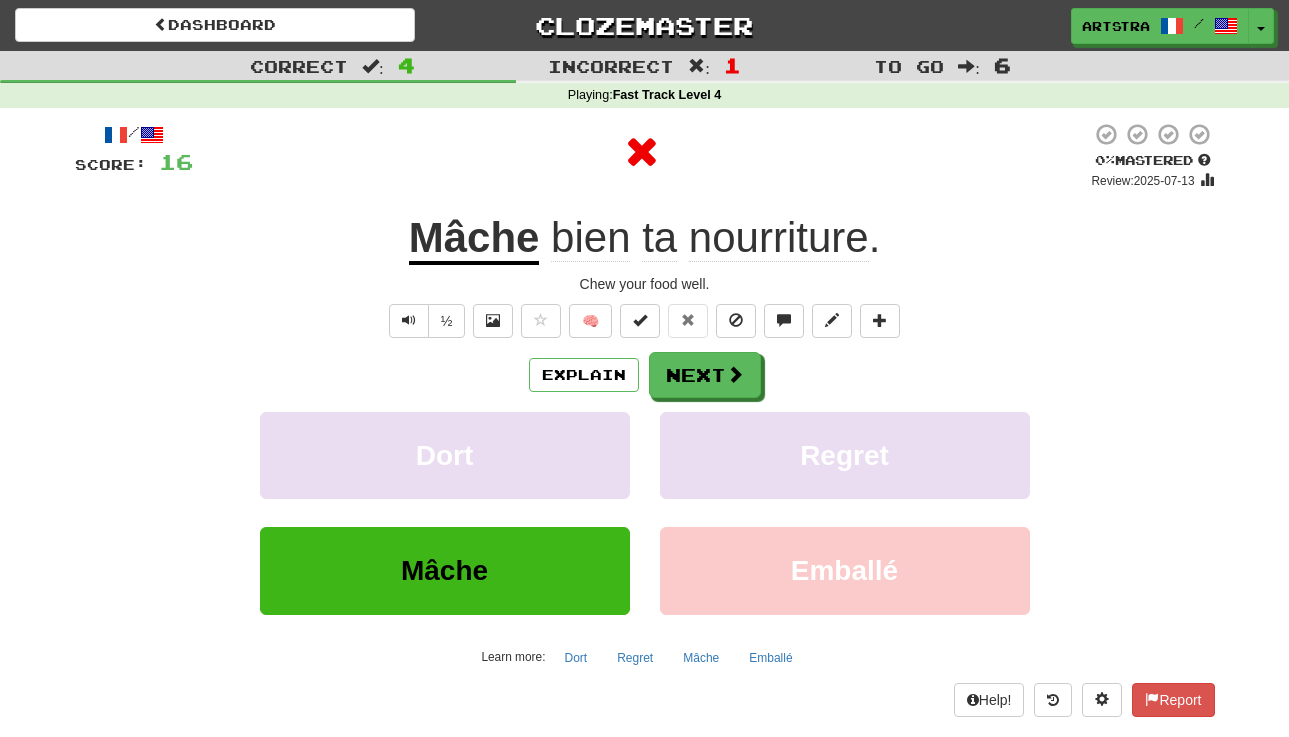 click on "Mâche" at bounding box center (474, 239) 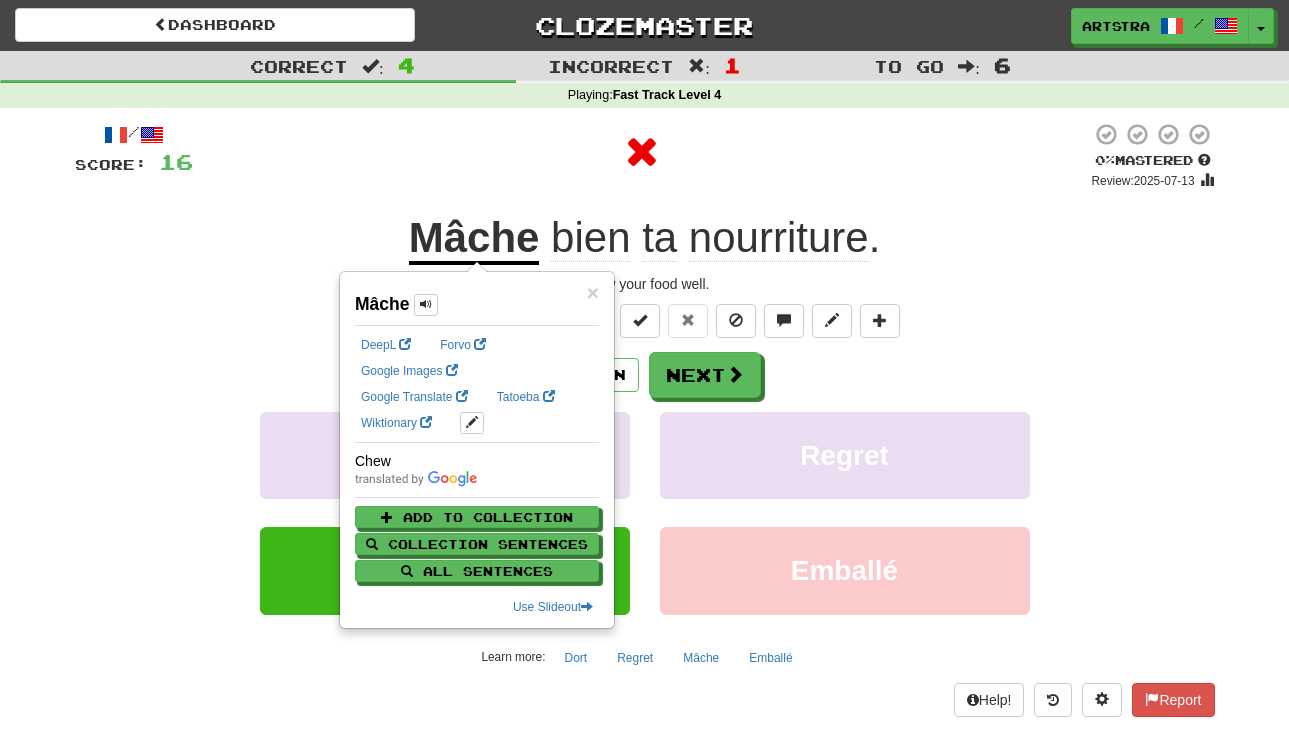 click at bounding box center (642, 152) 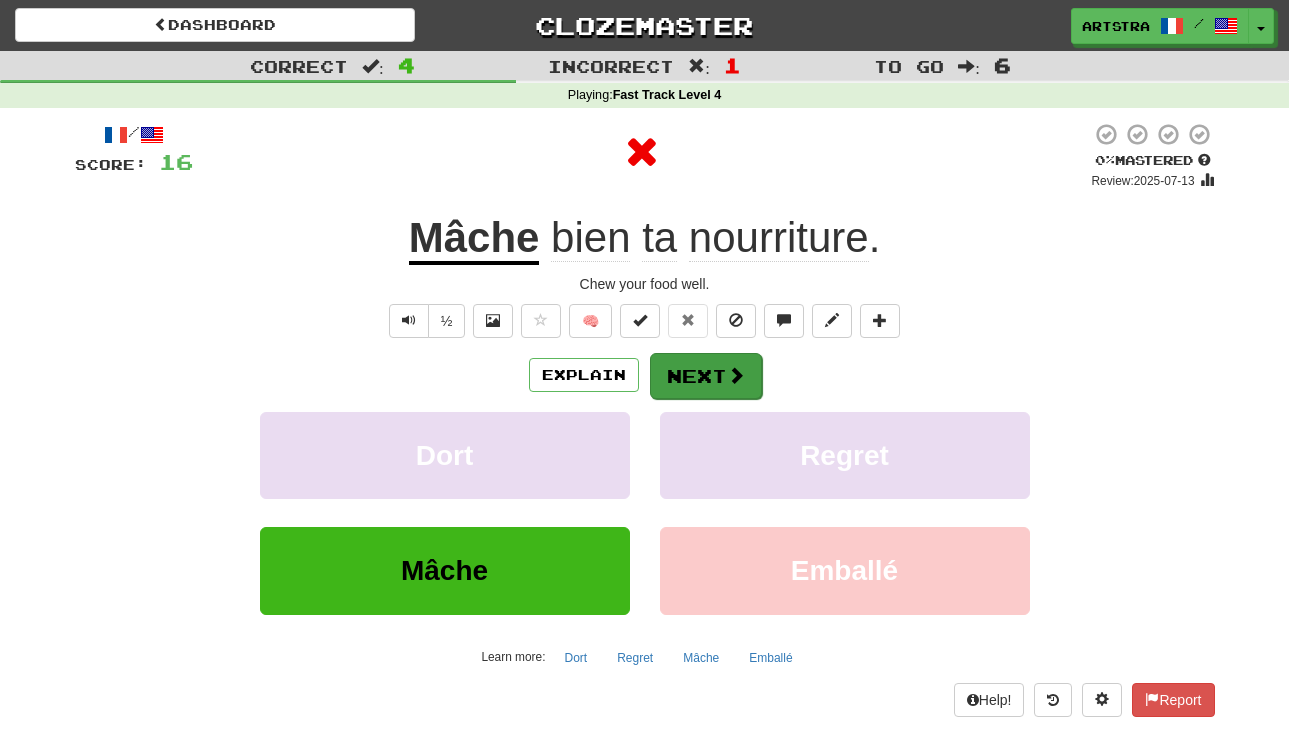 click on "Next" at bounding box center (706, 376) 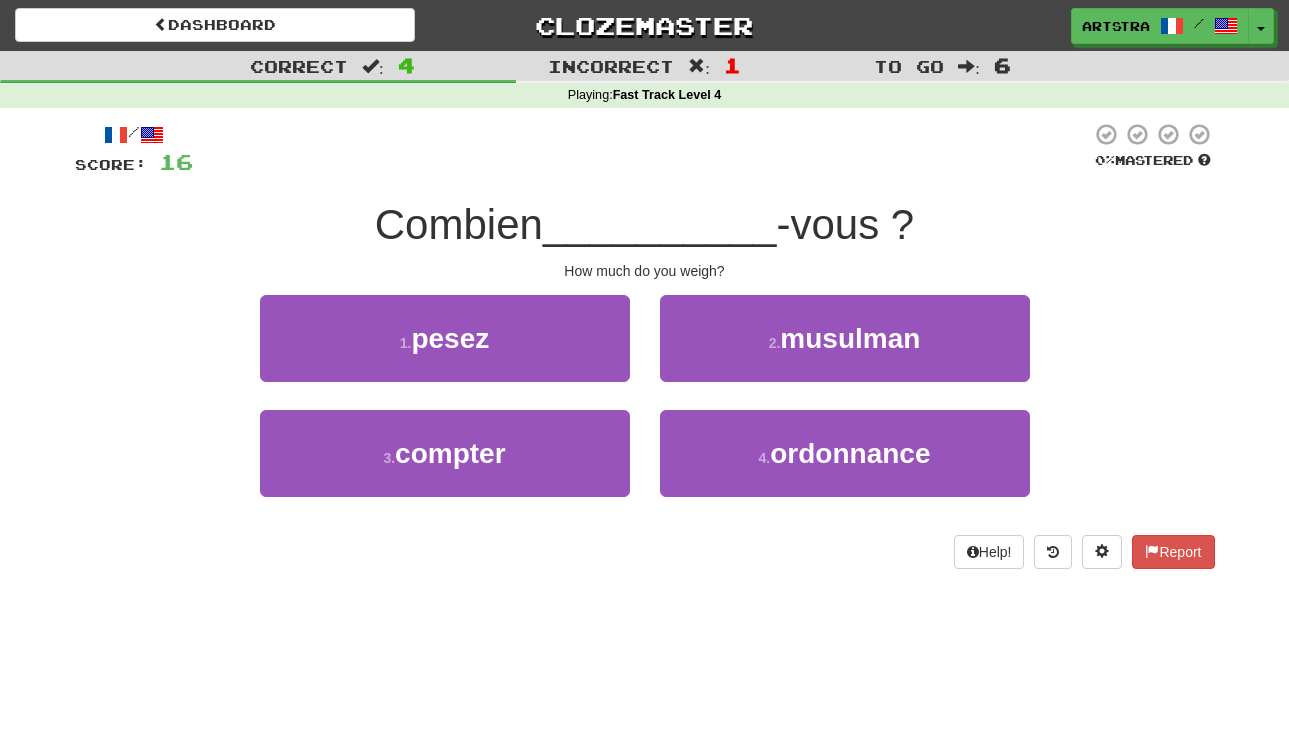 click on "__________" at bounding box center (660, 224) 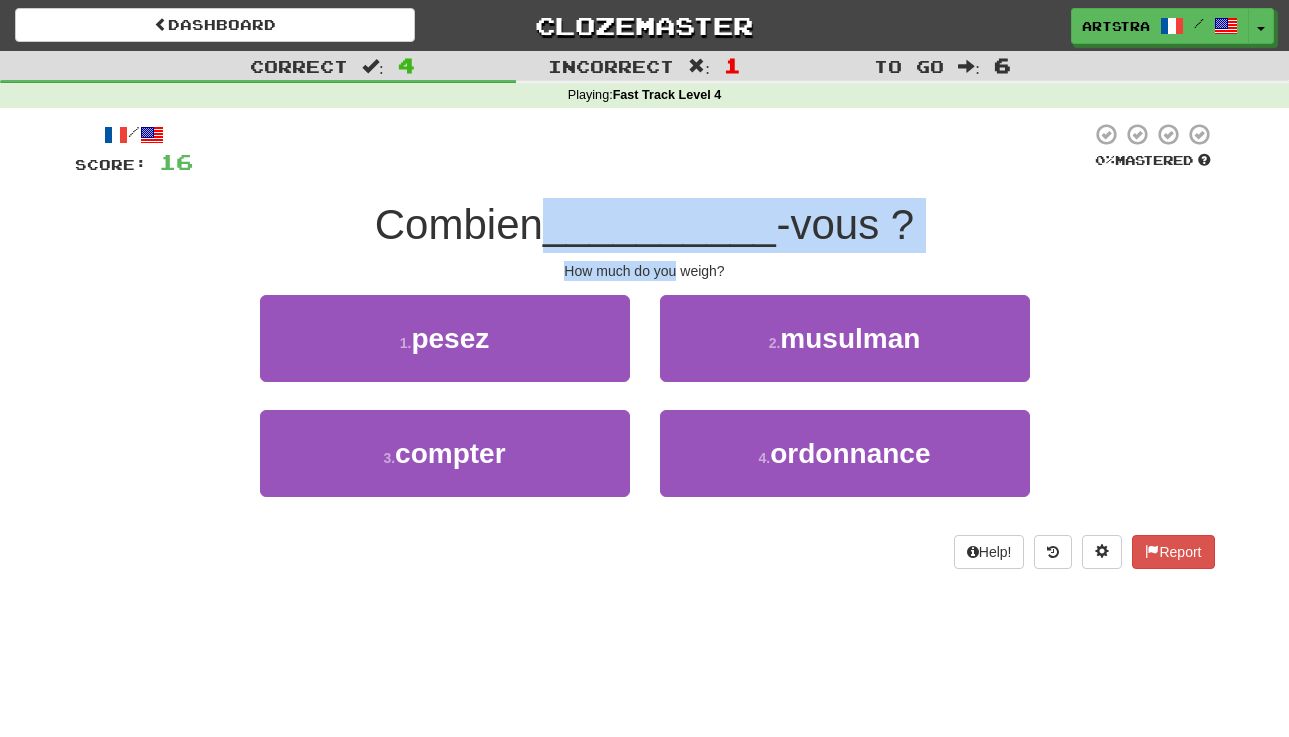 click on "/  Score:   16 0 %  Mastered Combien  __________ -vous ? How much do you weigh? 1 .  pesez 2 .  musulman 3 .  compter 4 .  ordonnance  Help!  Report" at bounding box center [645, 345] 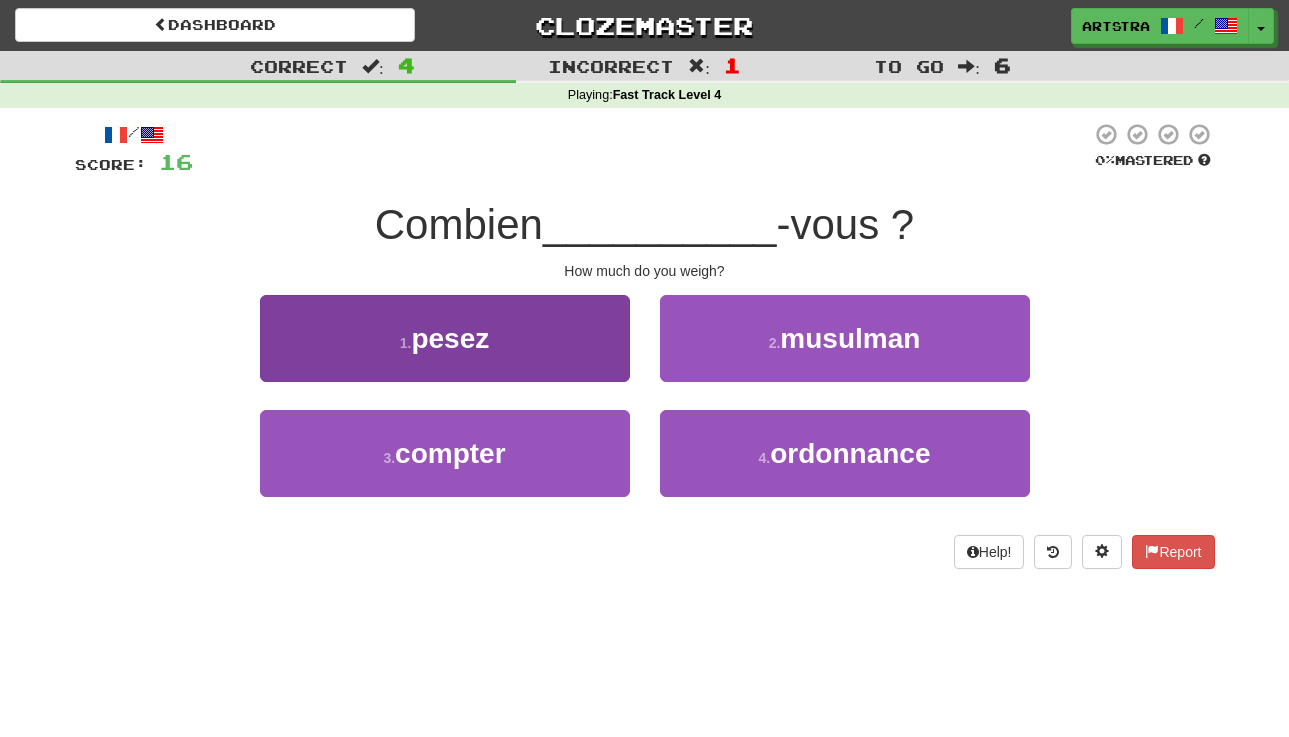 click on "1 .  pesez" at bounding box center (445, 338) 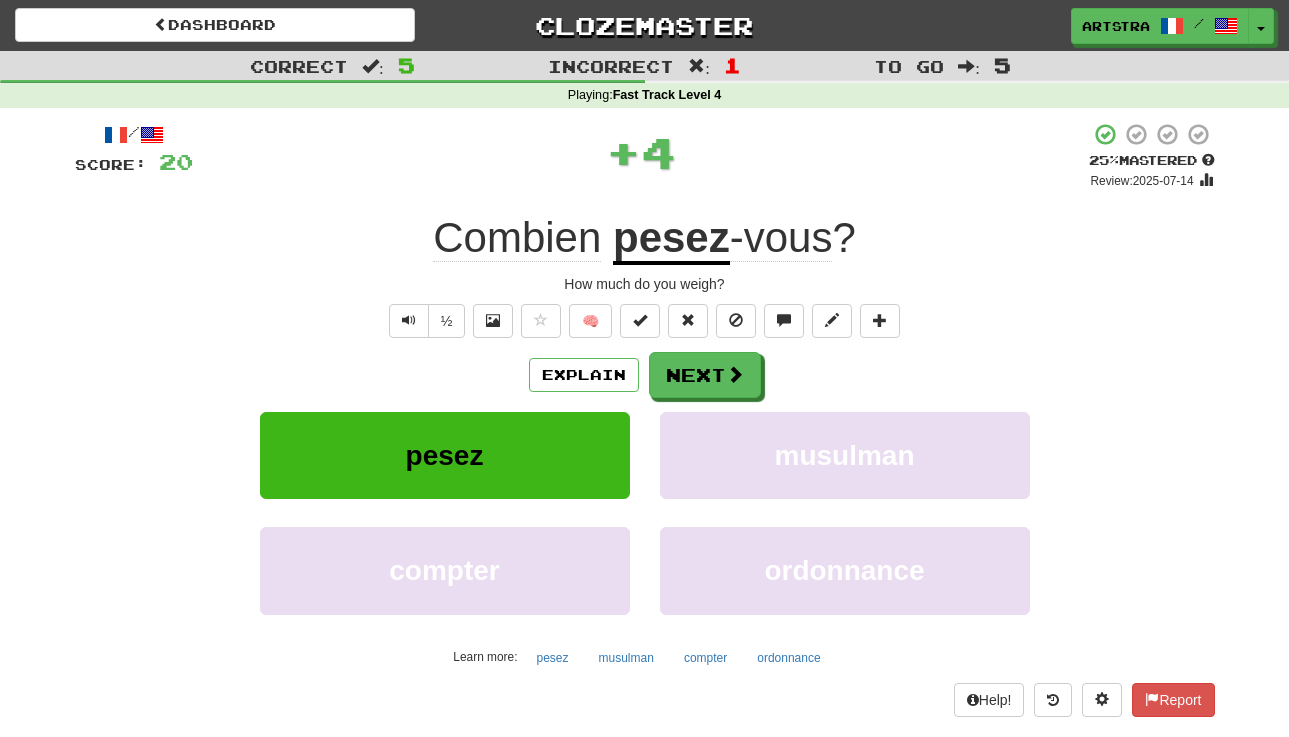 click on "pesez" at bounding box center [671, 239] 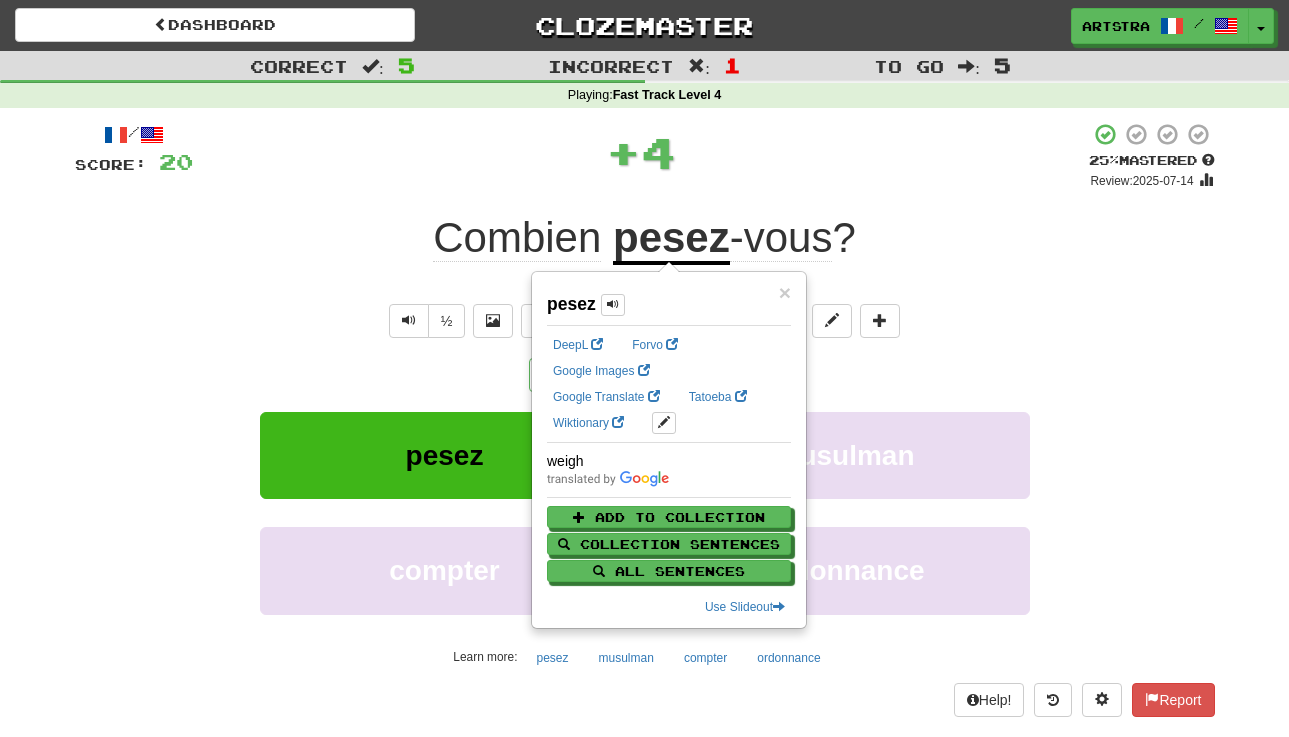 click on "+ 4" at bounding box center (641, 152) 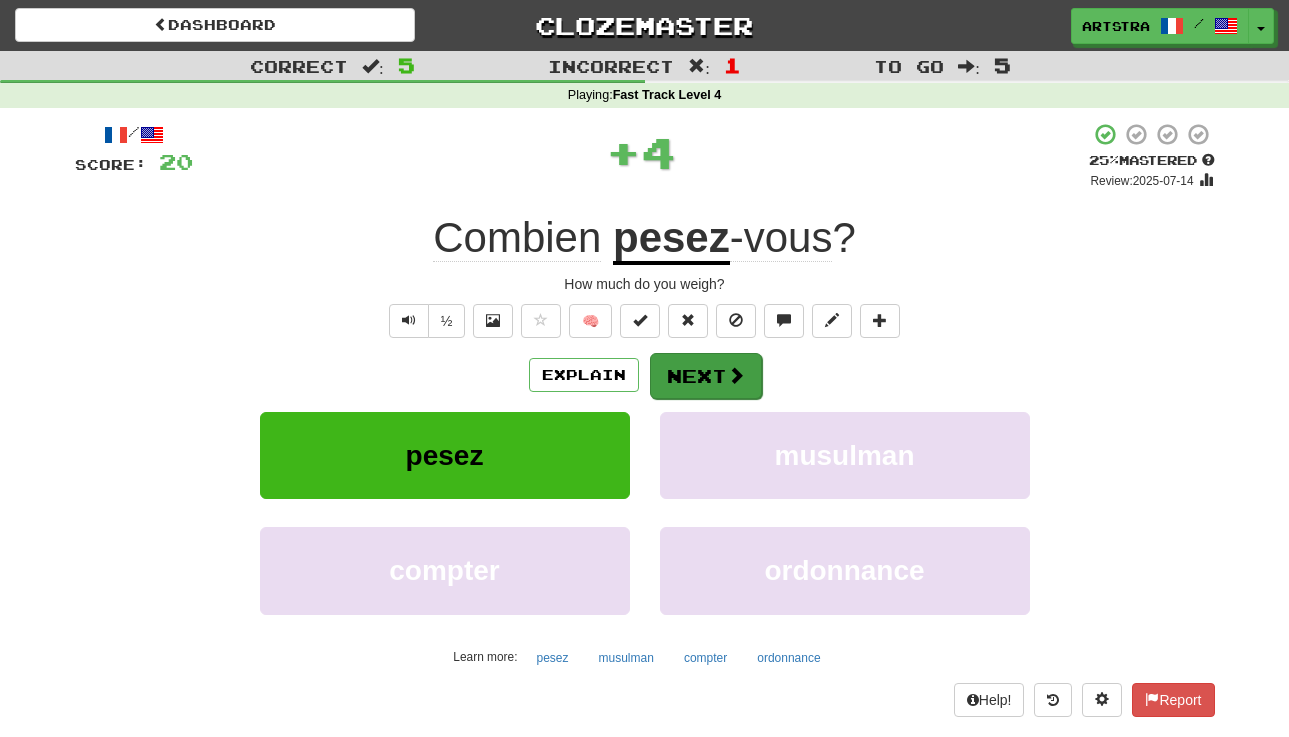 click on "Next" at bounding box center [706, 376] 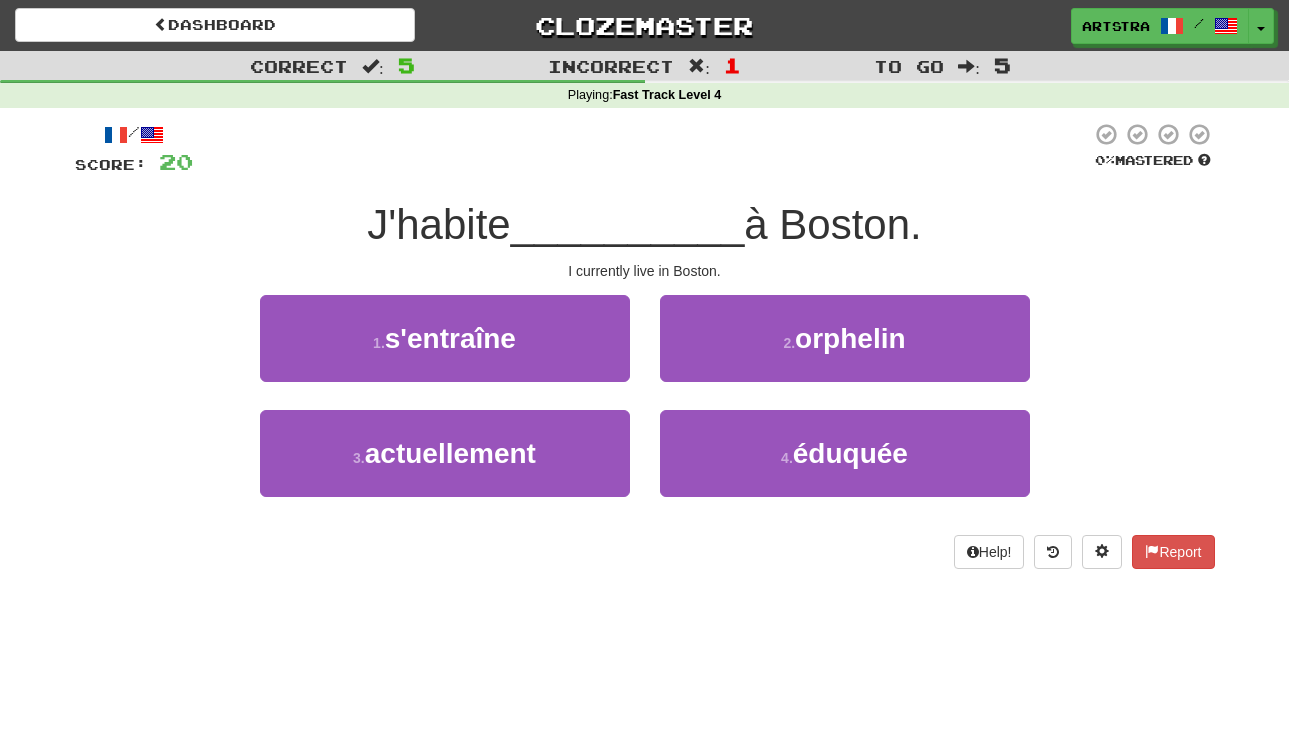 click on "__________" at bounding box center [628, 224] 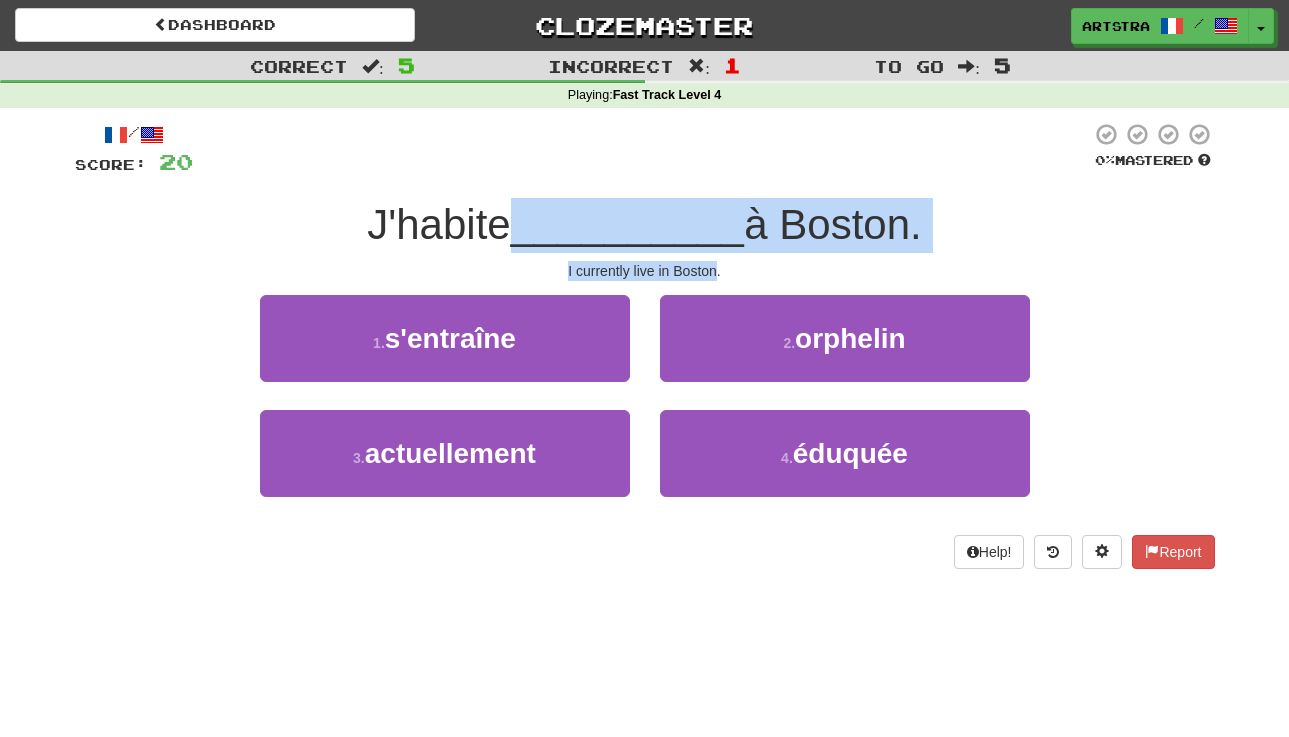 drag, startPoint x: 685, startPoint y: 221, endPoint x: 687, endPoint y: 269, distance: 48.04165 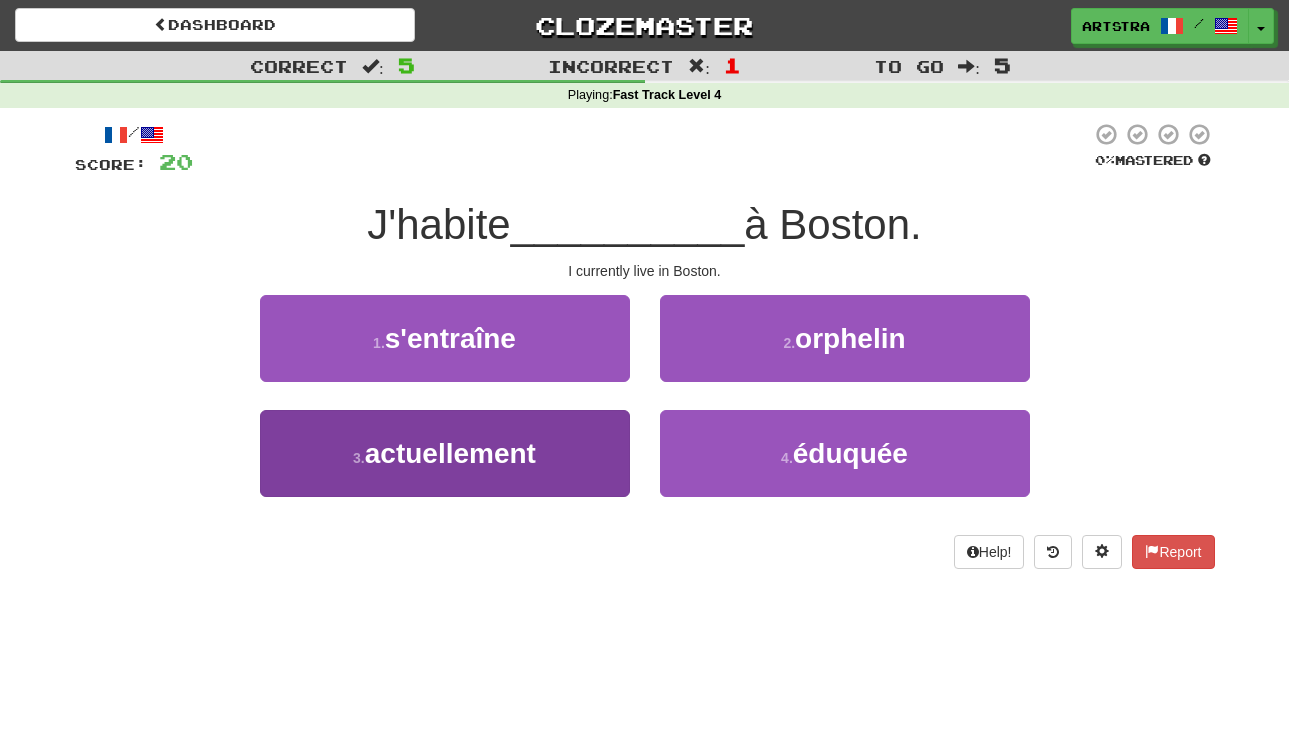 click on "3 .  actuellement" at bounding box center [445, 453] 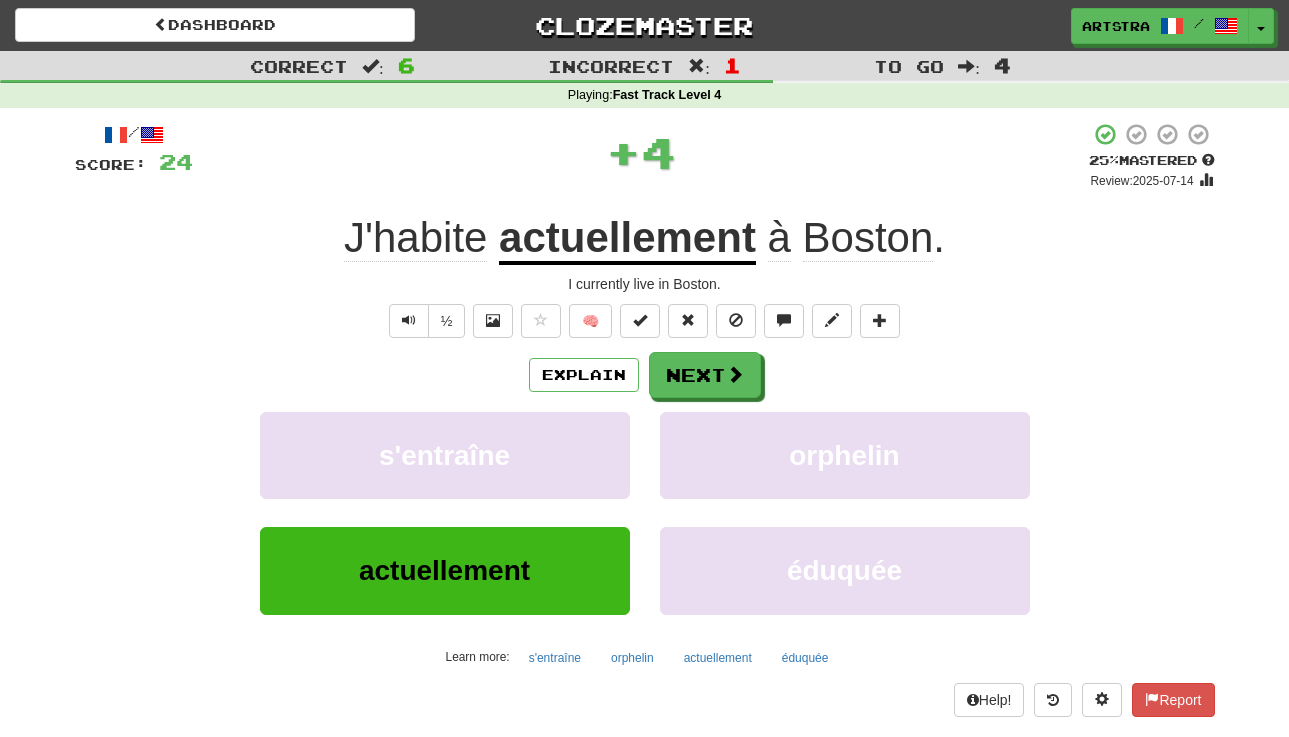 click on "/  Score:   24 + 4 25 %  Mastered Review:  2025-07-14 J'habite   actuellement   à   Boston . I currently live in Boston. ½ 🧠 Explain Next s'entraîne orphelin actuellement éduquée Learn more: s'entraîne orphelin actuellement éduquée  Help!  Report" at bounding box center (645, 419) 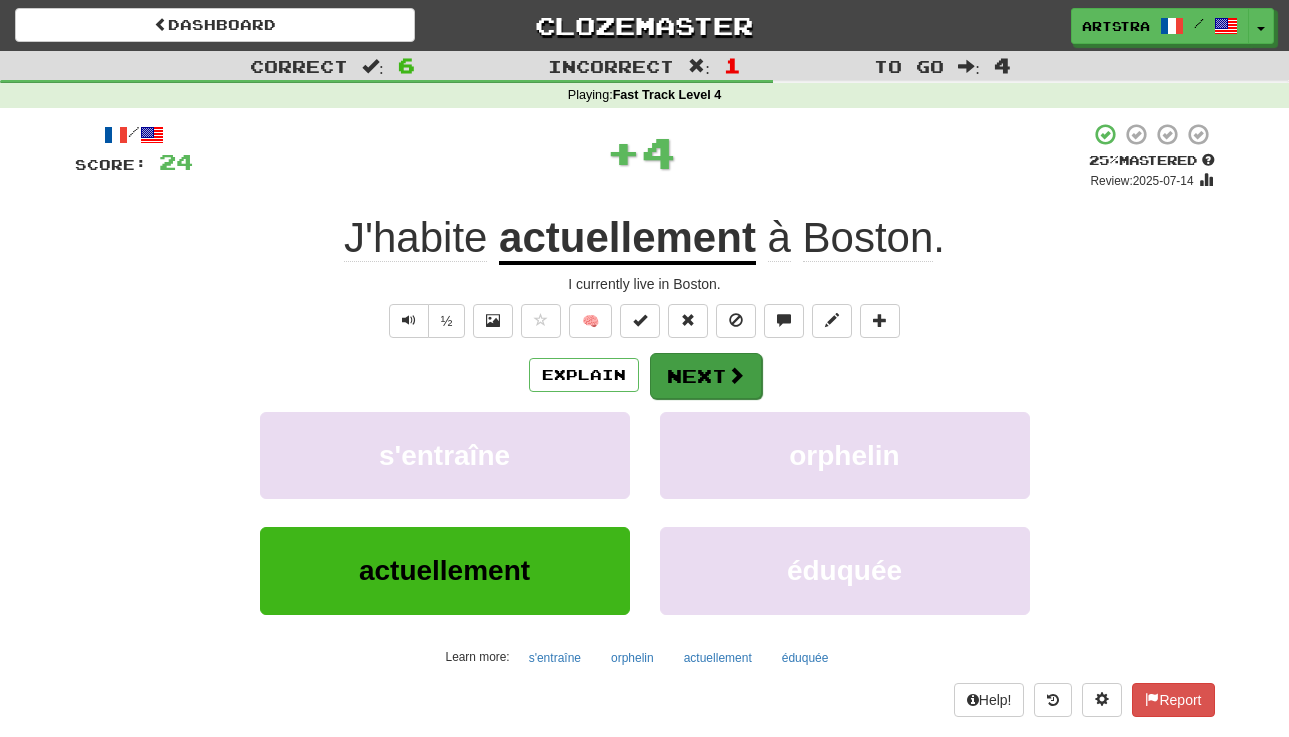 click on "Next" at bounding box center [706, 376] 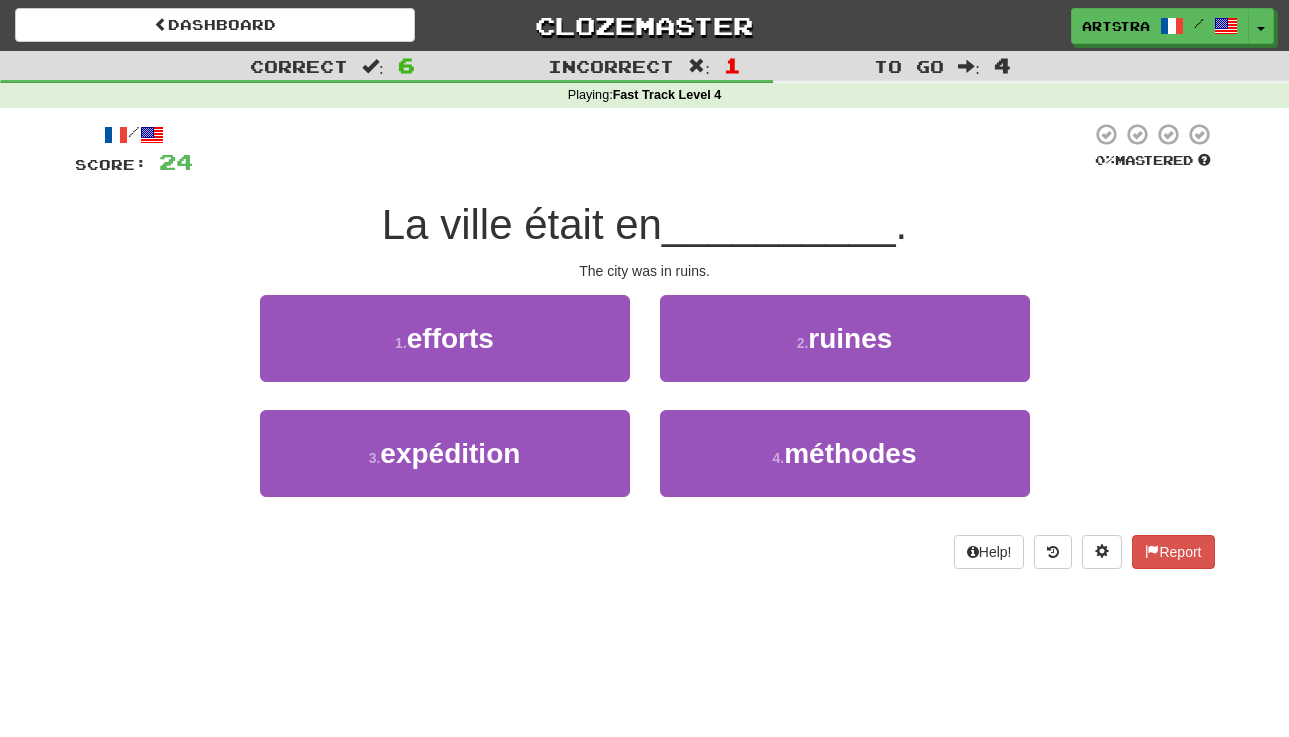 click on "La ville était en" at bounding box center [522, 224] 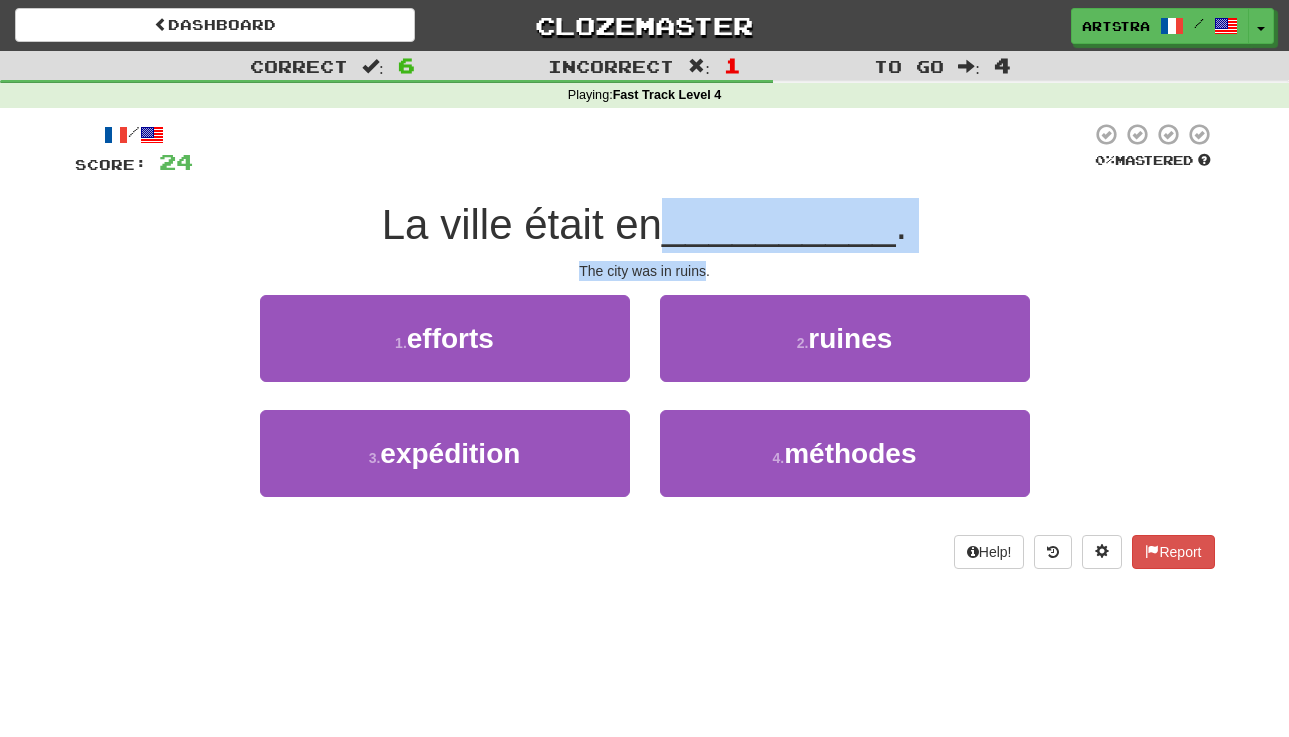 drag, startPoint x: 662, startPoint y: 245, endPoint x: 678, endPoint y: 271, distance: 30.528675 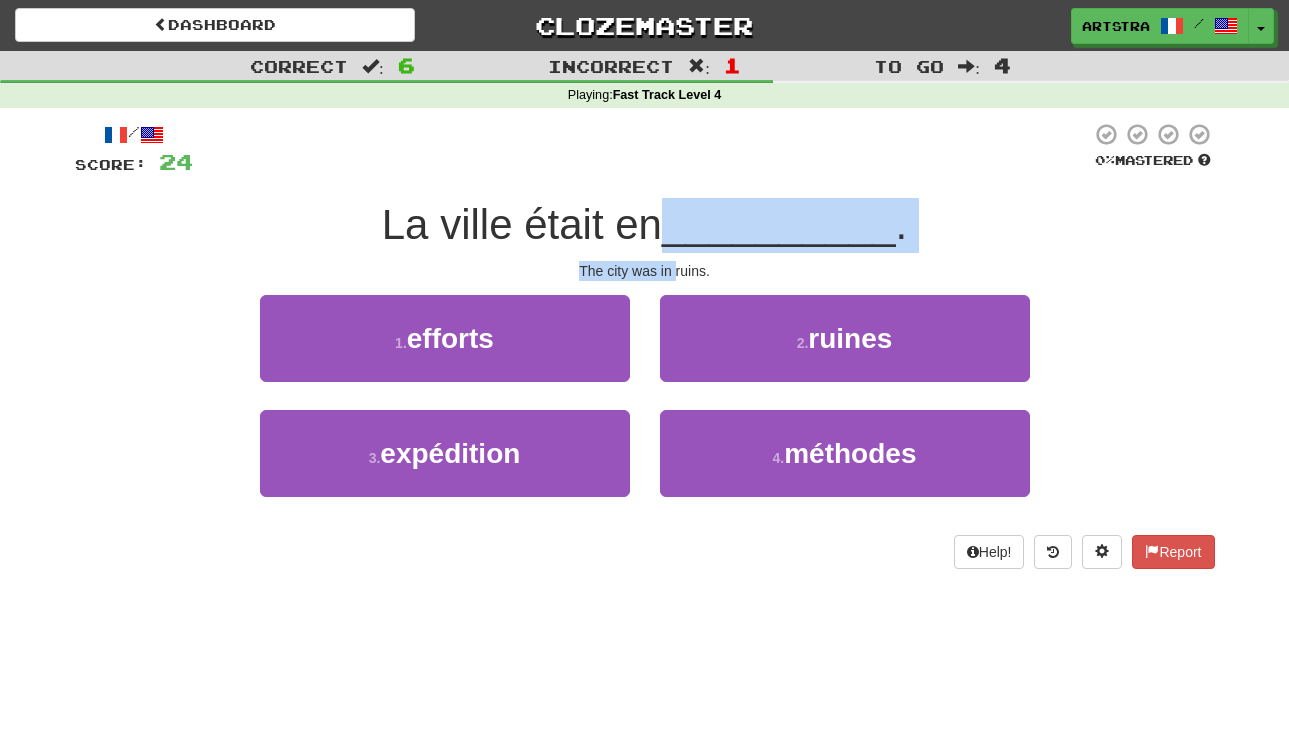 drag, startPoint x: 678, startPoint y: 271, endPoint x: 691, endPoint y: 218, distance: 54.571056 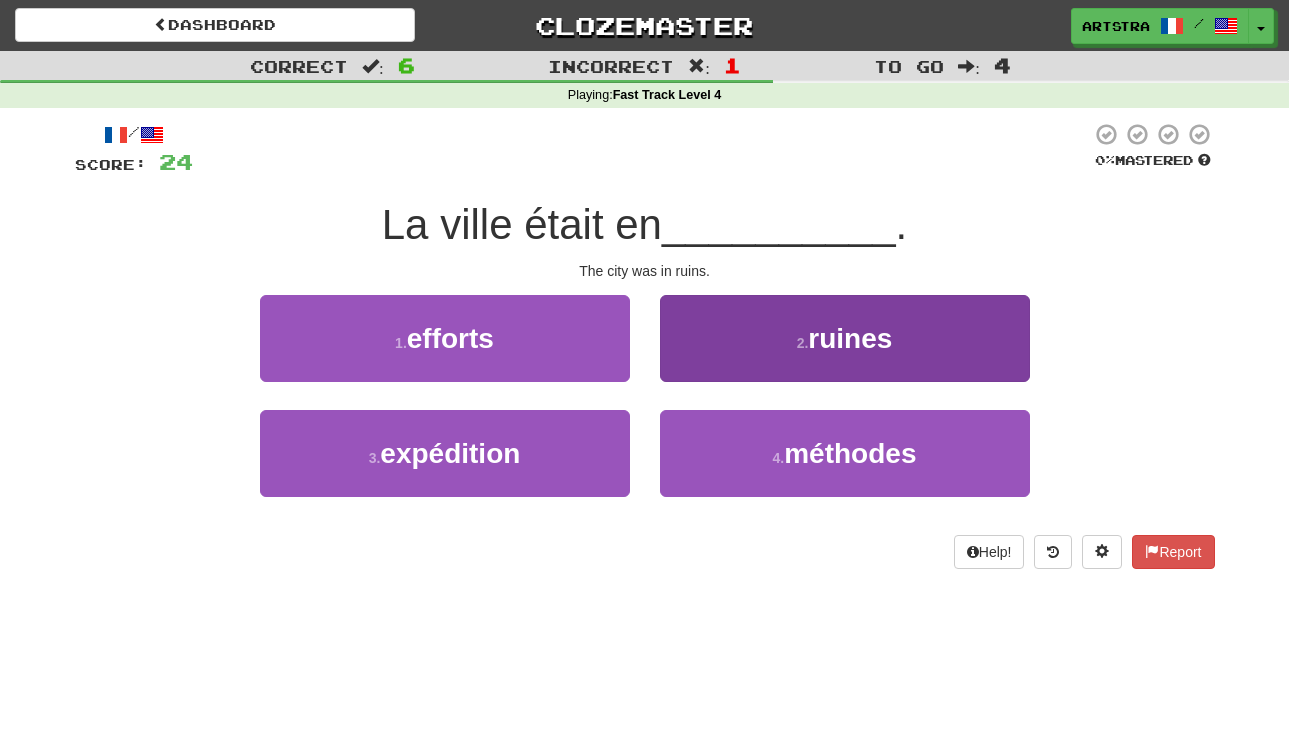 click on "ruines" at bounding box center [850, 338] 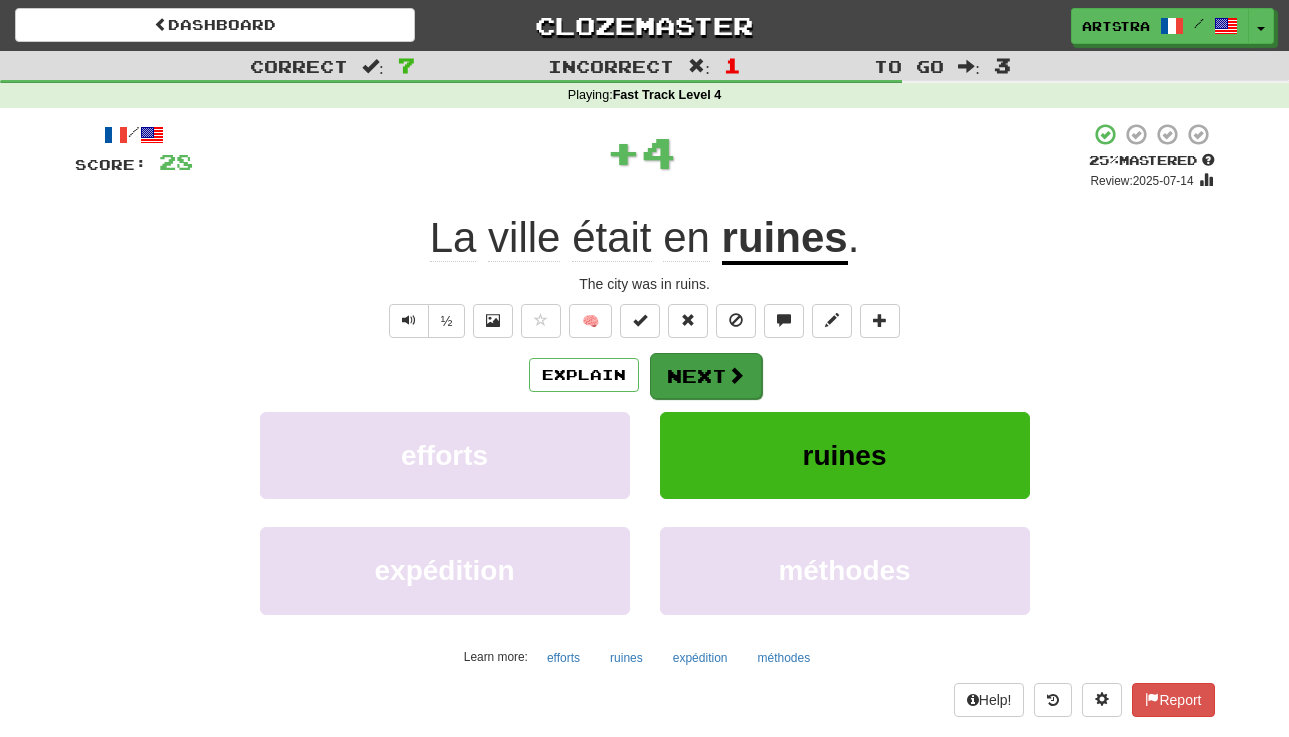 click on "Next" at bounding box center [706, 376] 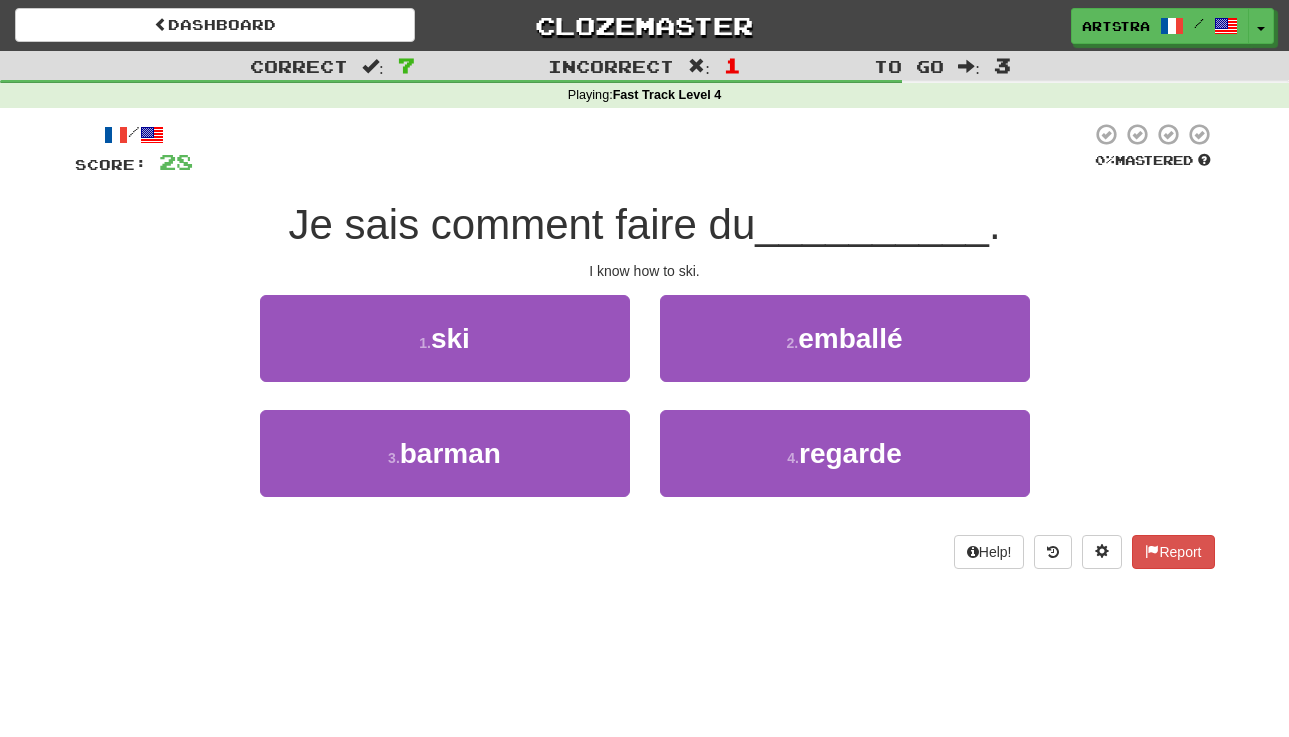 click on "Je sais comment faire du" at bounding box center [521, 224] 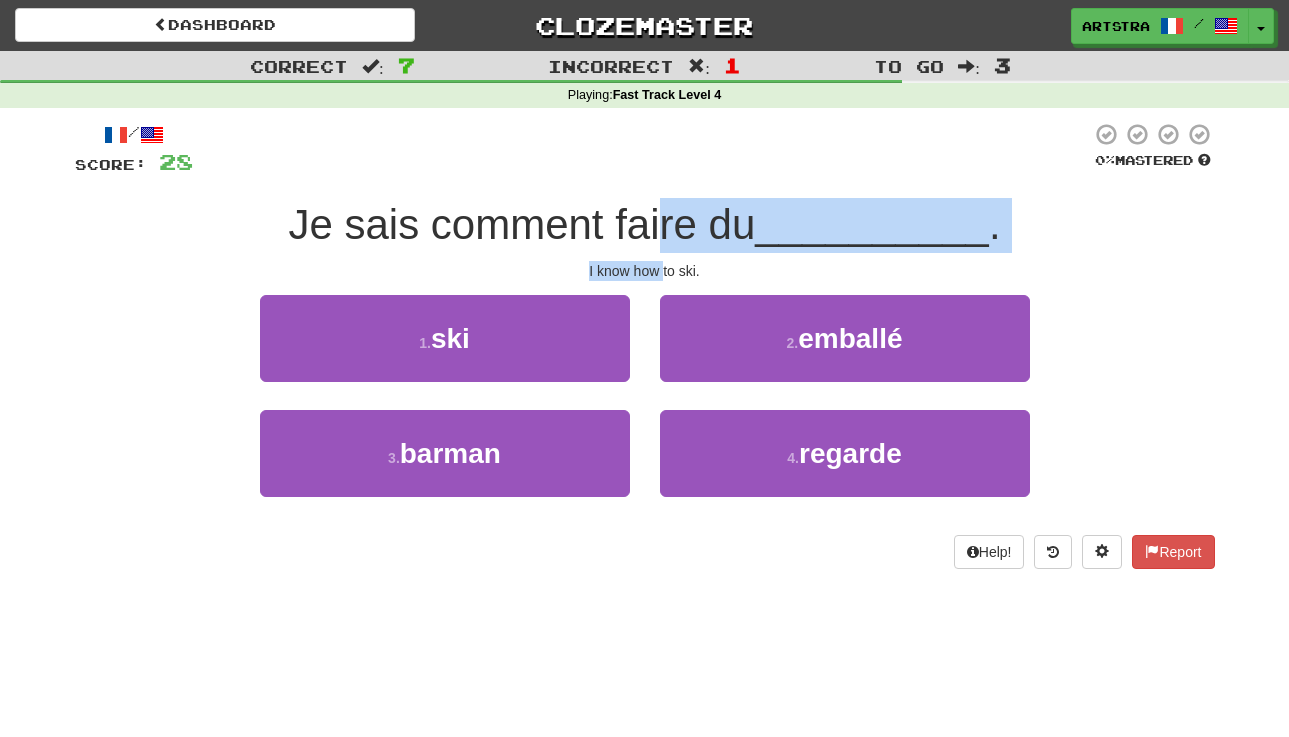 drag, startPoint x: 667, startPoint y: 227, endPoint x: 665, endPoint y: 269, distance: 42.047592 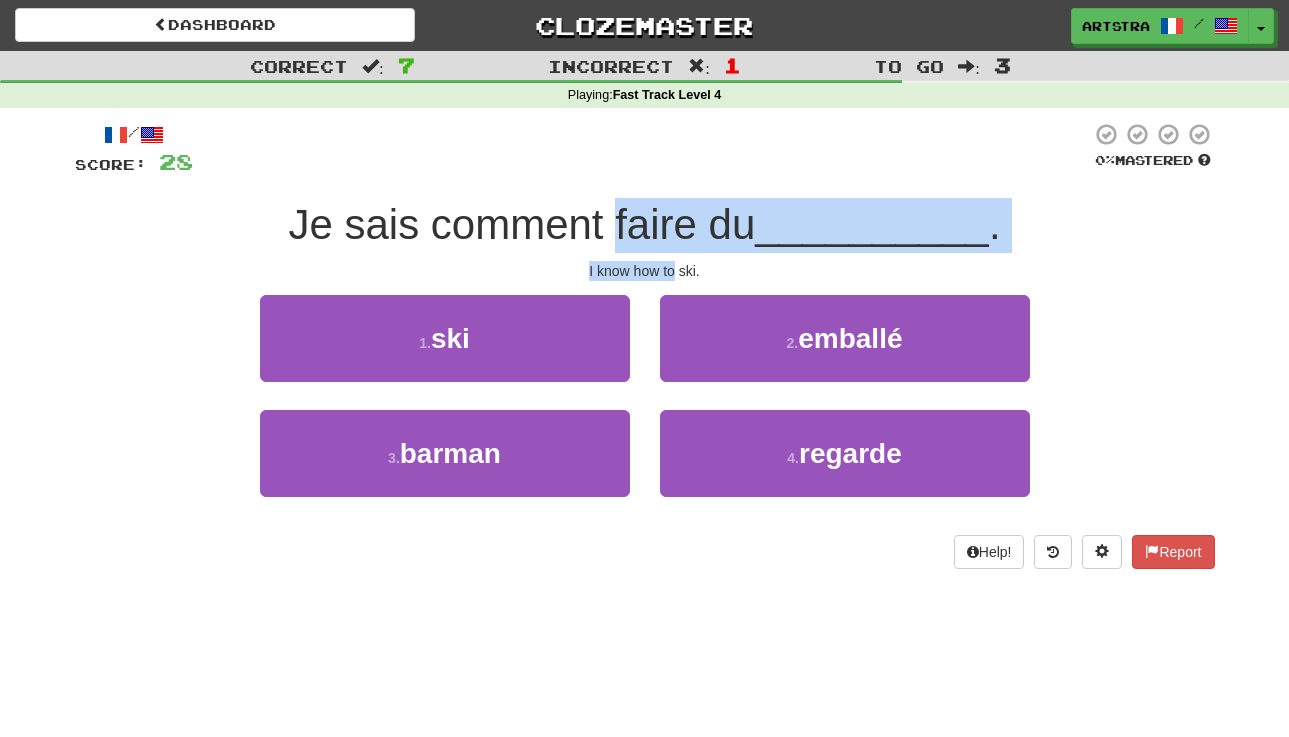drag, startPoint x: 665, startPoint y: 269, endPoint x: 654, endPoint y: 234, distance: 36.687874 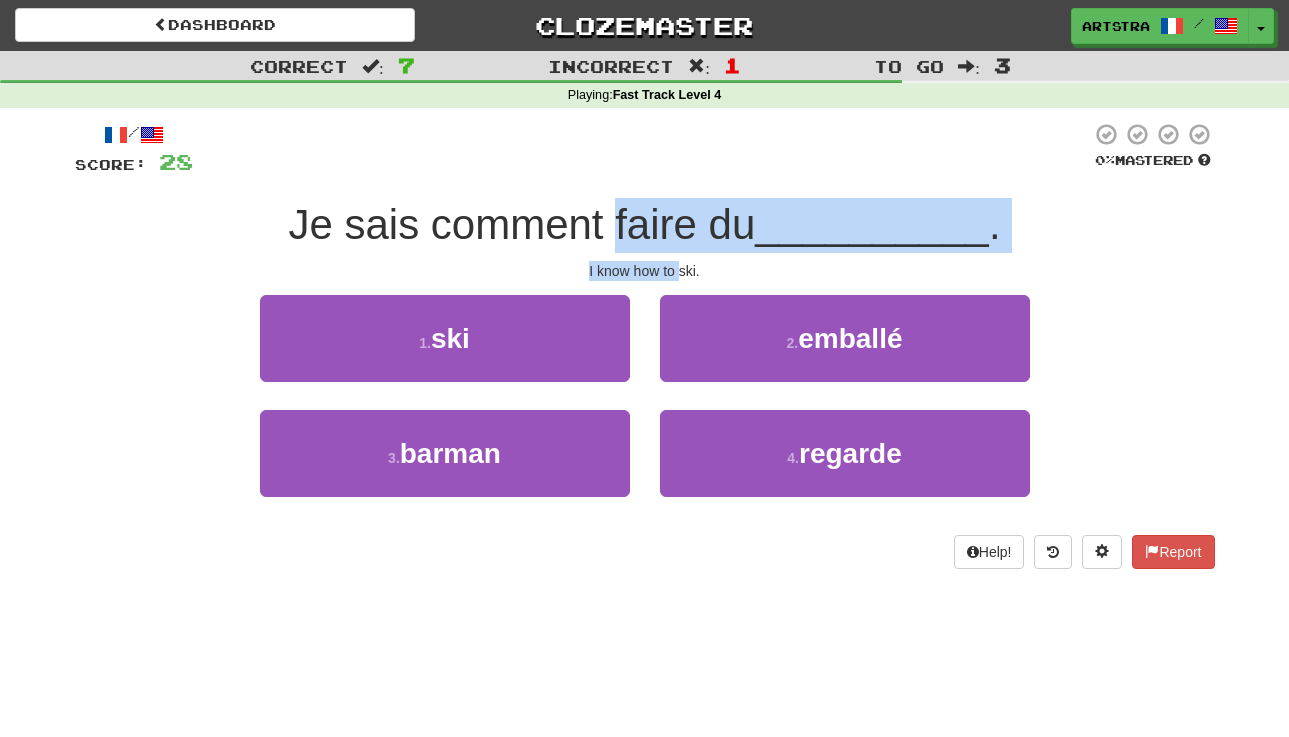 drag, startPoint x: 654, startPoint y: 234, endPoint x: 677, endPoint y: 263, distance: 37.01351 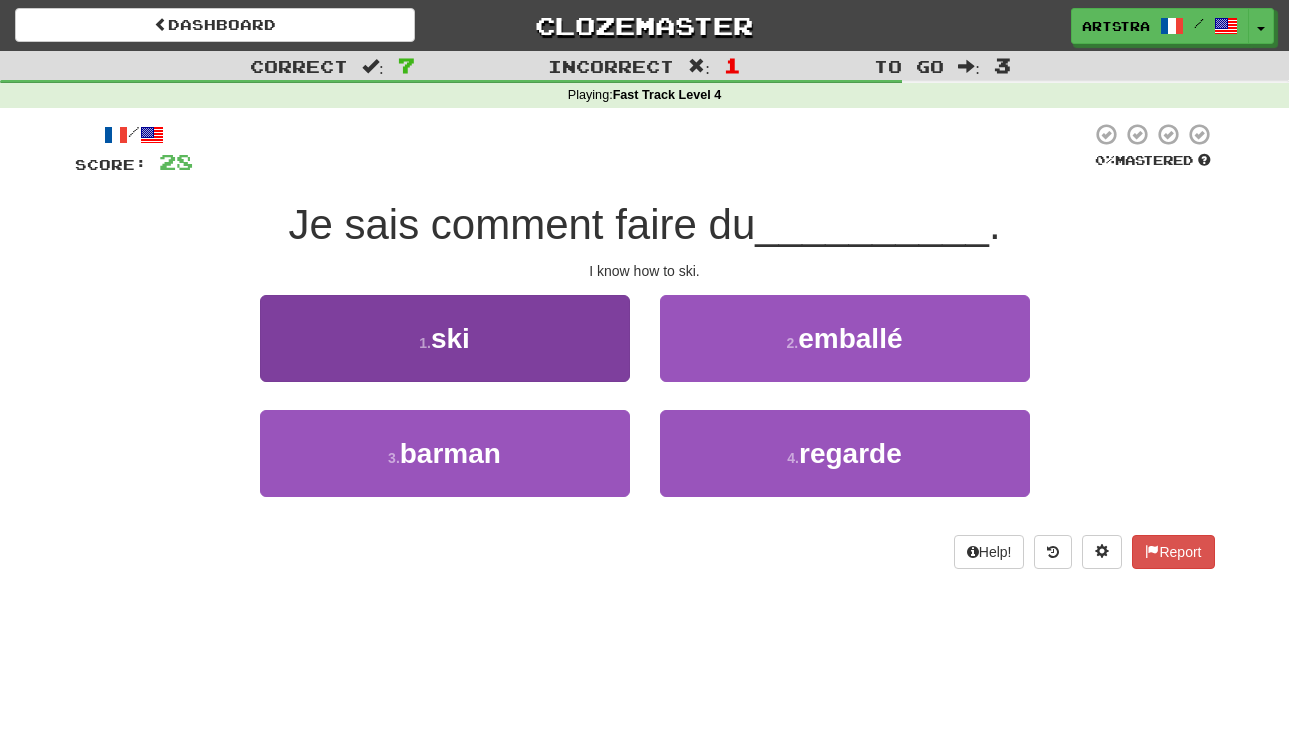 click on "1 .  ski" at bounding box center [445, 338] 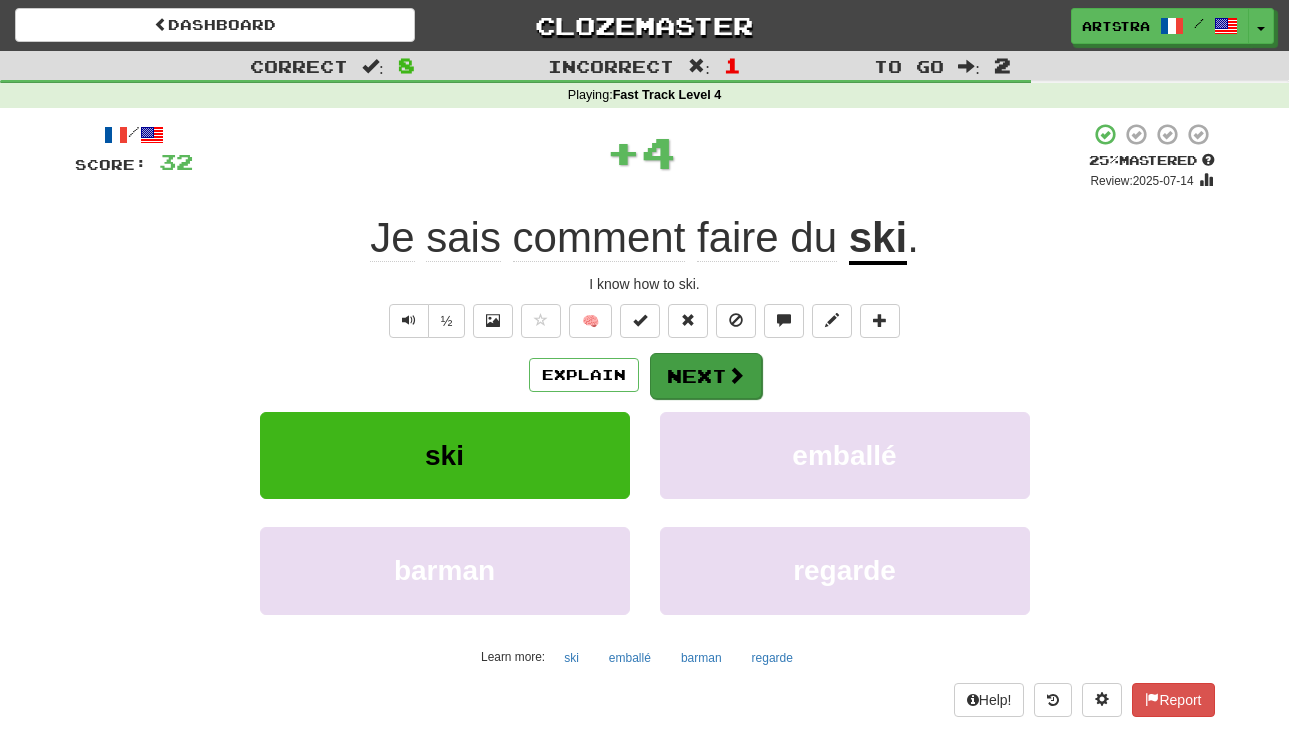 click on "Next" at bounding box center (706, 376) 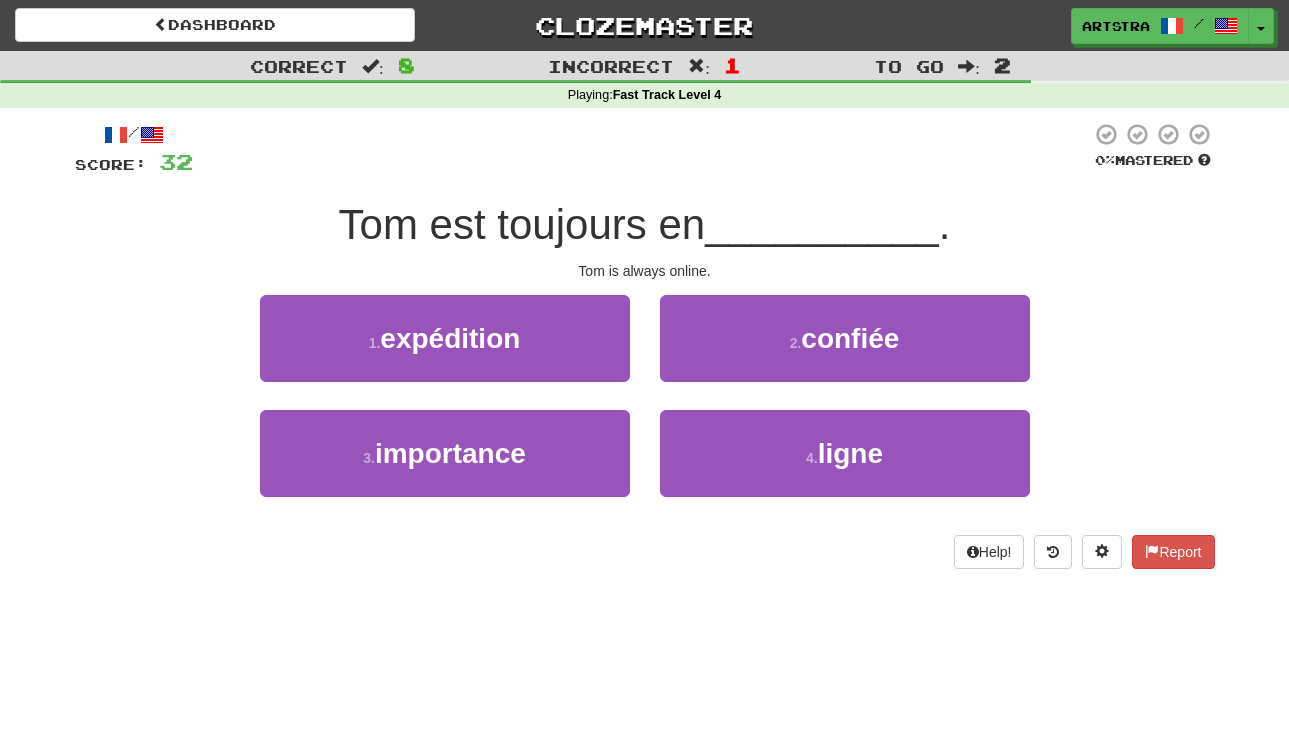 click on "Tom est toujours en" at bounding box center [522, 224] 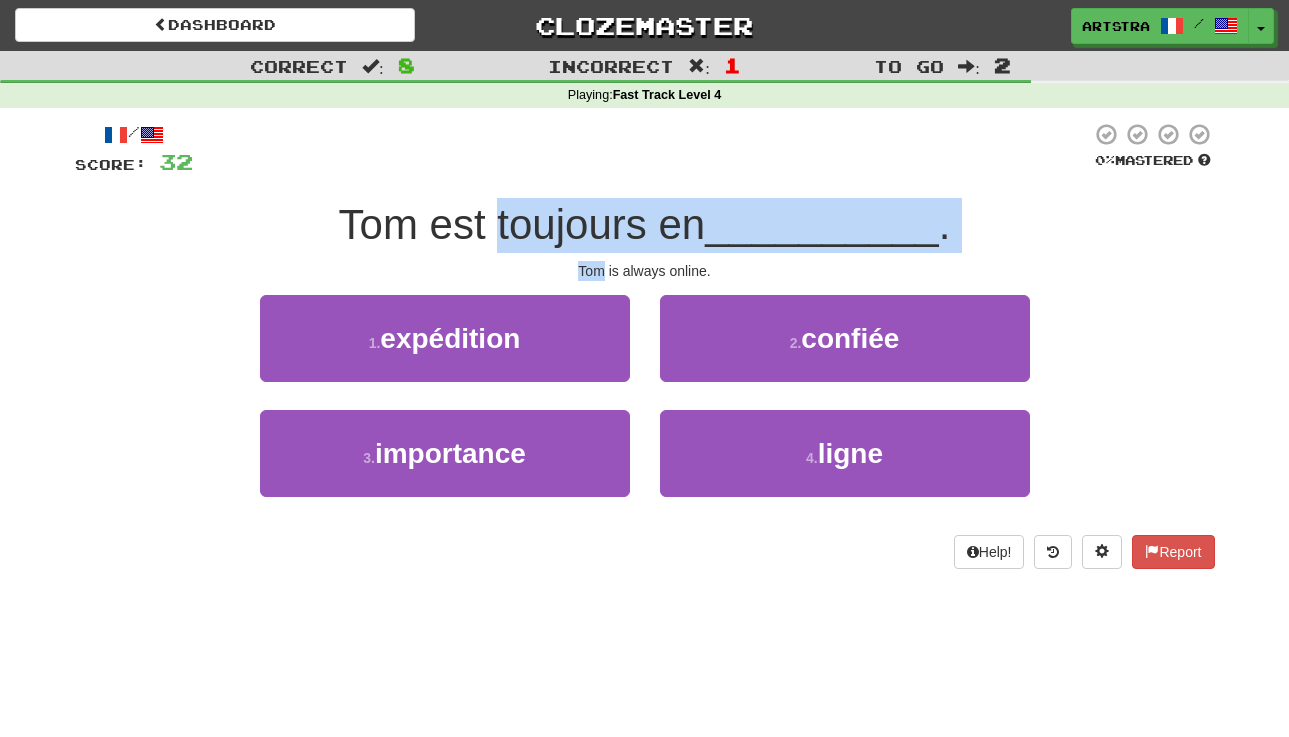 drag, startPoint x: 641, startPoint y: 214, endPoint x: 667, endPoint y: 251, distance: 45.221676 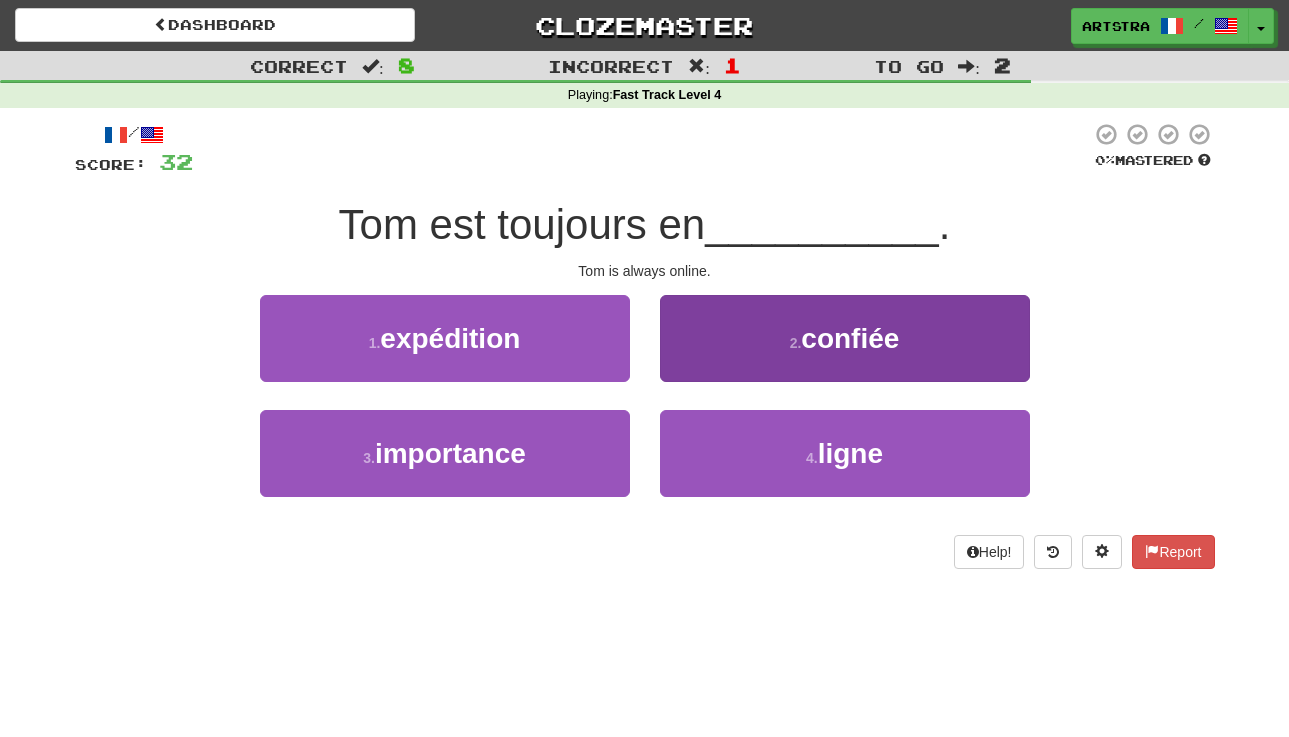 click on "4 ." at bounding box center (812, 458) 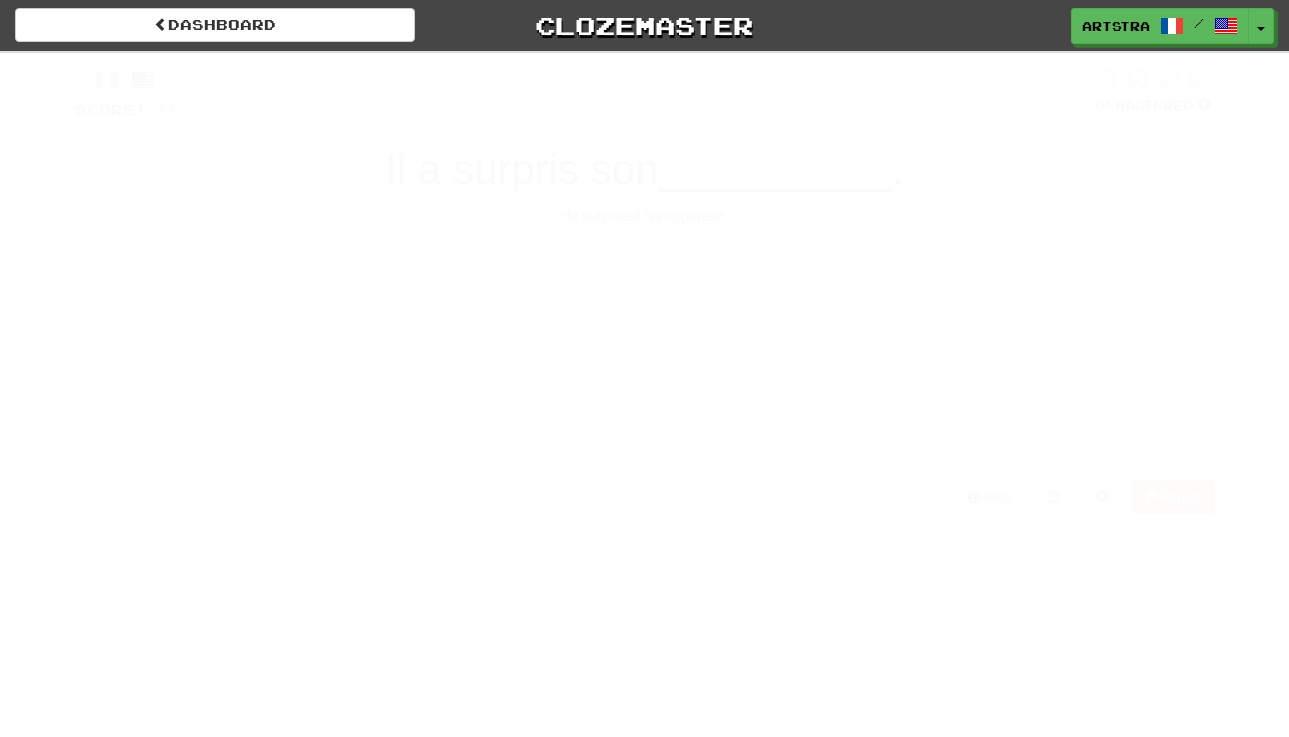 scroll, scrollTop: 0, scrollLeft: 0, axis: both 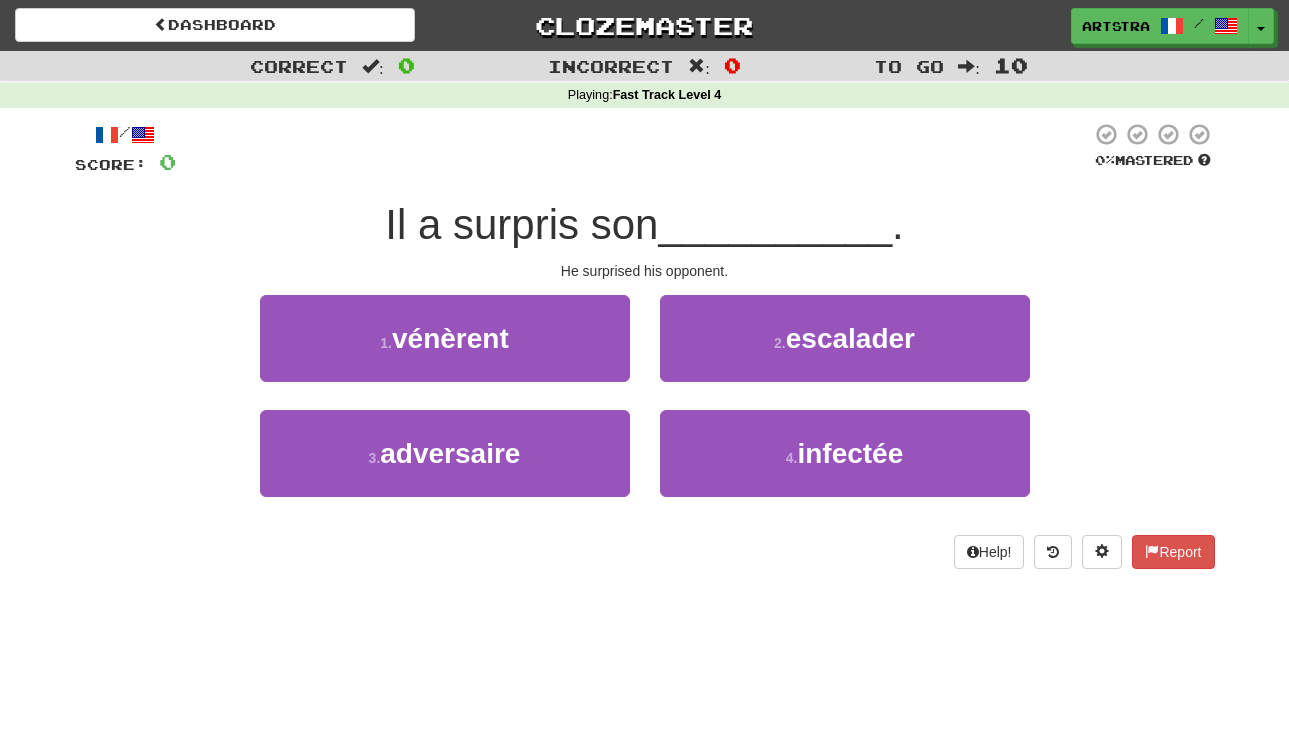 click on "Il a surpris son" at bounding box center (521, 224) 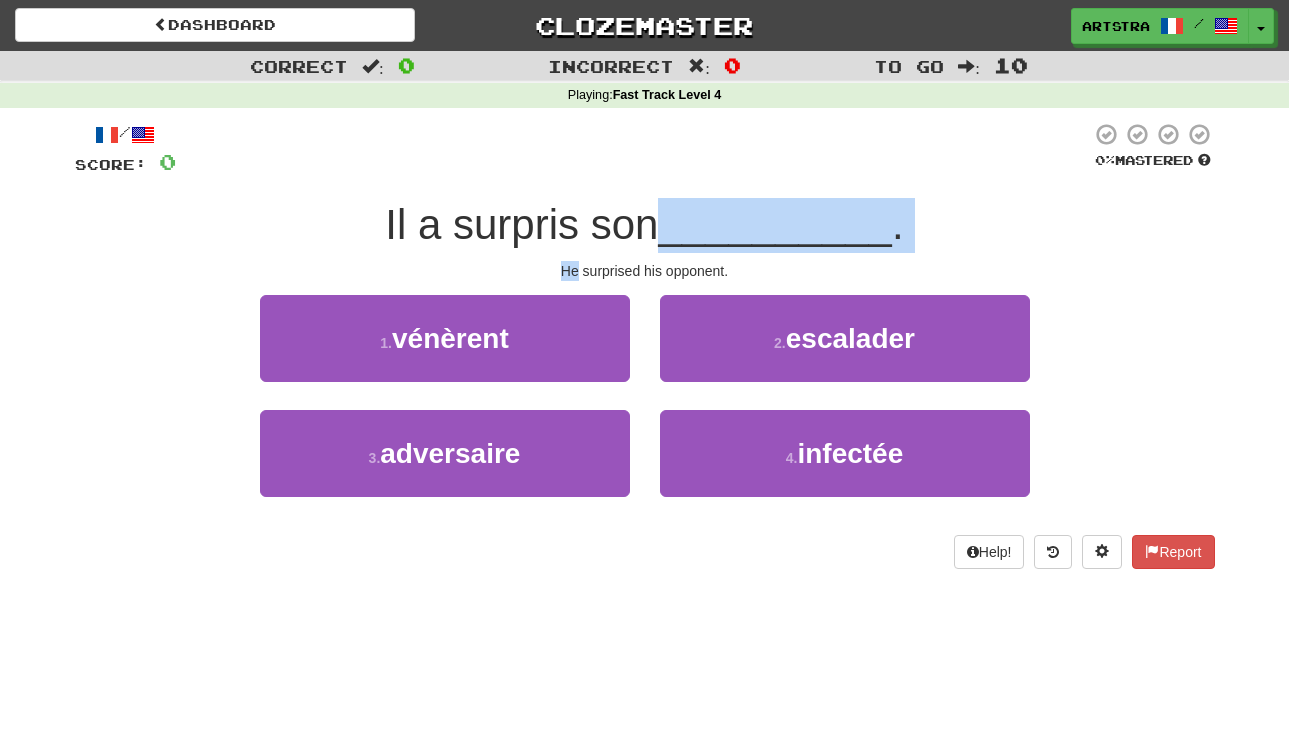 drag, startPoint x: 670, startPoint y: 237, endPoint x: 688, endPoint y: 257, distance: 26.907248 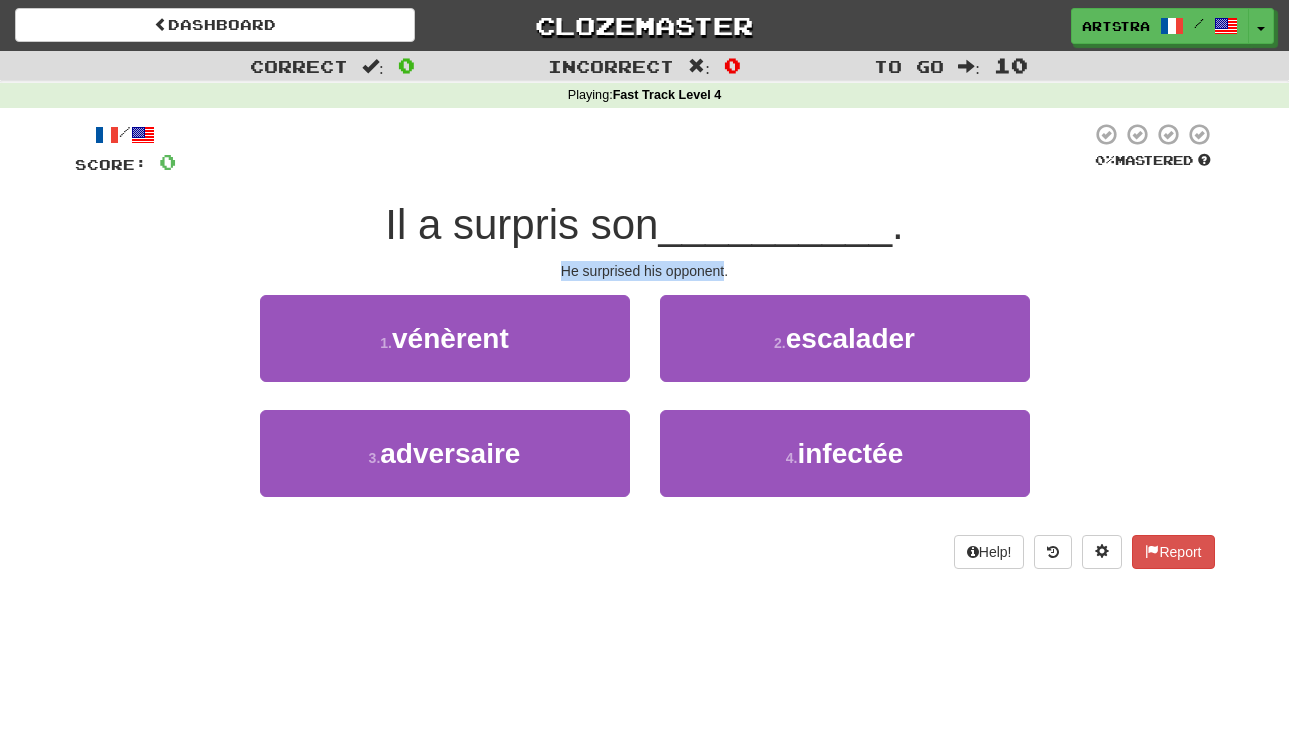 click on "/  Score:   0 0 %  Mastered Il a surpris son  __________ . He surprised his opponent. 1 .  vénèrent 2 .  escalader 3 .  adversaire 4 .  infectée  Help!  Report" at bounding box center (645, 345) 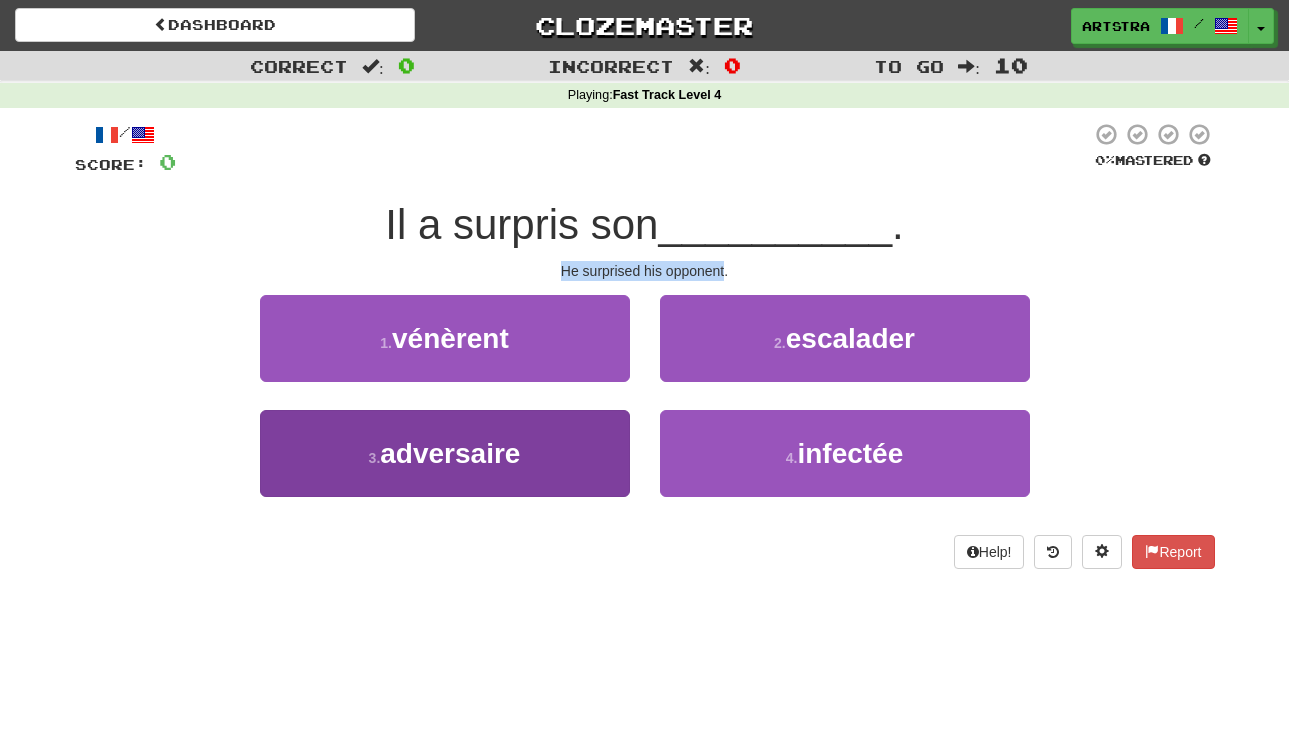 click on "adversaire" at bounding box center (450, 453) 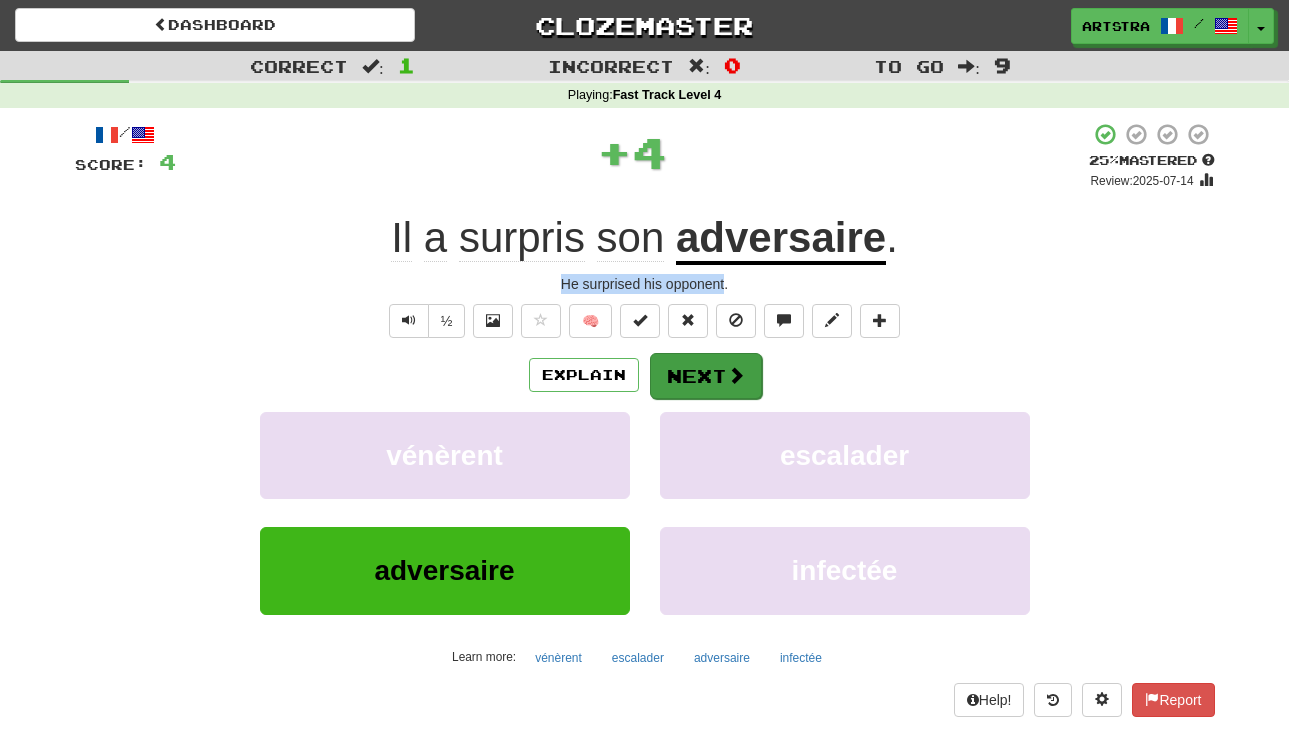 click on "Next" at bounding box center (706, 376) 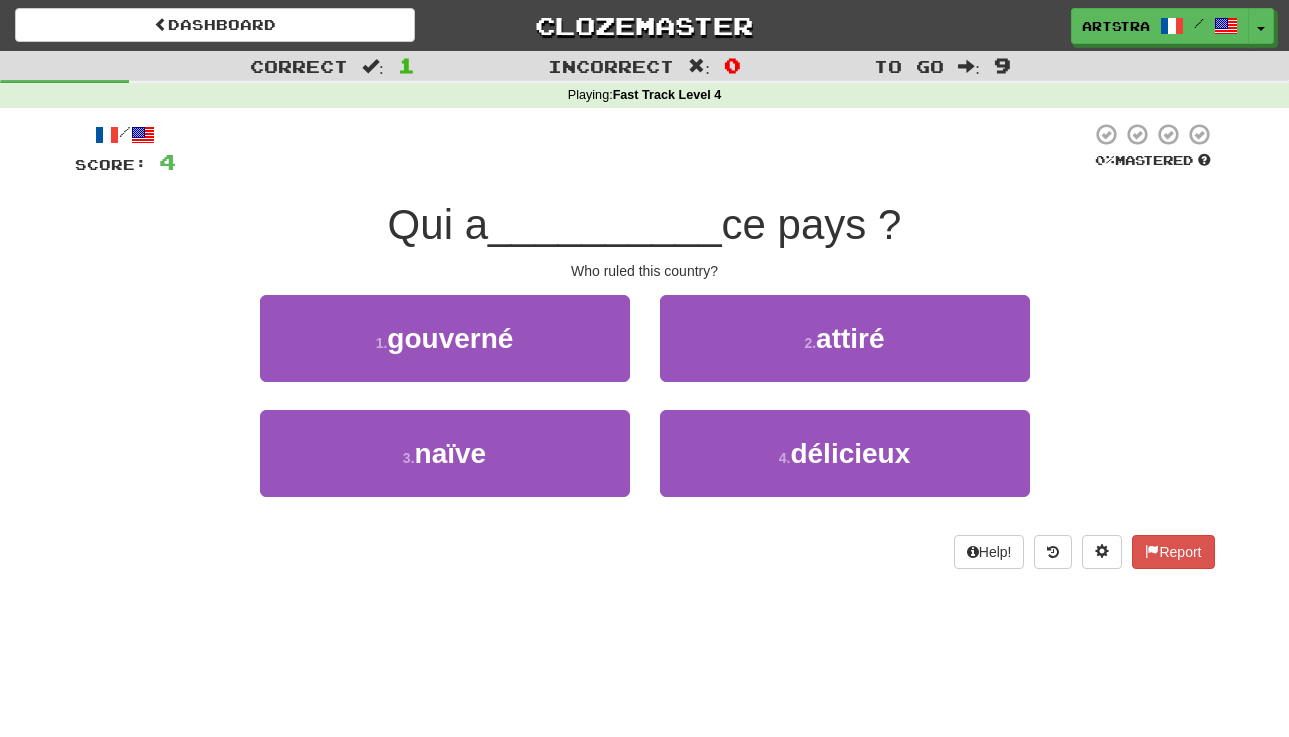click on "__________" at bounding box center [605, 224] 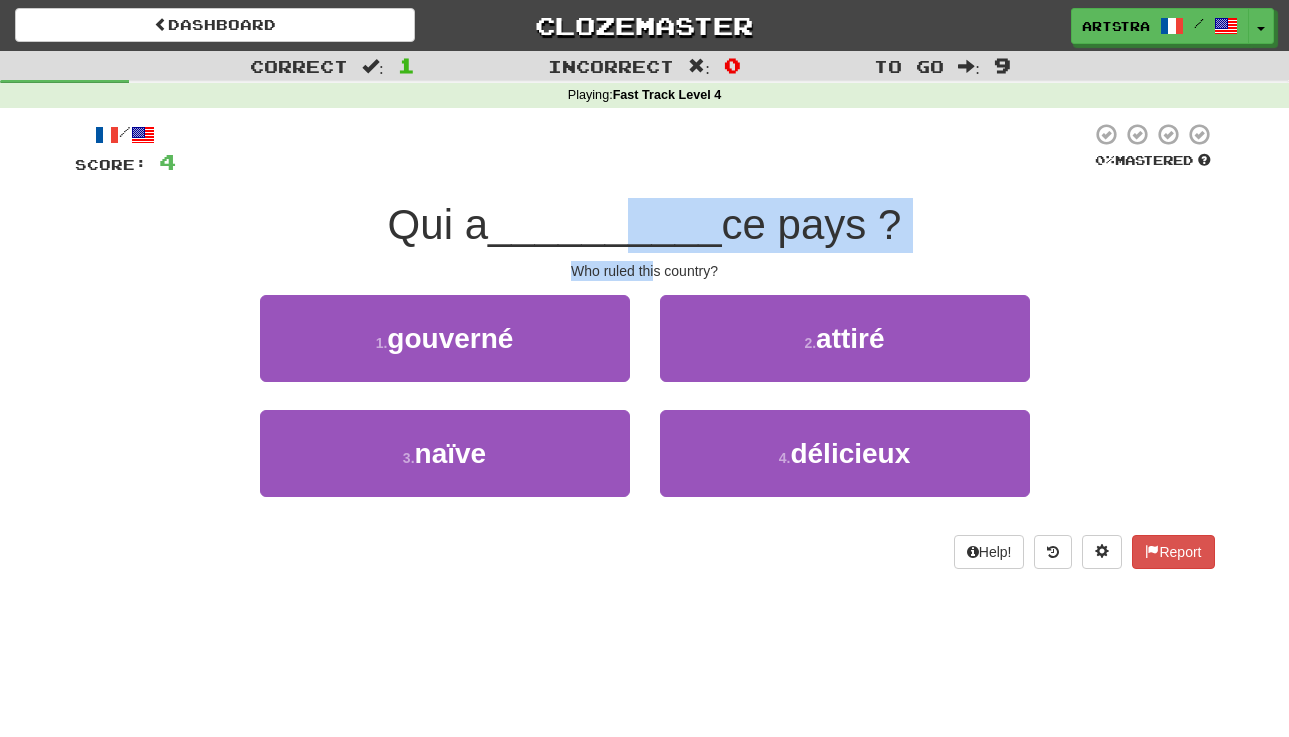 drag, startPoint x: 628, startPoint y: 210, endPoint x: 654, endPoint y: 268, distance: 63.560993 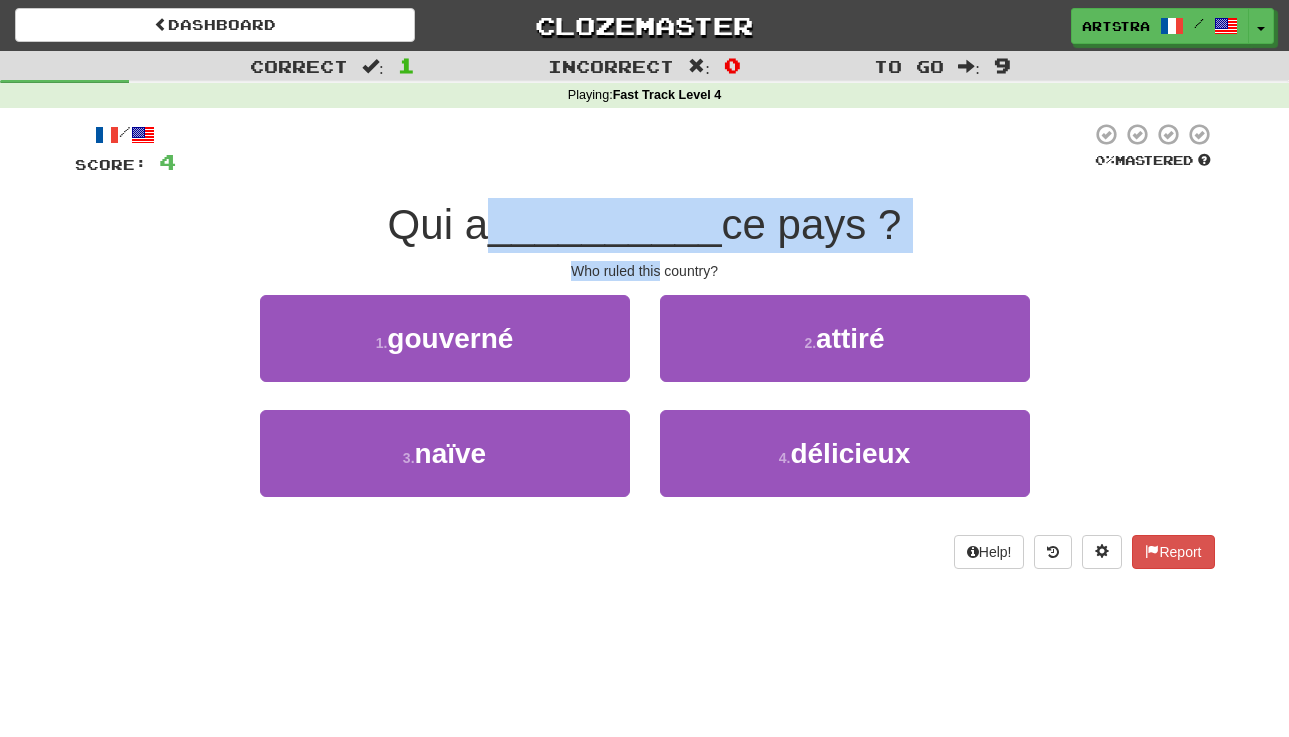 drag, startPoint x: 656, startPoint y: 249, endPoint x: 662, endPoint y: 220, distance: 29.614185 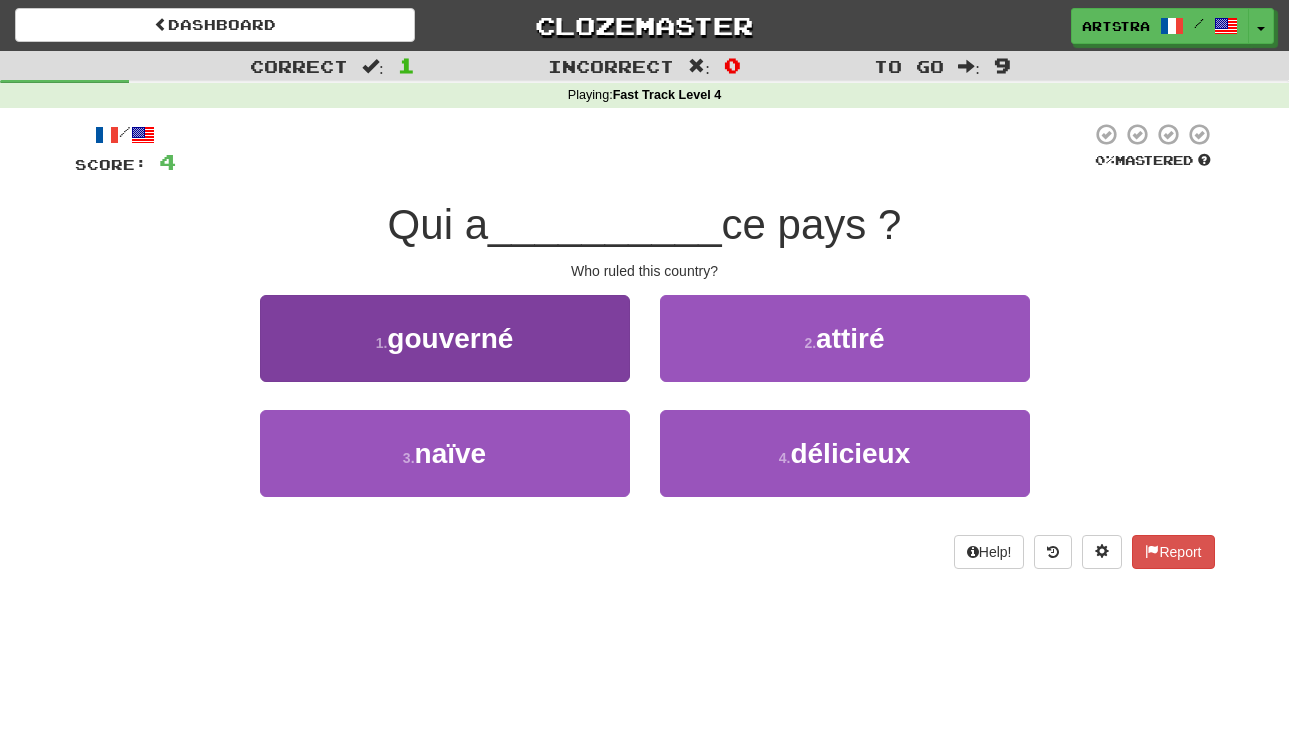 click on "1 .  gouverné" at bounding box center [445, 338] 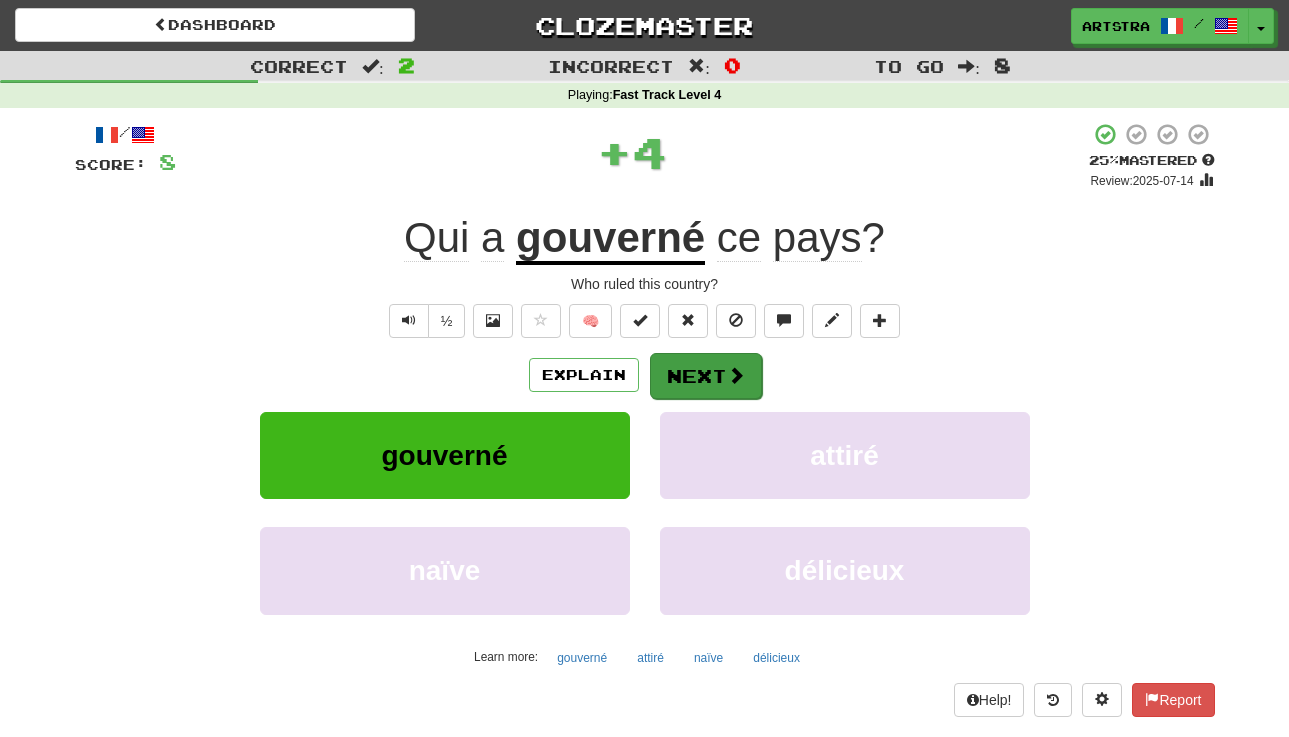 click on "Next" at bounding box center (706, 376) 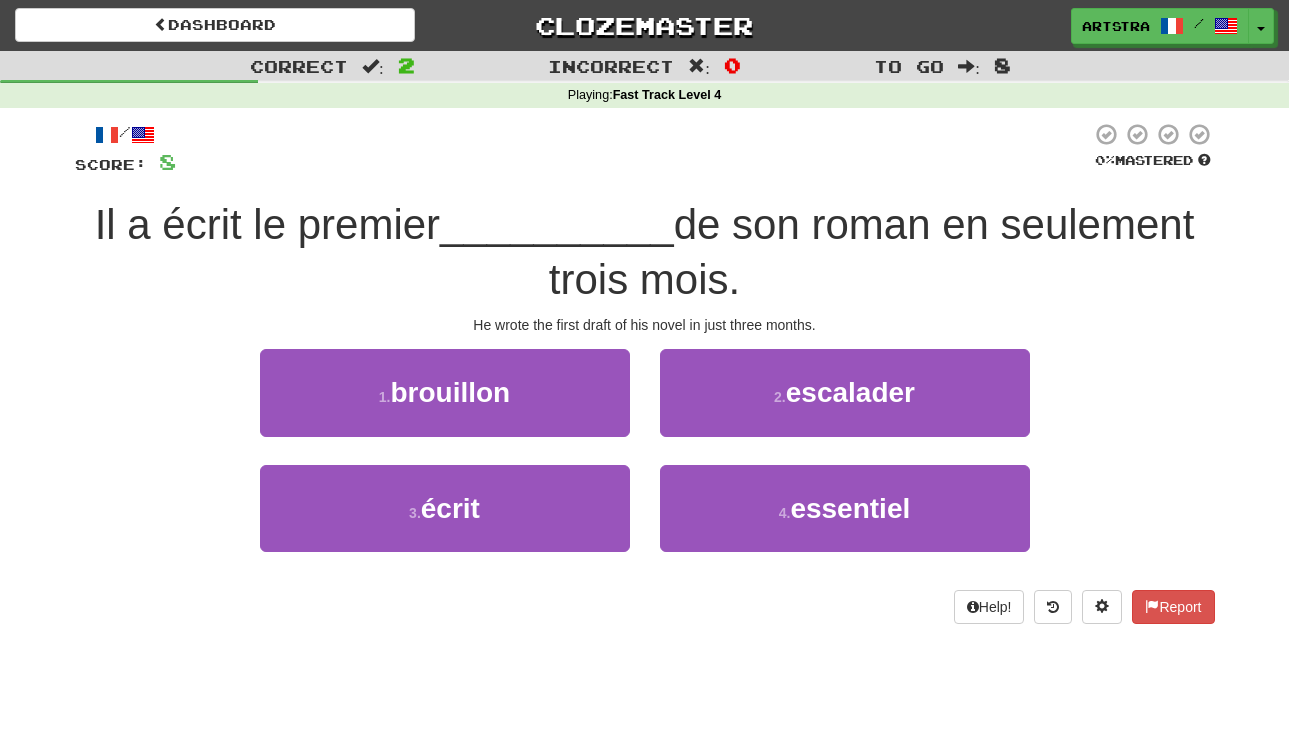 click on "__________" at bounding box center [557, 224] 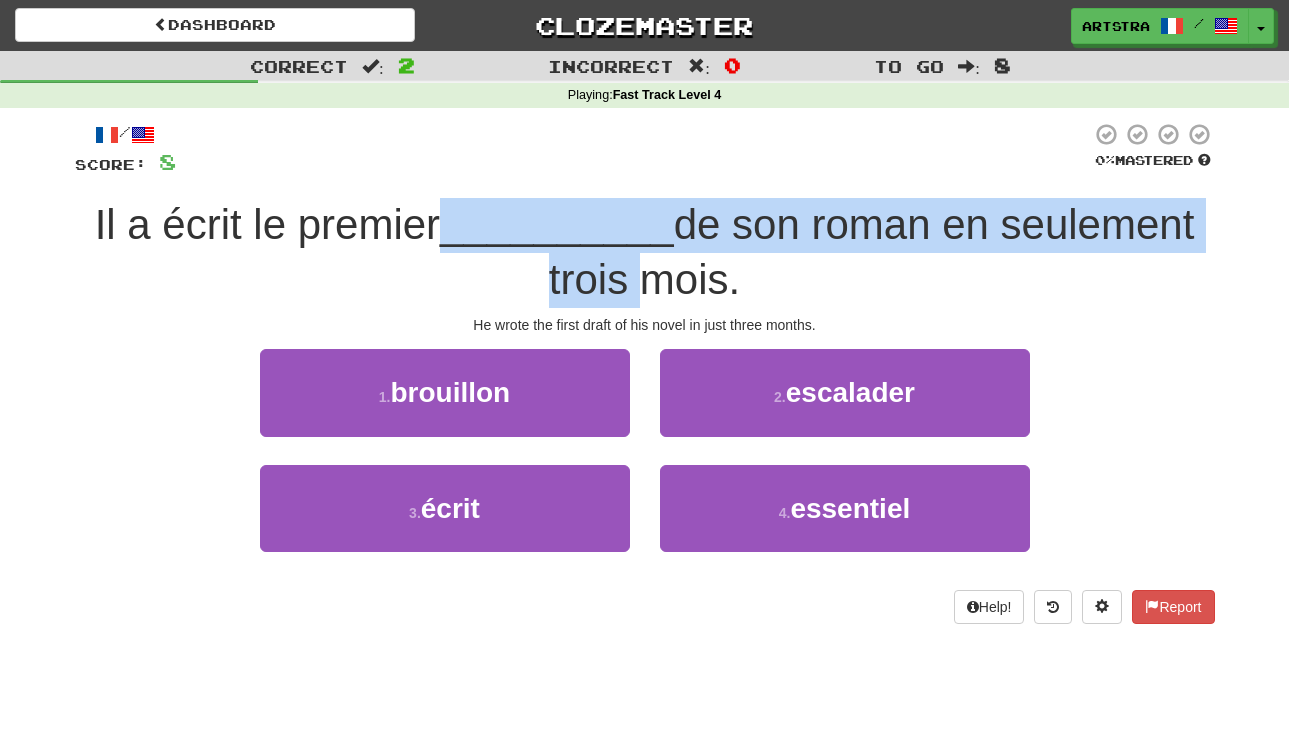 drag, startPoint x: 613, startPoint y: 231, endPoint x: 614, endPoint y: 262, distance: 31.016125 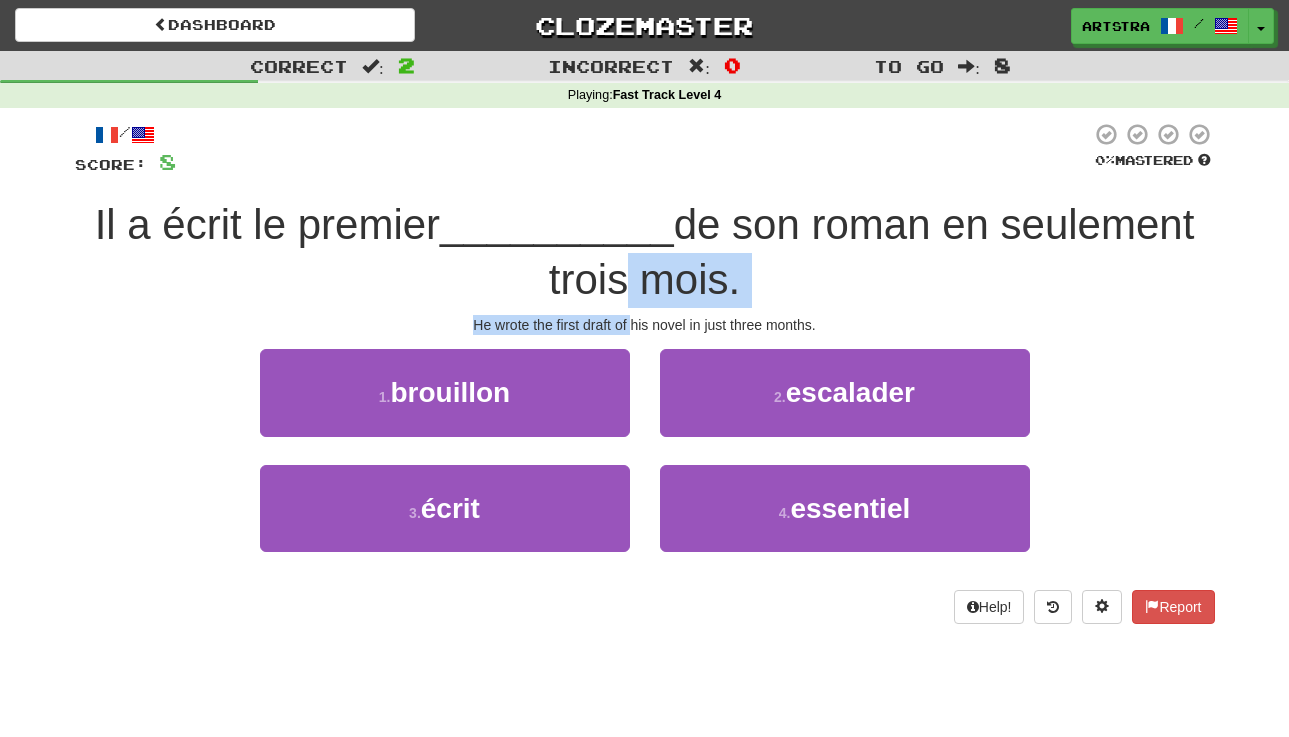 drag, startPoint x: 616, startPoint y: 292, endPoint x: 634, endPoint y: 326, distance: 38.470768 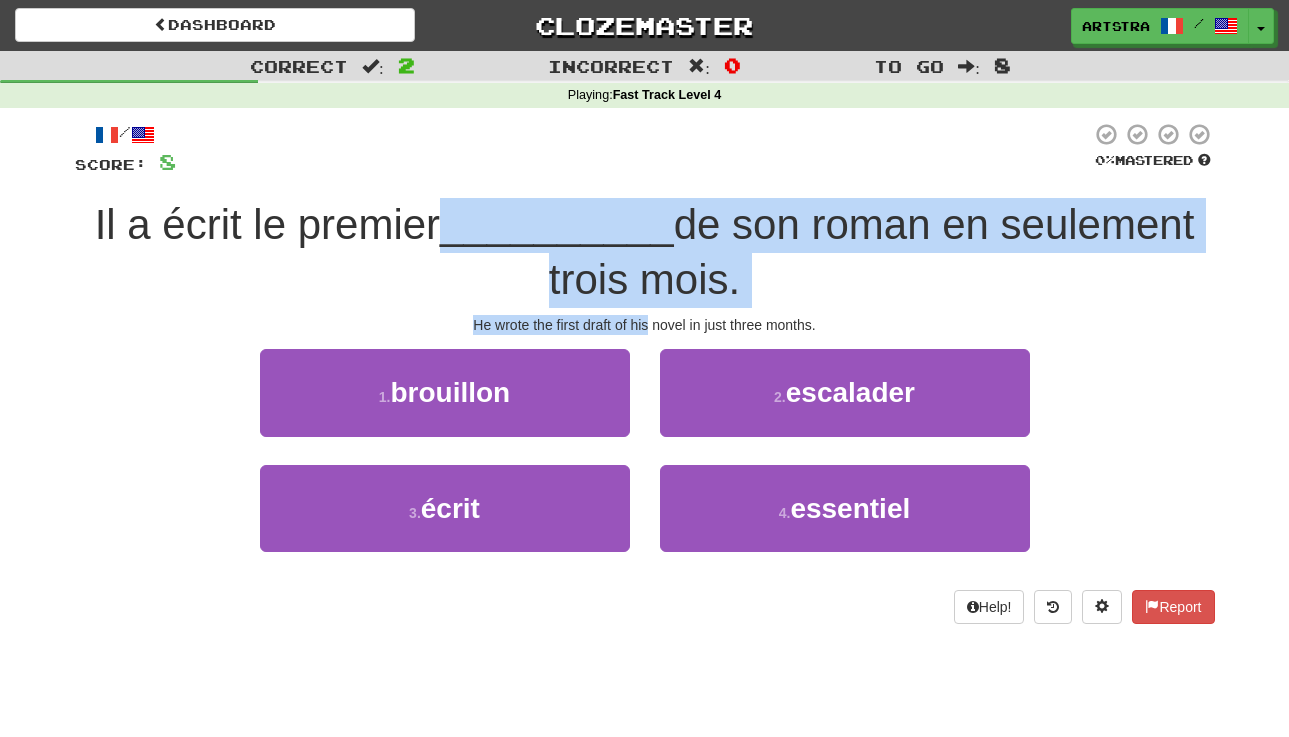 drag, startPoint x: 634, startPoint y: 326, endPoint x: 633, endPoint y: 219, distance: 107.00467 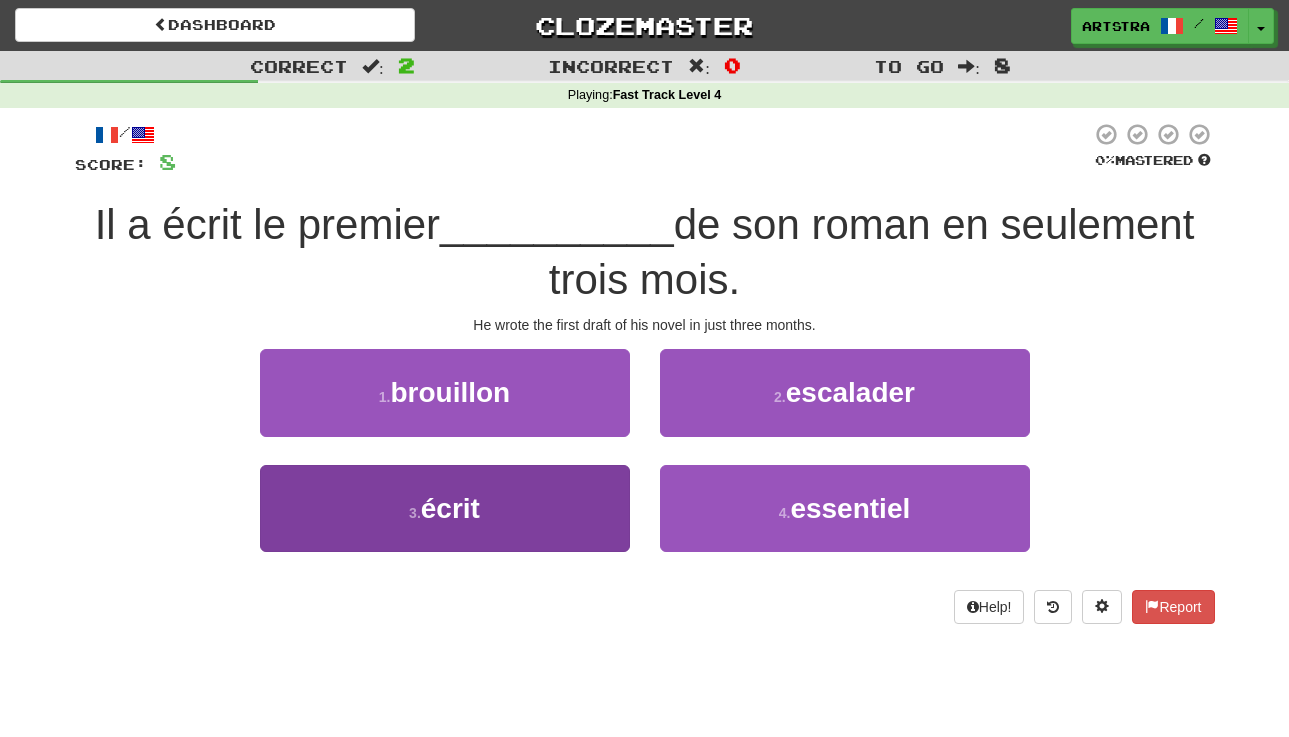 click on "3 .  écrit" at bounding box center (445, 508) 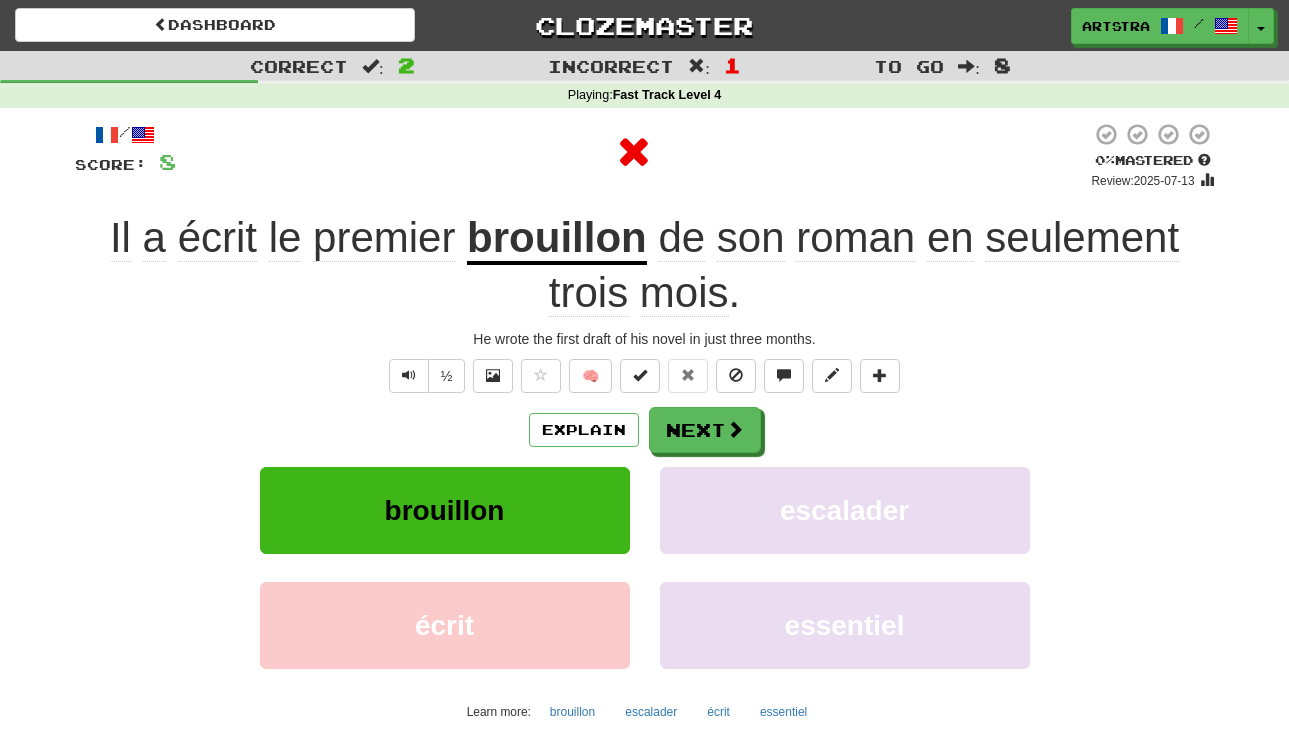 click on "Il   a   écrit   le   premier   brouillon   de   son   roman   en   seulement   trois   mois ." at bounding box center (645, 265) 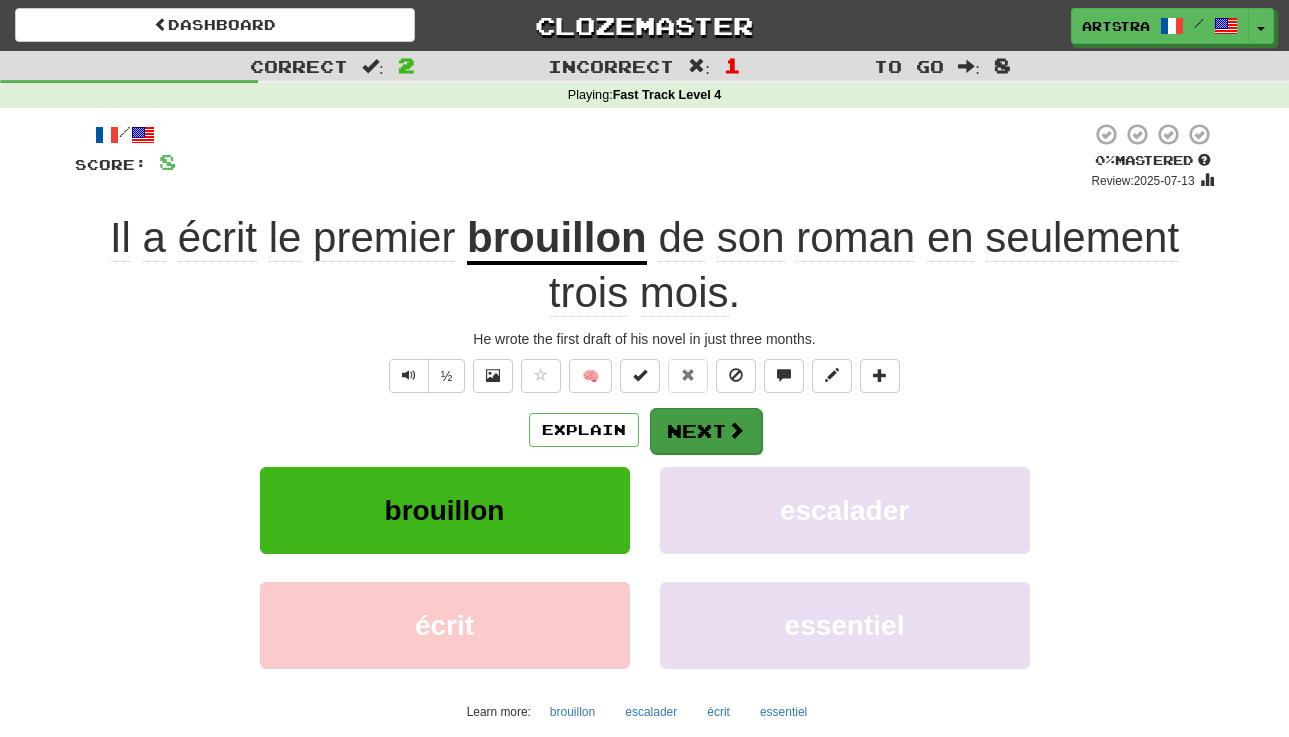 click on "Next" at bounding box center (706, 431) 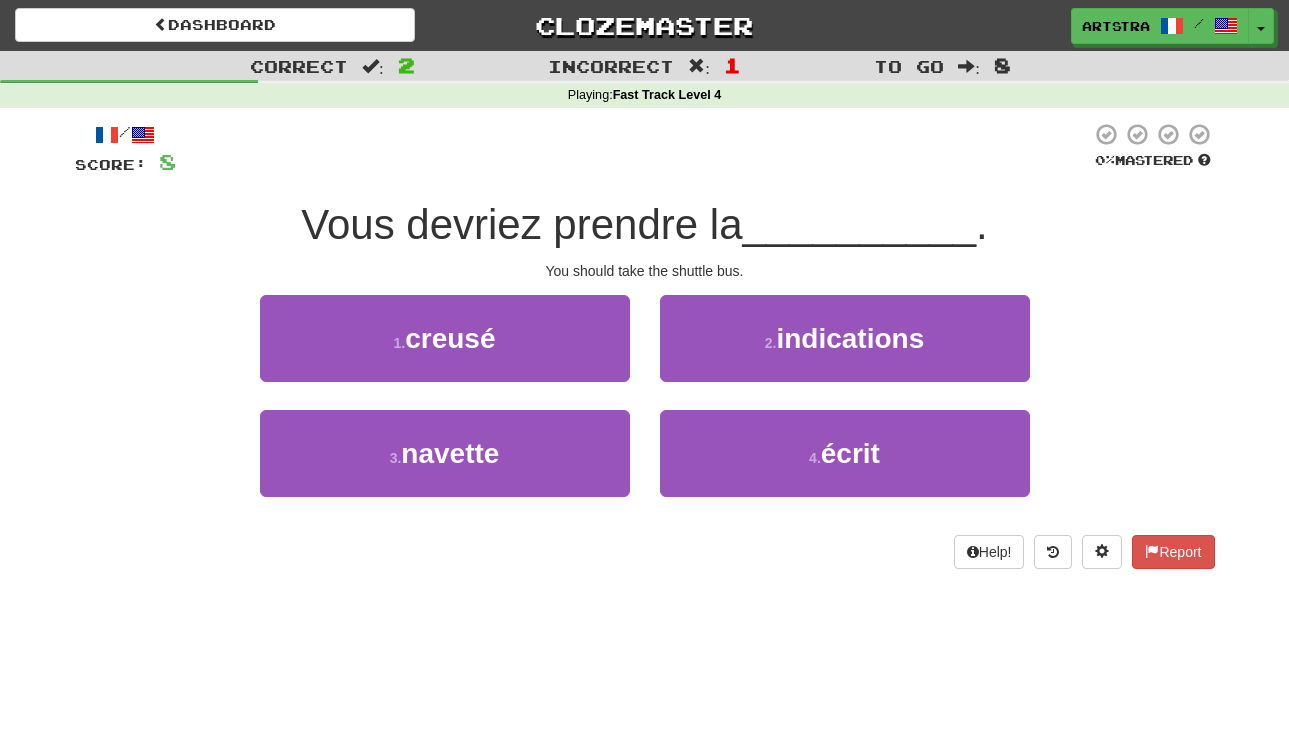 click on "Vous devriez prendre la" at bounding box center (521, 224) 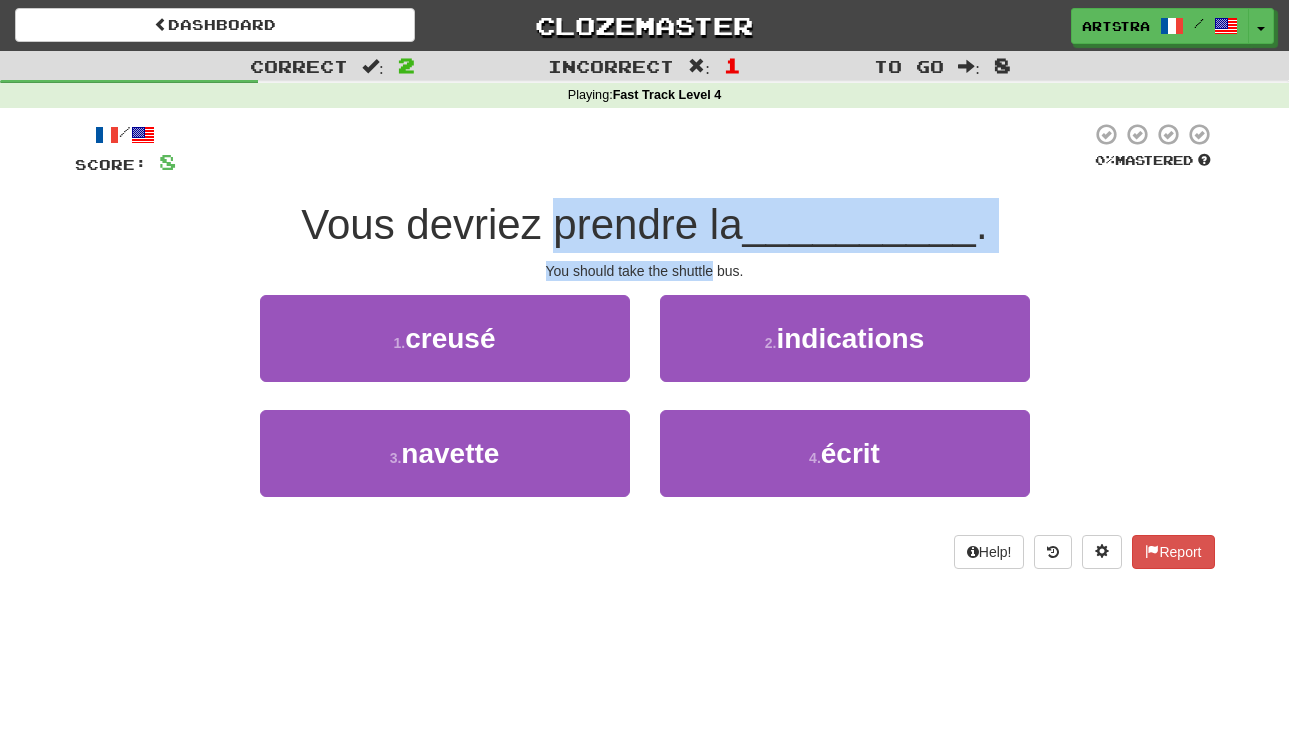 drag, startPoint x: 670, startPoint y: 217, endPoint x: 694, endPoint y: 272, distance: 60.00833 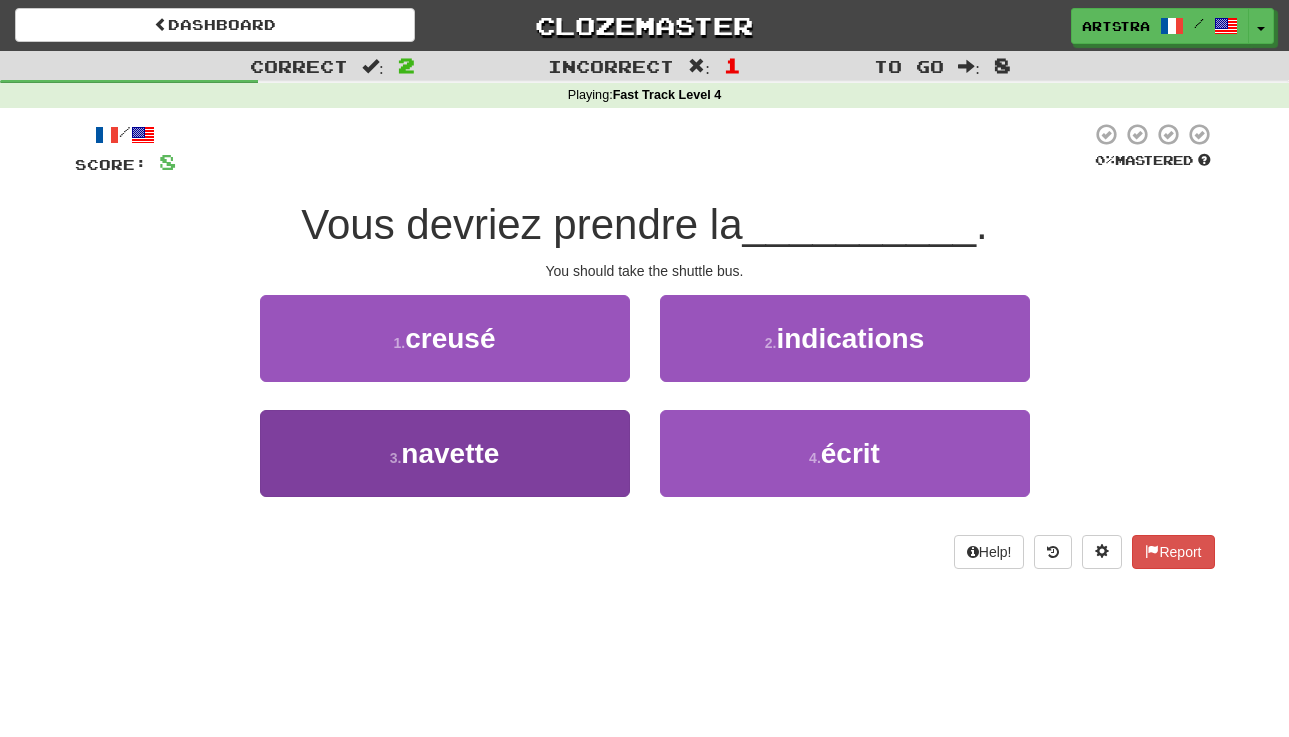 click on "3 .  navette" at bounding box center (445, 453) 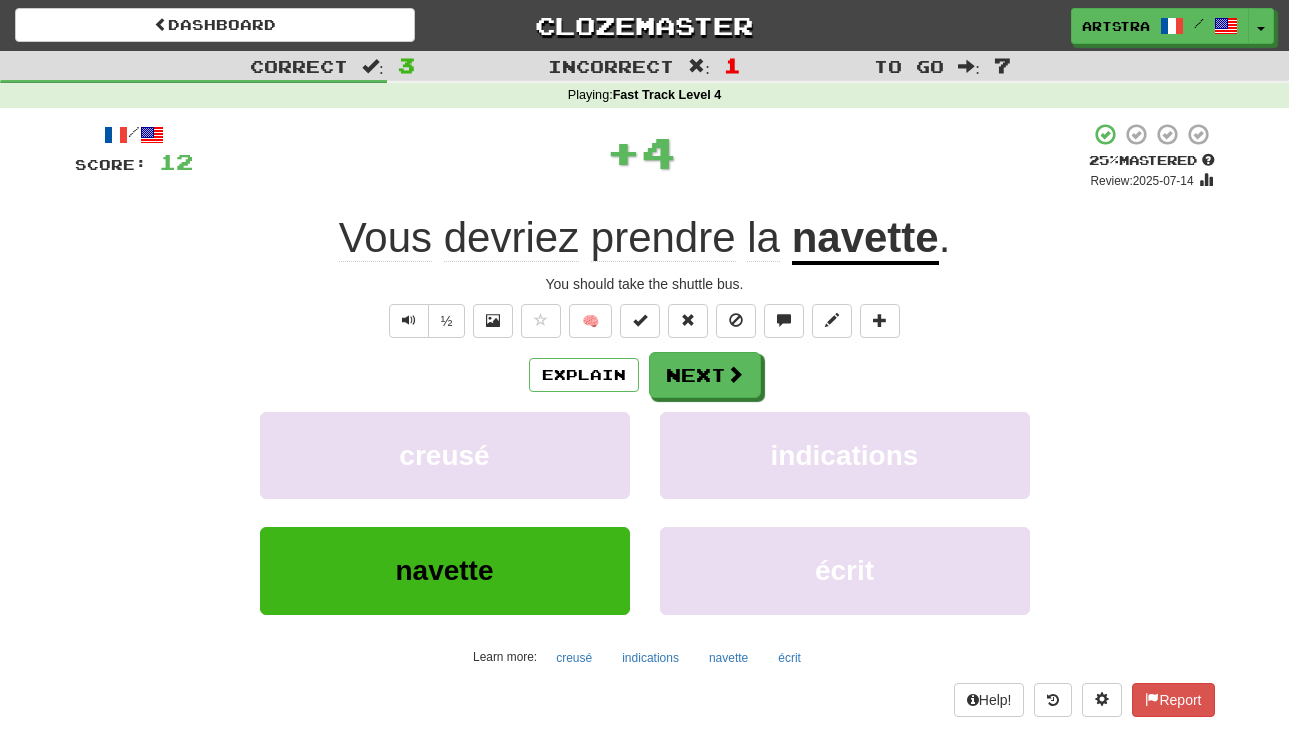 click on "navette" at bounding box center (865, 239) 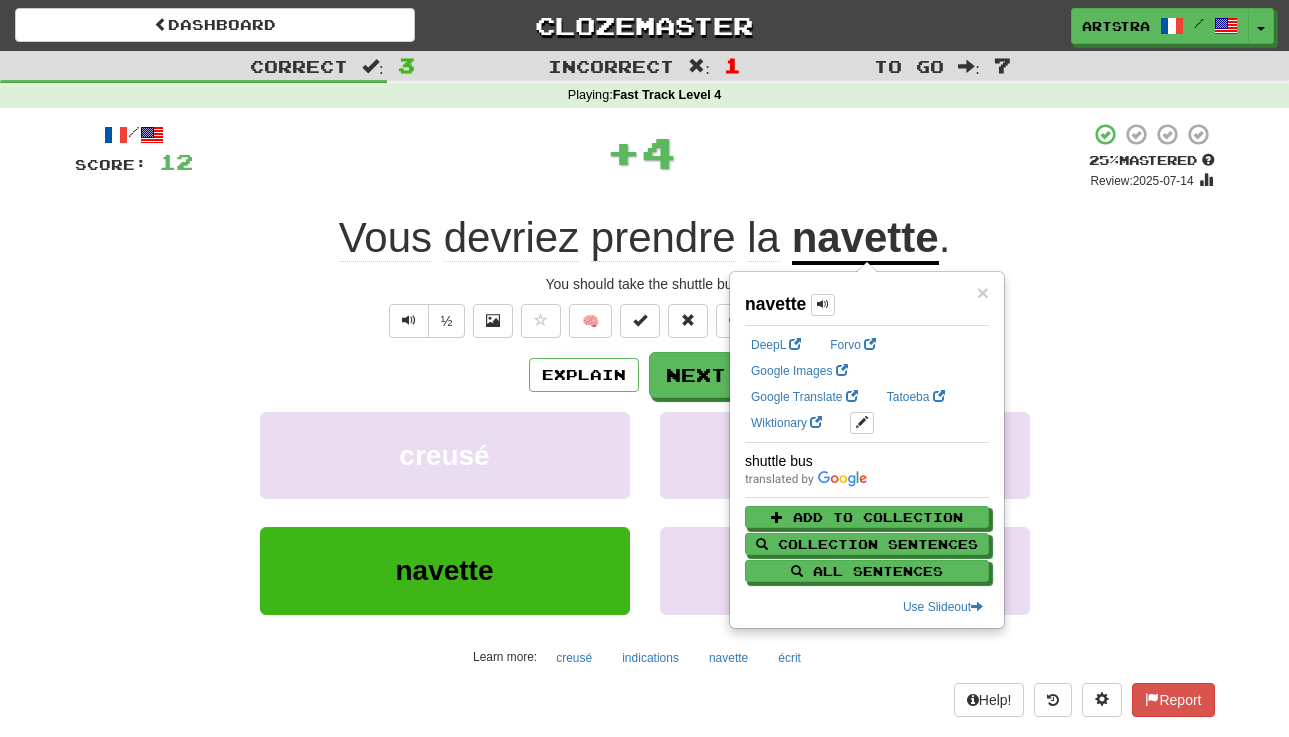 click on "+ 4" at bounding box center [641, 152] 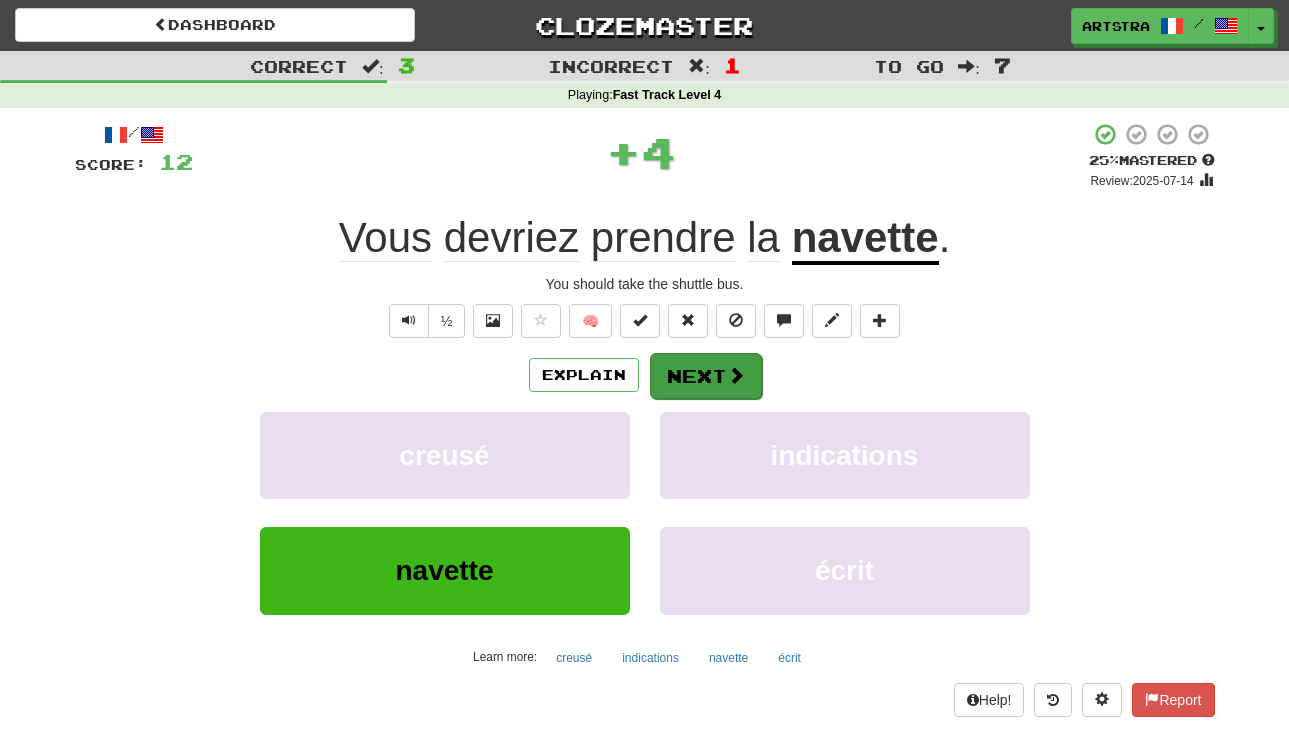 click on "Next" at bounding box center [706, 376] 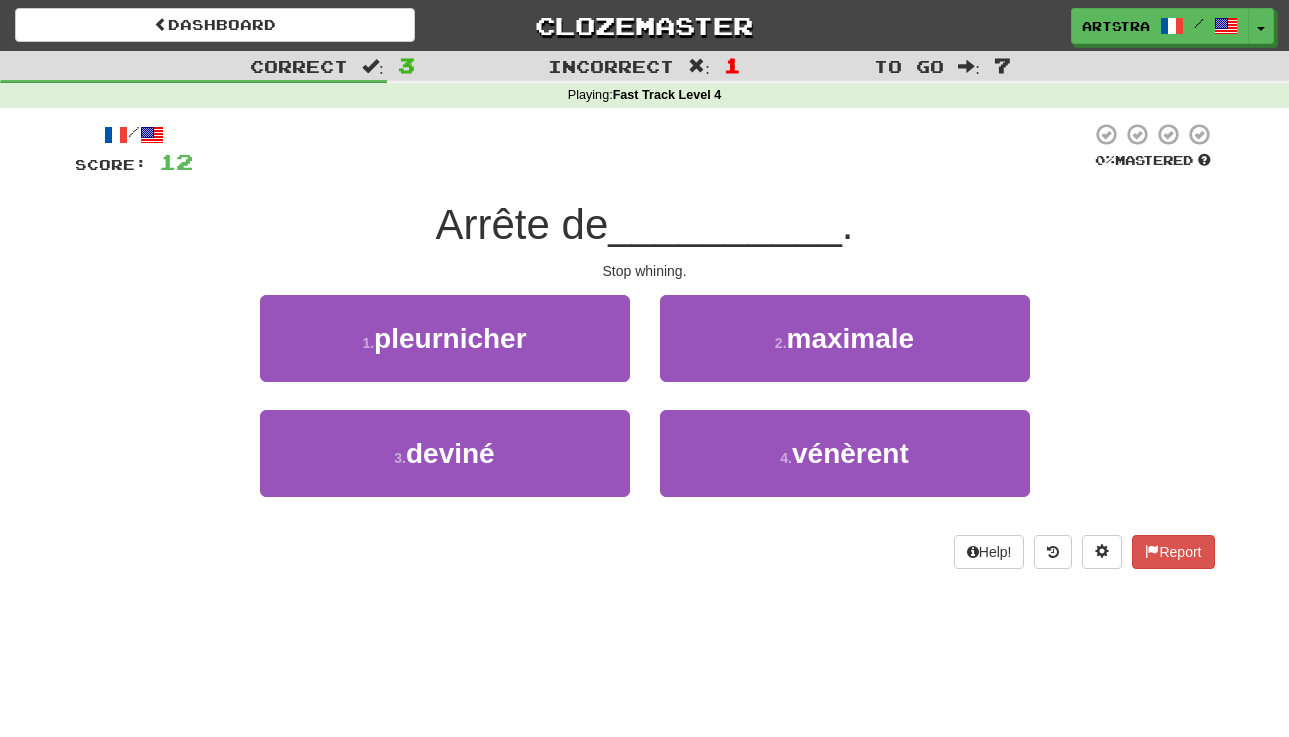 drag, startPoint x: 684, startPoint y: 208, endPoint x: 679, endPoint y: 229, distance: 21.587032 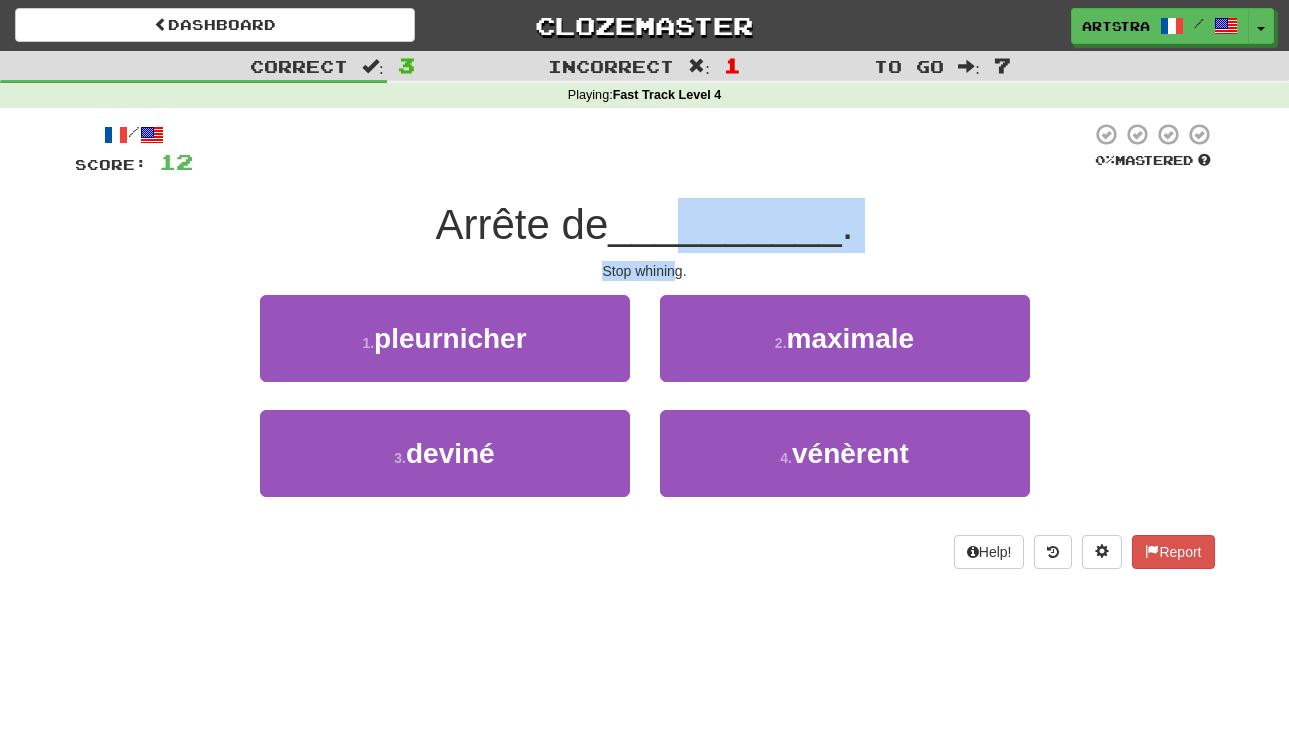 drag, startPoint x: 679, startPoint y: 229, endPoint x: 677, endPoint y: 272, distance: 43.046486 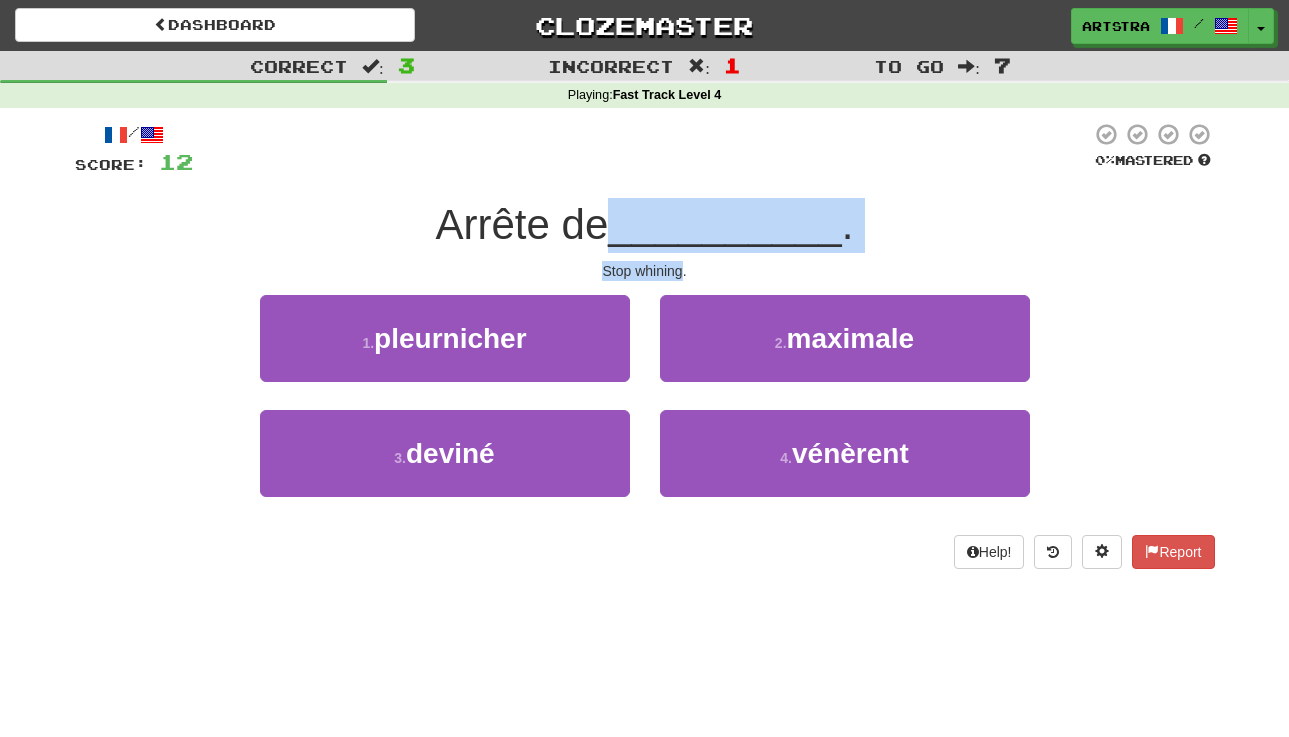 drag, startPoint x: 677, startPoint y: 272, endPoint x: 682, endPoint y: 230, distance: 42.296574 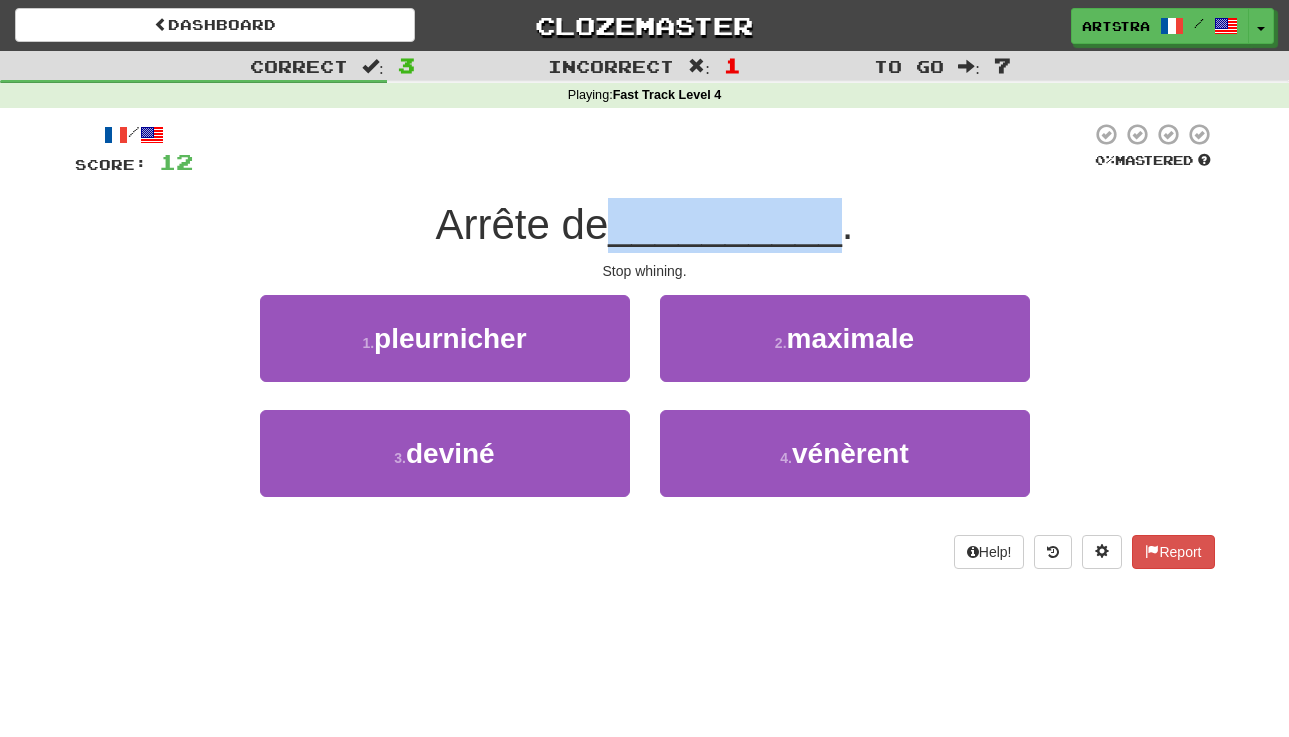 drag, startPoint x: 682, startPoint y: 230, endPoint x: 699, endPoint y: 229, distance: 17.029387 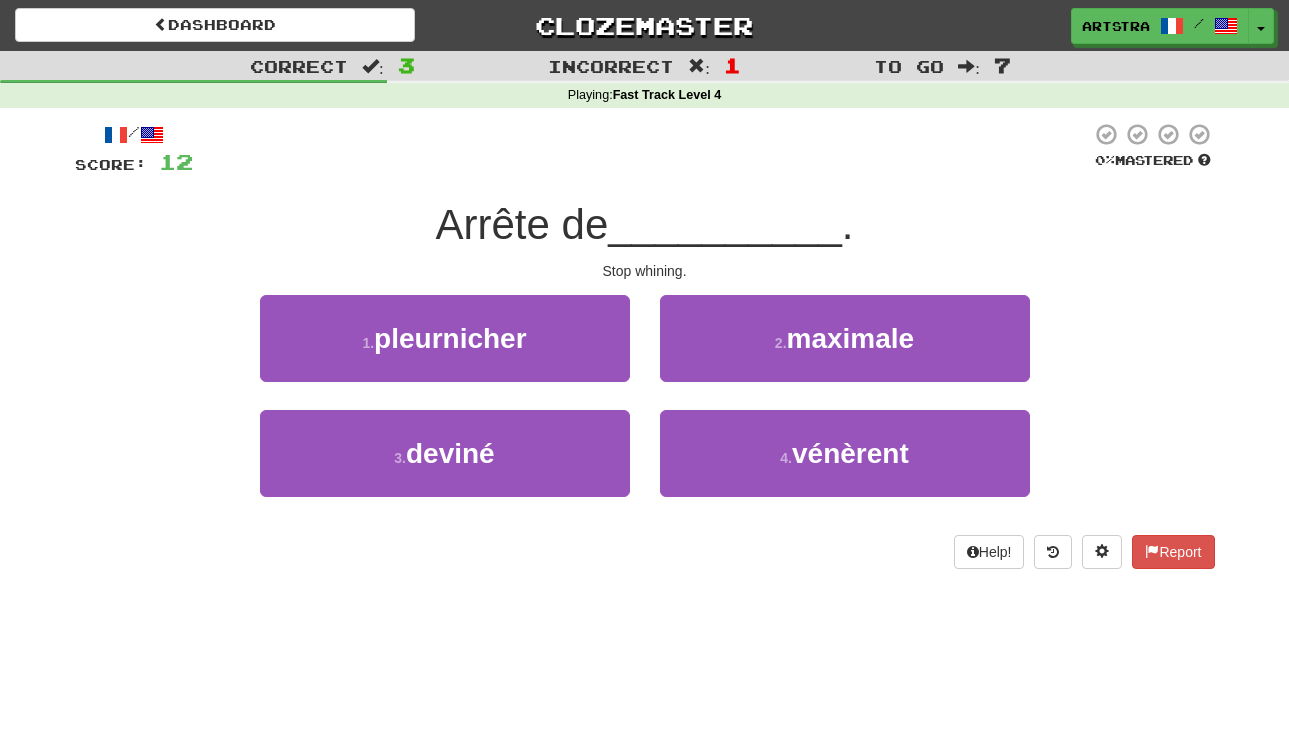 click on "Dashboard
Clozemaster
Artstra
/
Toggle Dropdown
Dashboard
Leaderboard
Activity Feed
Notifications
Profile
Discussions
Français
/
English
Streak:
22
Review:
432
Daily Goal:  36 /10
Deutsch
/
English
Streak:
22
Review:
267
Points Today: 144
Русский
/
English
Streak:
22
Review:
653
Points Today: 72
Ελληνικά
/
English
Streak:
22
Review:
221
Points Today: 24
Español
/
English
Streak:
16
Review:
20
Daily Goal:  128 /10
Esperanto
/
English
Streak:
0
Review:
715
Points Today: 0
Italiano
/
English
Streak:
0
Review:
653
Points Today: 0" at bounding box center (644, 368) 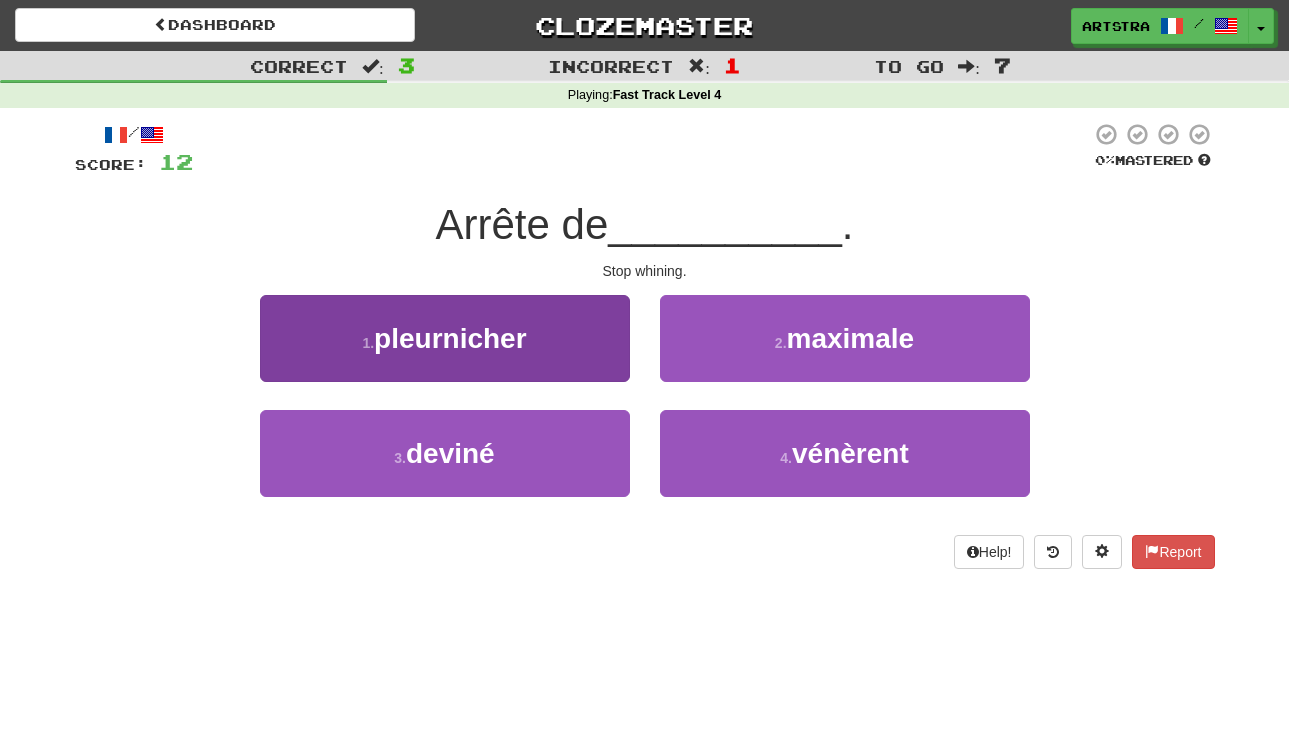 click on "1 .  pleurnicher" at bounding box center (445, 338) 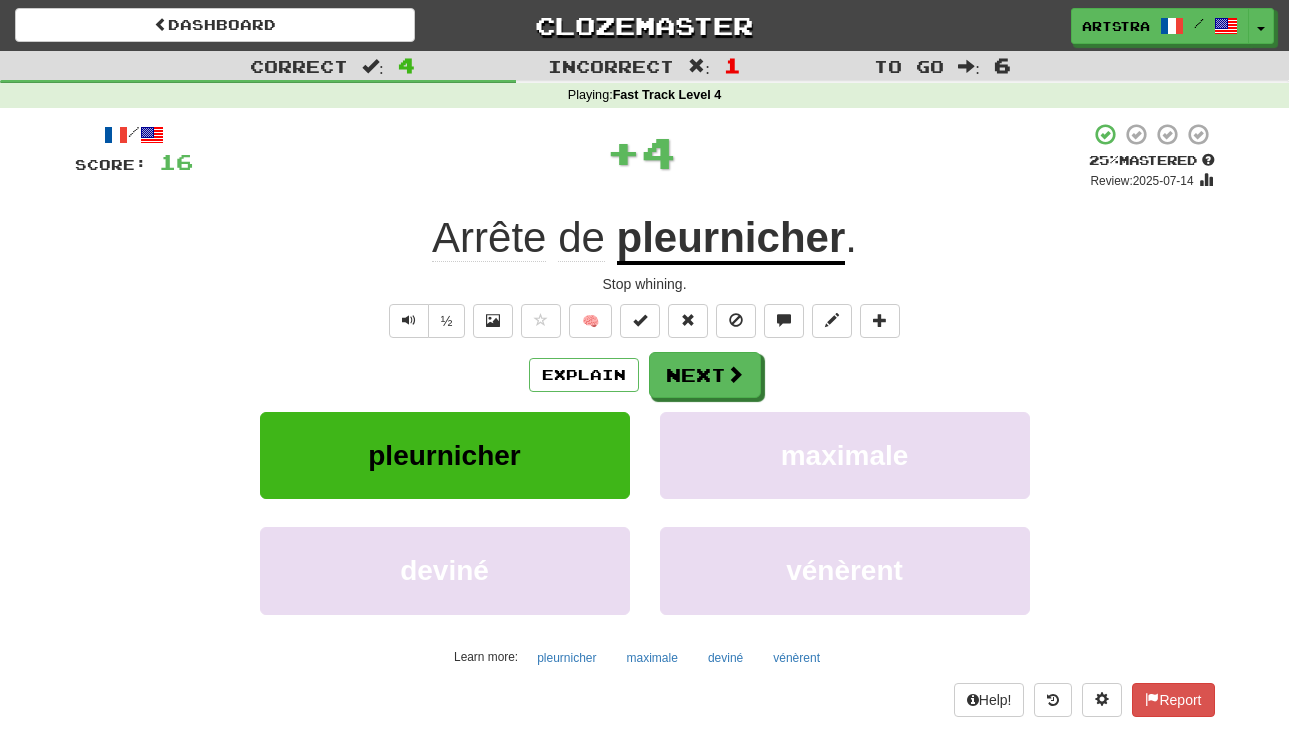 click on "pleurnicher" at bounding box center (731, 239) 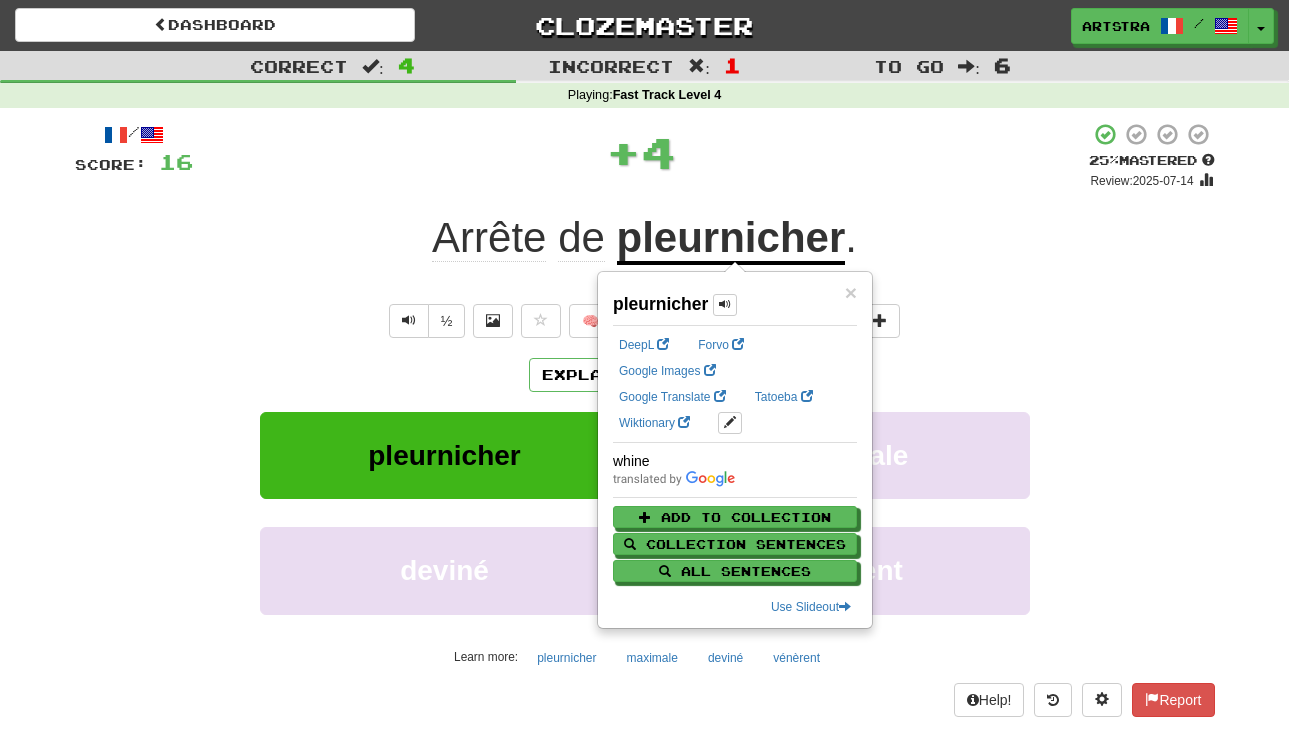 click on "+ 4" at bounding box center [641, 152] 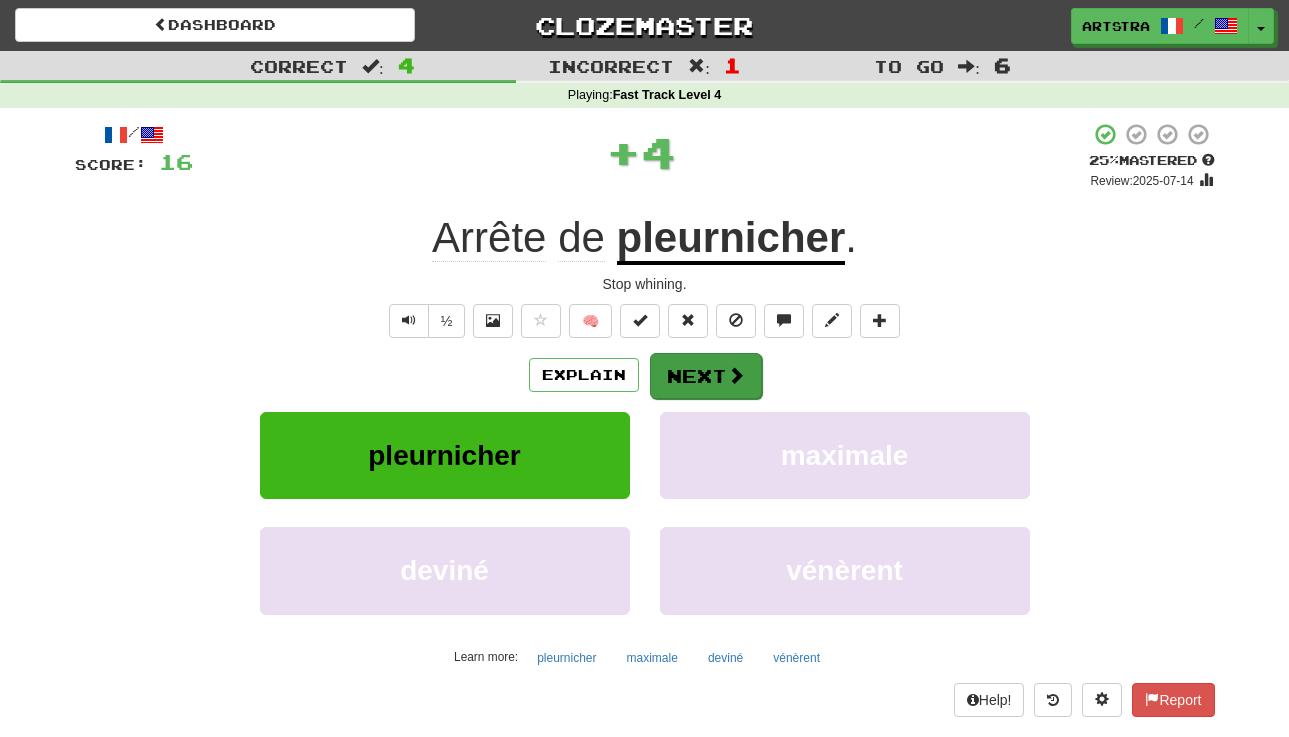 click at bounding box center (736, 375) 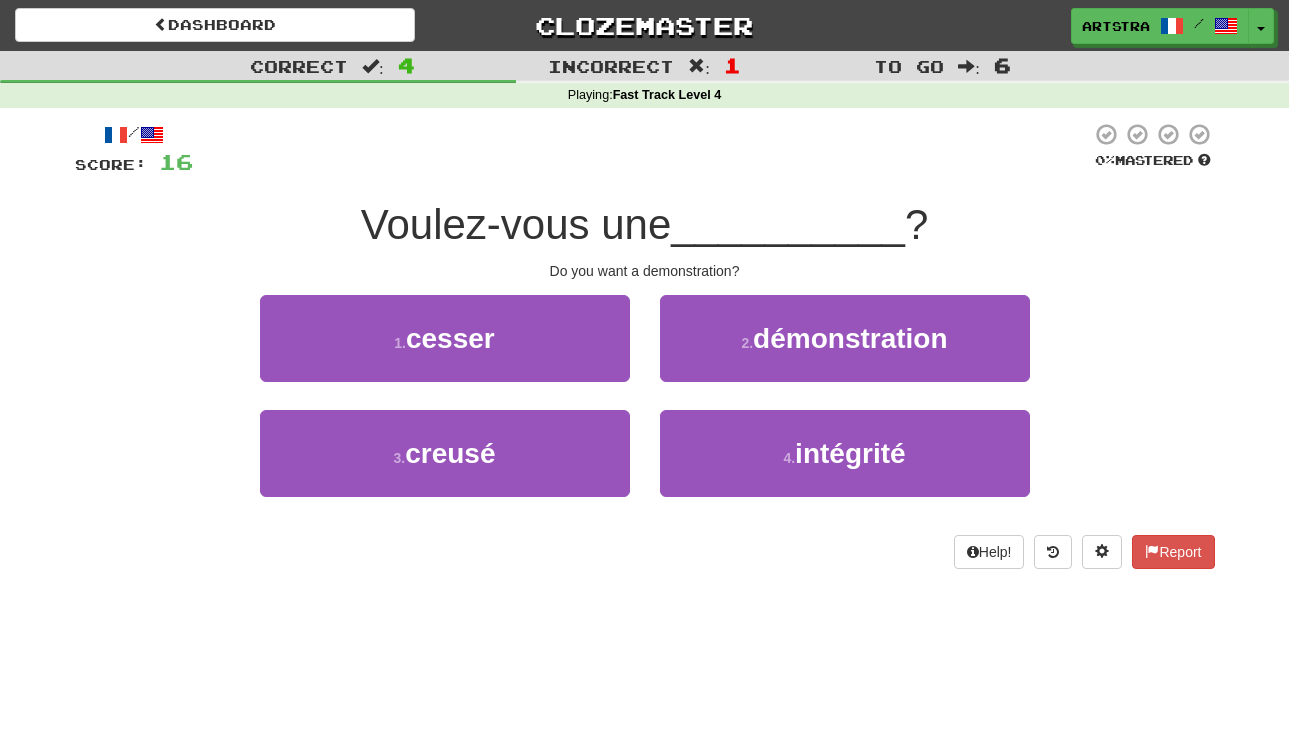click on "Voulez-vous une" at bounding box center [516, 224] 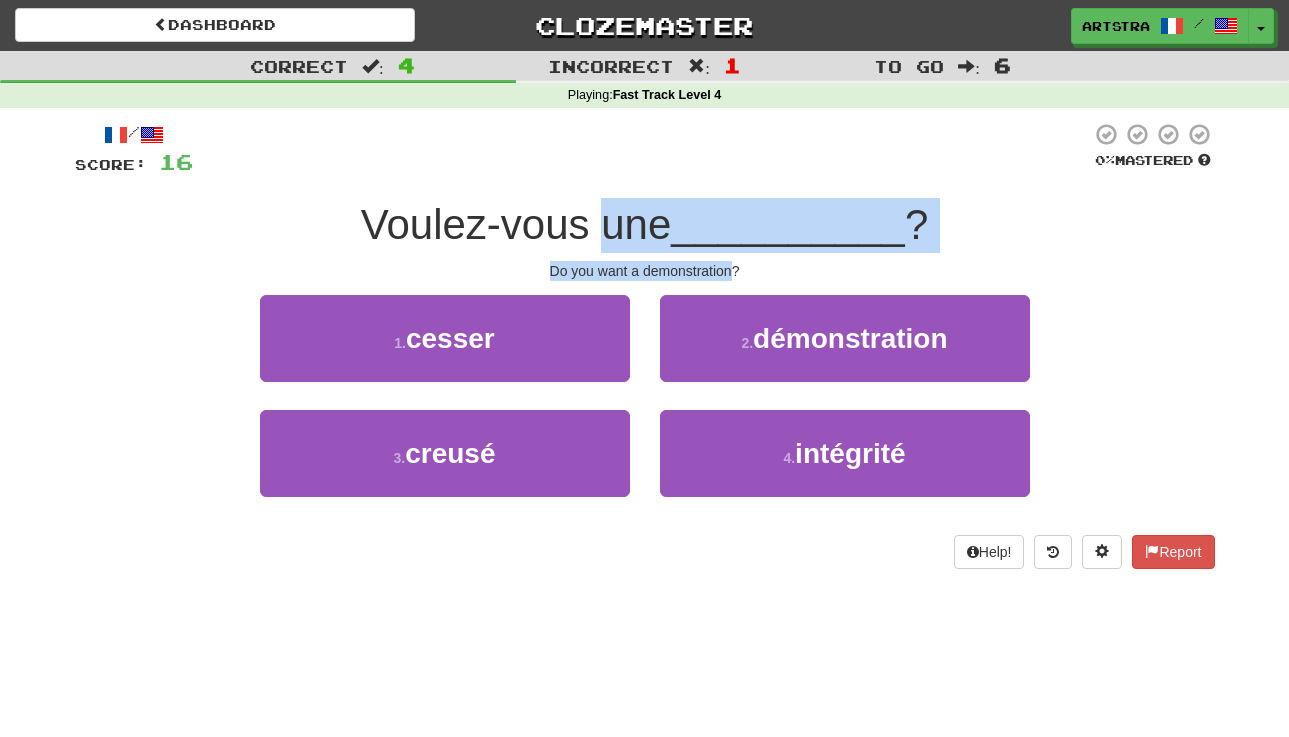 drag, startPoint x: 656, startPoint y: 220, endPoint x: 693, endPoint y: 262, distance: 55.97321 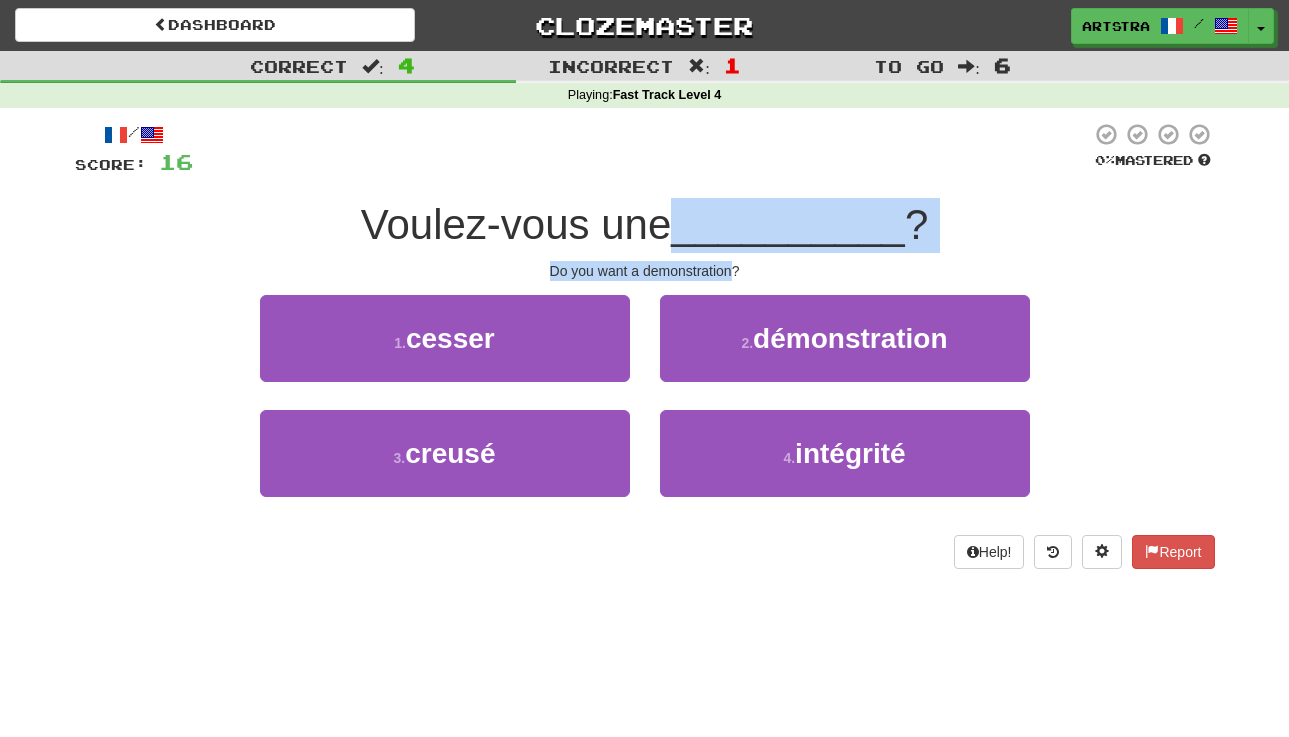 drag, startPoint x: 693, startPoint y: 262, endPoint x: 703, endPoint y: 232, distance: 31.622776 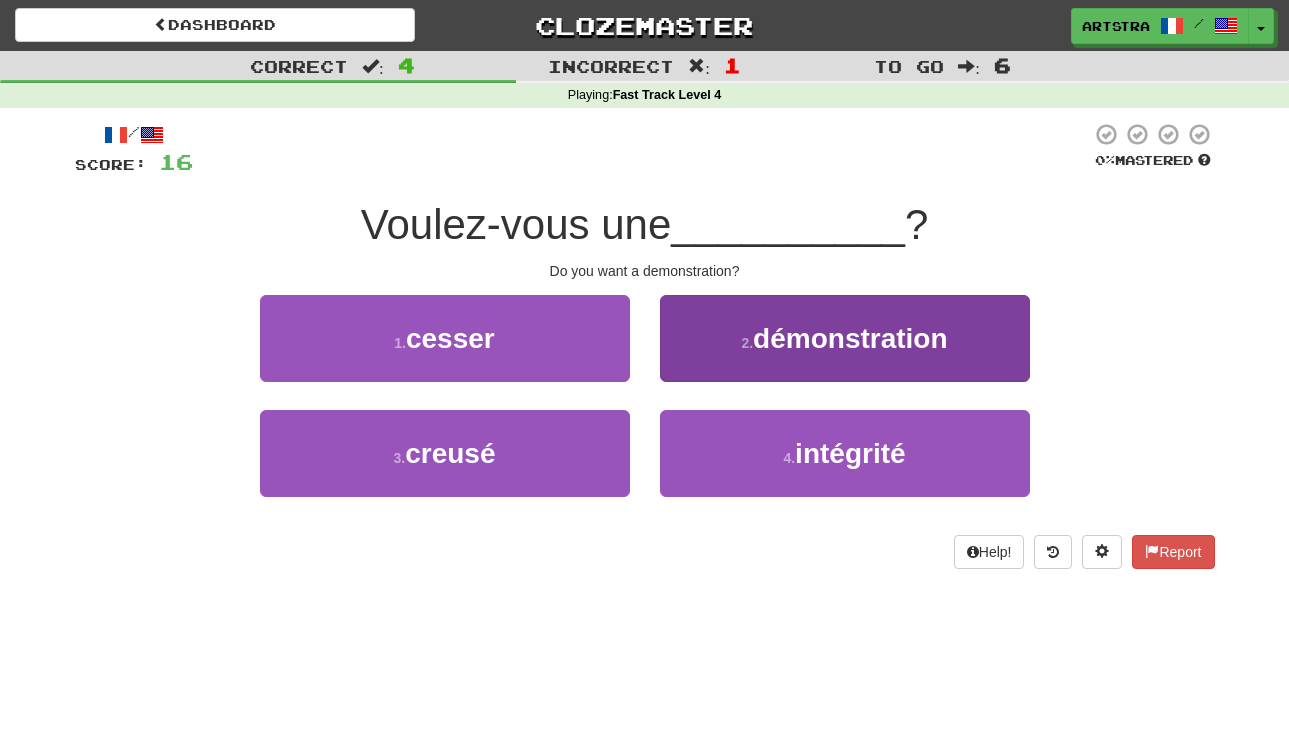 click on "démonstration" at bounding box center (850, 338) 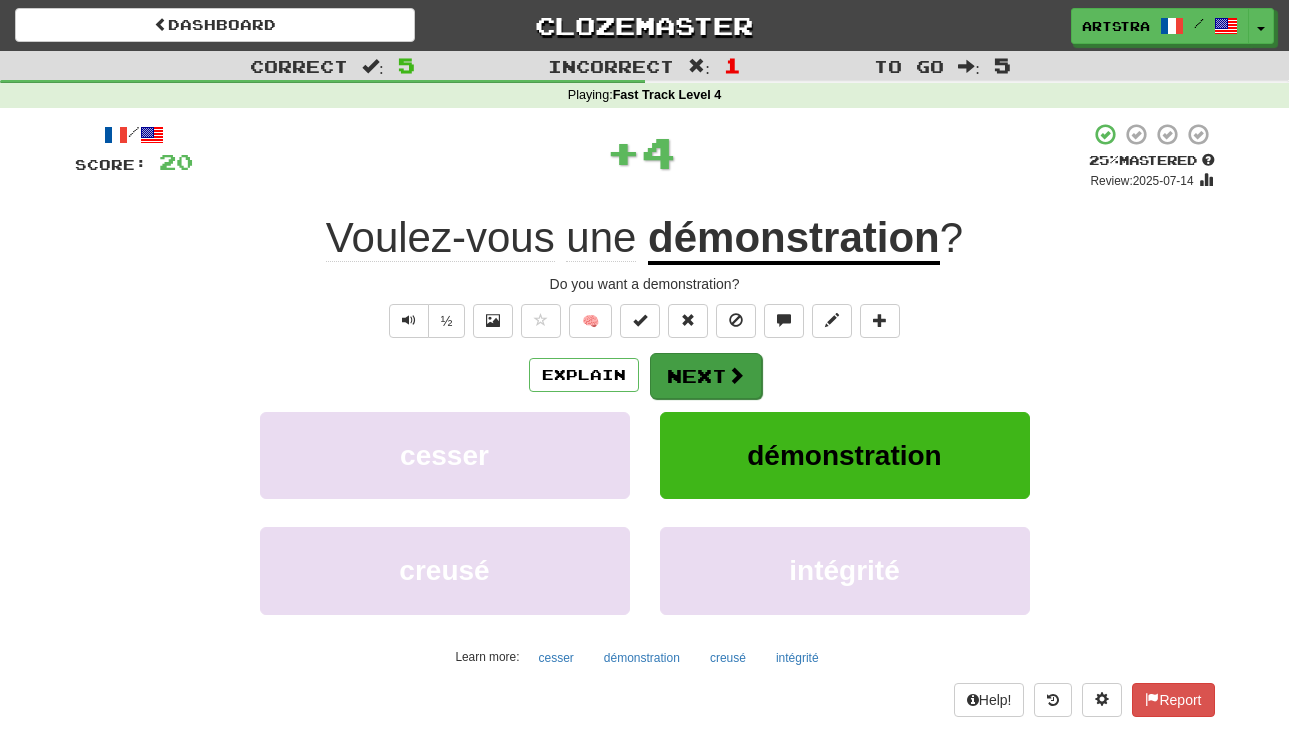 click on "Next" at bounding box center [706, 376] 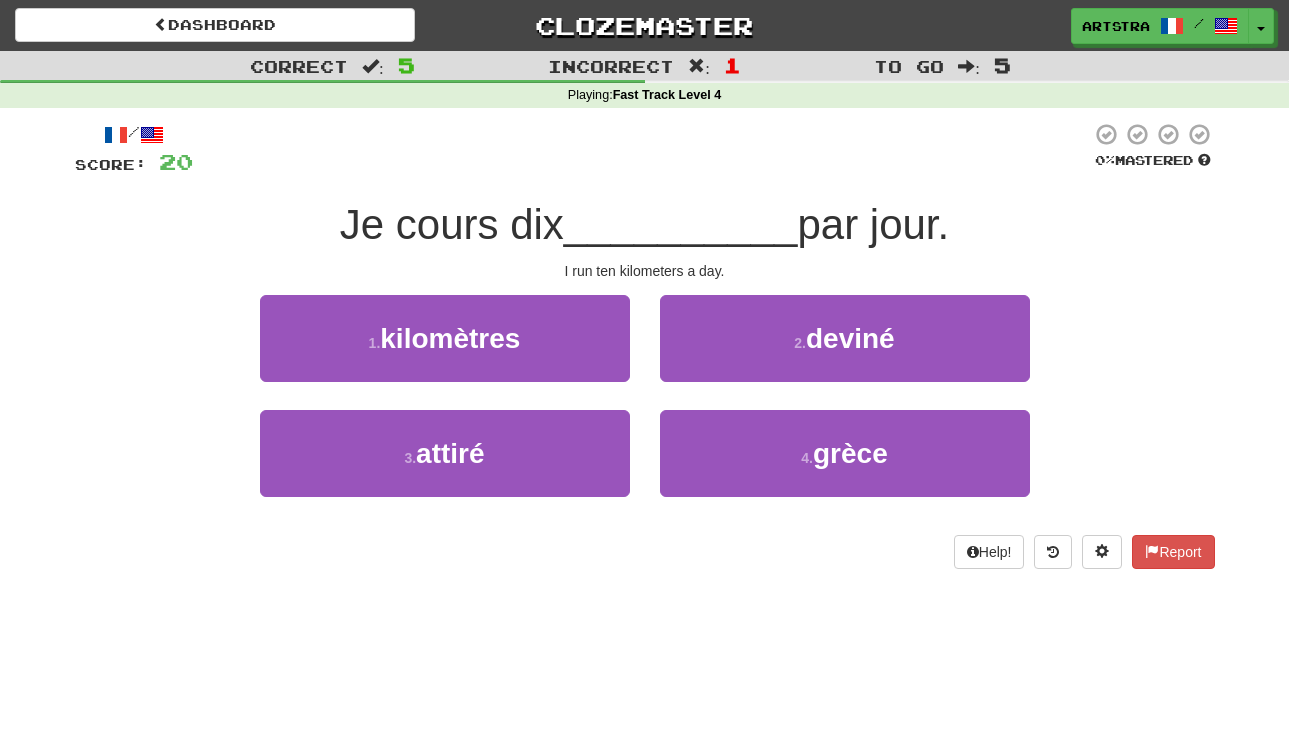 click on "__________" at bounding box center [681, 224] 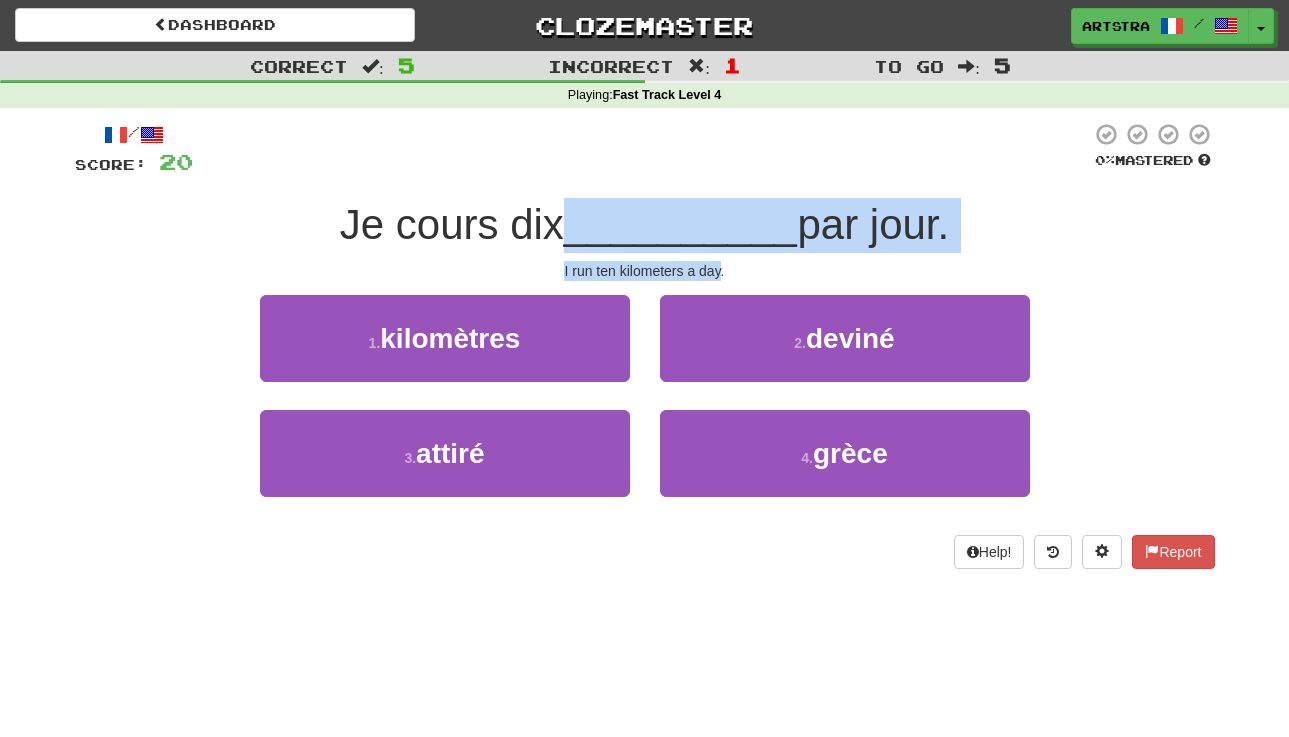drag, startPoint x: 687, startPoint y: 219, endPoint x: 710, endPoint y: 263, distance: 49.648766 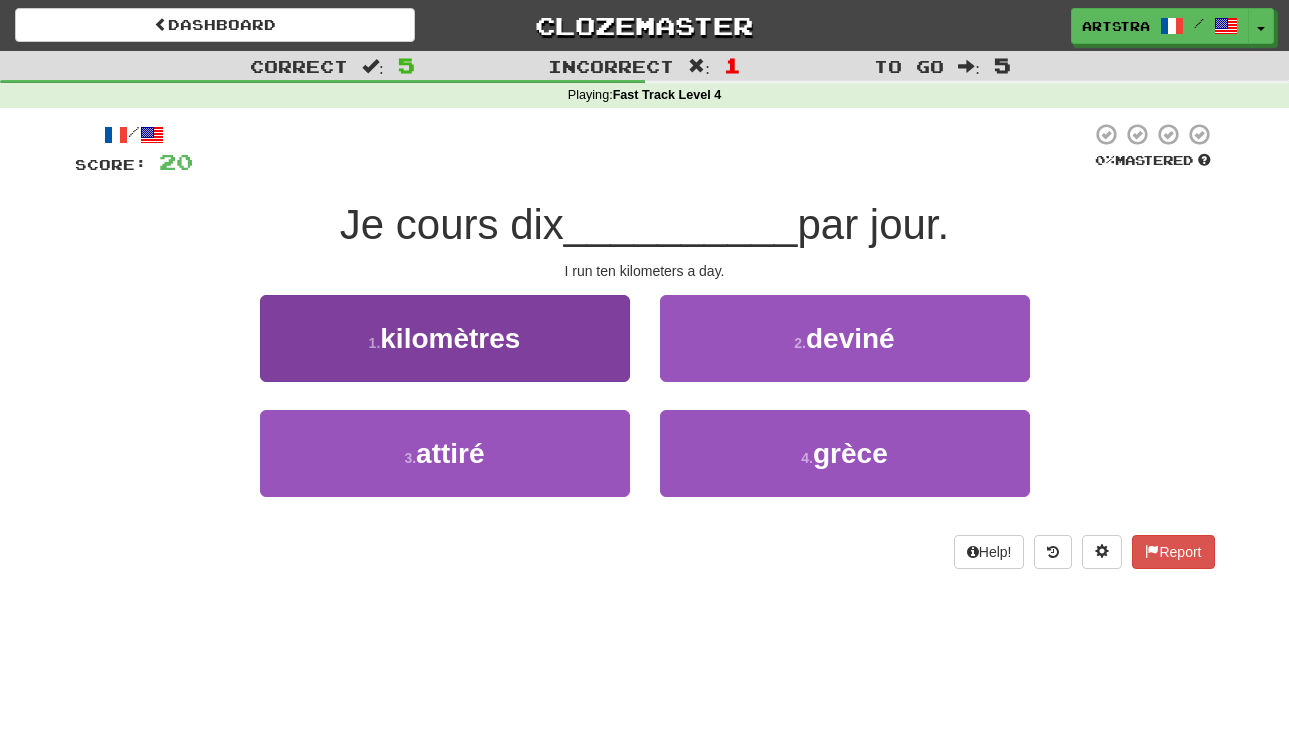 click on "kilomètres" at bounding box center (450, 338) 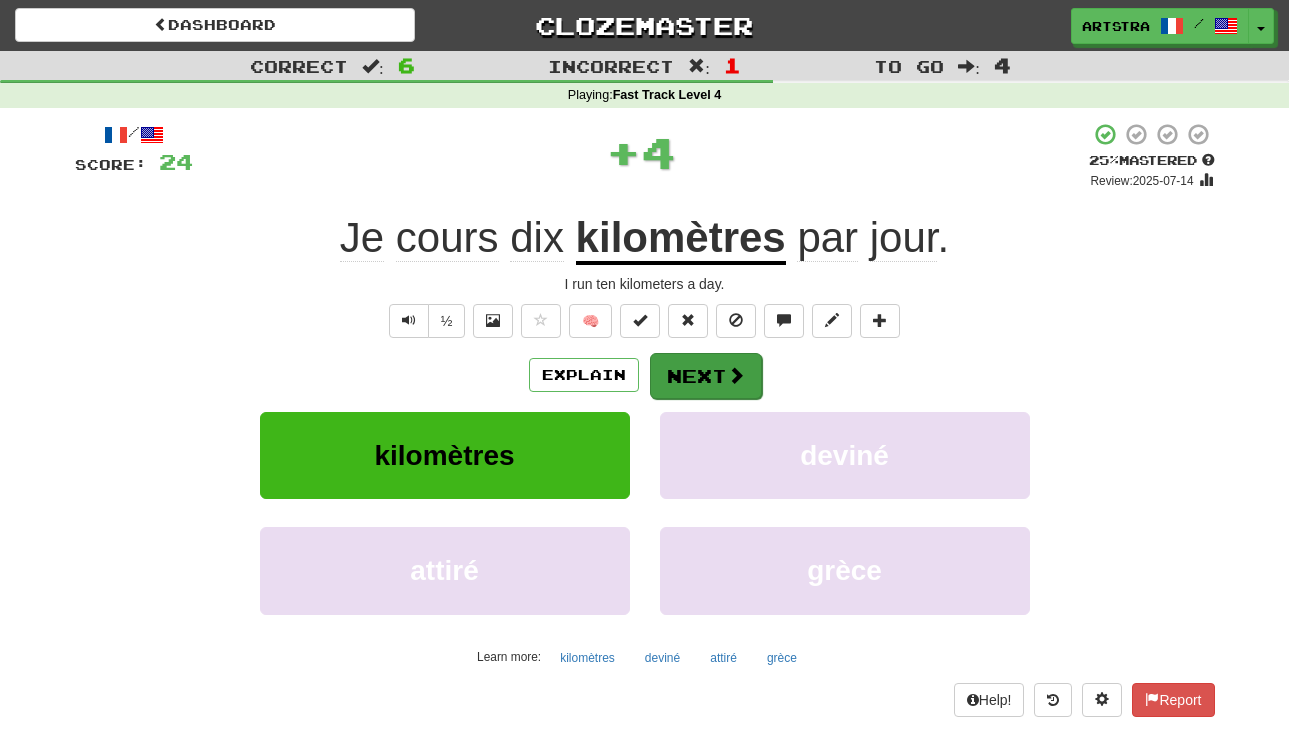 click on "Next" at bounding box center [706, 376] 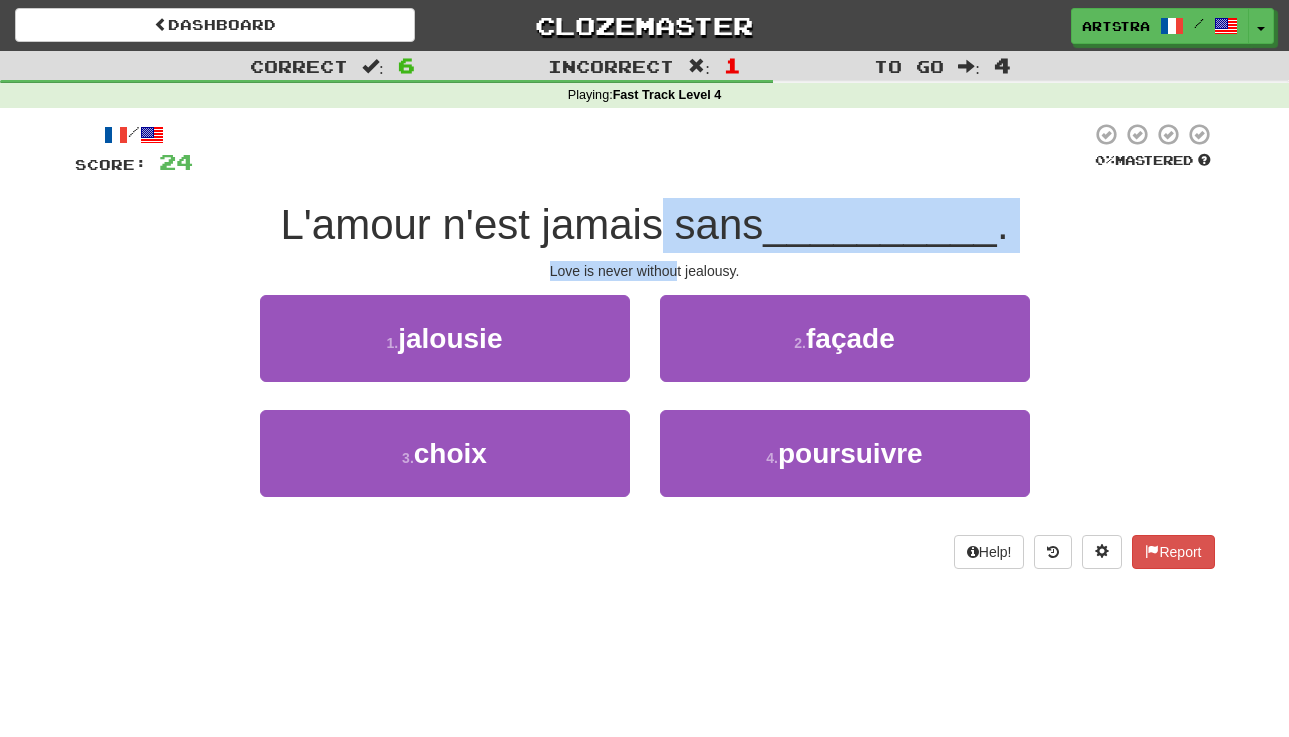 drag, startPoint x: 663, startPoint y: 234, endPoint x: 679, endPoint y: 267, distance: 36.67424 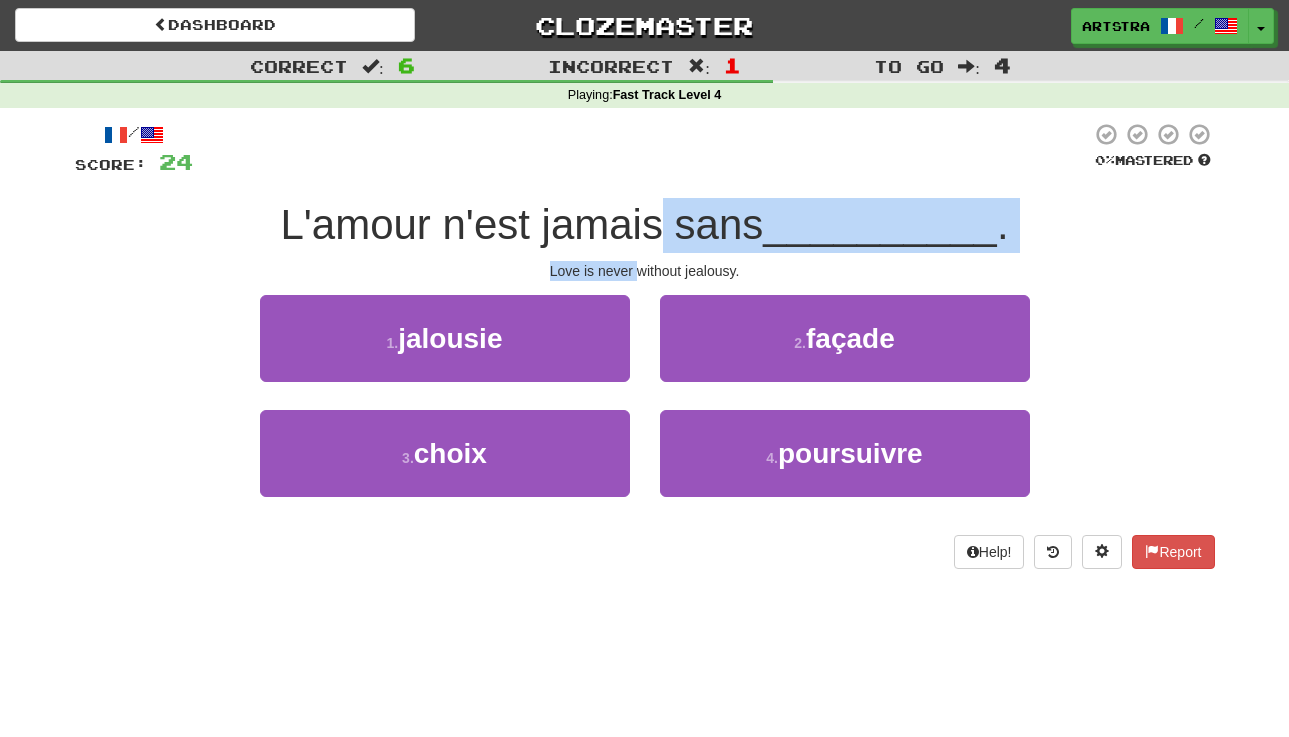 drag, startPoint x: 679, startPoint y: 267, endPoint x: 673, endPoint y: 225, distance: 42.426407 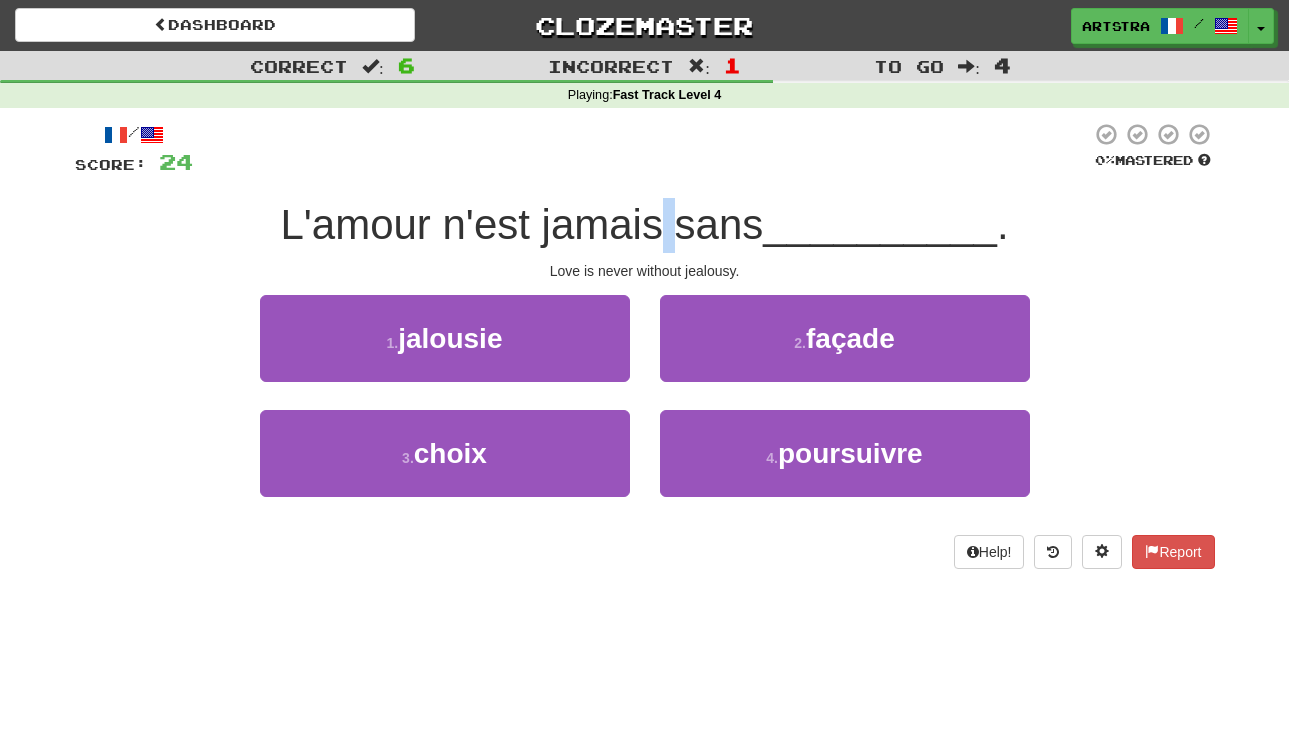 click on "L'amour n'est jamais sans" at bounding box center (521, 224) 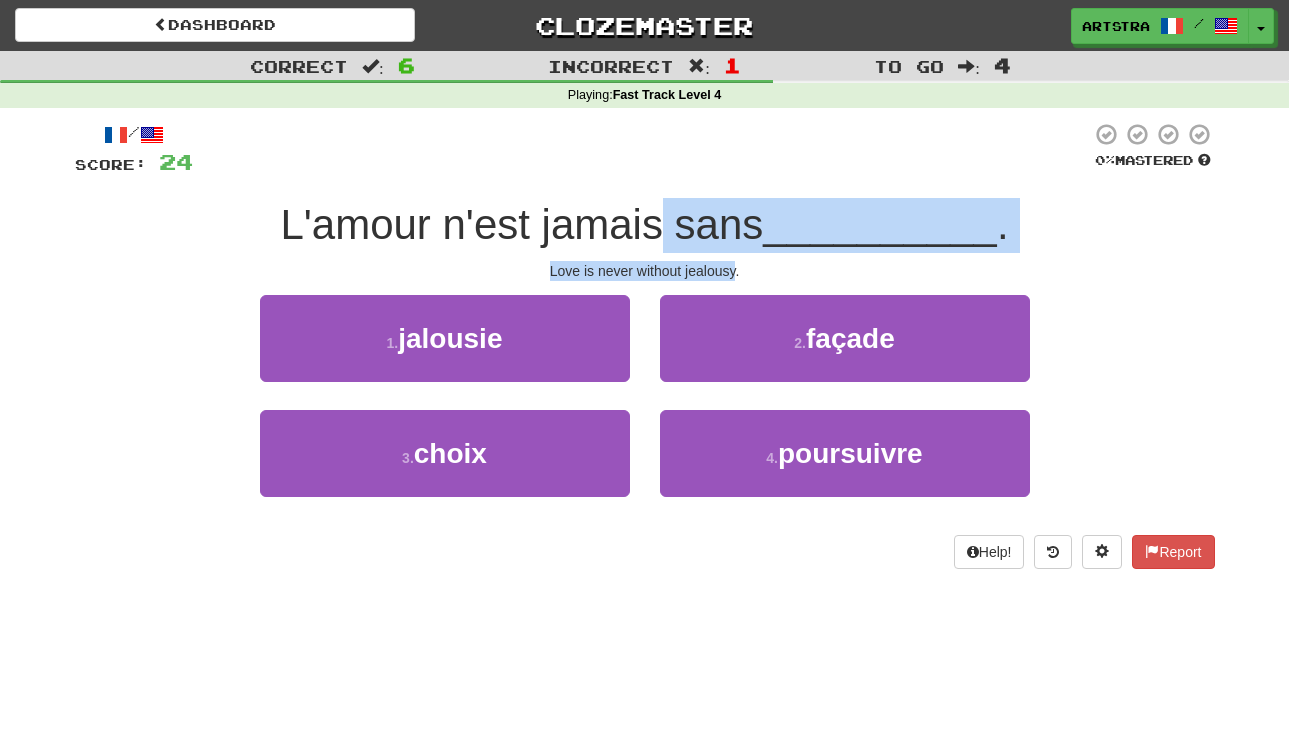 drag, startPoint x: 673, startPoint y: 225, endPoint x: 693, endPoint y: 266, distance: 45.617977 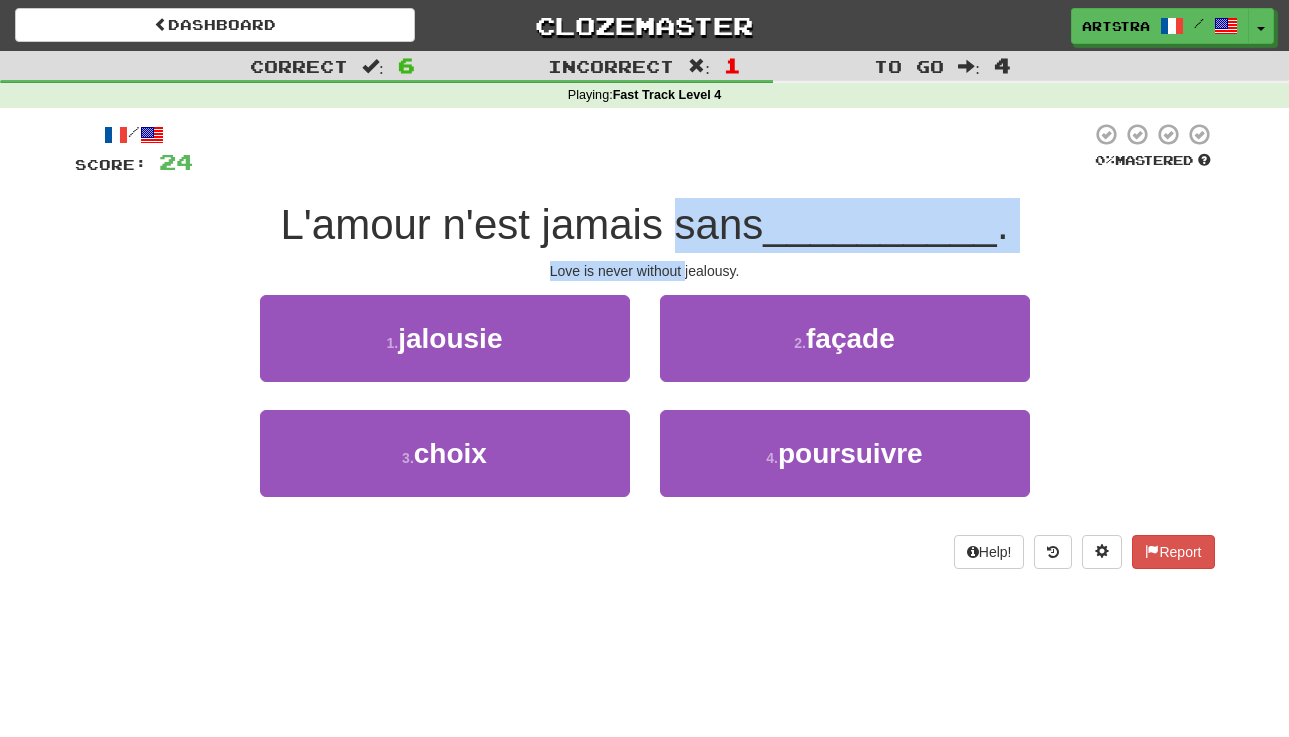 drag, startPoint x: 693, startPoint y: 266, endPoint x: 693, endPoint y: 210, distance: 56 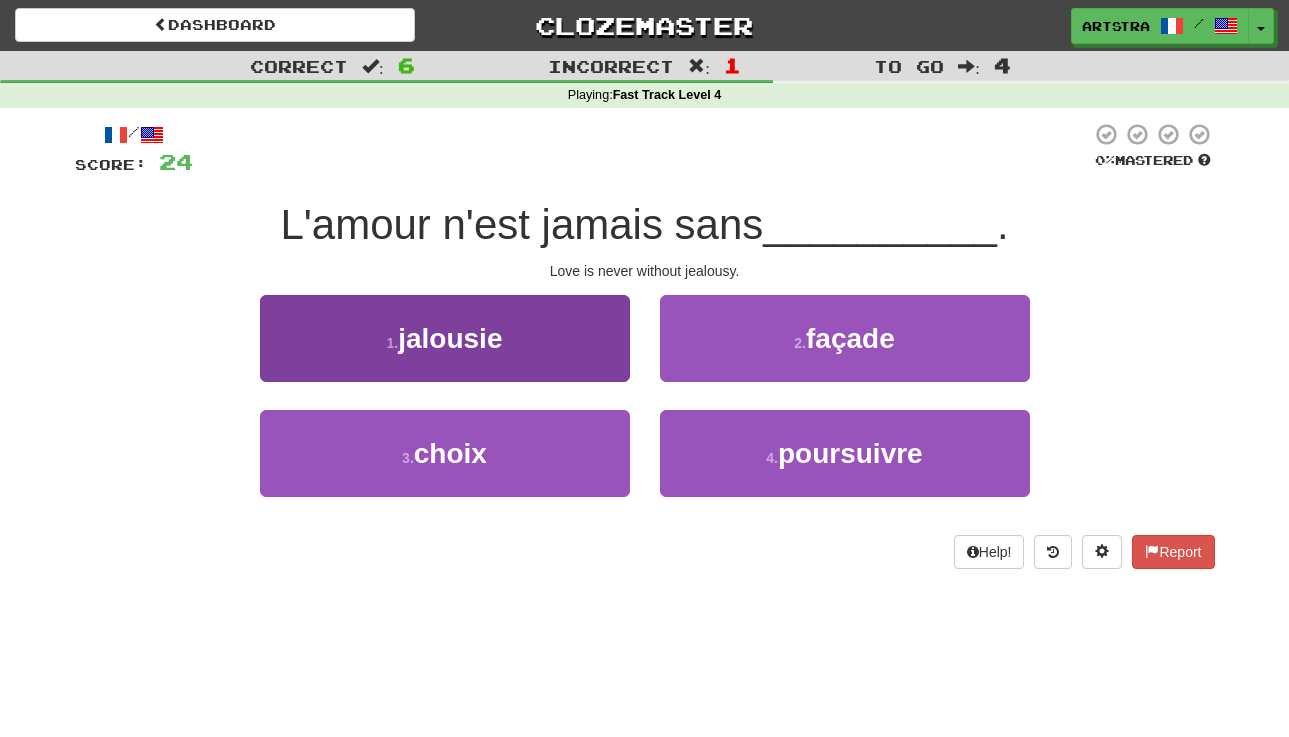 click on "1 .  jalousie" at bounding box center (445, 338) 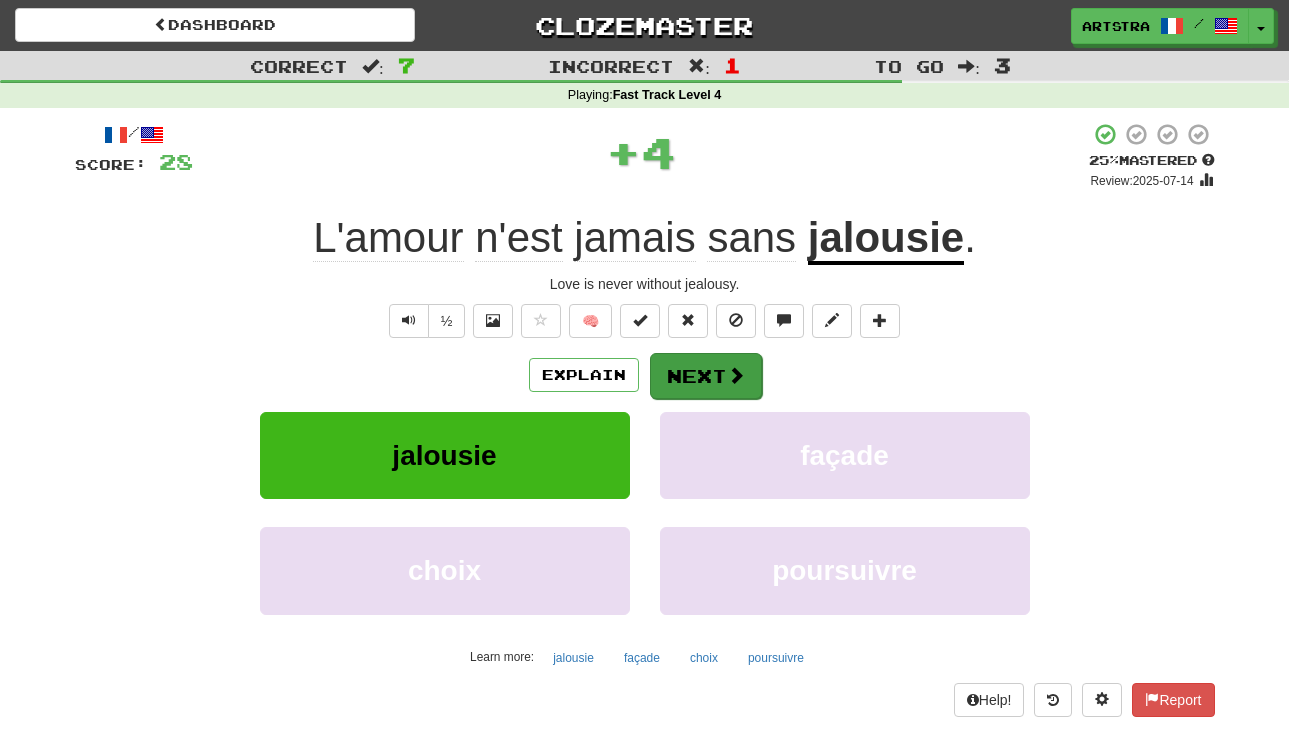 click on "Next" at bounding box center [706, 376] 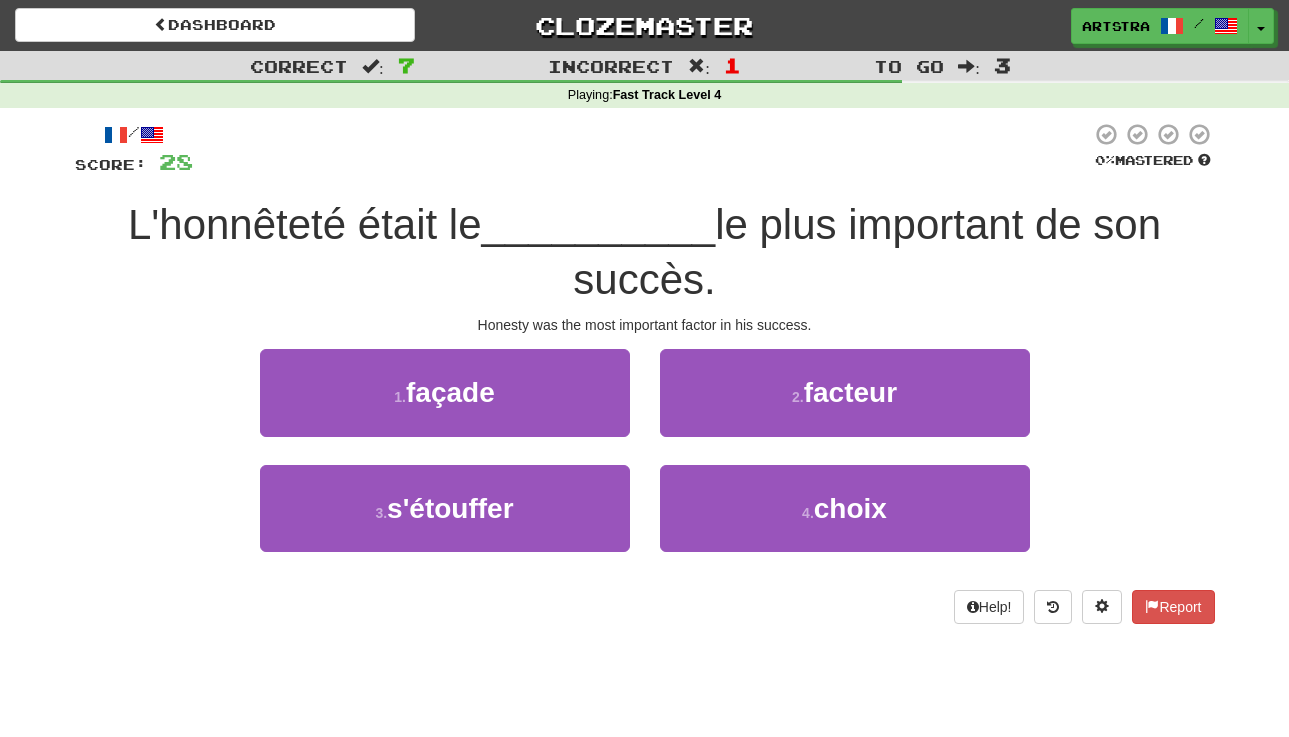 click on "__________" at bounding box center (599, 224) 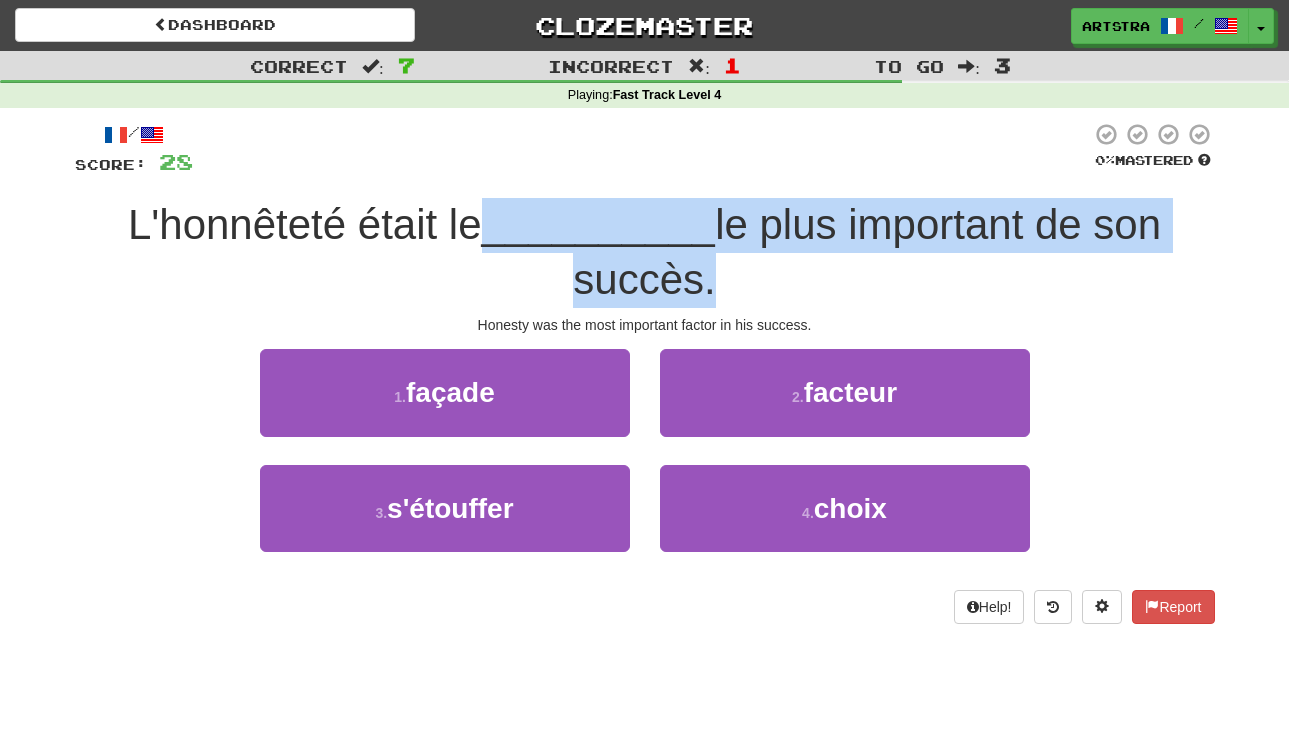 drag, startPoint x: 682, startPoint y: 233, endPoint x: 690, endPoint y: 278, distance: 45.705578 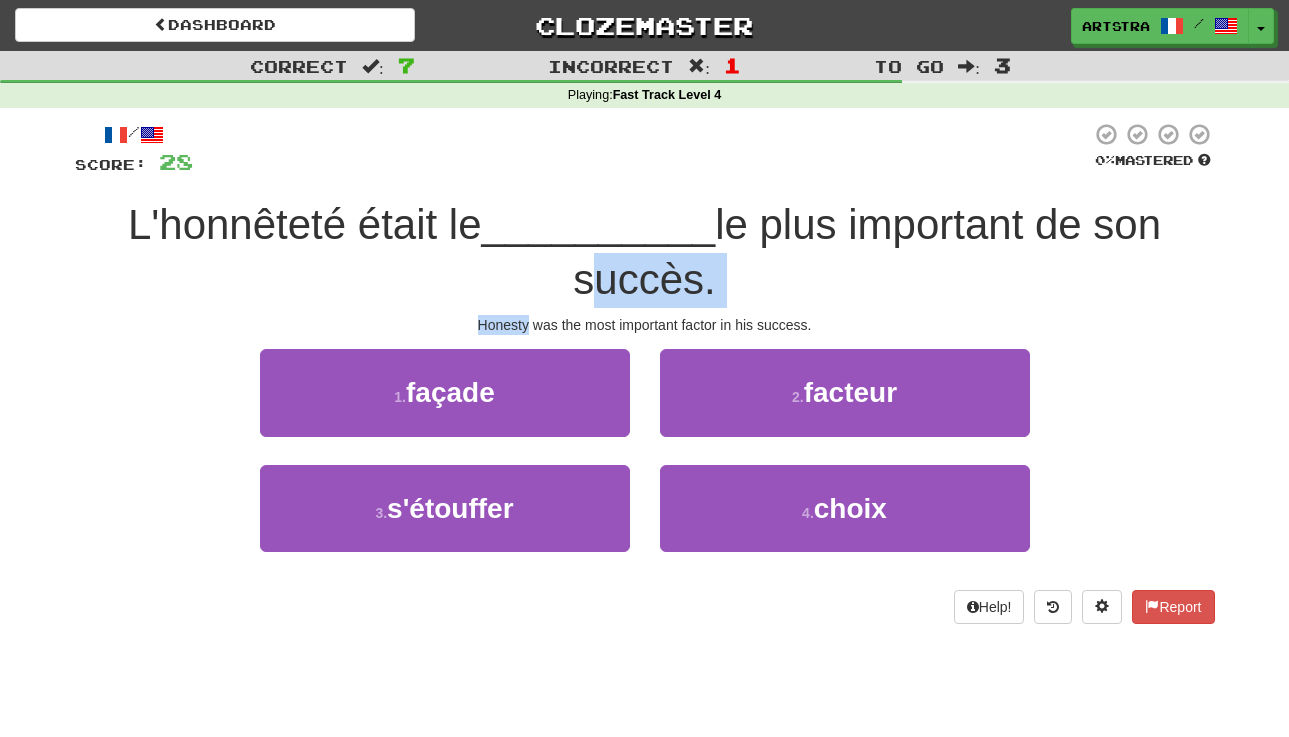 drag, startPoint x: 690, startPoint y: 278, endPoint x: 715, endPoint y: 311, distance: 41.400482 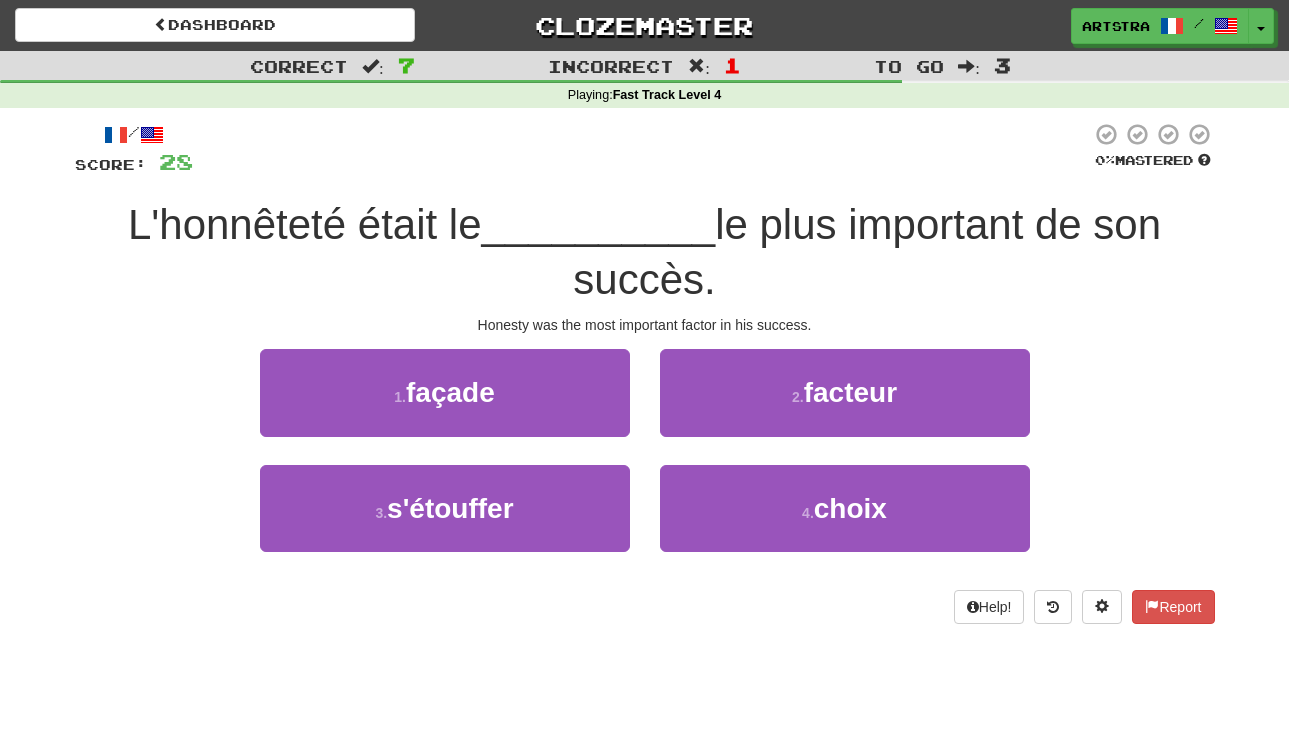 drag, startPoint x: 1109, startPoint y: 385, endPoint x: 1121, endPoint y: 427, distance: 43.68066 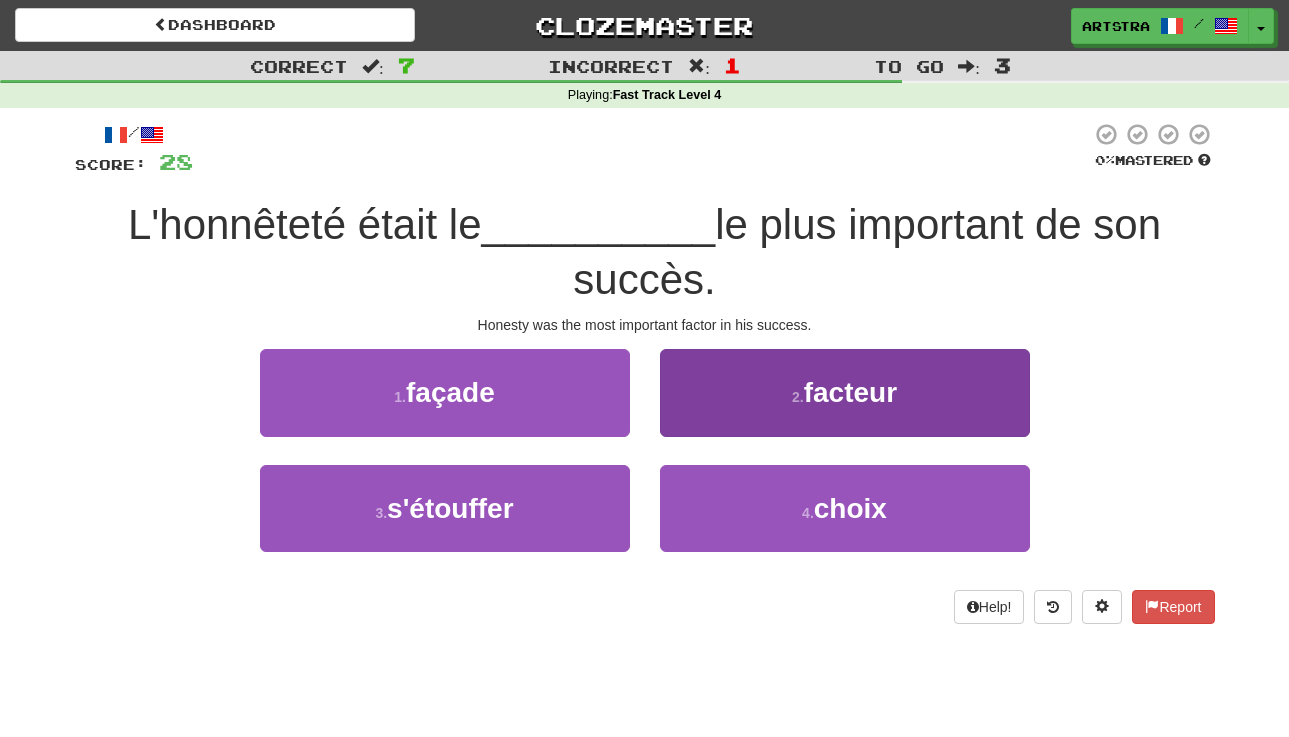 click on "facteur" at bounding box center (850, 392) 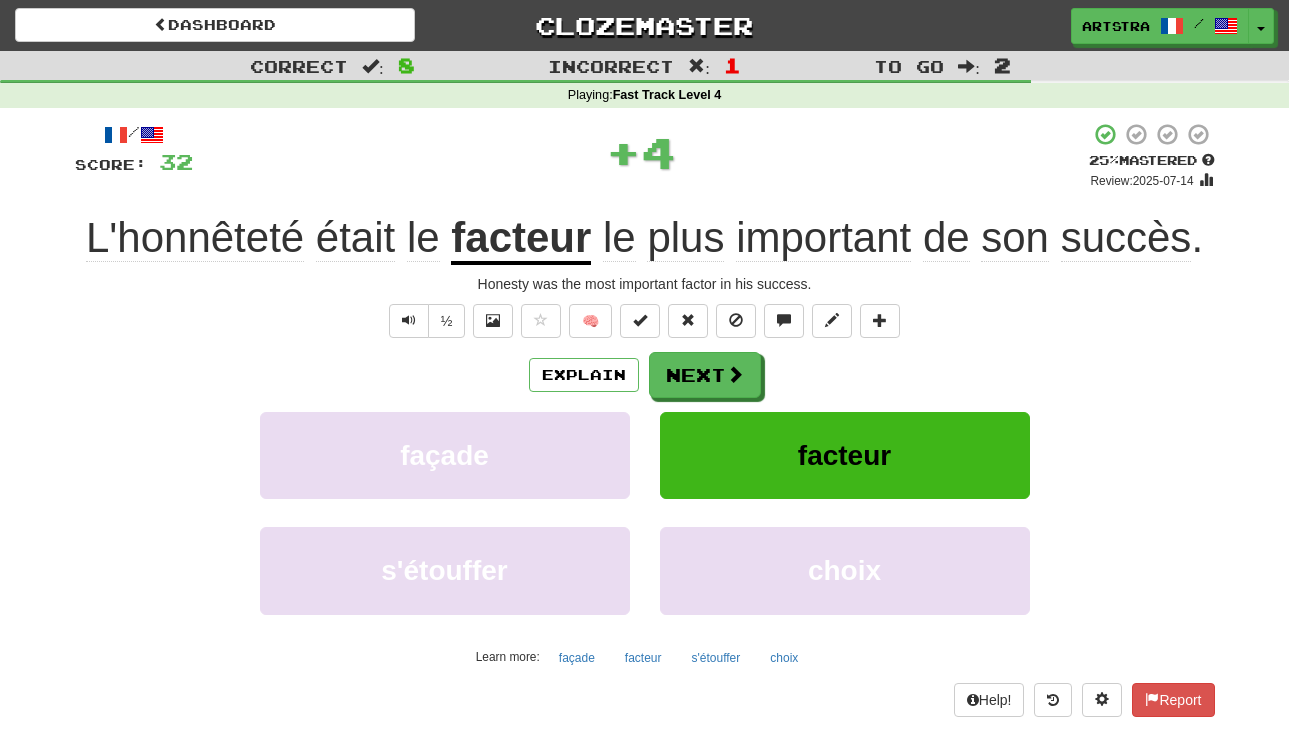 click on "facteur" at bounding box center [521, 239] 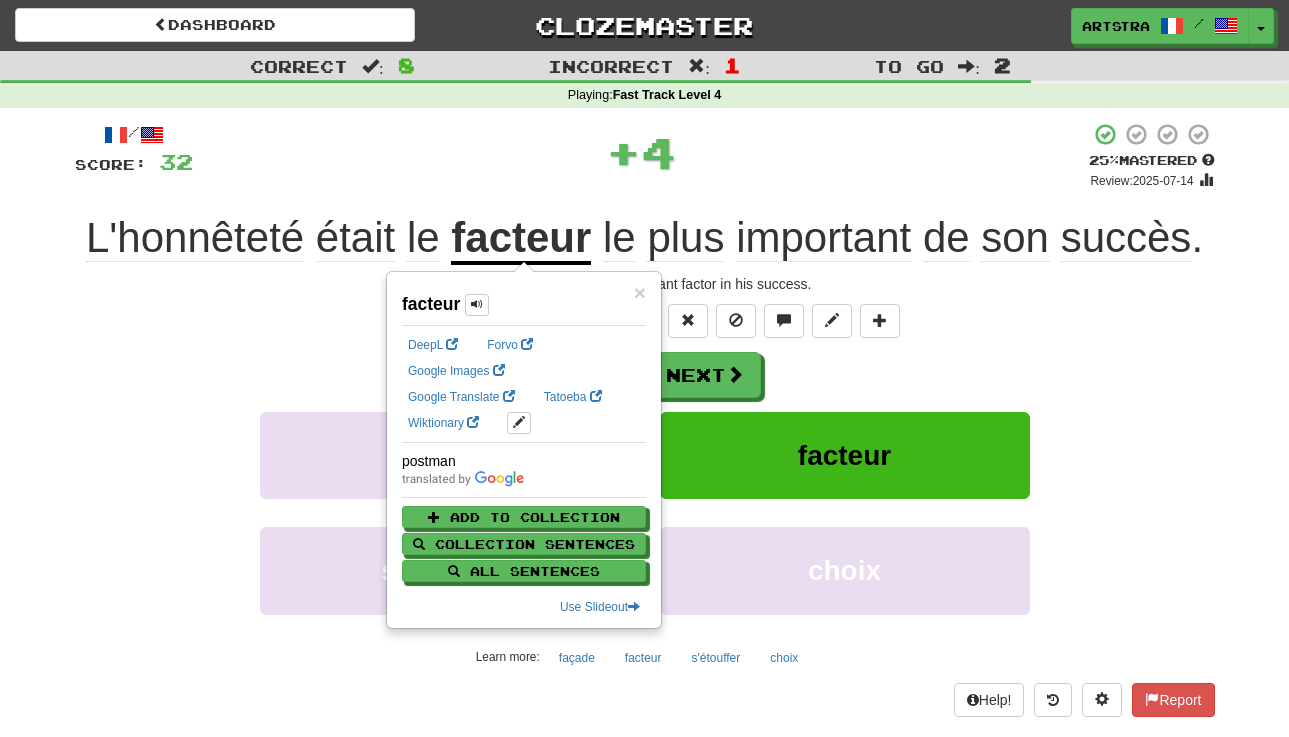 click on "+ 4" at bounding box center (641, 152) 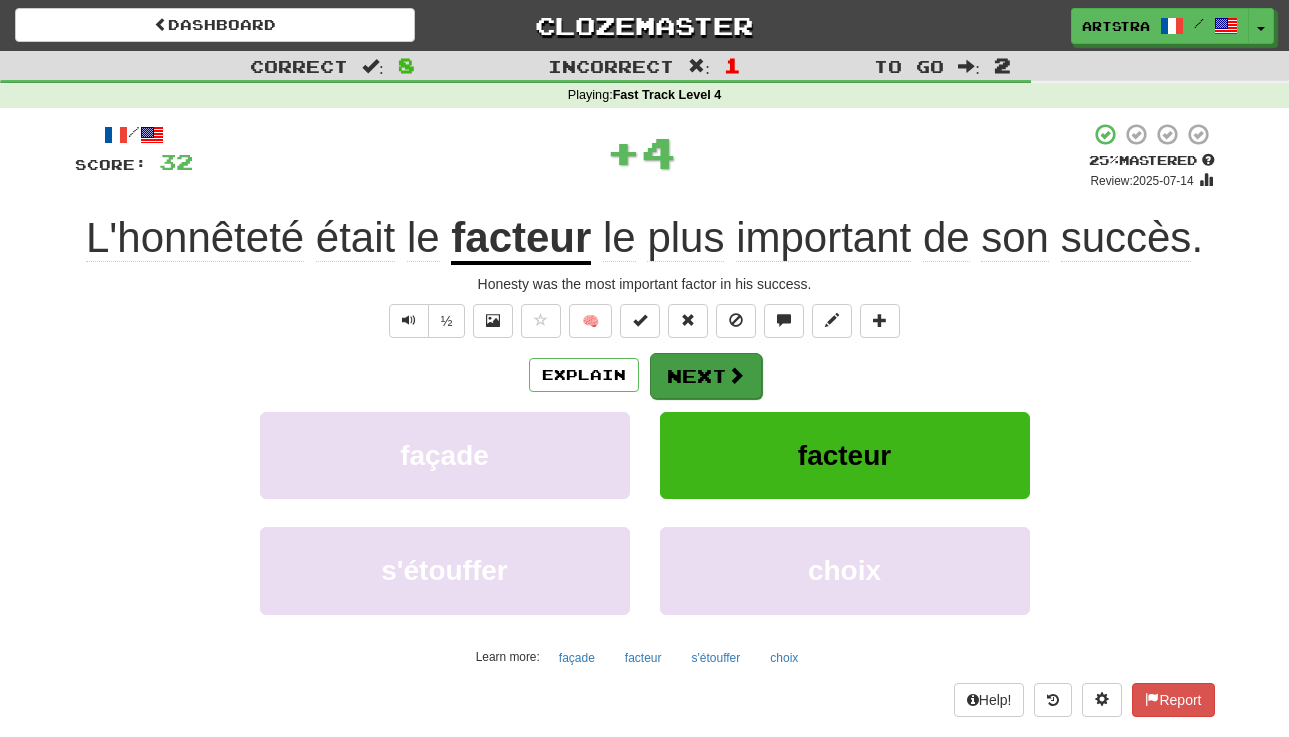 click on "Next" at bounding box center (706, 376) 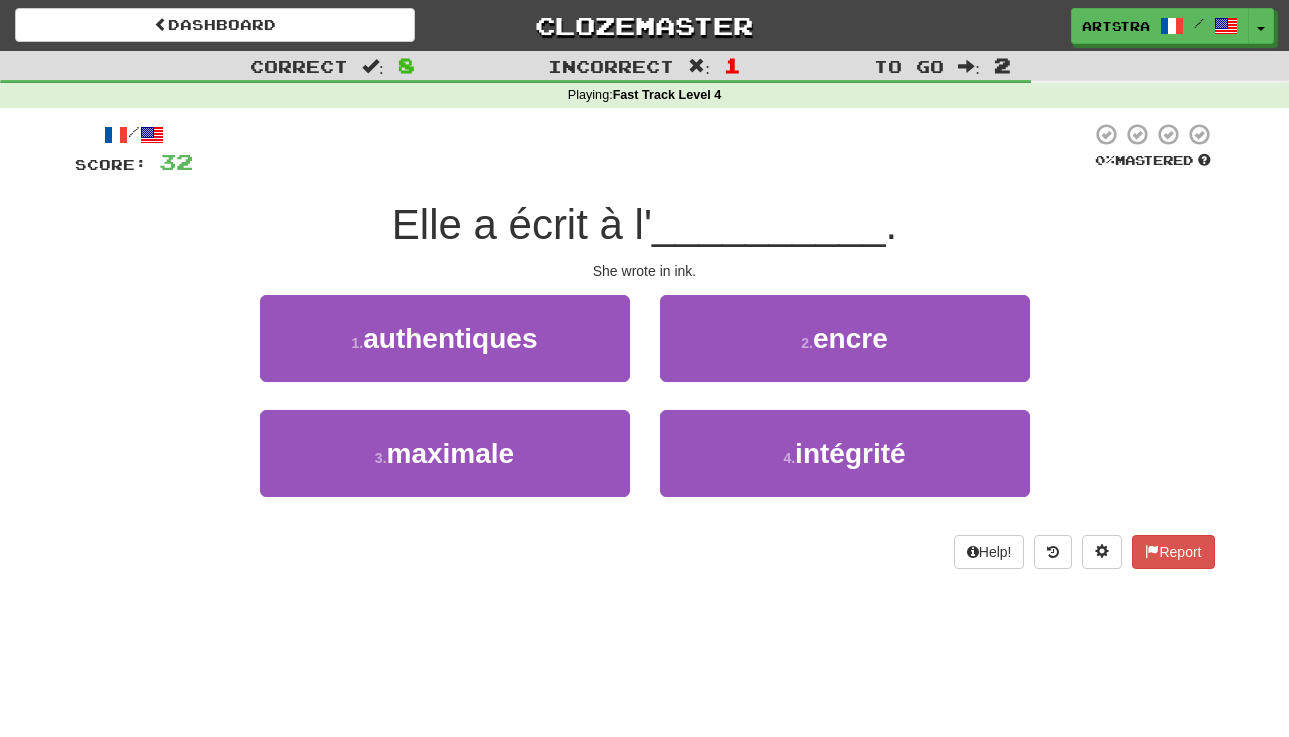 click on "Elle a écrit à l'" at bounding box center (522, 224) 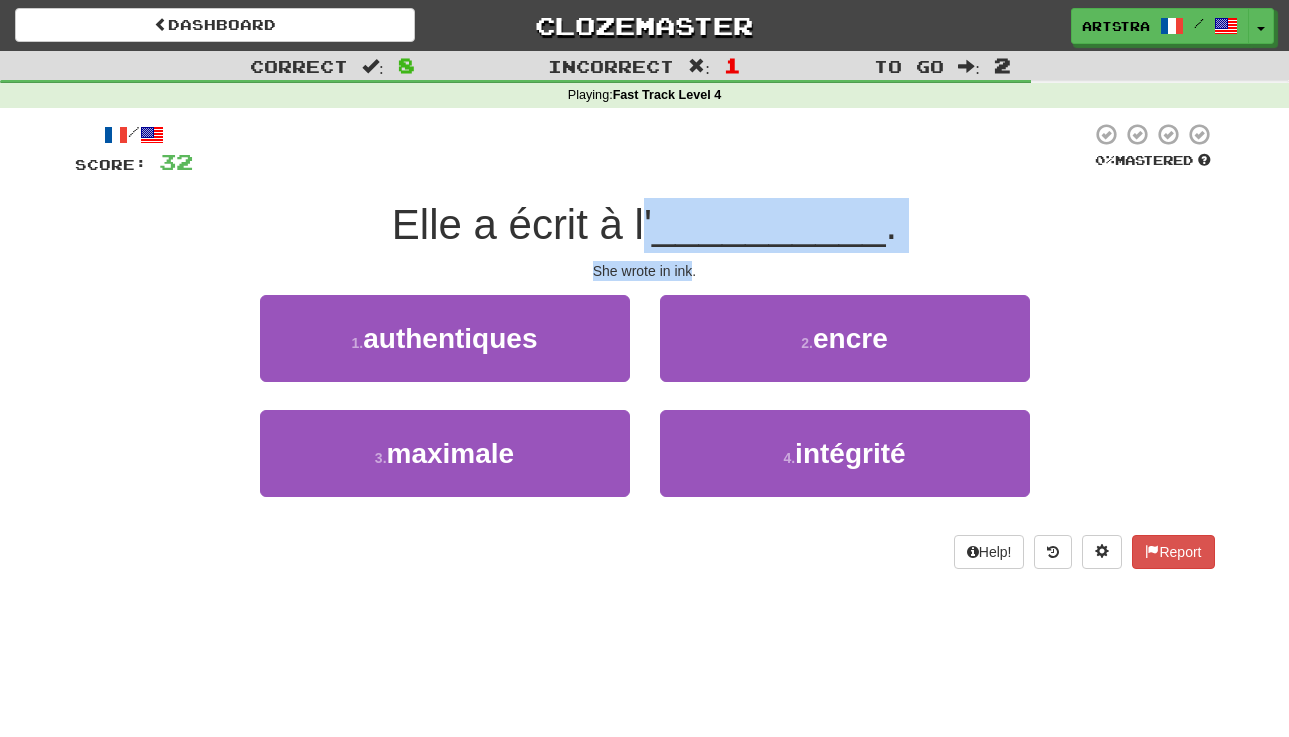 drag, startPoint x: 656, startPoint y: 236, endPoint x: 688, endPoint y: 269, distance: 45.96738 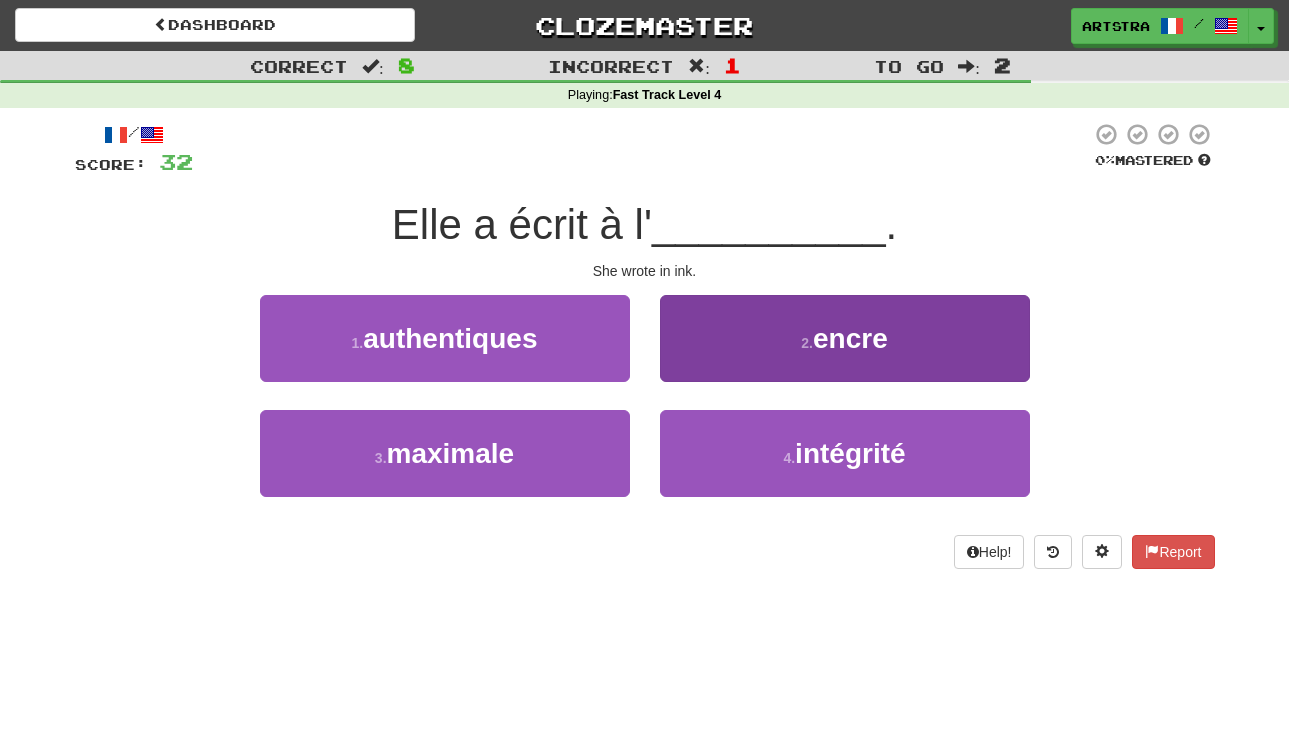 click on "encre" at bounding box center (850, 338) 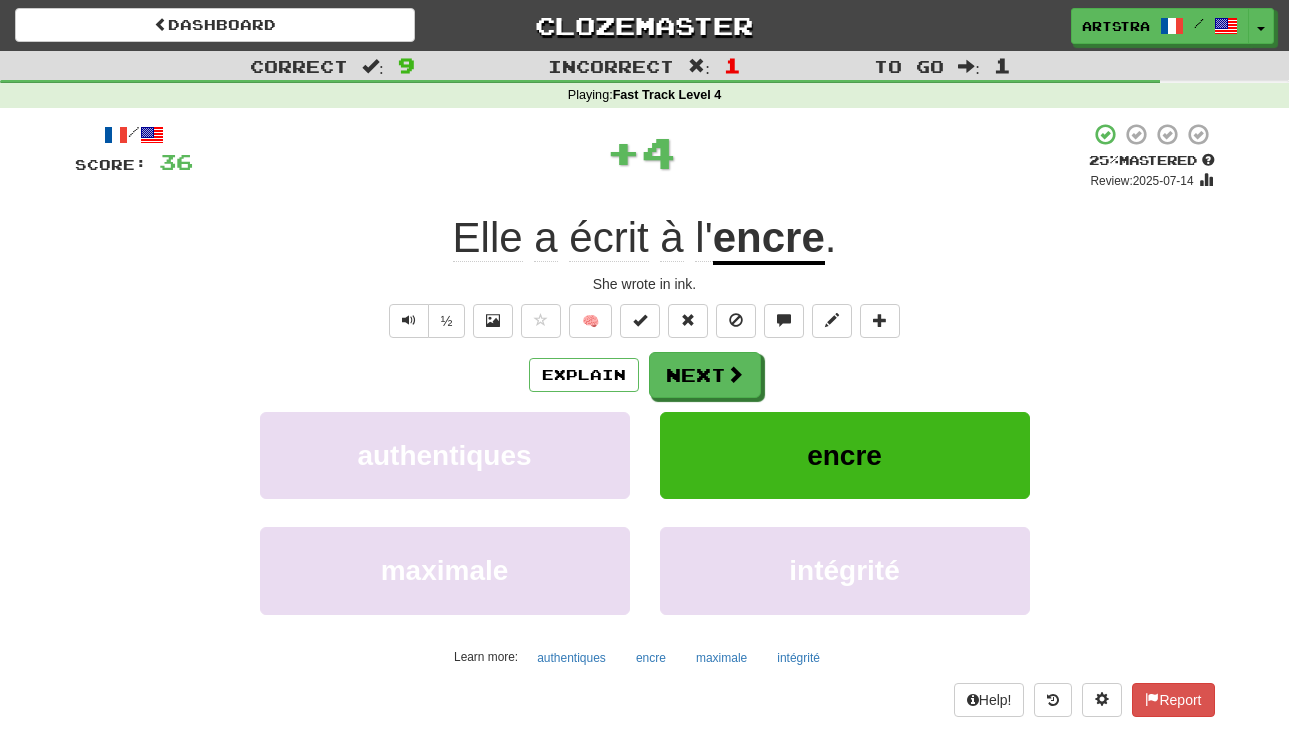 click on "encre" at bounding box center [769, 239] 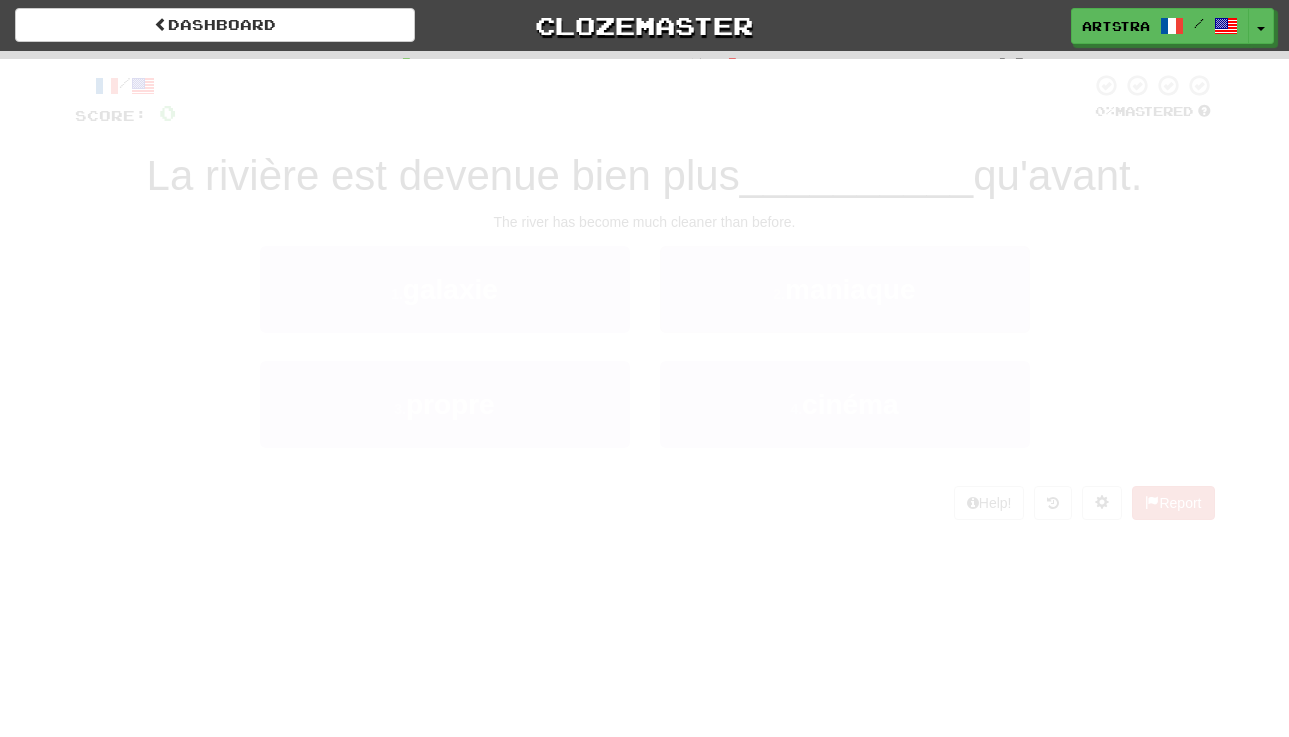 scroll, scrollTop: 0, scrollLeft: 0, axis: both 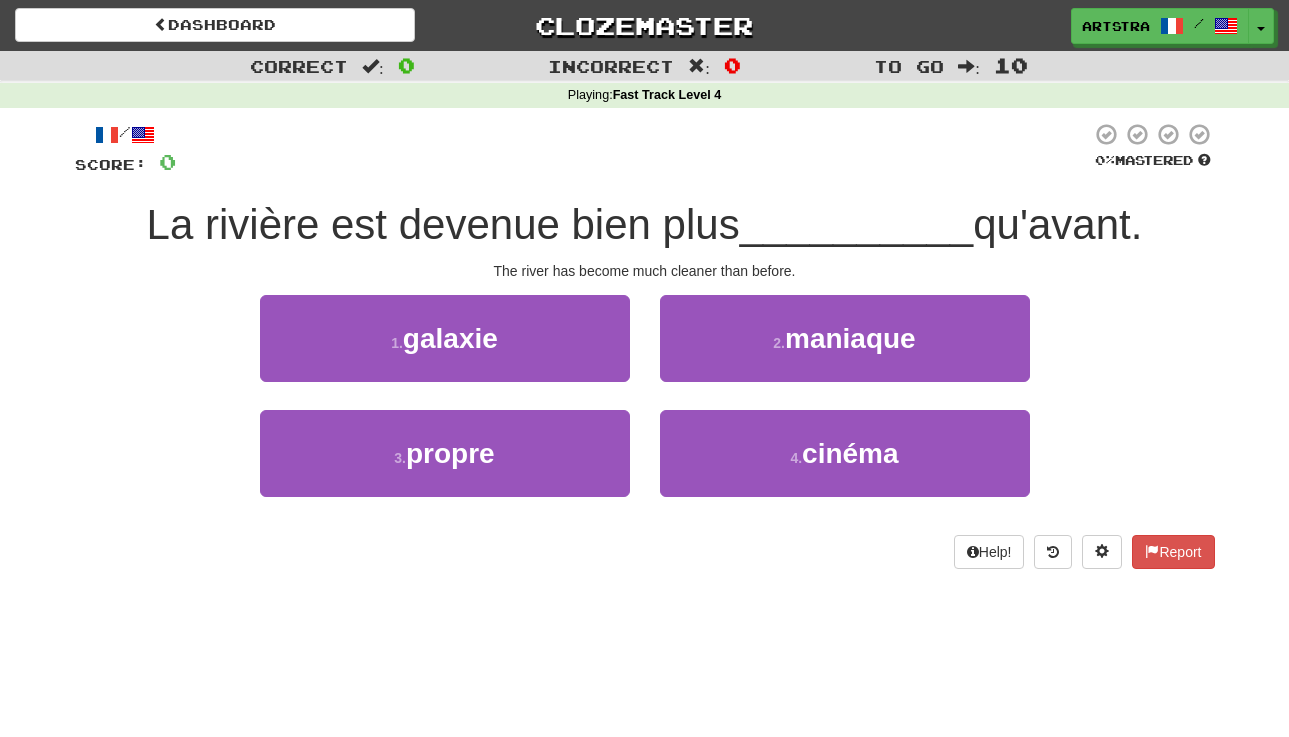click on "La rivière est devenue bien plus" at bounding box center [443, 224] 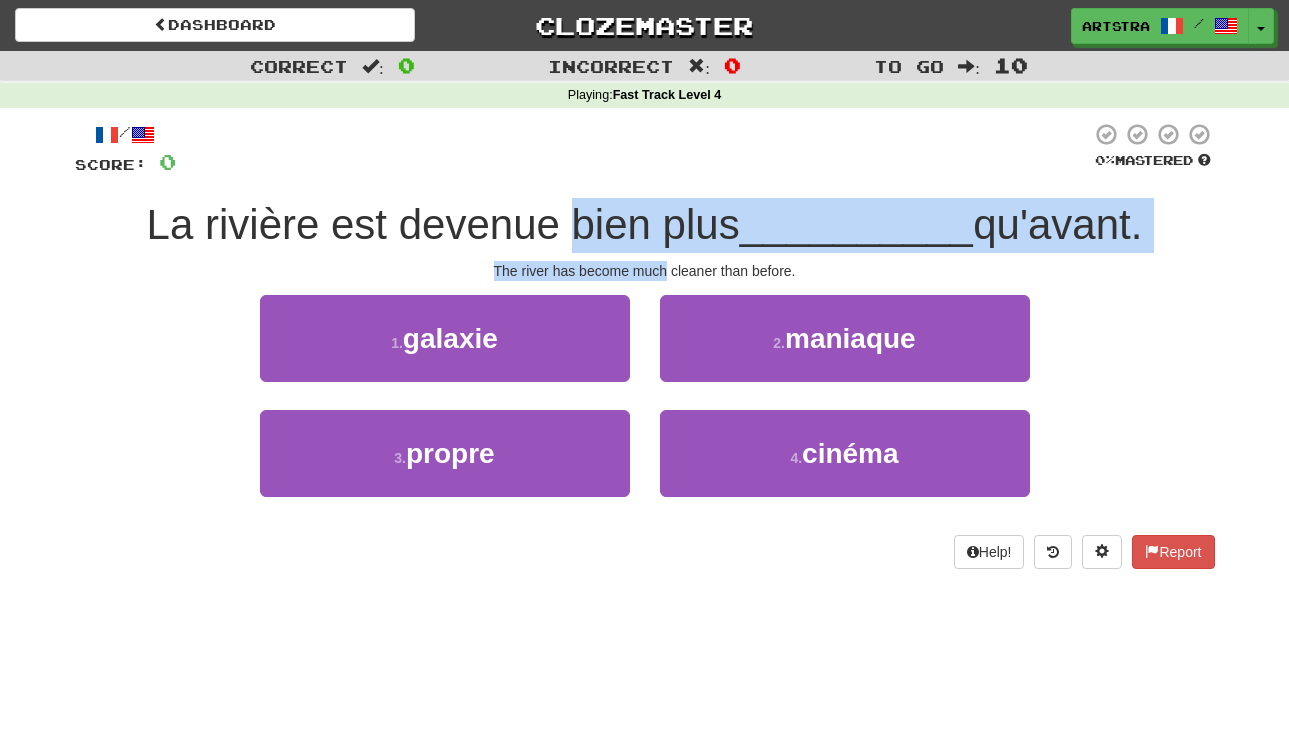 drag, startPoint x: 628, startPoint y: 218, endPoint x: 655, endPoint y: 259, distance: 49.09175 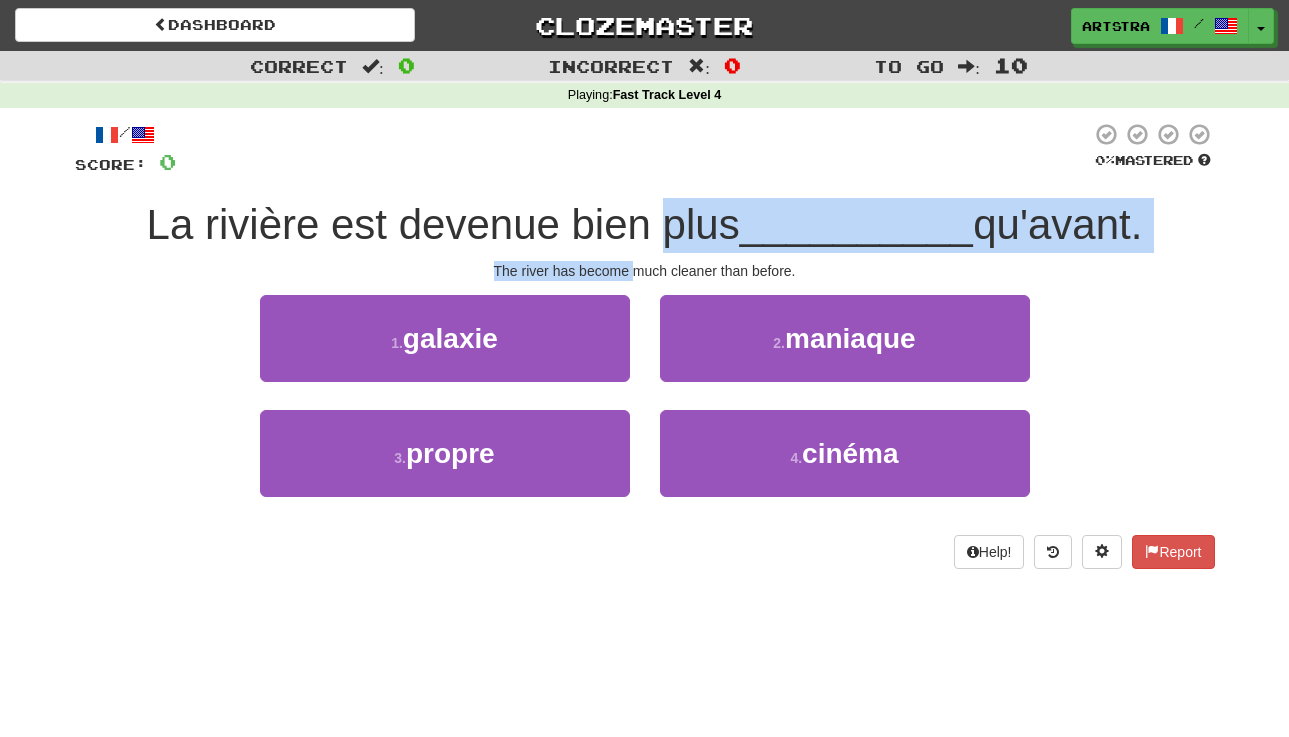 drag, startPoint x: 655, startPoint y: 259, endPoint x: 656, endPoint y: 218, distance: 41.01219 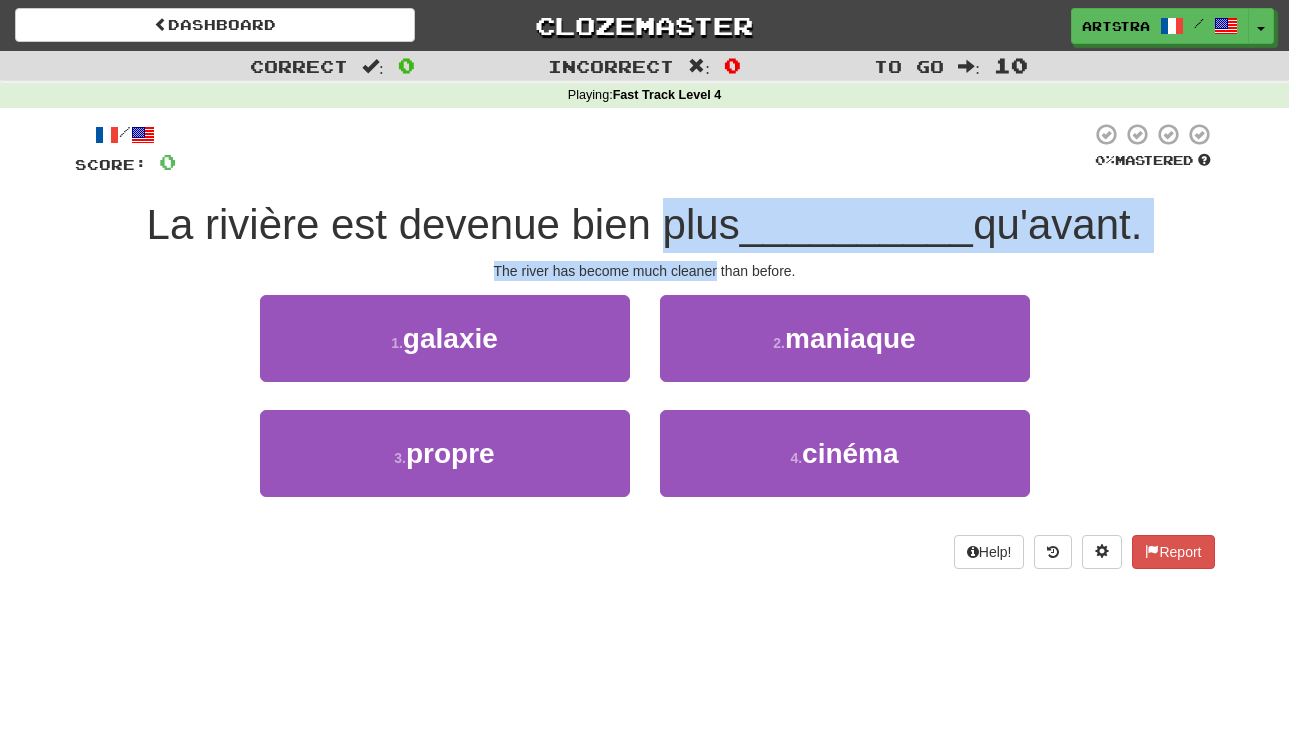 drag, startPoint x: 656, startPoint y: 218, endPoint x: 681, endPoint y: 261, distance: 49.73932 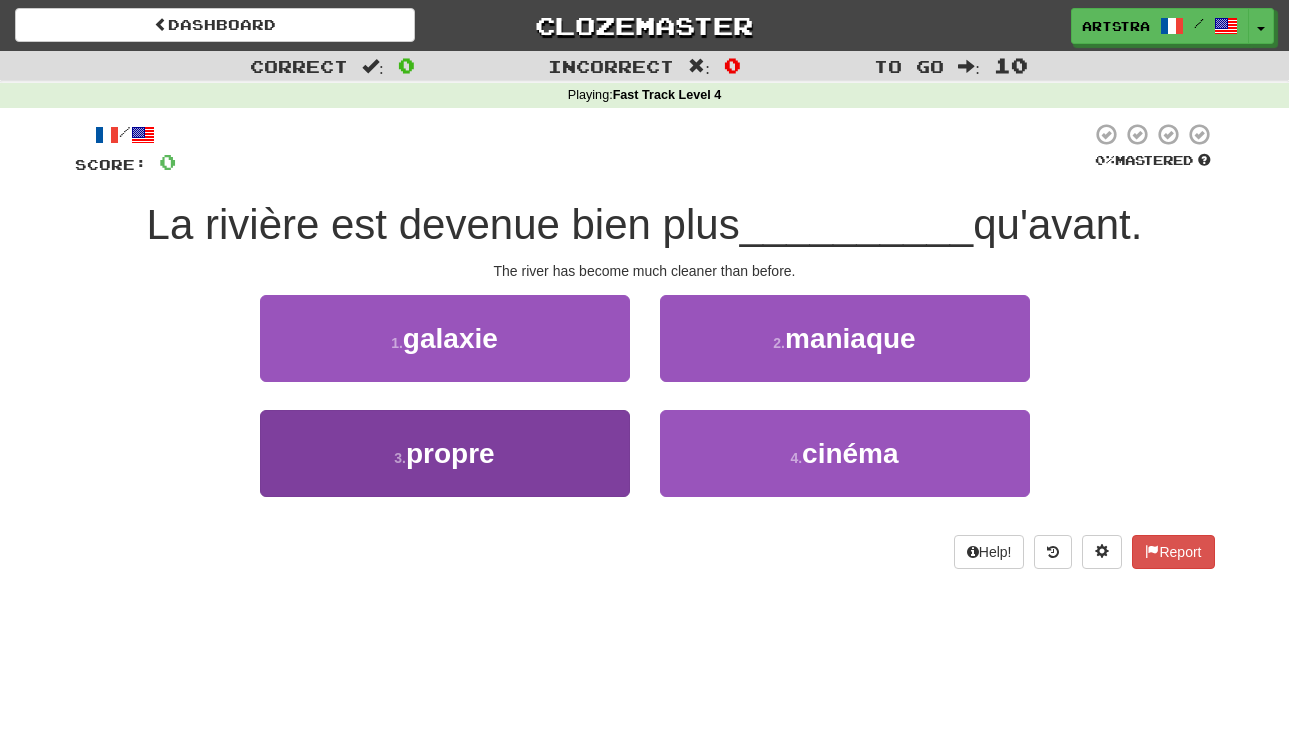click on "3 .  propre" at bounding box center [445, 453] 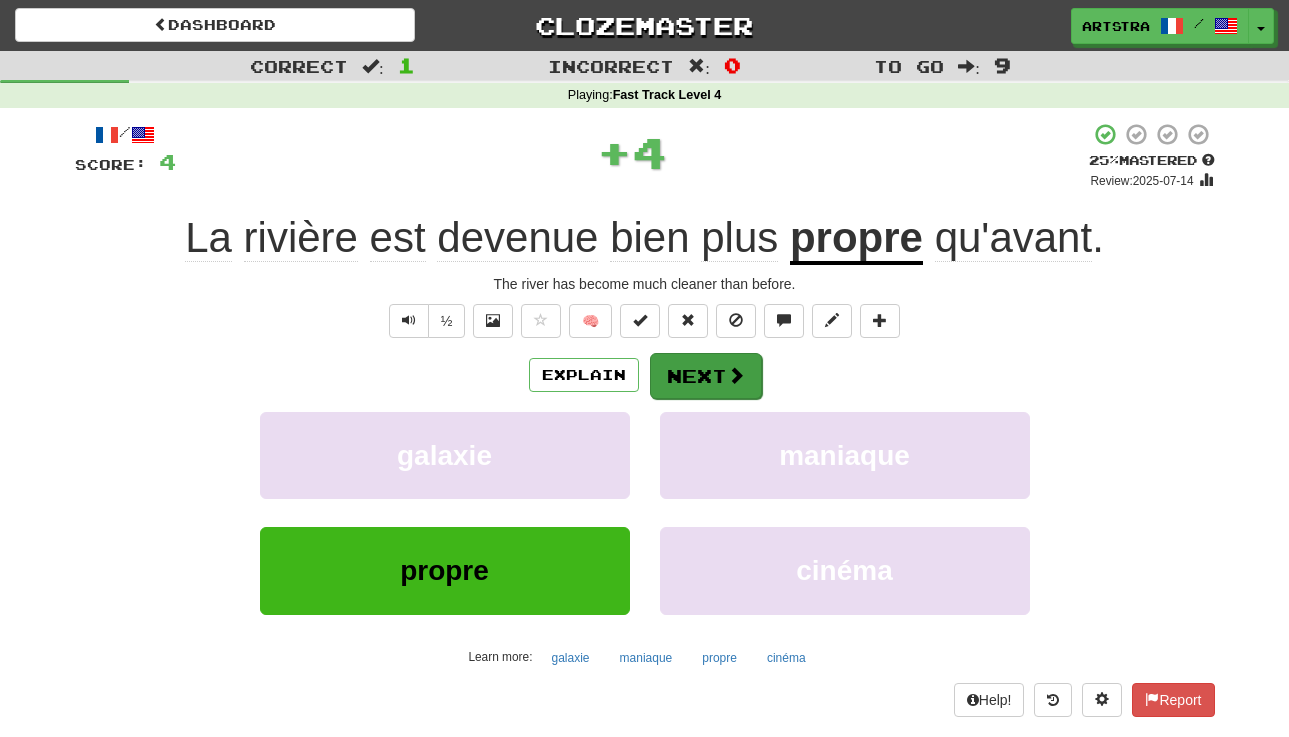 click on "Next" at bounding box center (706, 376) 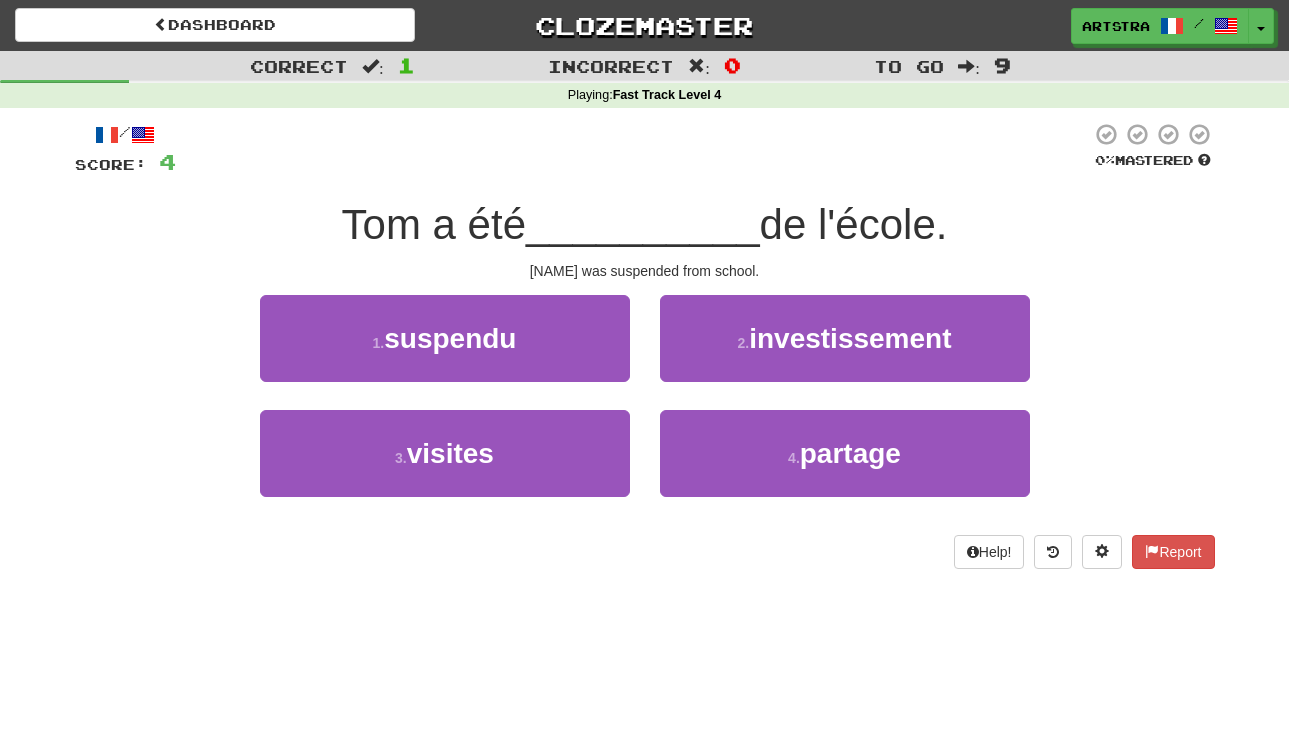 click on "__________" at bounding box center (643, 224) 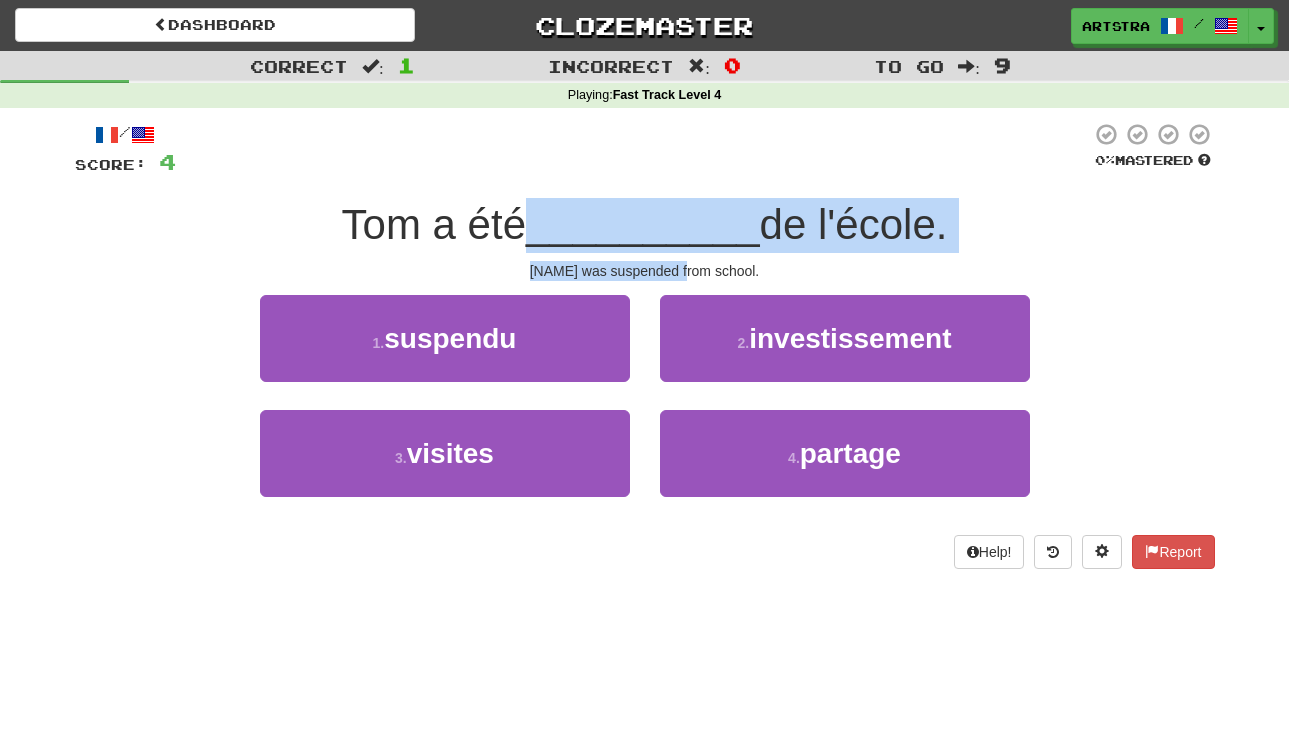 drag, startPoint x: 653, startPoint y: 230, endPoint x: 675, endPoint y: 265, distance: 41.340054 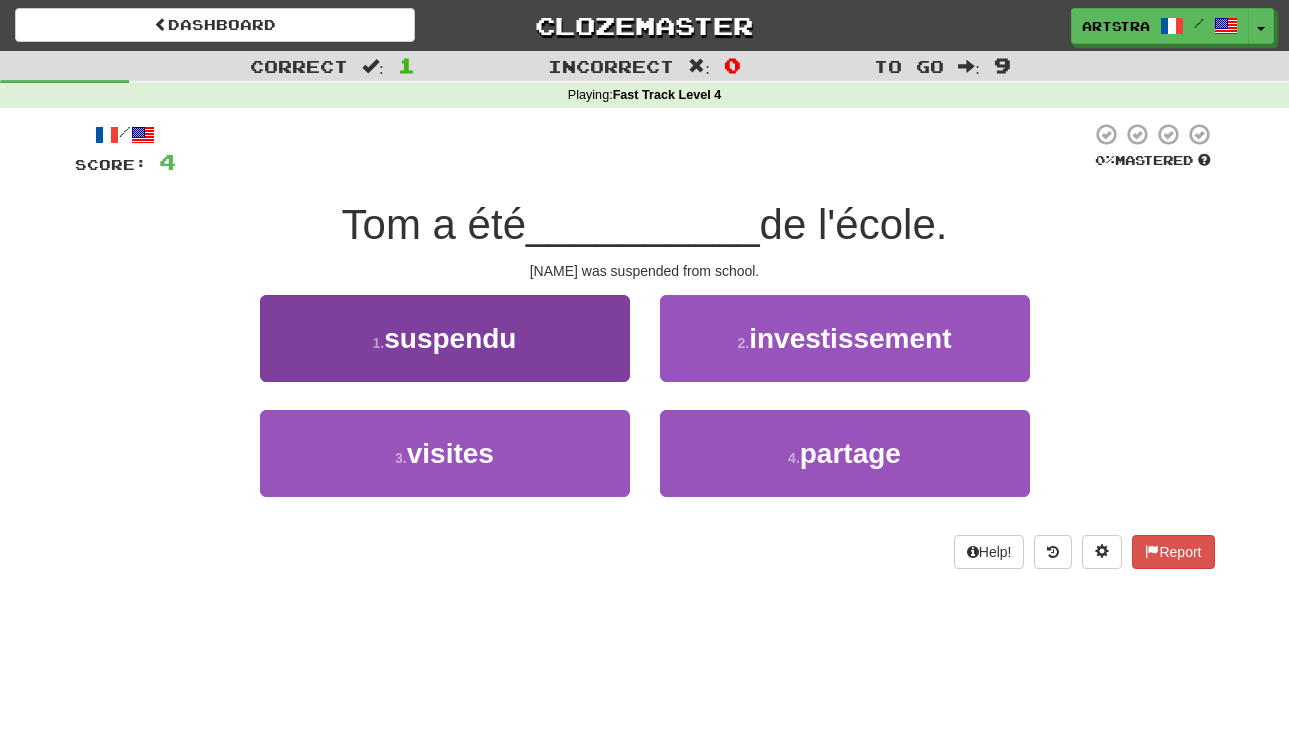 click on "1 .  suspendu" at bounding box center (445, 338) 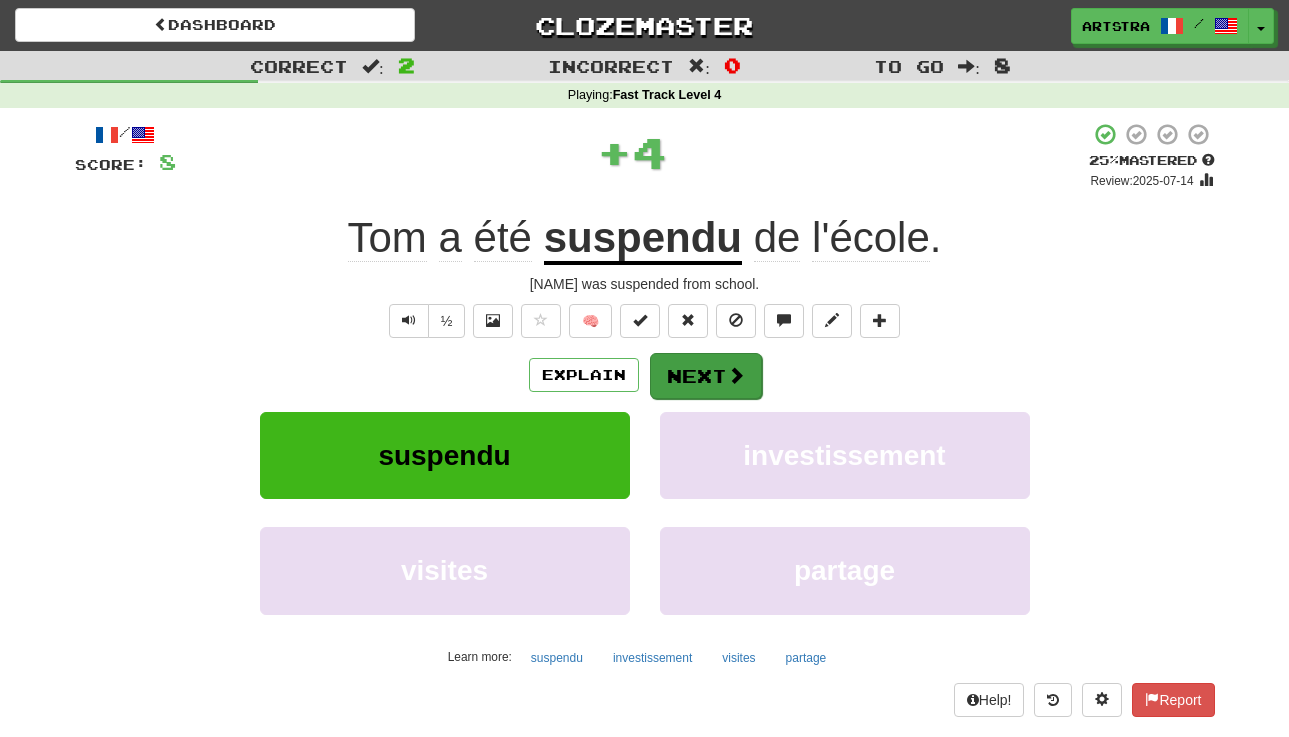 click on "Next" at bounding box center (706, 376) 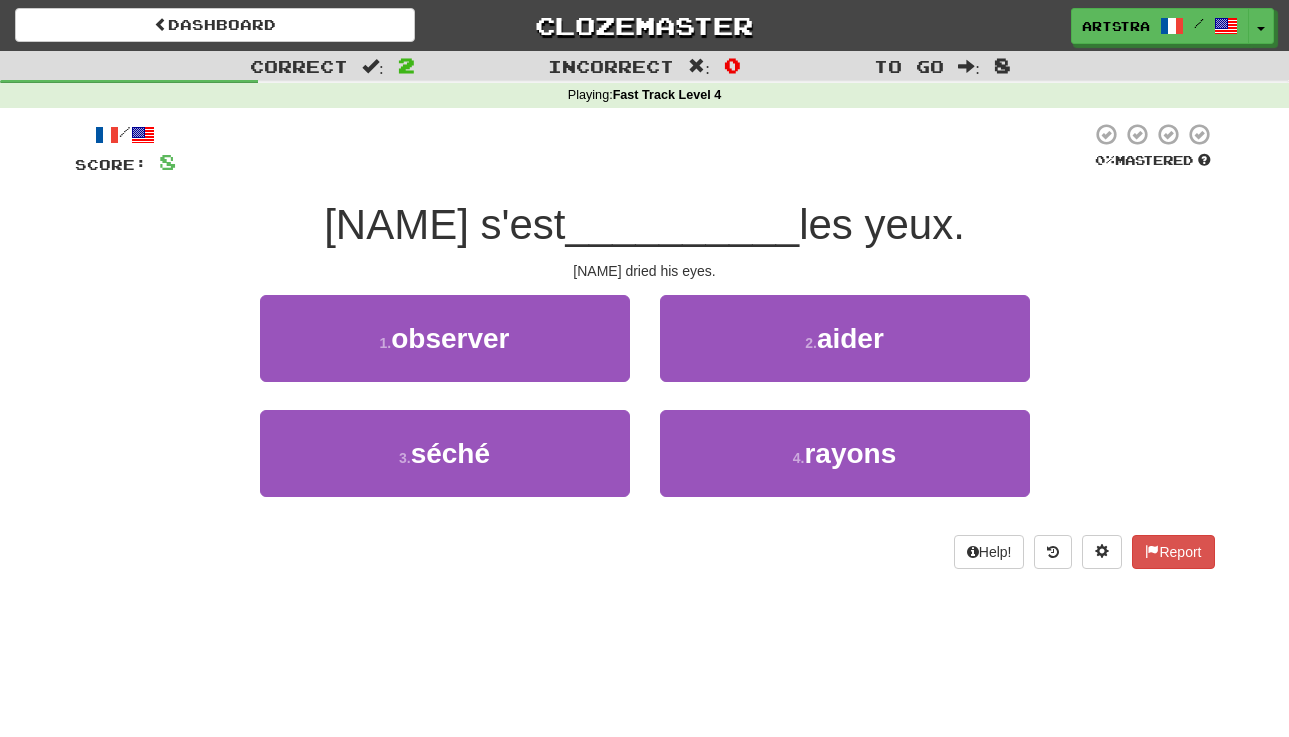click on "__________" at bounding box center (683, 224) 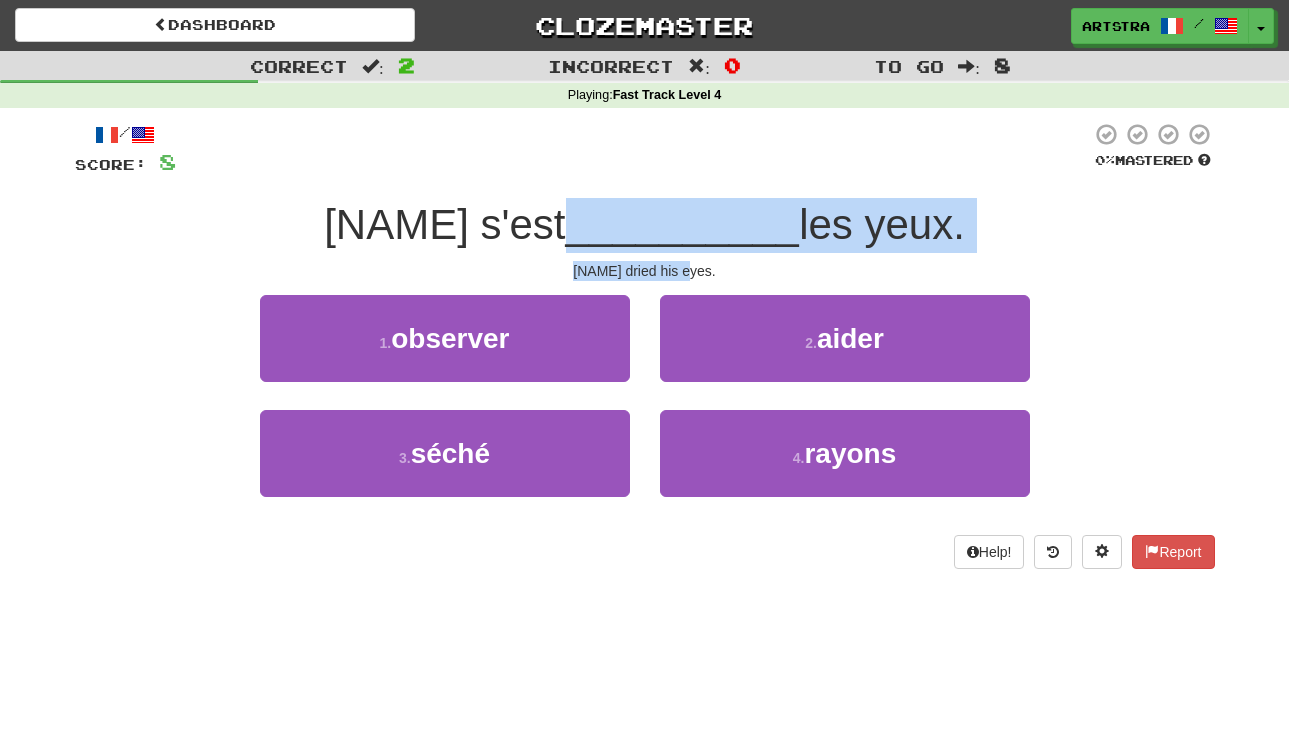 drag, startPoint x: 680, startPoint y: 227, endPoint x: 692, endPoint y: 272, distance: 46.572525 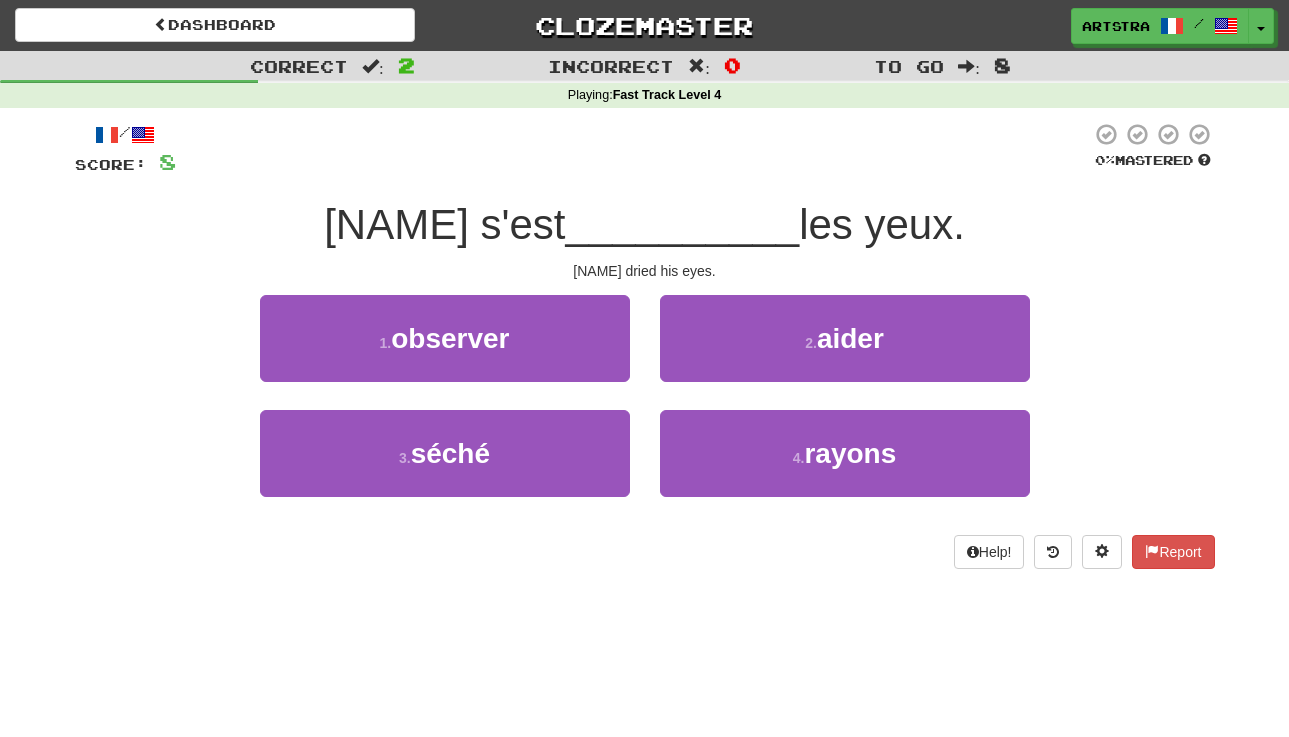 click on "1 .  observer 2 .  aider" at bounding box center [645, 352] 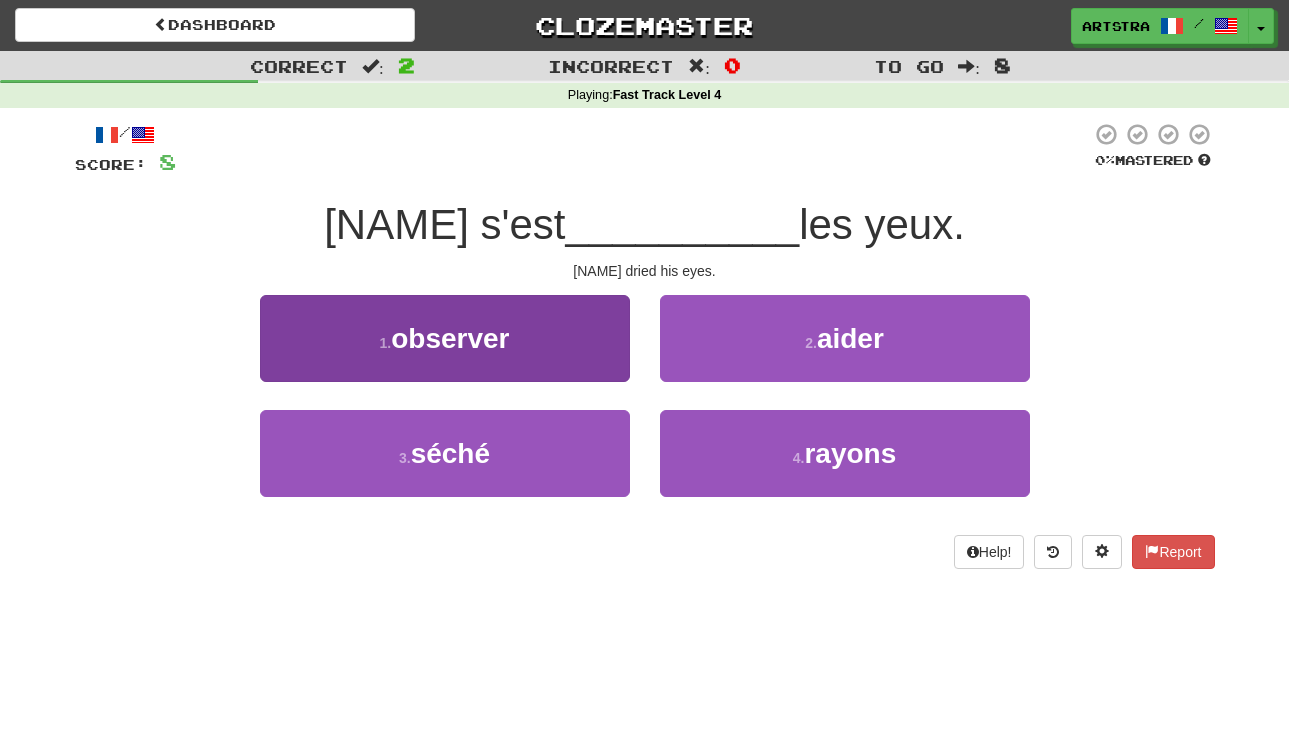 click on "3 .  séché" at bounding box center [445, 453] 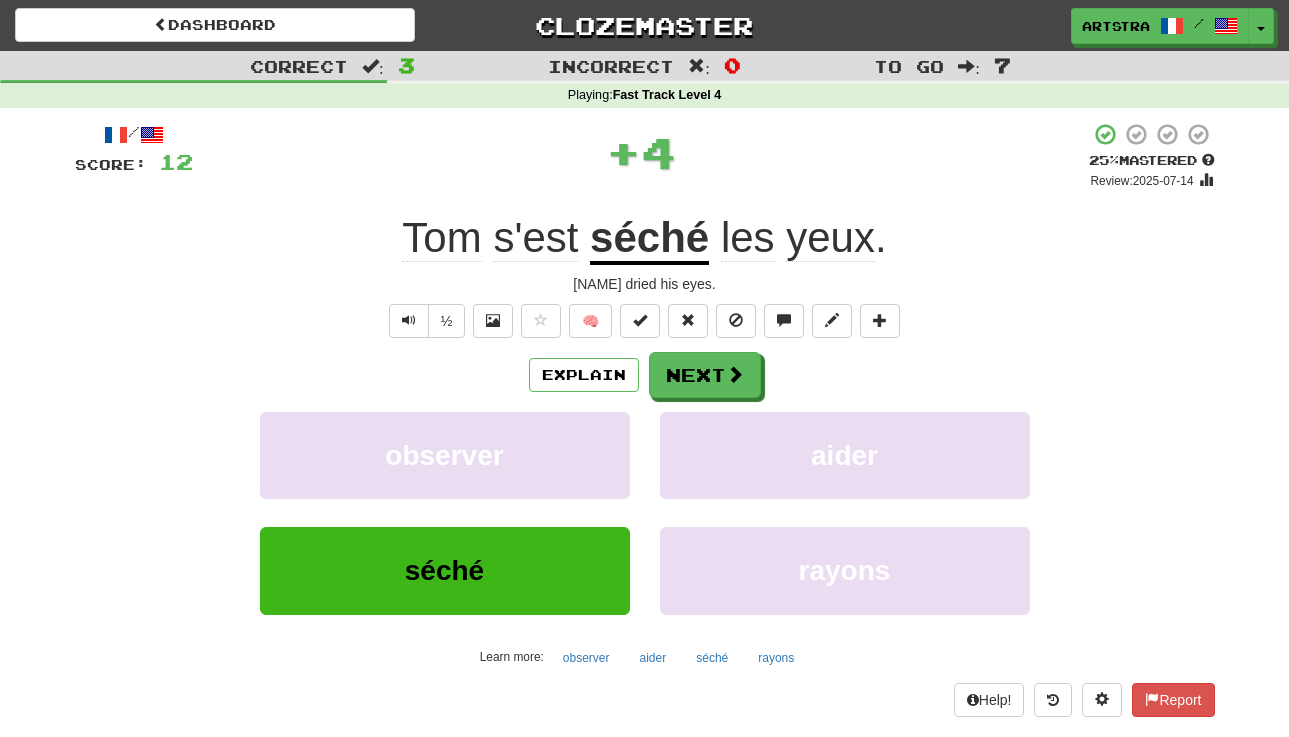 drag, startPoint x: 670, startPoint y: 228, endPoint x: 685, endPoint y: 217, distance: 18.601076 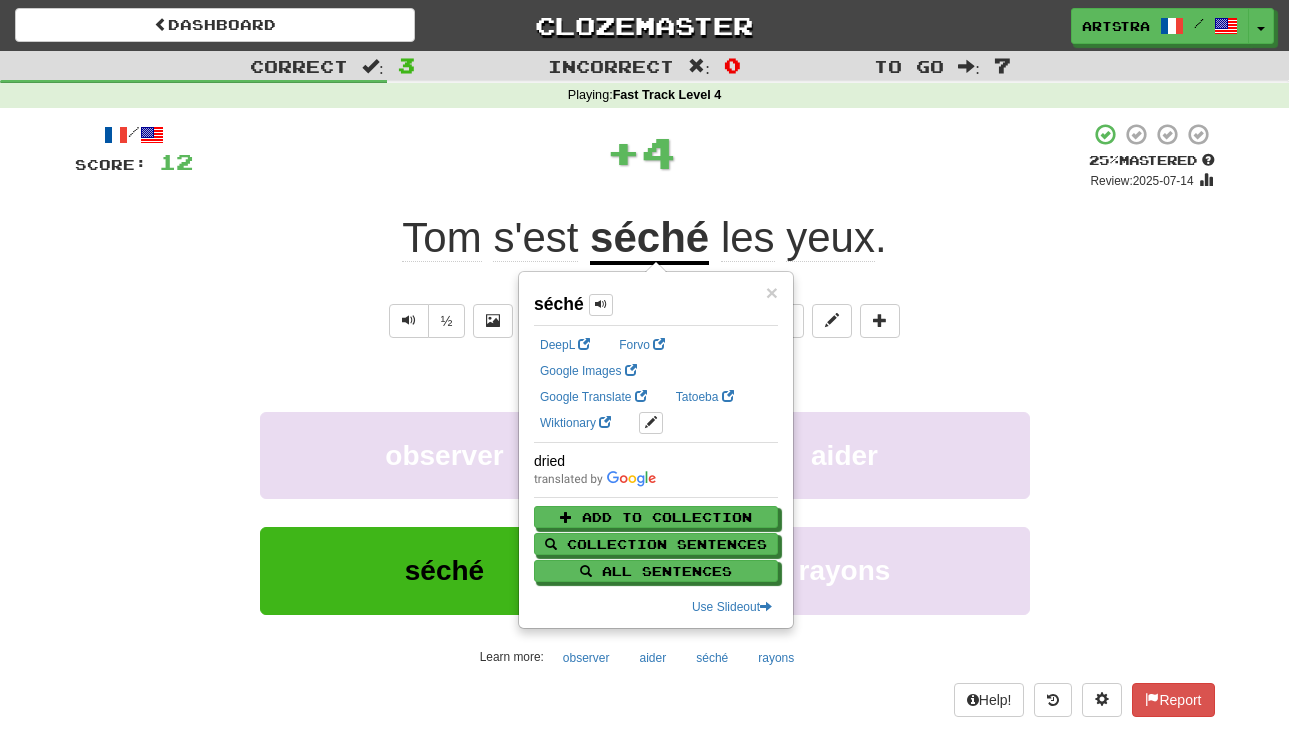click on "/  Score:   12 + 4 25 %  Mastered Review:  2025-07-14 [NAME]   s'est   séché   les   yeux . [NAME] dried his eyes. ½ 🧠 Explain Next observer aider séché rayons Learn more: observer aider séché rayons  Help!  Report" at bounding box center (645, 426) 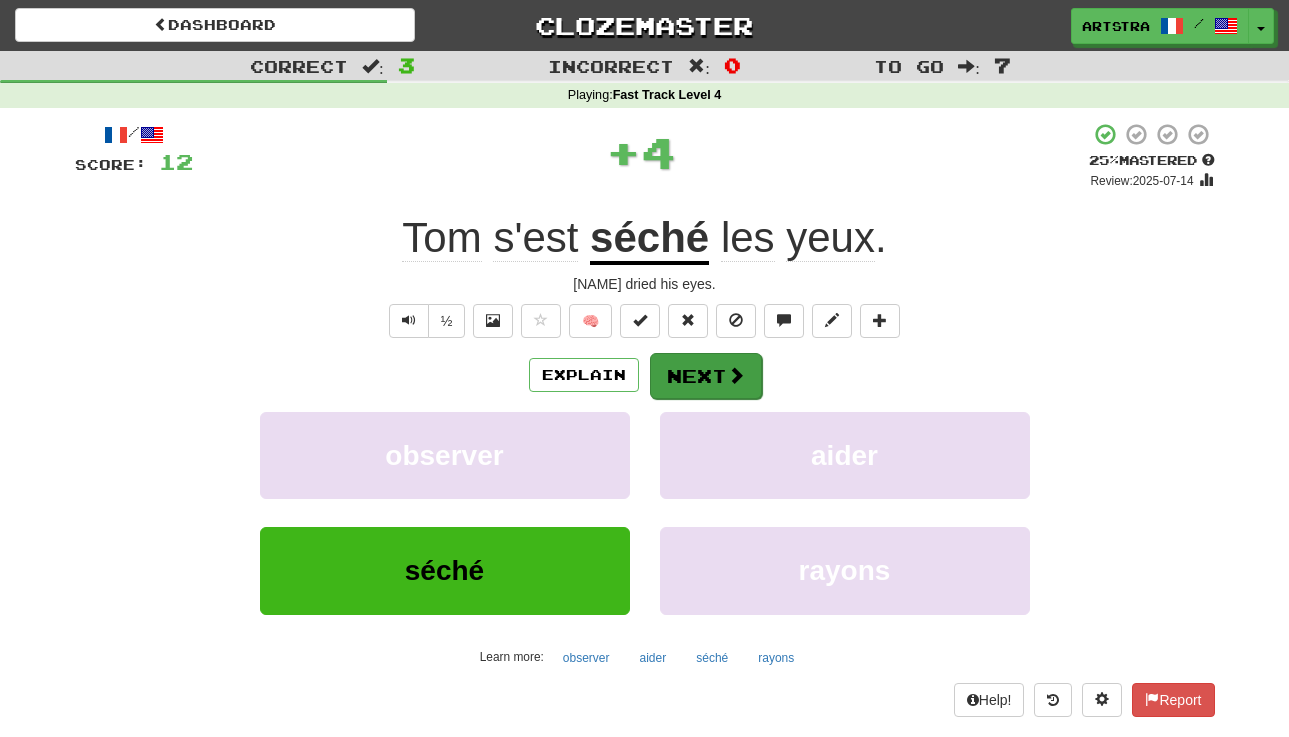 click on "Next" at bounding box center [706, 376] 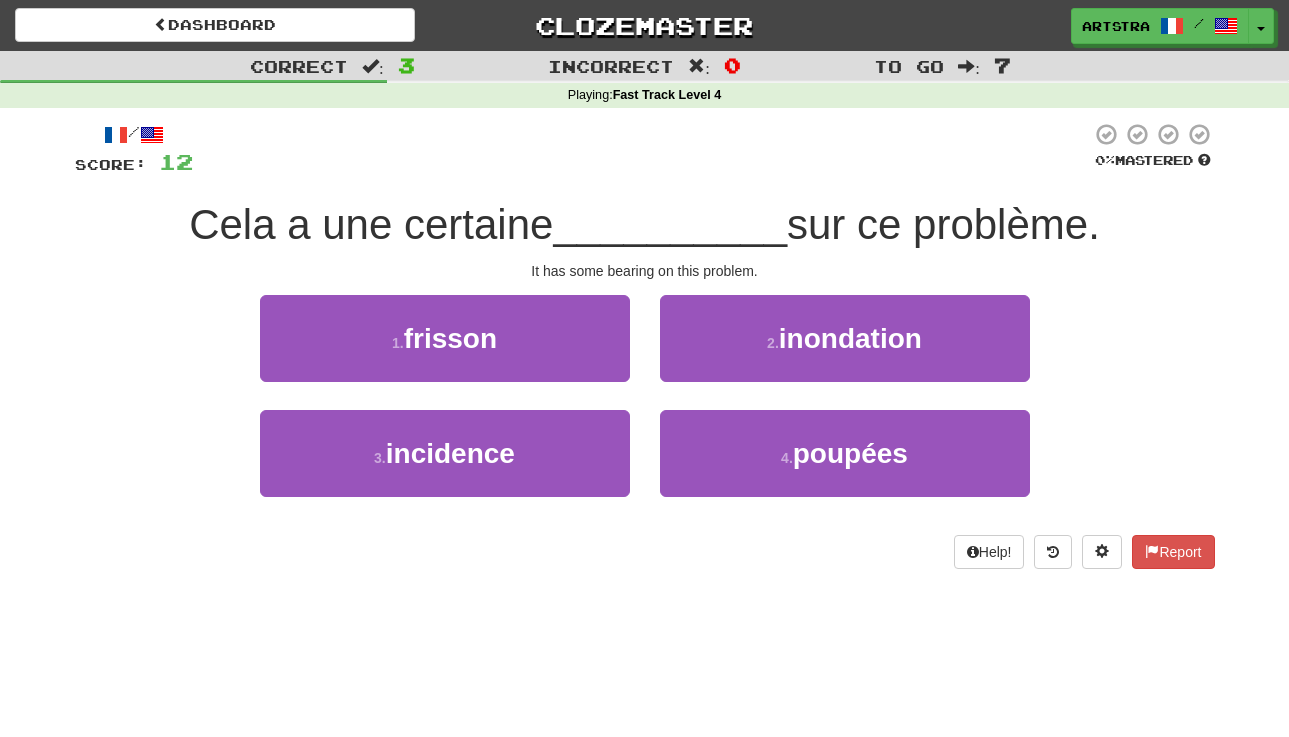 click on "__________" at bounding box center (670, 224) 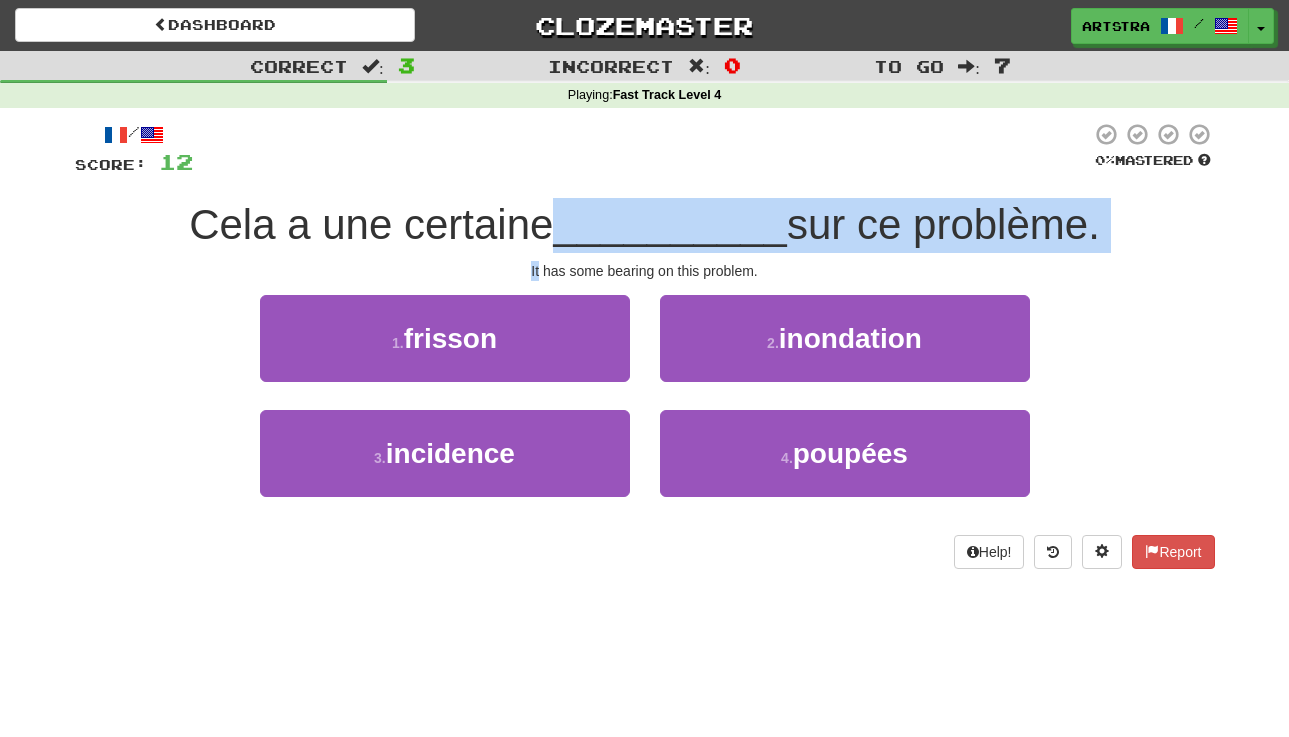 drag, startPoint x: 628, startPoint y: 233, endPoint x: 645, endPoint y: 253, distance: 26.24881 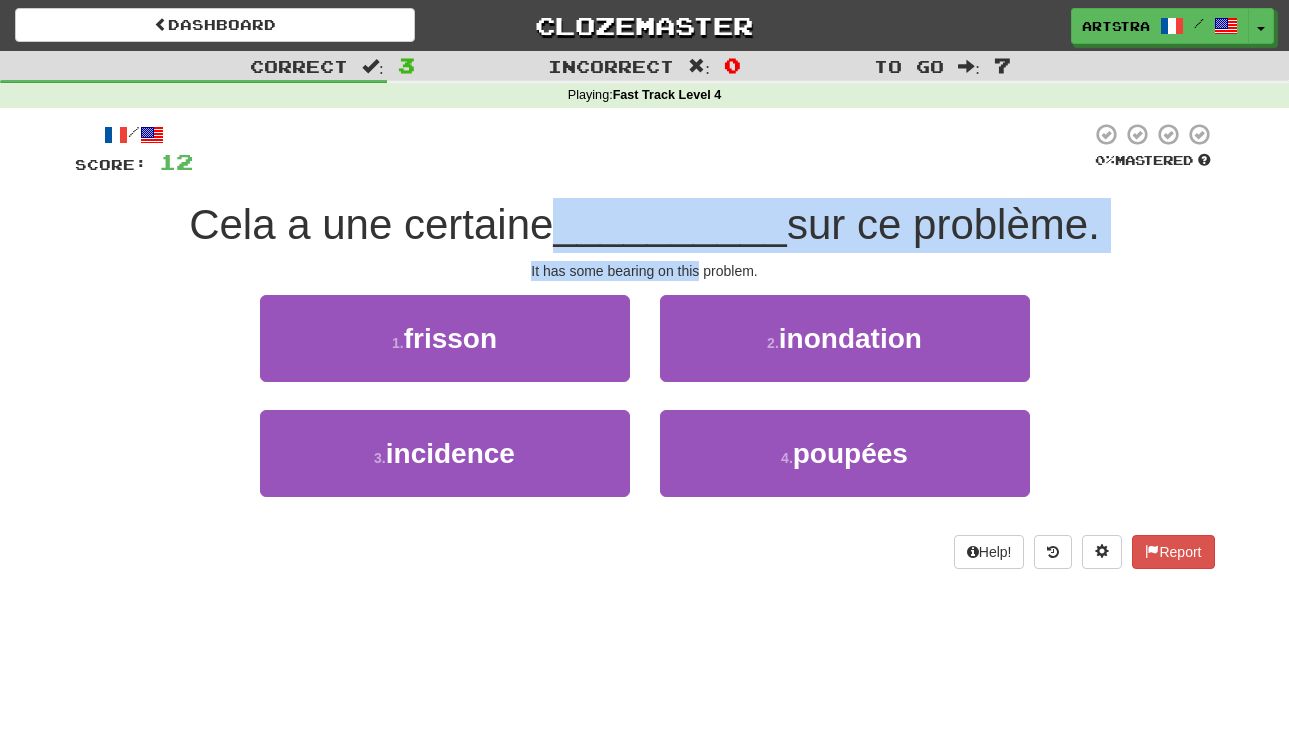 drag, startPoint x: 663, startPoint y: 217, endPoint x: 681, endPoint y: 266, distance: 52.201534 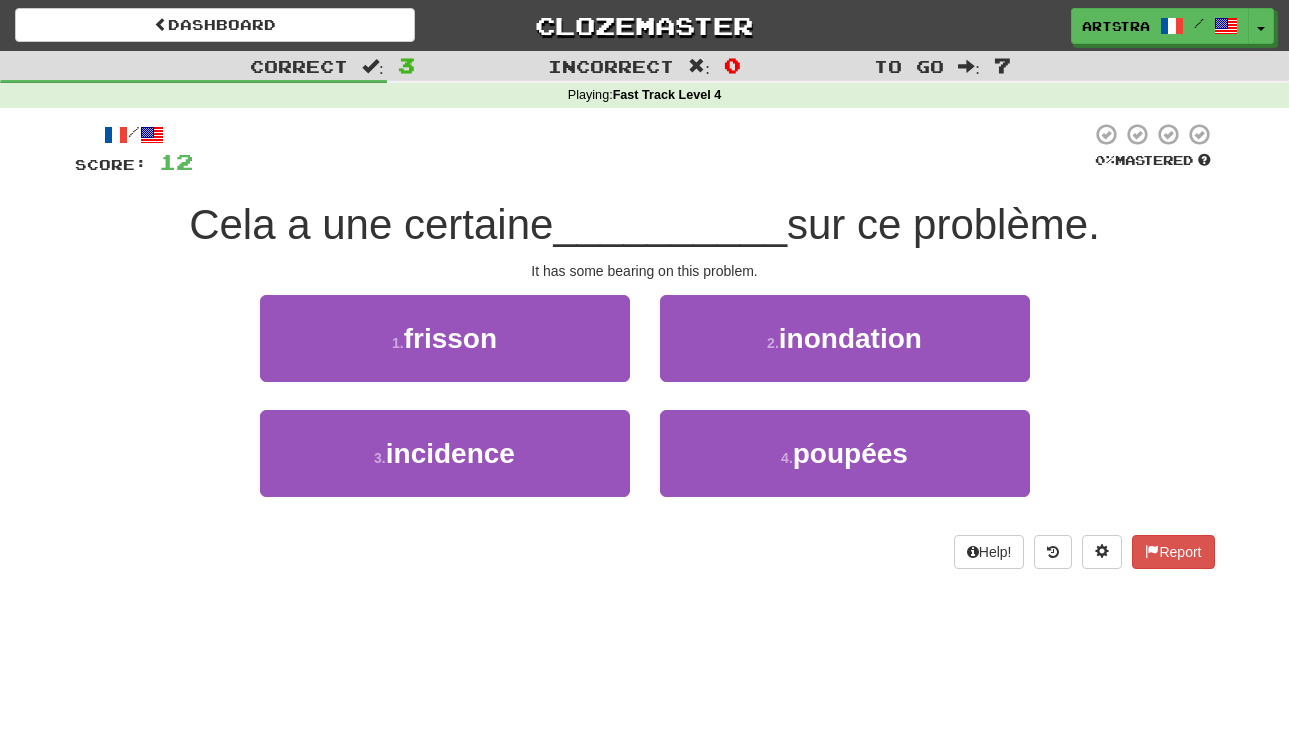 click on "1 .  frisson 2 .  inondation" at bounding box center [645, 352] 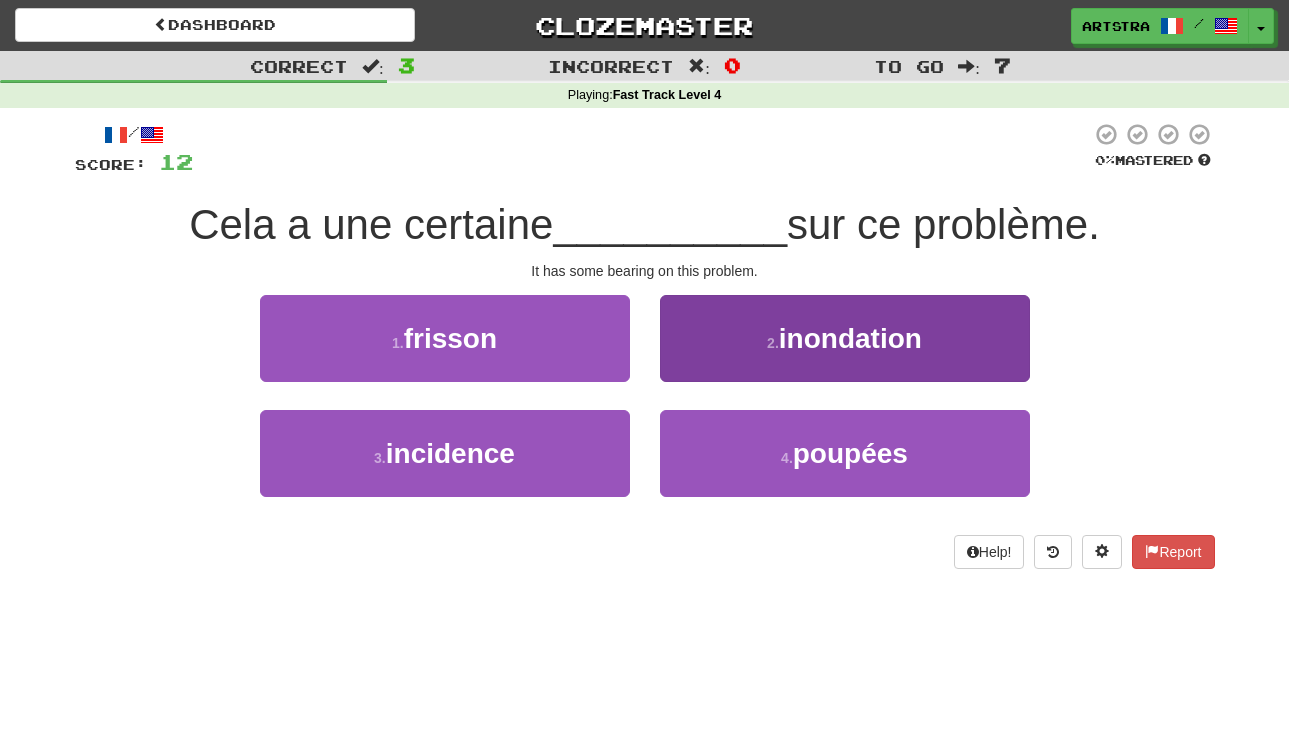 click on "2 .  inondation" at bounding box center [845, 338] 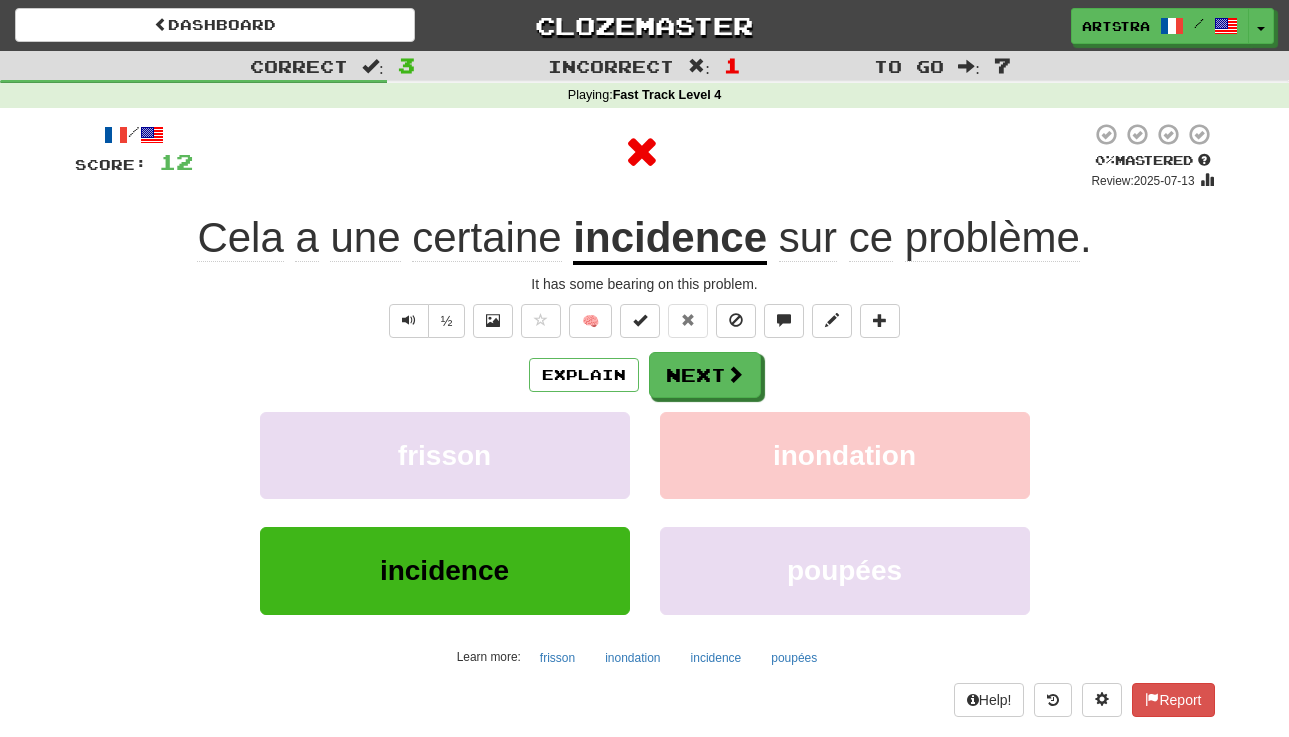 click on "incidence" at bounding box center [670, 239] 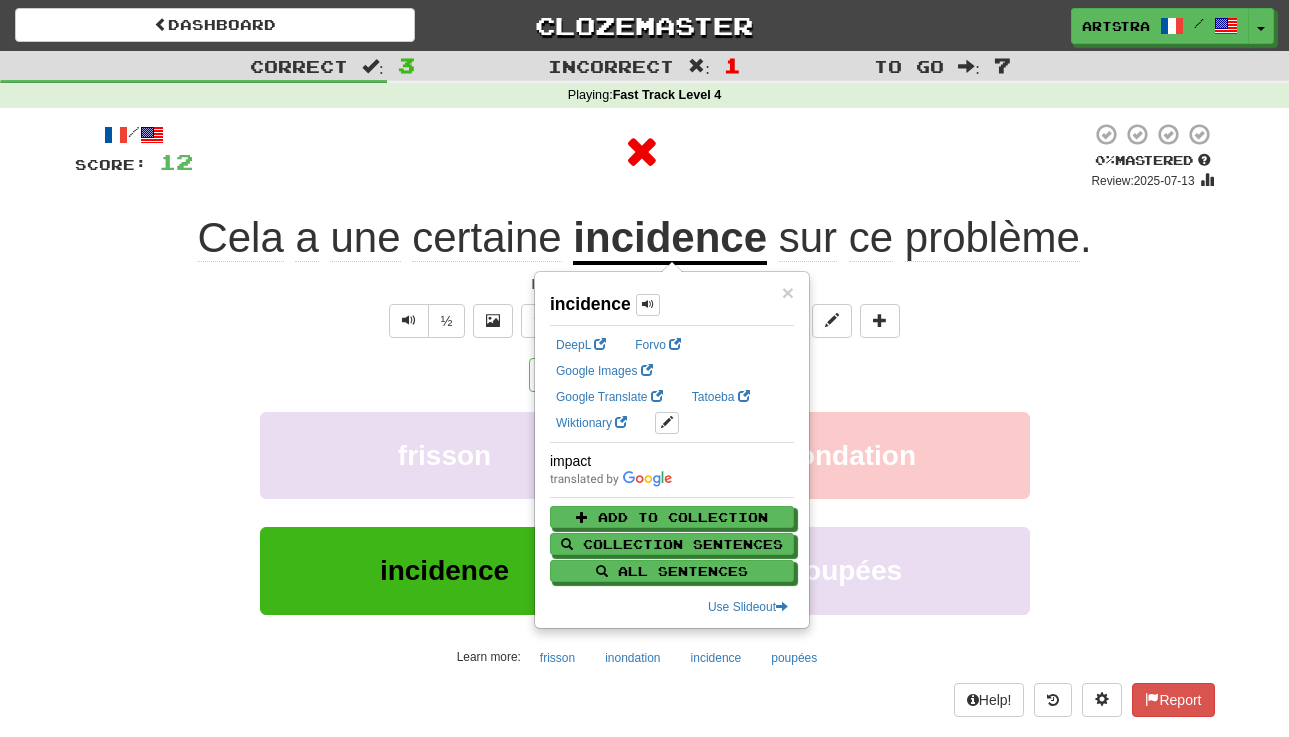 click on "/  Score:   12 0 %  Mastered Review:  2025-07-13 Cela   a   une   certaine   incidence   sur   ce   problème . It has some bearing on this problem. ½ 🧠 Explain Next frisson inondation incidence poupées Learn more: frisson inondation incidence poupées  Help!  Report" at bounding box center [645, 419] 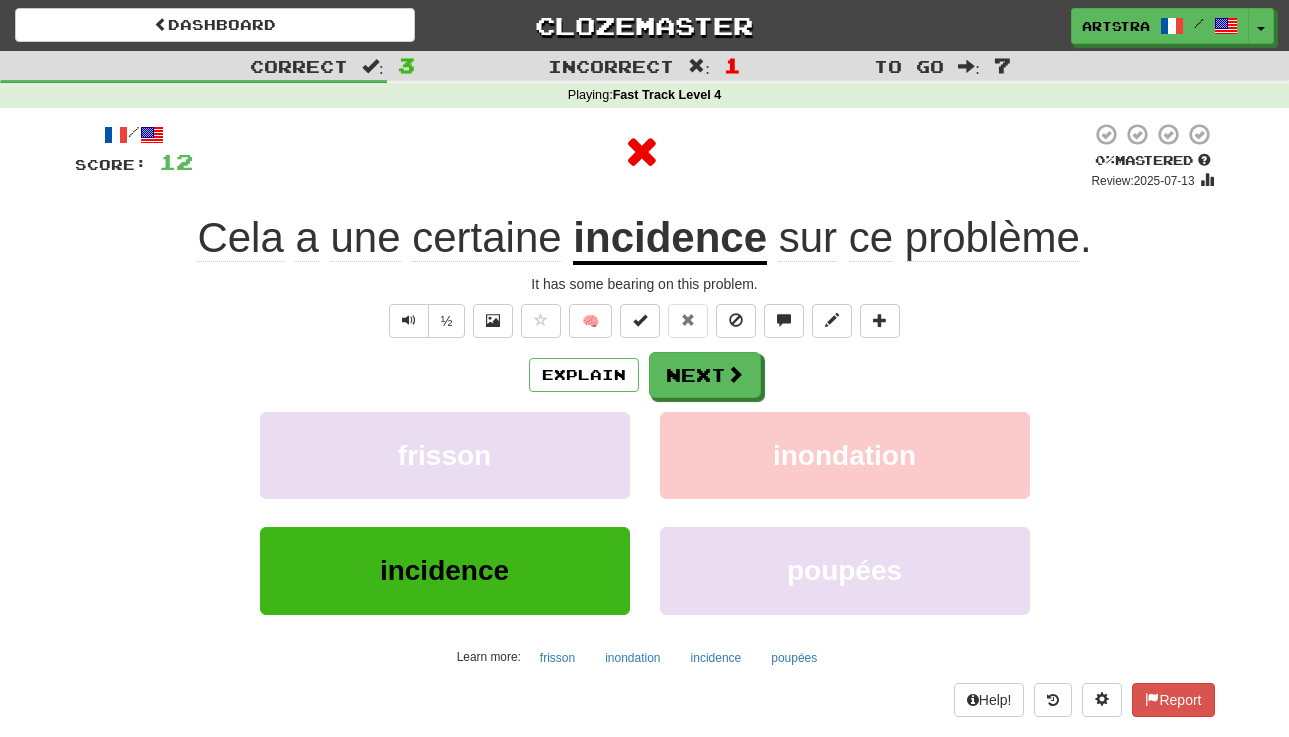 click on "problème" at bounding box center [992, 238] 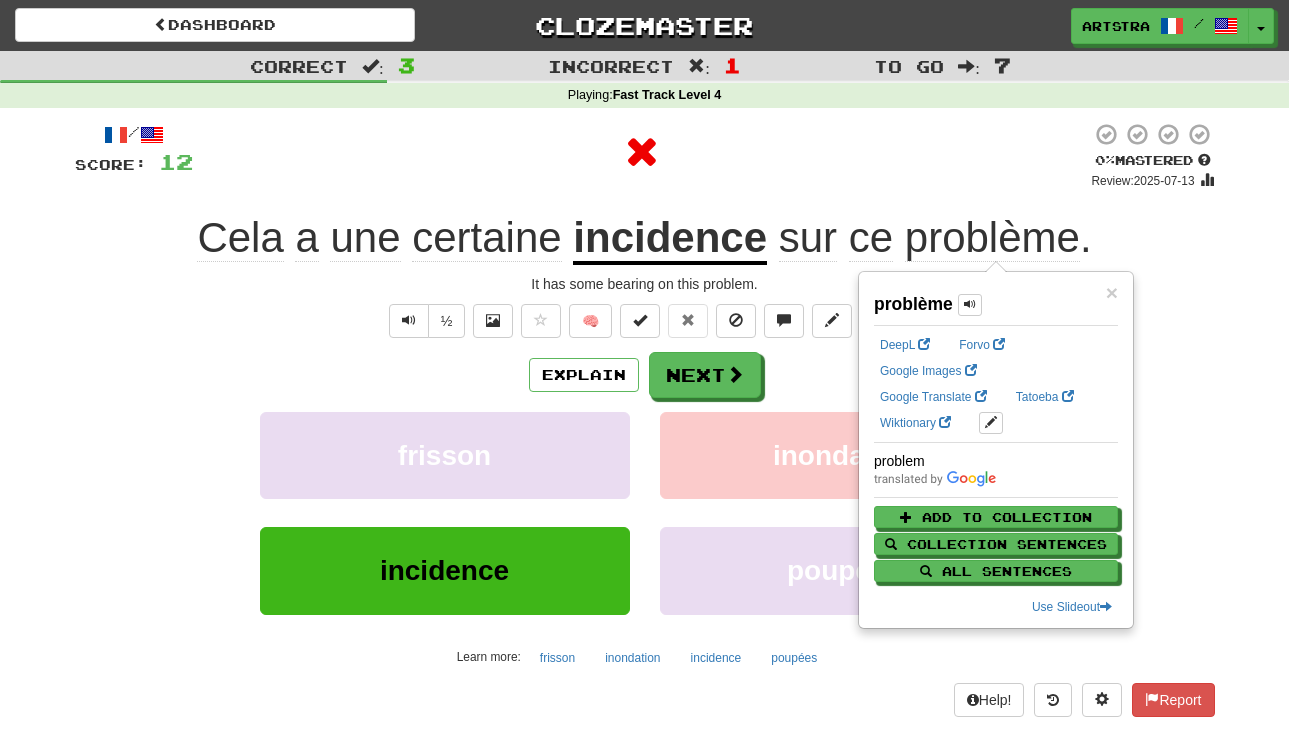 click at bounding box center [642, 152] 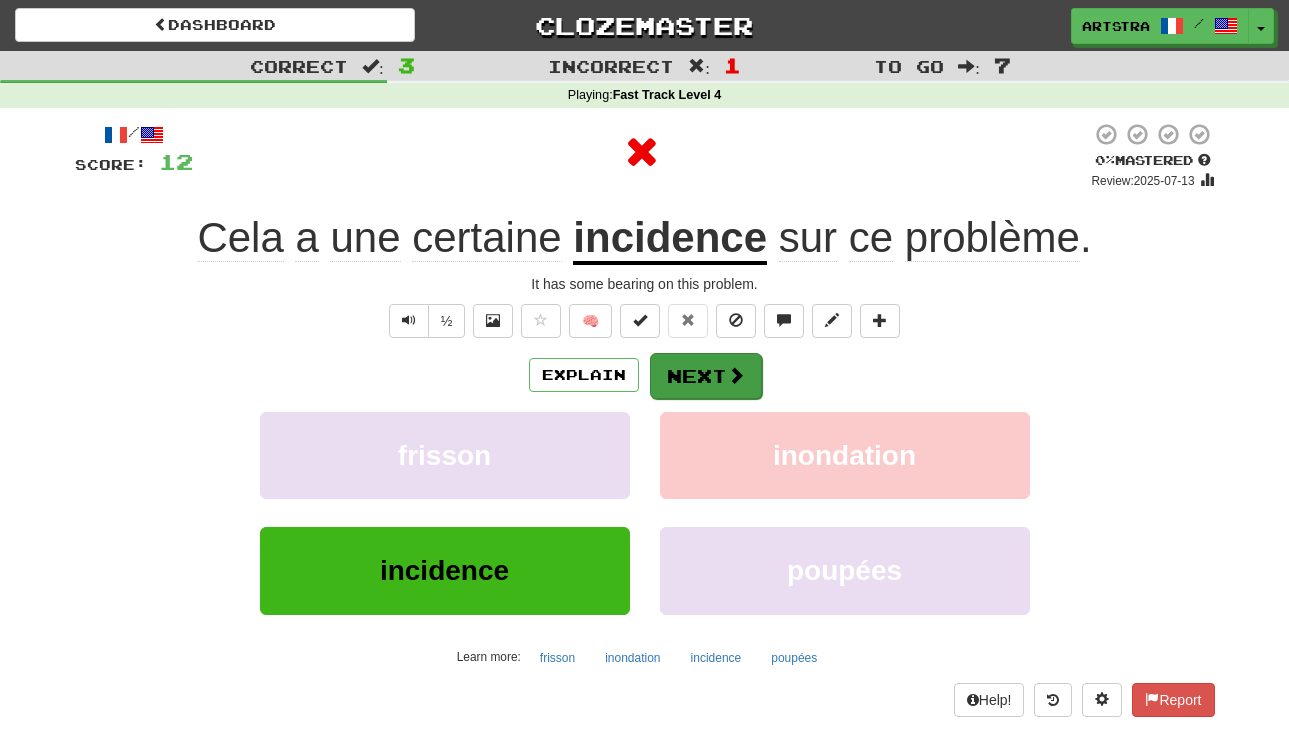 click on "Next" at bounding box center [706, 376] 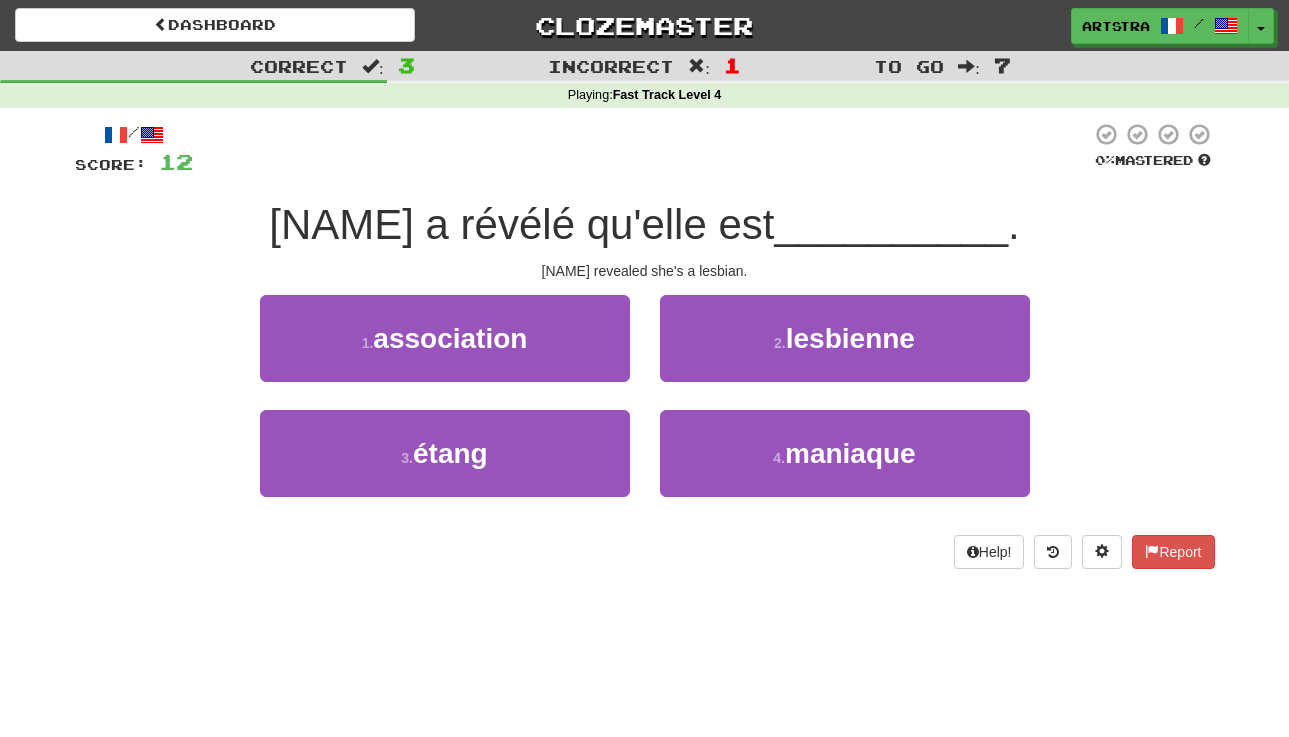 click on "[NAME] a révélé qu'elle est" at bounding box center [521, 224] 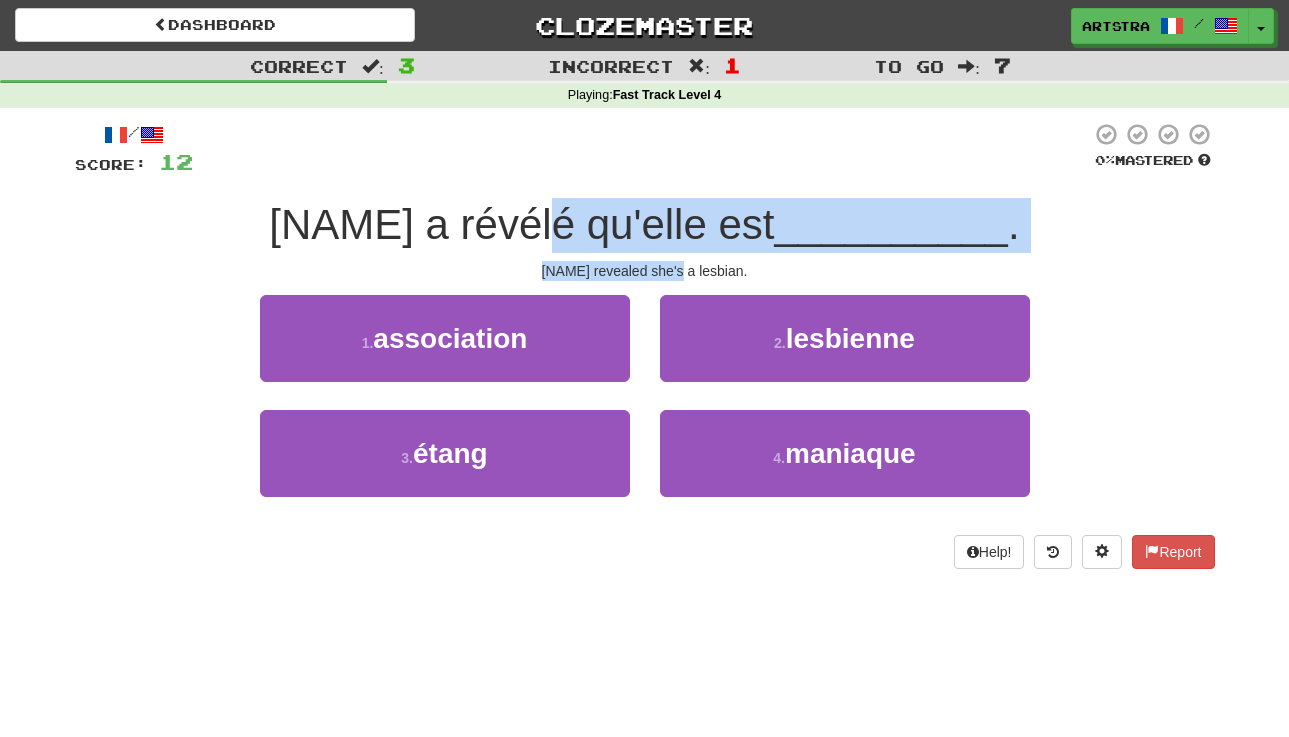 drag, startPoint x: 665, startPoint y: 226, endPoint x: 678, endPoint y: 270, distance: 45.88028 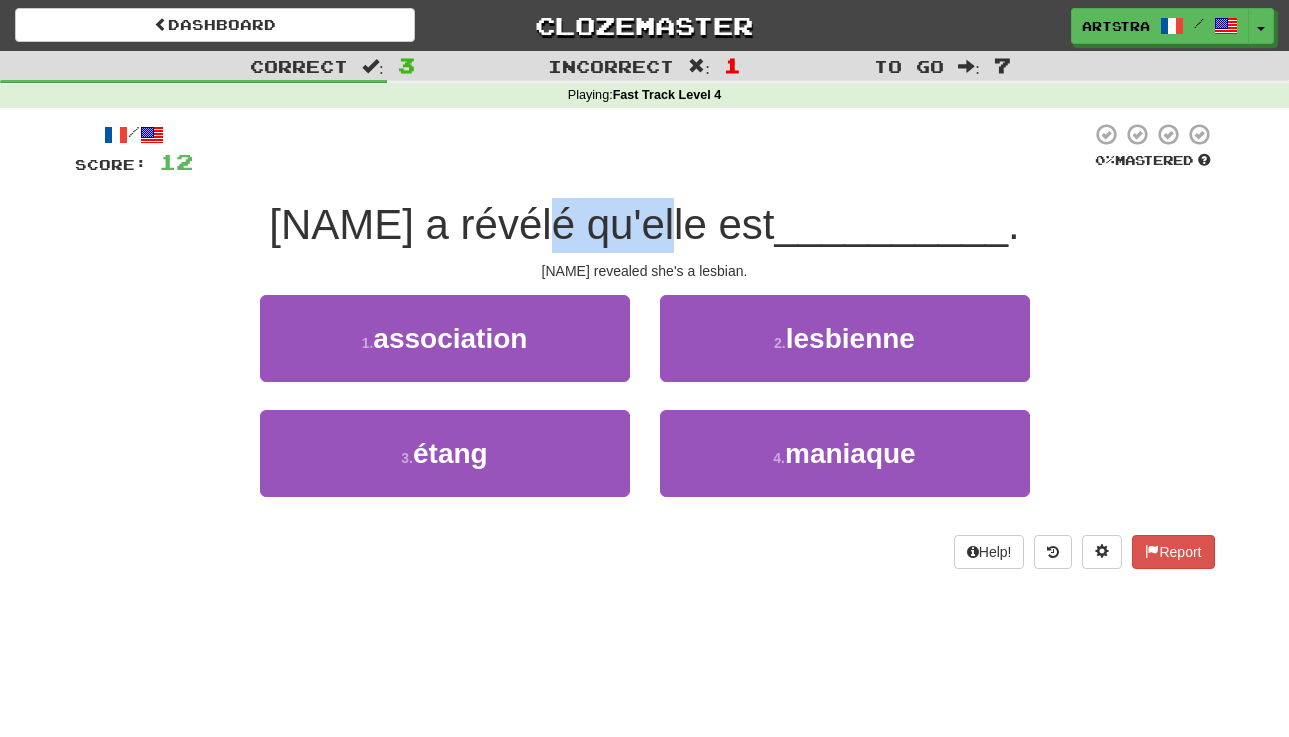 click on "[NAME] a révélé qu'elle est" at bounding box center (521, 224) 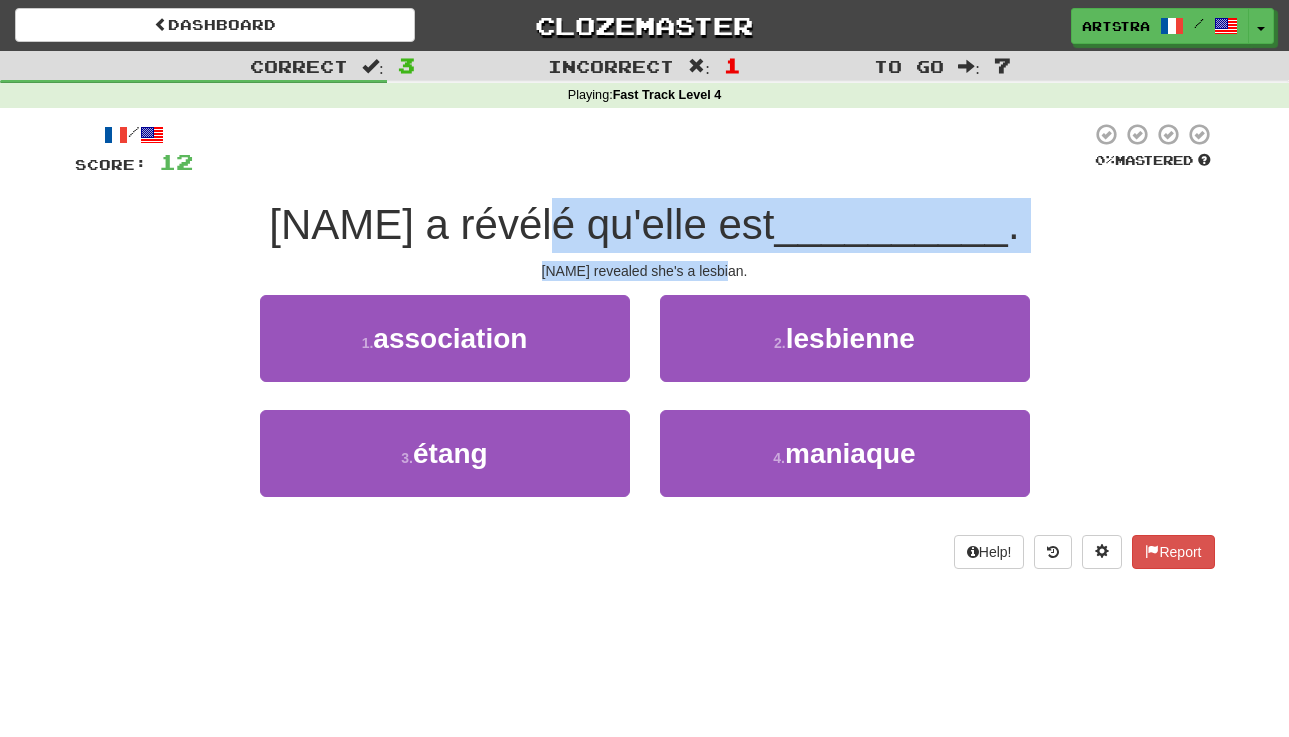 drag, startPoint x: 677, startPoint y: 215, endPoint x: 706, endPoint y: 265, distance: 57.801384 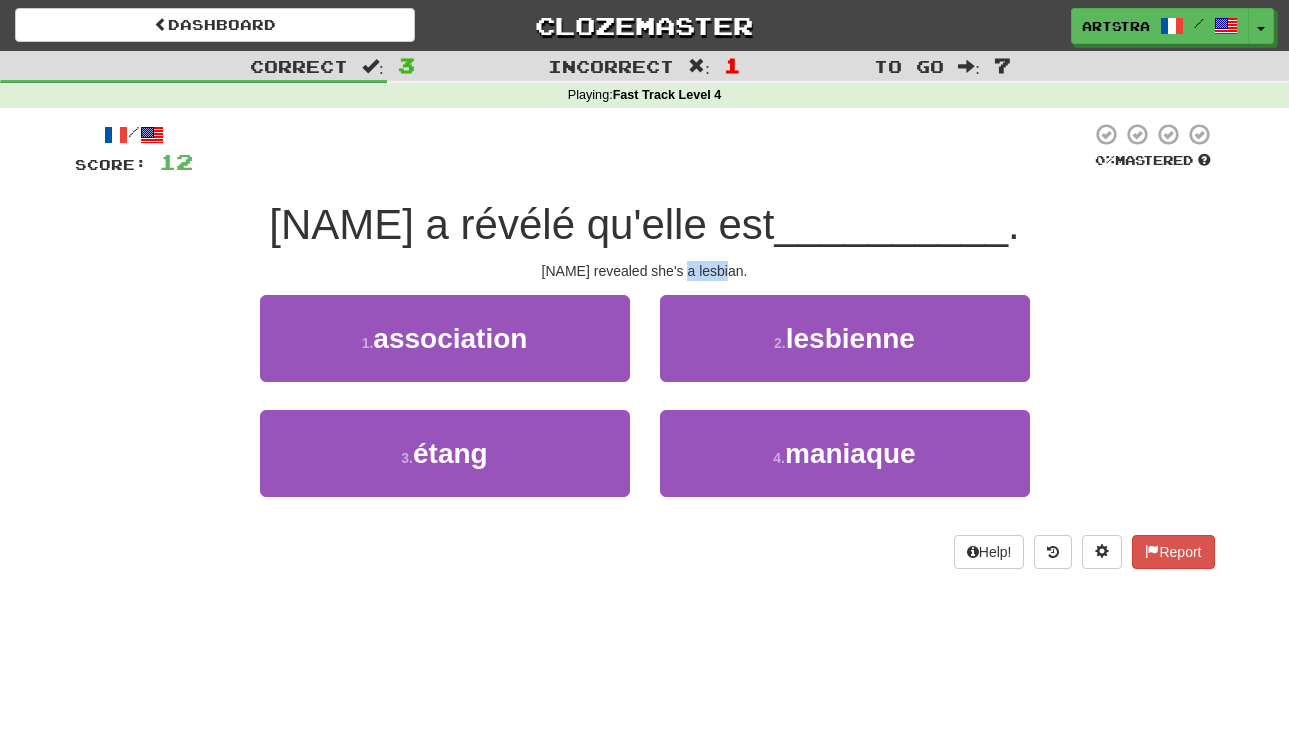 drag, startPoint x: 706, startPoint y: 265, endPoint x: 690, endPoint y: 270, distance: 16.763054 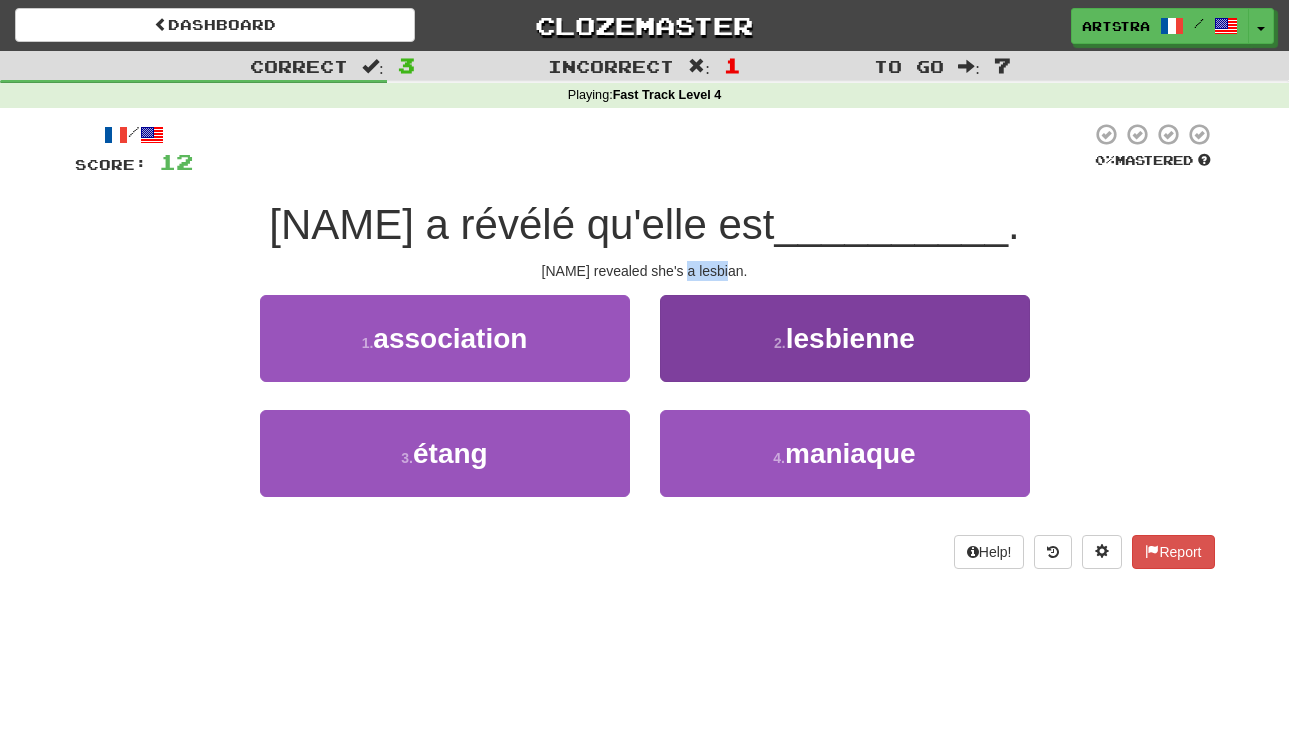 click on "lesbienne" at bounding box center (850, 338) 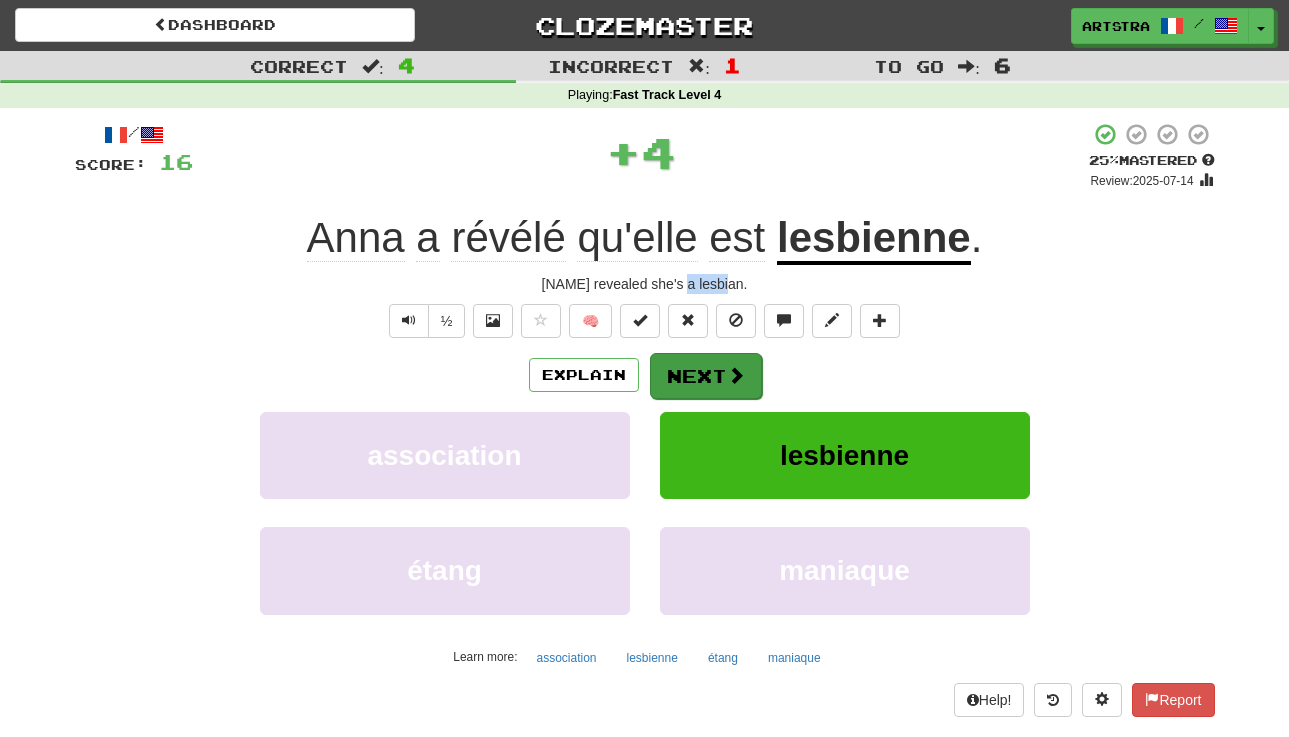 click at bounding box center [736, 375] 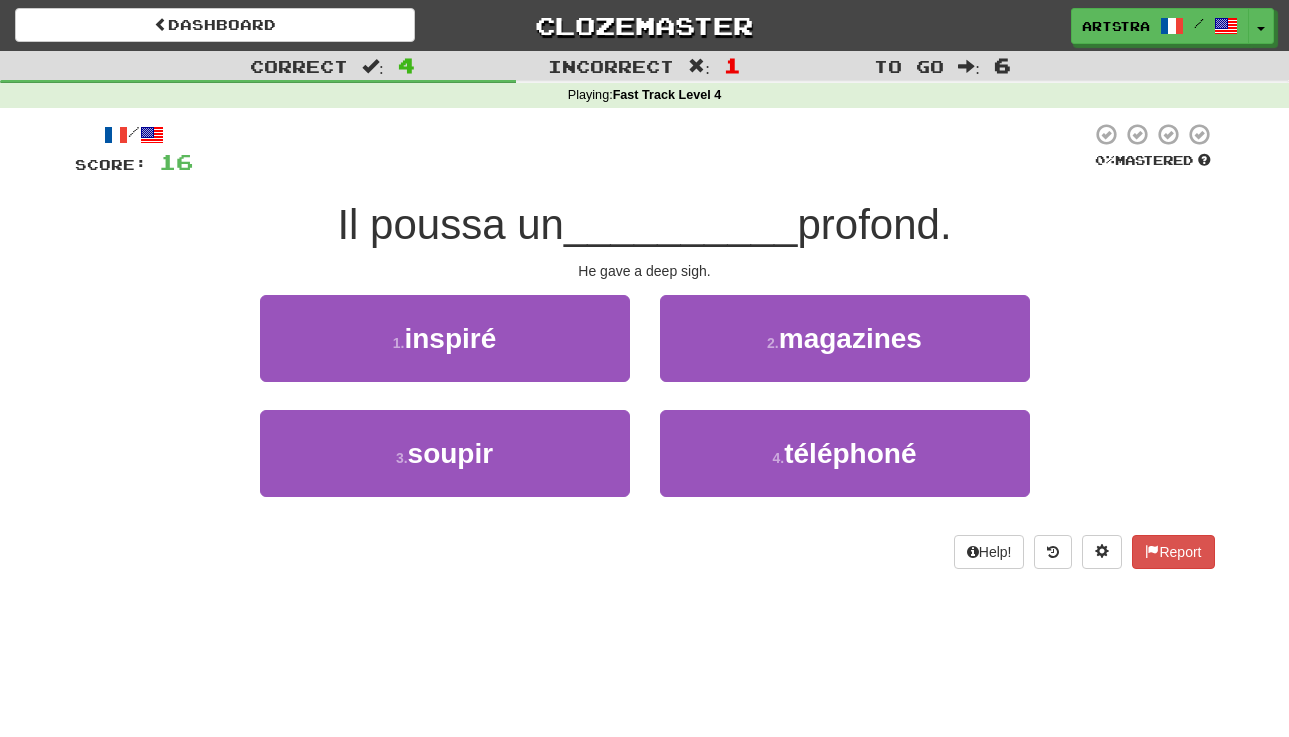click on "__________" at bounding box center [681, 224] 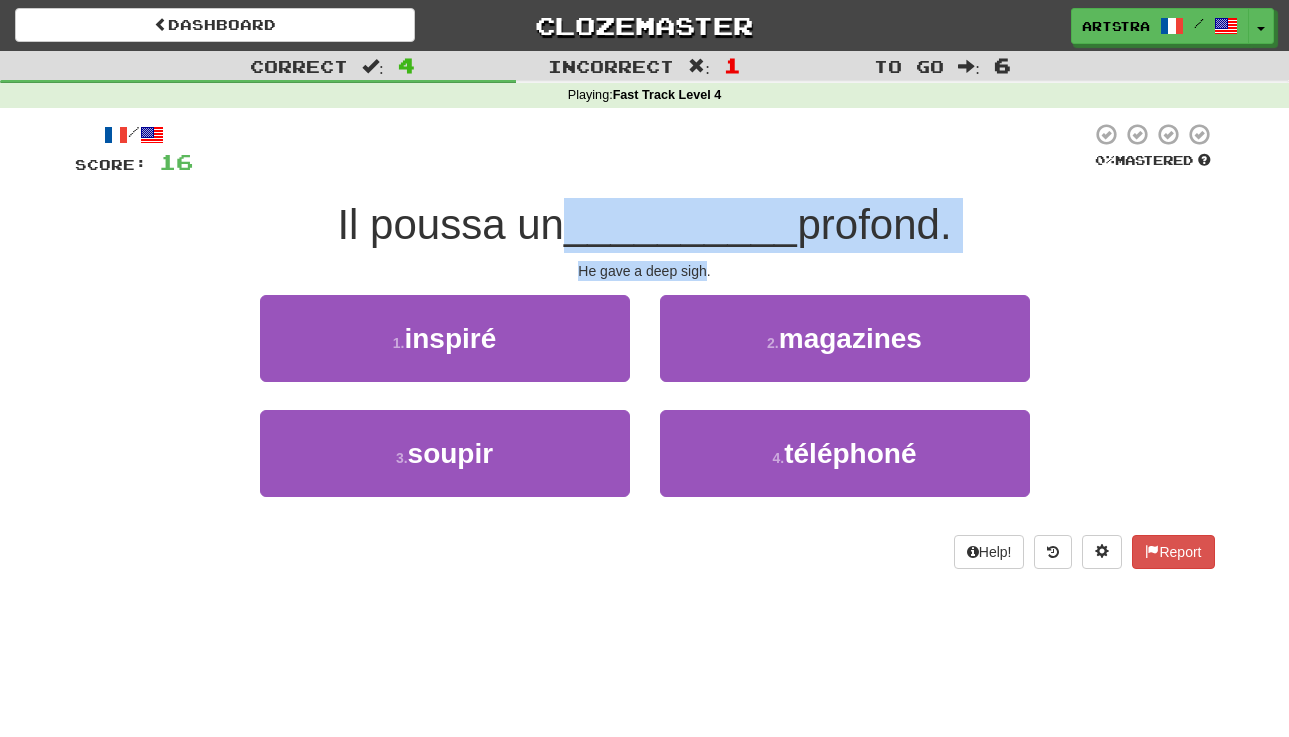 drag, startPoint x: 687, startPoint y: 220, endPoint x: 696, endPoint y: 265, distance: 45.891174 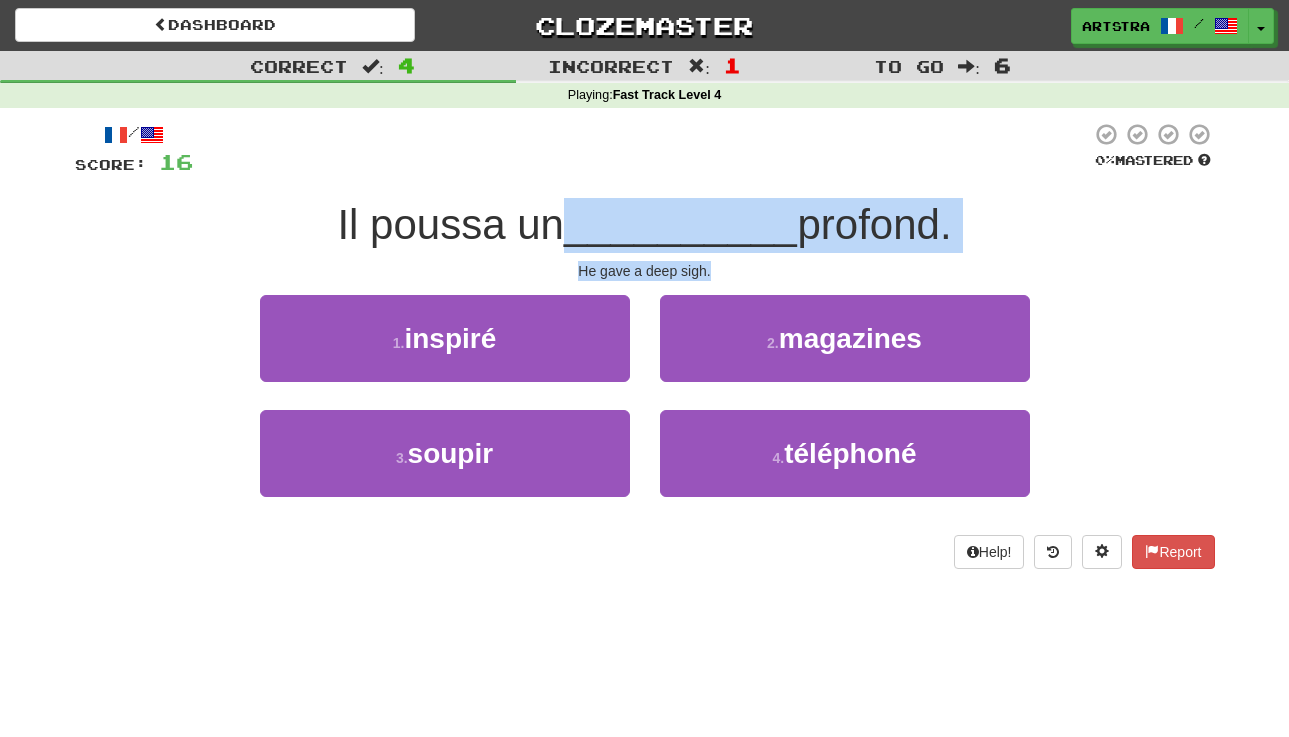 drag, startPoint x: 699, startPoint y: 197, endPoint x: 708, endPoint y: 266, distance: 69.58448 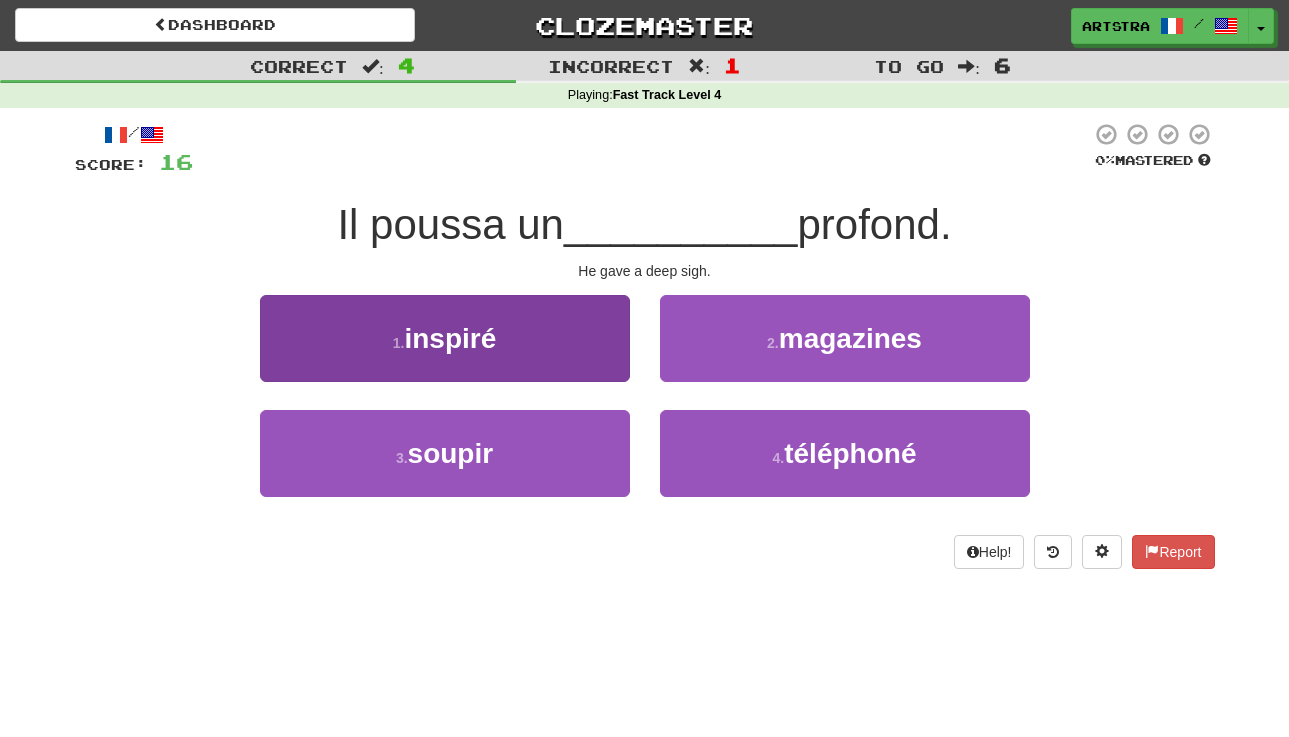 click on "1 .  inspiré" at bounding box center [445, 338] 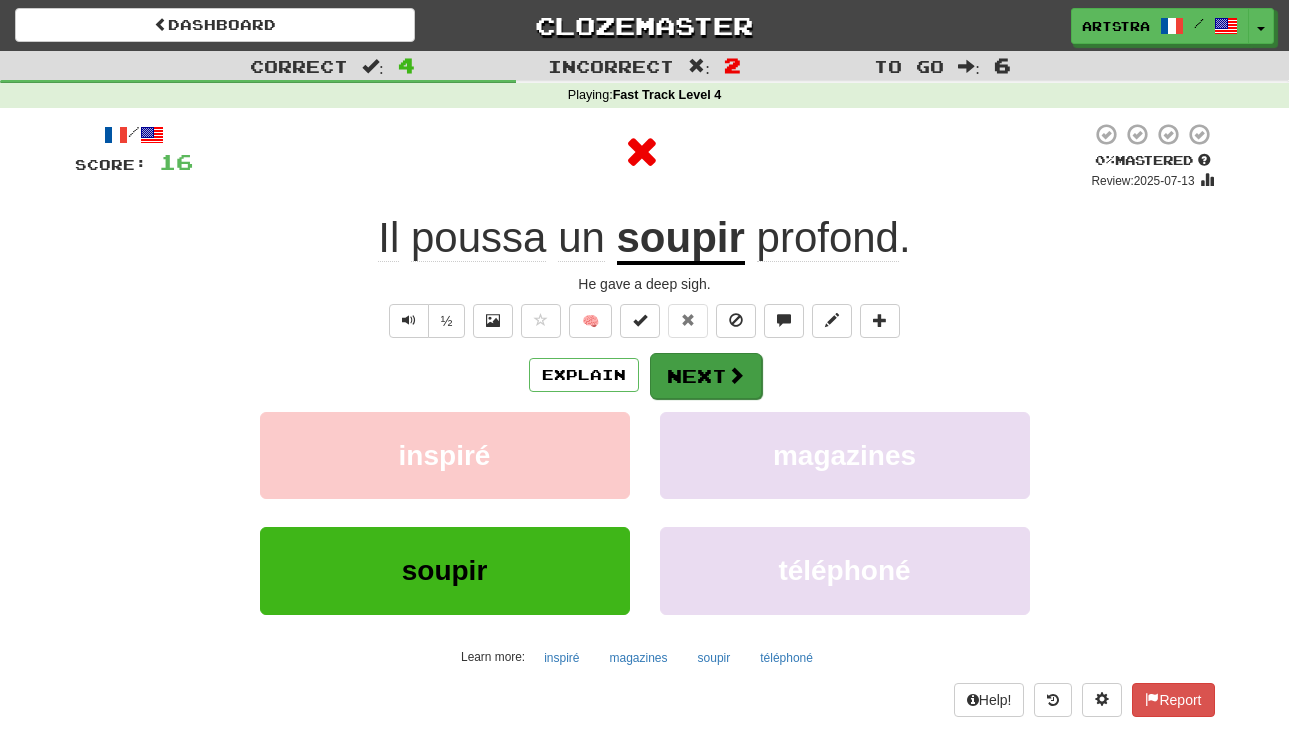 click on "Next" at bounding box center (706, 376) 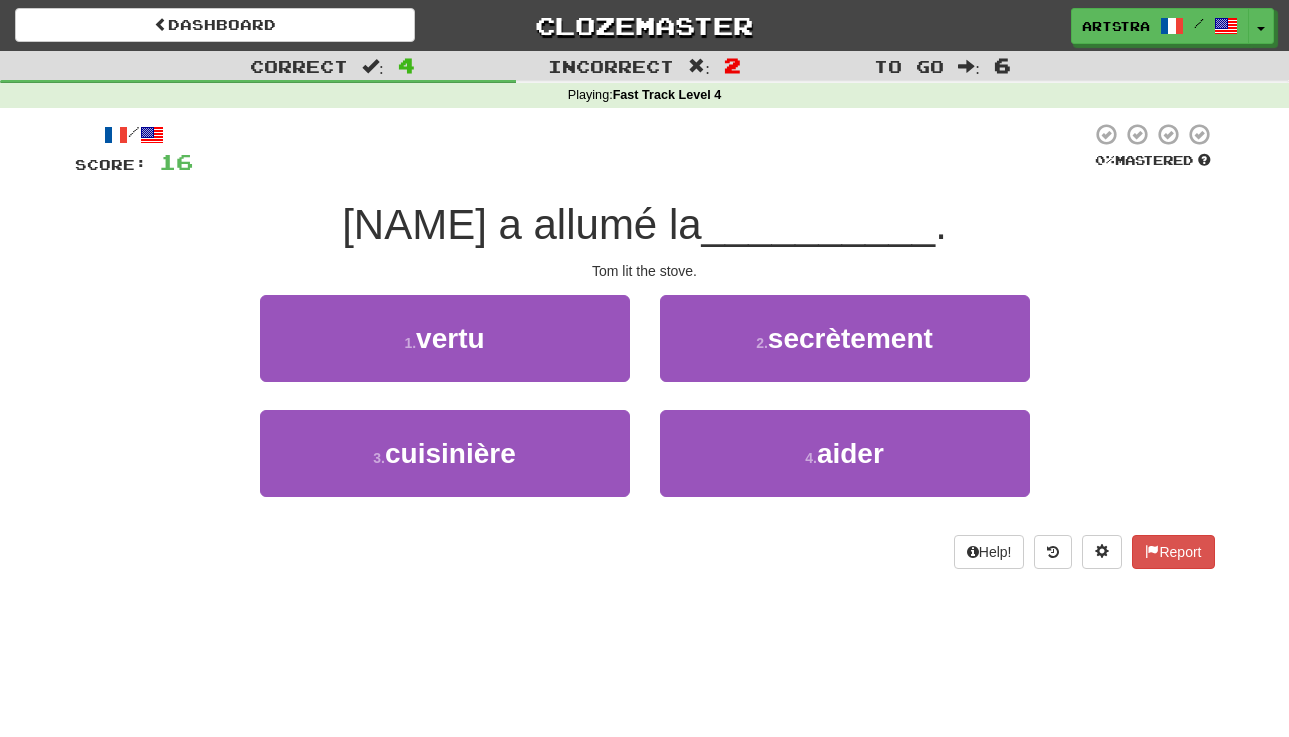 click on "[NAME] a allumé la" at bounding box center [521, 224] 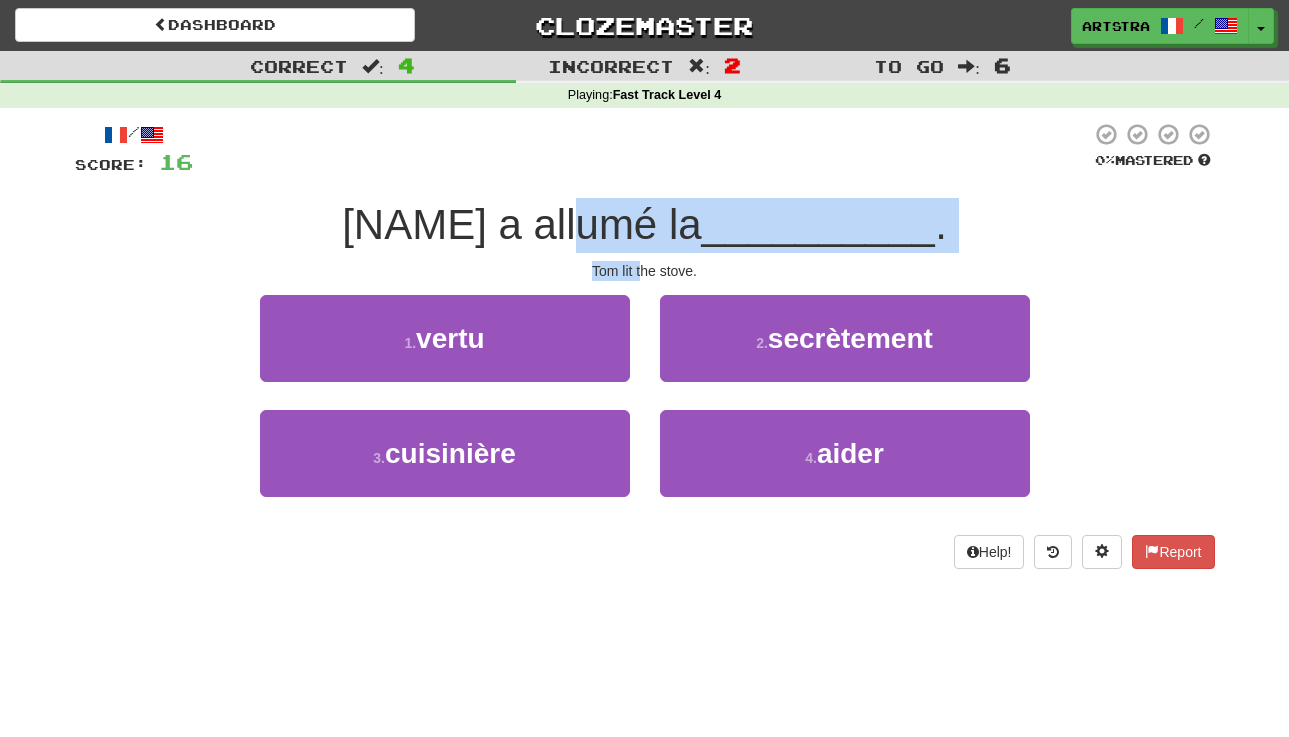 click on "/  Score:   16 0 %  Mastered [NAME] a allumé la  __________ . [NAME] lit the stove. 1 .  vertu 2 .  secrètement 3 .  cuisinière 4 .  aider  Help!  Report" at bounding box center (645, 345) 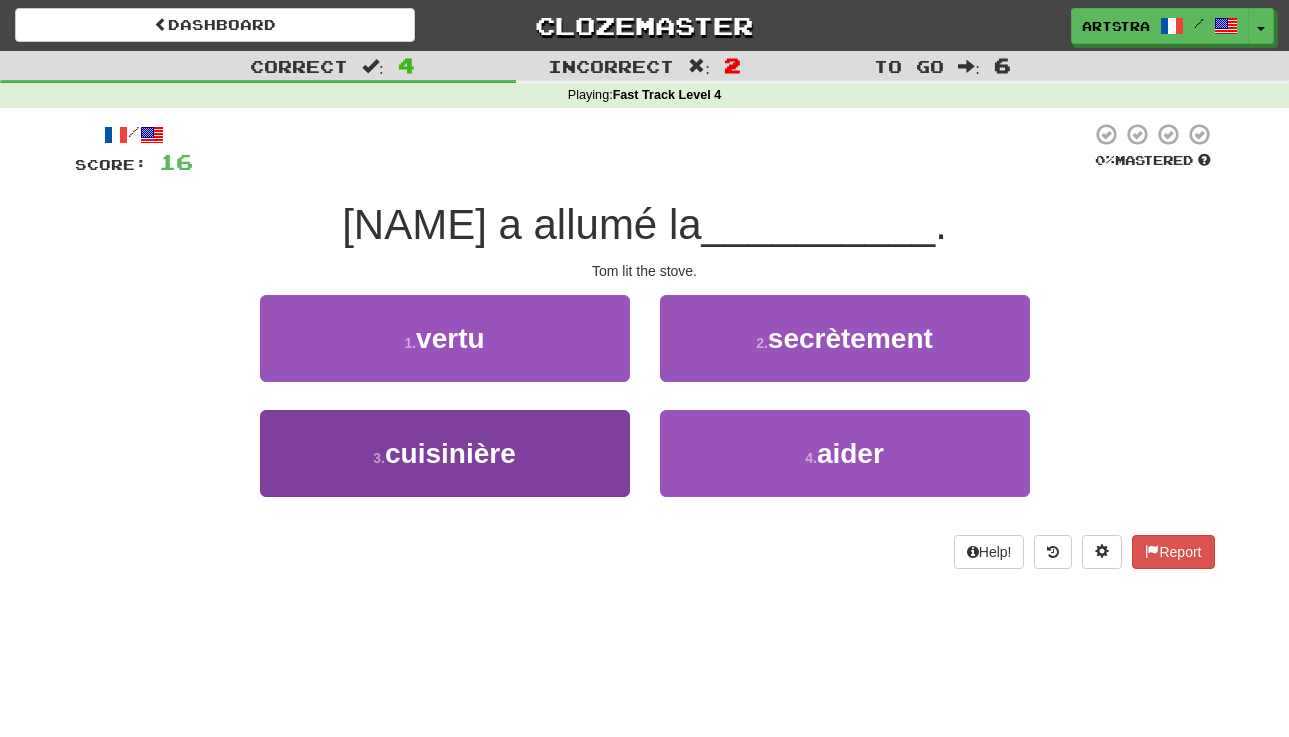 click on "3 .  cuisinière" at bounding box center (445, 453) 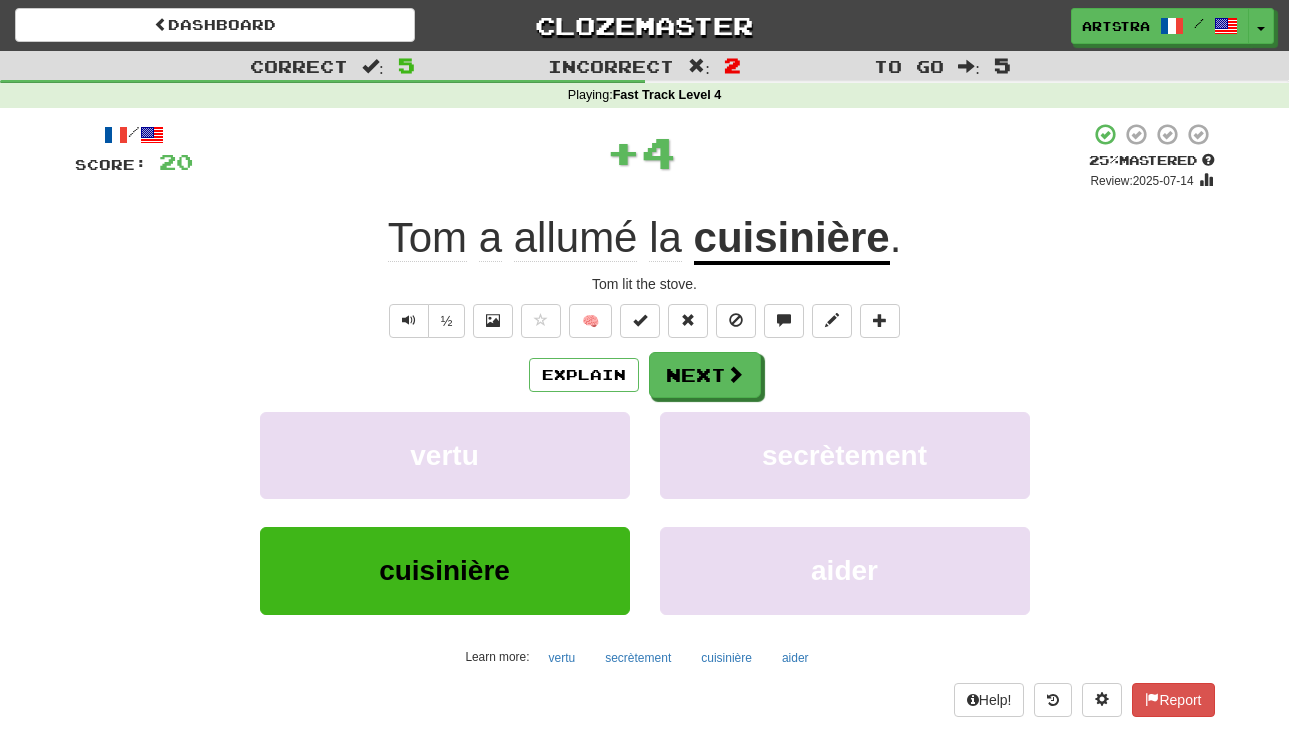 click on "cuisinière" at bounding box center (792, 239) 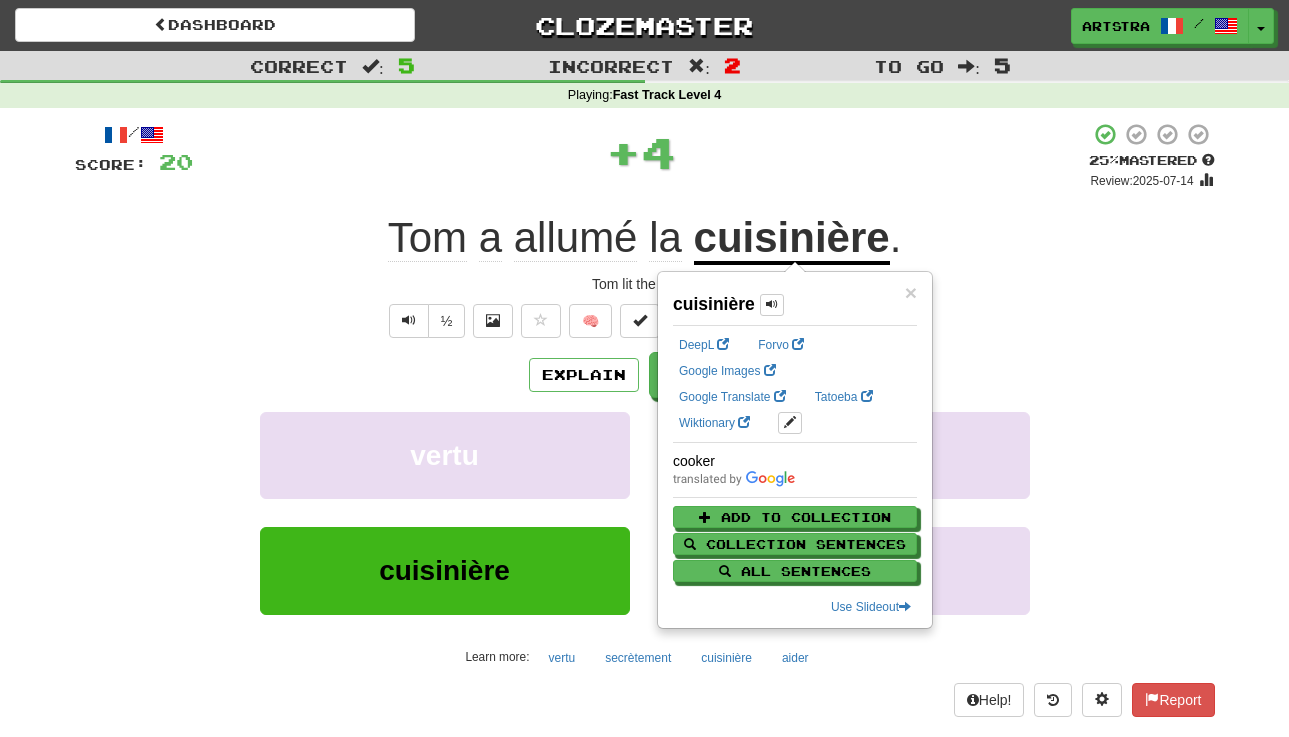 click on "+ 4" at bounding box center (641, 152) 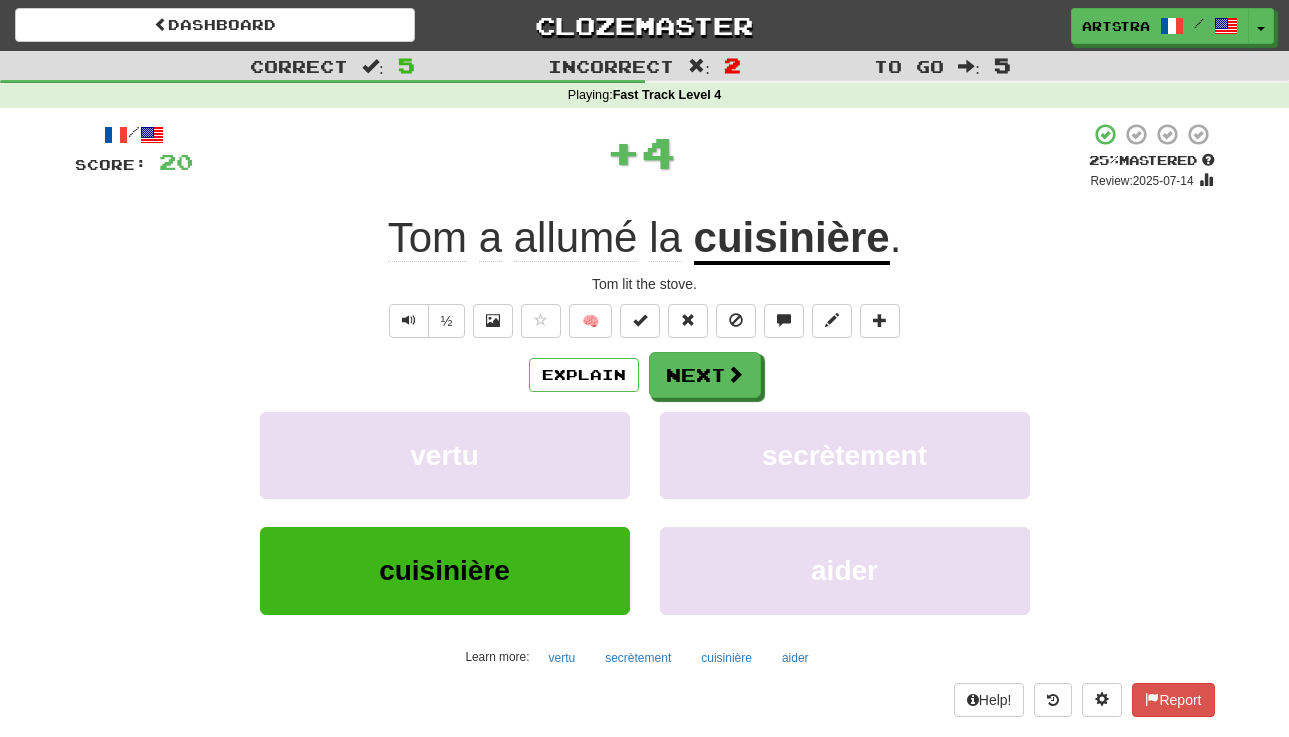 click on "/  Score:   20 + 4 25 %  Mastered Review:  2025-07-14 [NAME]   a   allumé   la   cuisinière . [NAME] lit the stove. ½ 🧠 Explain Next vertu secrètement cuisinière aider Learn more: vertu secrètement cuisinière aider  Help!  Report" at bounding box center [645, 419] 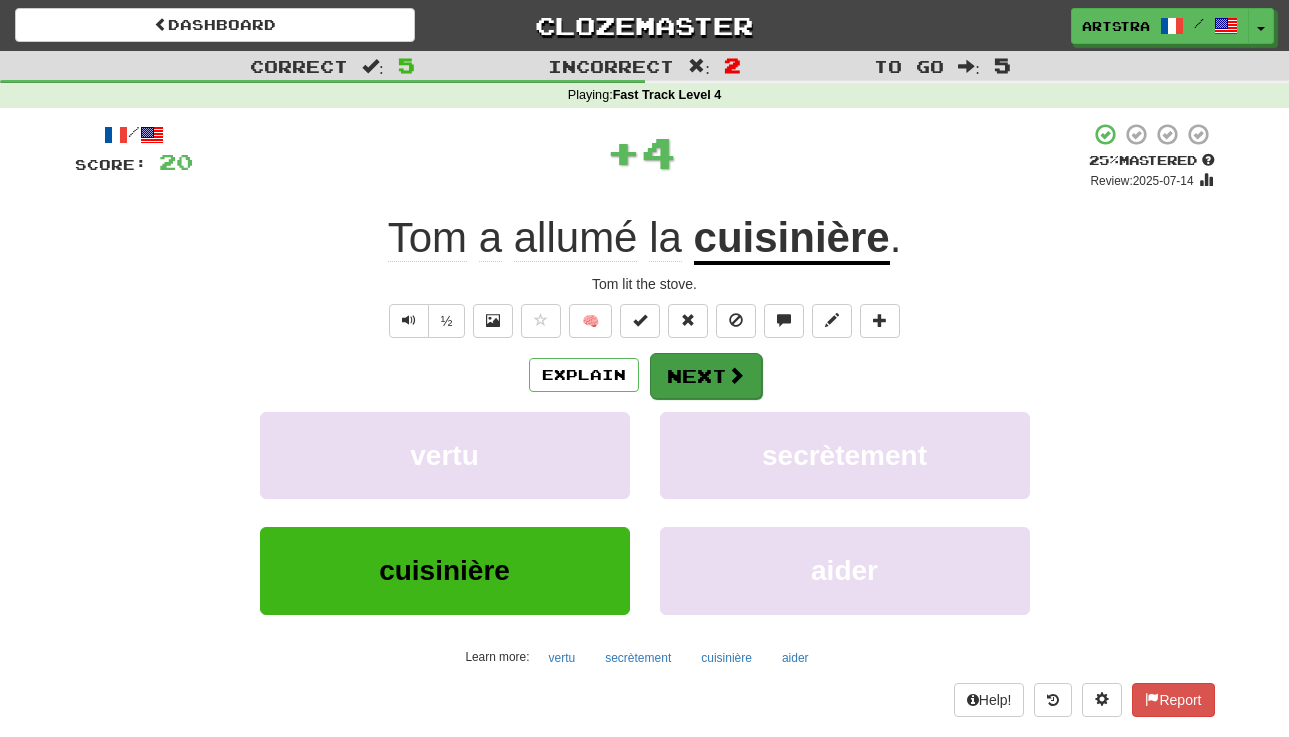 click on "Next" at bounding box center (706, 376) 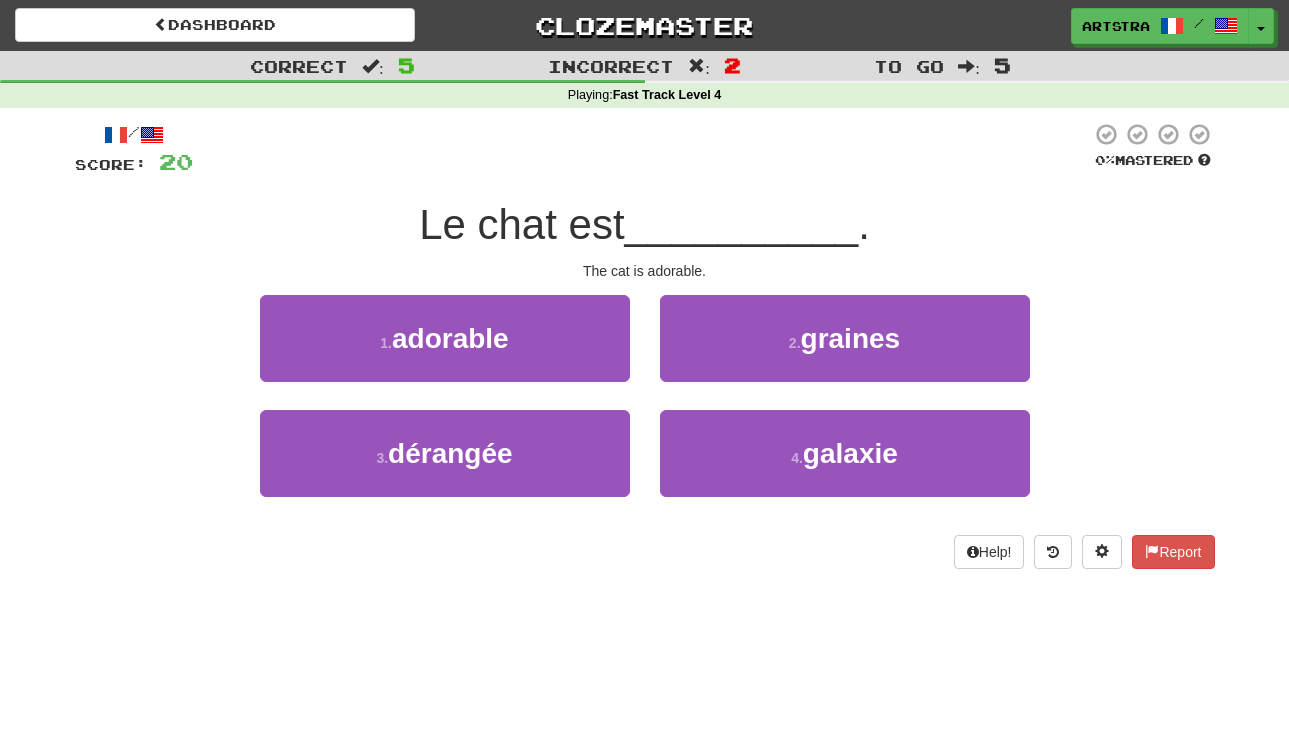 click on "__________" at bounding box center [742, 224] 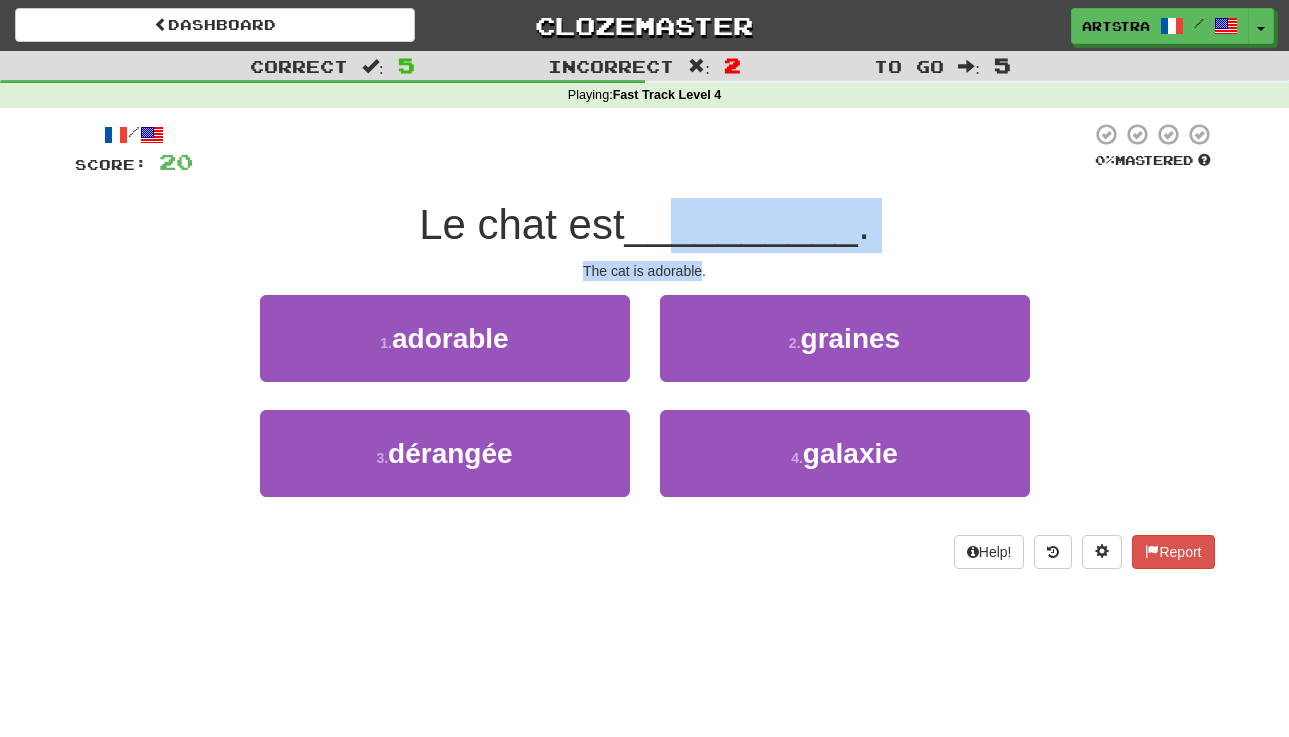 drag, startPoint x: 678, startPoint y: 226, endPoint x: 703, endPoint y: 267, distance: 48.02083 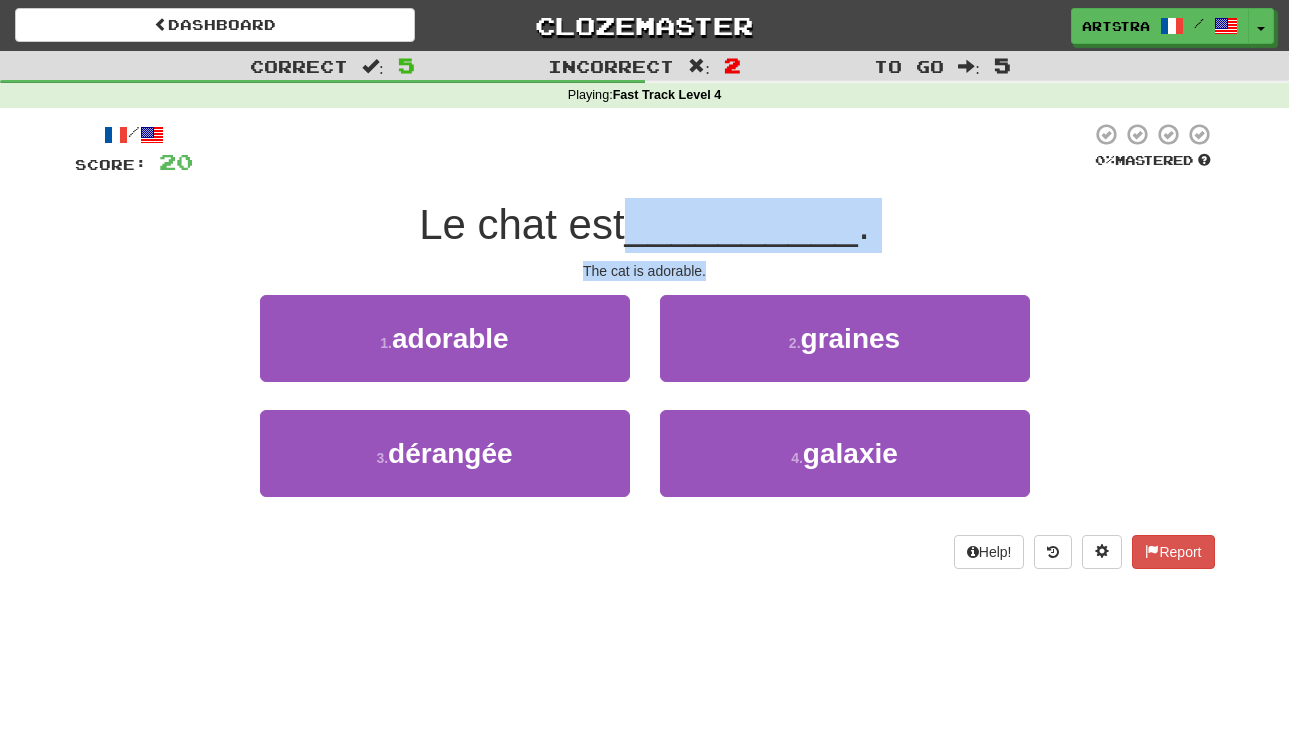 drag, startPoint x: 703, startPoint y: 267, endPoint x: 692, endPoint y: 202, distance: 65.9242 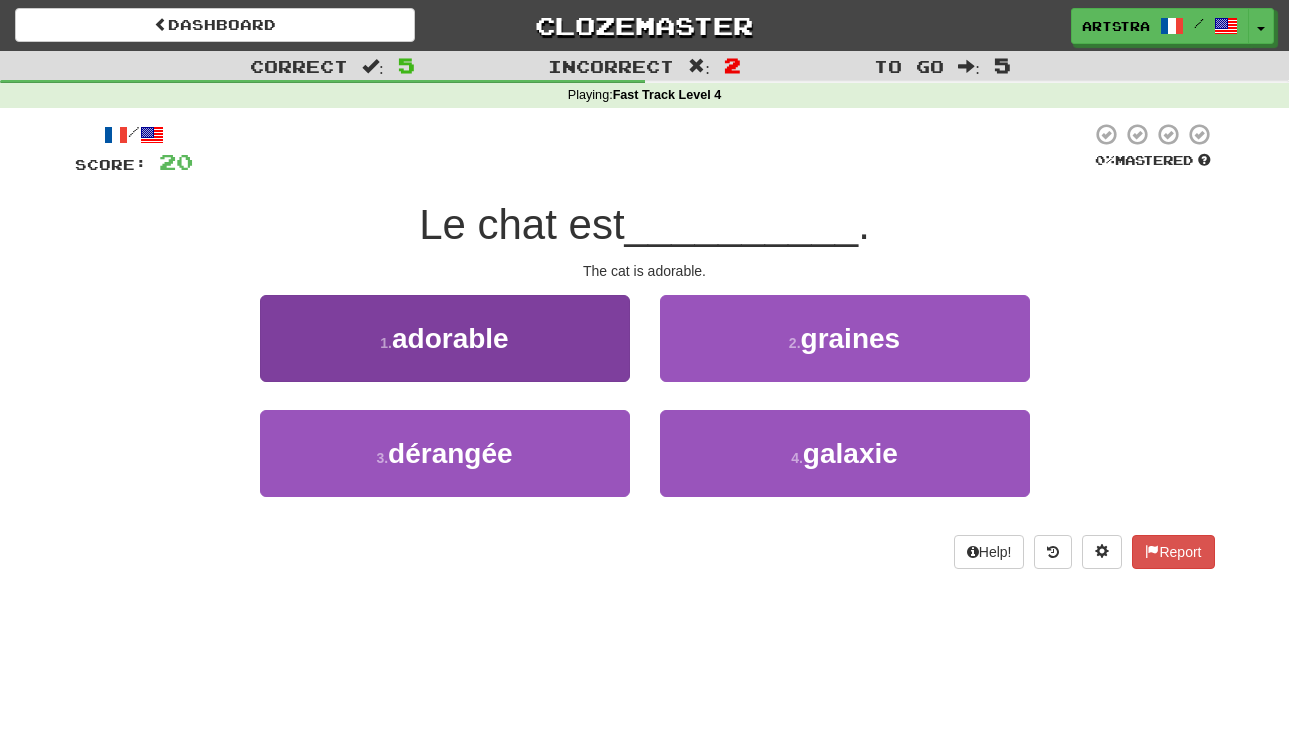 click on "1 .  adorable" at bounding box center (445, 338) 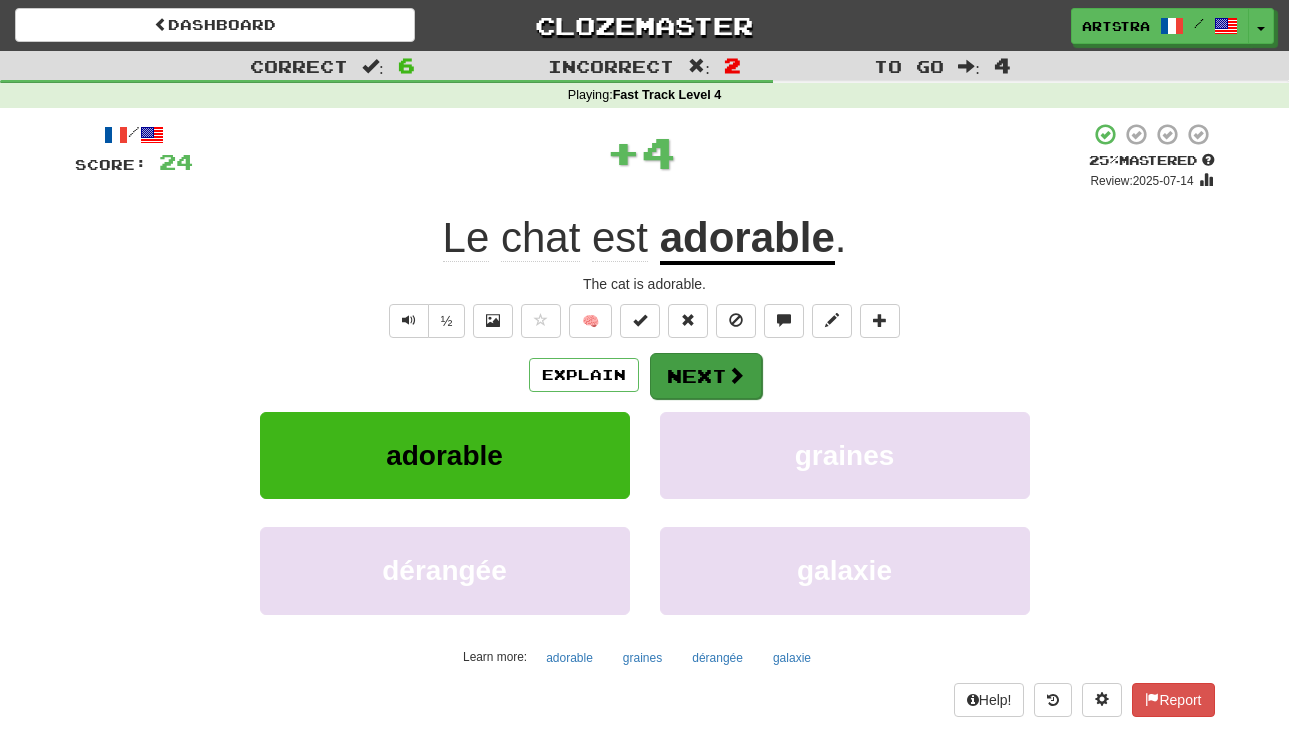 click on "Next" at bounding box center [706, 376] 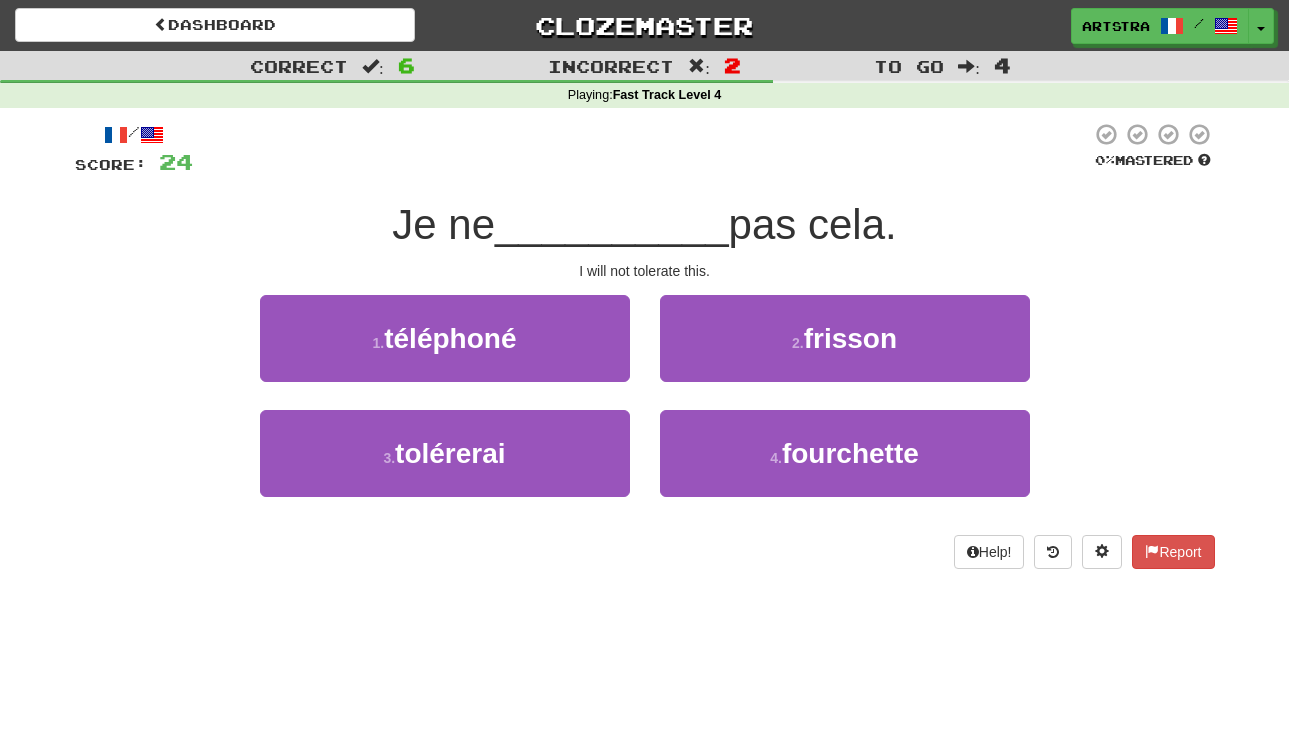 click on "__________" at bounding box center (612, 224) 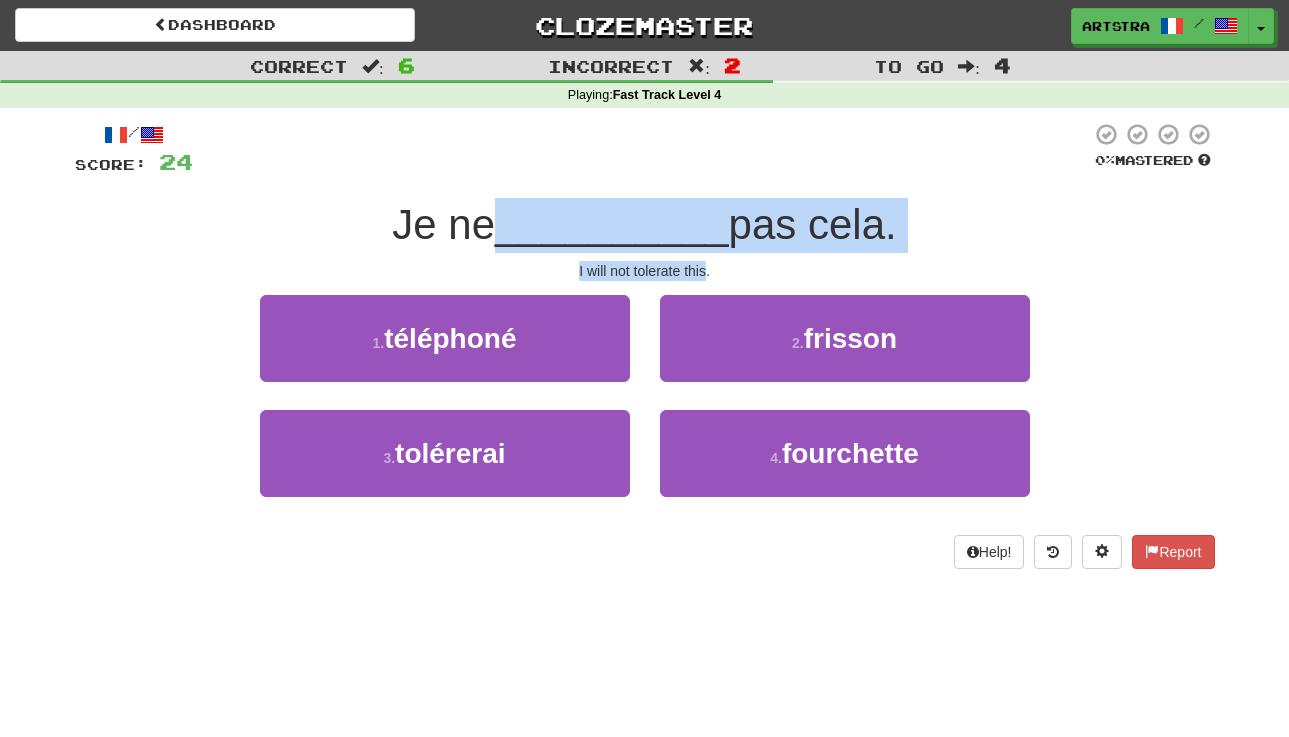 drag, startPoint x: 683, startPoint y: 222, endPoint x: 686, endPoint y: 274, distance: 52.086468 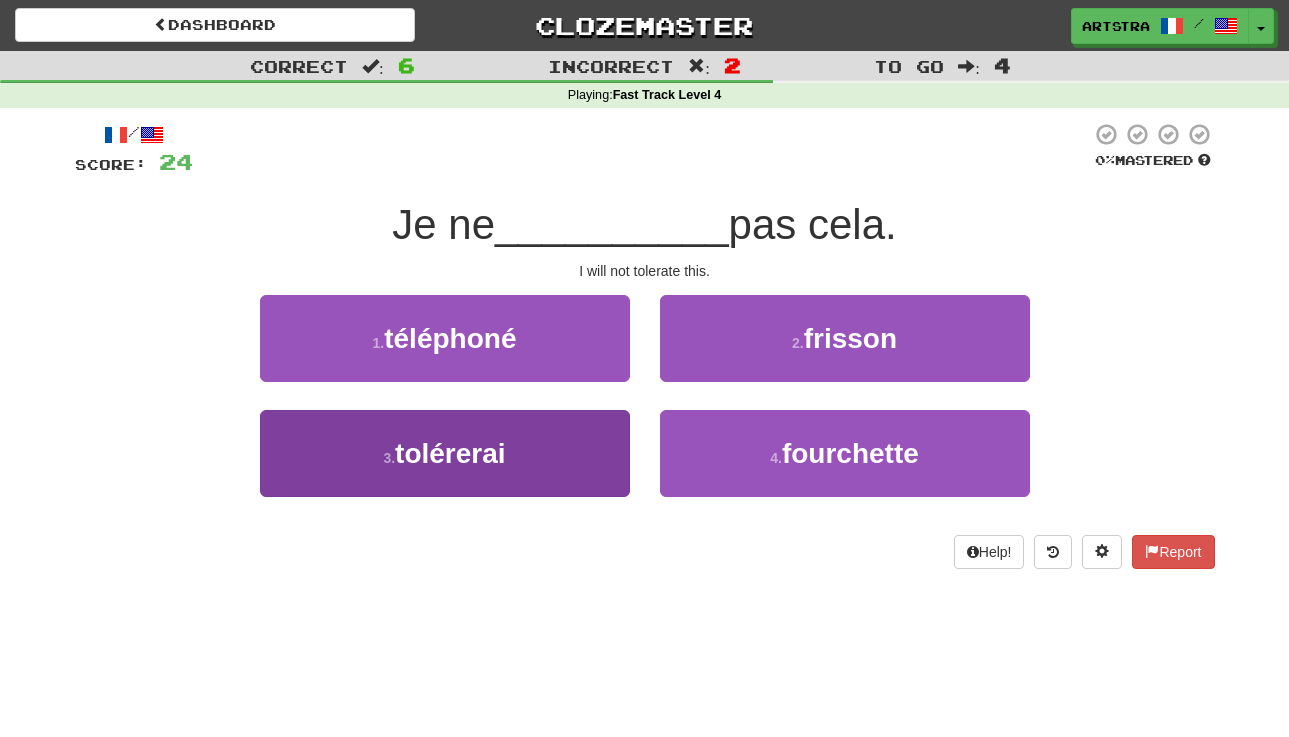click on "3 .  tolérerai" at bounding box center [445, 453] 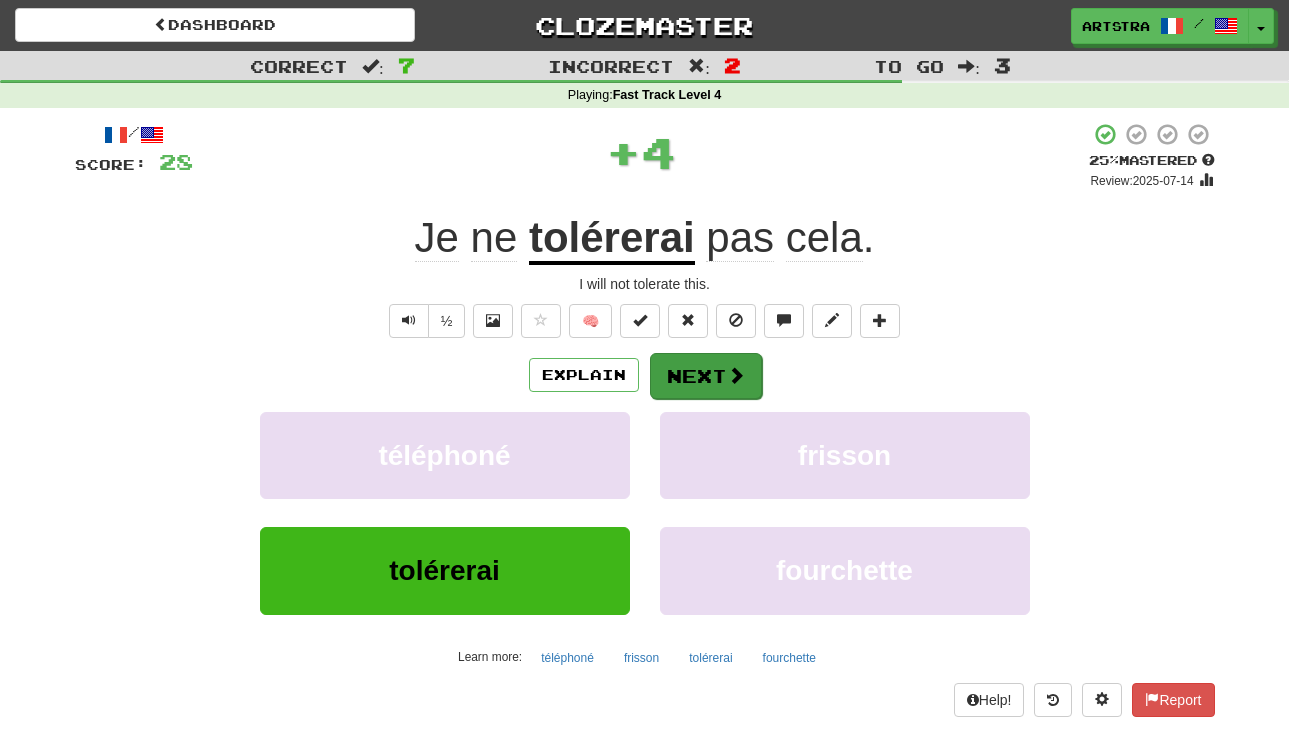 click on "Next" at bounding box center [706, 376] 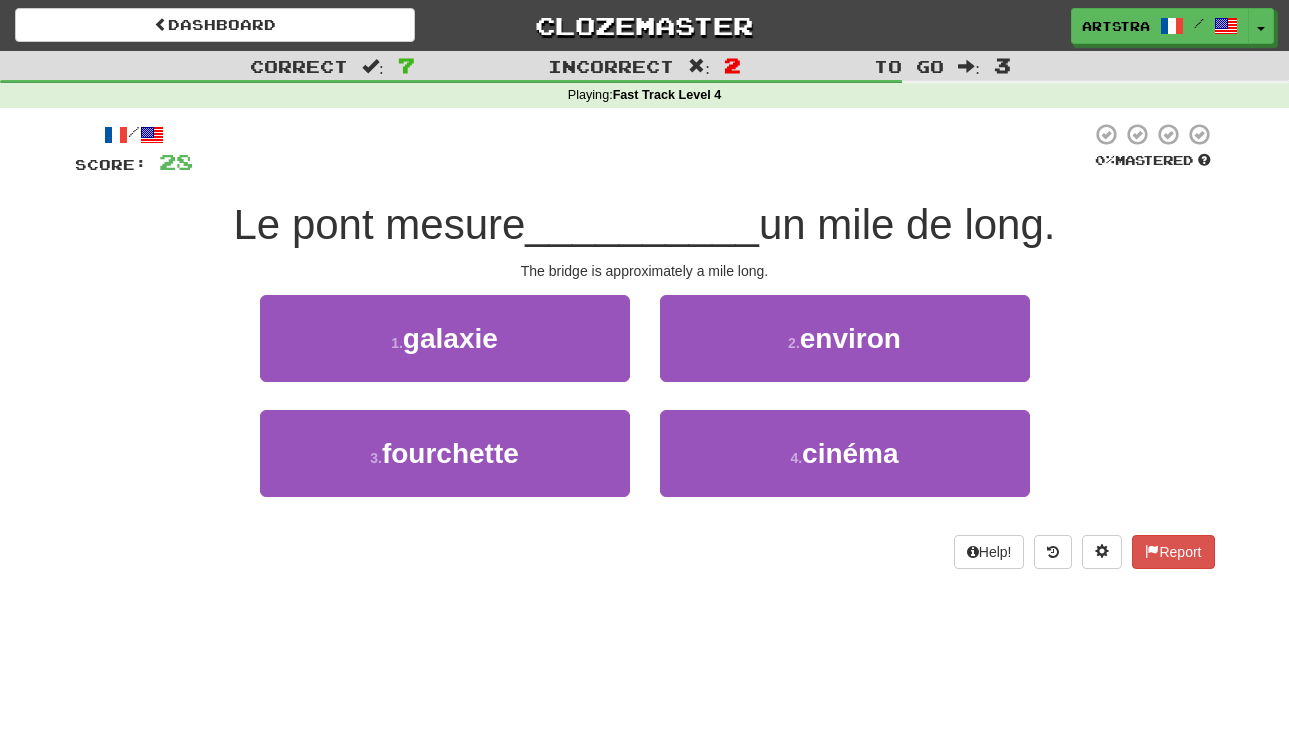 click on "__________" at bounding box center [642, 224] 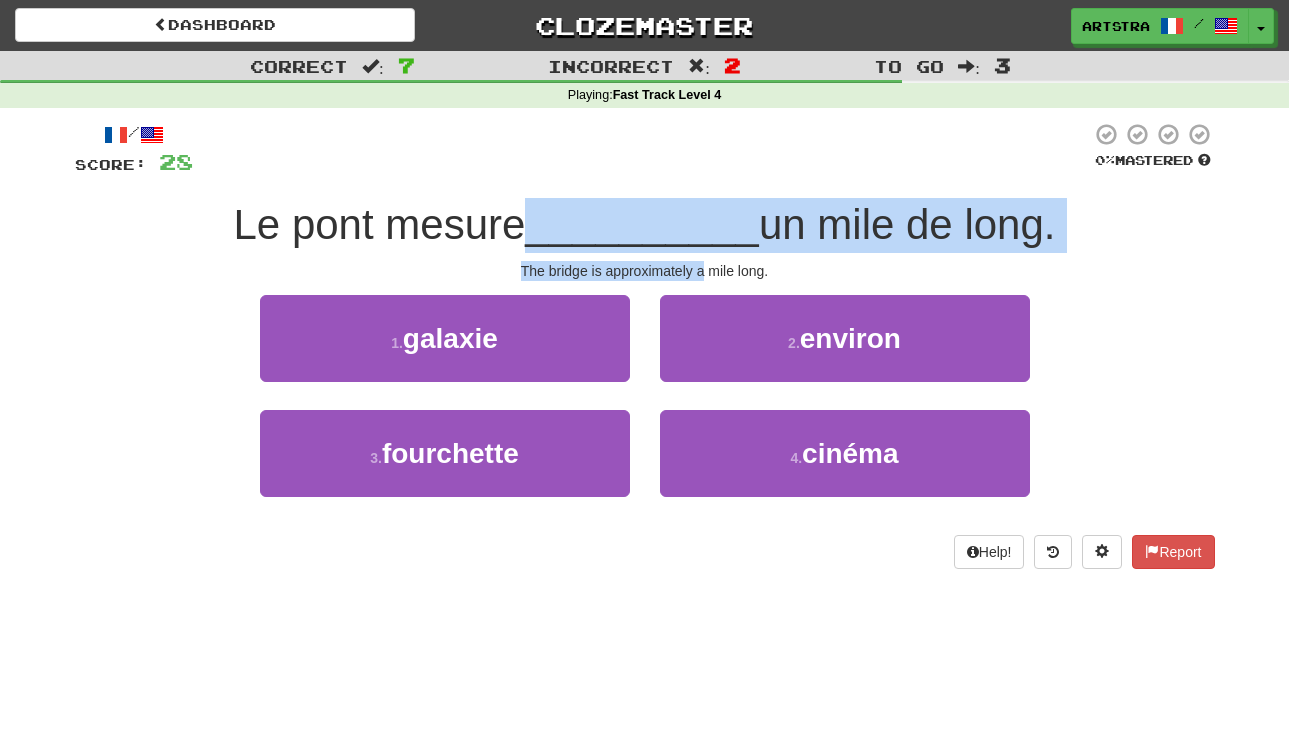 drag, startPoint x: 675, startPoint y: 246, endPoint x: 697, endPoint y: 266, distance: 29.732138 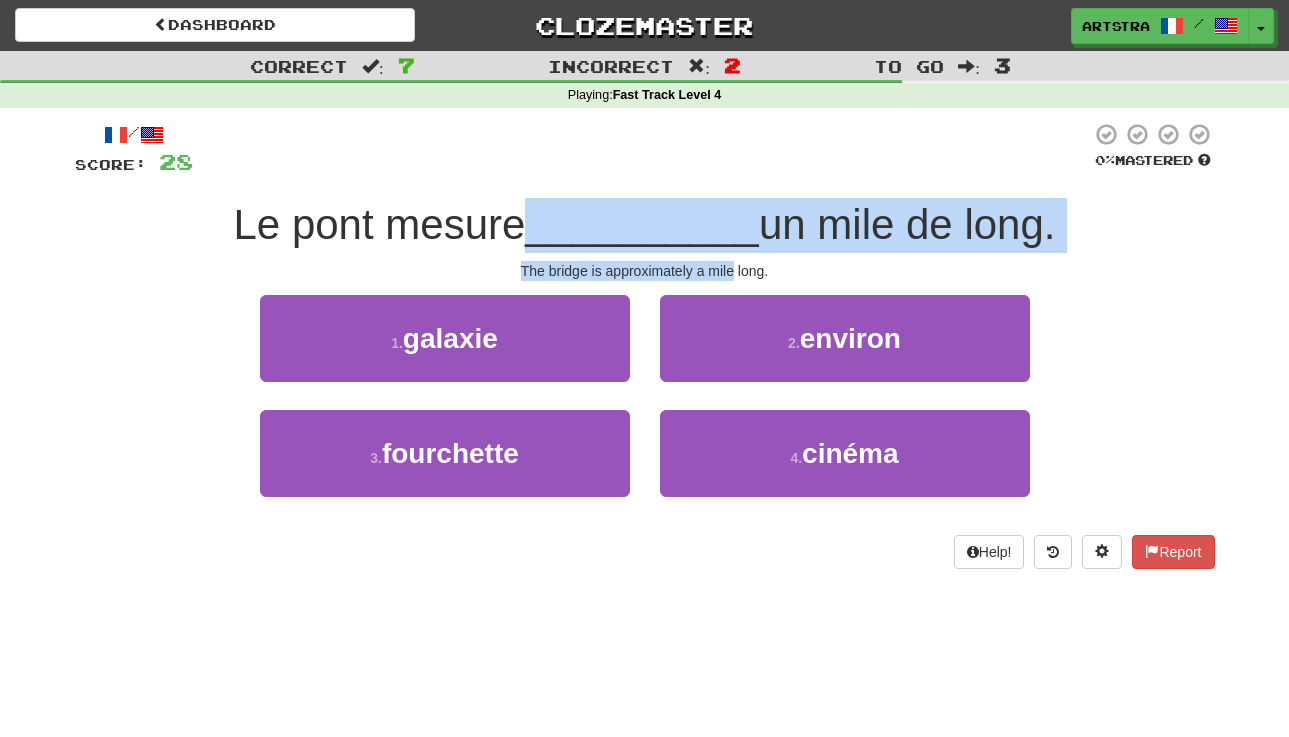 drag, startPoint x: 702, startPoint y: 222, endPoint x: 716, endPoint y: 249, distance: 30.413813 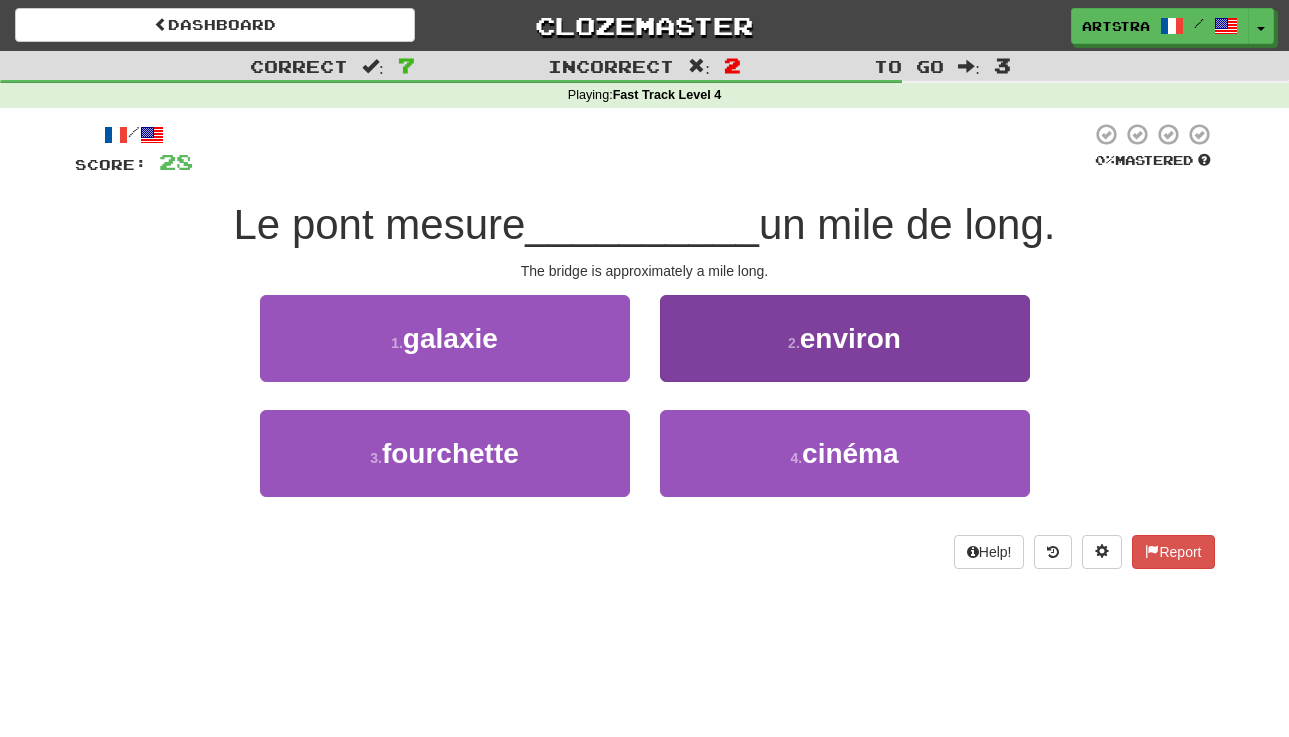 click on "2 .  environ" at bounding box center (845, 338) 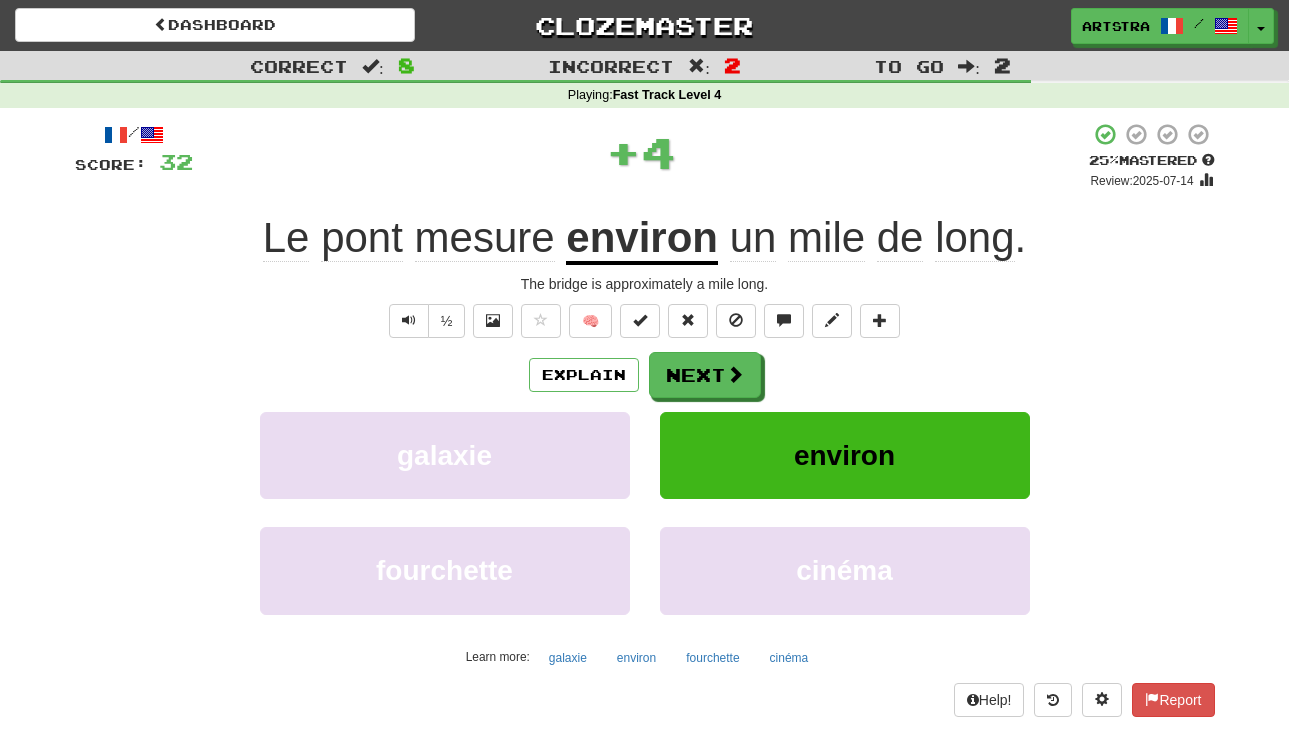 click on "long" at bounding box center (974, 238) 